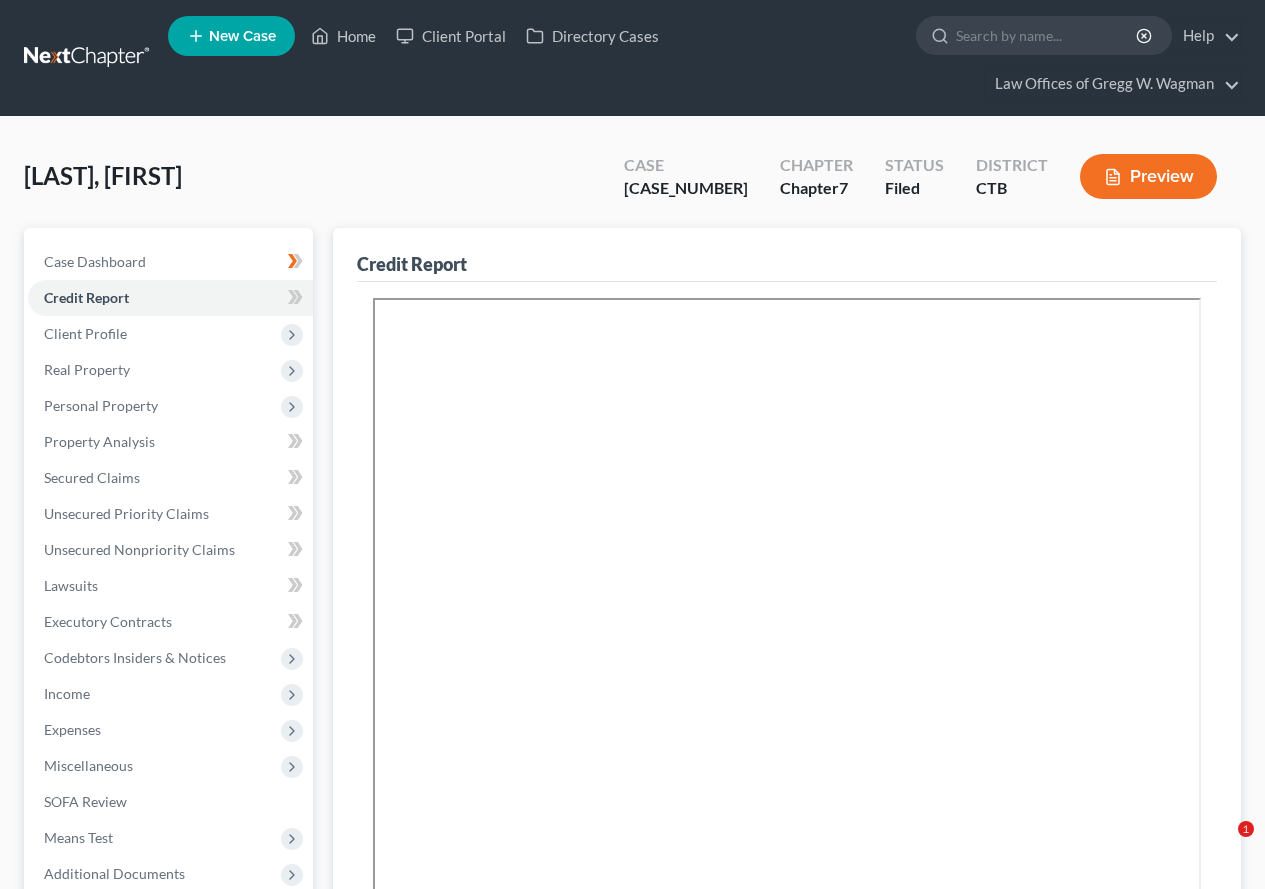 scroll, scrollTop: 0, scrollLeft: 0, axis: both 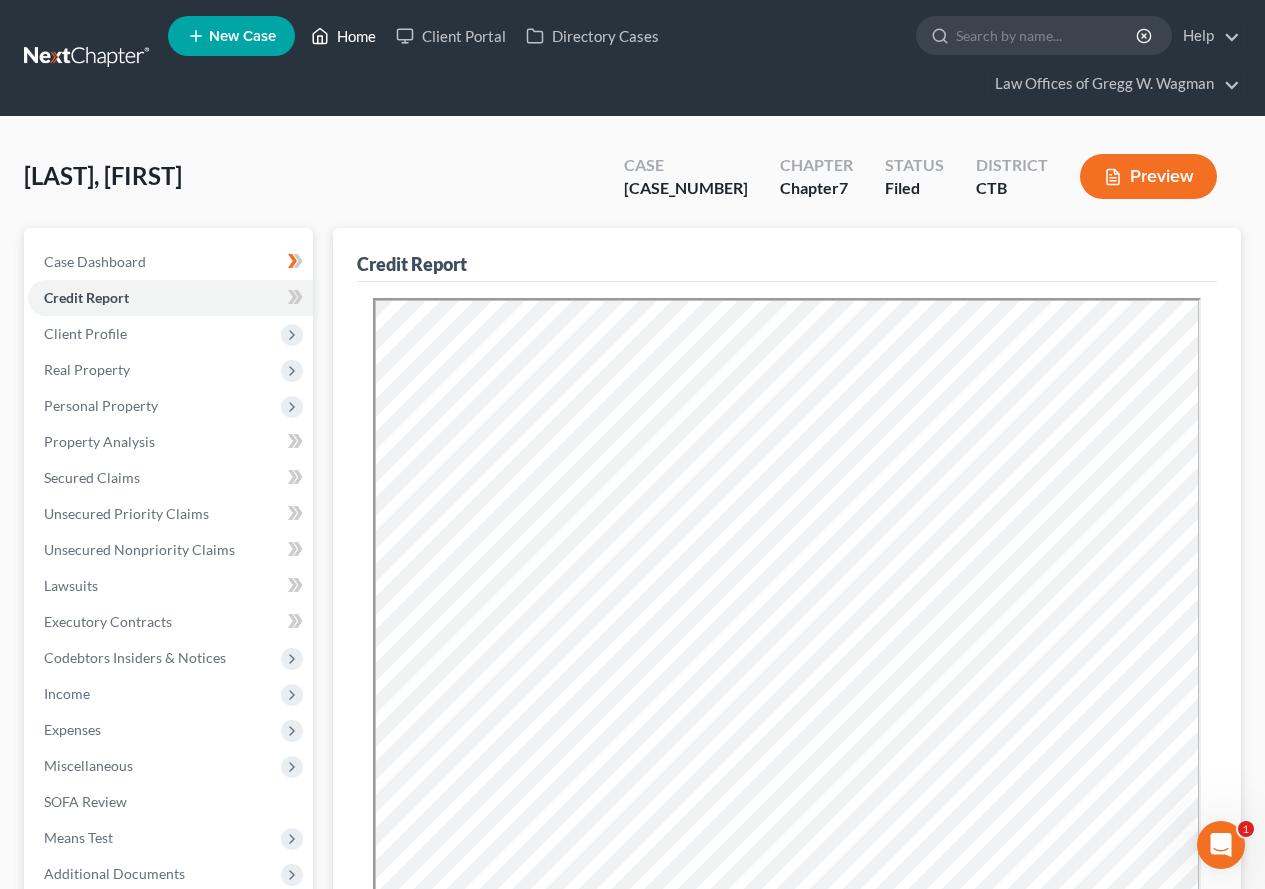 click on "Home" at bounding box center (343, 36) 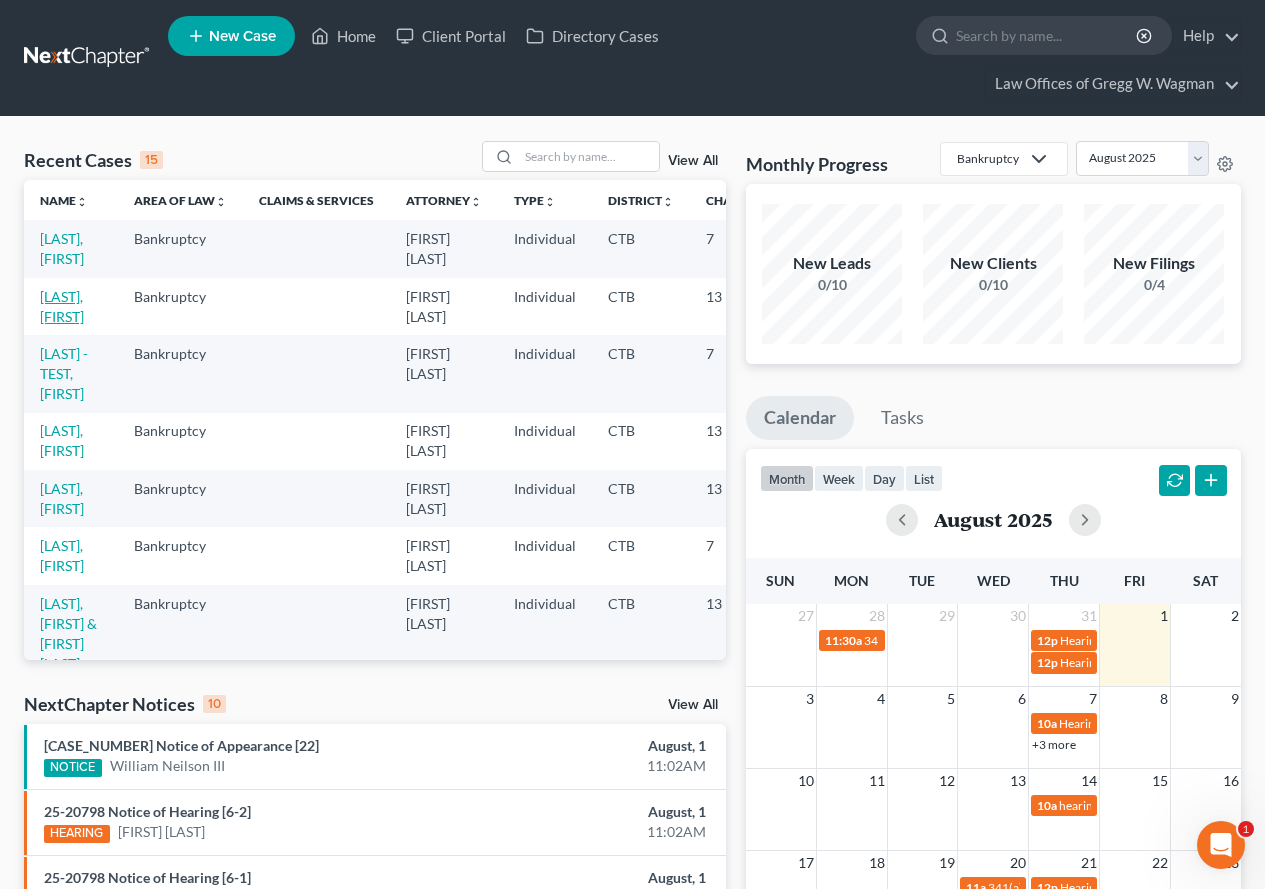 click on "[LAST], [FIRST]" at bounding box center [62, 306] 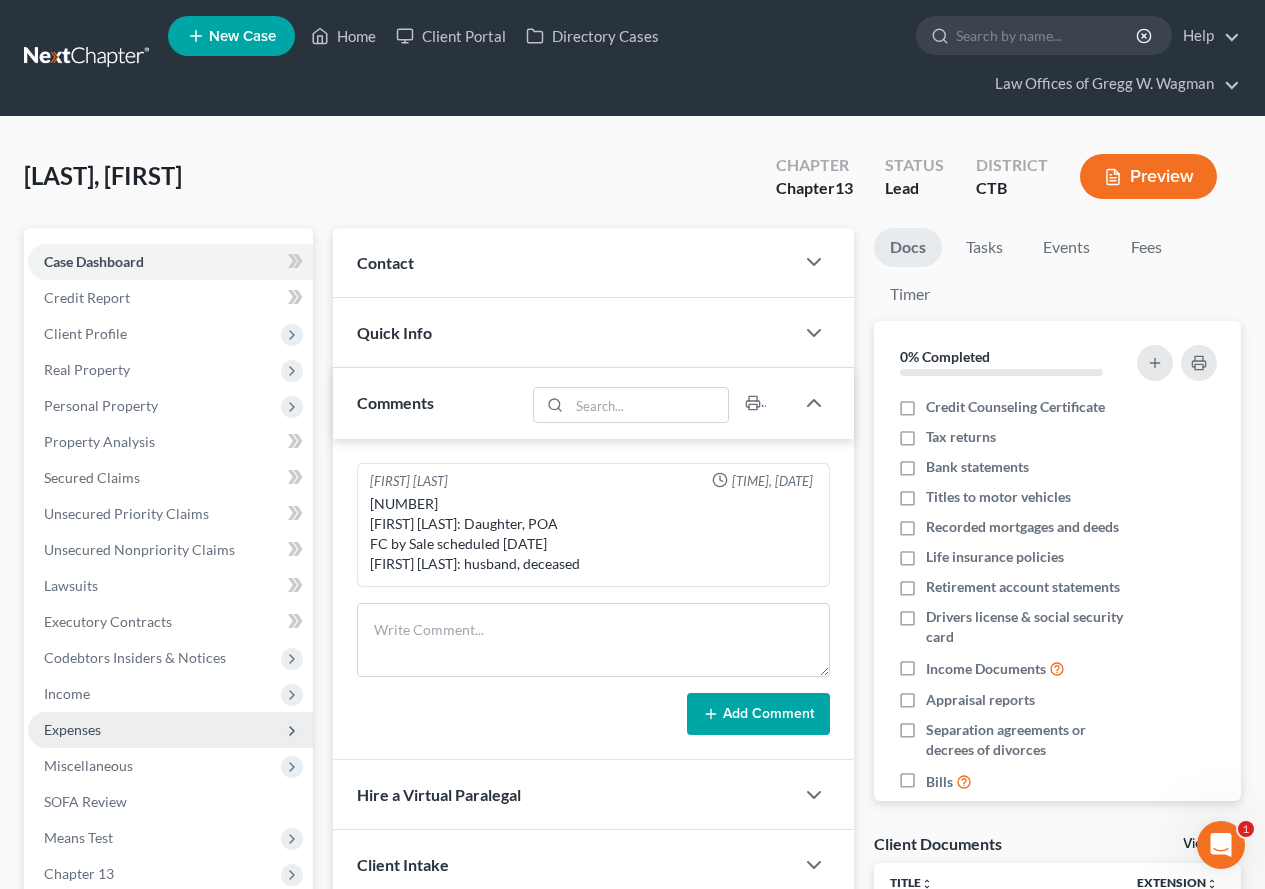 click on "Expenses" at bounding box center (72, 729) 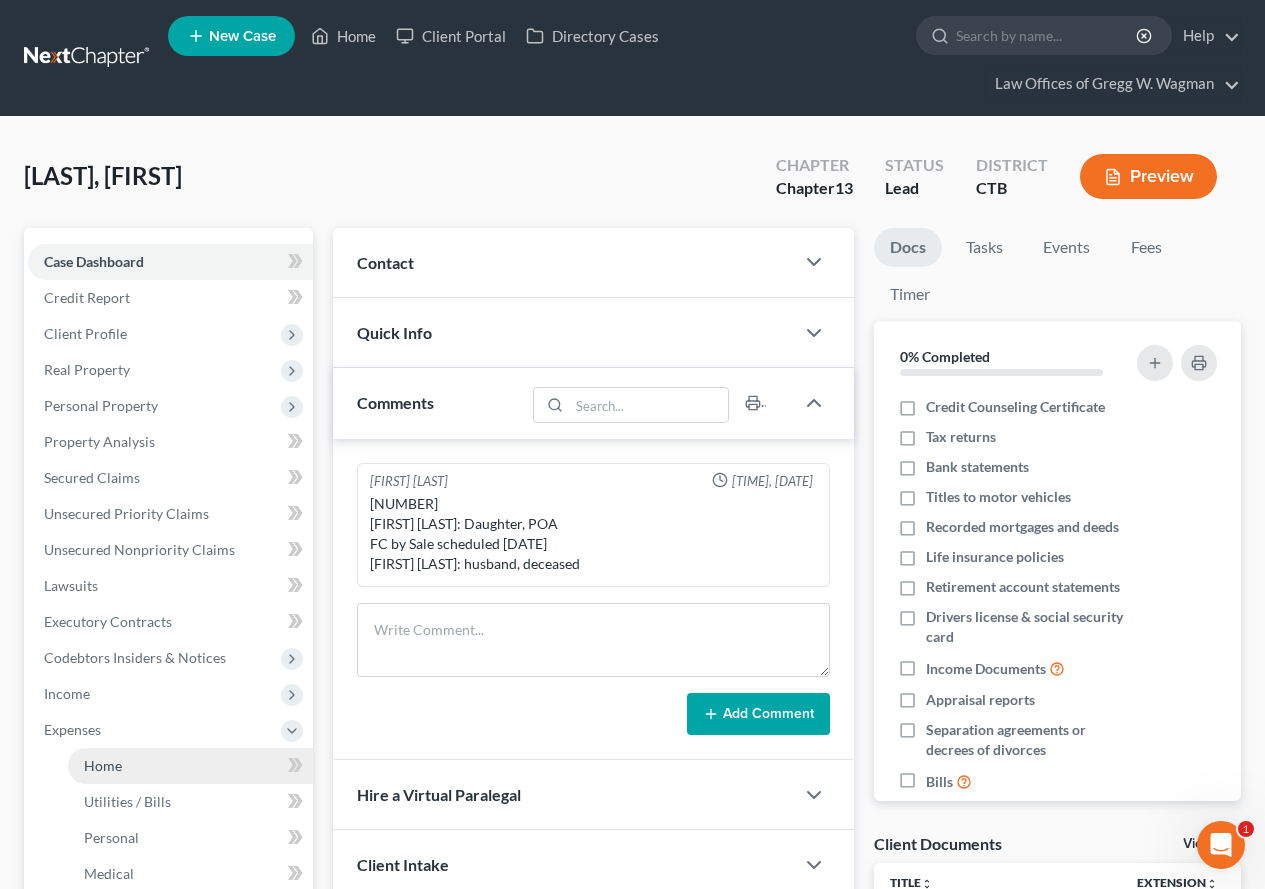 click on "Home" at bounding box center (103, 765) 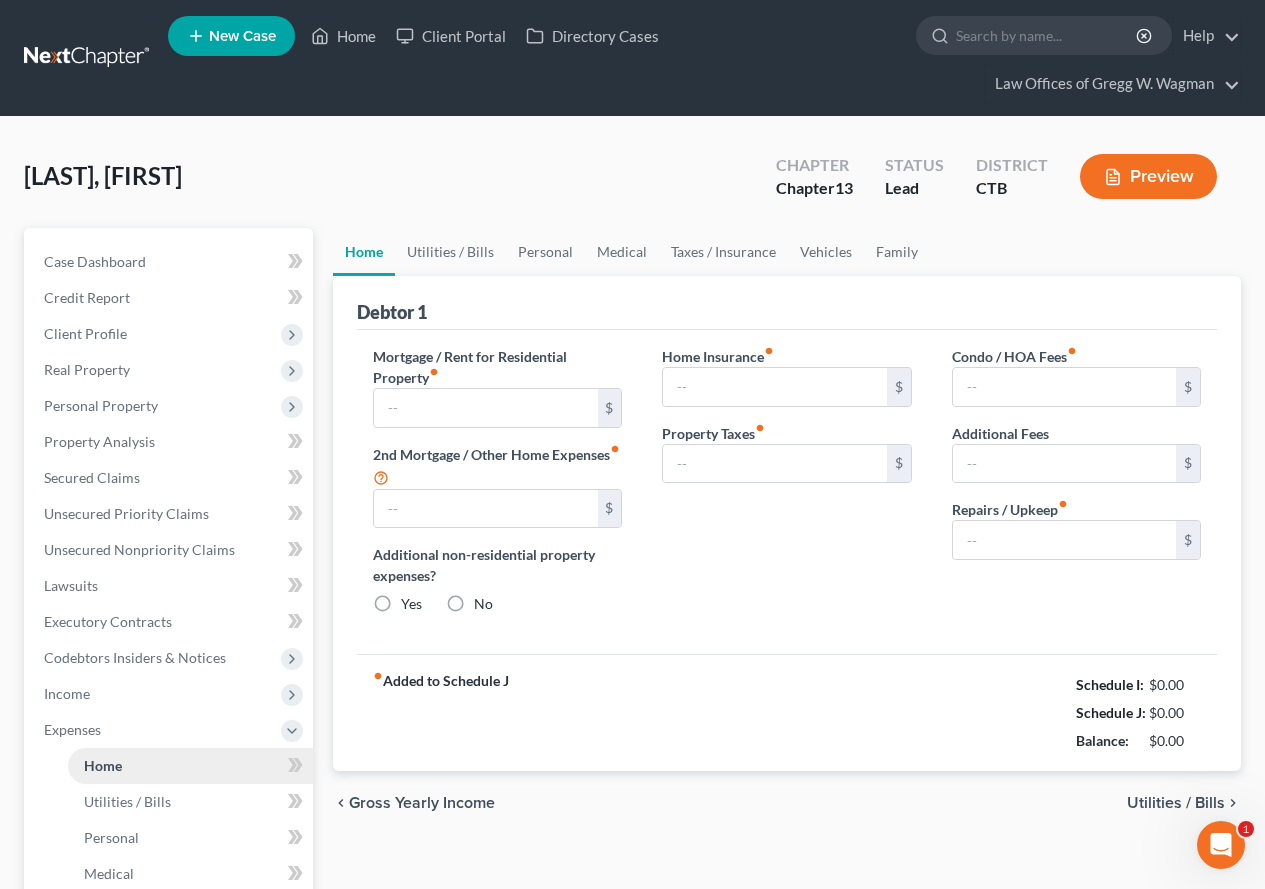 type on "0.00" 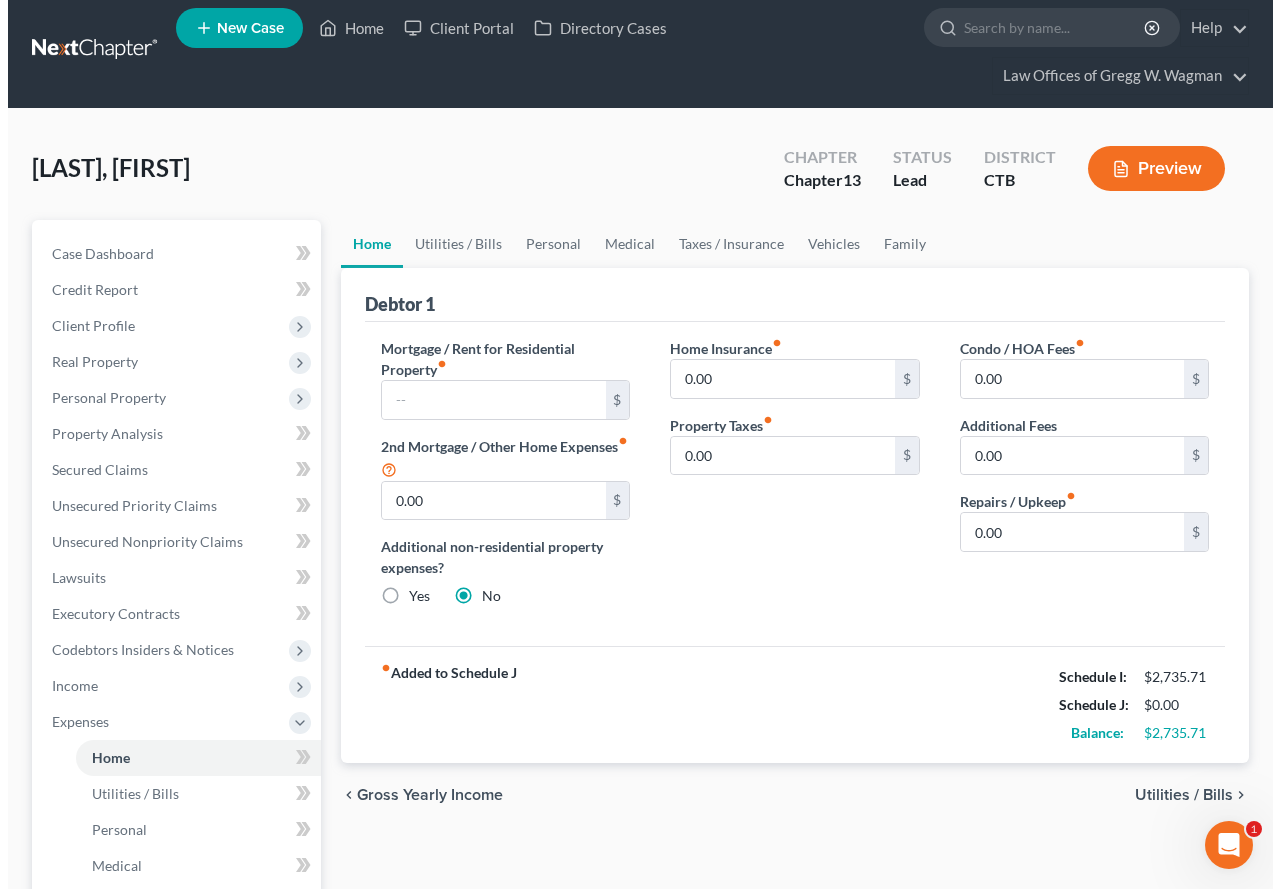 scroll, scrollTop: 0, scrollLeft: 0, axis: both 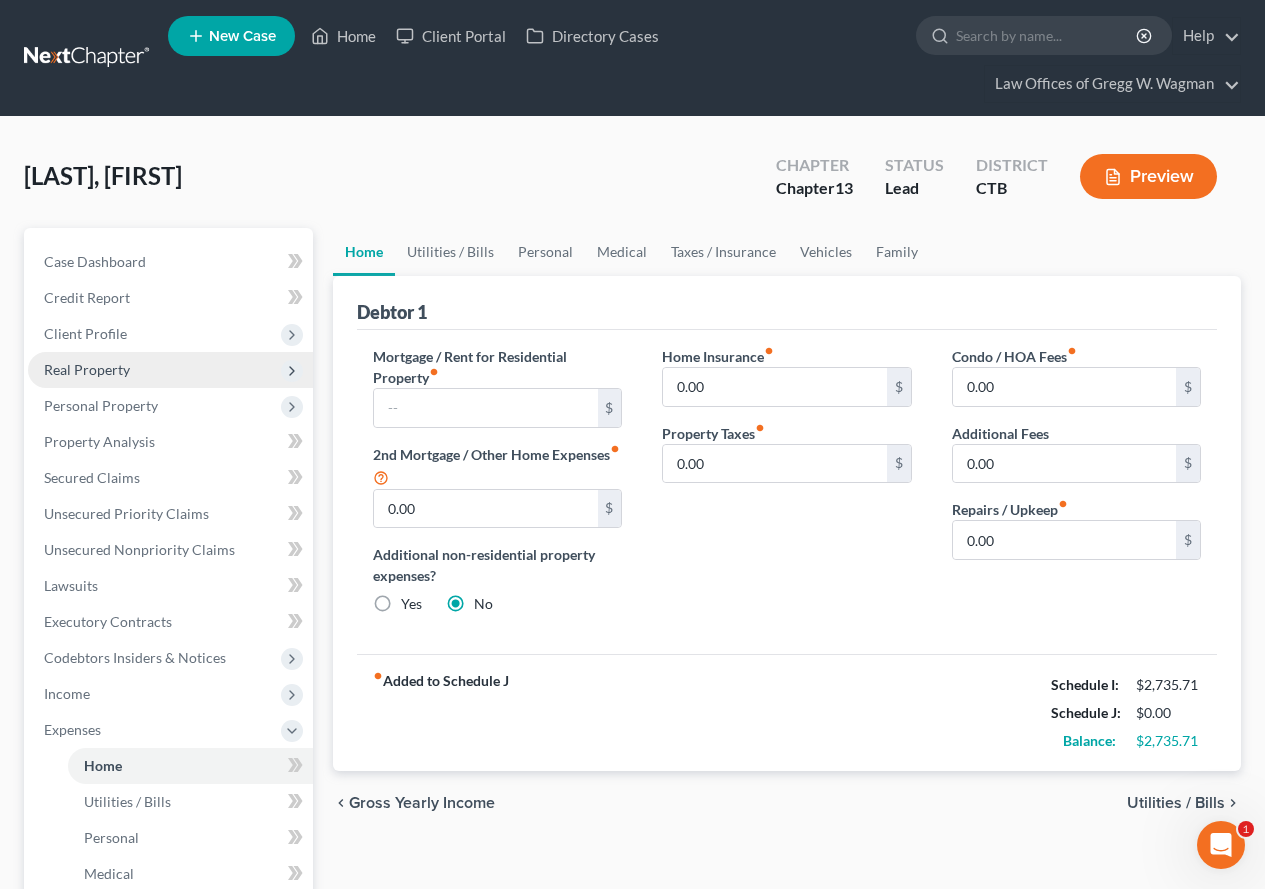 click on "Real Property" at bounding box center [87, 369] 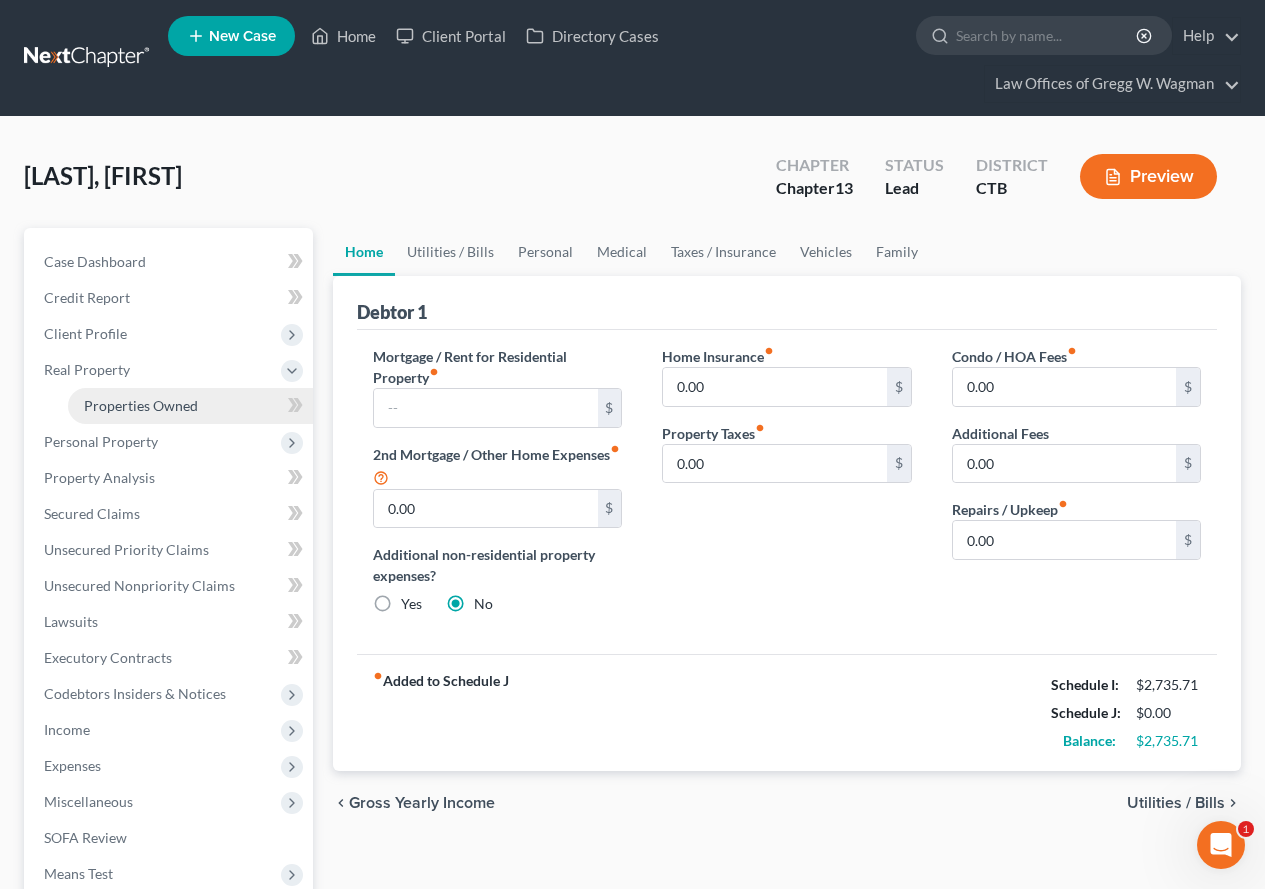click on "Properties Owned" at bounding box center [141, 405] 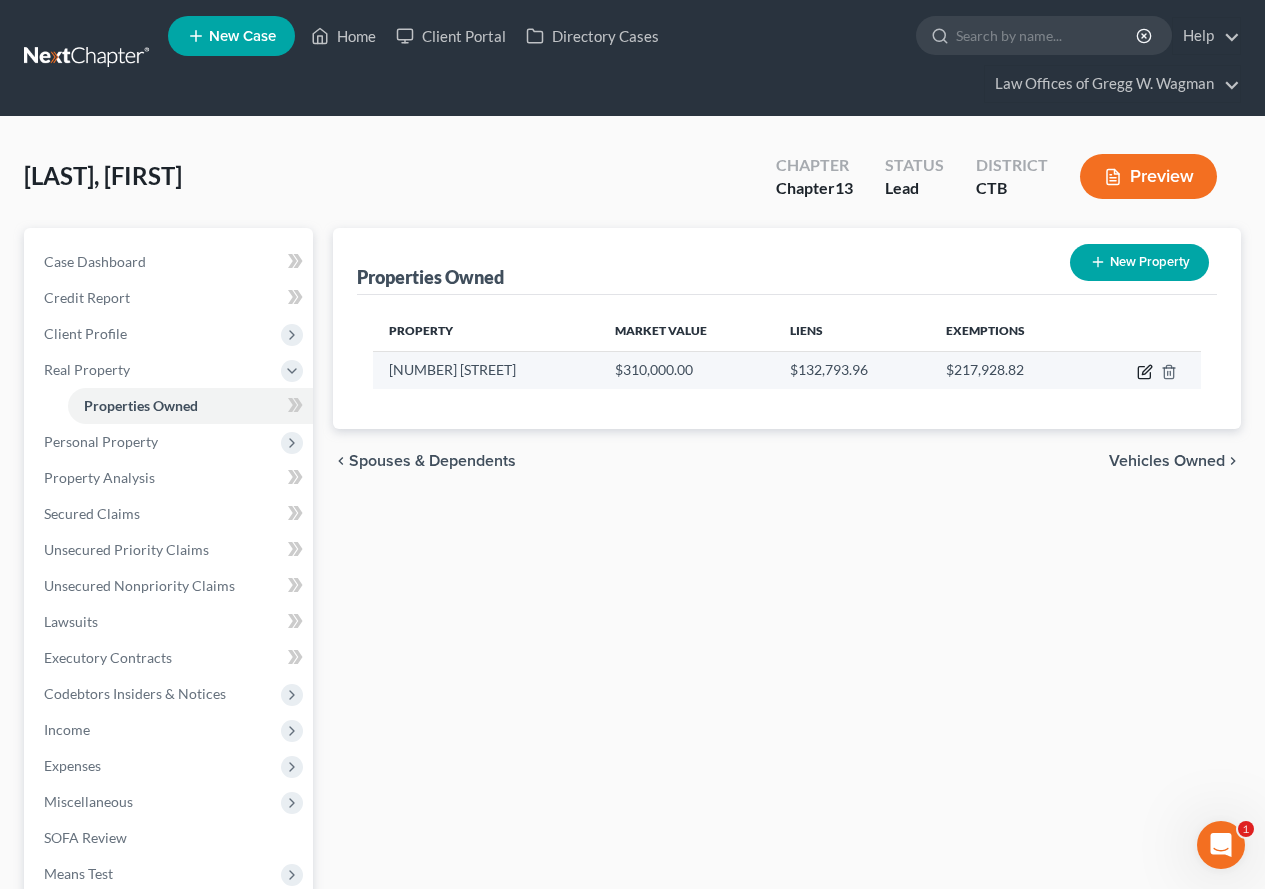 click 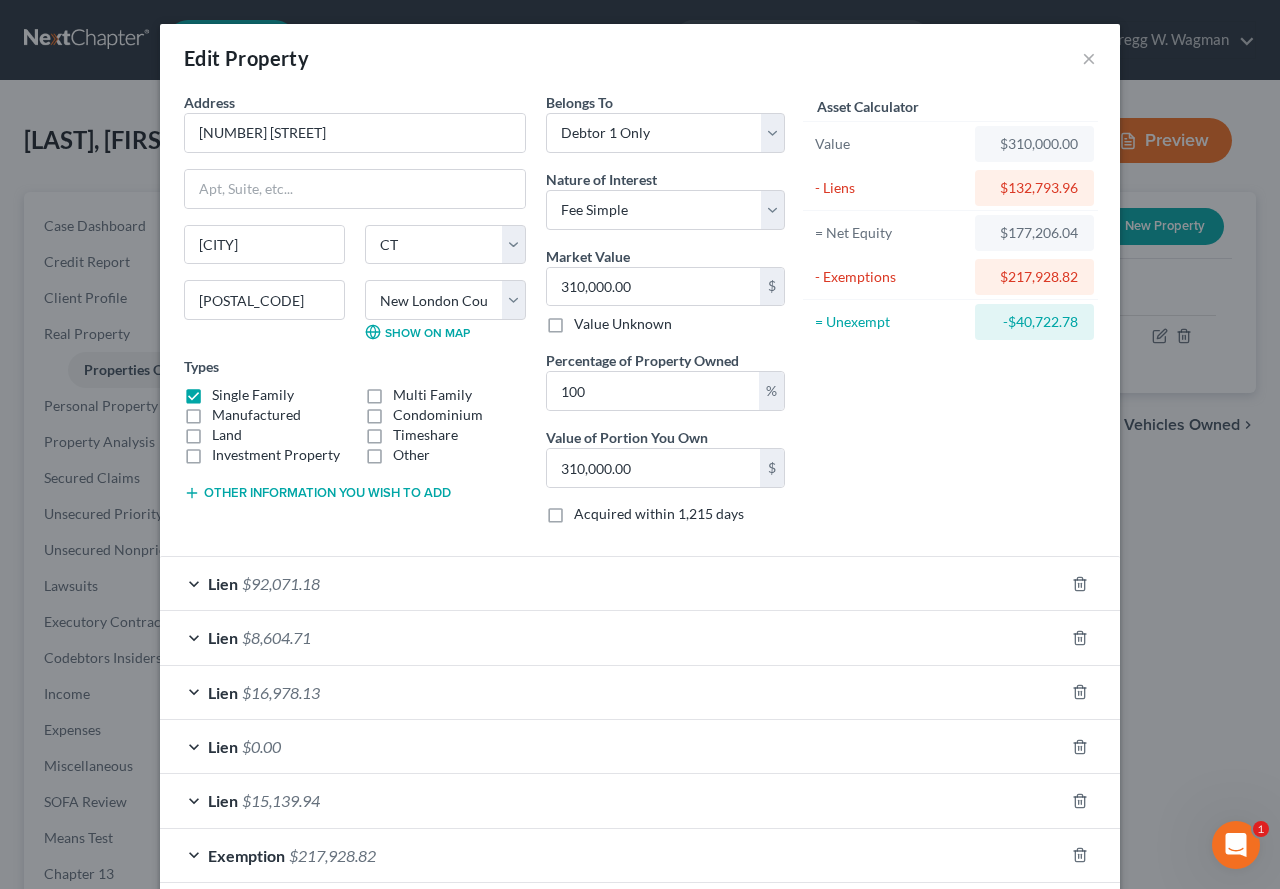 click on "Lien $92,071.18" at bounding box center (612, 583) 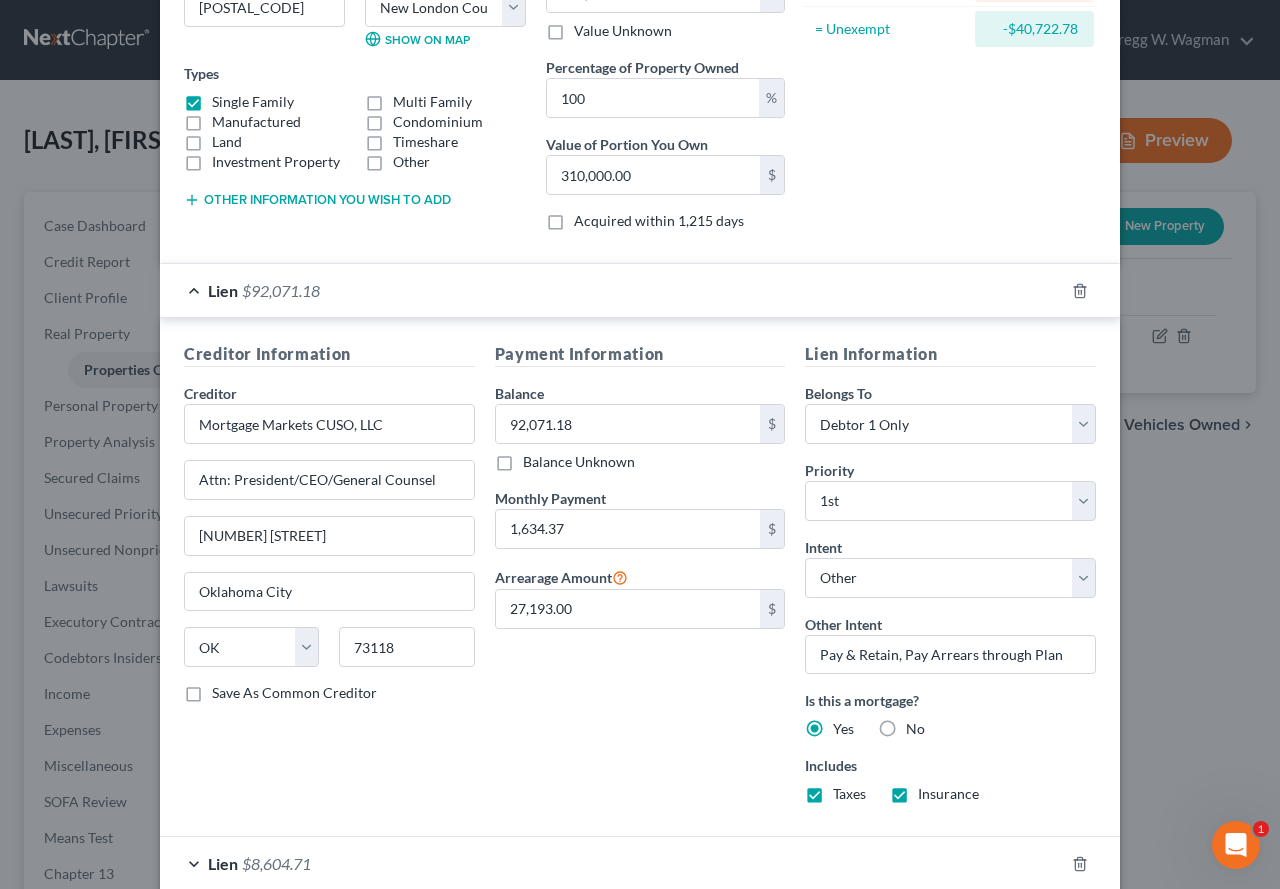 scroll, scrollTop: 300, scrollLeft: 0, axis: vertical 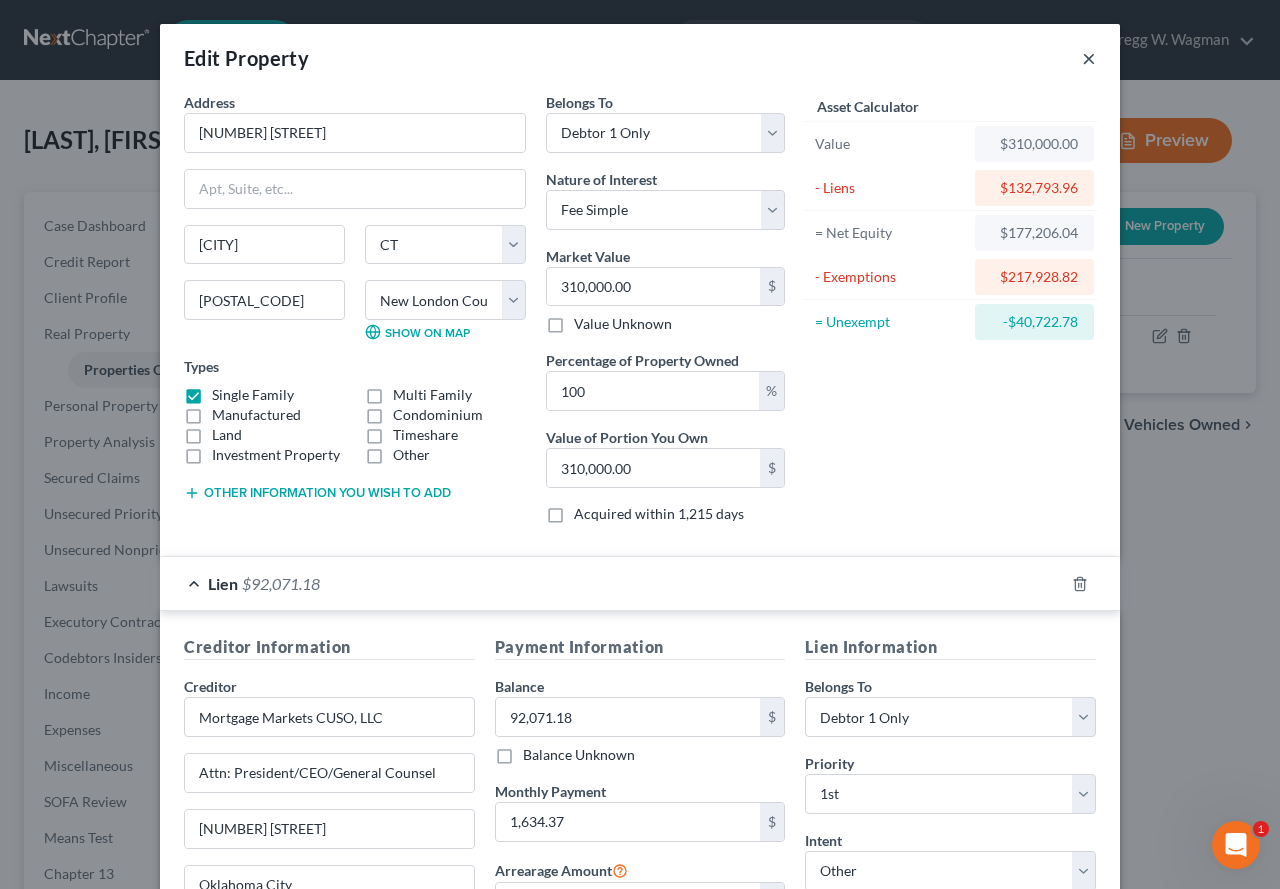 click on "×" at bounding box center [1089, 58] 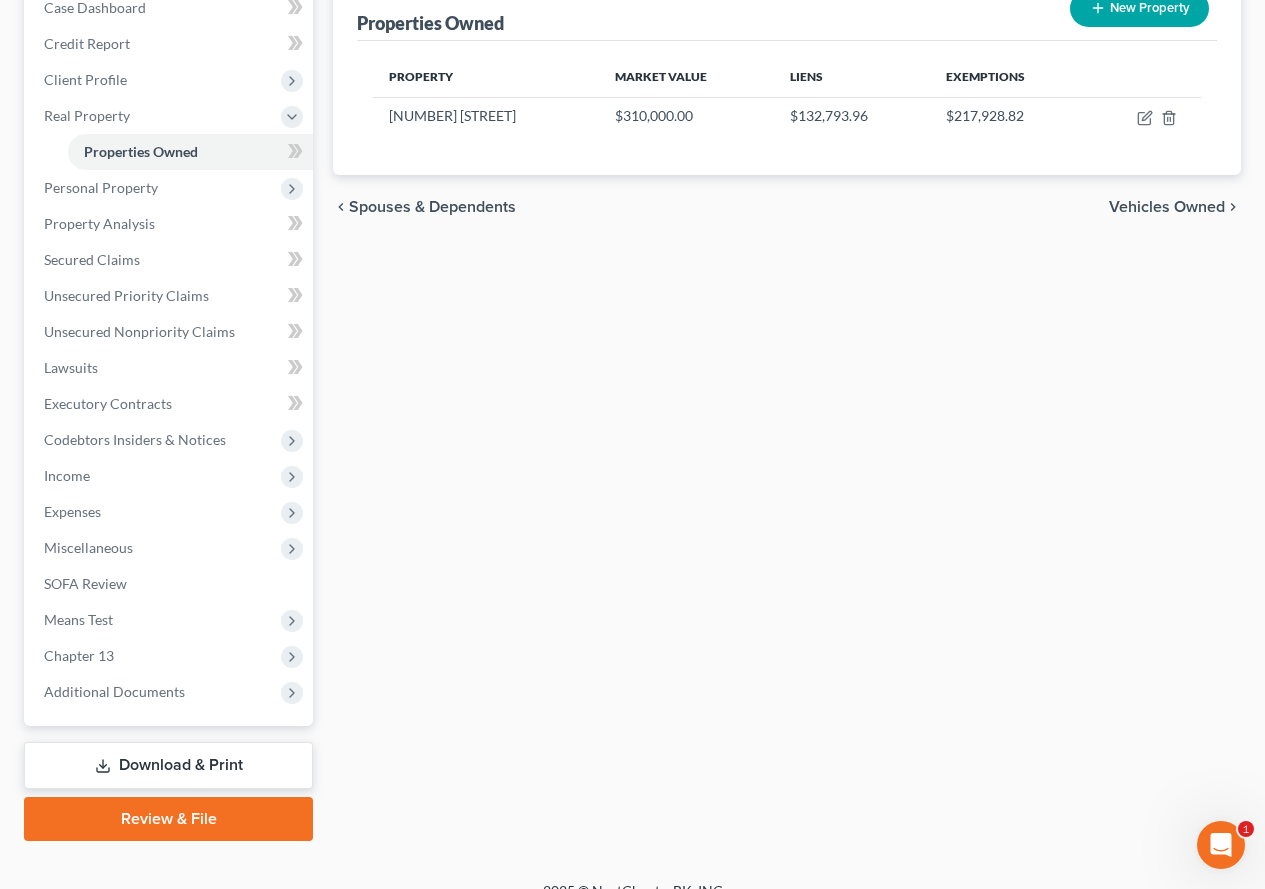 scroll, scrollTop: 282, scrollLeft: 0, axis: vertical 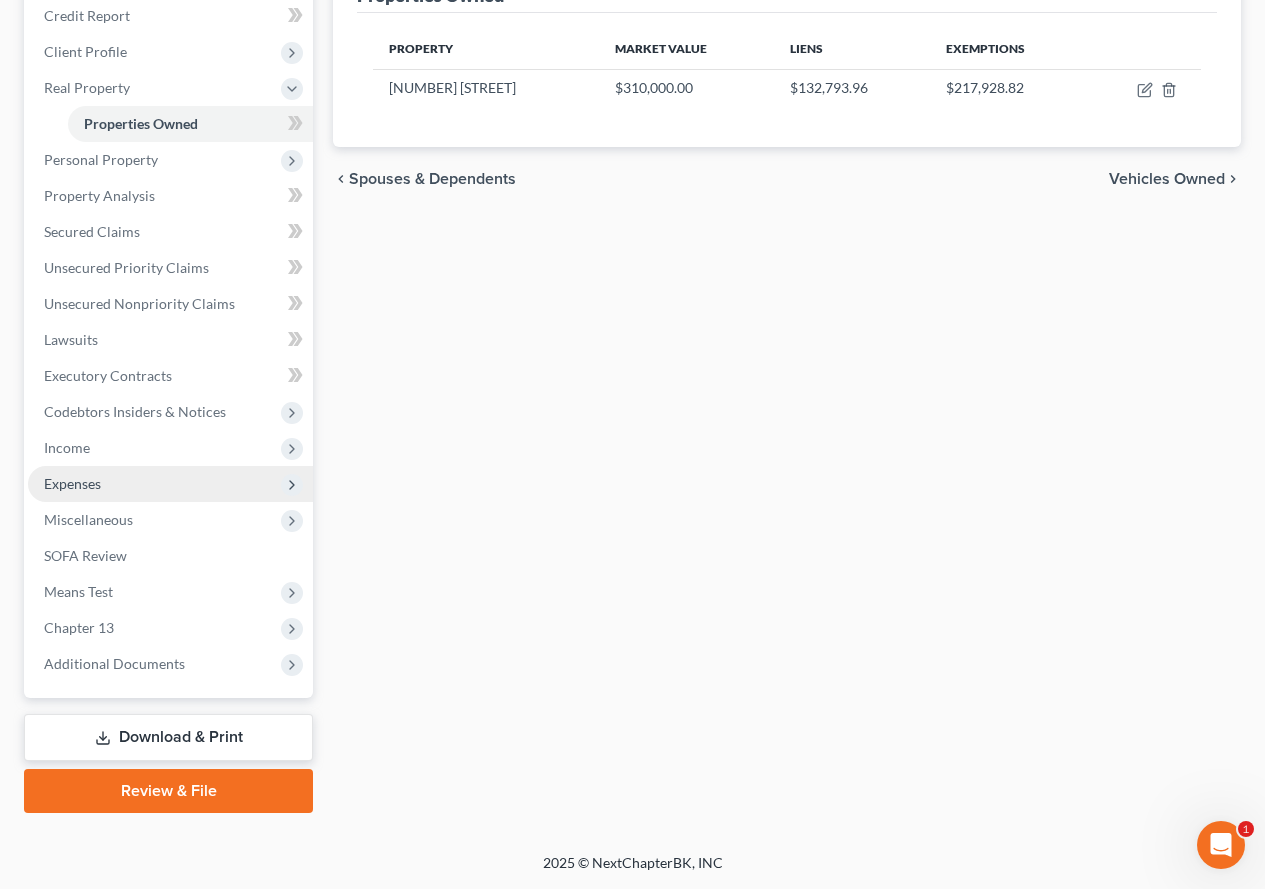click on "Expenses" at bounding box center (72, 483) 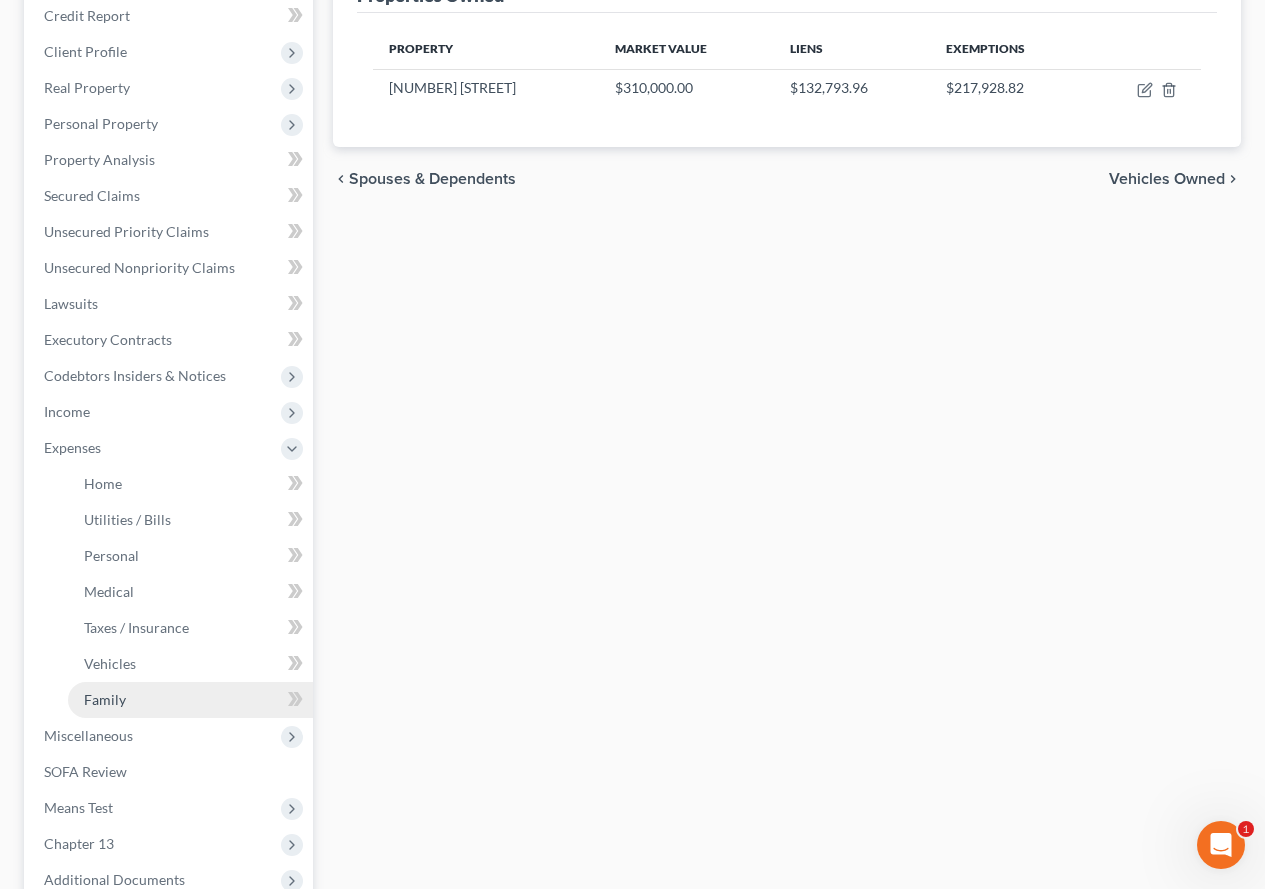click on "Family" at bounding box center [105, 699] 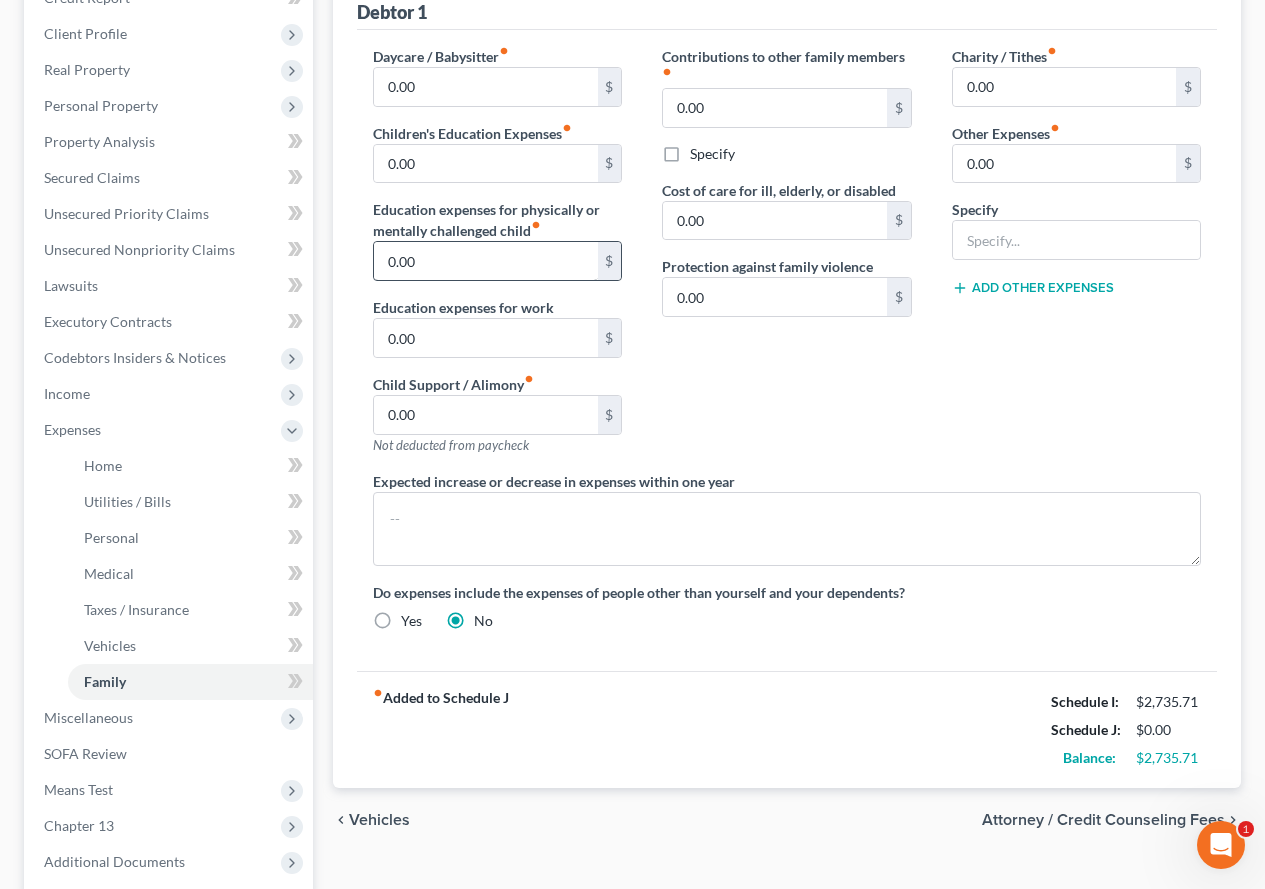 scroll, scrollTop: 498, scrollLeft: 0, axis: vertical 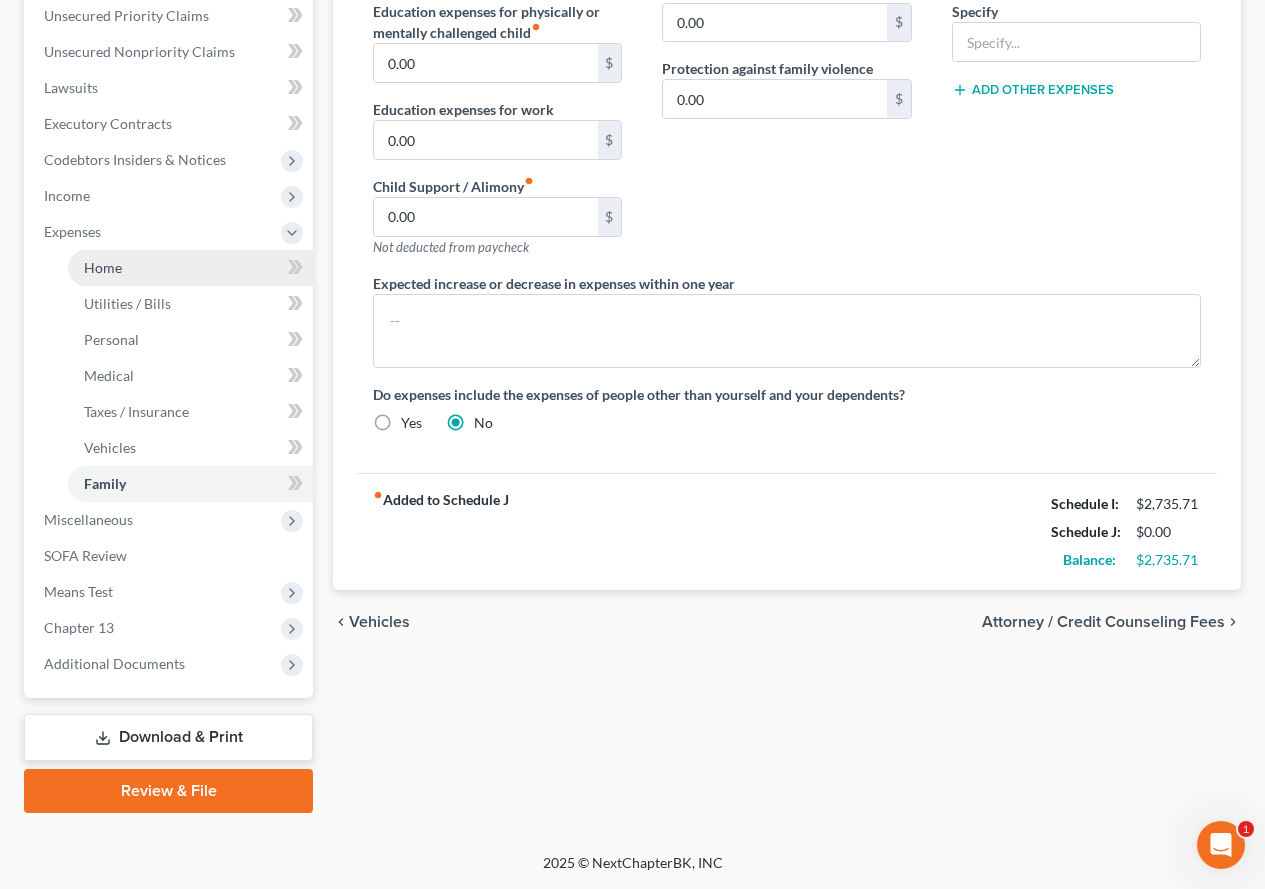 click on "Home" at bounding box center (103, 267) 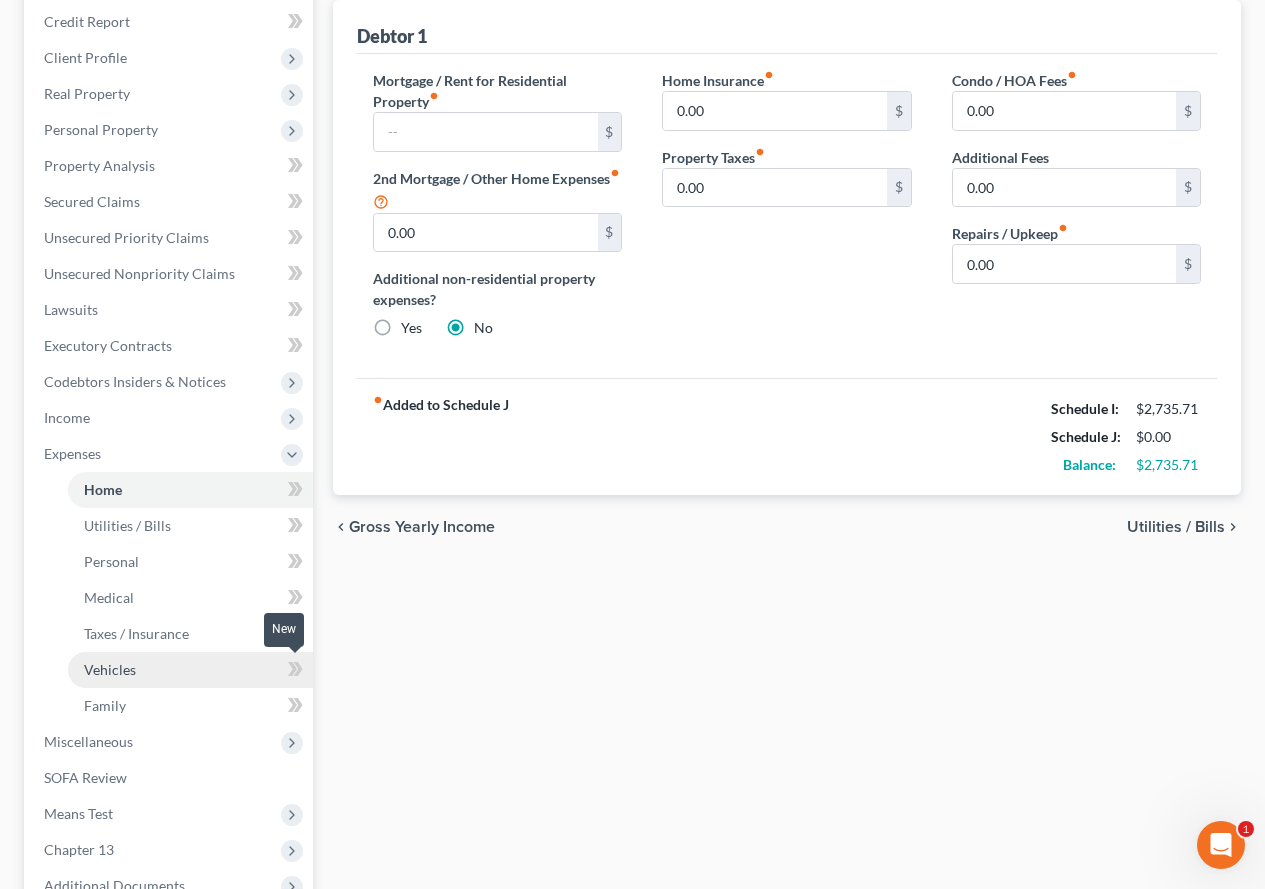 scroll, scrollTop: 300, scrollLeft: 0, axis: vertical 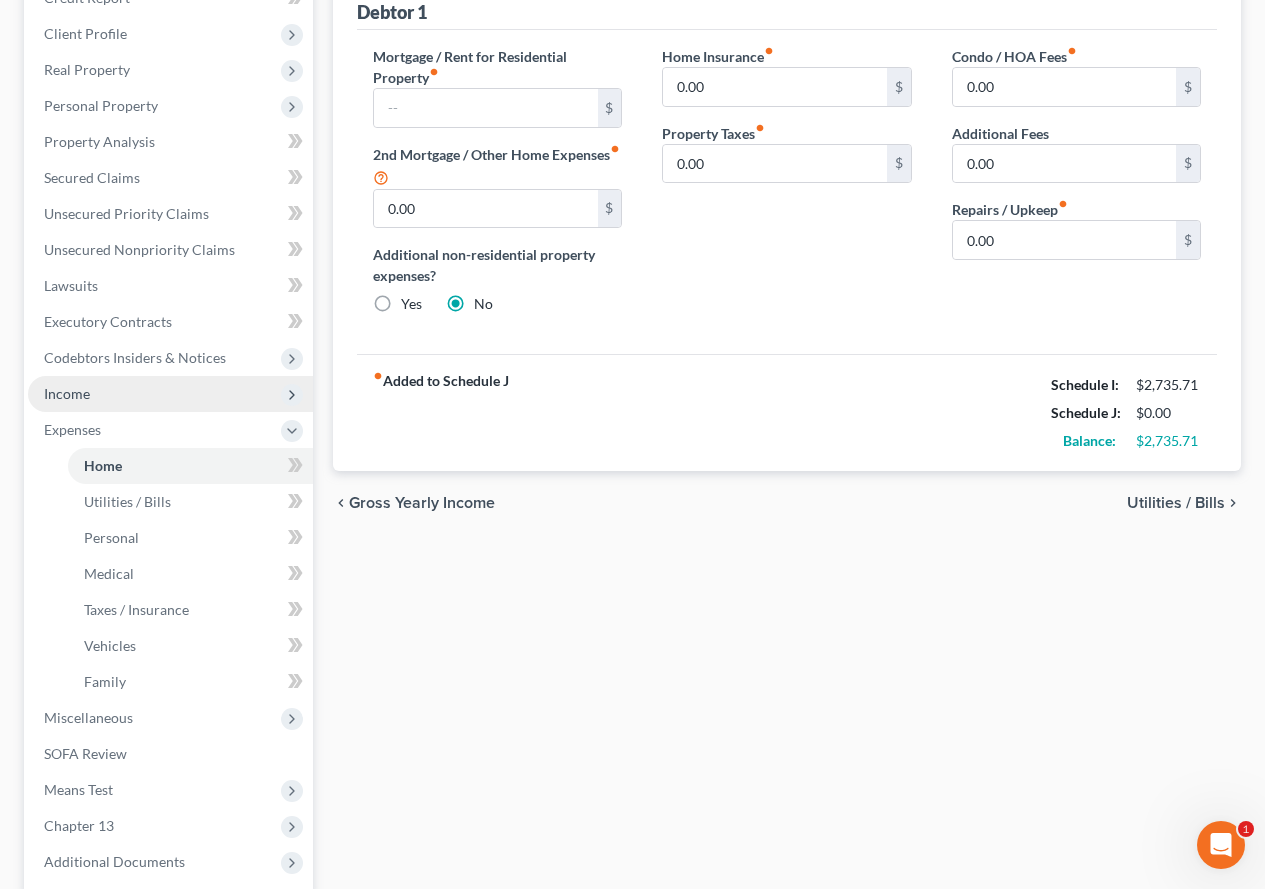 click on "Income" at bounding box center [170, 394] 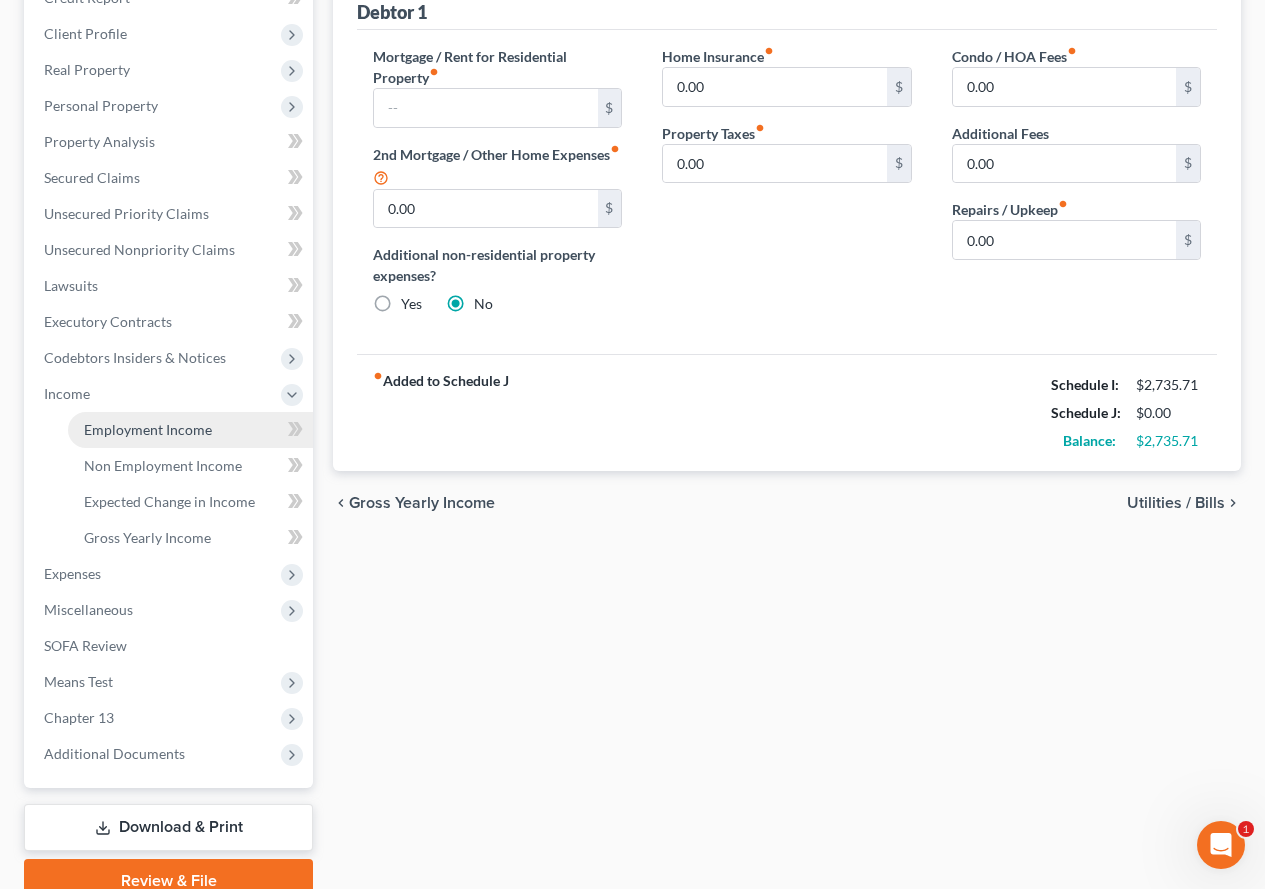 click on "Employment Income" at bounding box center [148, 429] 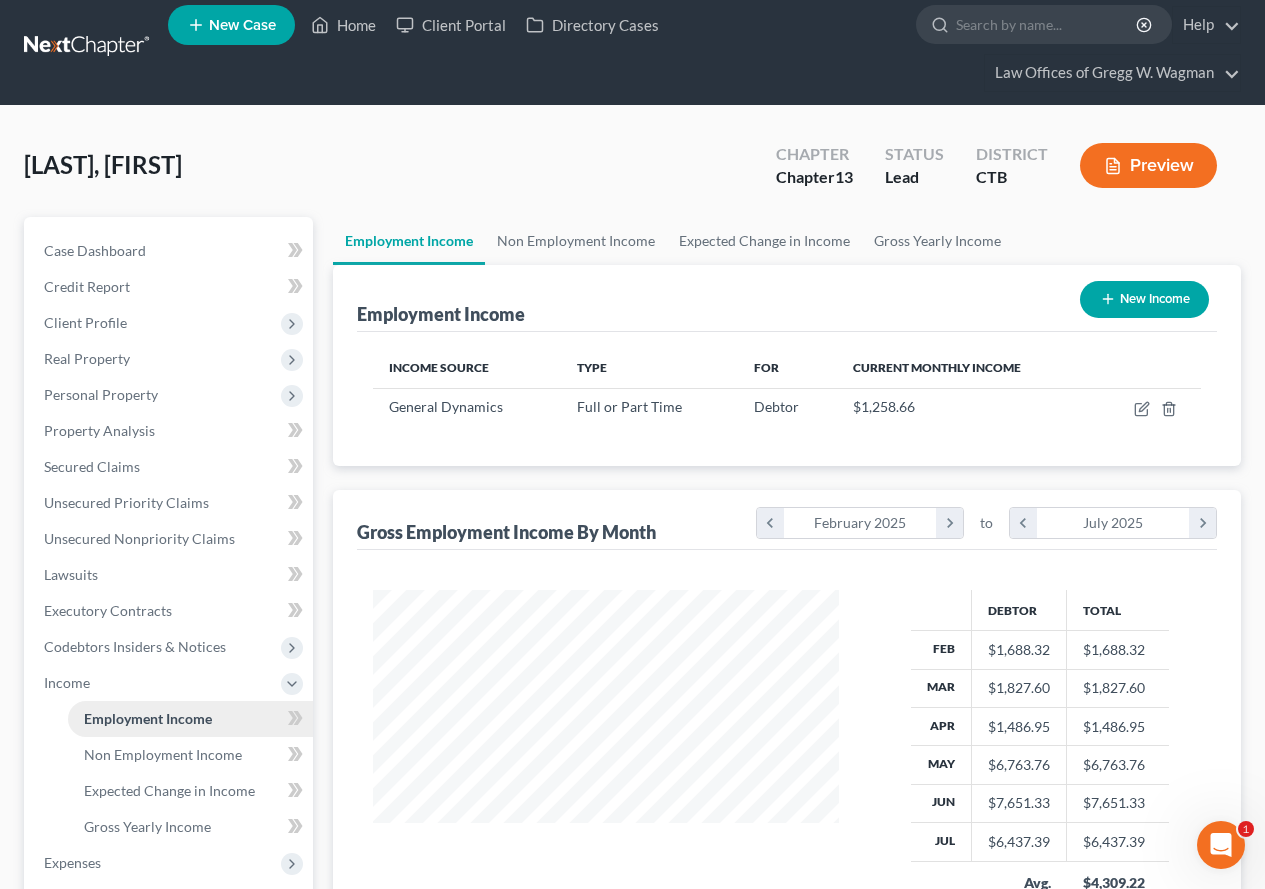 scroll, scrollTop: 0, scrollLeft: 0, axis: both 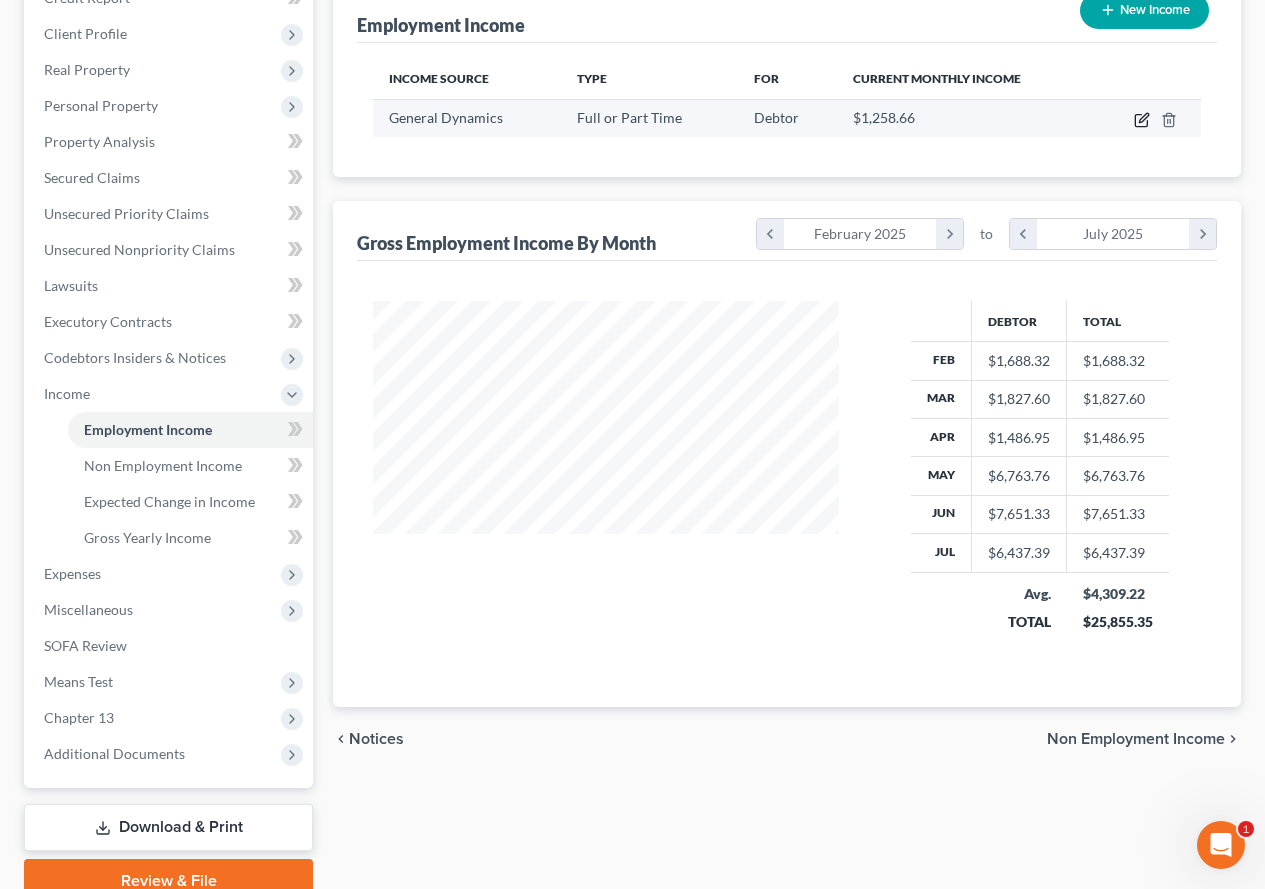 click 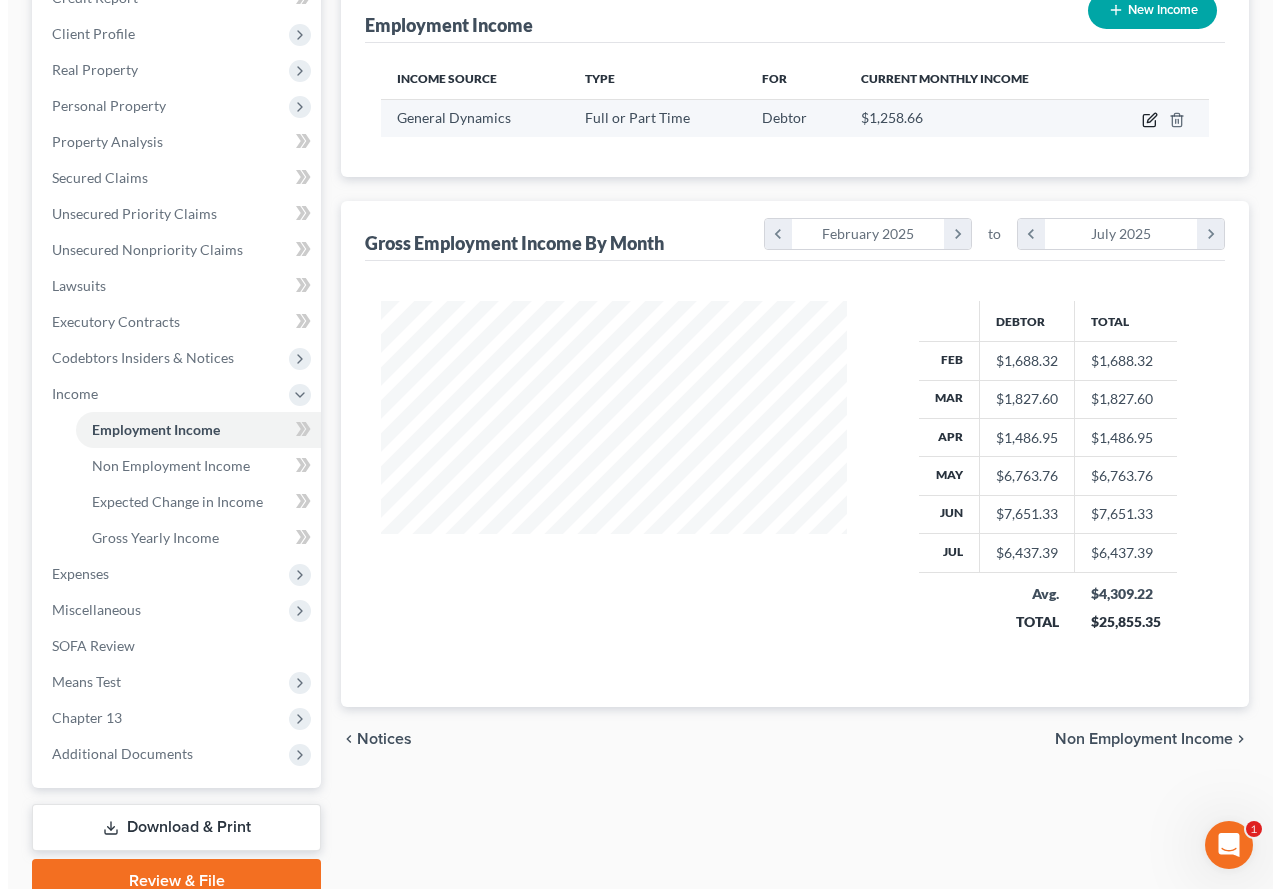 scroll, scrollTop: 264, scrollLeft: 0, axis: vertical 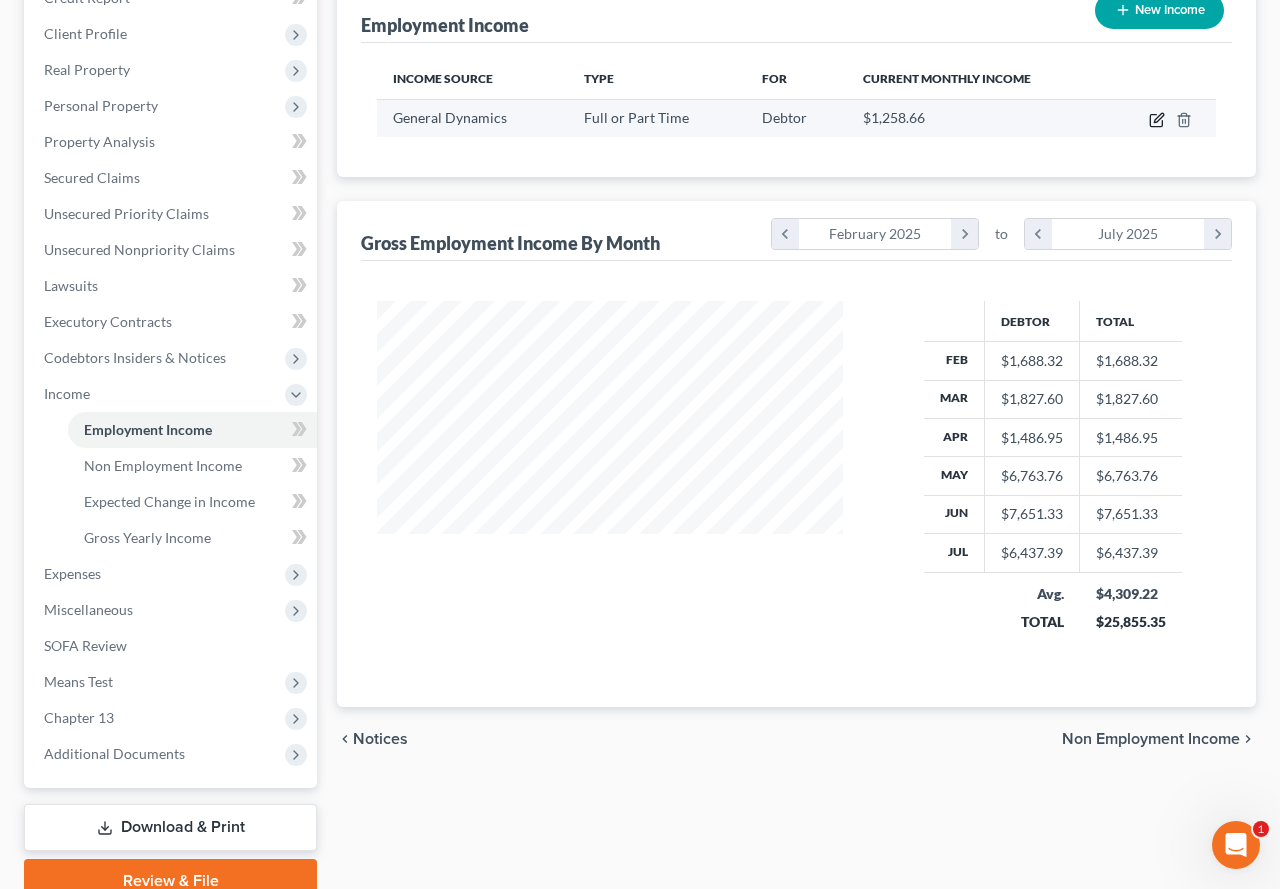 select on "0" 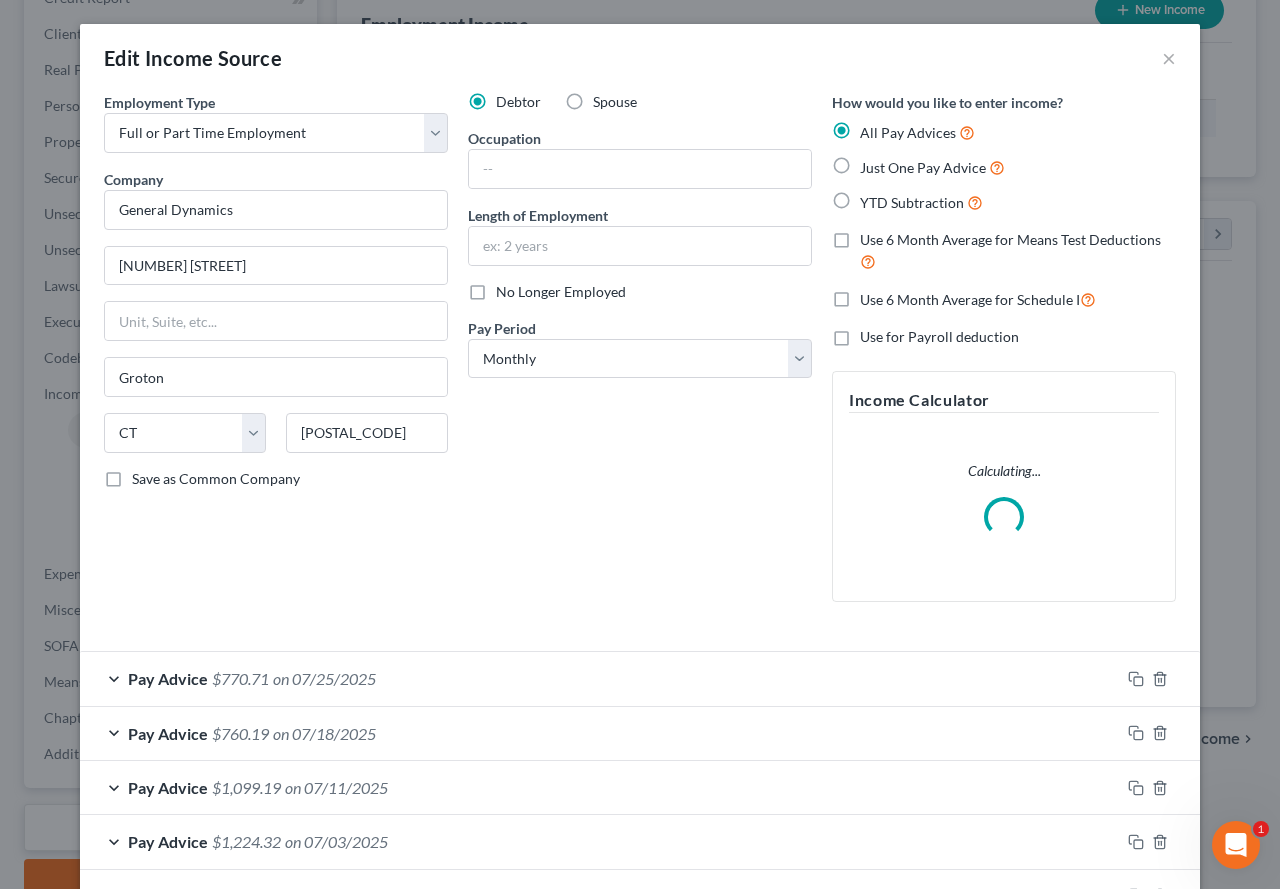 scroll, scrollTop: 999642, scrollLeft: 999487, axis: both 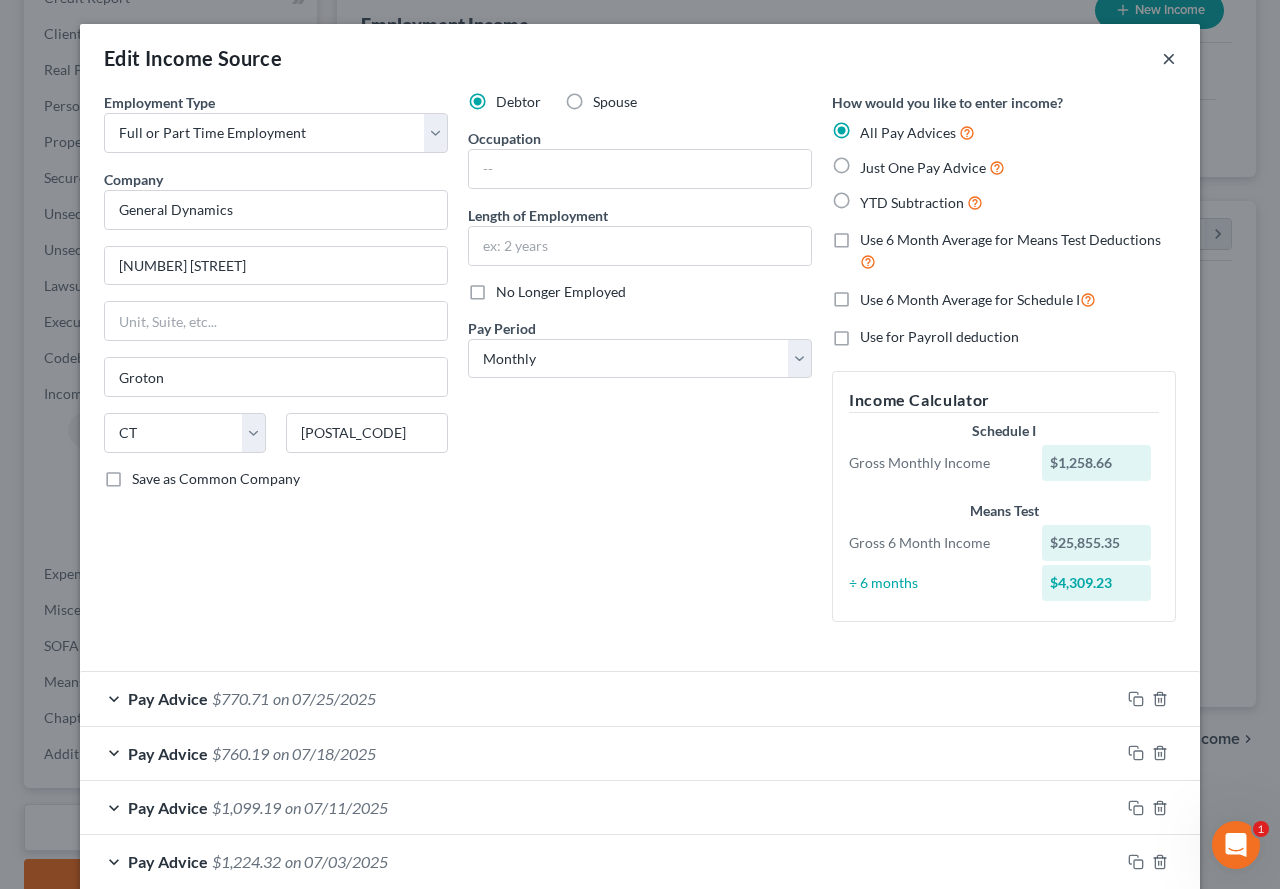 drag, startPoint x: 1158, startPoint y: 58, endPoint x: 1067, endPoint y: 190, distance: 160.32779 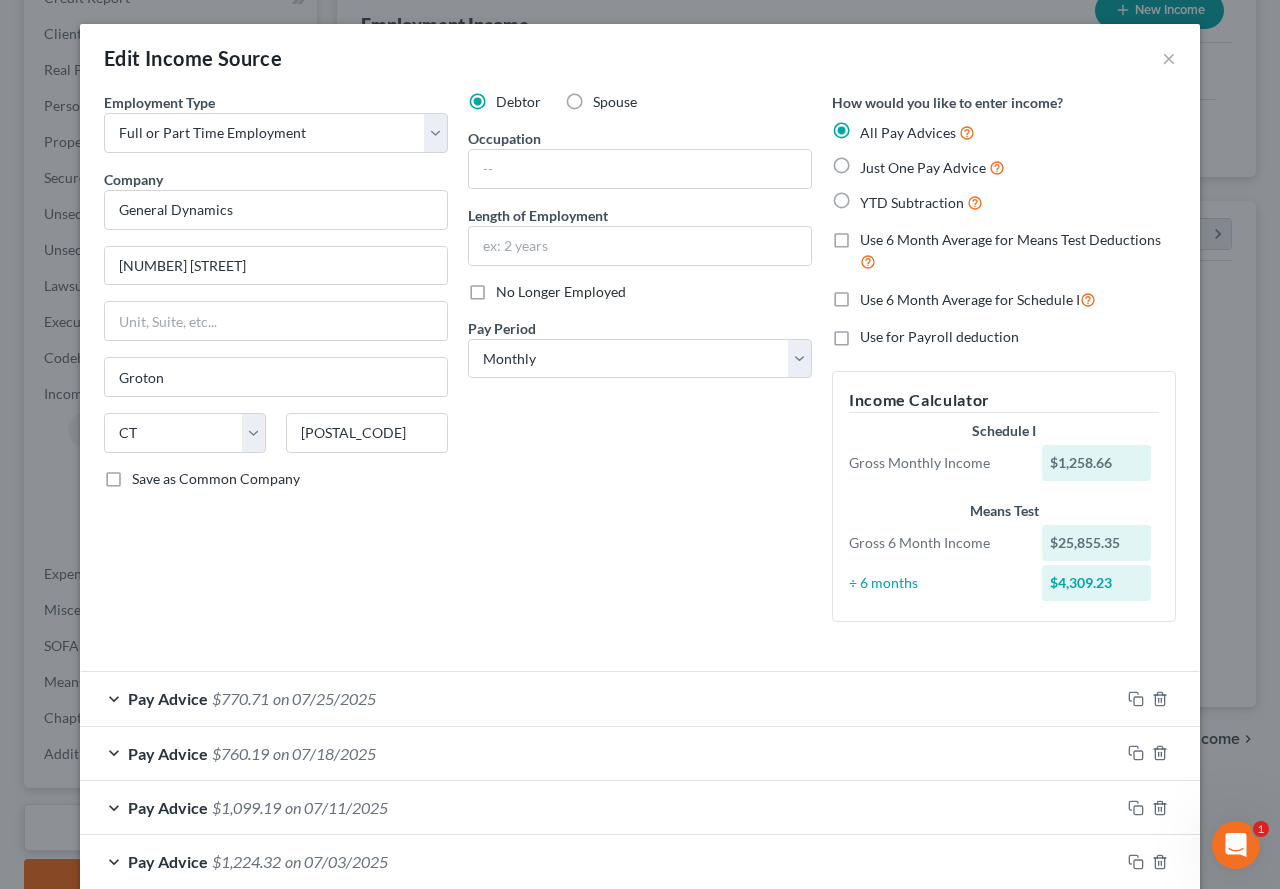 click on "Use 6 Month Average for Means Test Deductions" at bounding box center (1018, 251) 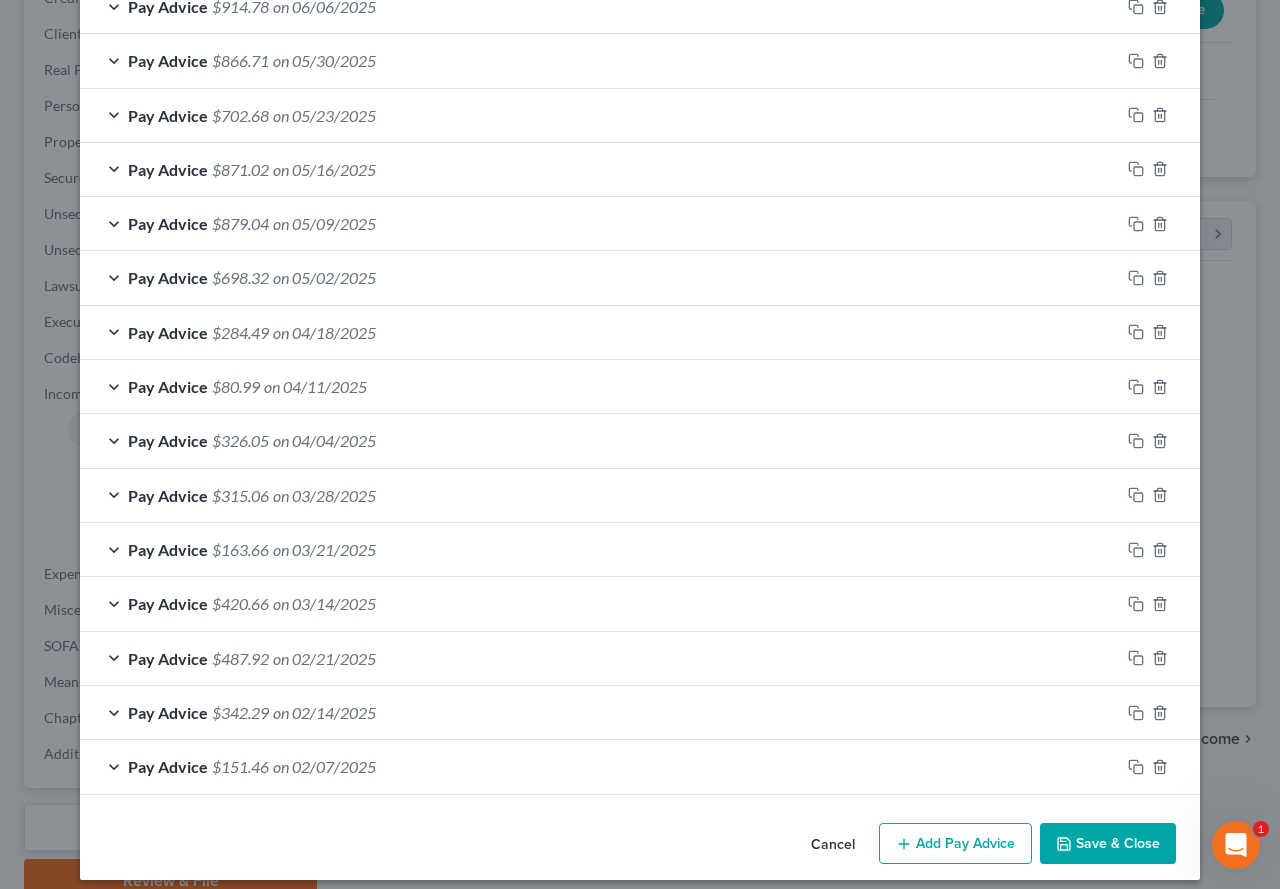 scroll, scrollTop: 1142, scrollLeft: 0, axis: vertical 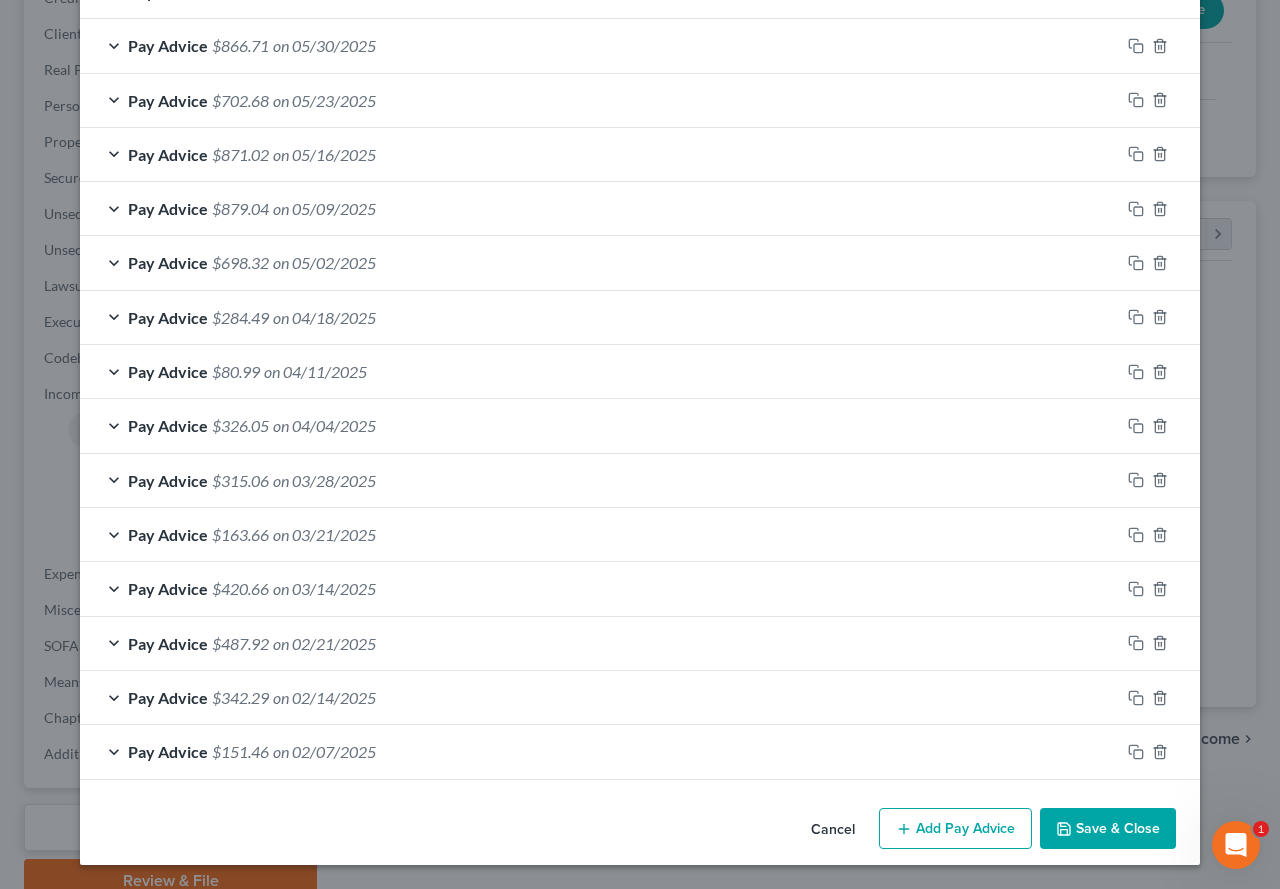 click on "Save & Close" at bounding box center (1108, 829) 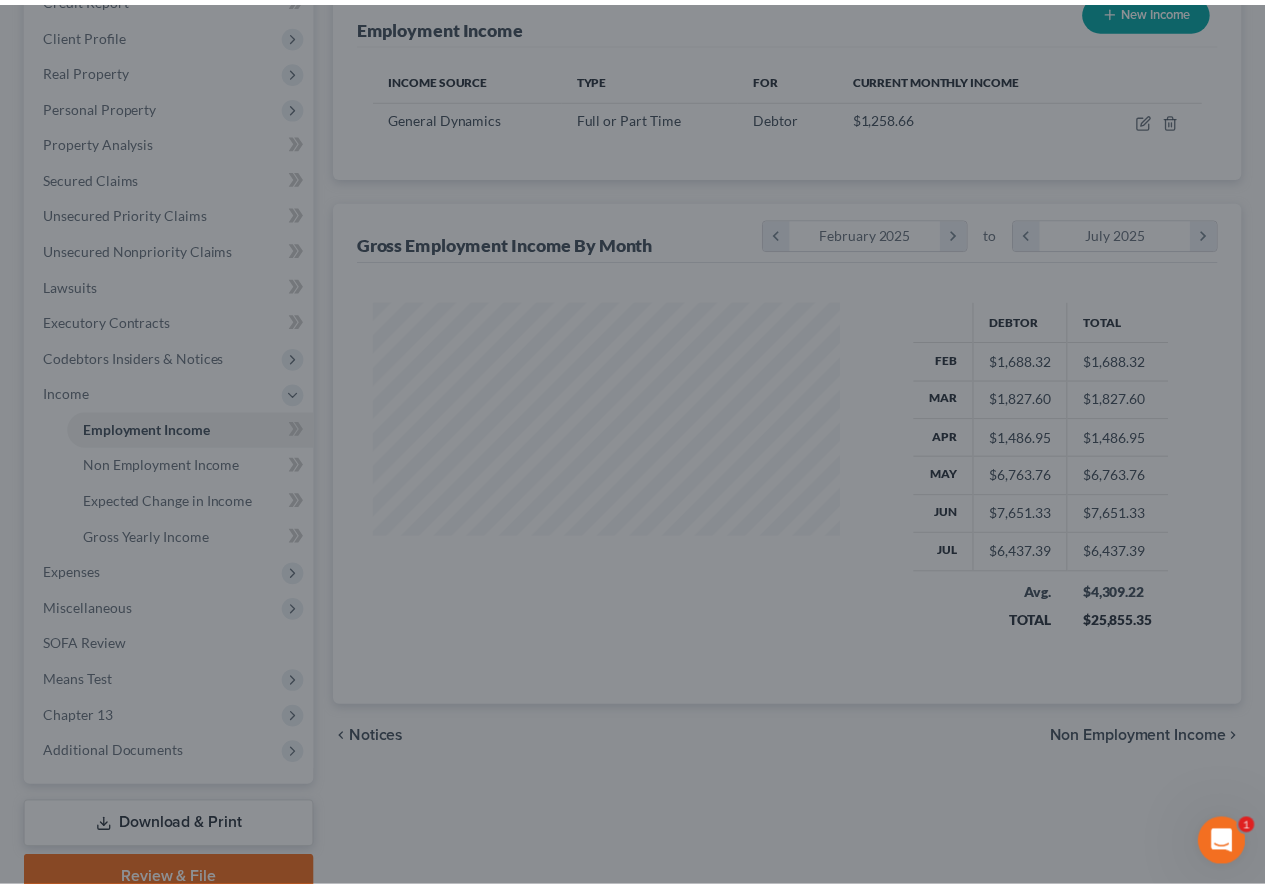scroll, scrollTop: 300, scrollLeft: 0, axis: vertical 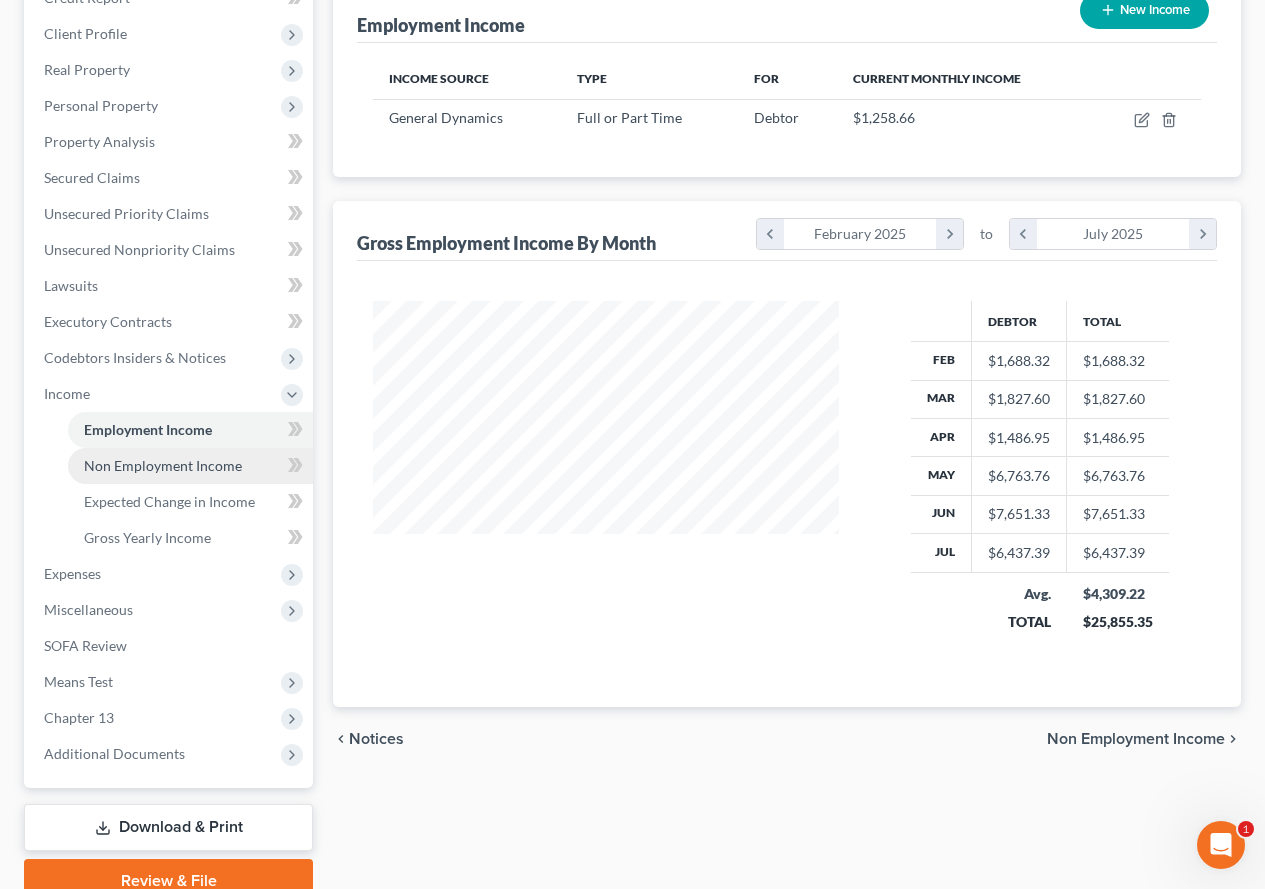 click on "Non Employment Income" at bounding box center [163, 465] 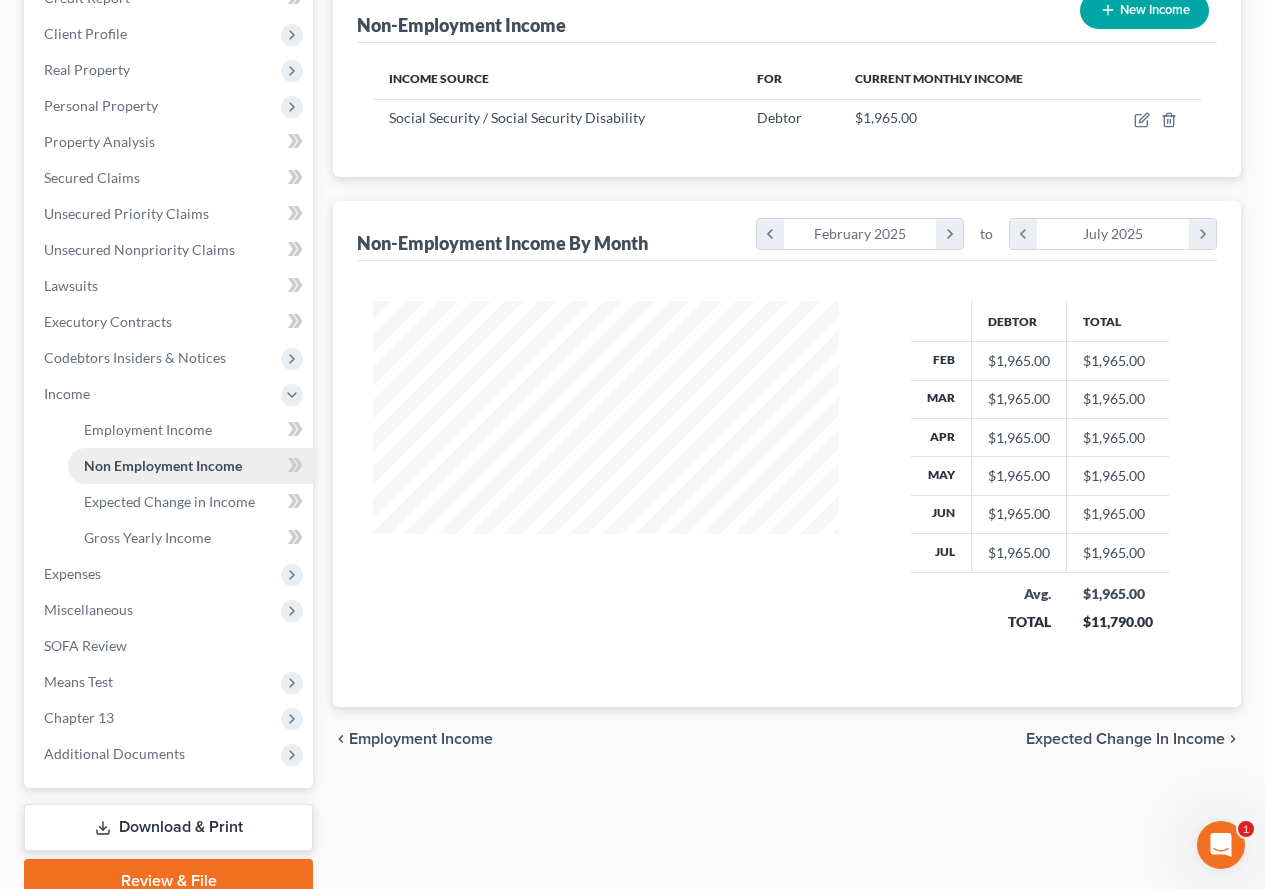 scroll, scrollTop: 0, scrollLeft: 0, axis: both 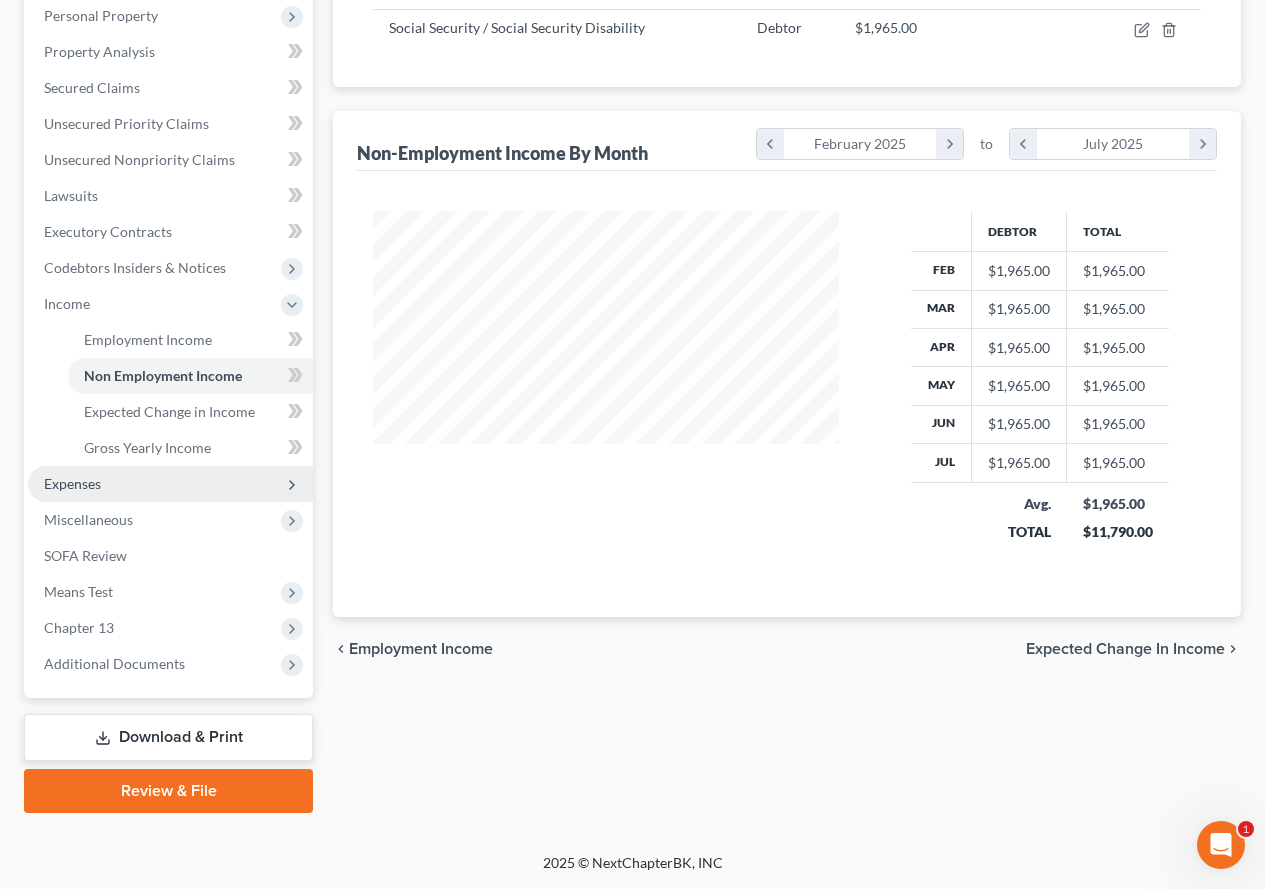 click on "Expenses" at bounding box center (72, 483) 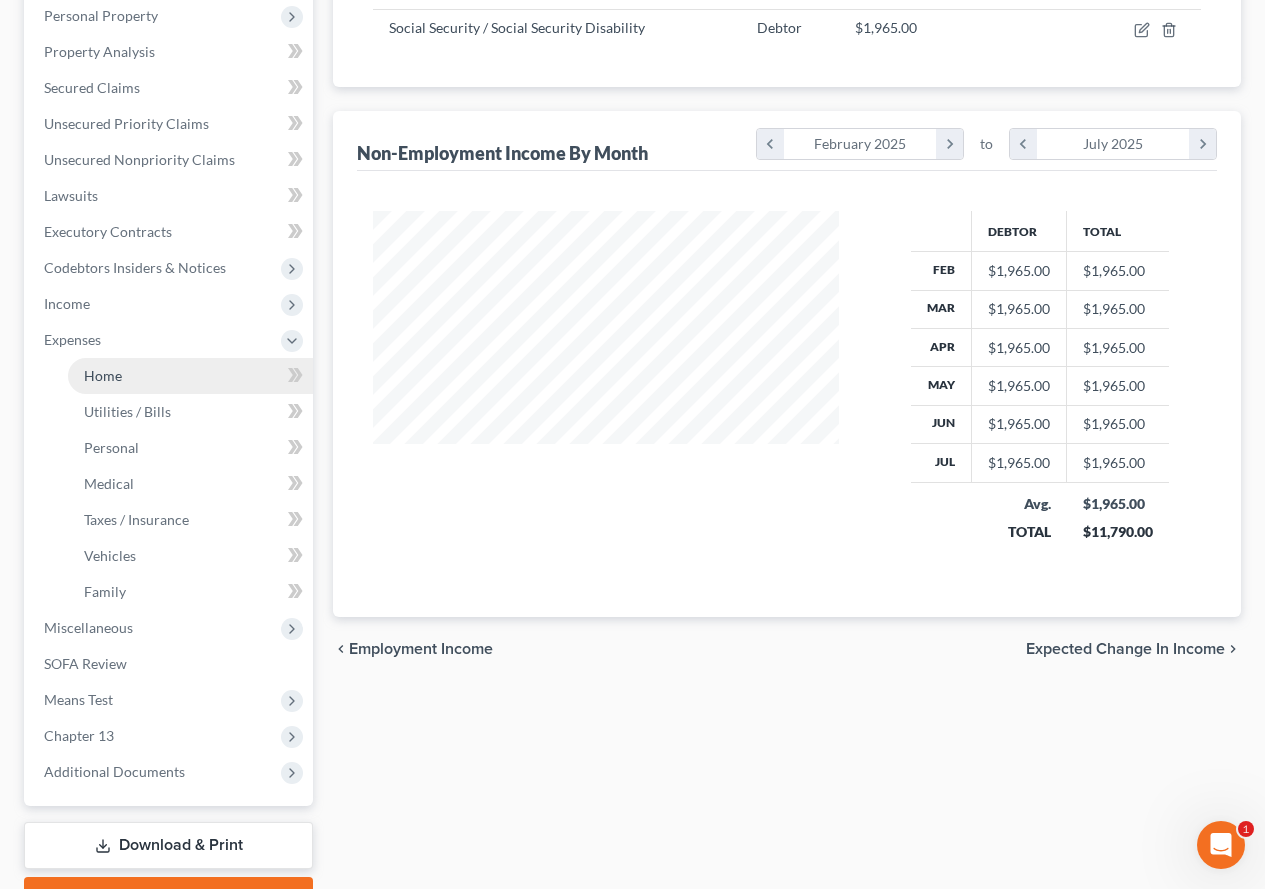 click on "Home" at bounding box center [103, 375] 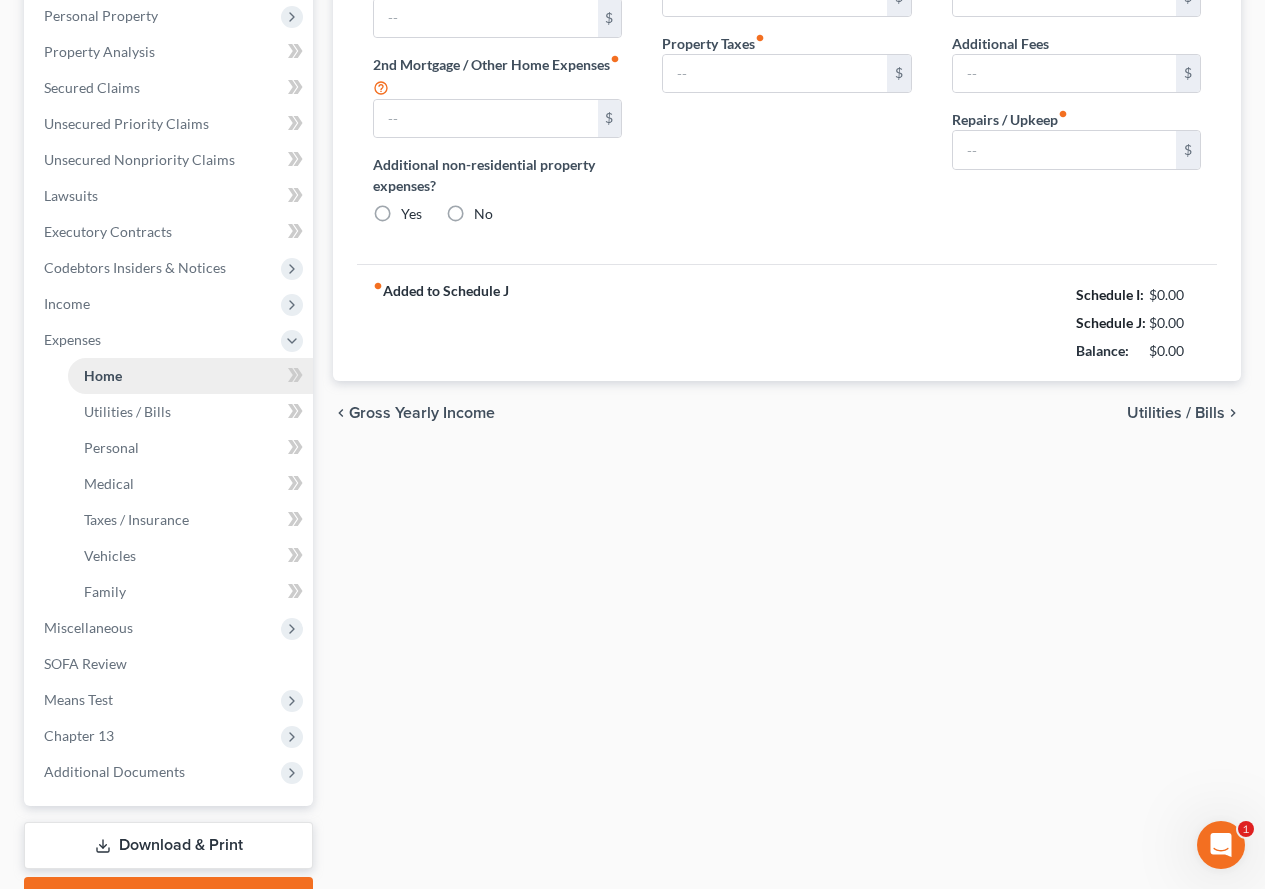 scroll, scrollTop: 288, scrollLeft: 0, axis: vertical 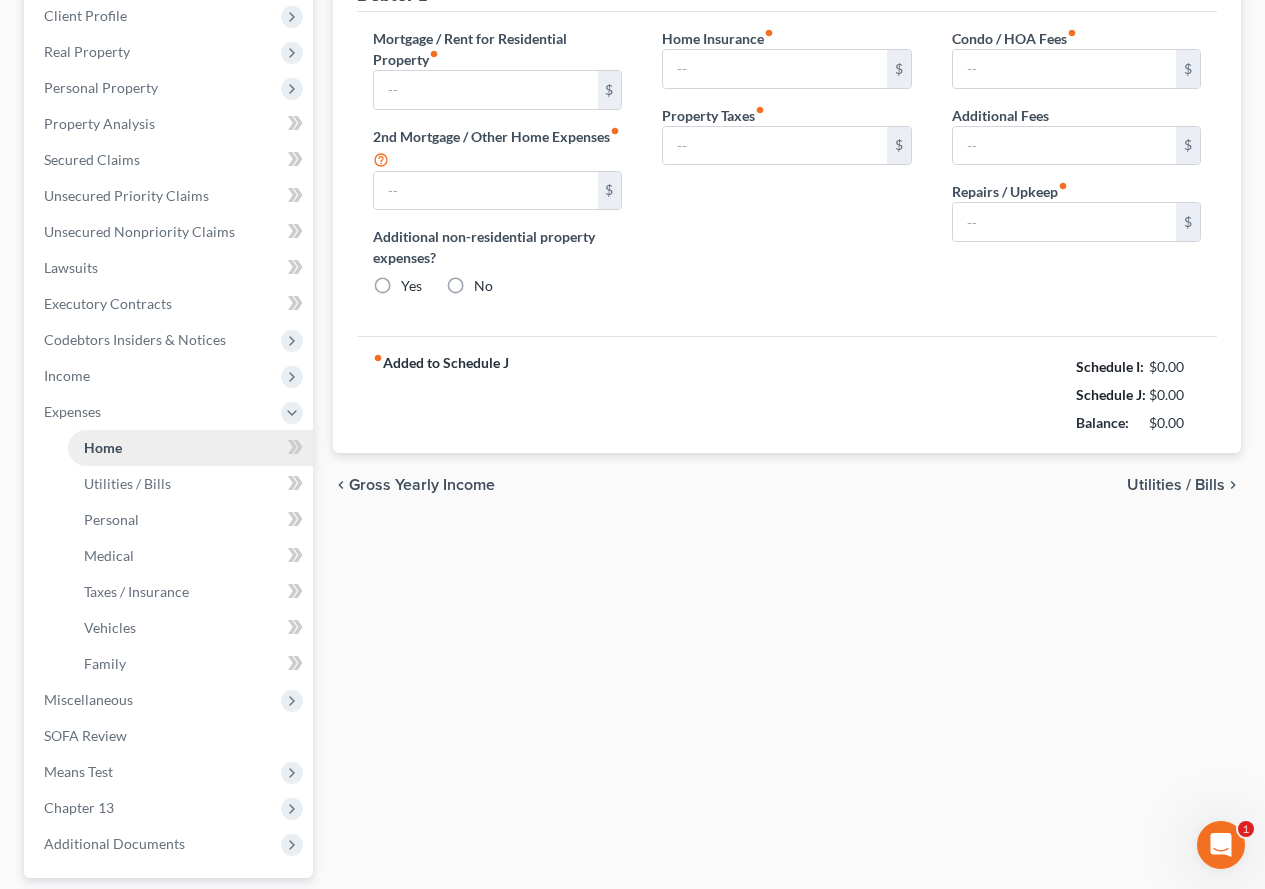 type on "0.00" 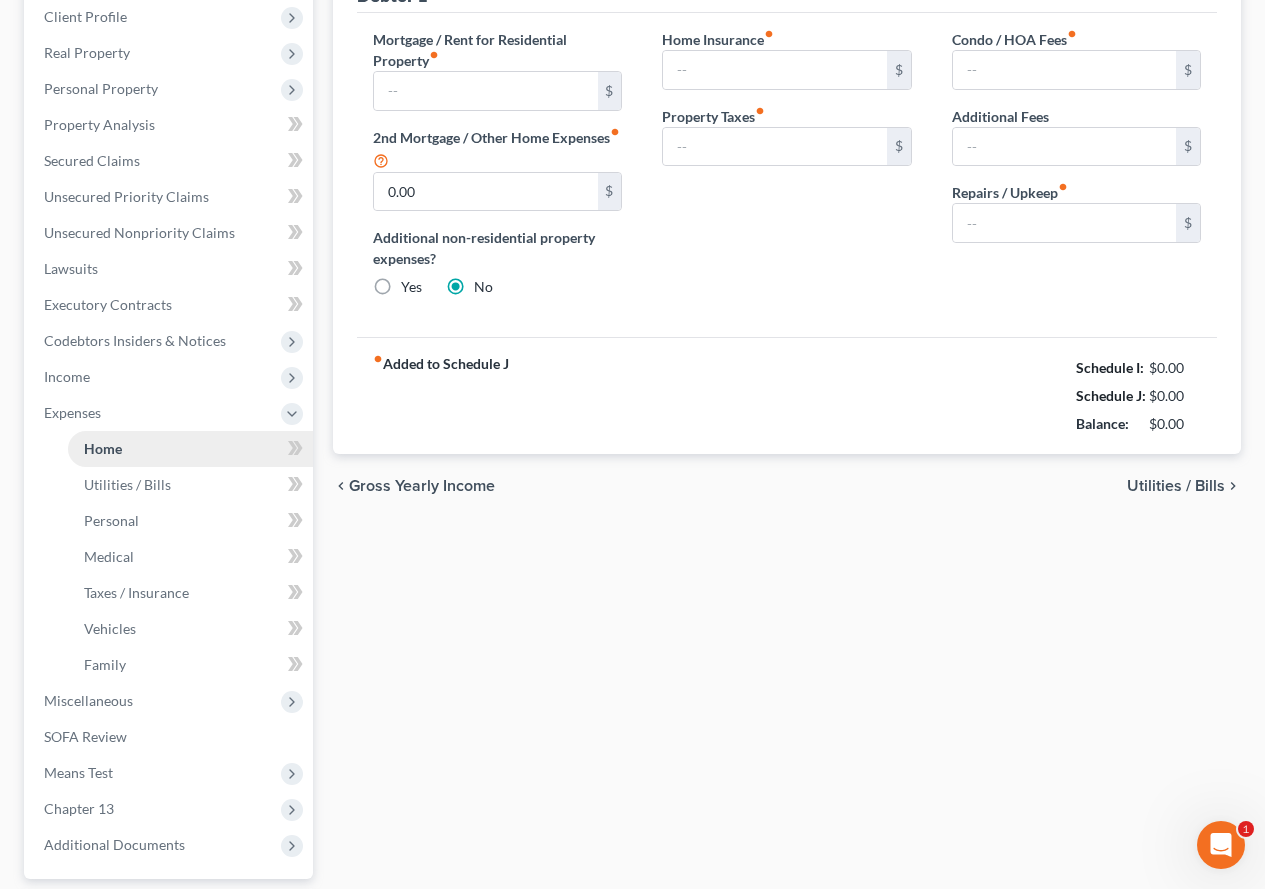 type on "0.00" 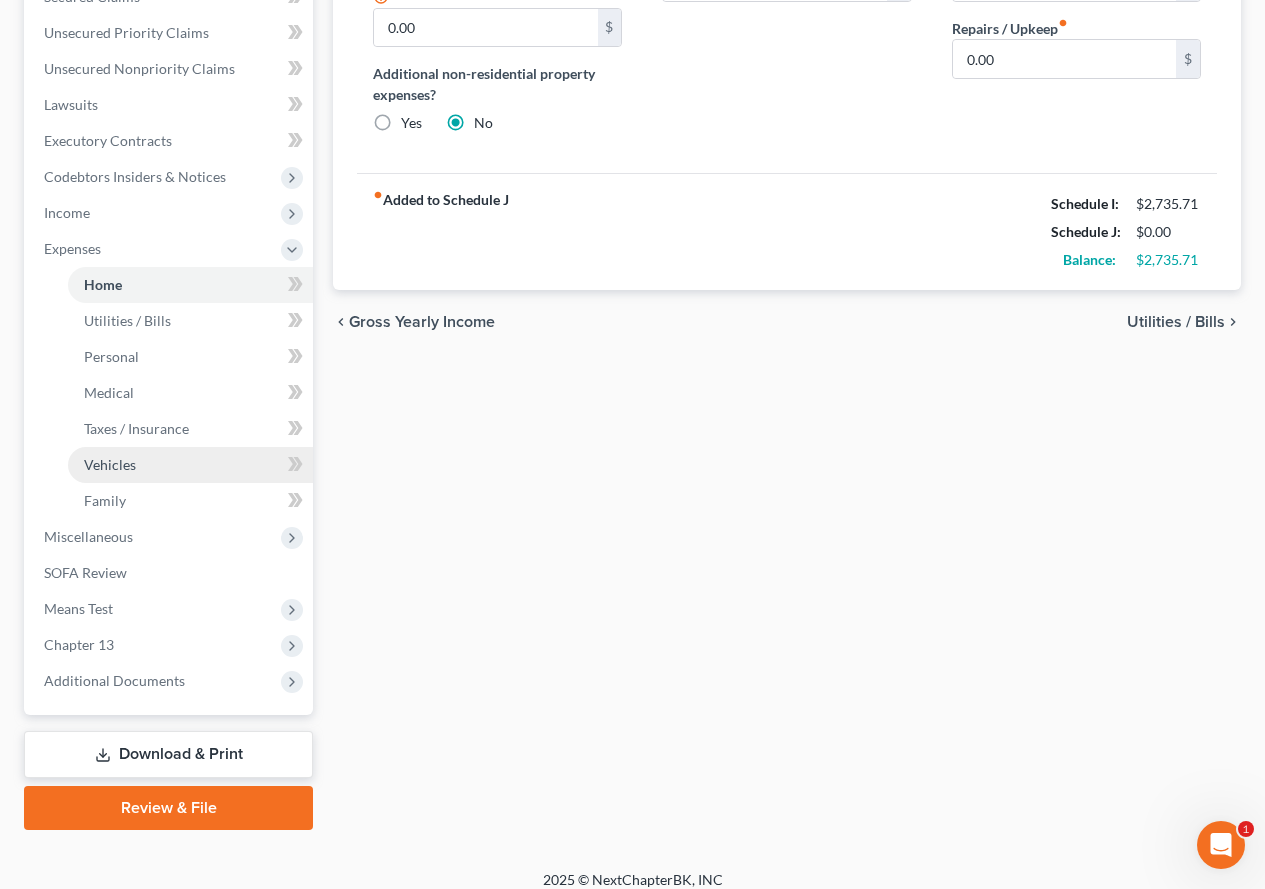 scroll, scrollTop: 498, scrollLeft: 0, axis: vertical 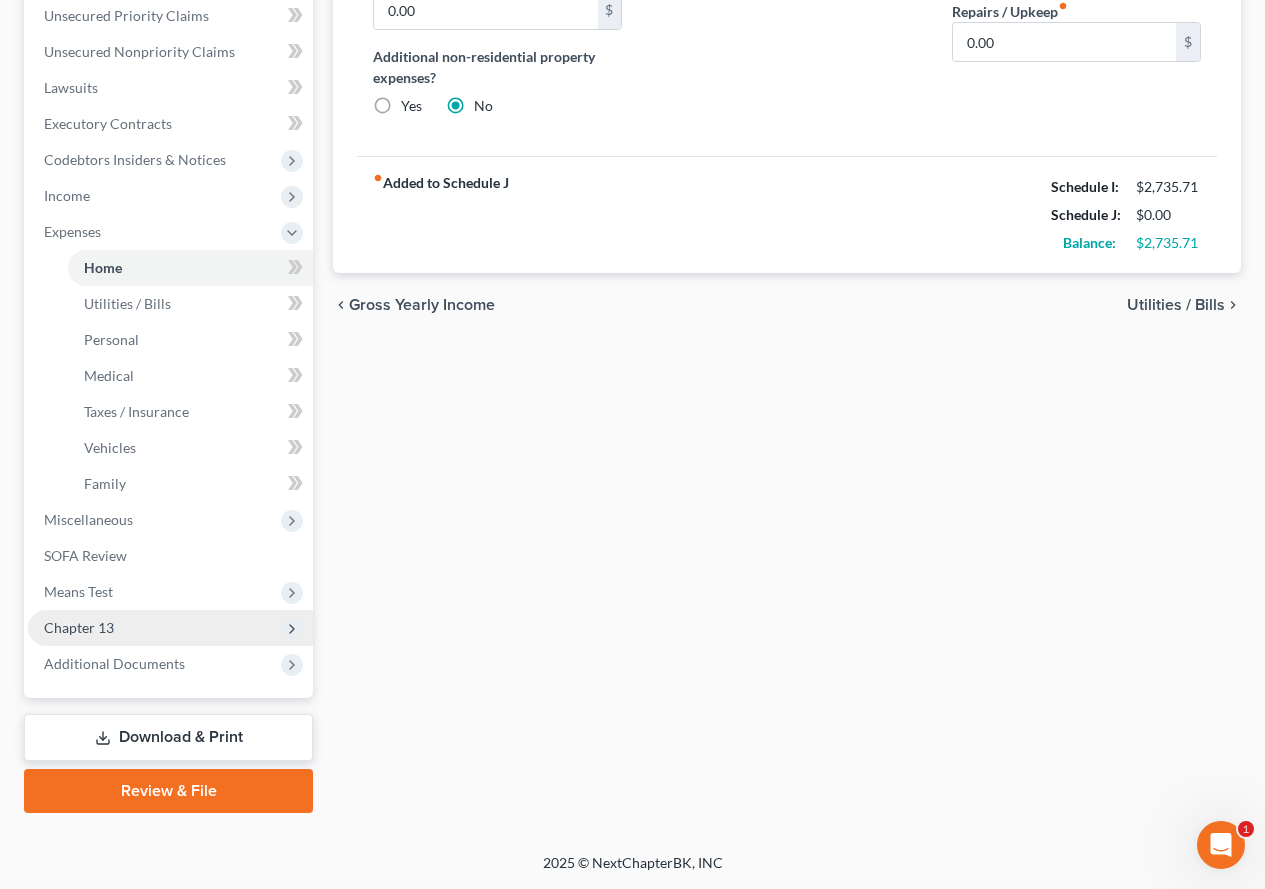 click on "Chapter 13" at bounding box center [79, 627] 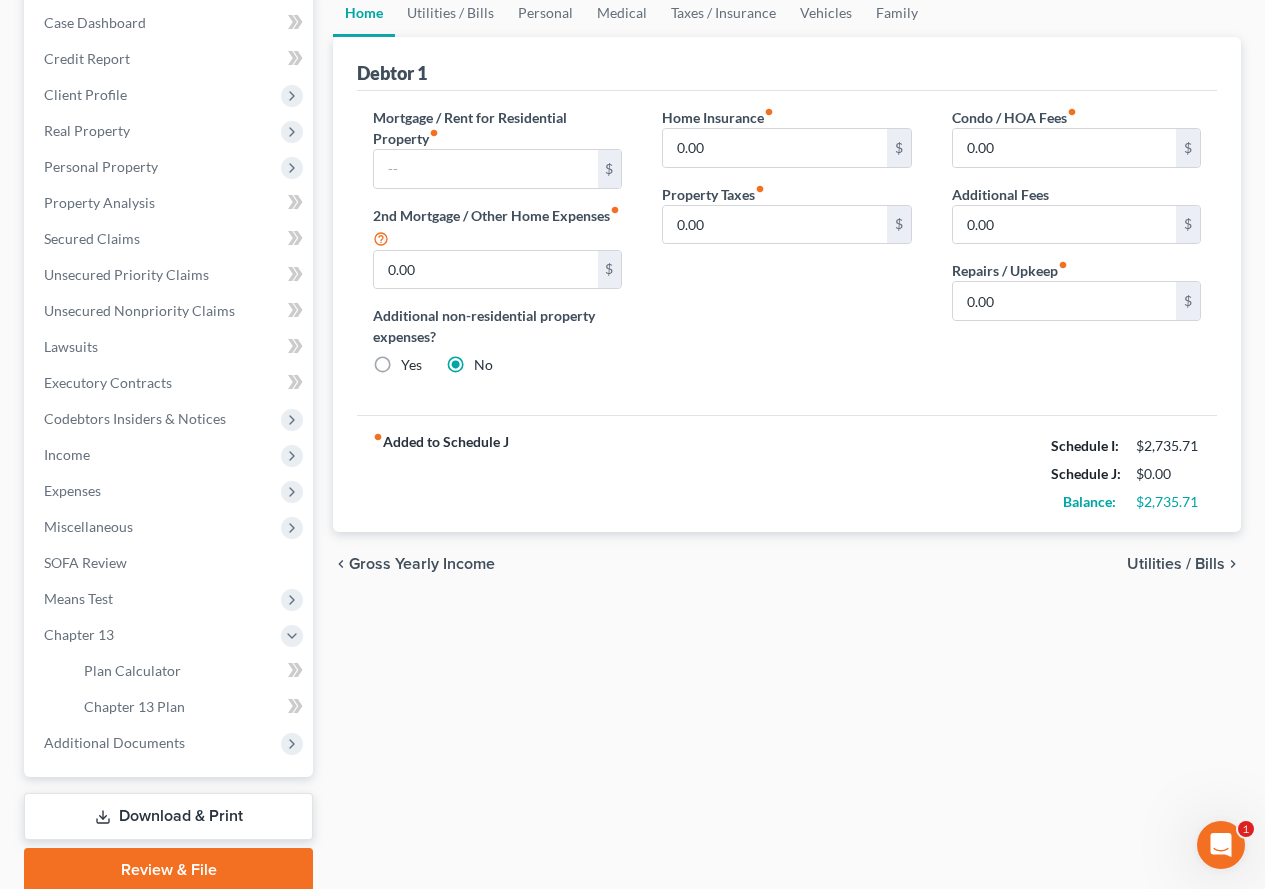 scroll, scrollTop: 318, scrollLeft: 0, axis: vertical 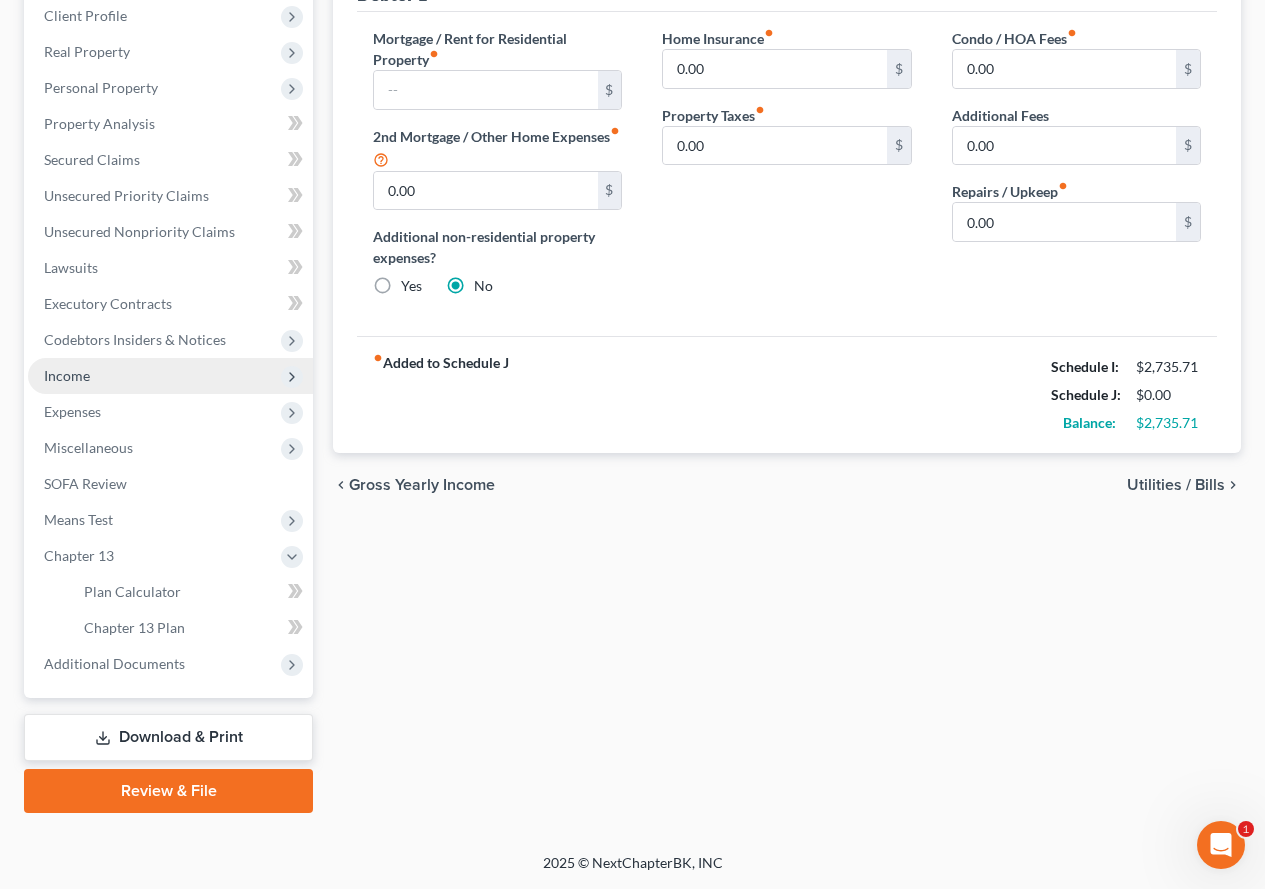 click on "Income" at bounding box center (67, 375) 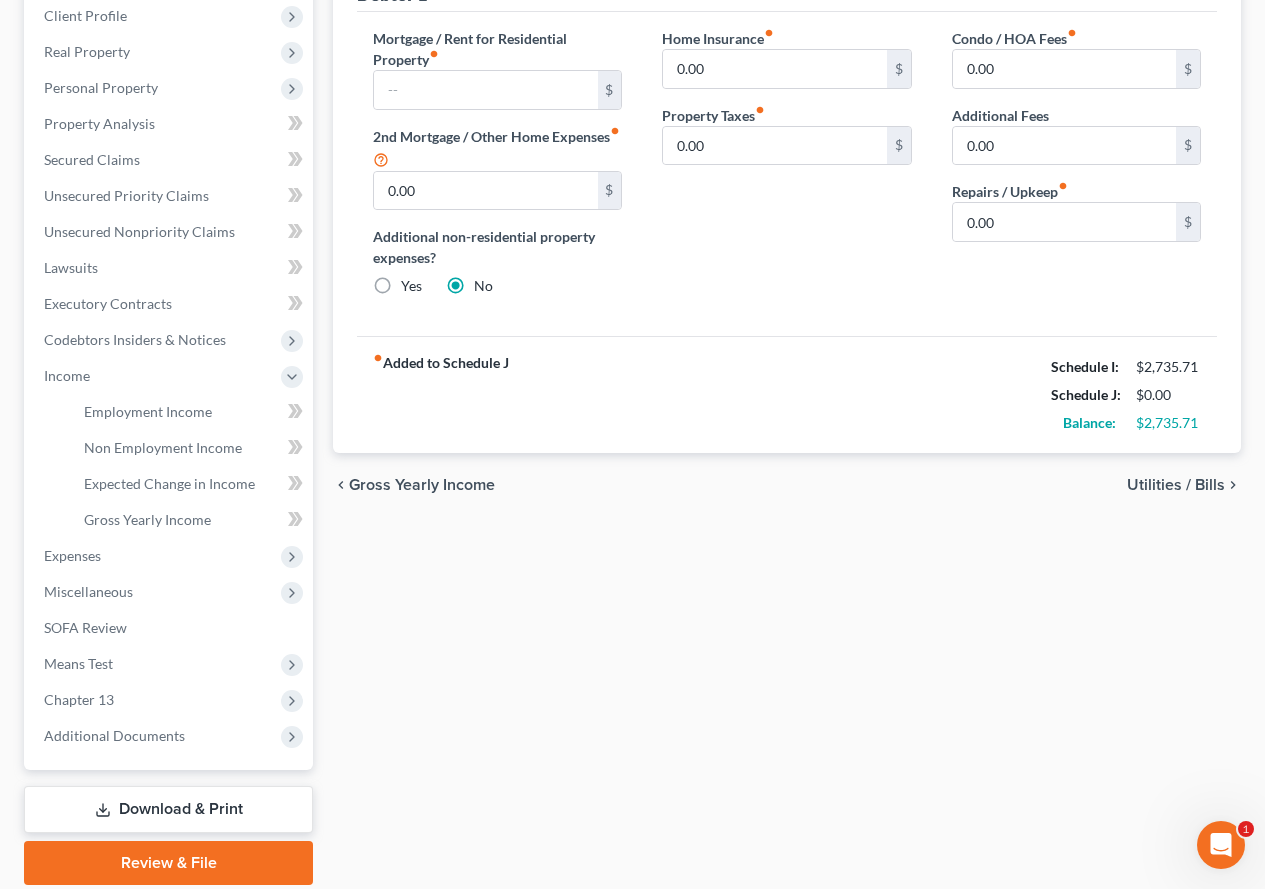 scroll, scrollTop: 390, scrollLeft: 0, axis: vertical 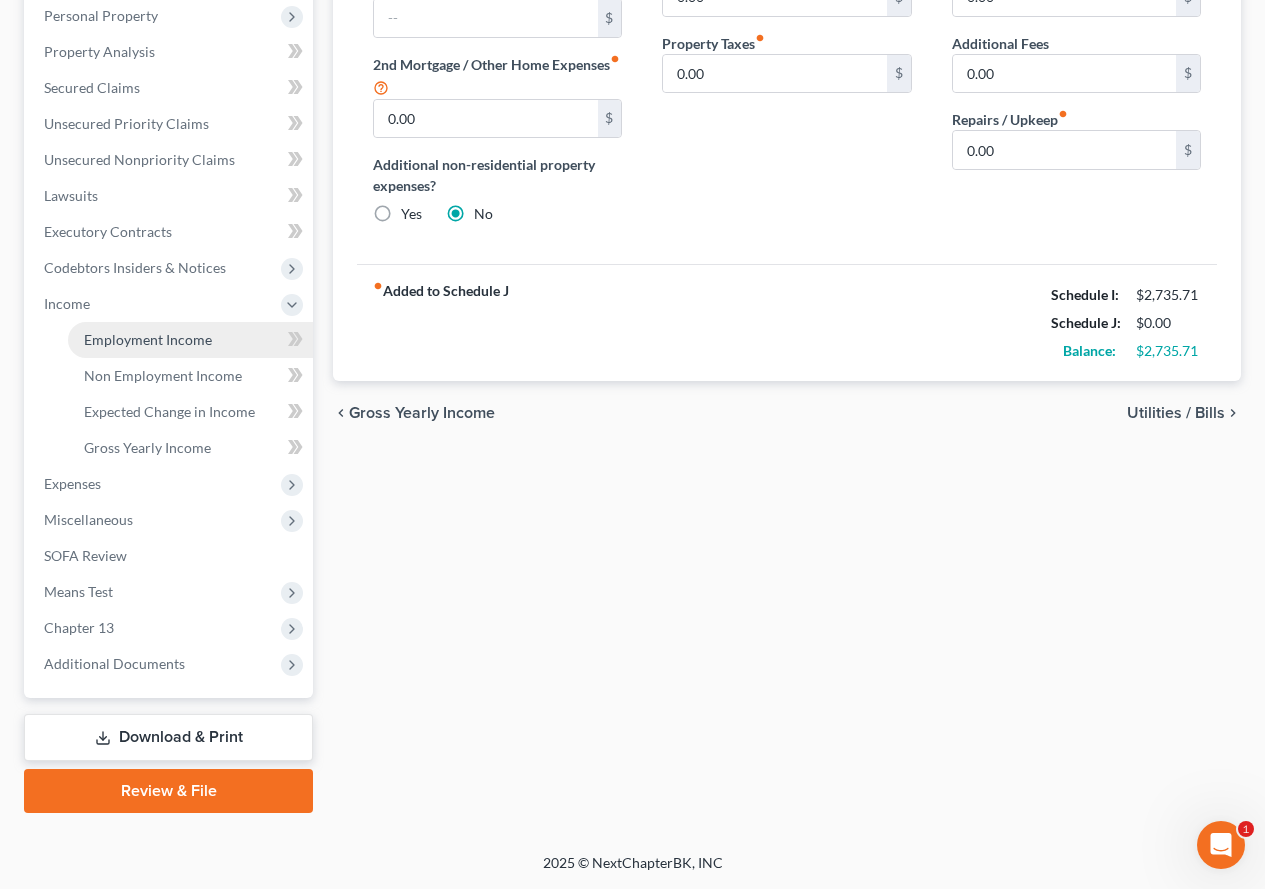 click on "Employment Income" at bounding box center (148, 339) 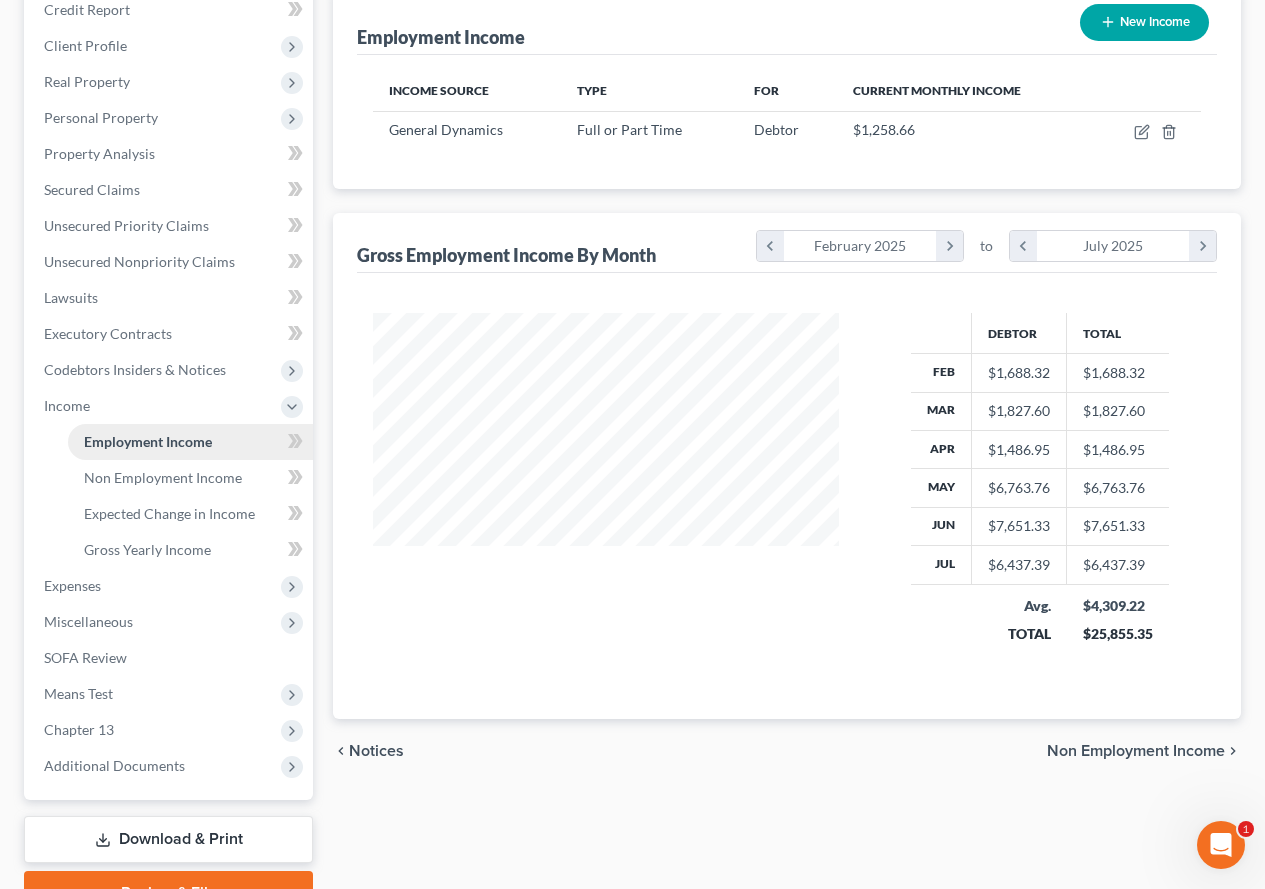 scroll, scrollTop: 0, scrollLeft: 0, axis: both 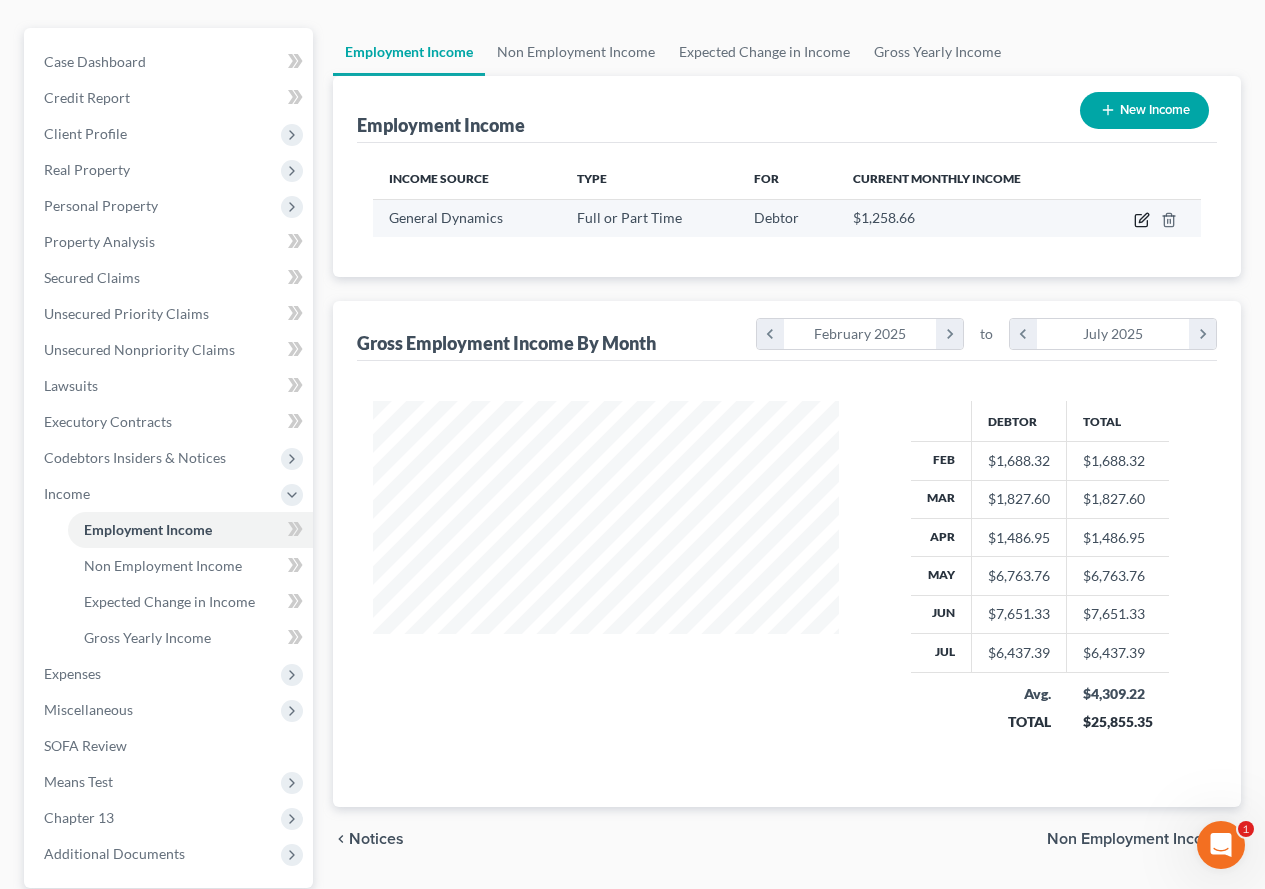 click 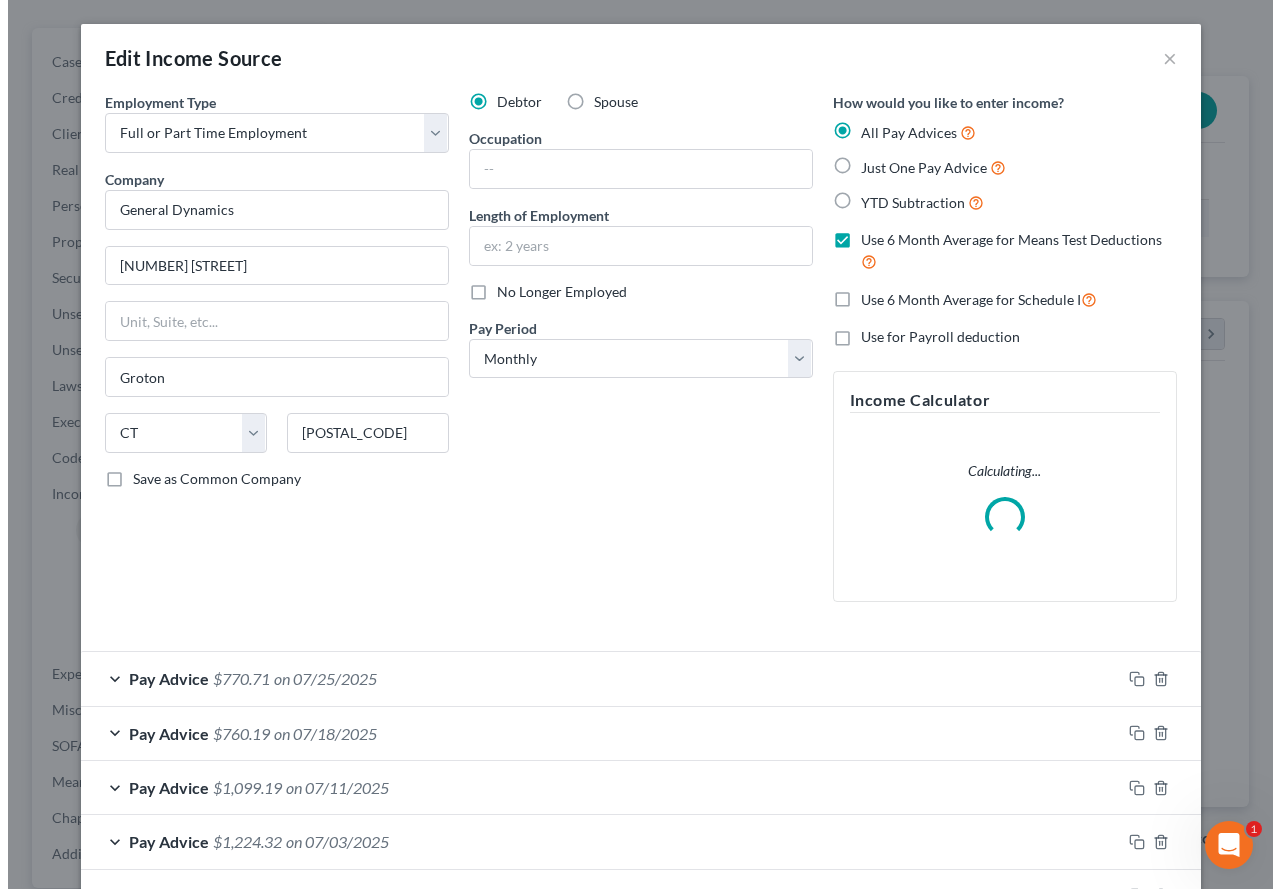 scroll, scrollTop: 164, scrollLeft: 0, axis: vertical 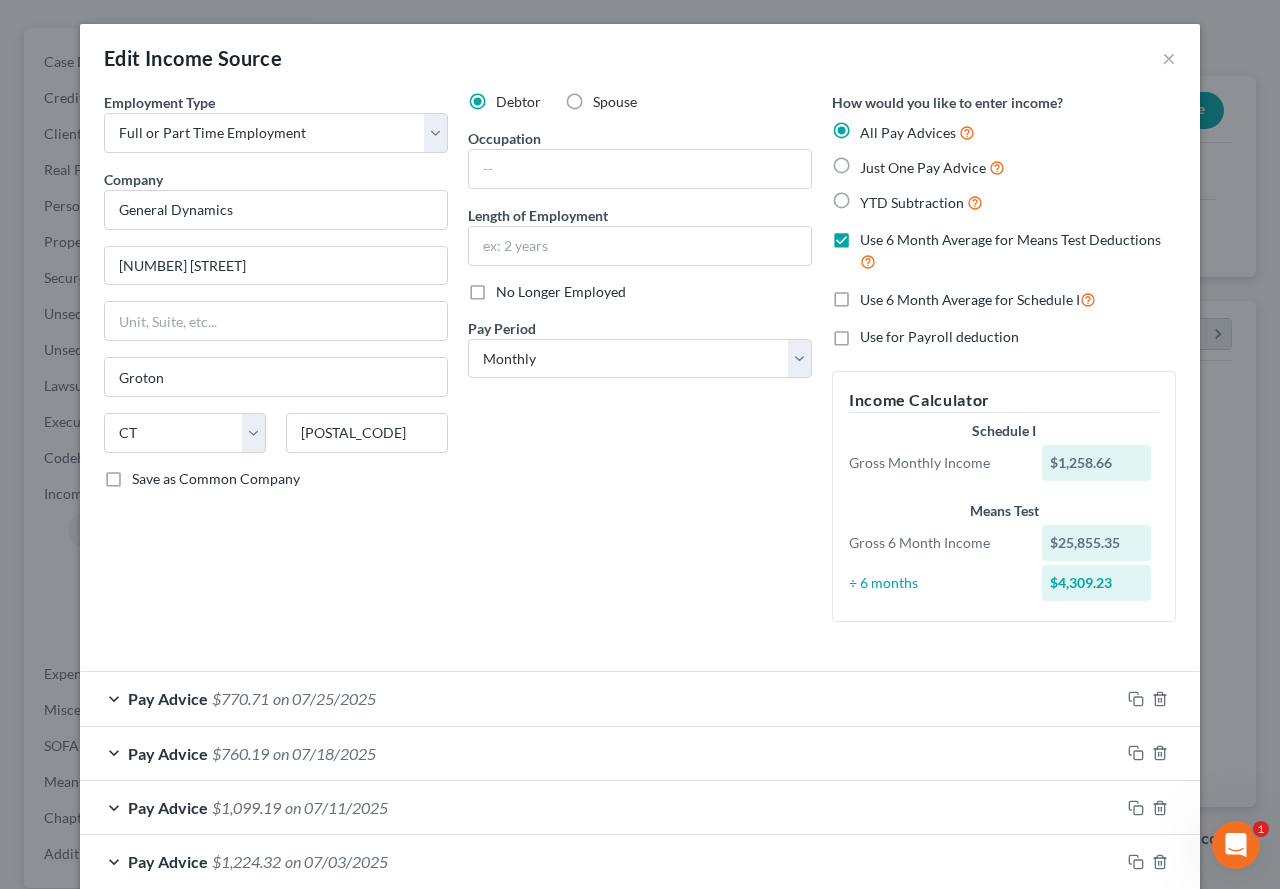 click on "Use 6 Month Average for Schedule I" at bounding box center (978, 299) 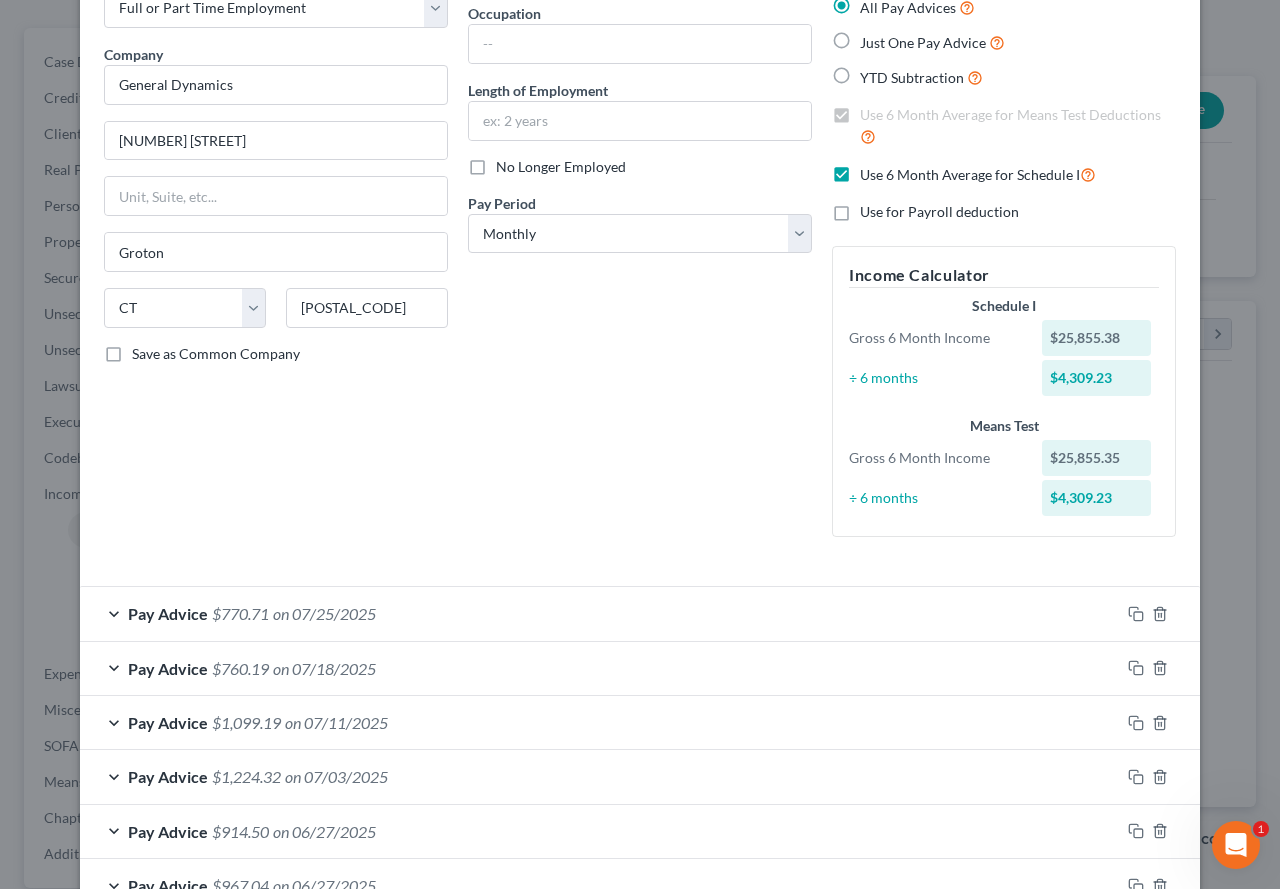 scroll, scrollTop: 100, scrollLeft: 0, axis: vertical 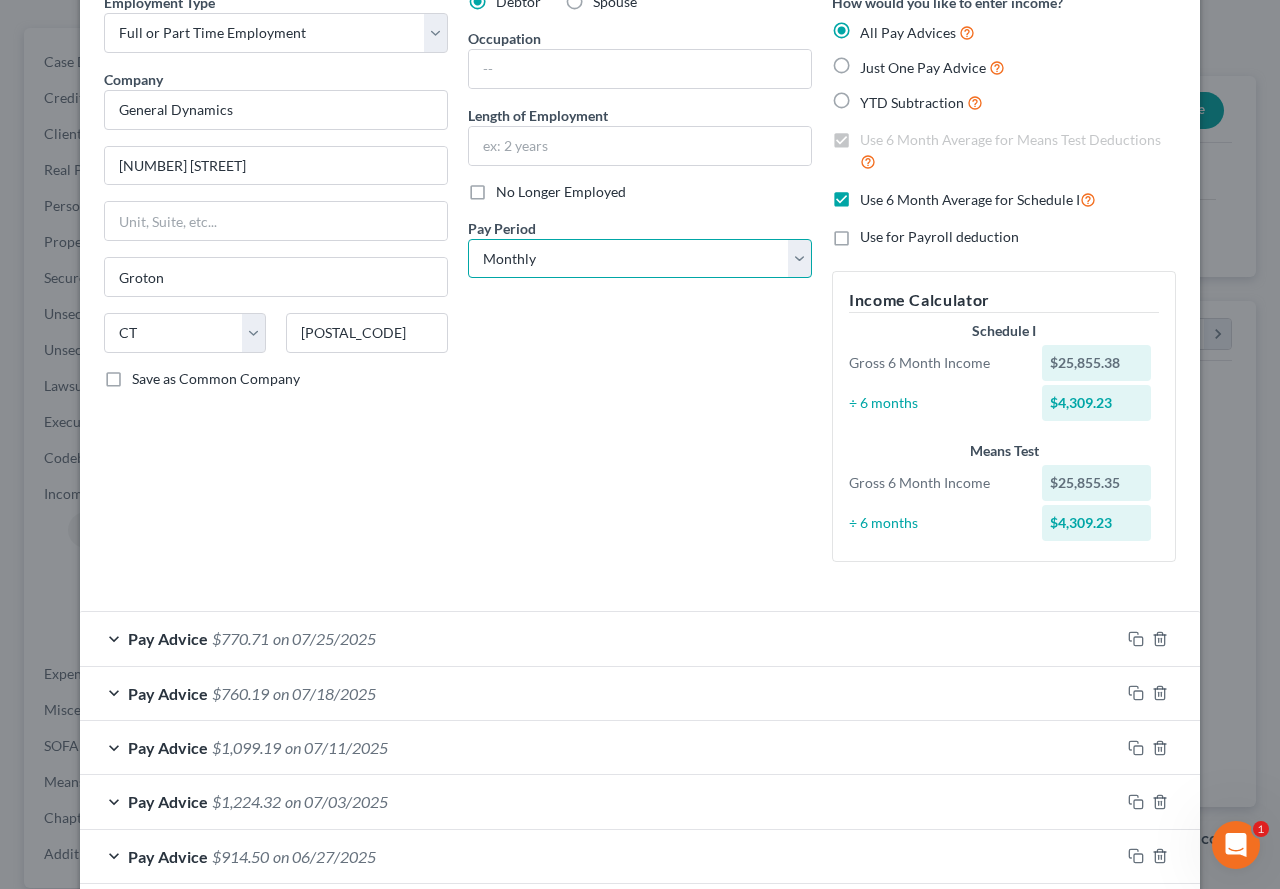 click on "Select Monthly Twice Monthly Every Other Week Weekly" at bounding box center [640, 259] 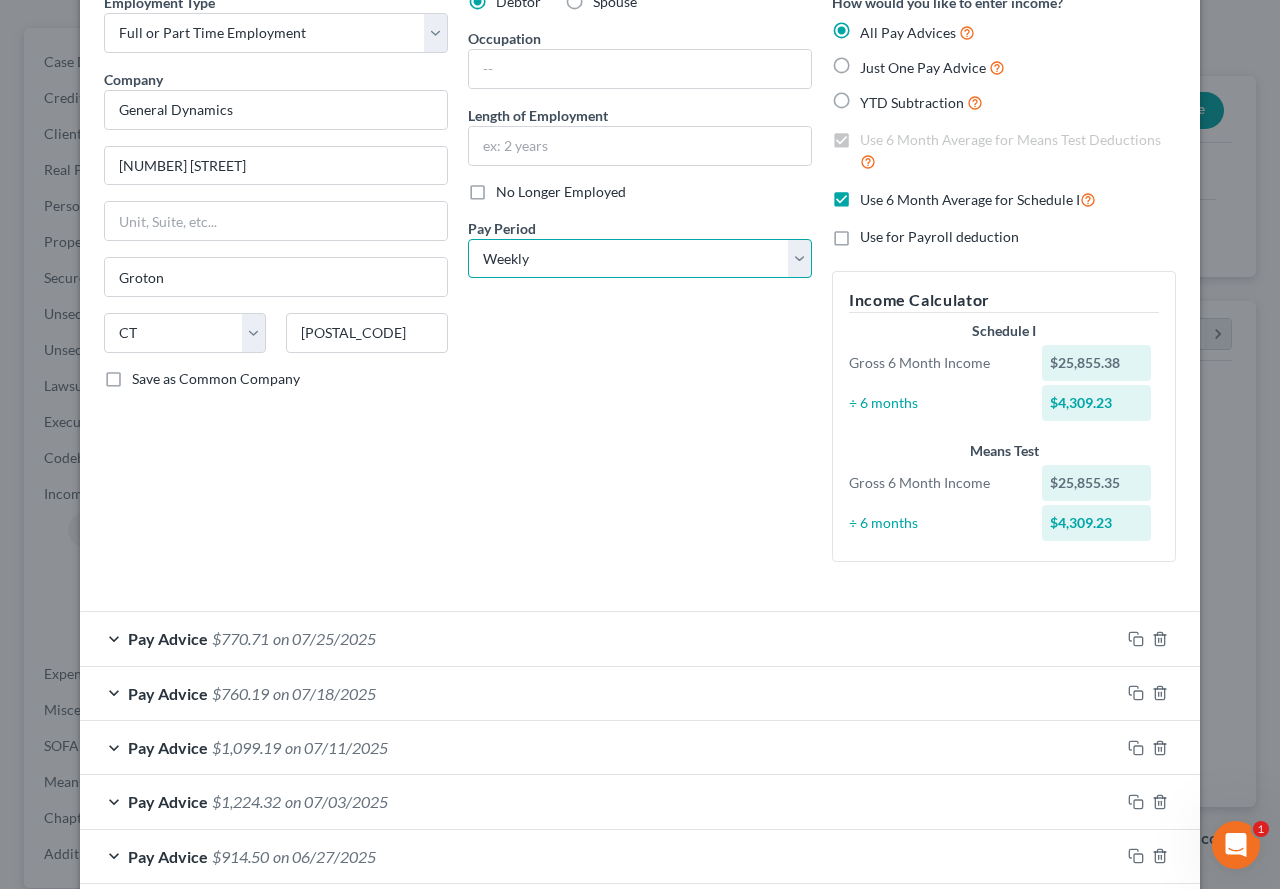 click on "Select Monthly Twice Monthly Every Other Week Weekly" at bounding box center [640, 259] 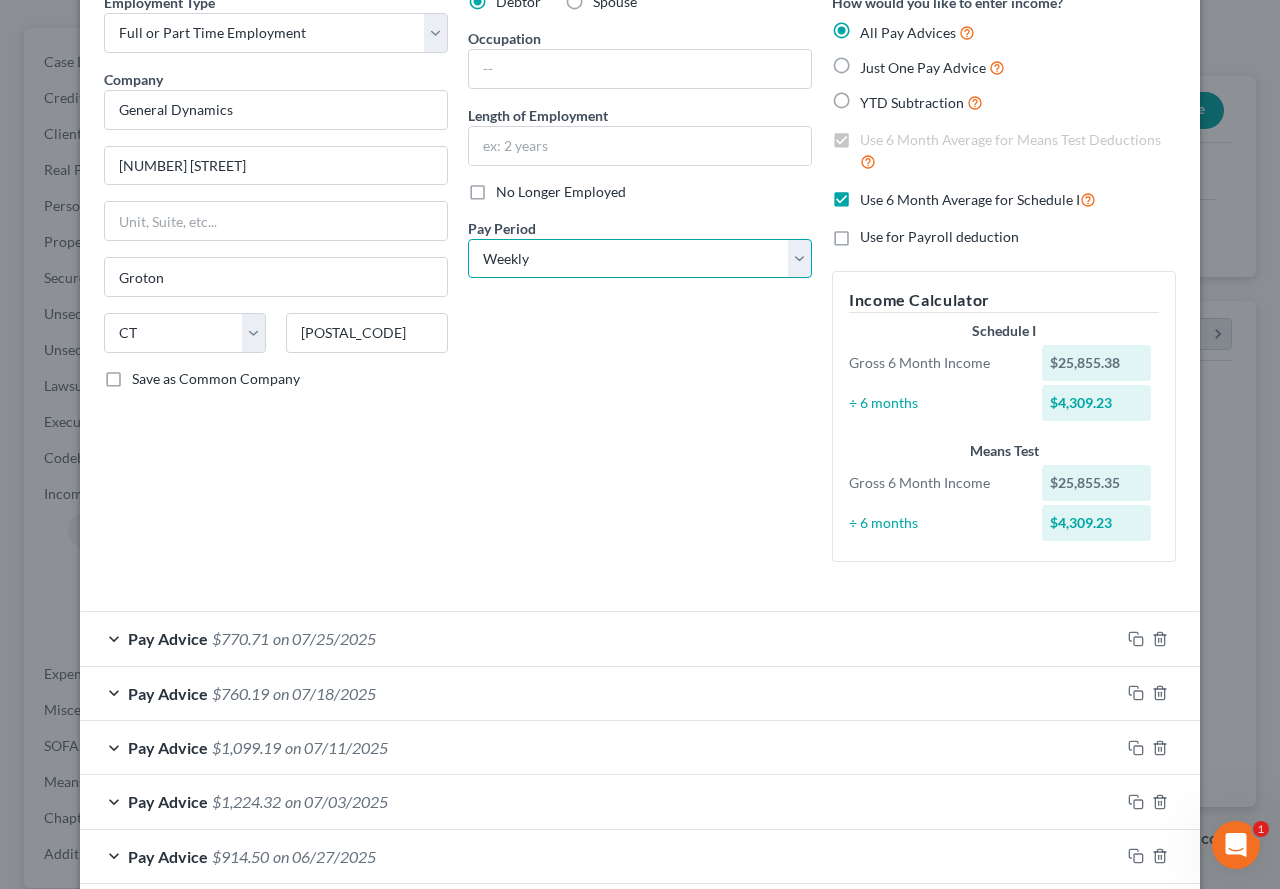scroll, scrollTop: 0, scrollLeft: 0, axis: both 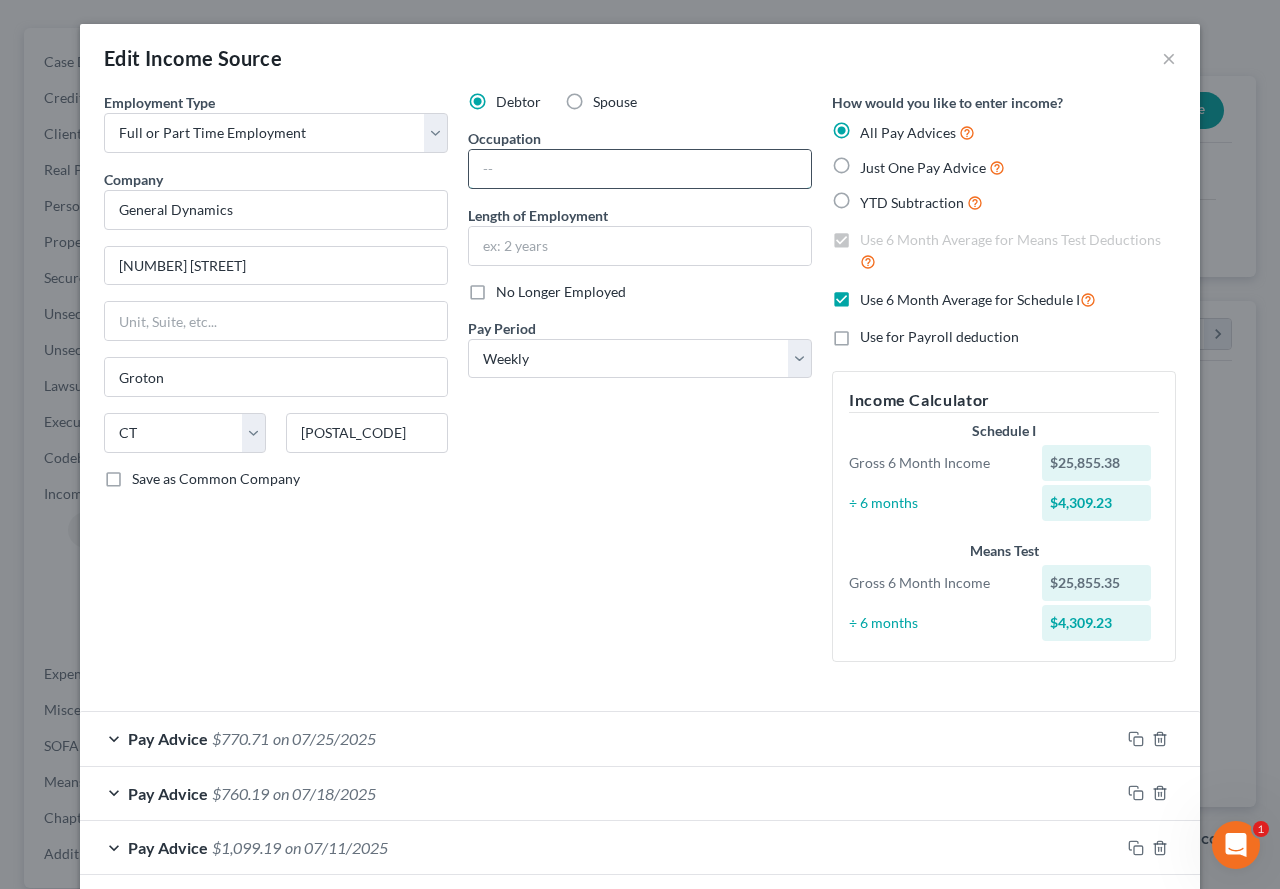 click at bounding box center (640, 169) 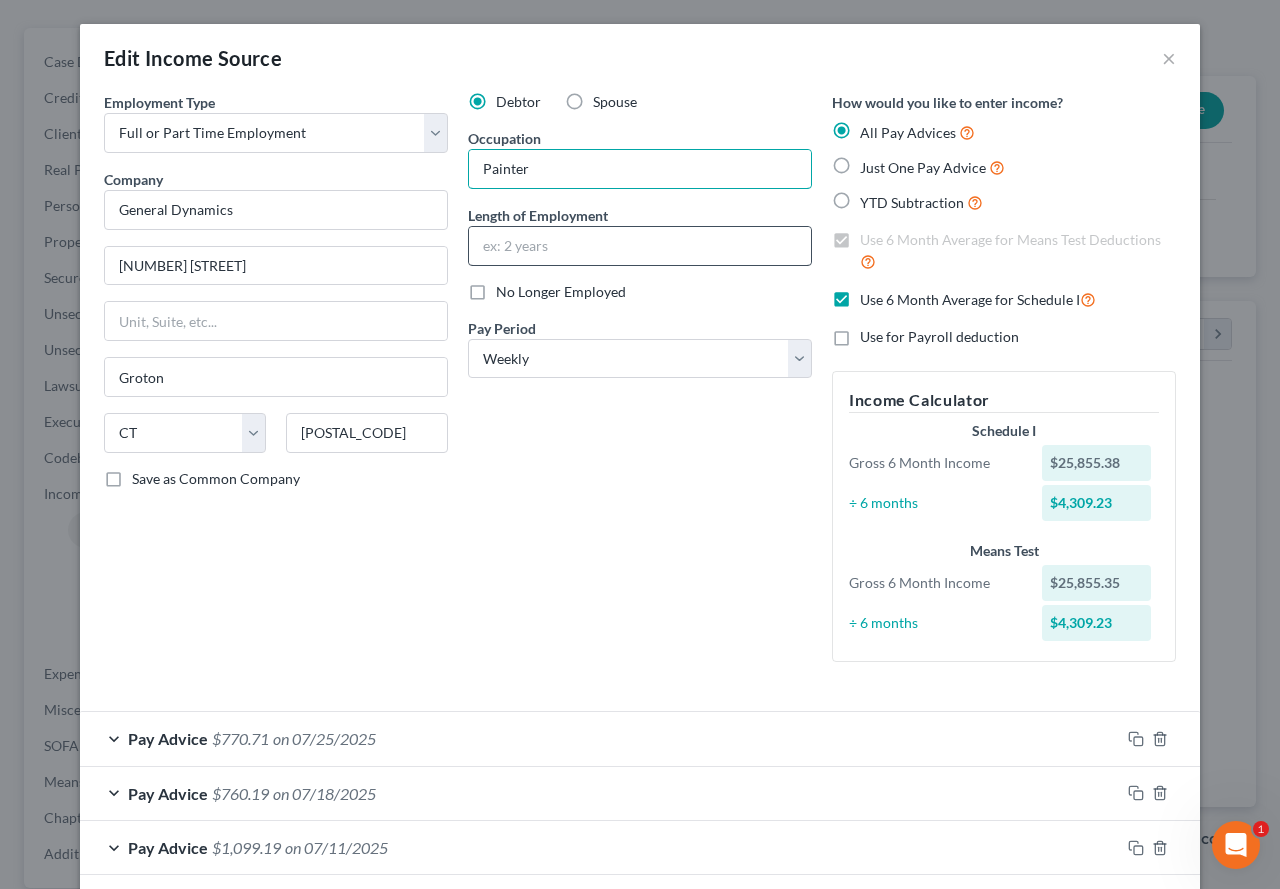 type on "Painter" 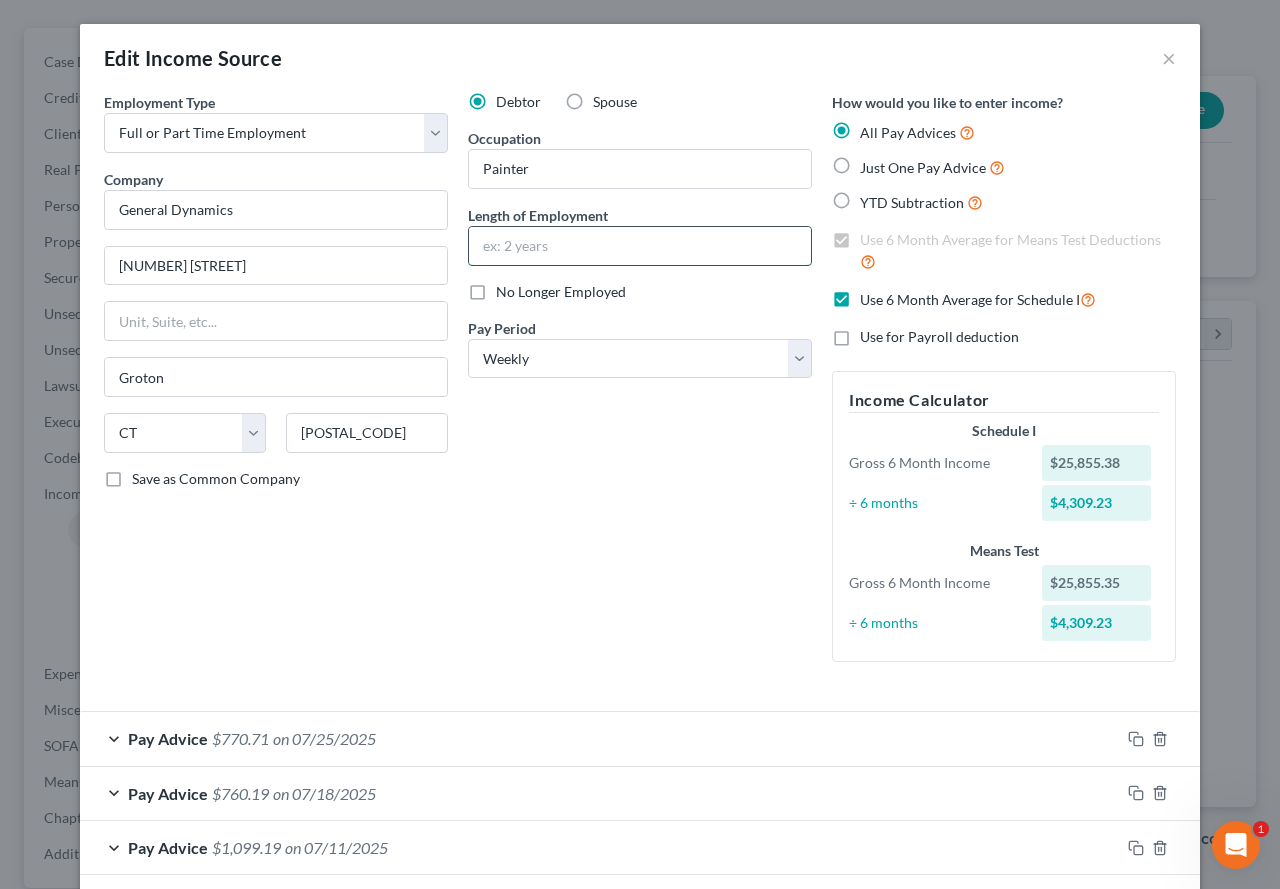 click at bounding box center (640, 246) 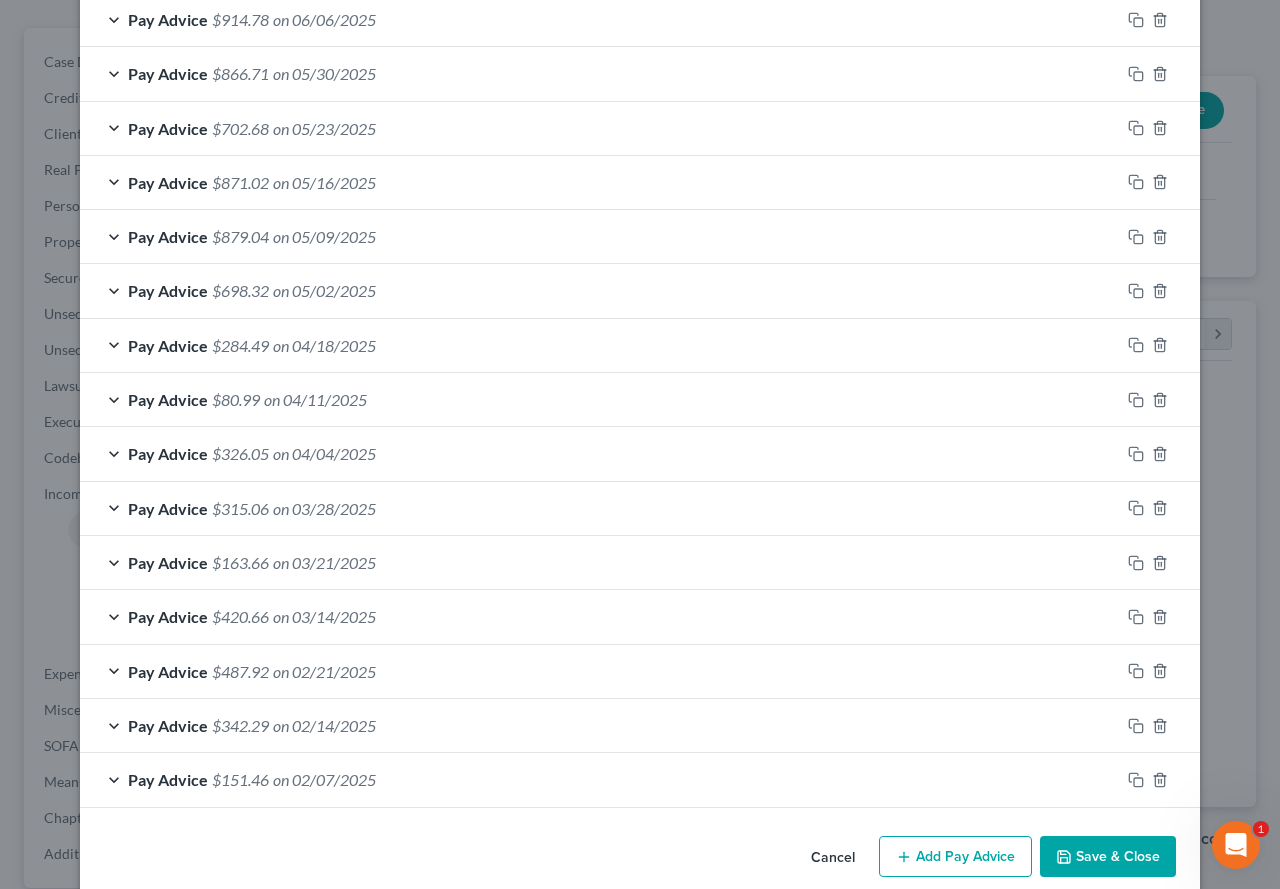 scroll, scrollTop: 1182, scrollLeft: 0, axis: vertical 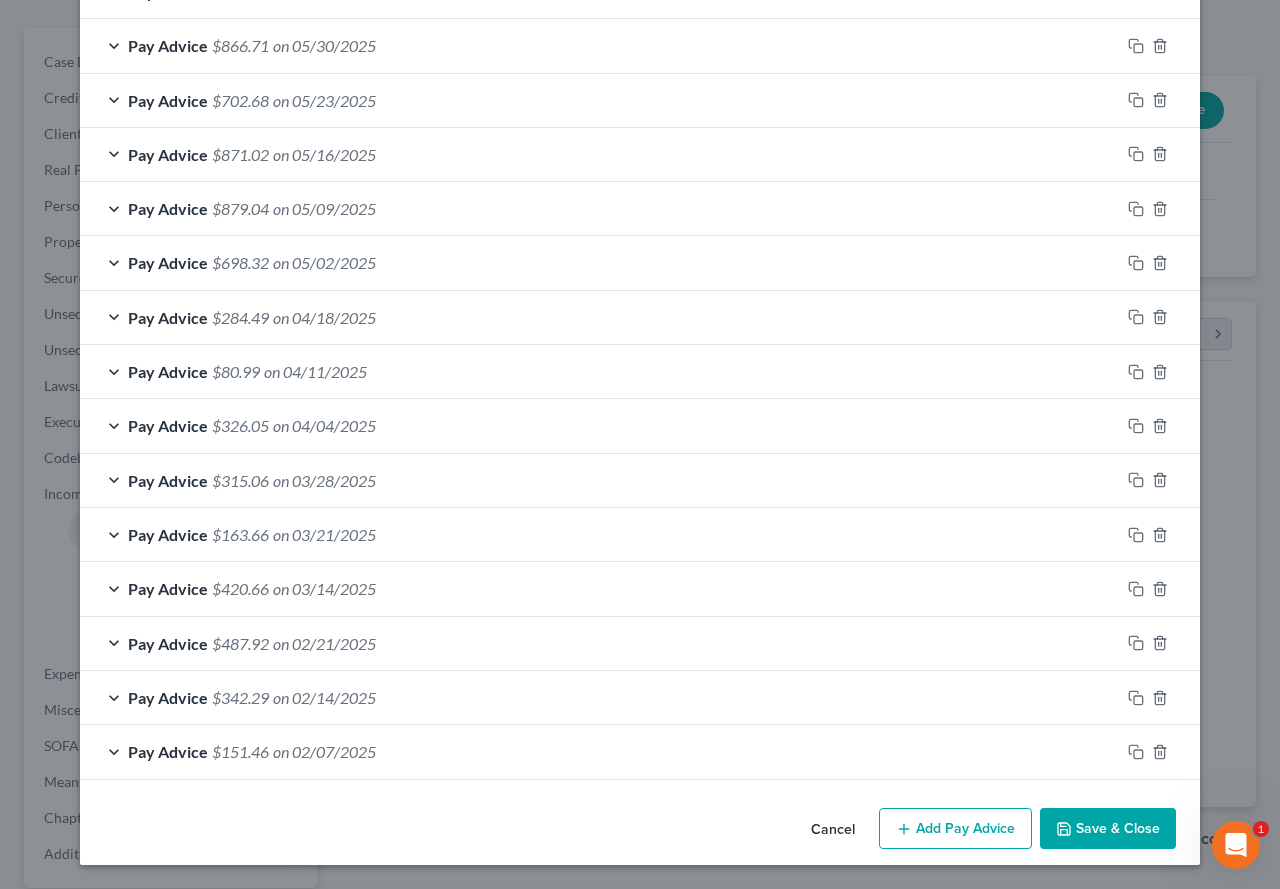 type on "12 years" 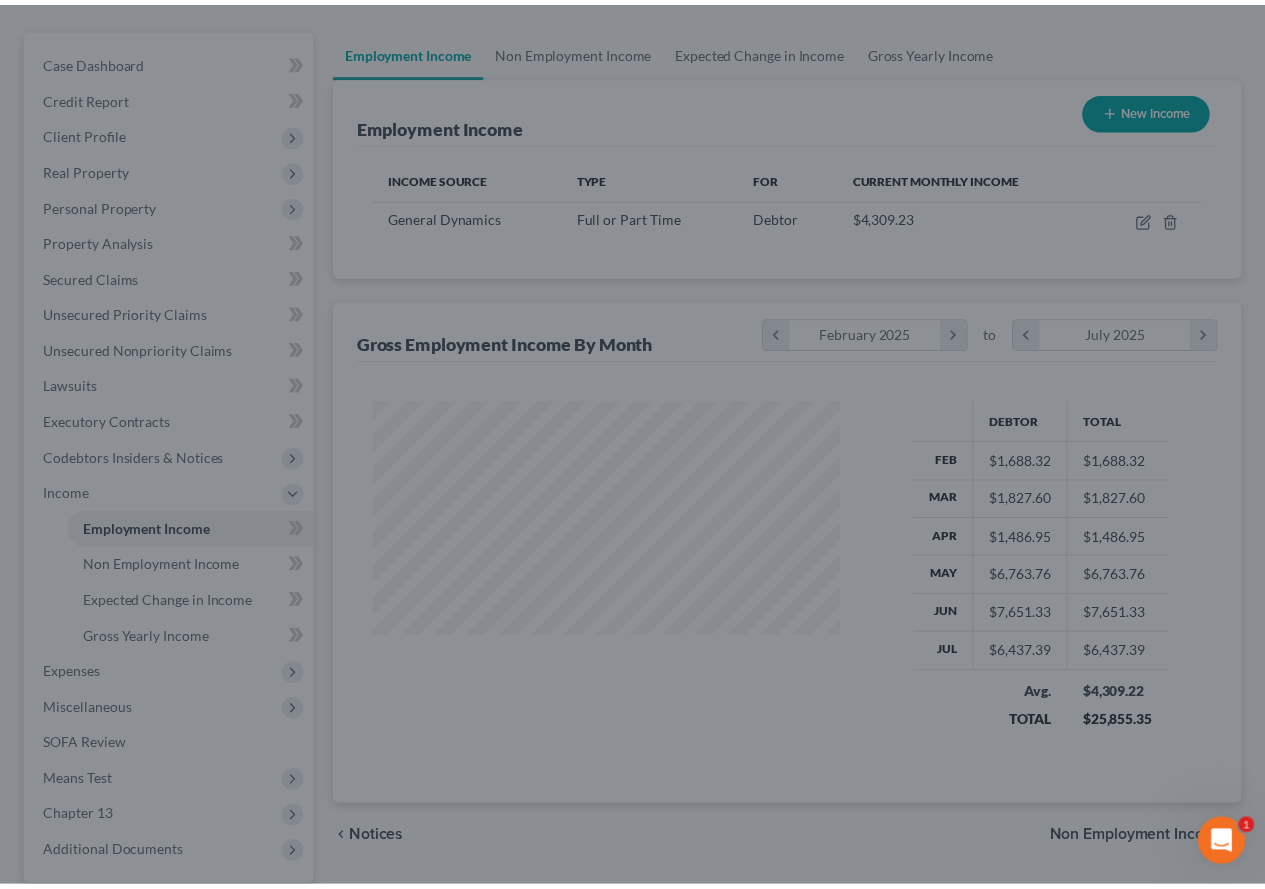 scroll, scrollTop: 200, scrollLeft: 0, axis: vertical 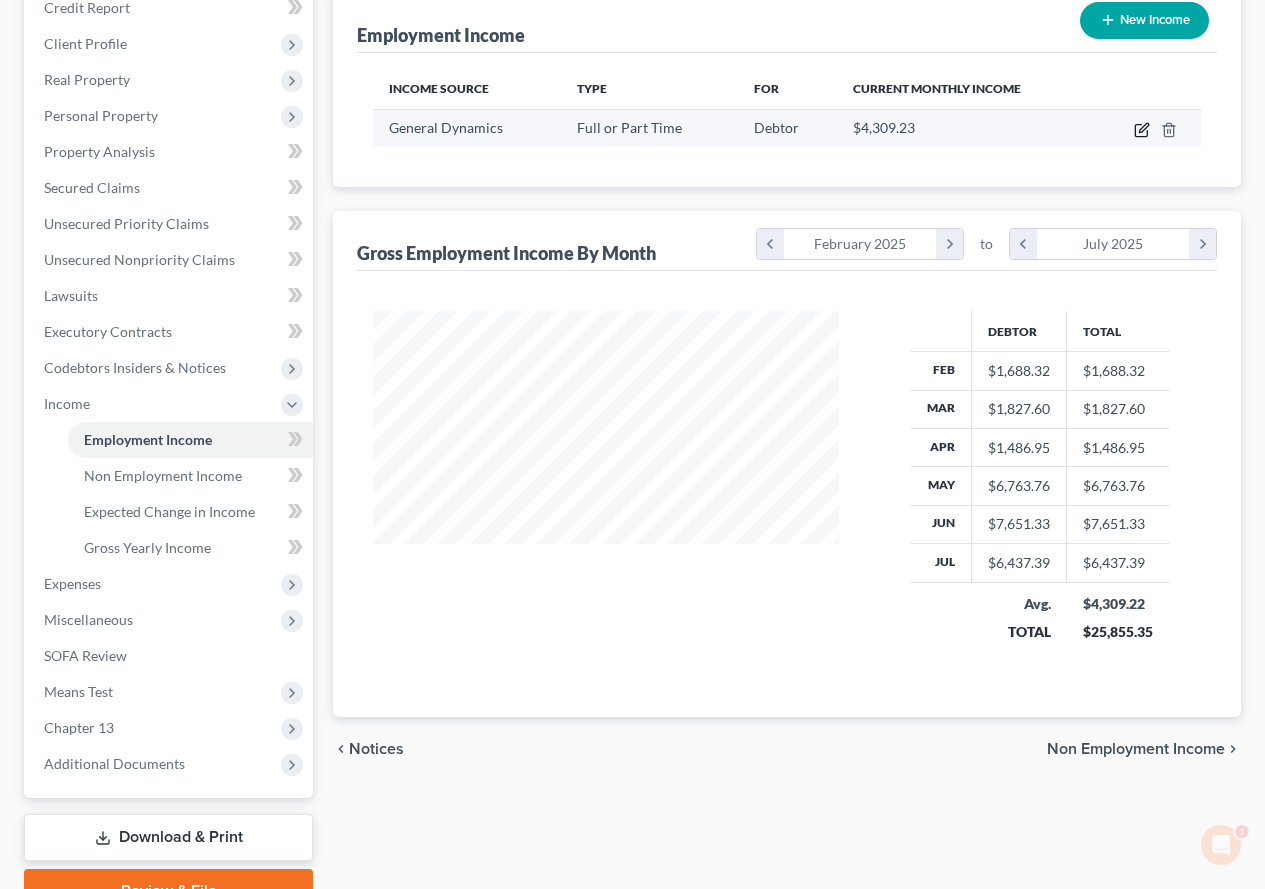 click 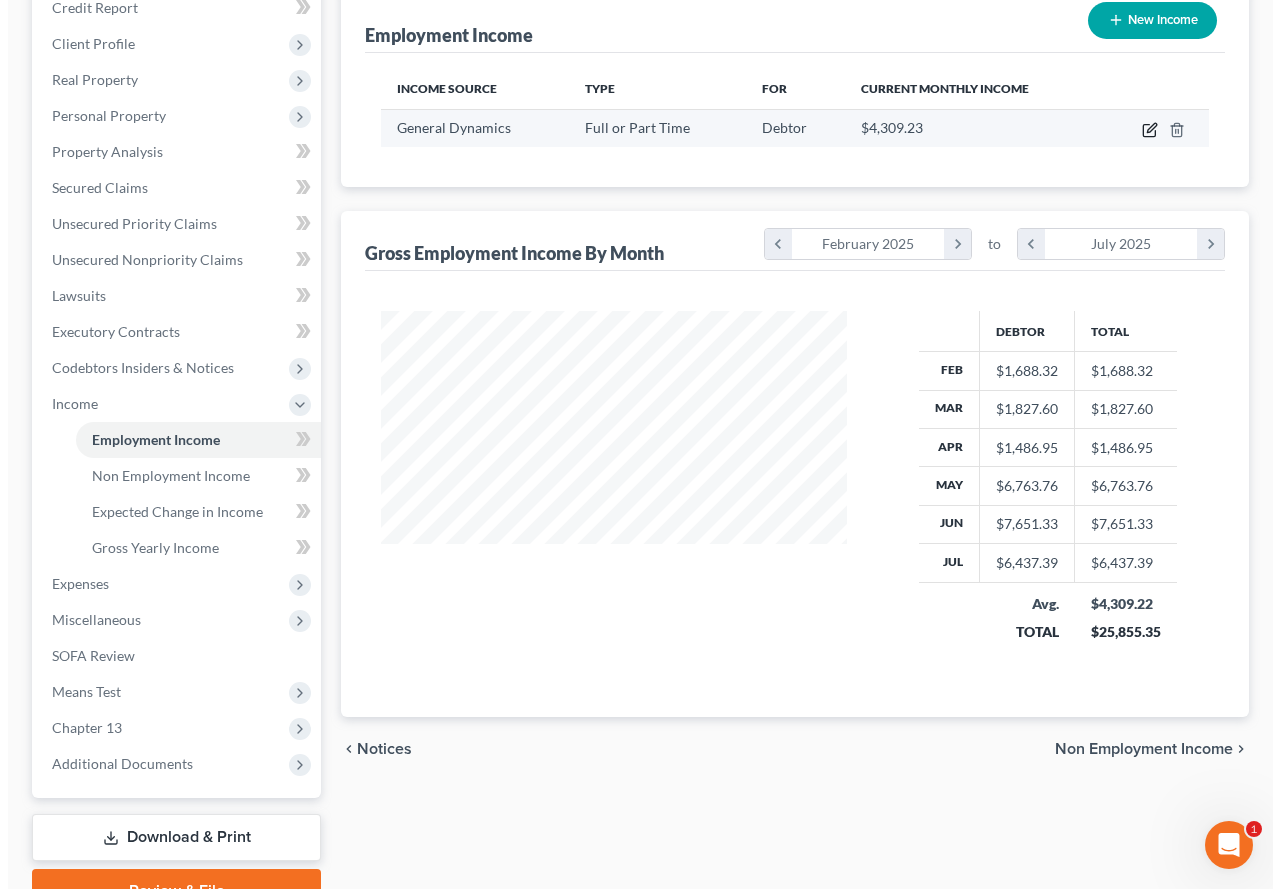 scroll, scrollTop: 254, scrollLeft: 0, axis: vertical 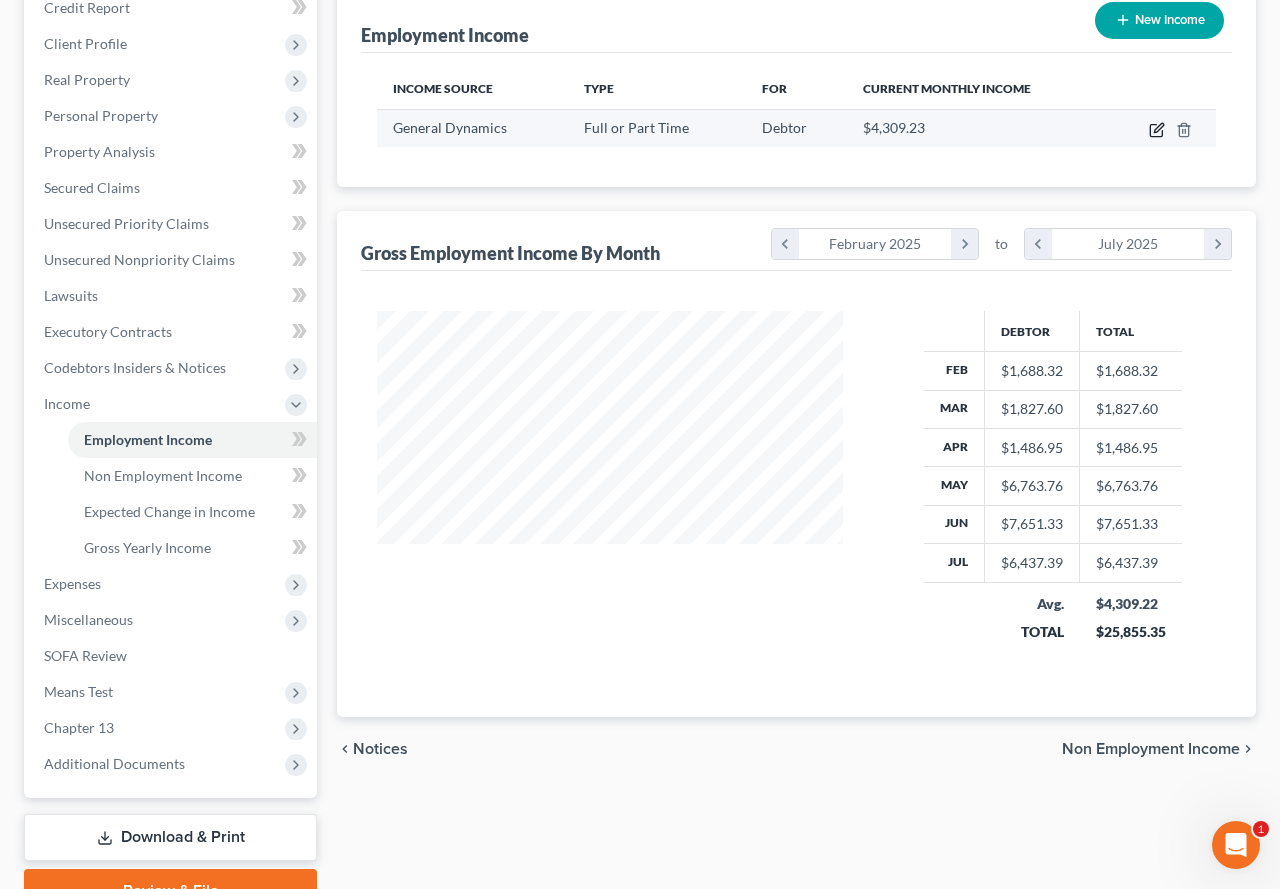 select on "0" 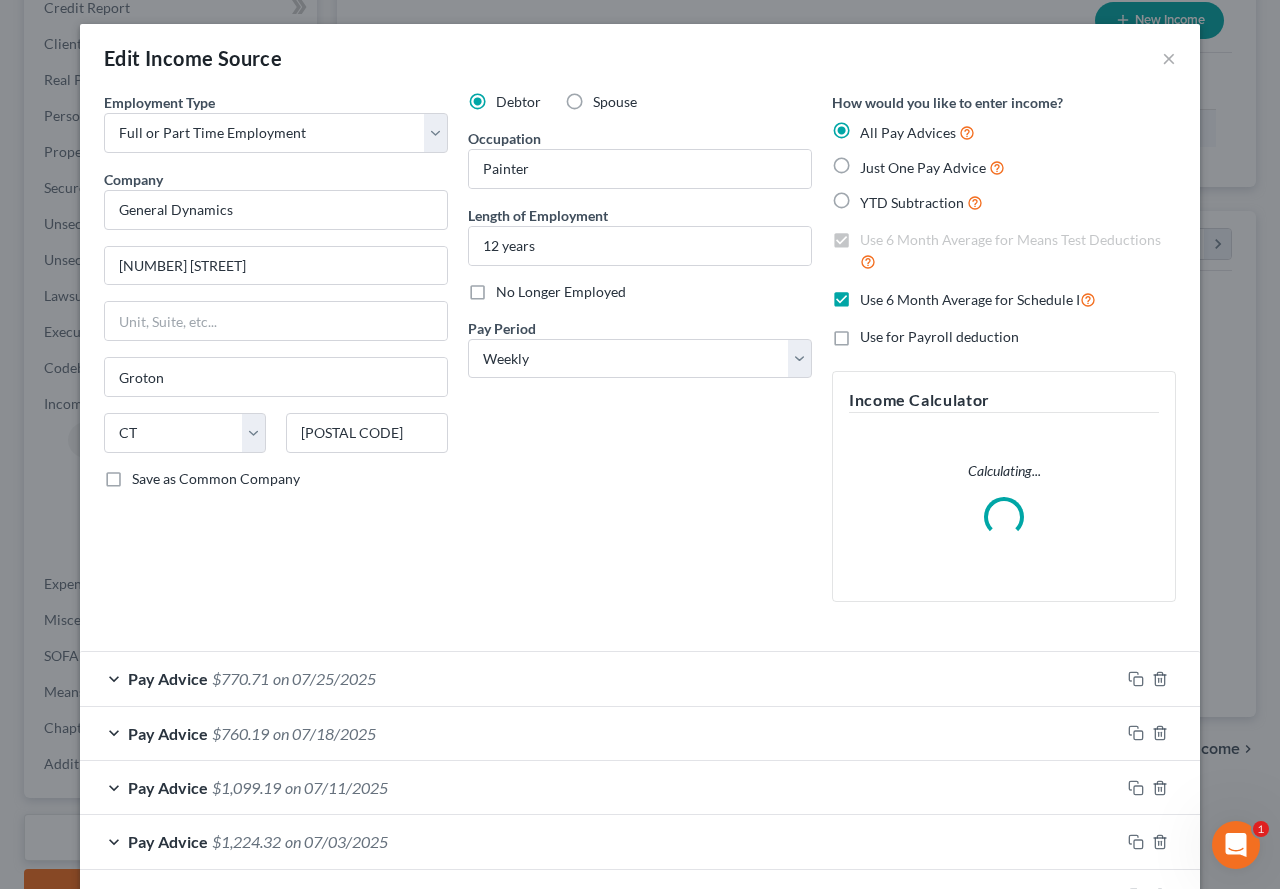 scroll, scrollTop: 999642, scrollLeft: 999487, axis: both 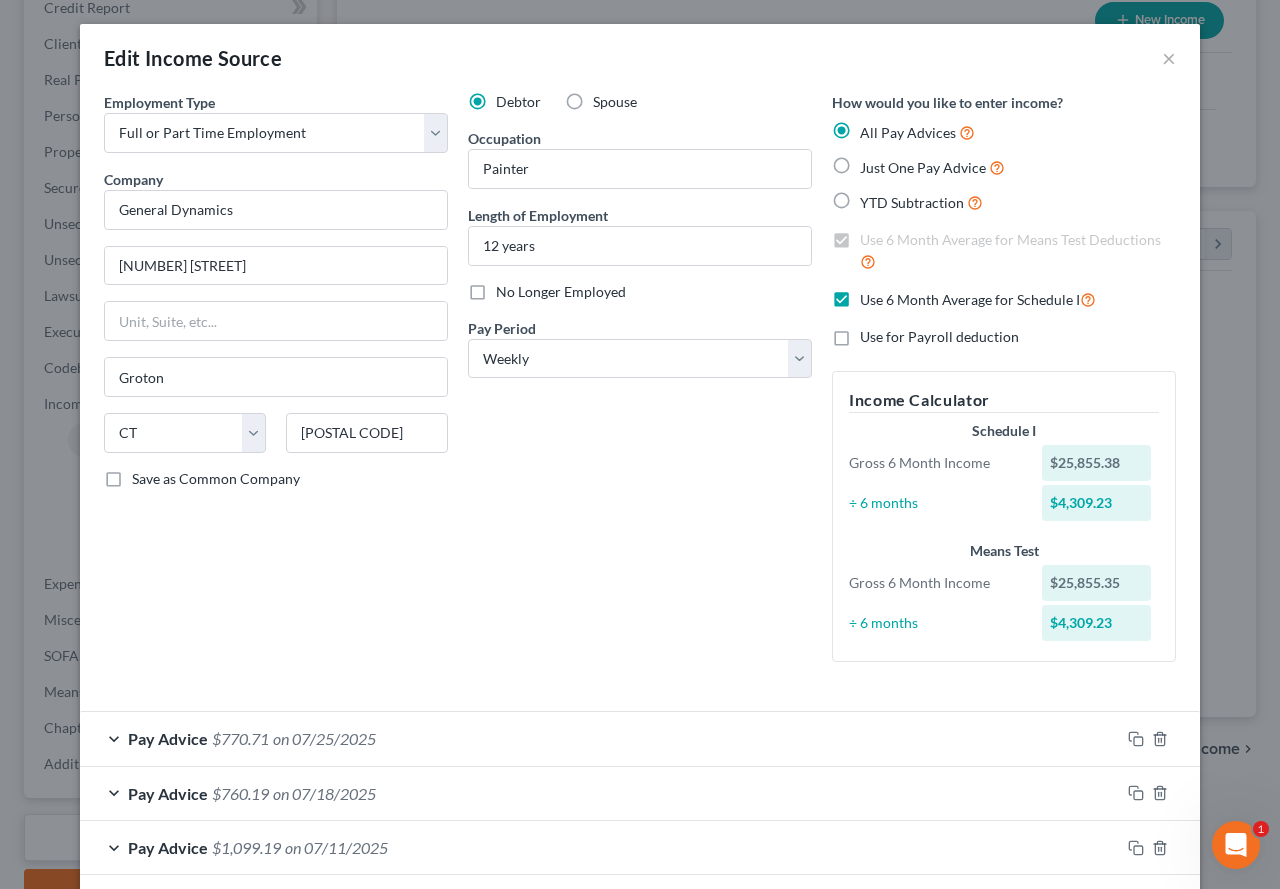 click on "Use 6 Month Average for Schedule I" at bounding box center (978, 299) 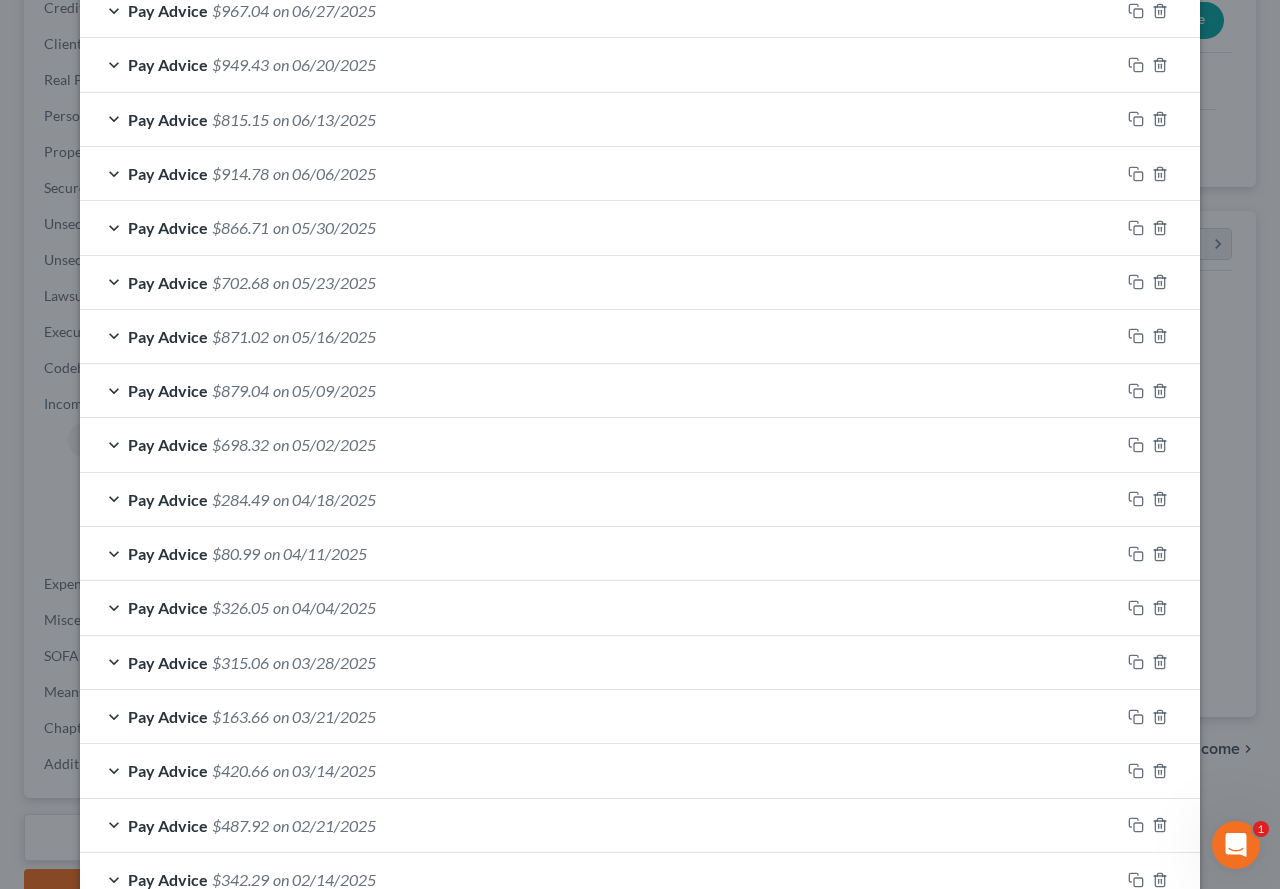 scroll, scrollTop: 1182, scrollLeft: 0, axis: vertical 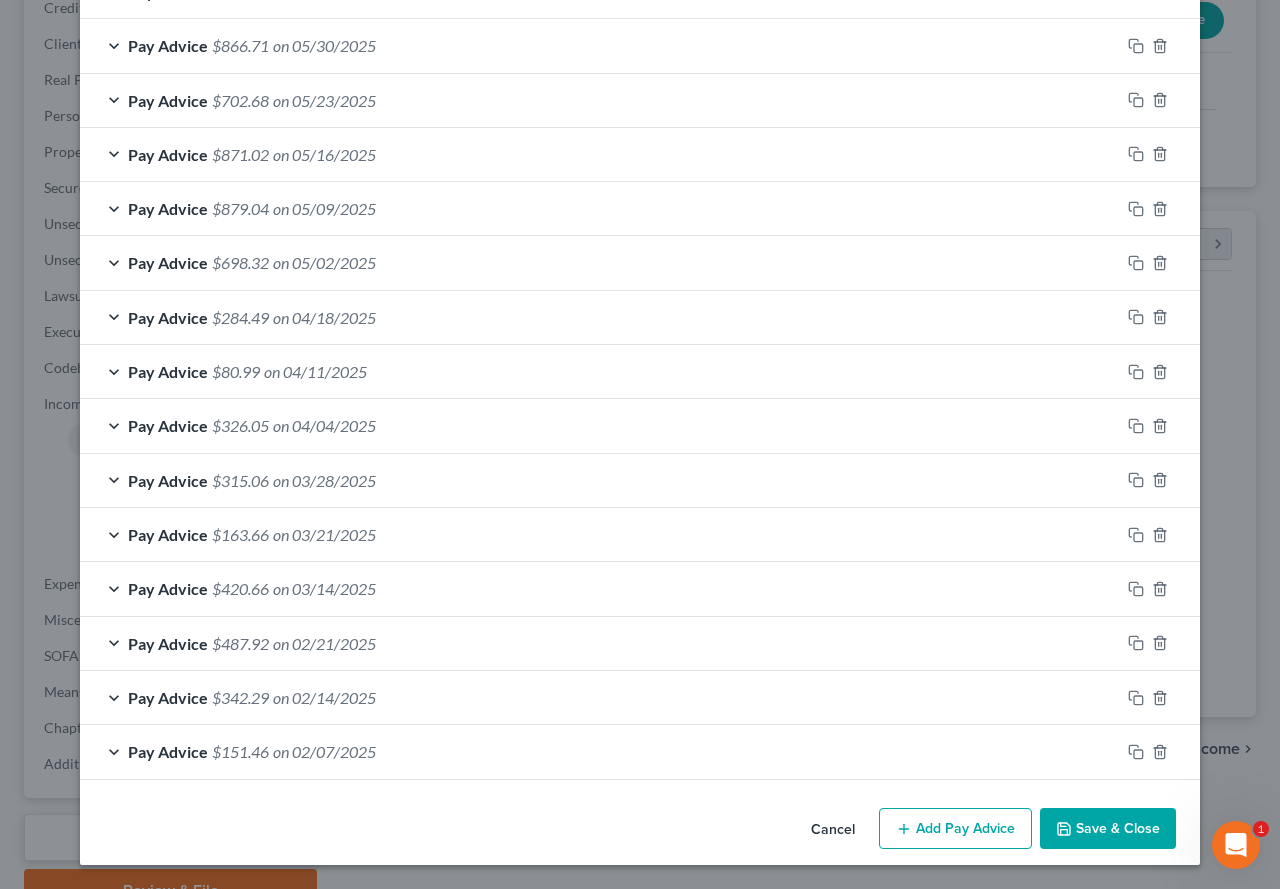 click on "Save & Close" at bounding box center (1108, 829) 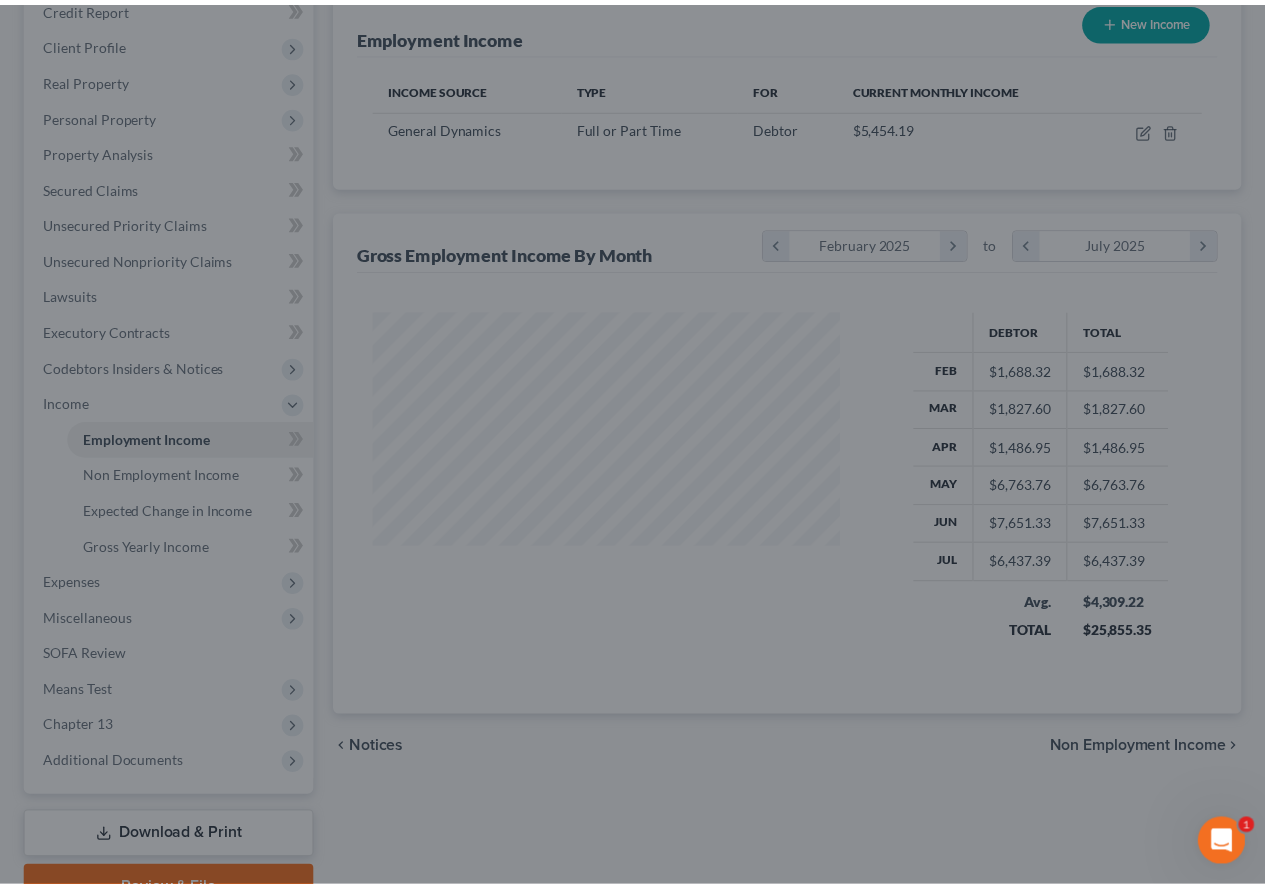 scroll, scrollTop: 290, scrollLeft: 0, axis: vertical 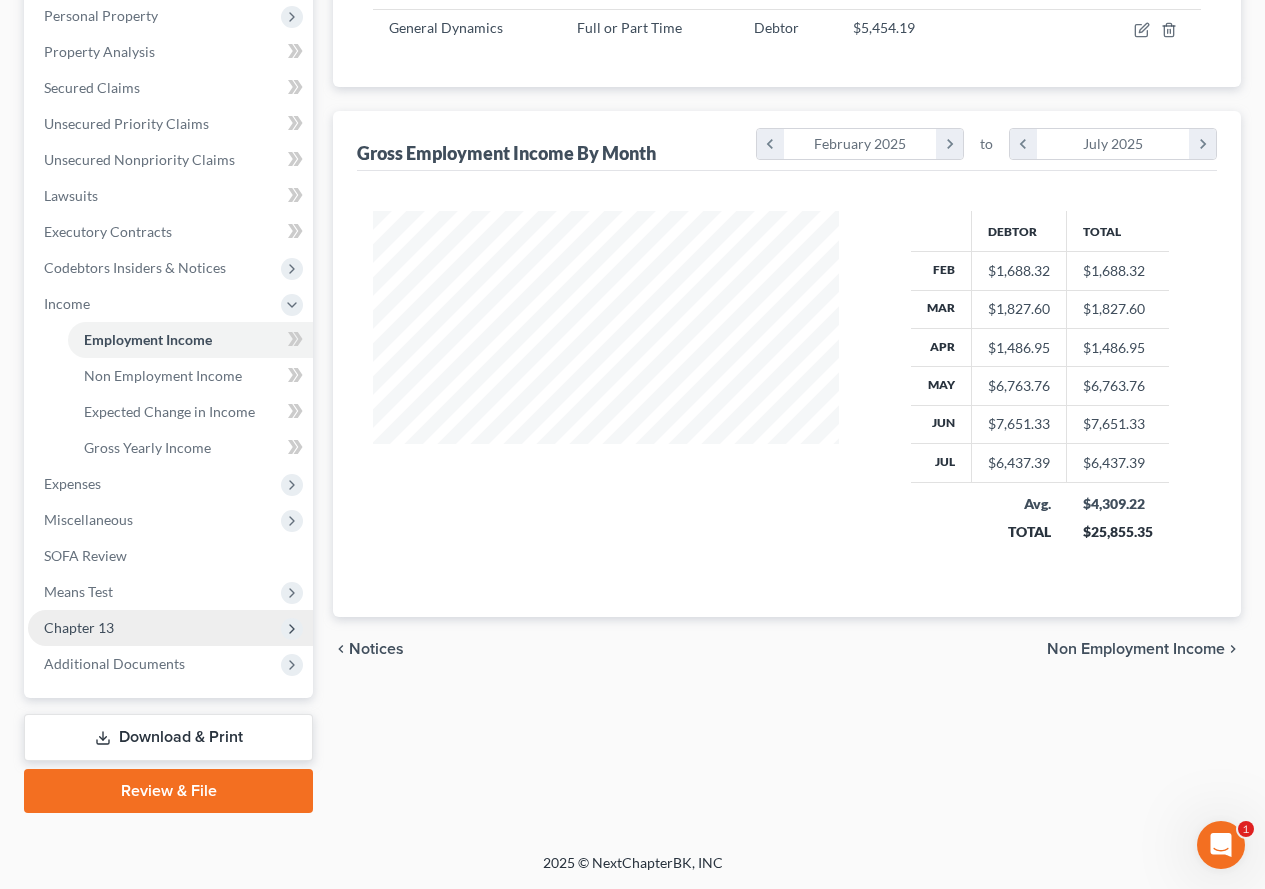 click on "Chapter 13" at bounding box center [79, 627] 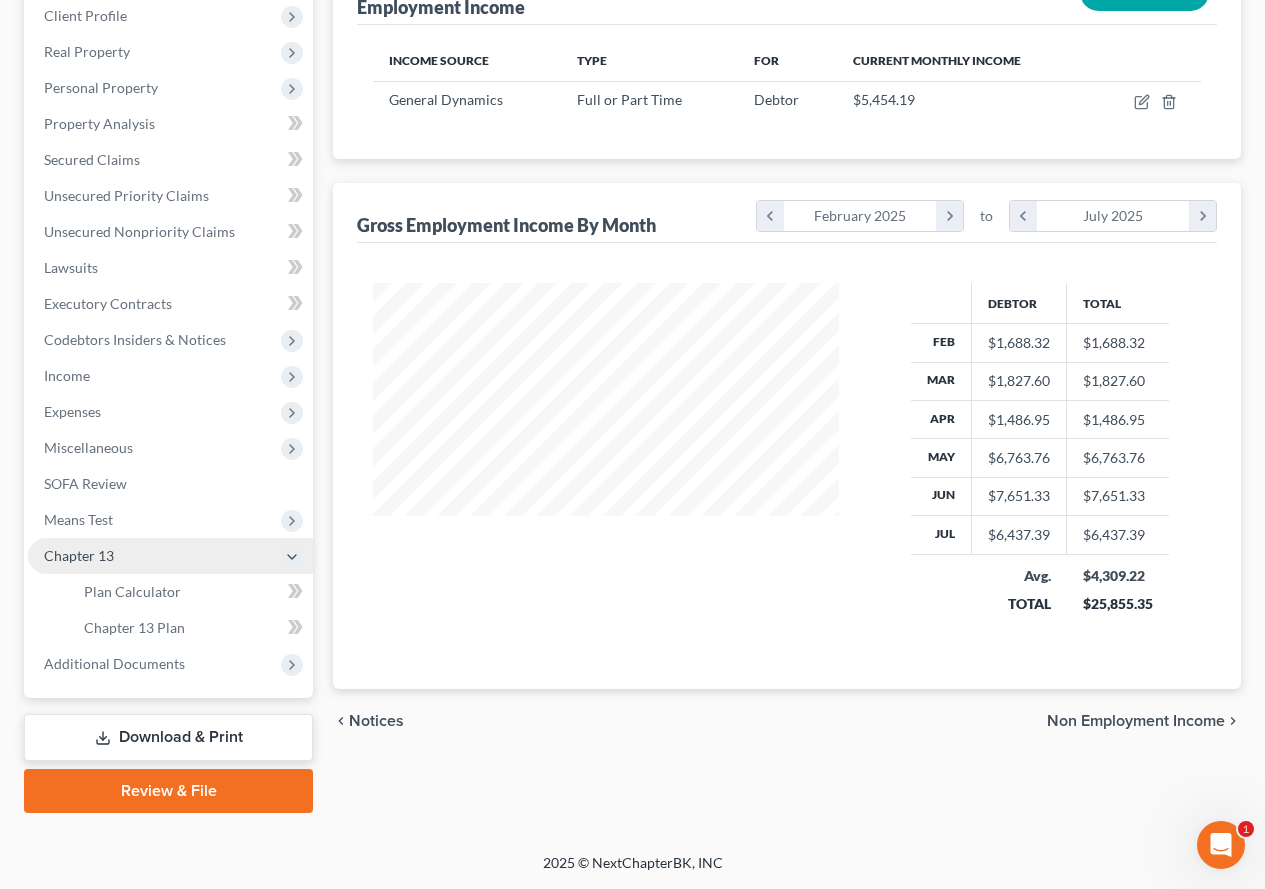 scroll, scrollTop: 318, scrollLeft: 0, axis: vertical 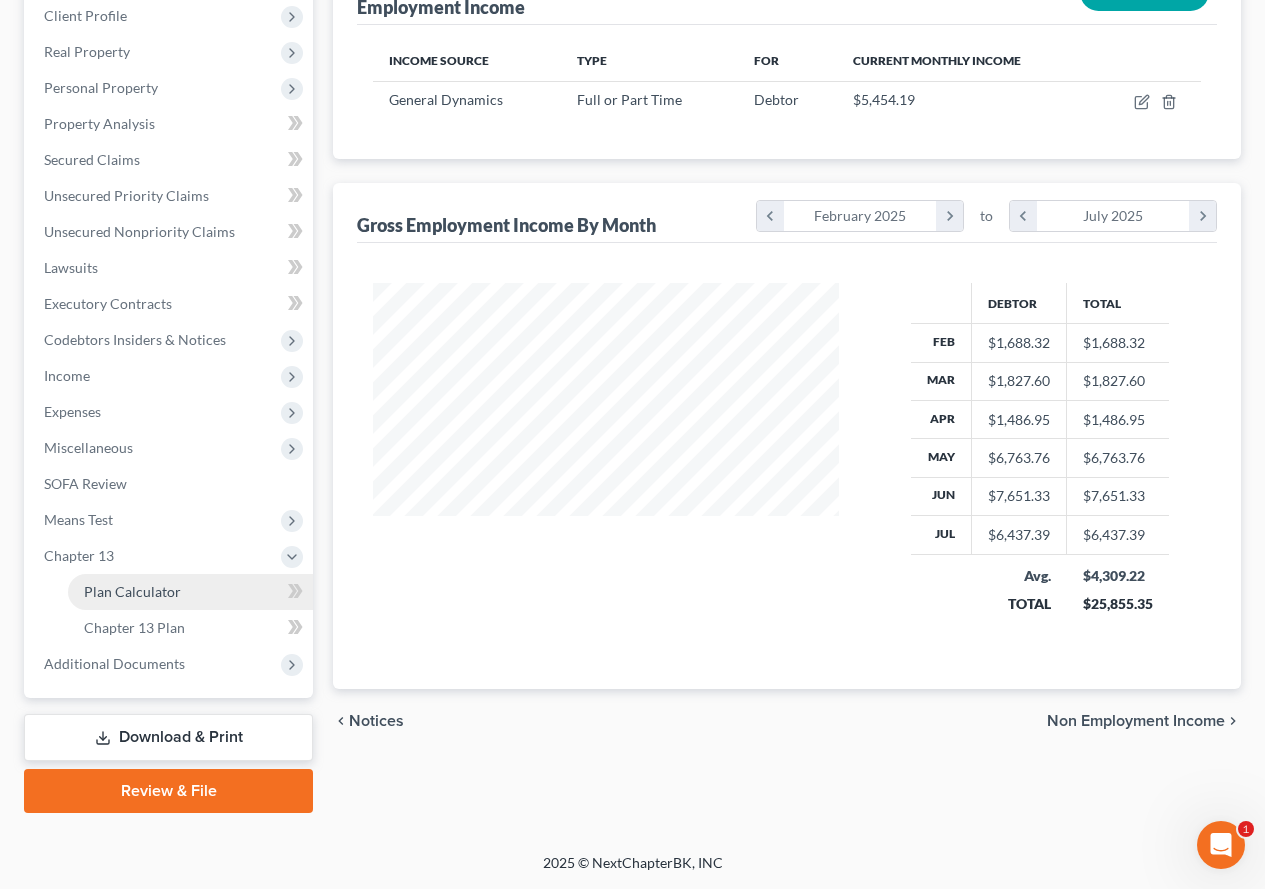click on "Plan Calculator" at bounding box center [132, 591] 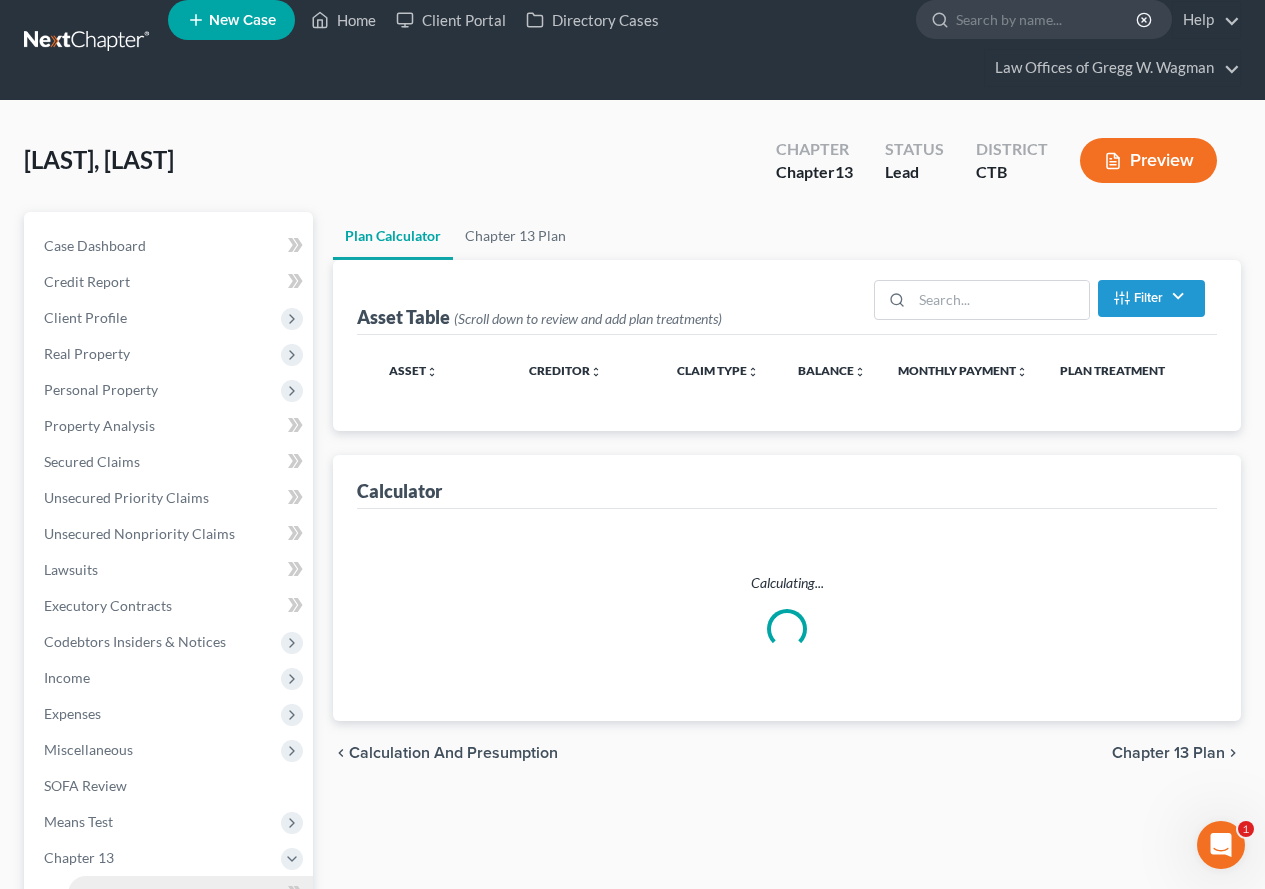 scroll, scrollTop: 0, scrollLeft: 0, axis: both 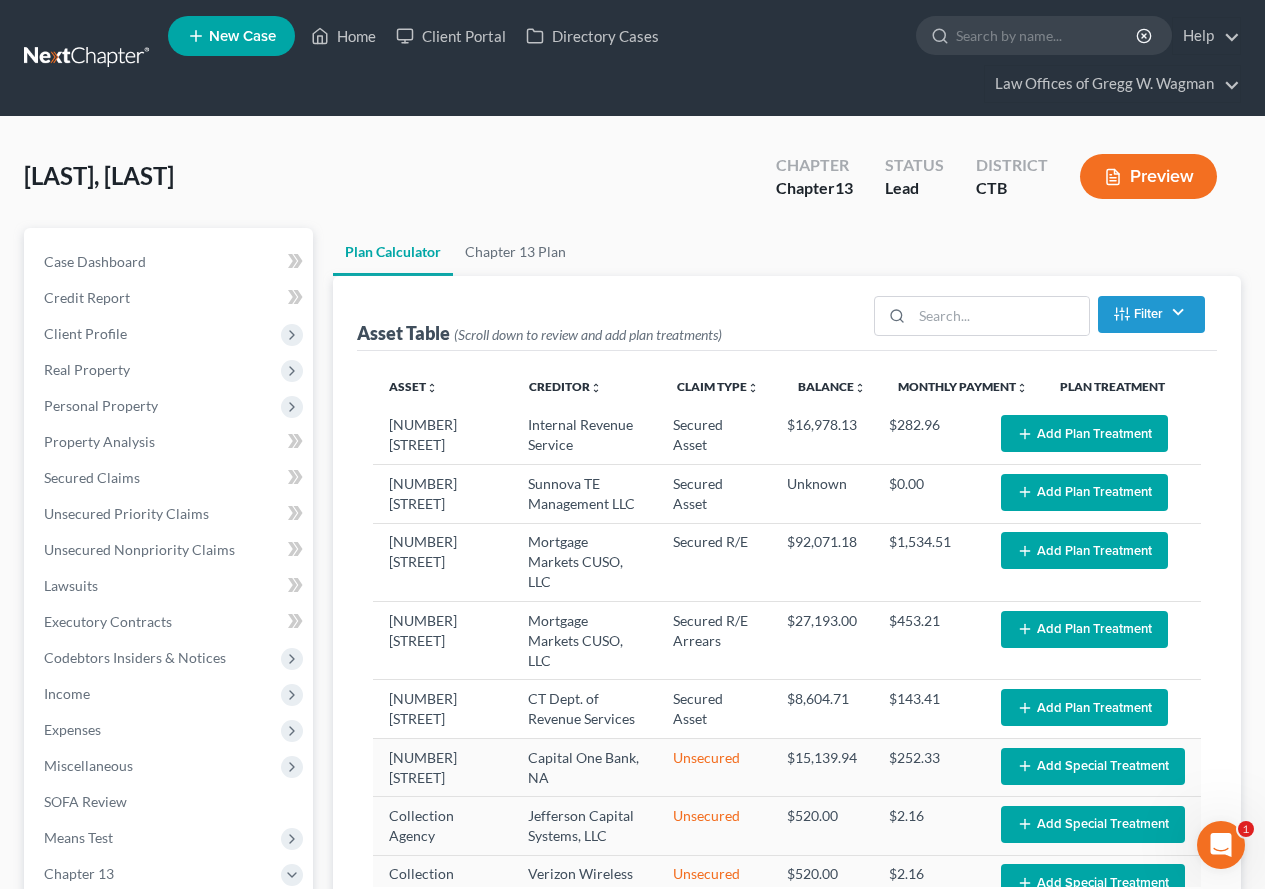 select on "59" 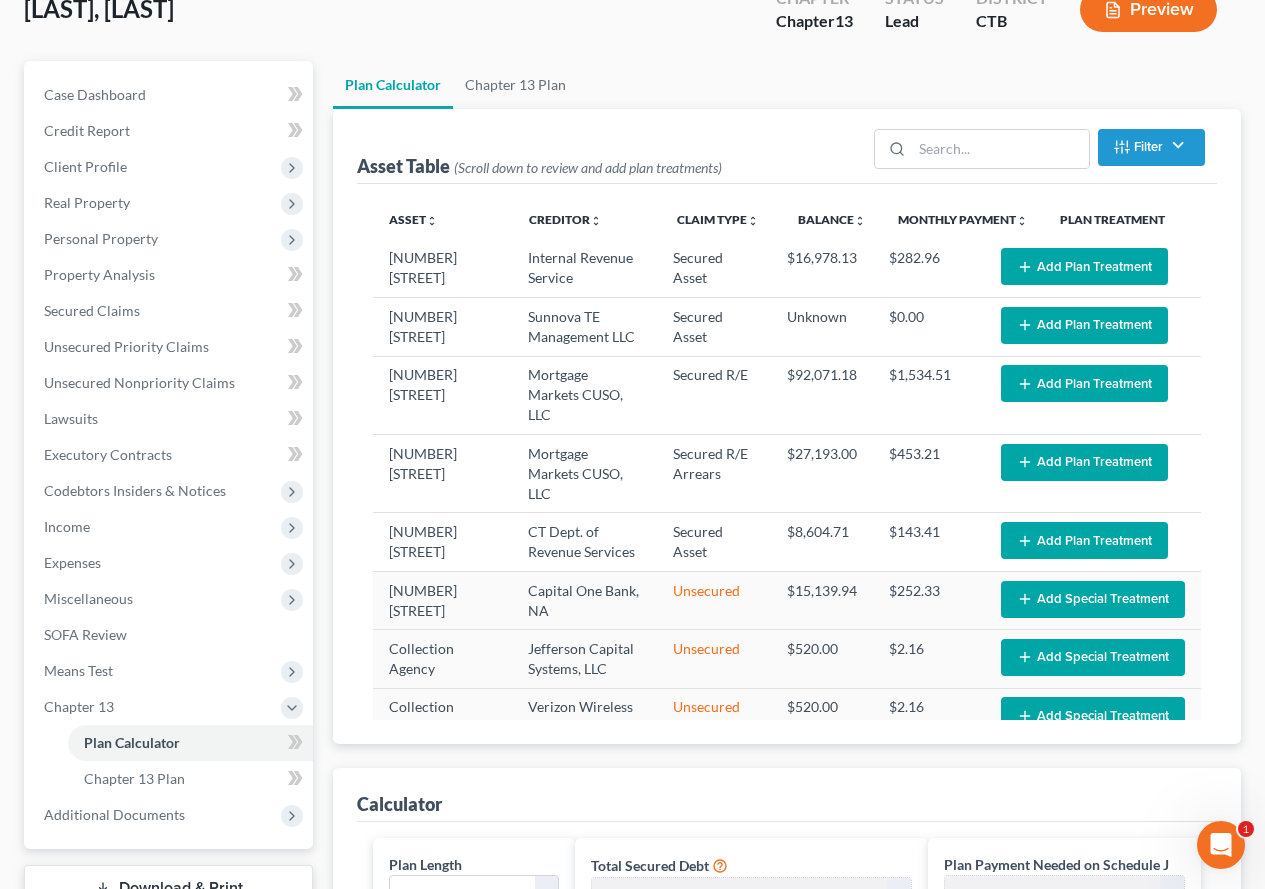 scroll, scrollTop: 274, scrollLeft: 0, axis: vertical 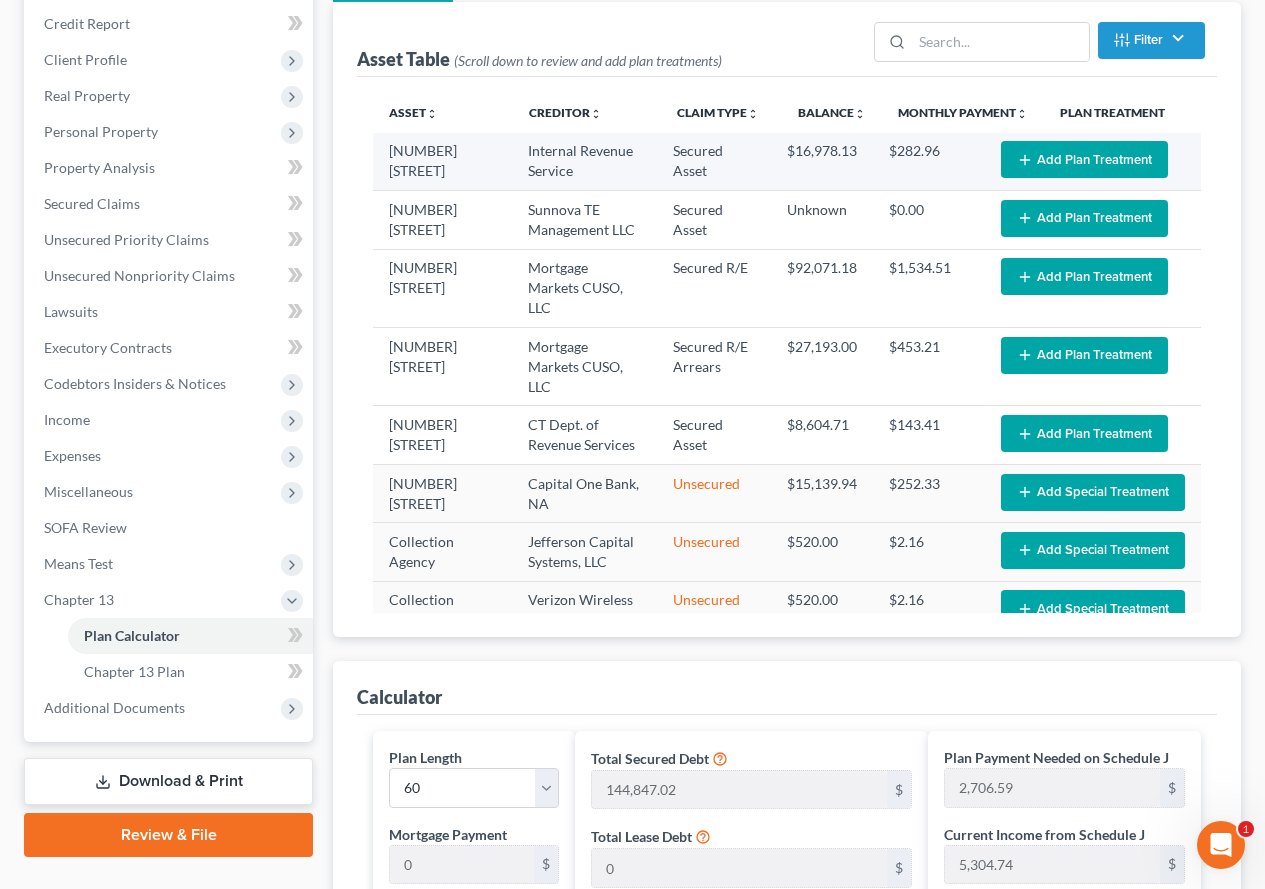 click on "Add Plan Treatment" at bounding box center [1084, 159] 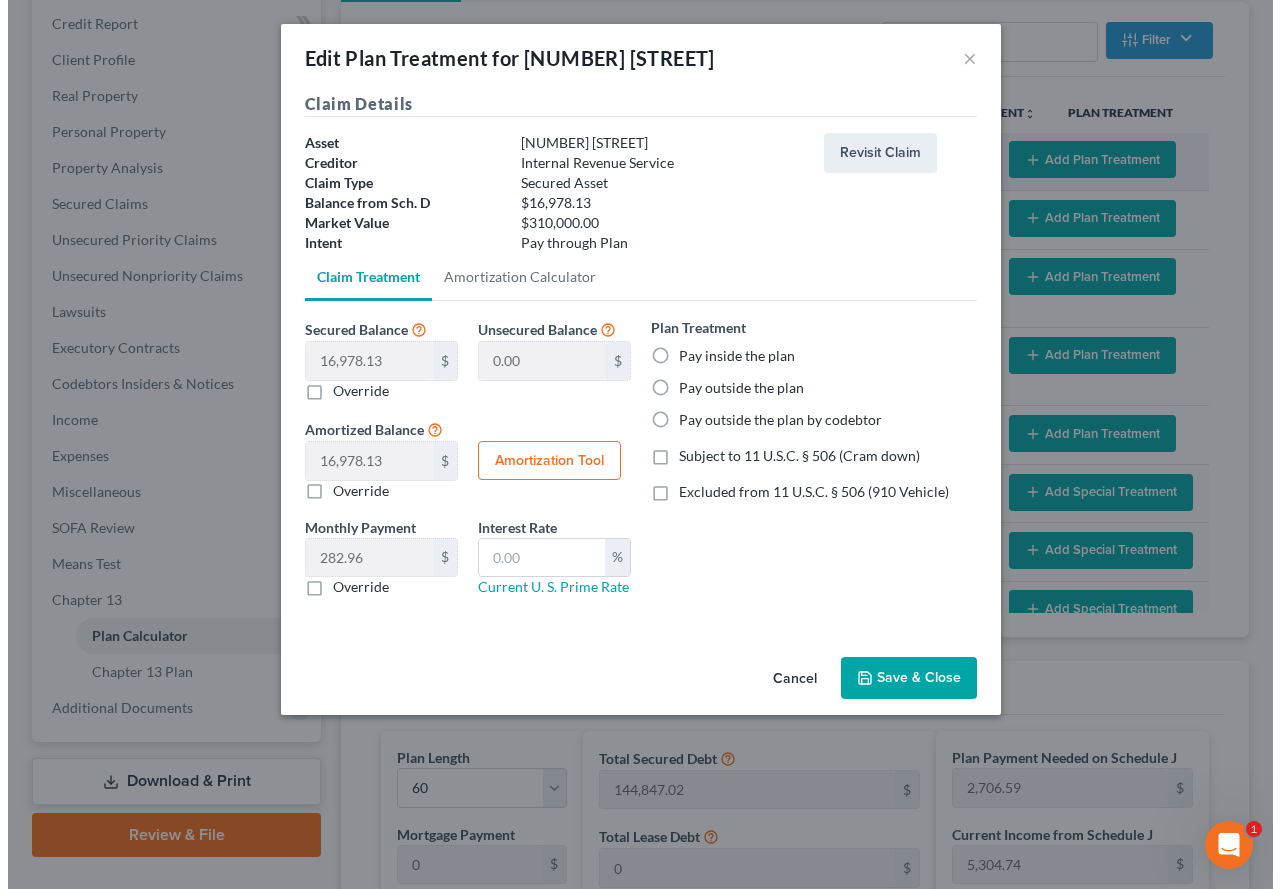 scroll, scrollTop: 238, scrollLeft: 0, axis: vertical 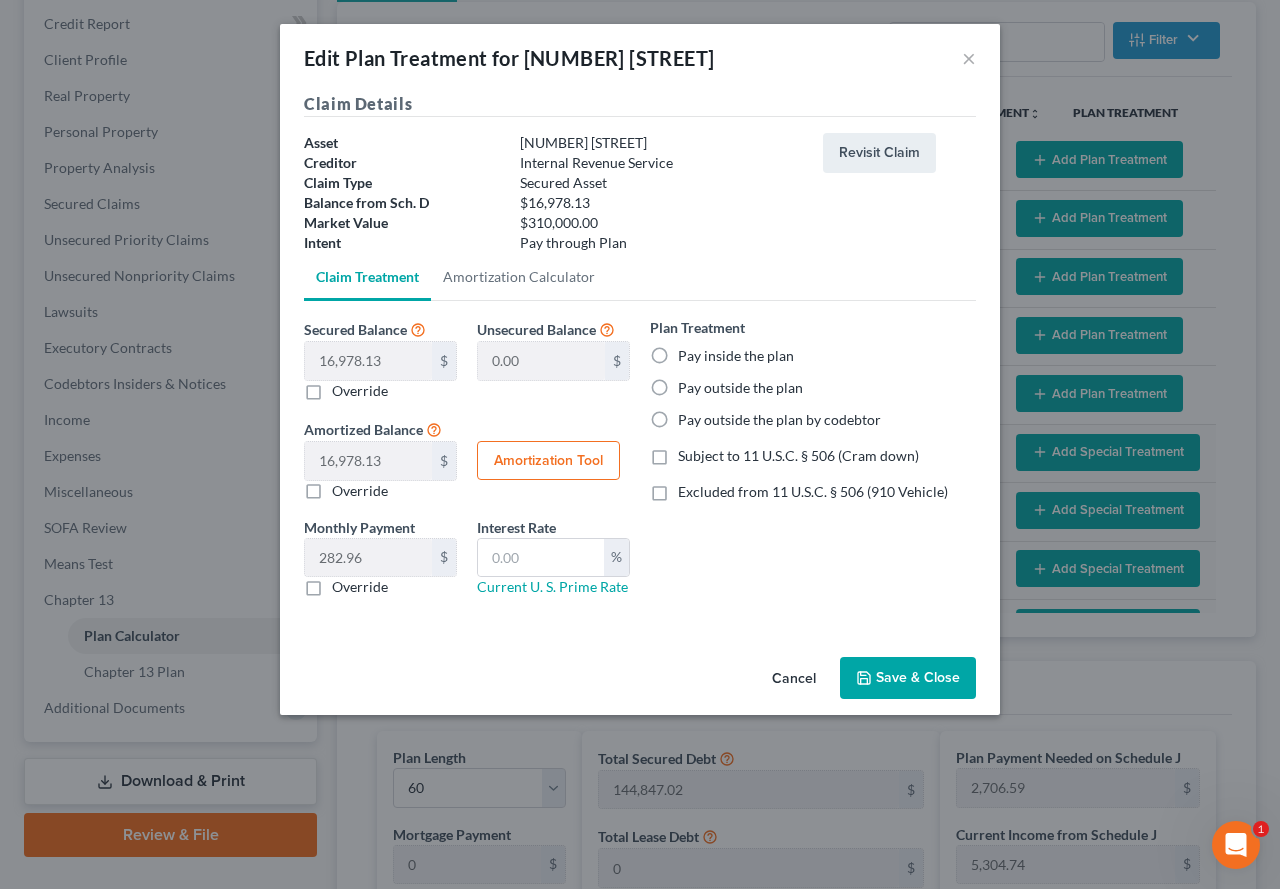 click on "Pay inside the plan" at bounding box center [736, 356] 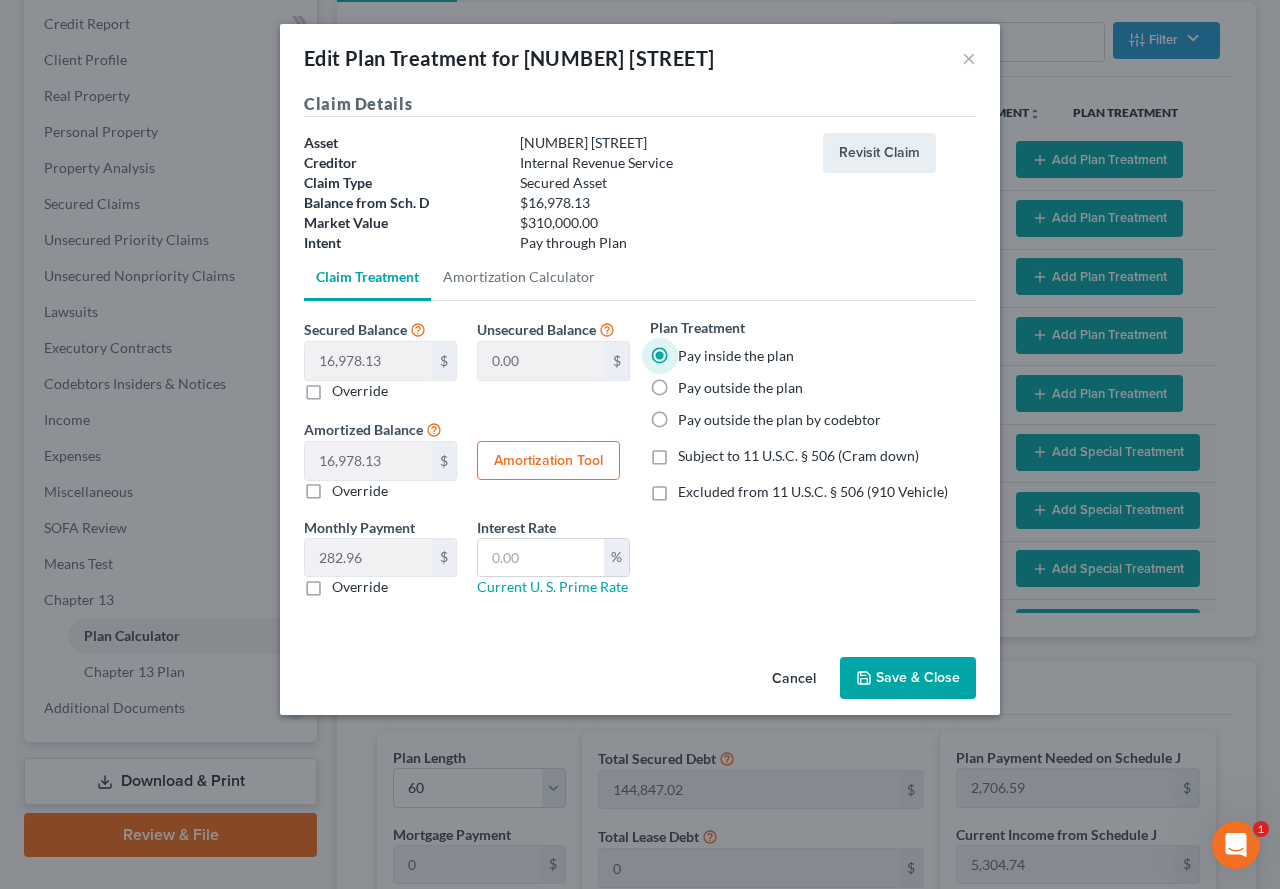 click on "Amortization Tool" at bounding box center [548, 461] 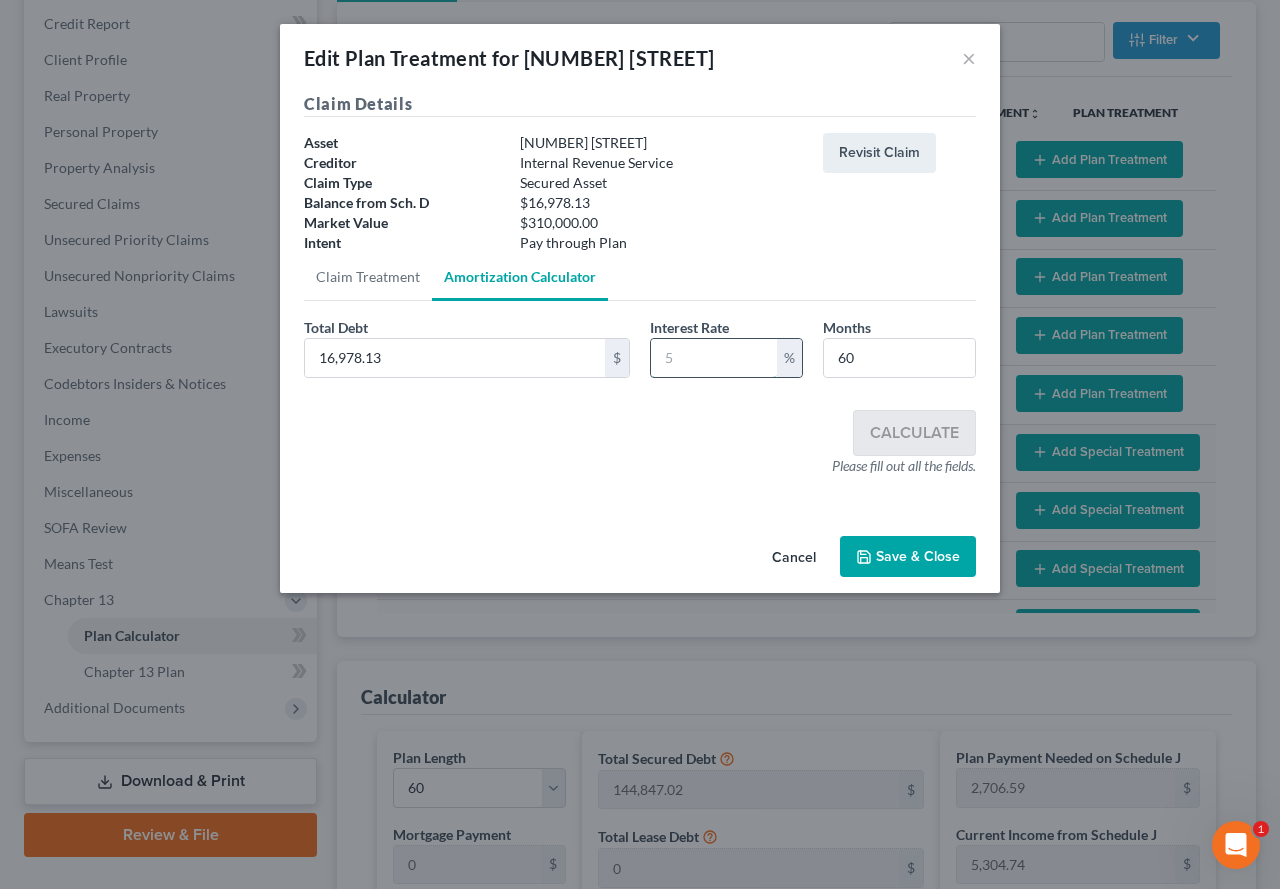 click at bounding box center (714, 358) 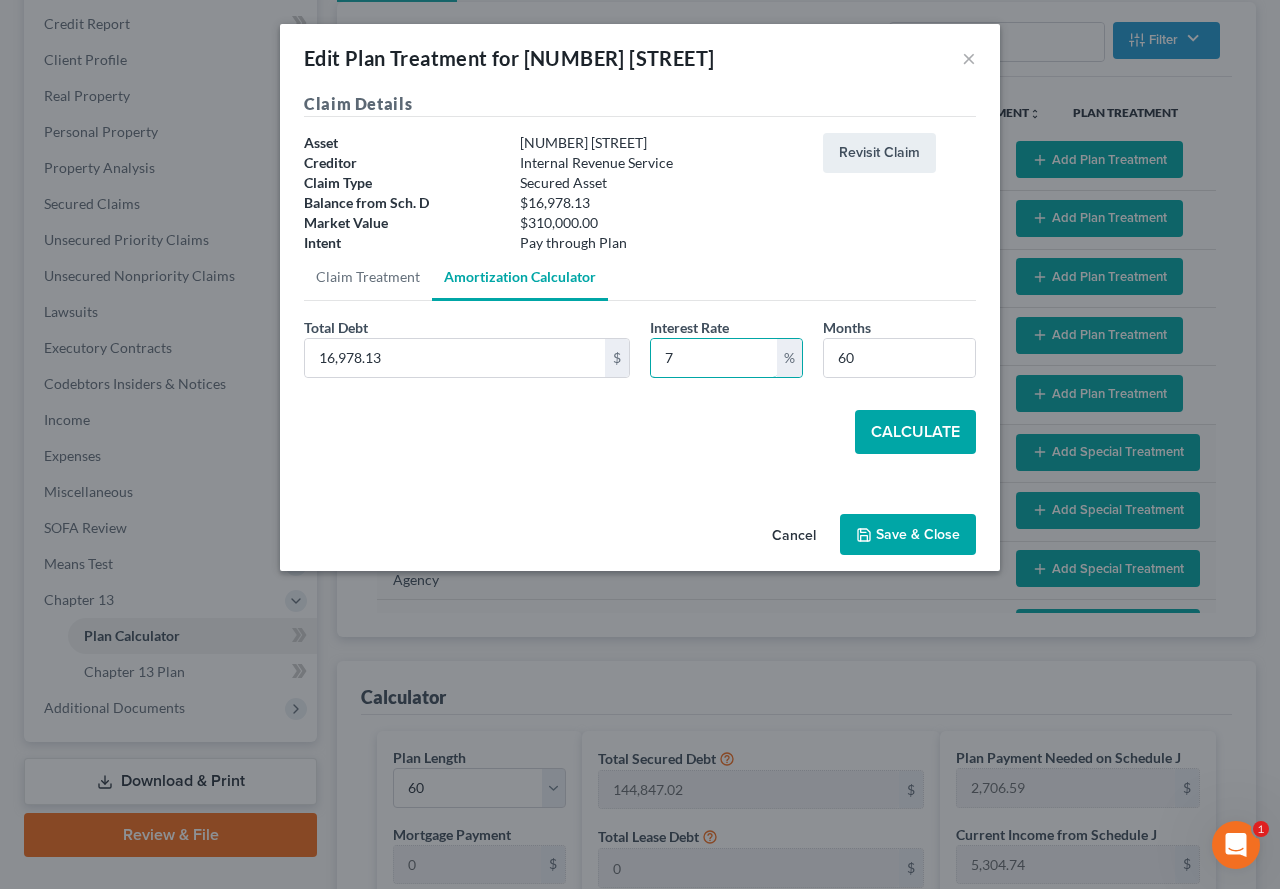 type on "7" 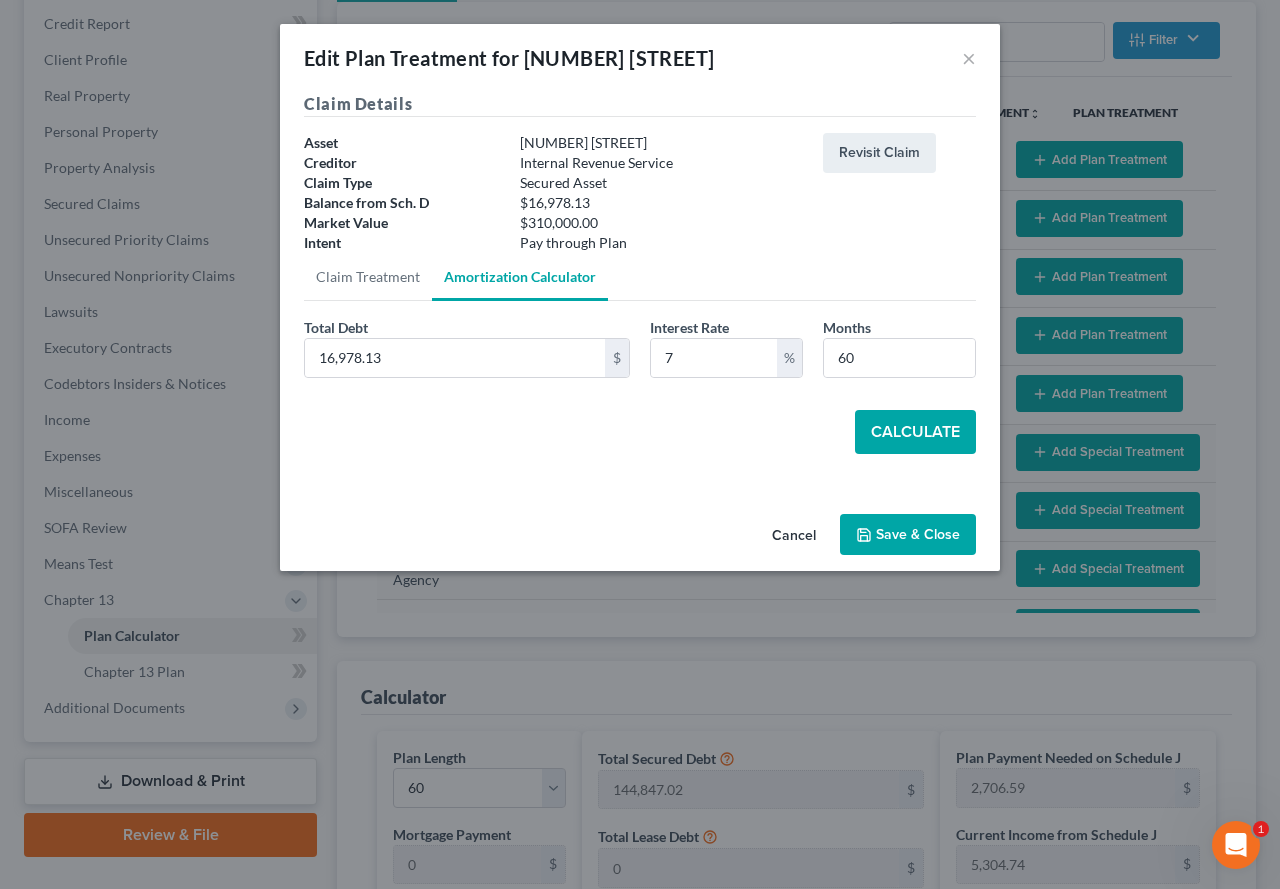 click on "Calculate" at bounding box center [915, 432] 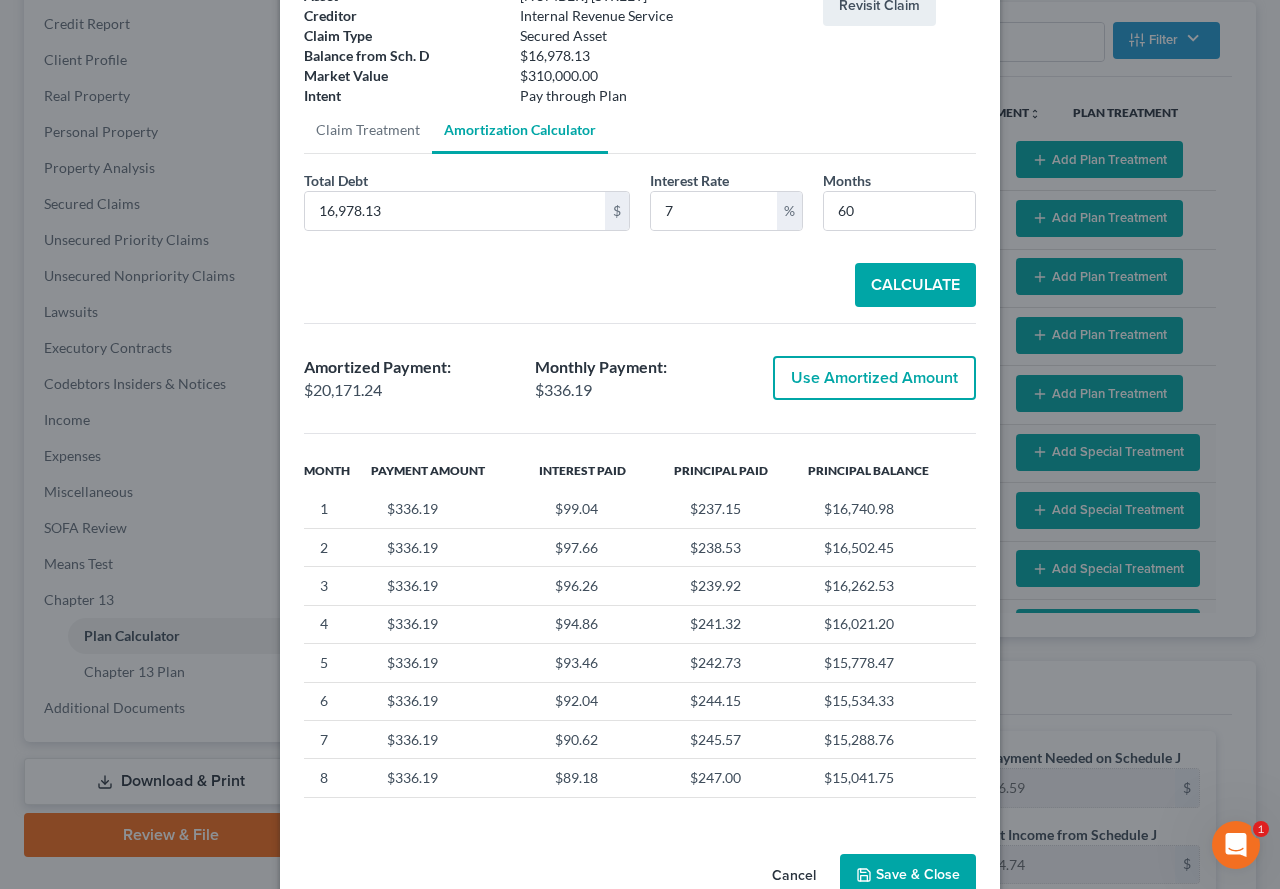 scroll, scrollTop: 194, scrollLeft: 0, axis: vertical 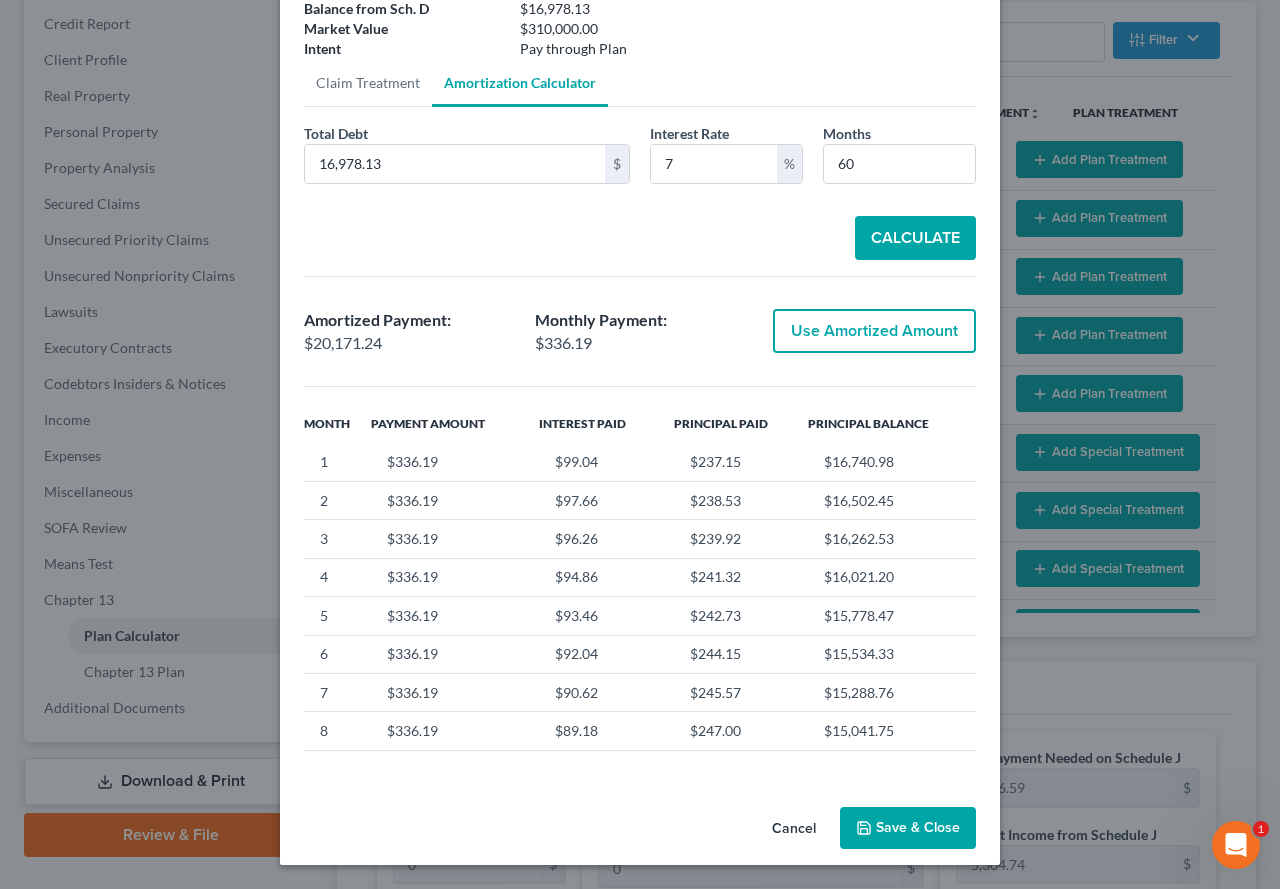 click on "Use Amortized Amount" at bounding box center (874, 331) 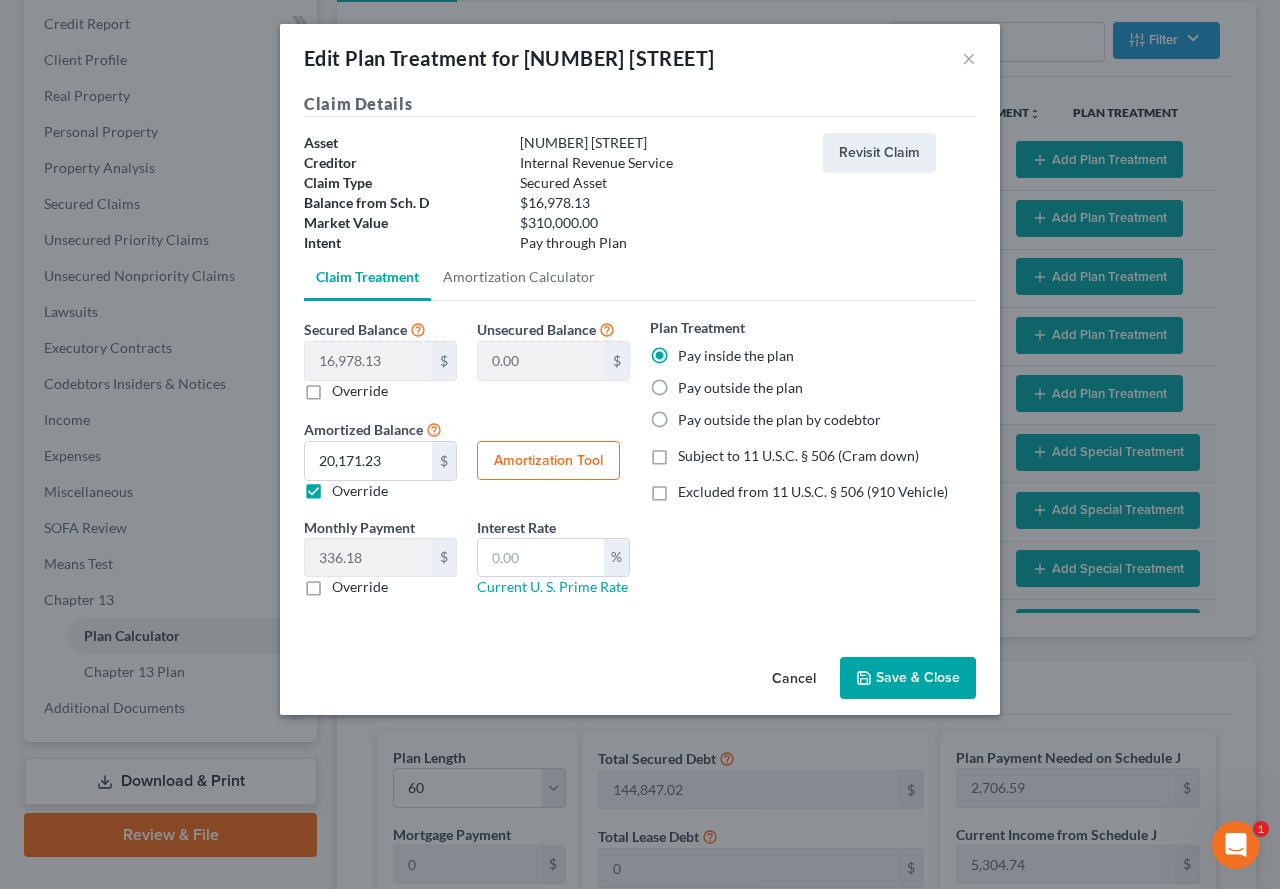 click on "Cancel Save & Close" at bounding box center (640, 682) 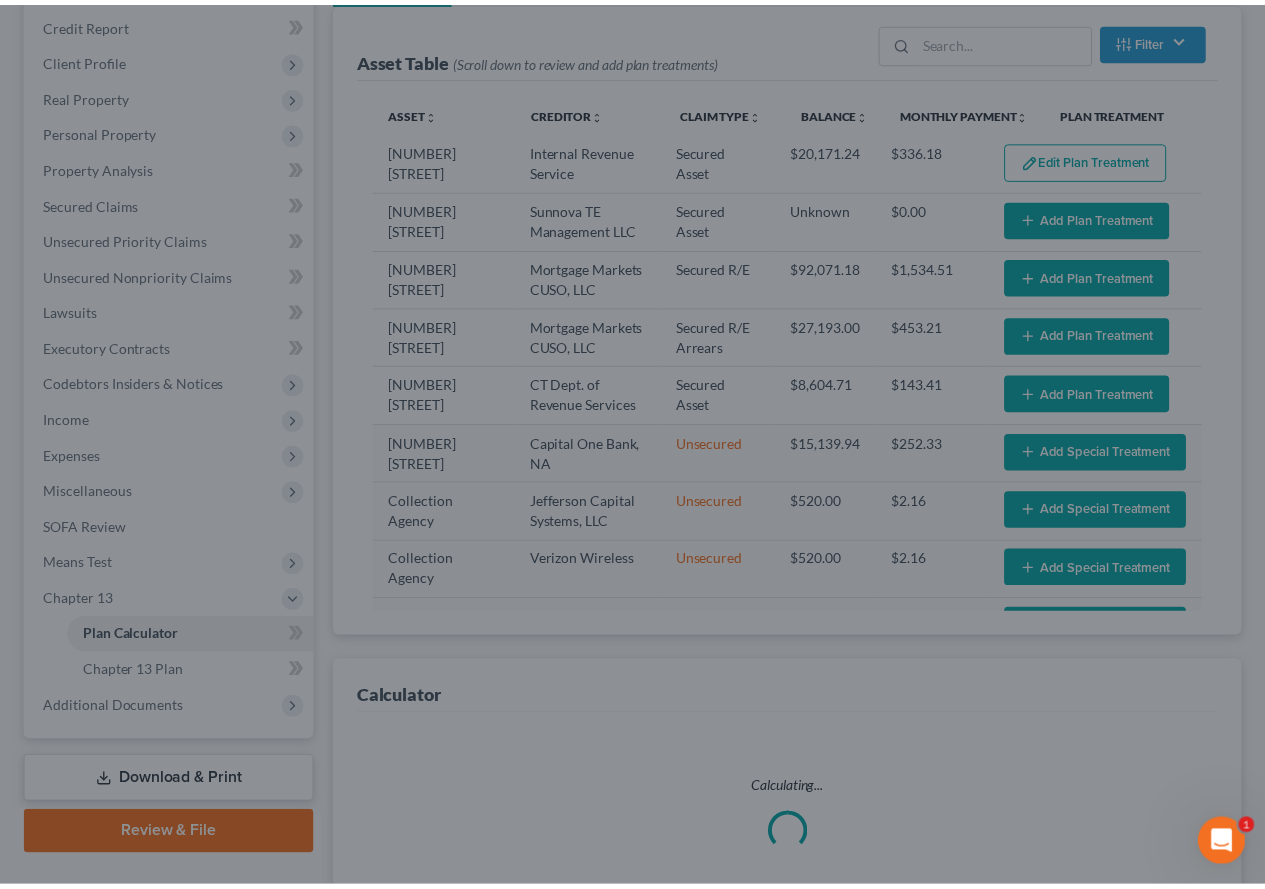 scroll, scrollTop: 274, scrollLeft: 0, axis: vertical 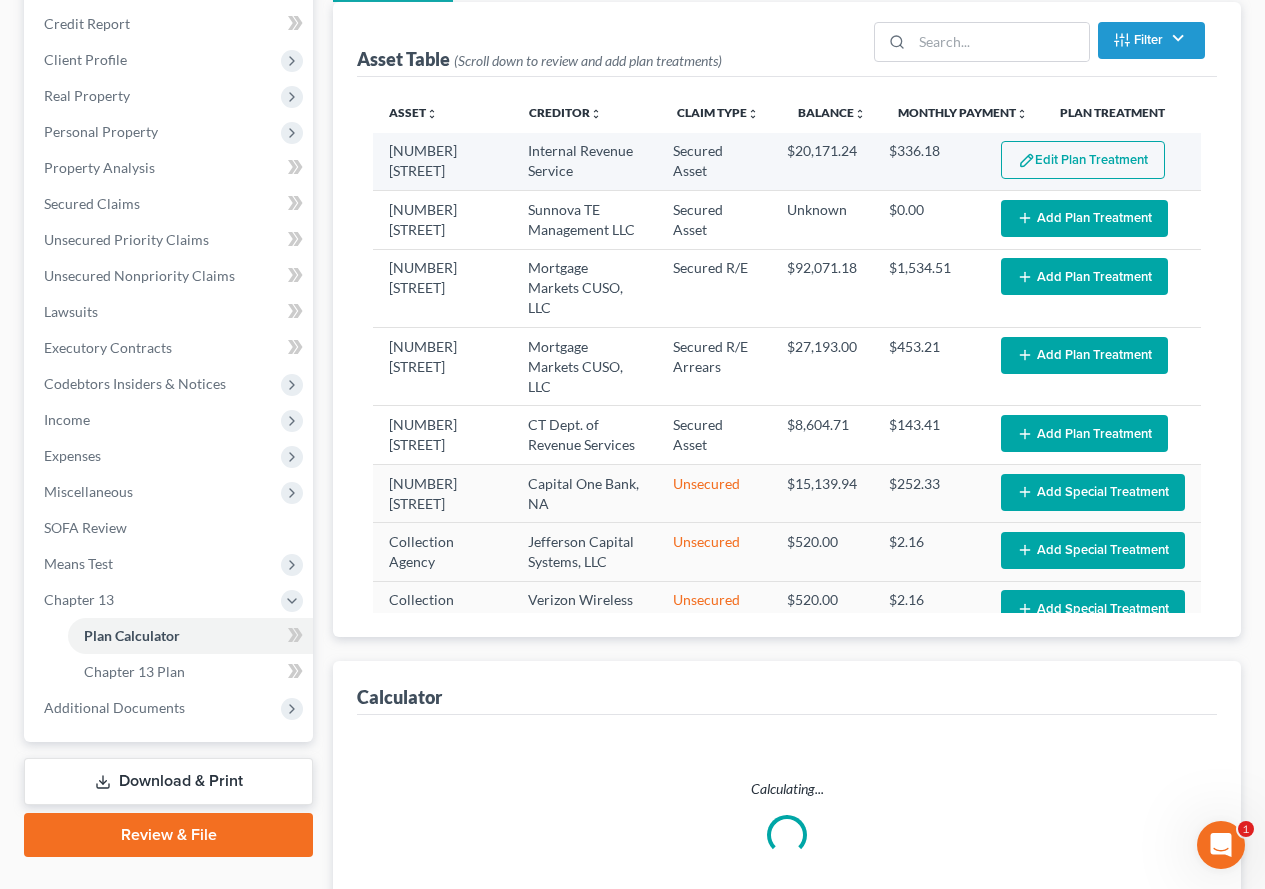 select on "59" 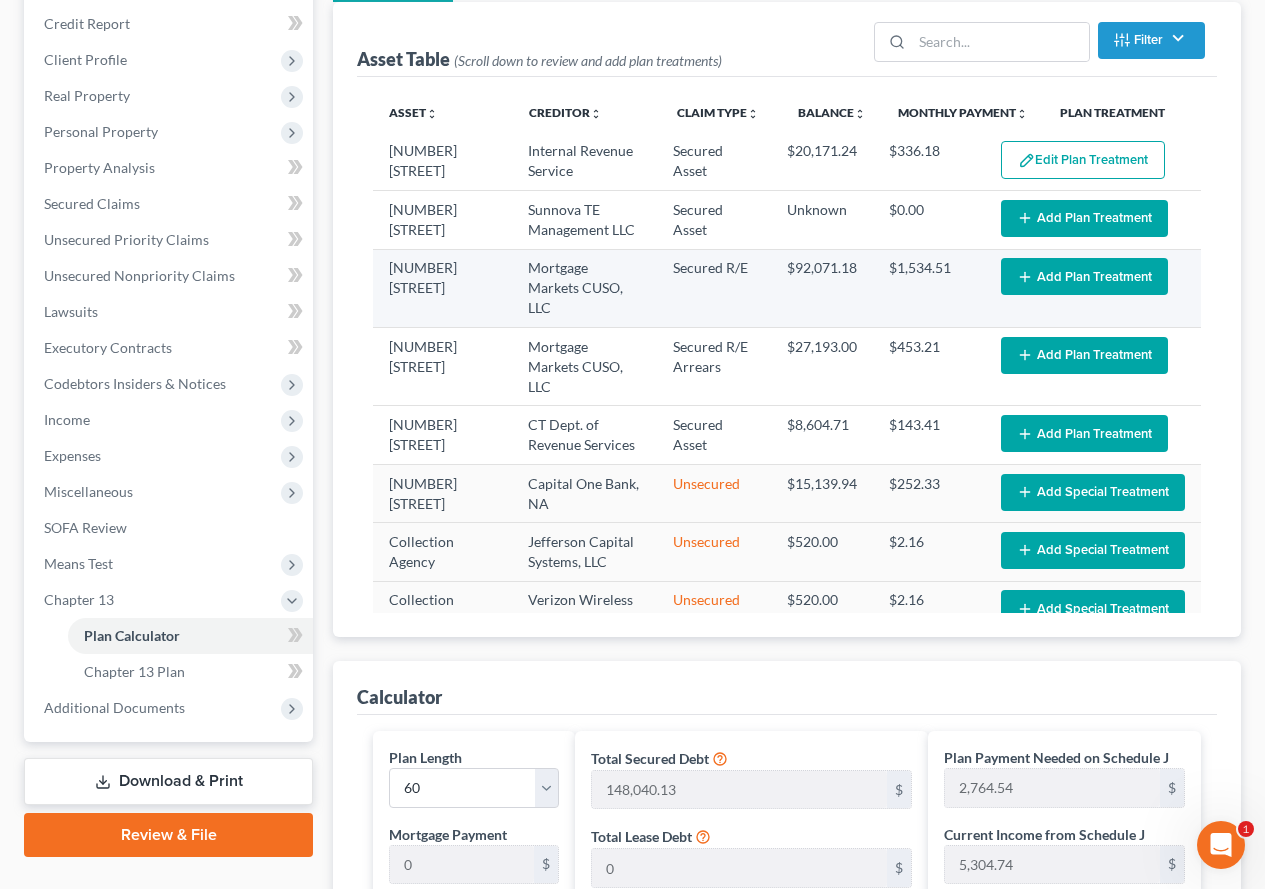 click on "Add Plan Treatment" at bounding box center [1084, 276] 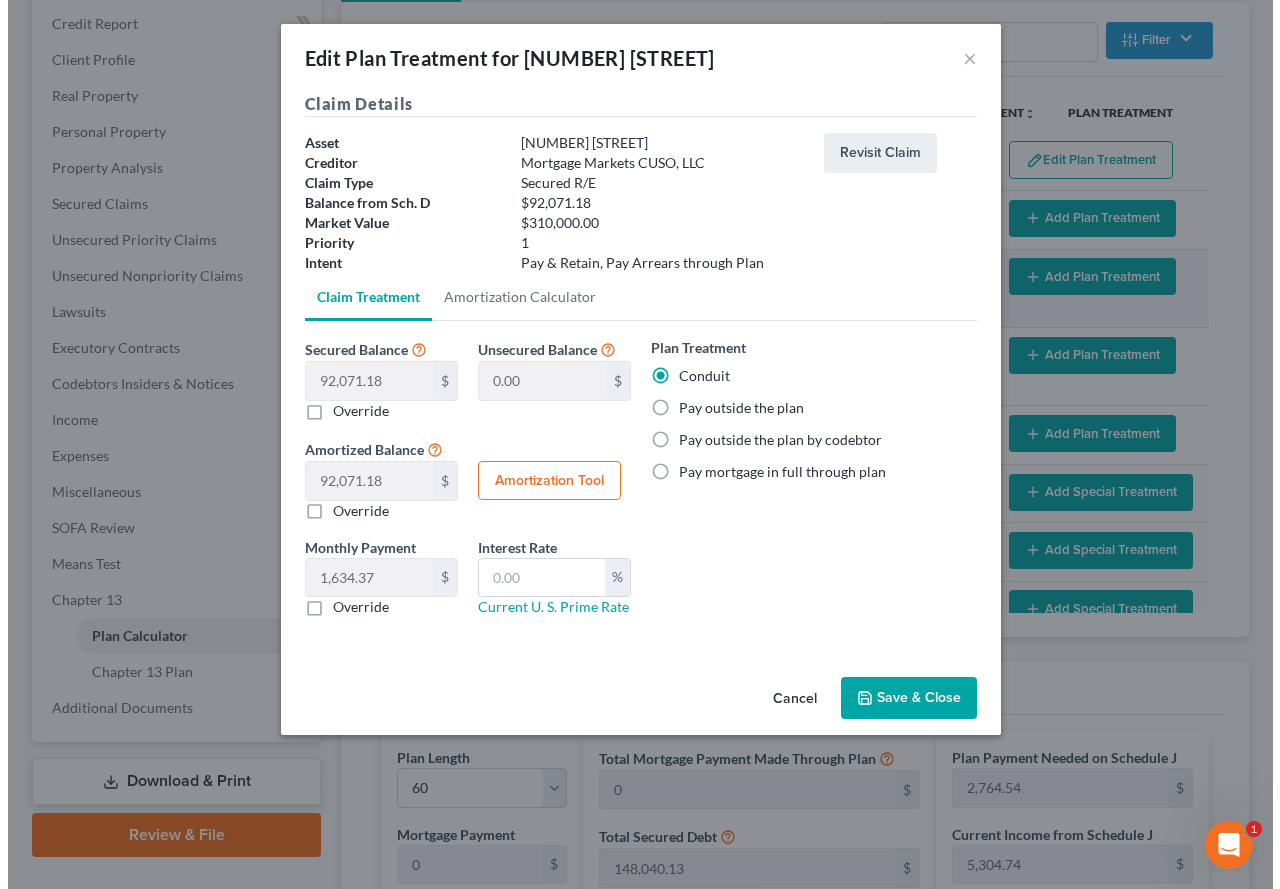 scroll, scrollTop: 238, scrollLeft: 0, axis: vertical 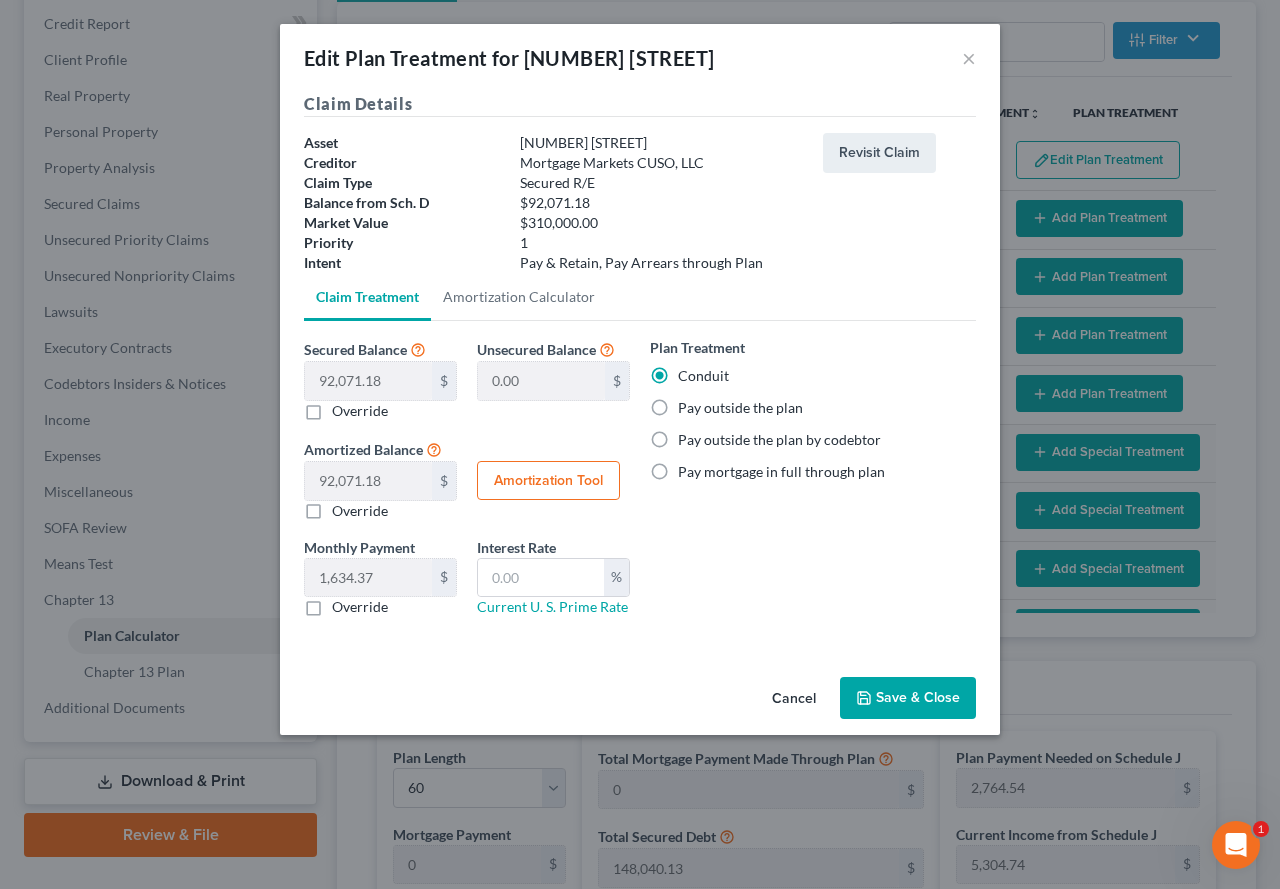 click on "Pay outside the plan" at bounding box center (740, 408) 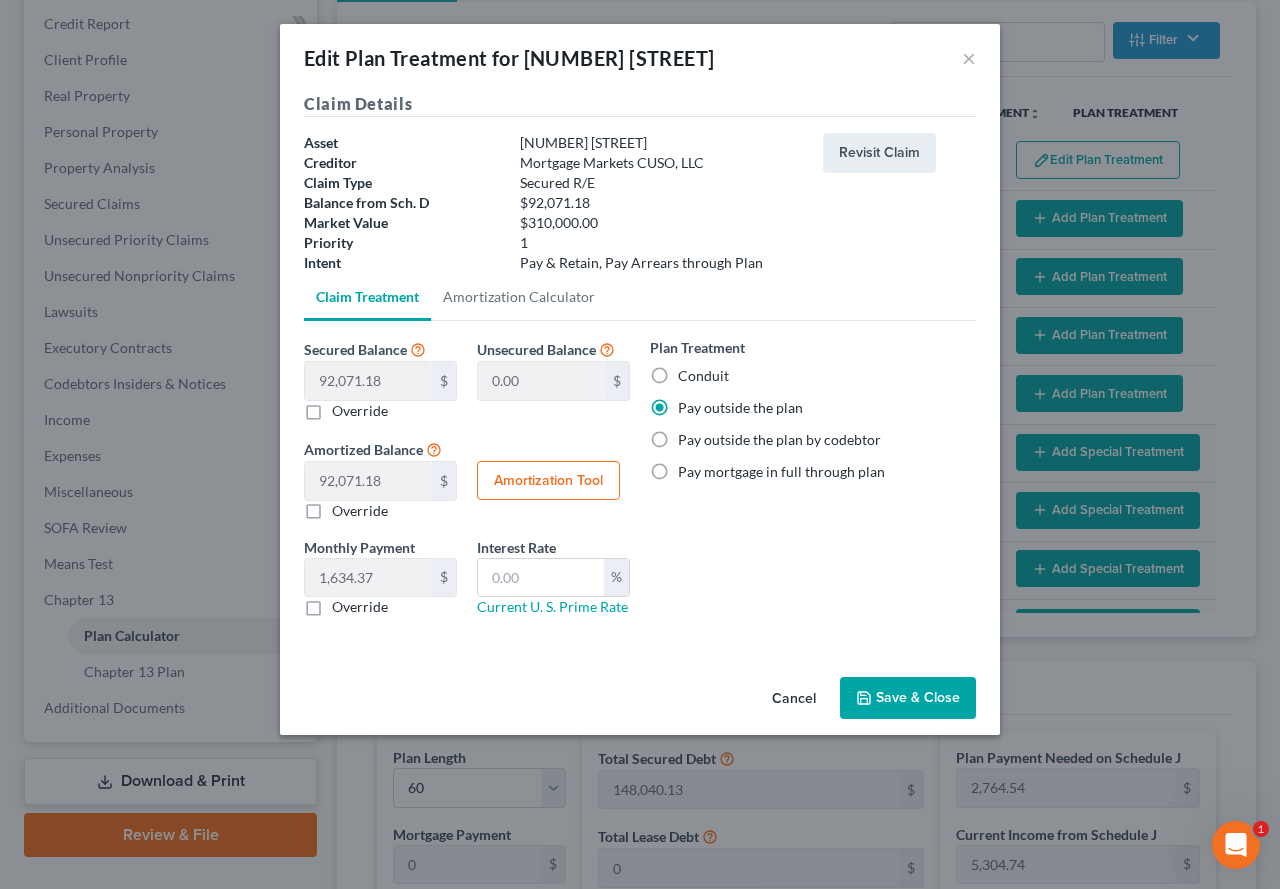 click on "Save & Close" at bounding box center (908, 698) 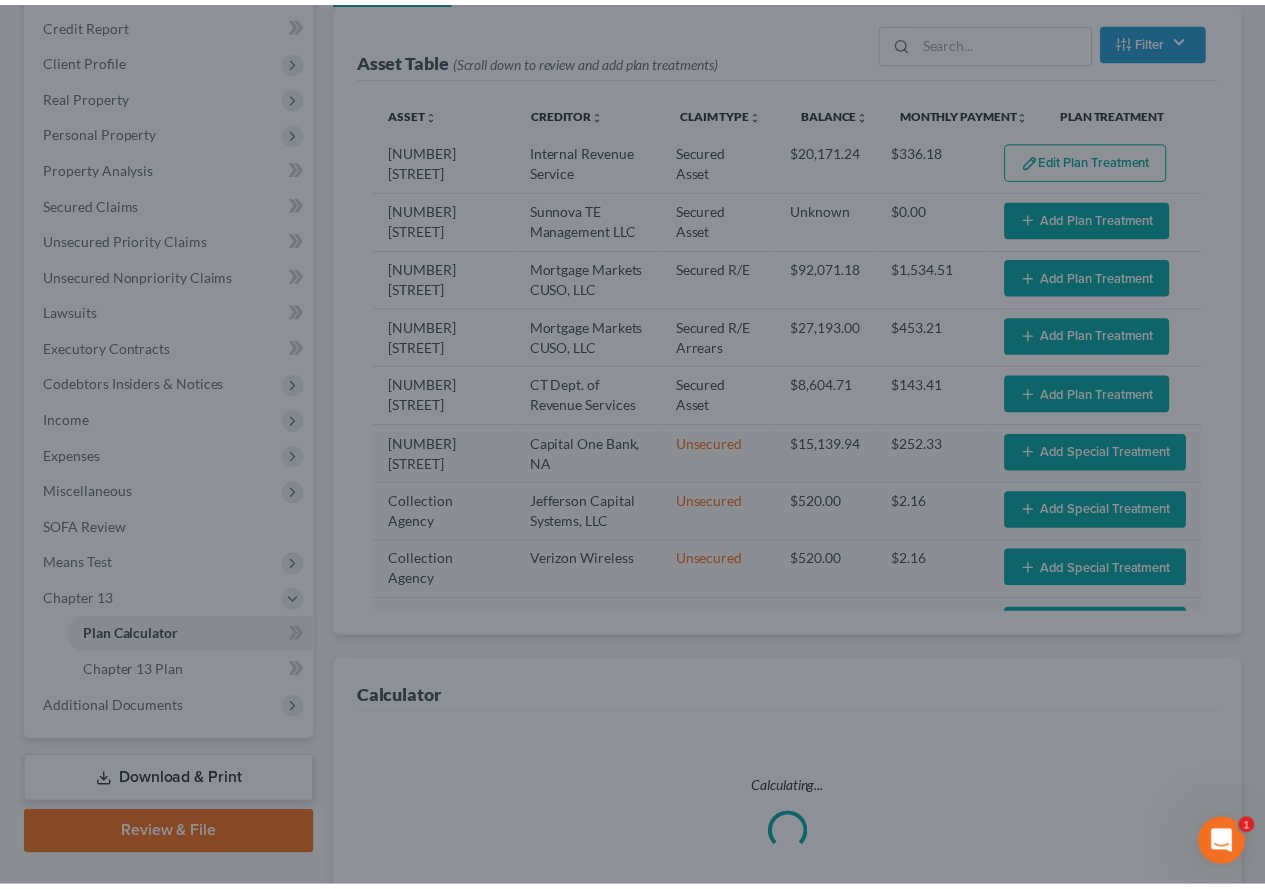 scroll, scrollTop: 274, scrollLeft: 0, axis: vertical 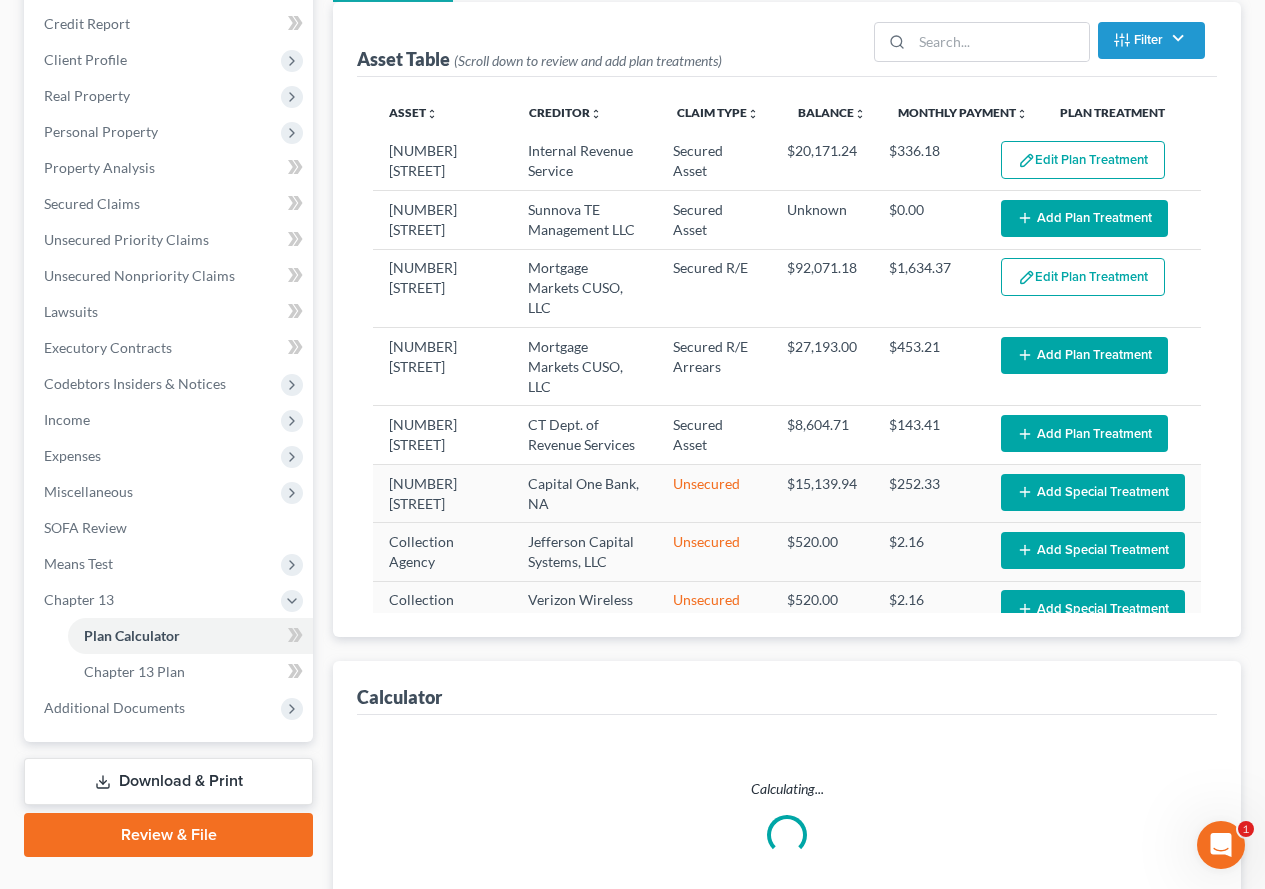 select on "59" 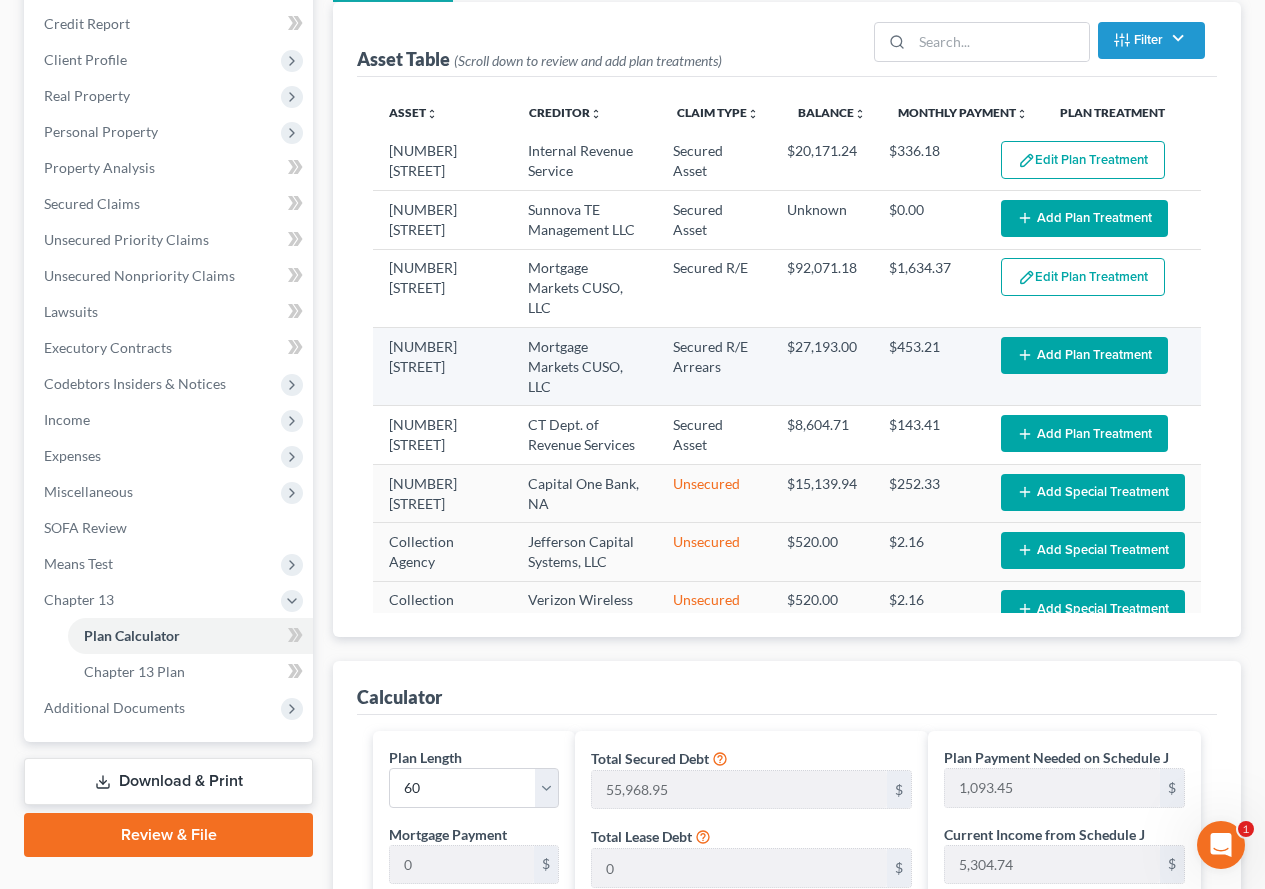 click on "Add Plan Treatment" at bounding box center (1084, 355) 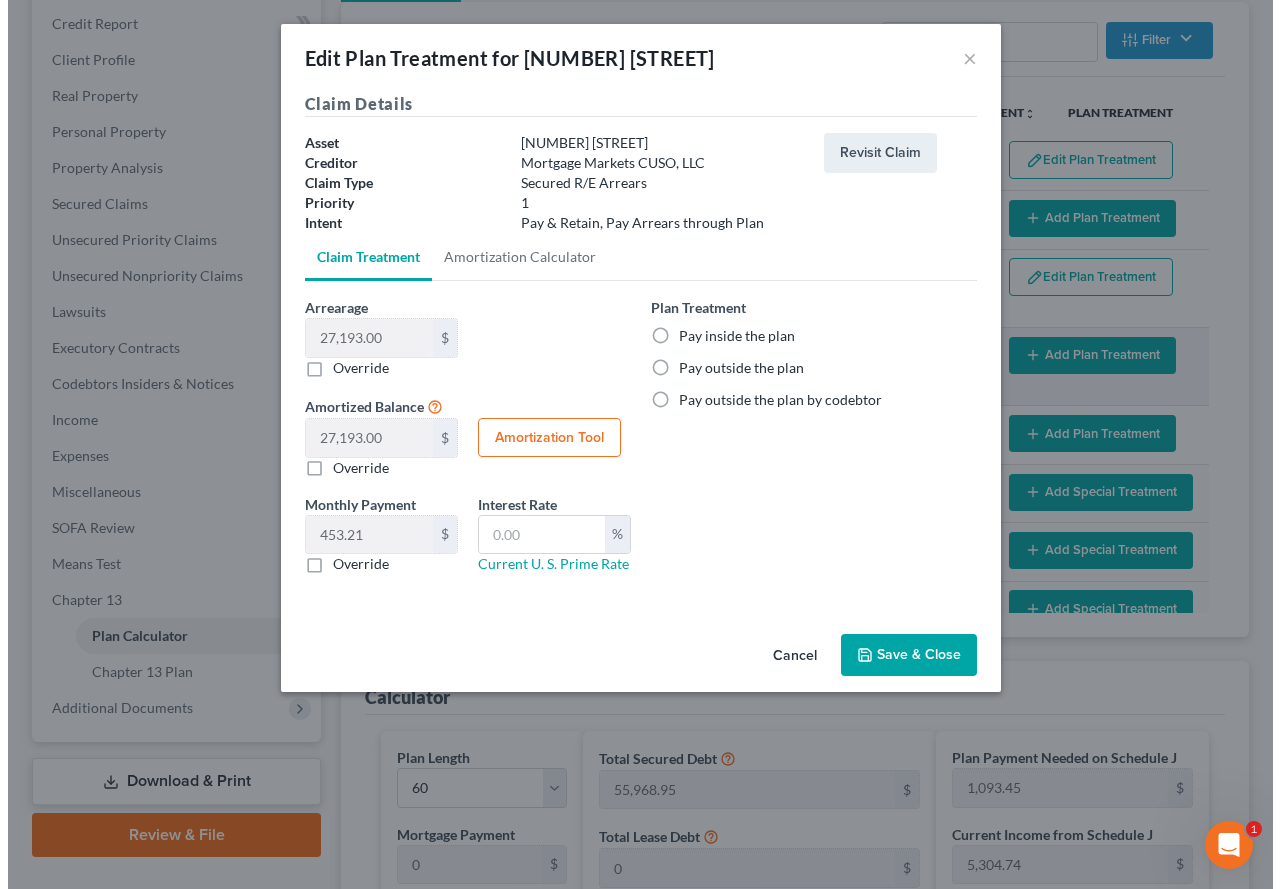 scroll, scrollTop: 238, scrollLeft: 0, axis: vertical 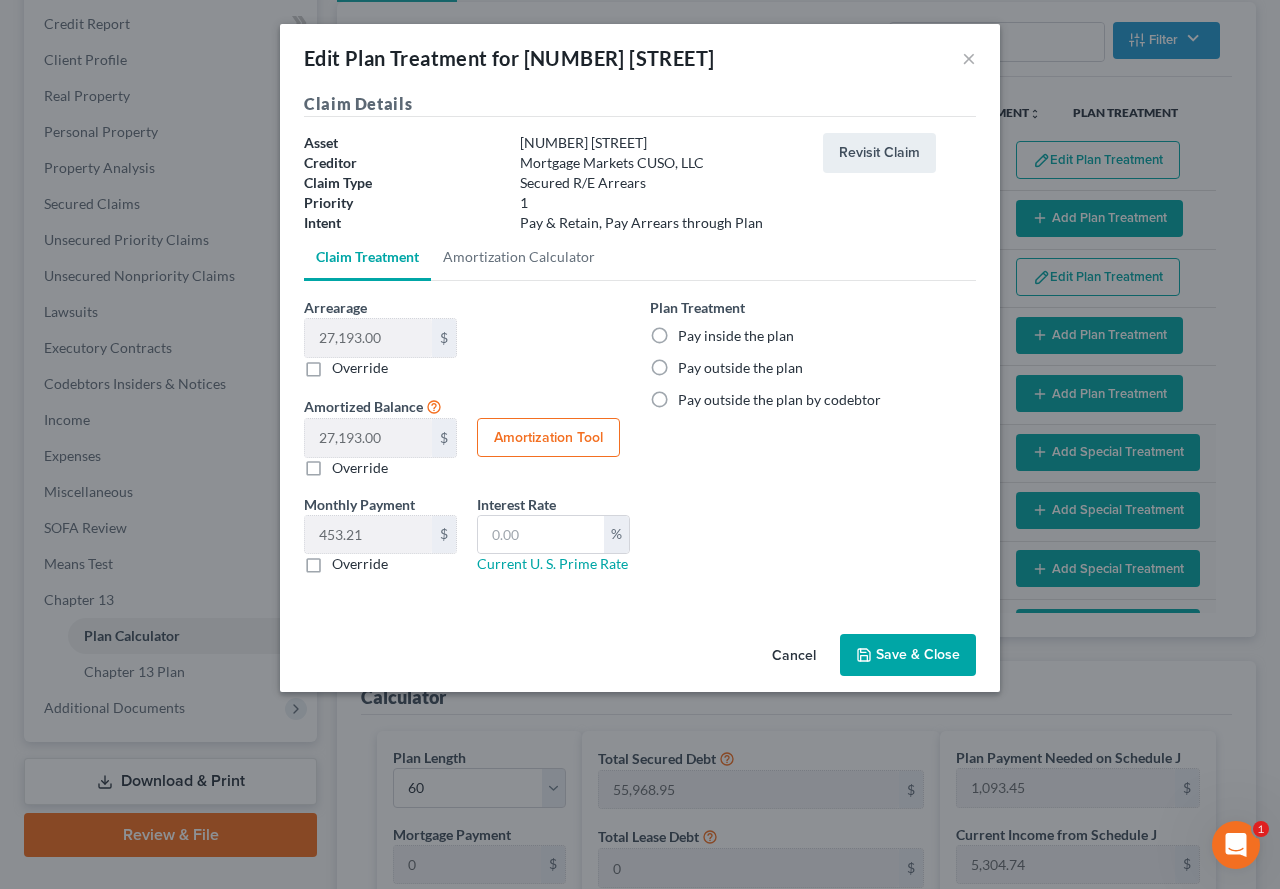 click on "Pay inside the plan" at bounding box center (736, 336) 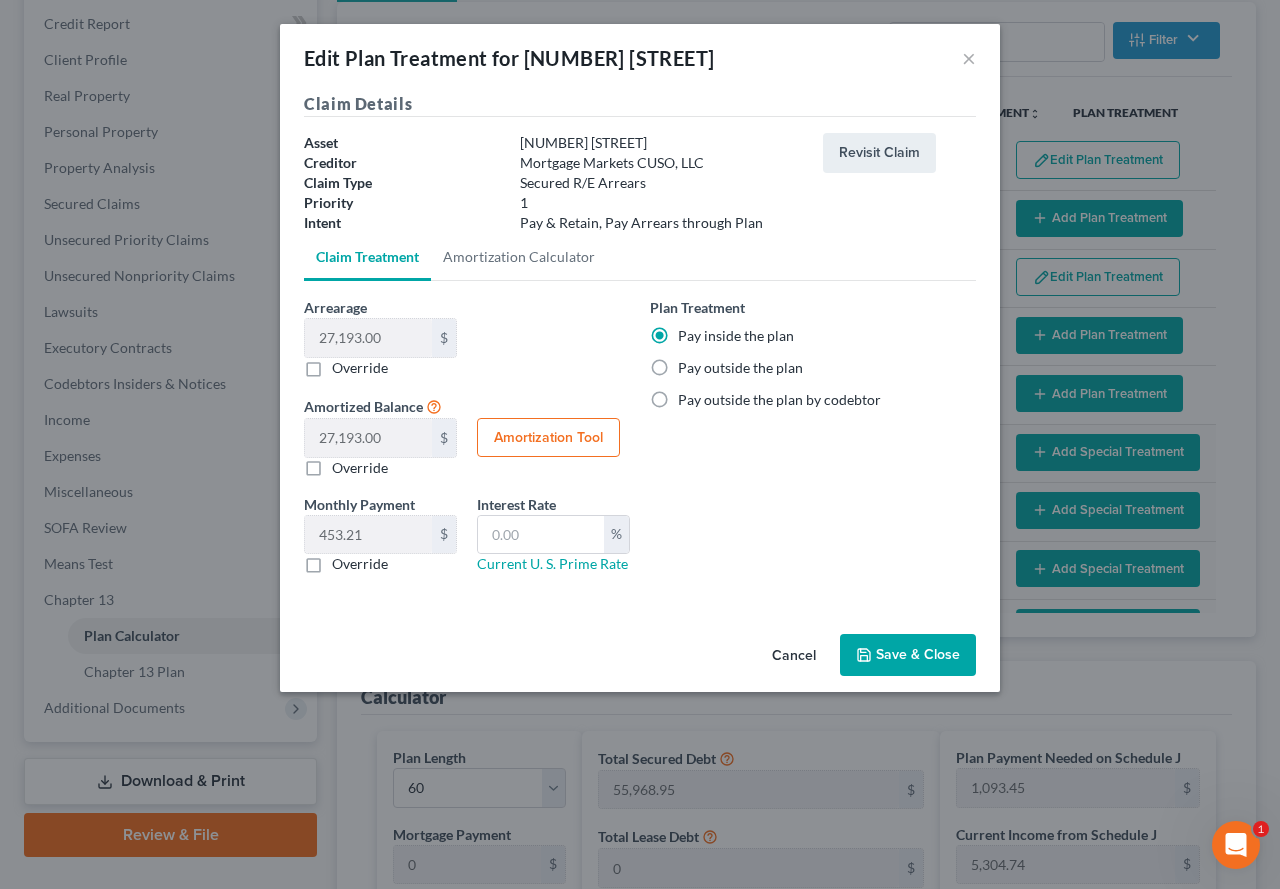 click on "Save & Close" at bounding box center [908, 655] 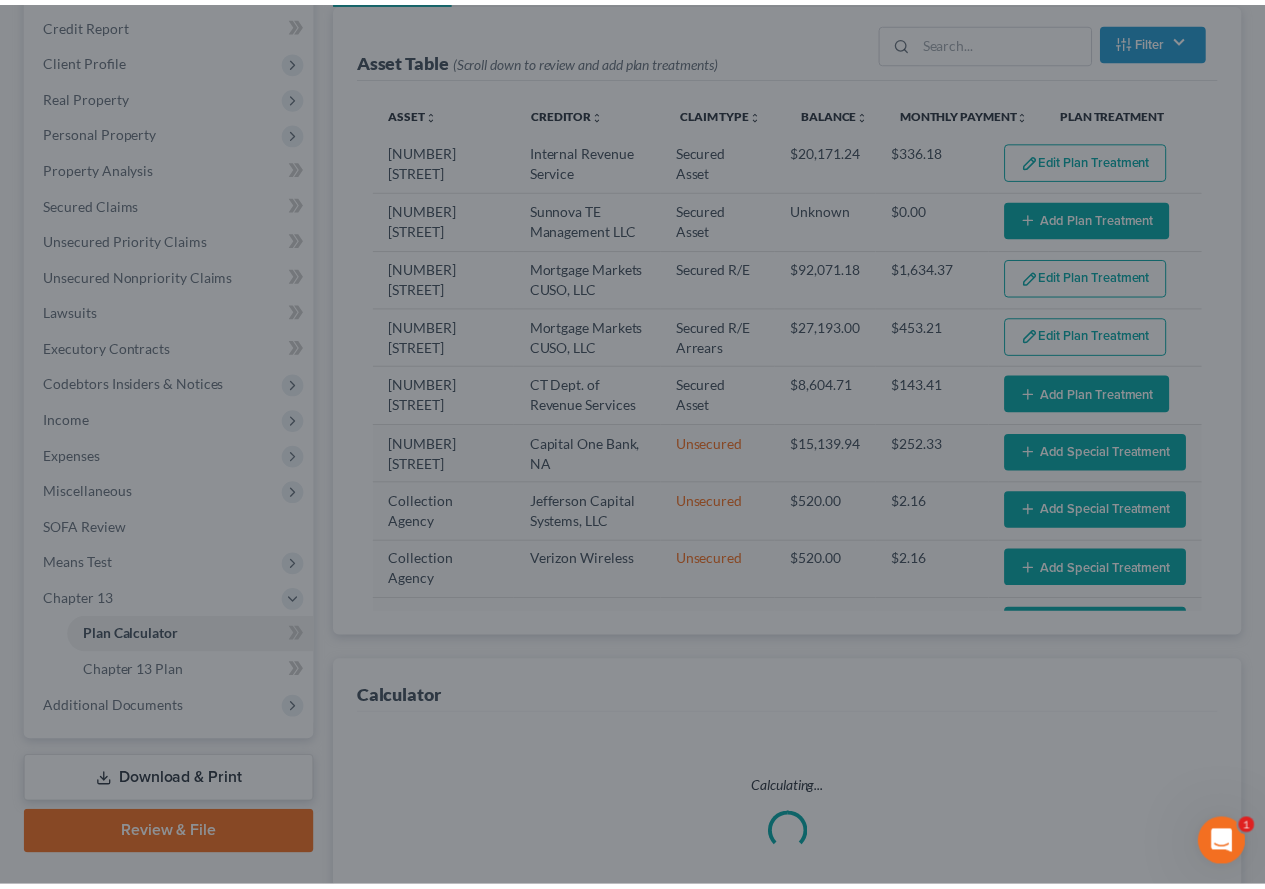 scroll, scrollTop: 274, scrollLeft: 0, axis: vertical 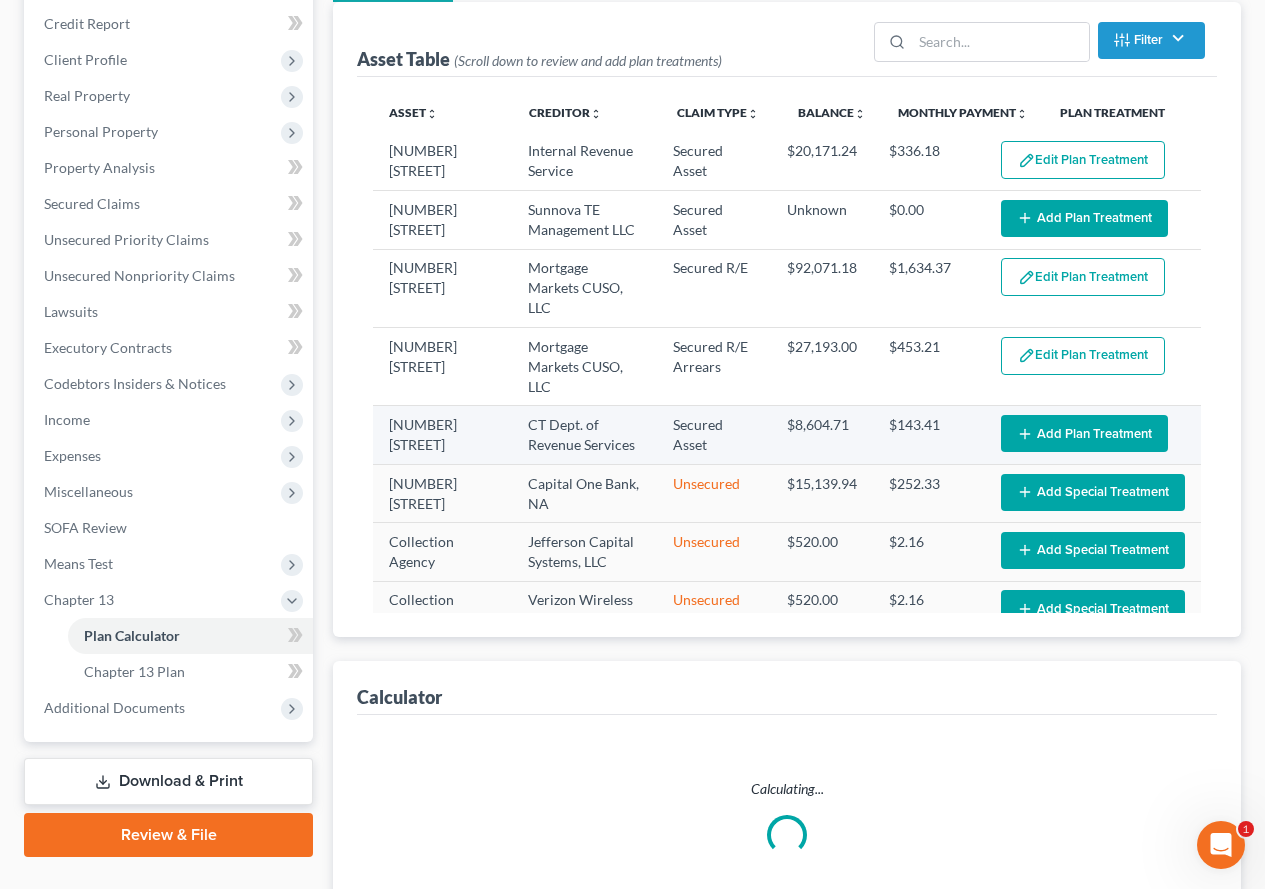 select on "59" 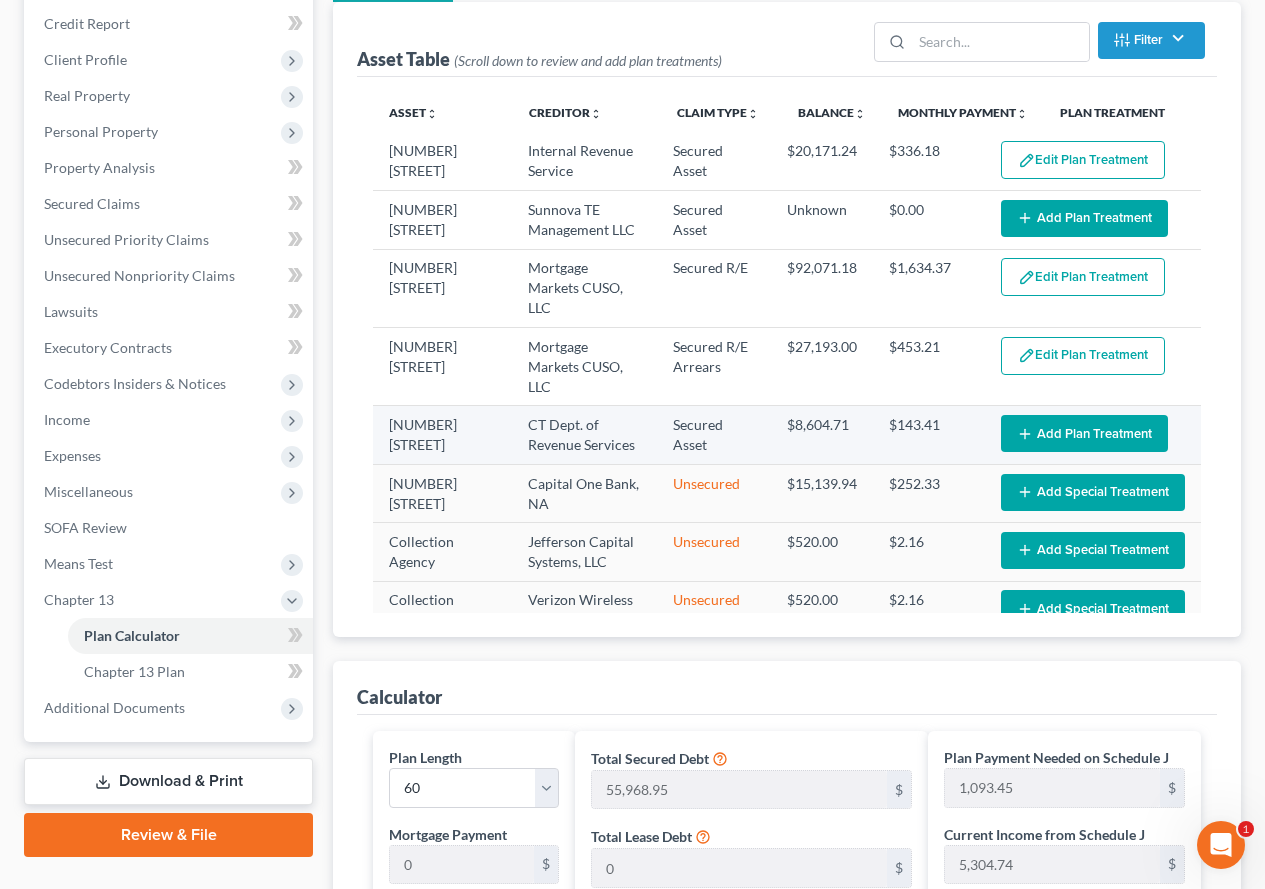click on "Add Plan Treatment" at bounding box center (1084, 433) 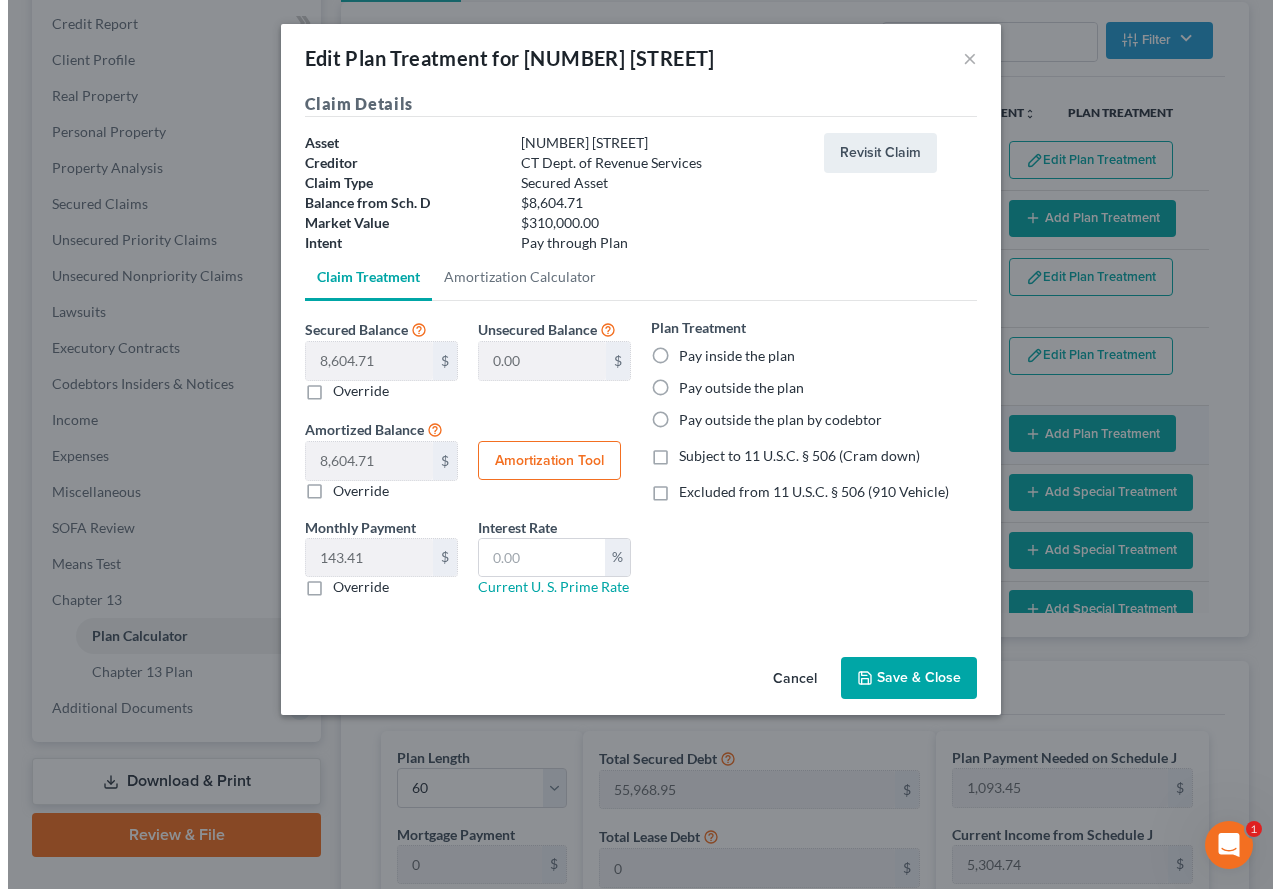 scroll, scrollTop: 238, scrollLeft: 0, axis: vertical 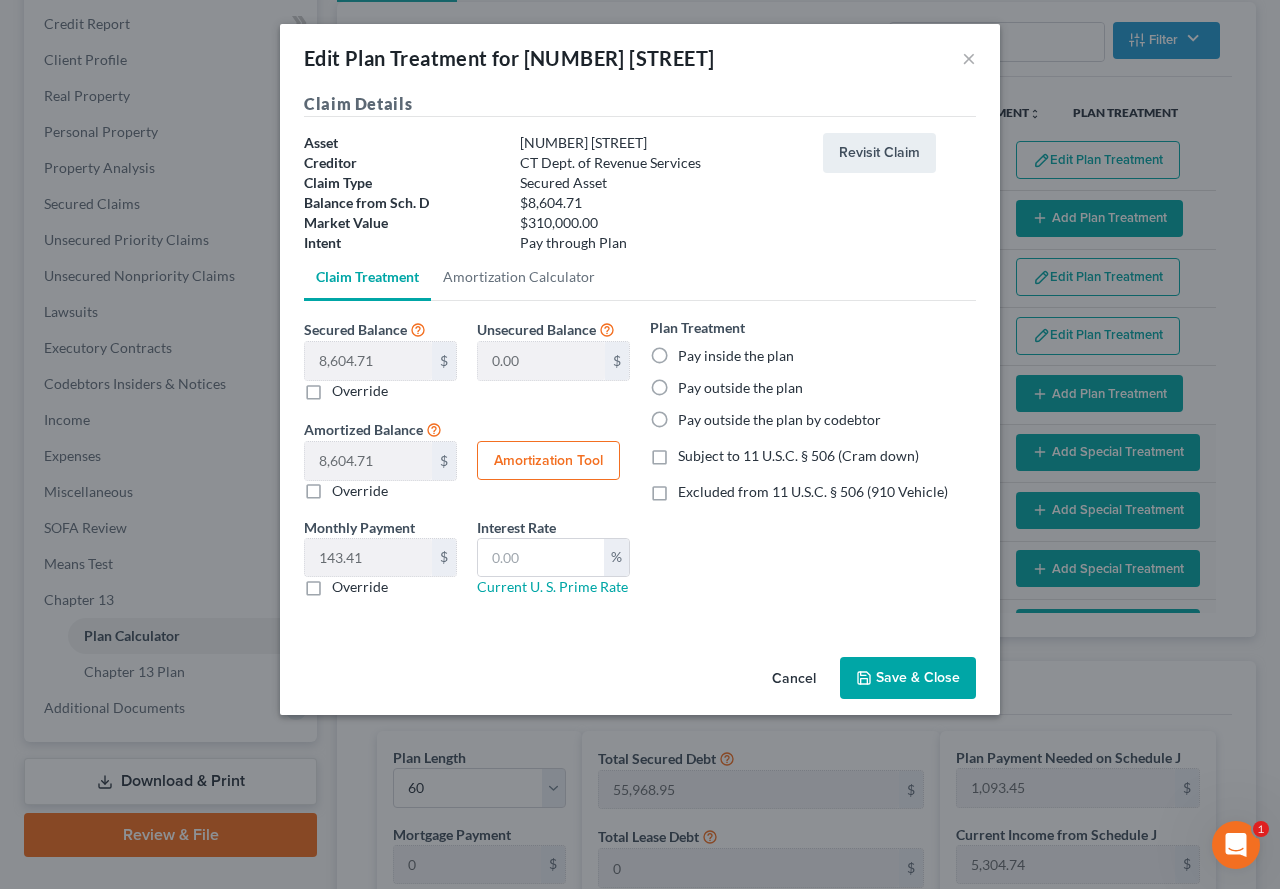 click on "Pay inside the plan" at bounding box center (736, 356) 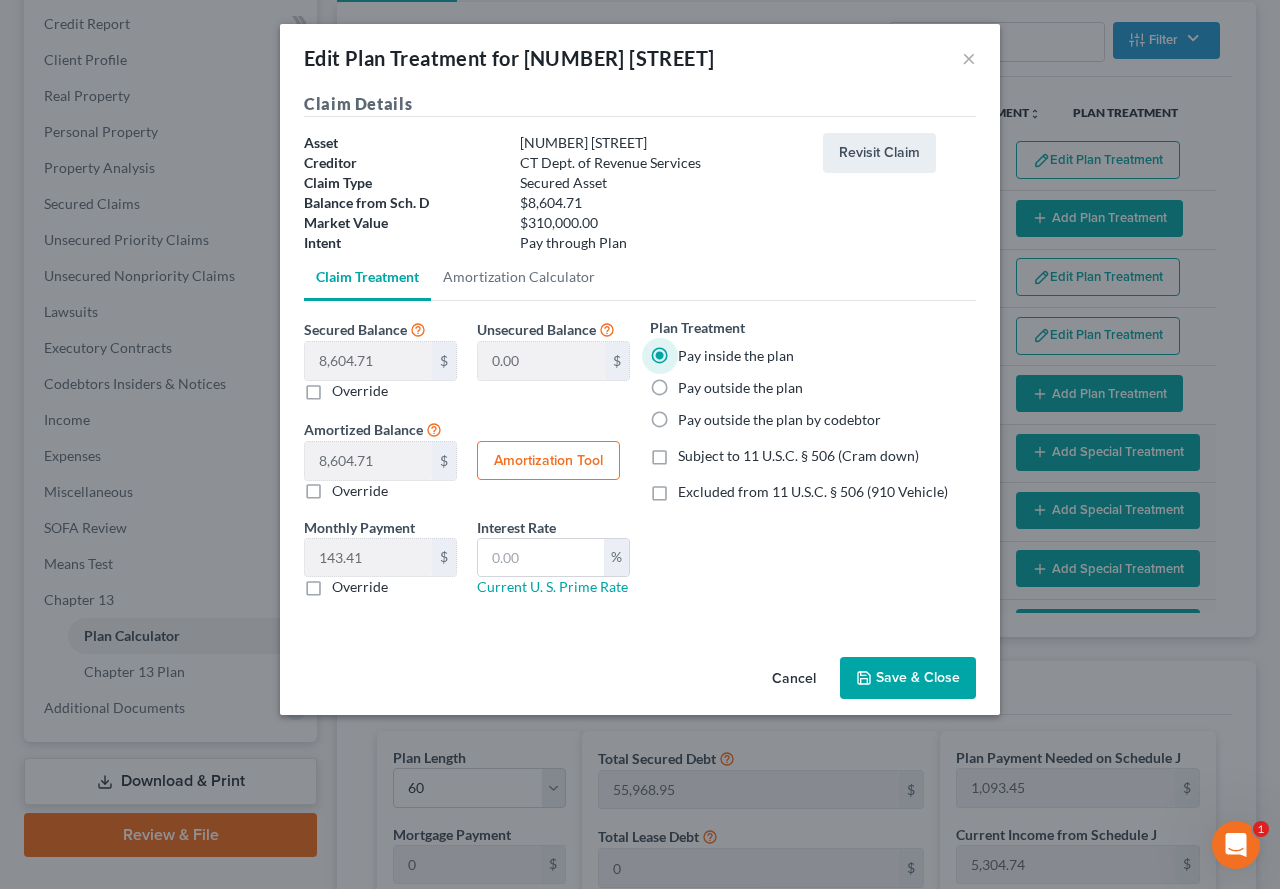 click on "Amortization Tool" at bounding box center (548, 461) 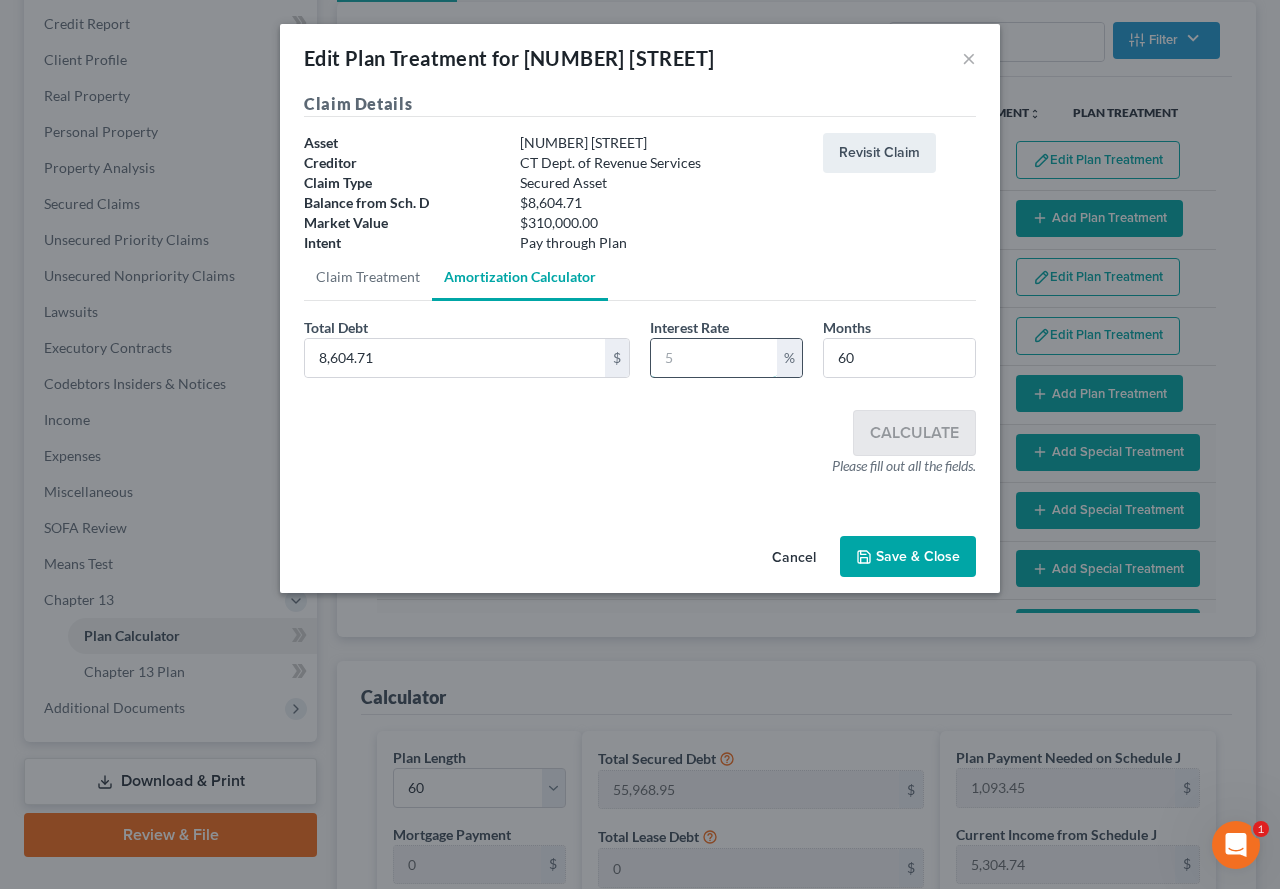 click at bounding box center (714, 358) 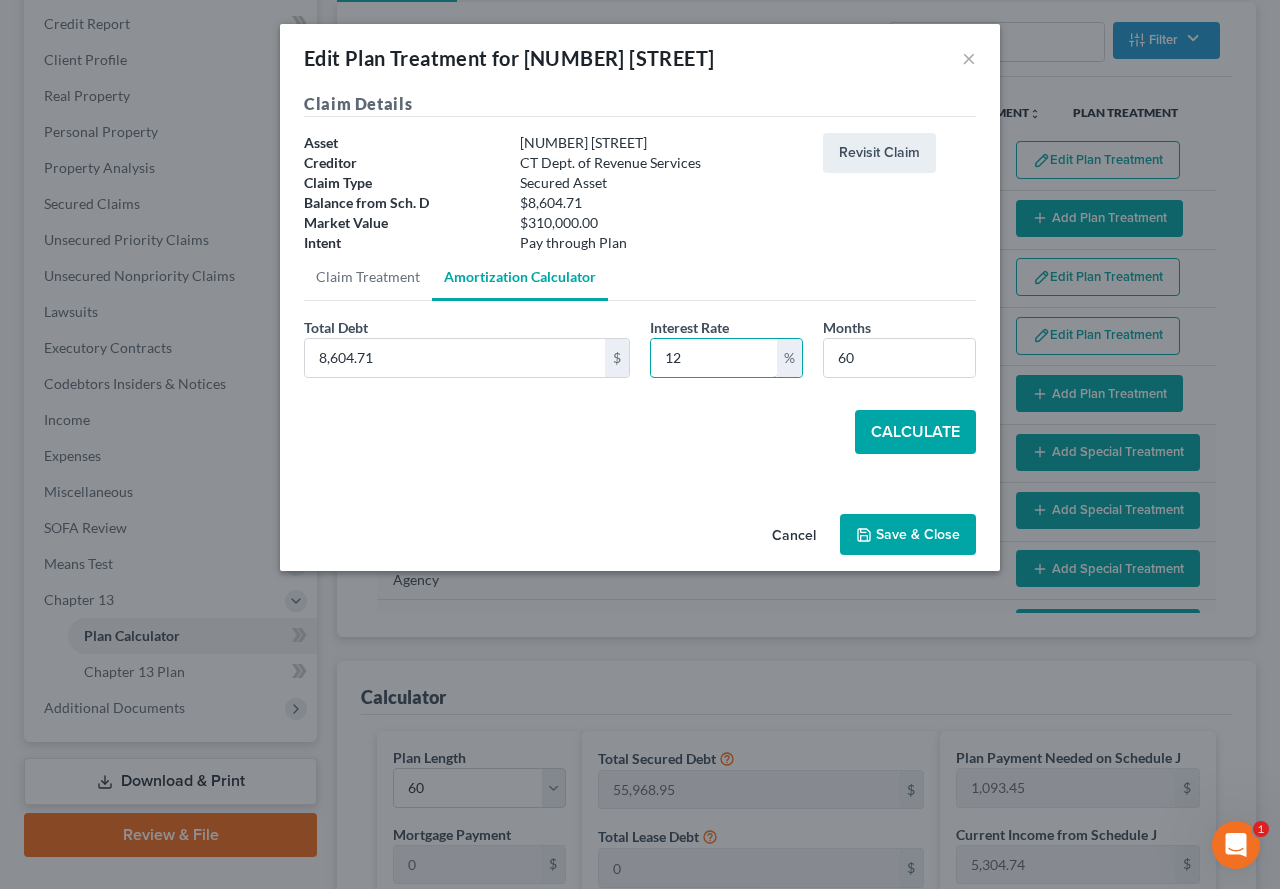 type on "12" 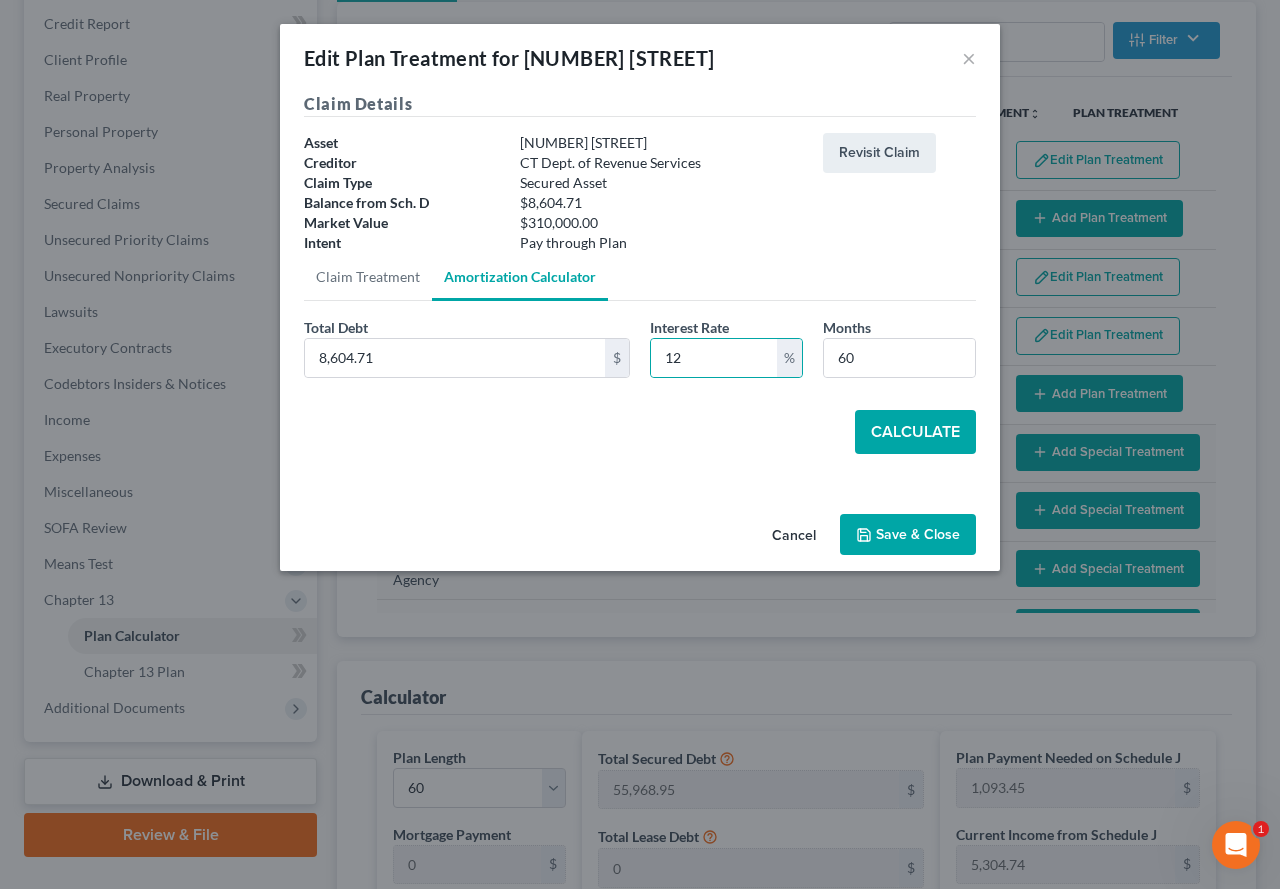 click on "Calculate" at bounding box center (915, 432) 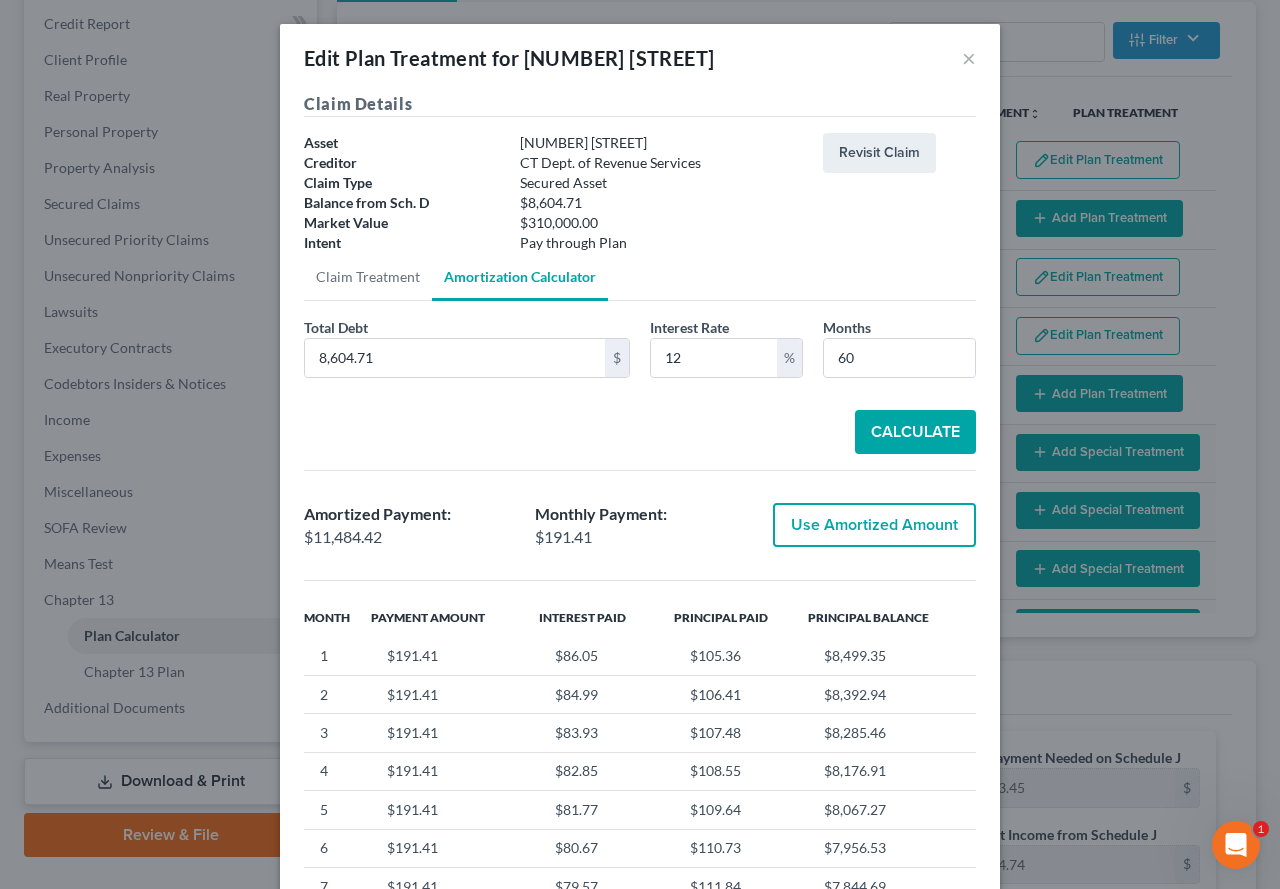click on "Use Amortized Amount" at bounding box center (874, 525) 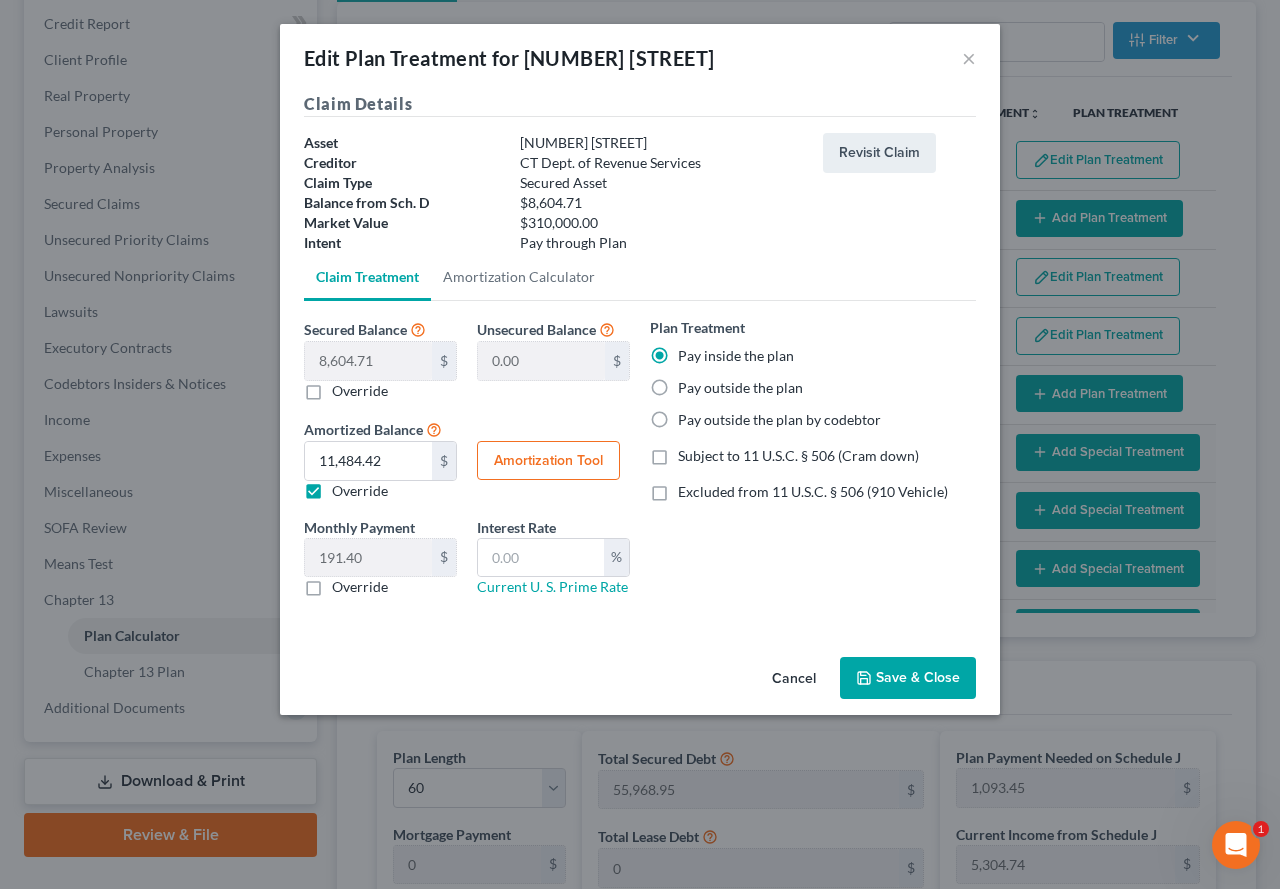 click on "Save & Close" at bounding box center [908, 678] 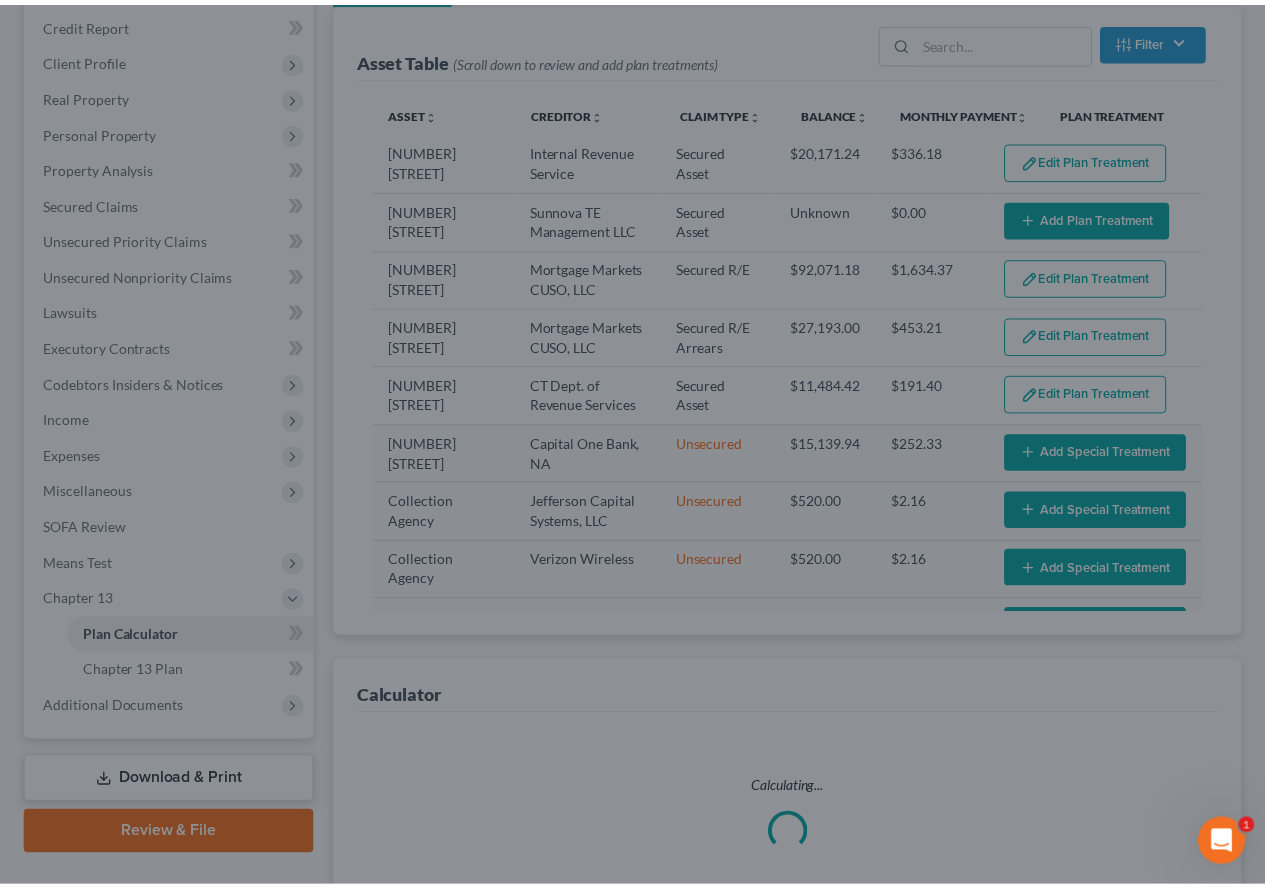 scroll, scrollTop: 274, scrollLeft: 0, axis: vertical 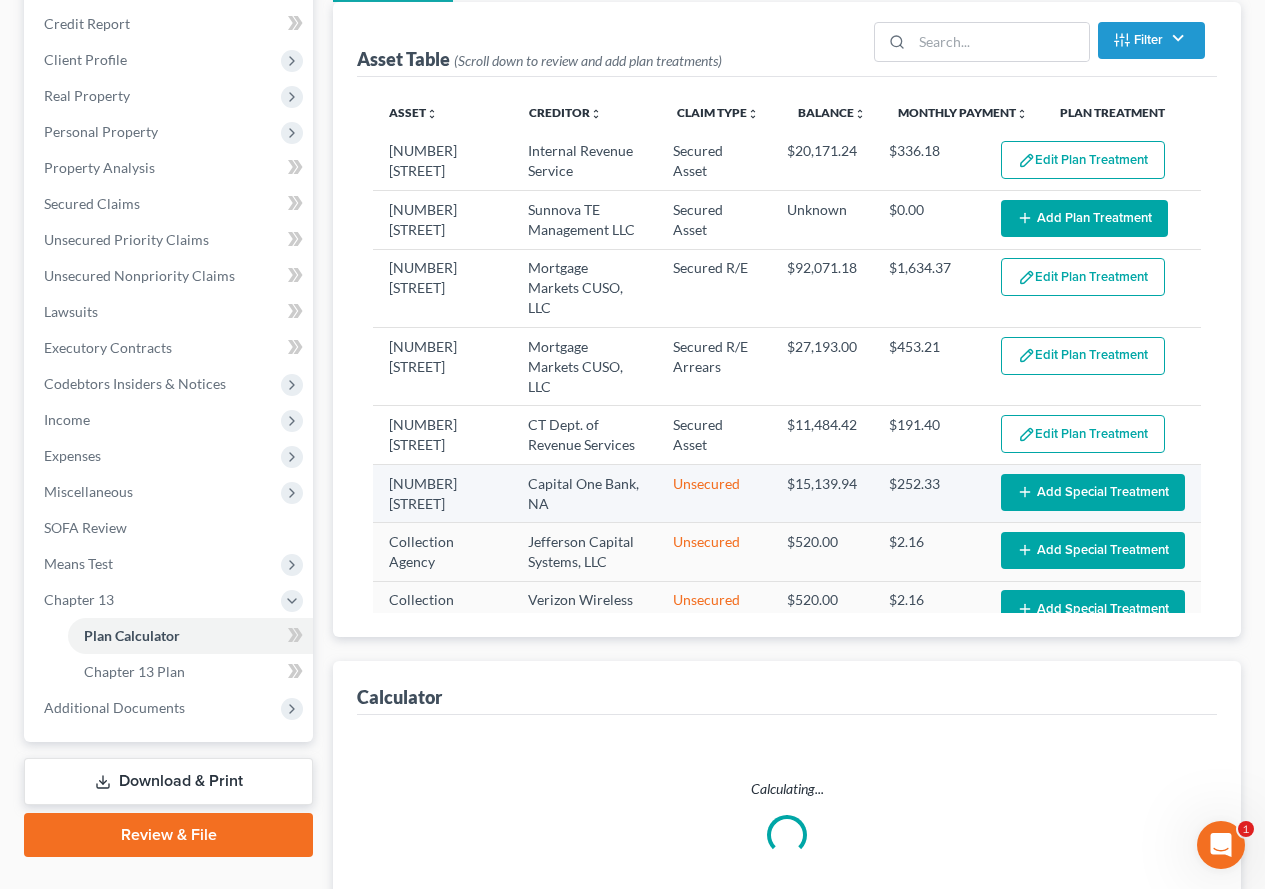 select on "59" 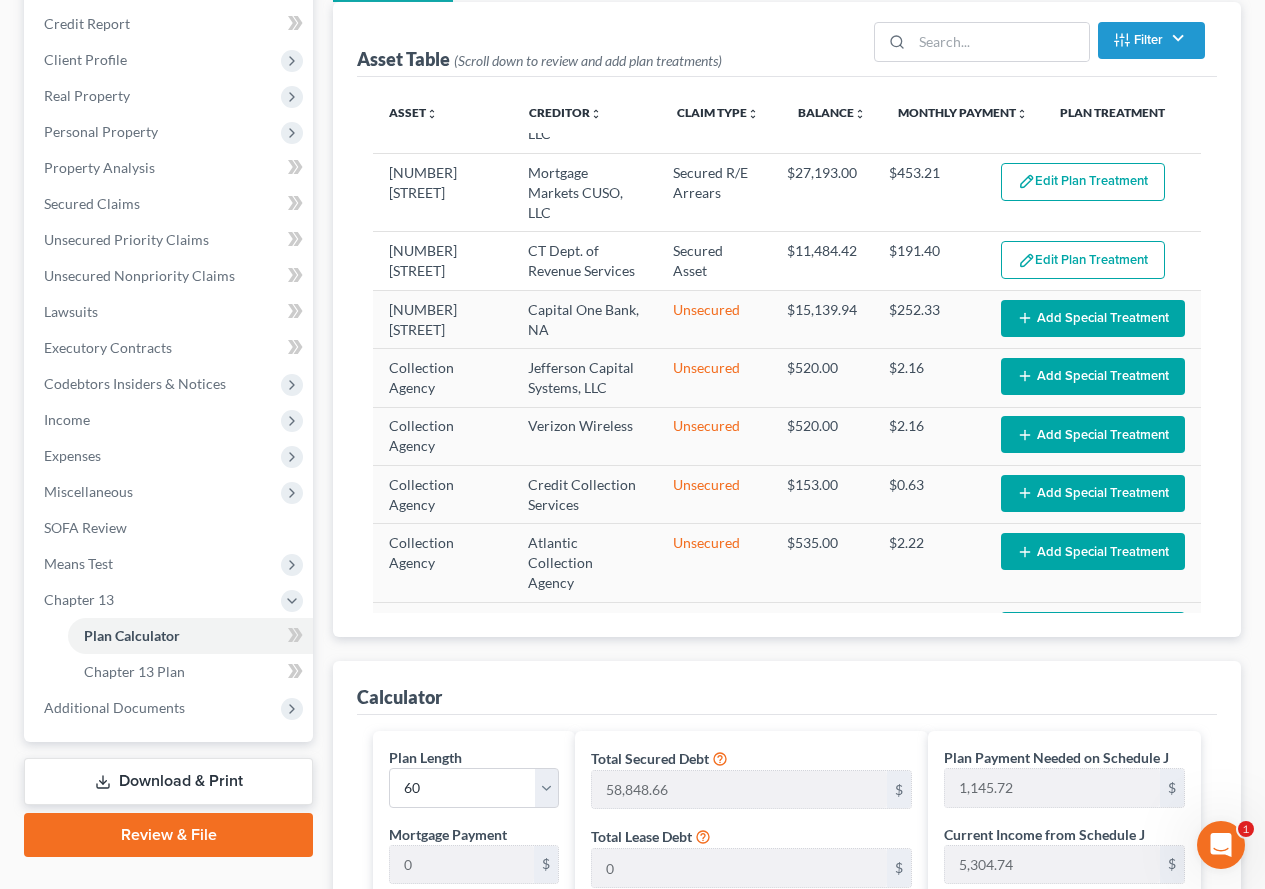 scroll, scrollTop: 182, scrollLeft: 0, axis: vertical 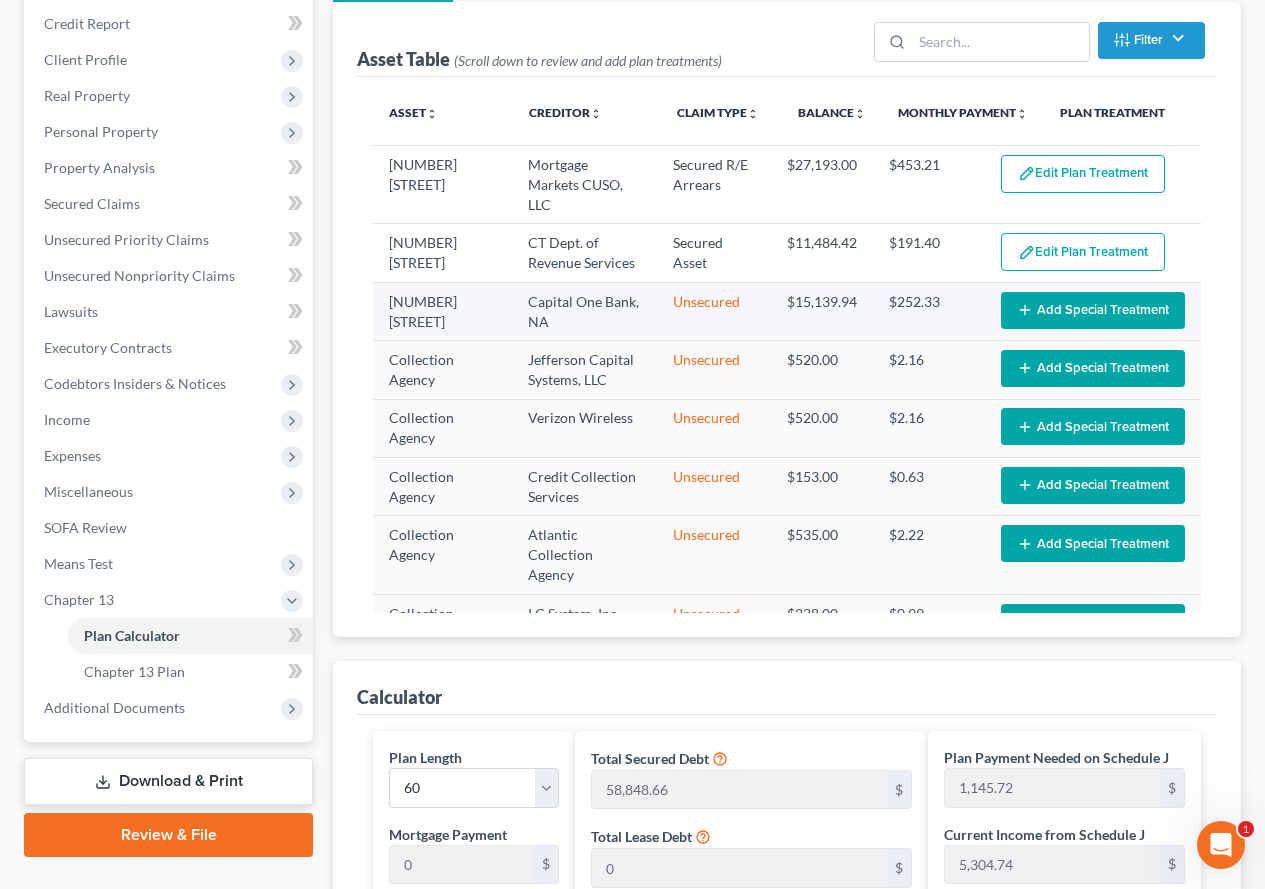 click on "Add Special Treatment" at bounding box center (1093, 310) 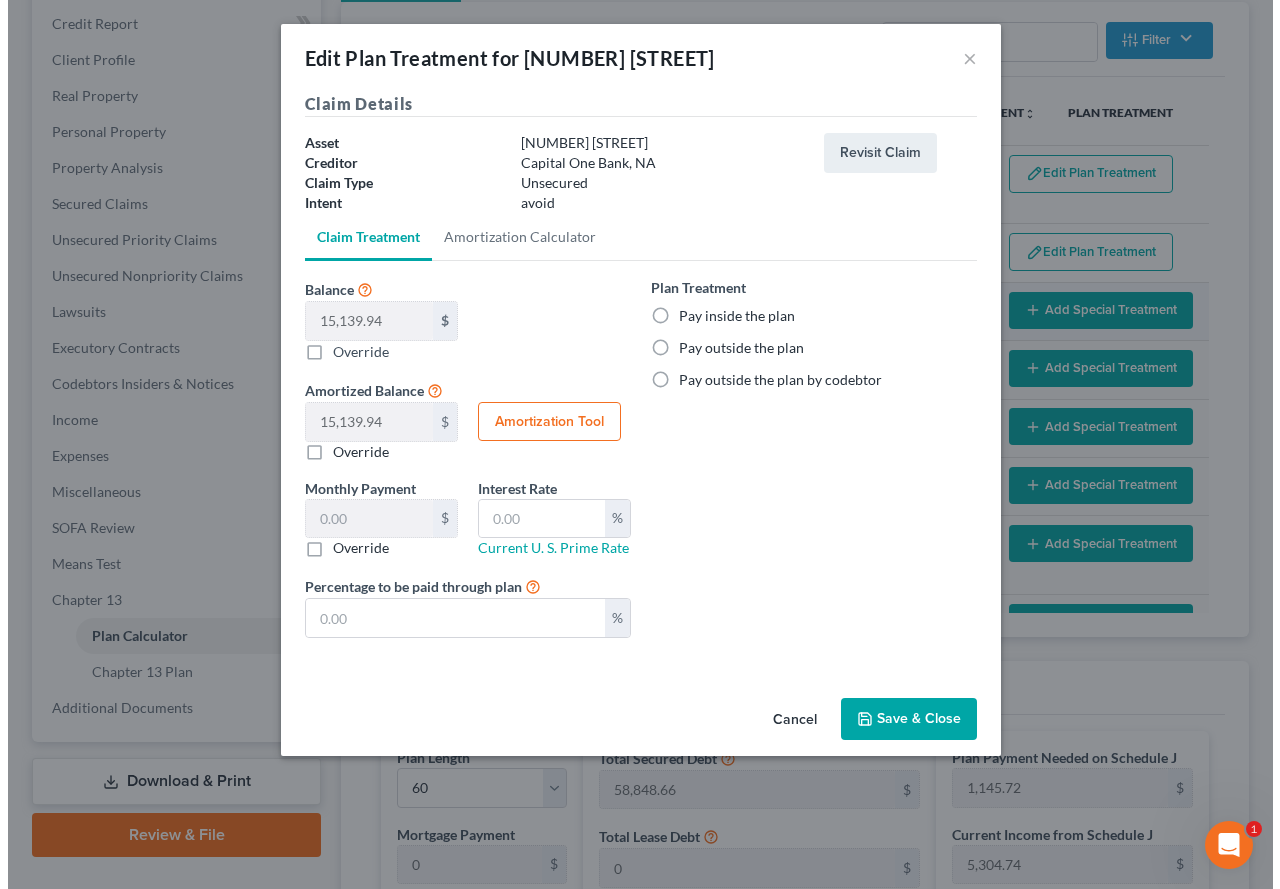 scroll, scrollTop: 238, scrollLeft: 0, axis: vertical 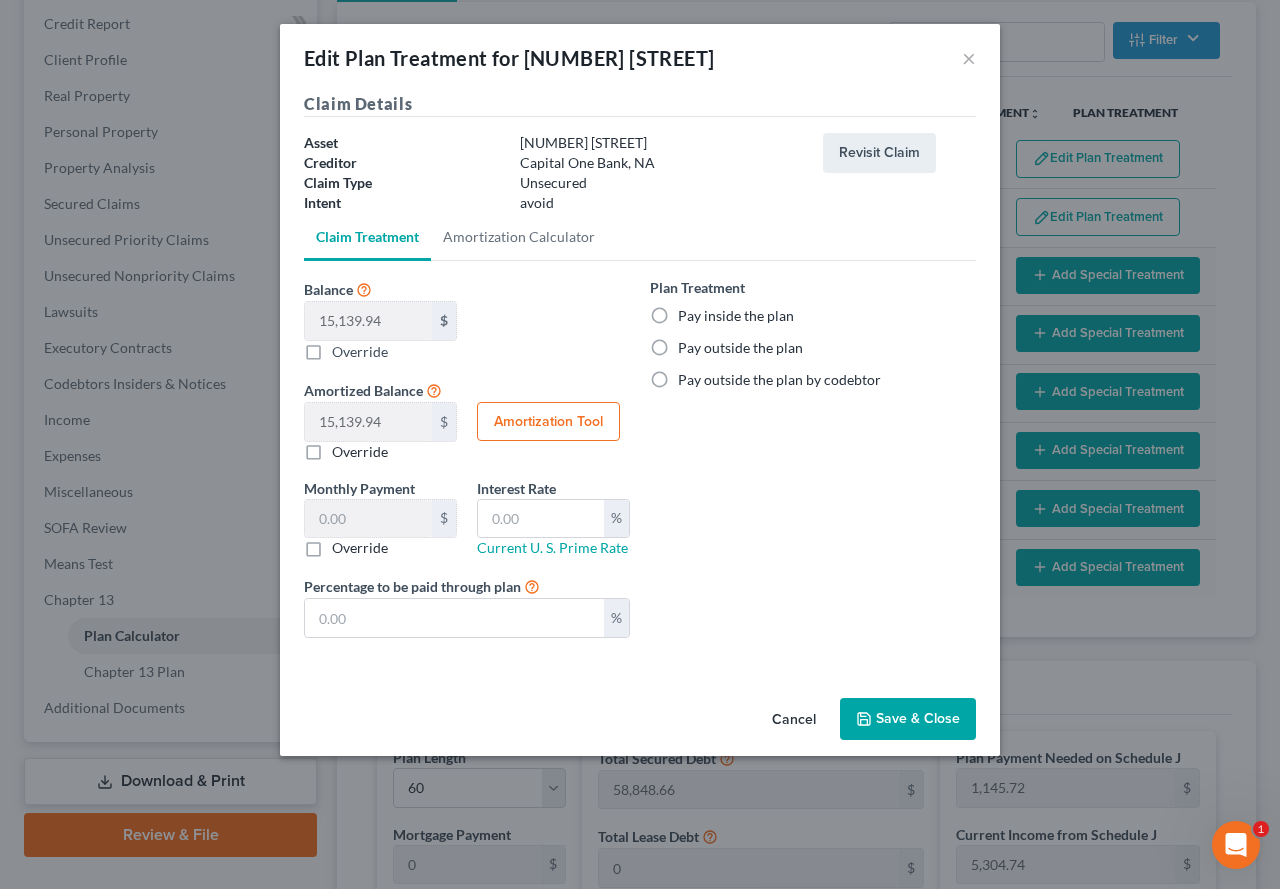 click on "Override" at bounding box center (360, 452) 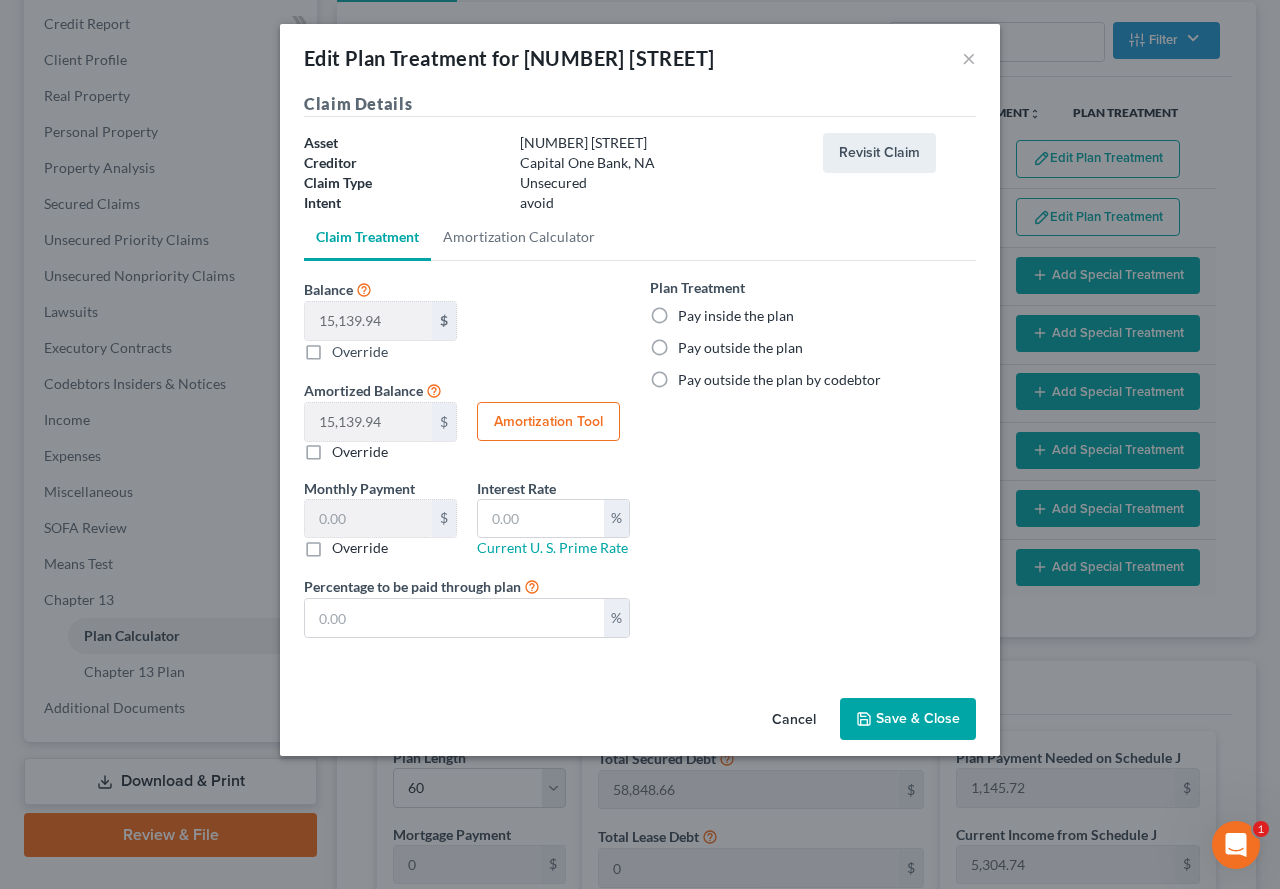 click on "Override" at bounding box center (346, 448) 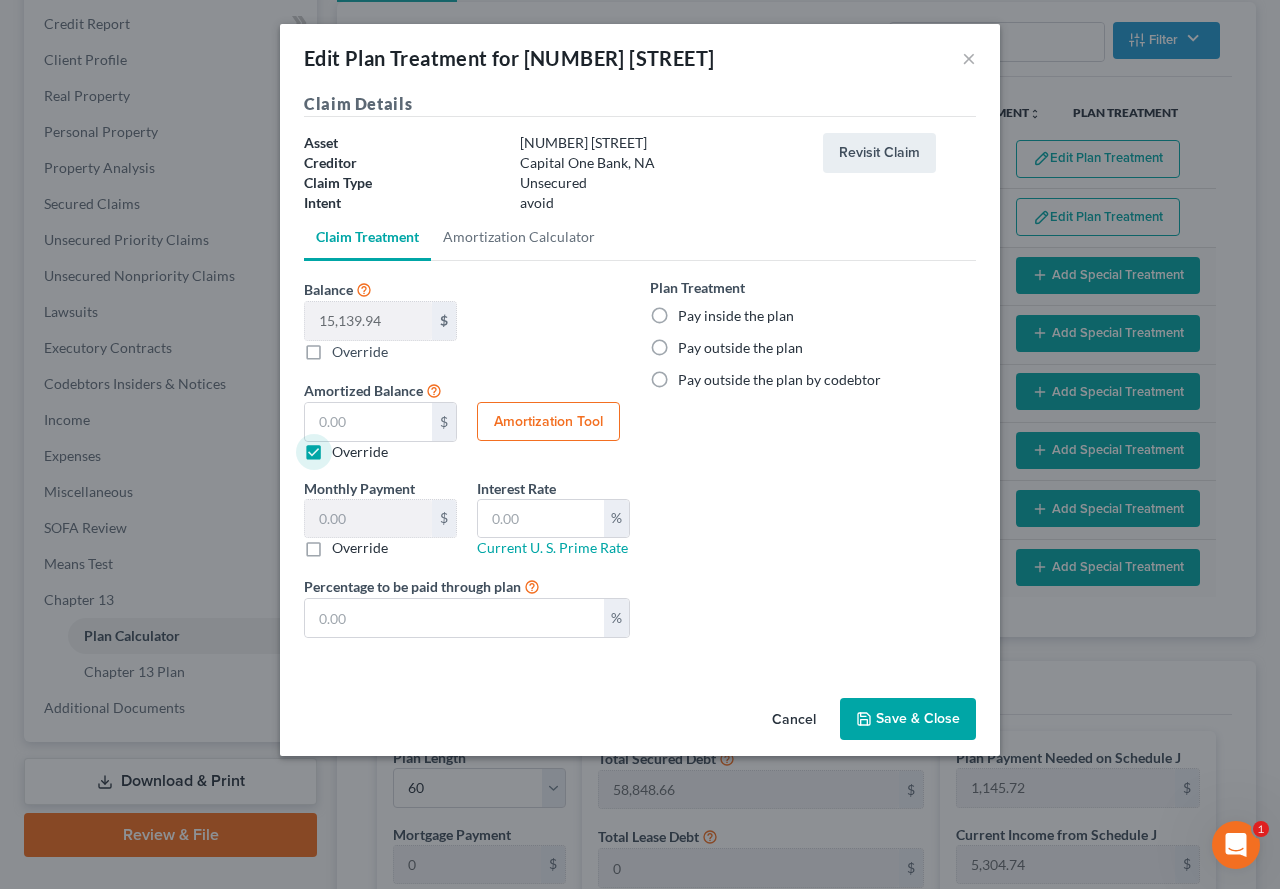 click 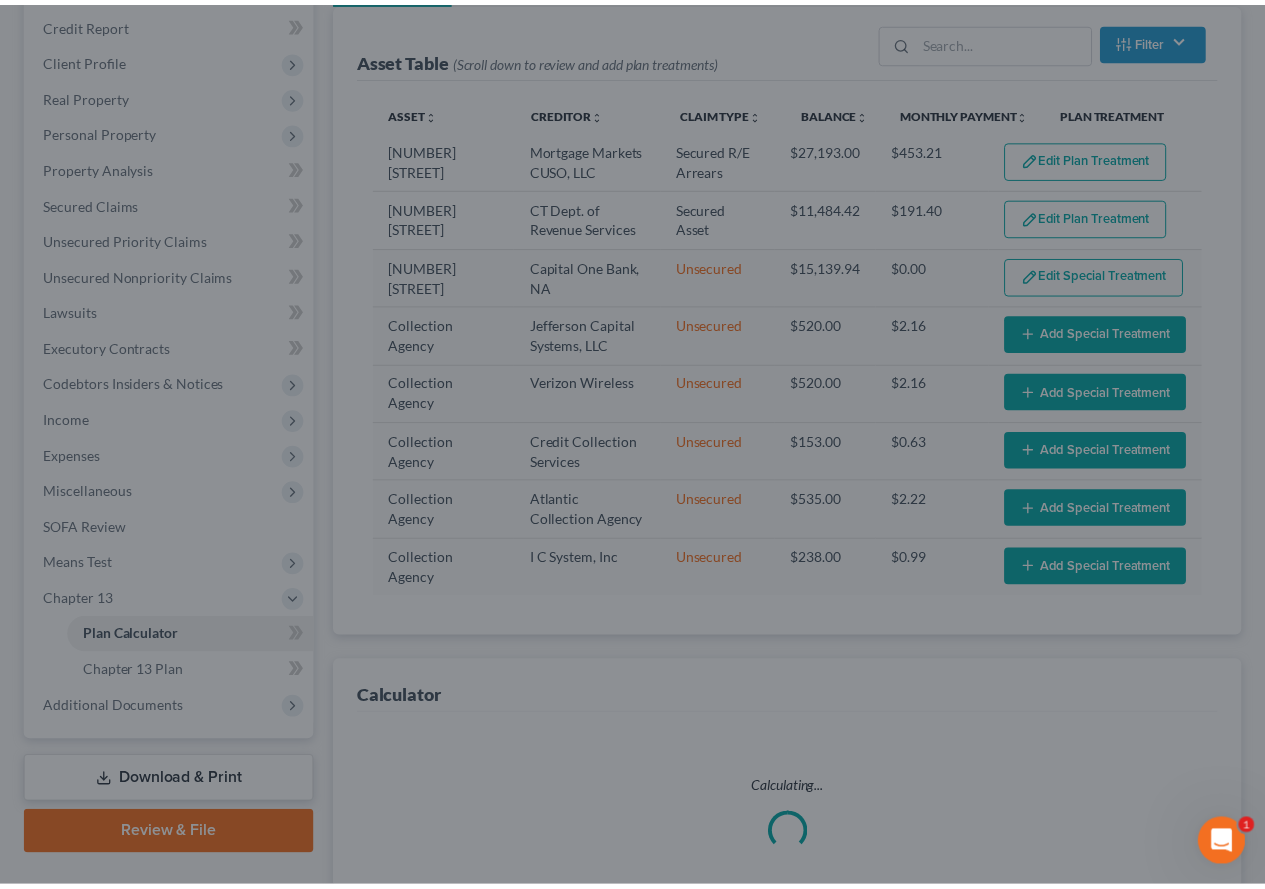 scroll, scrollTop: 274, scrollLeft: 0, axis: vertical 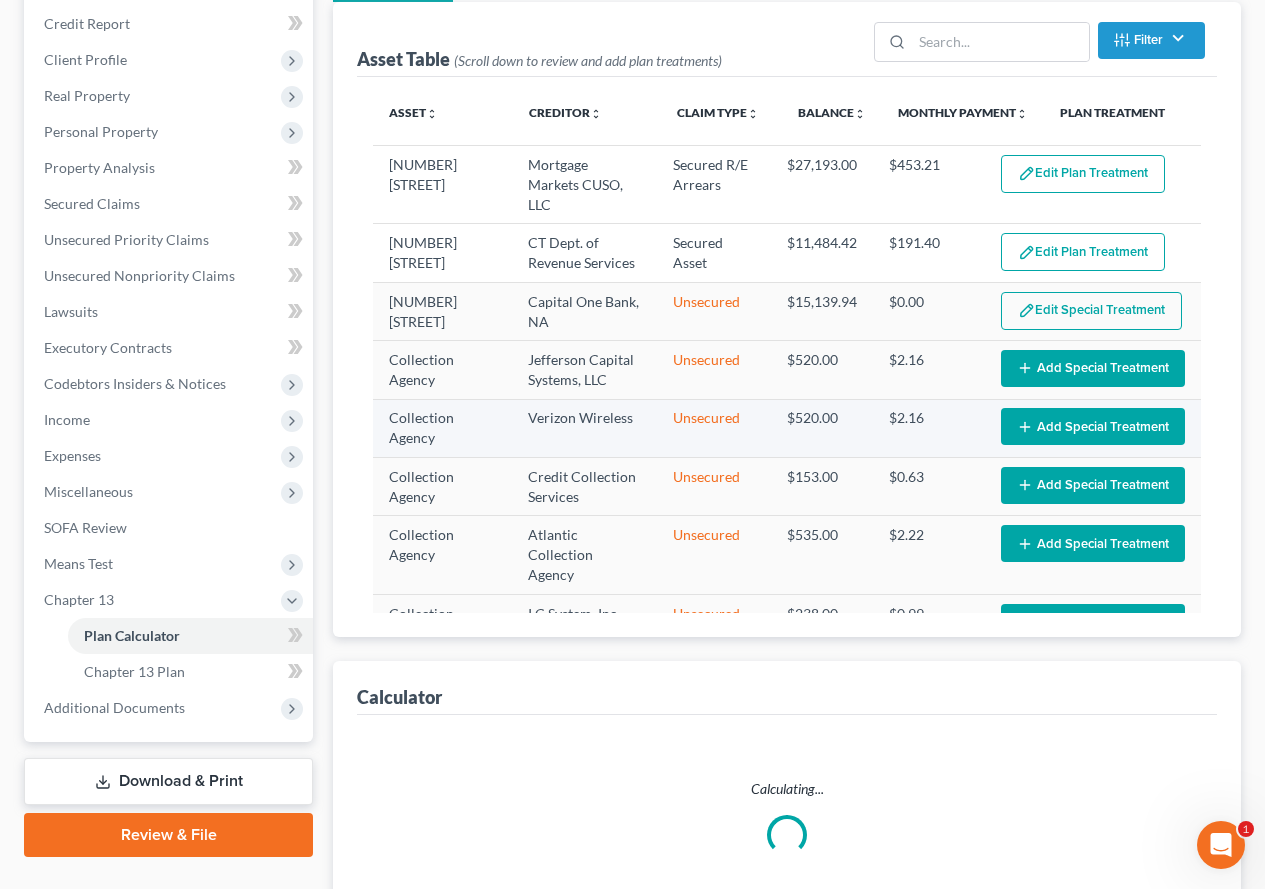 select on "59" 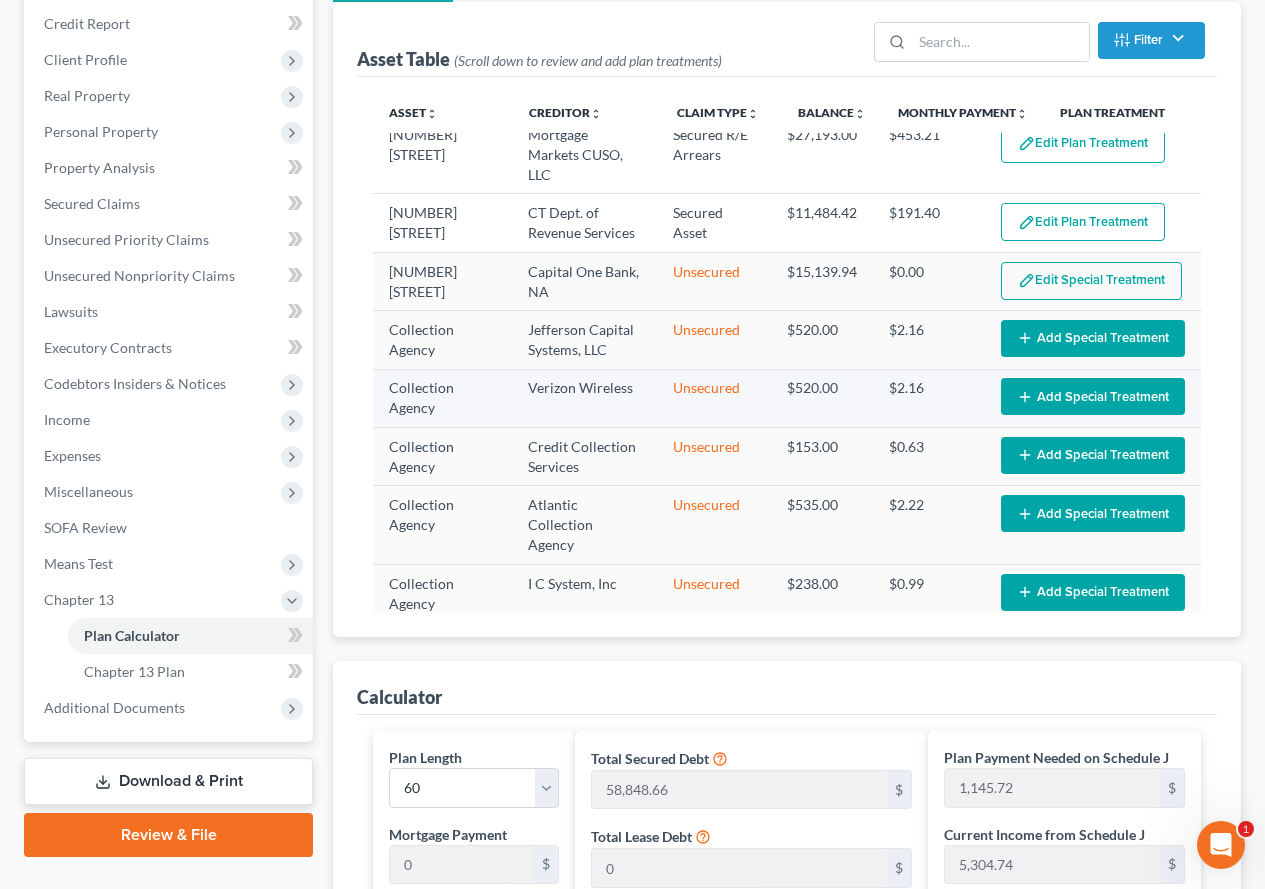 scroll, scrollTop: 237, scrollLeft: 0, axis: vertical 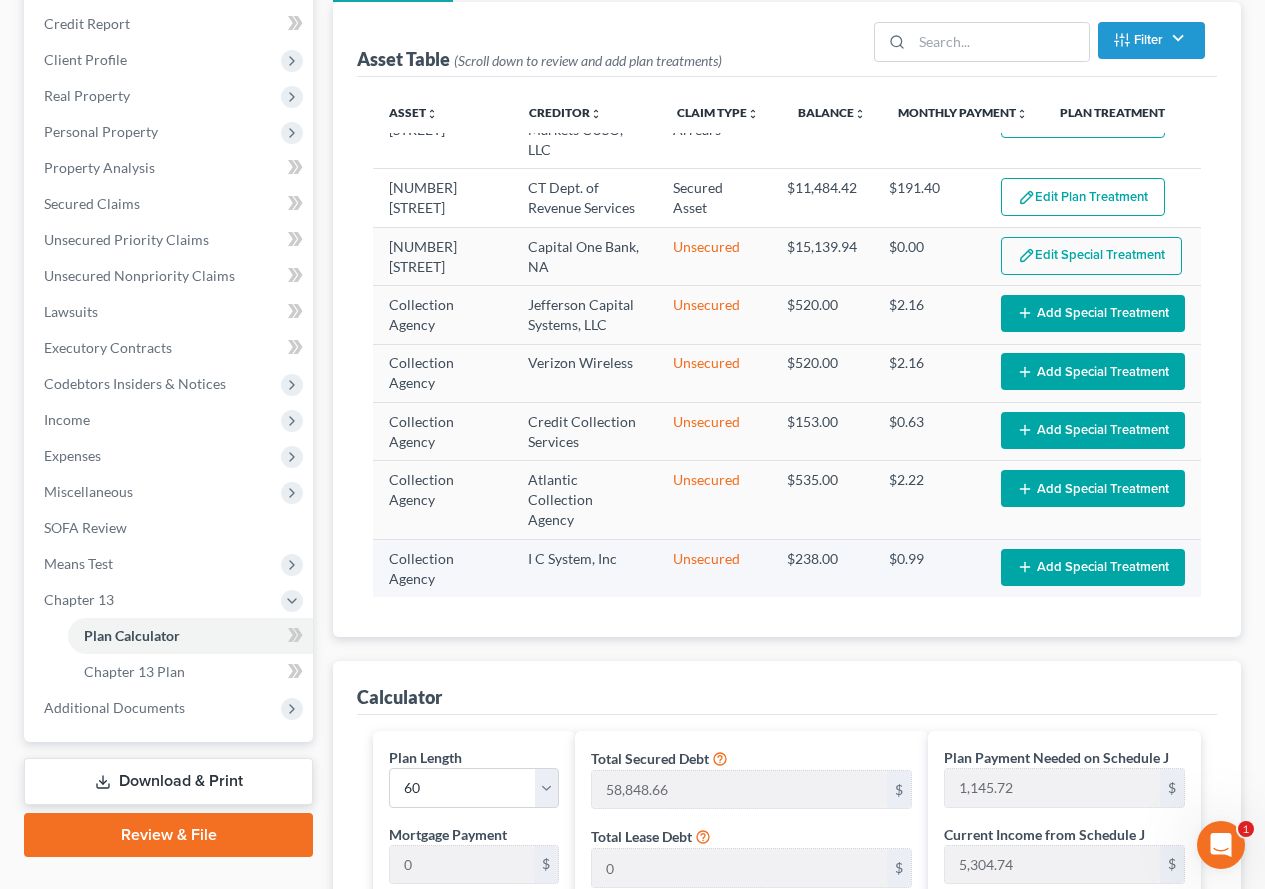 click on "Add Special Treatment" at bounding box center [1093, 567] 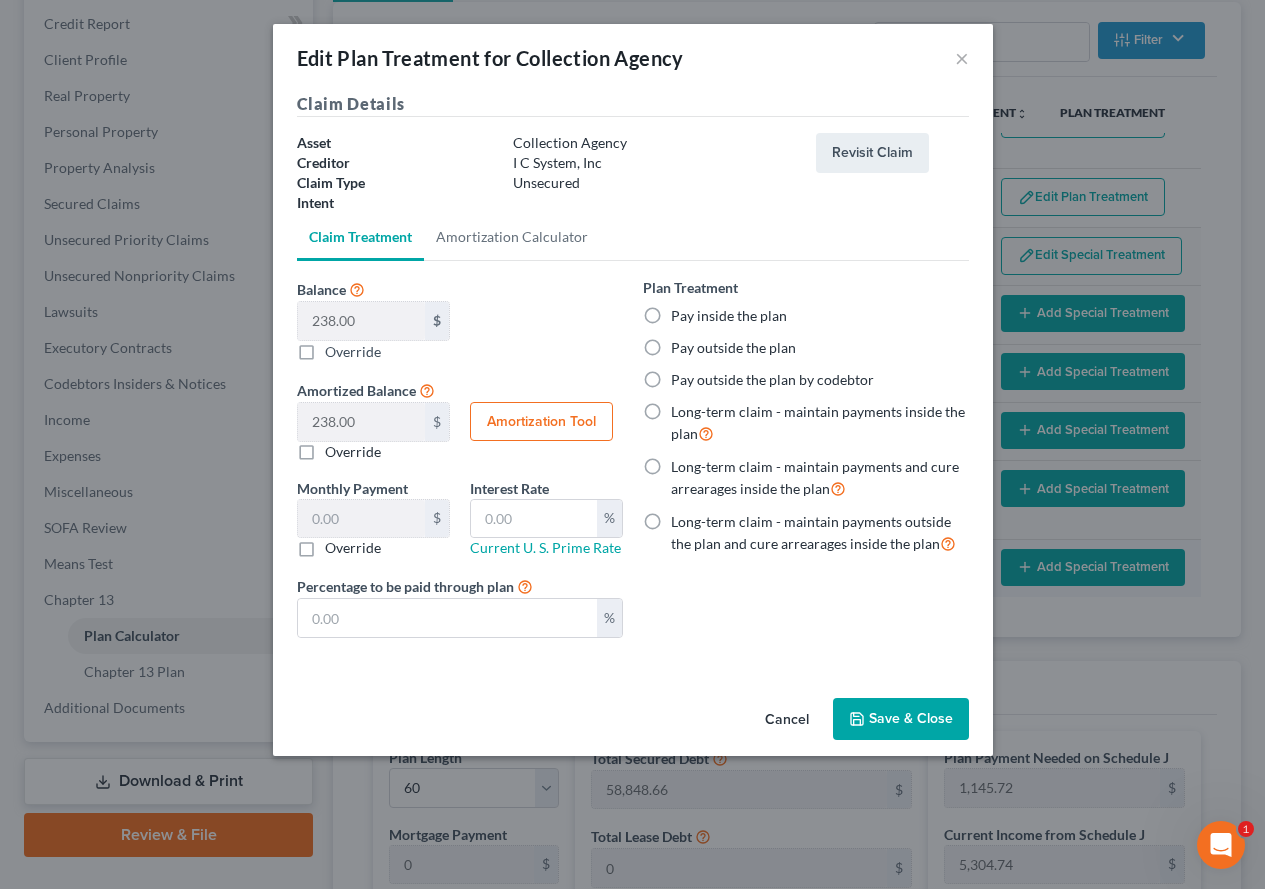 scroll, scrollTop: 217, scrollLeft: 0, axis: vertical 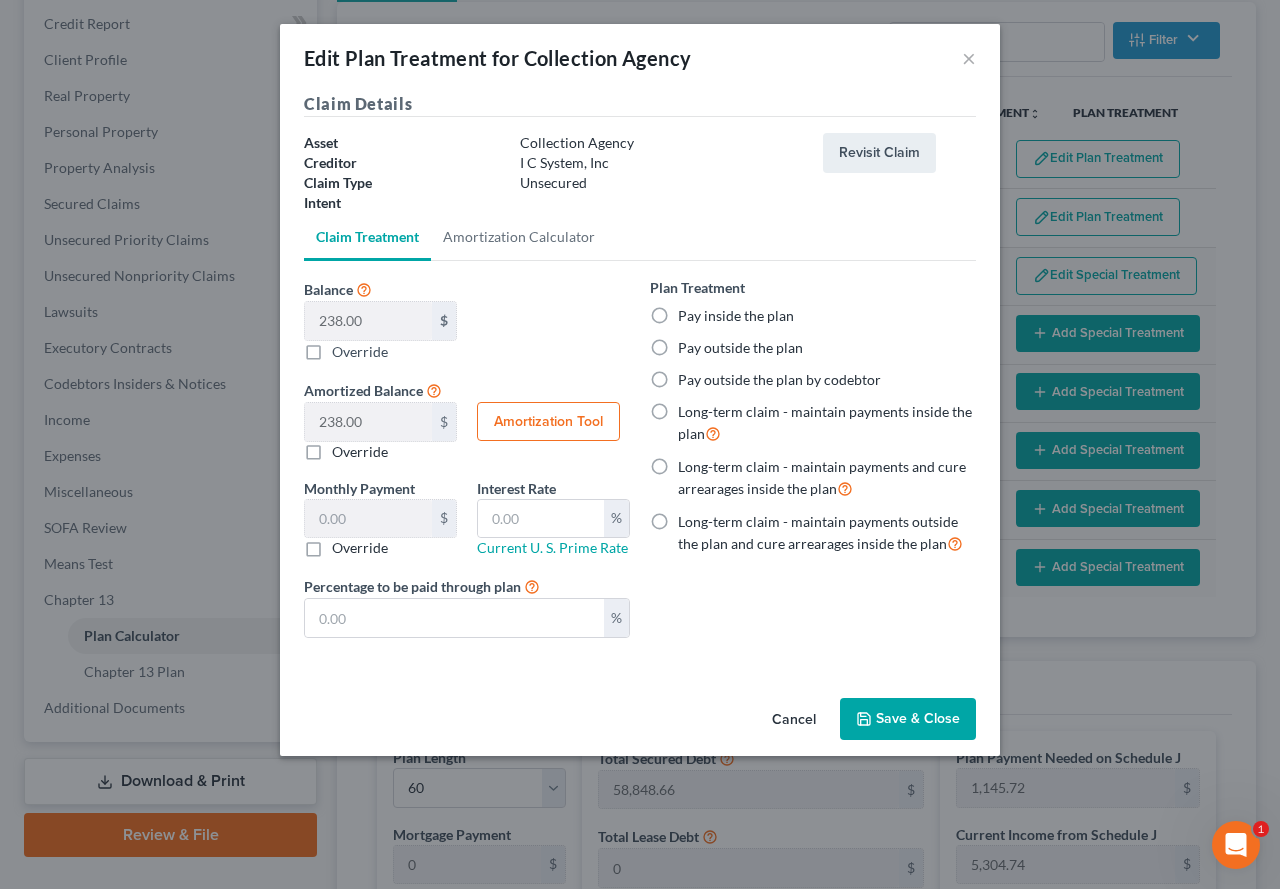 click on "Override" at bounding box center [360, 548] 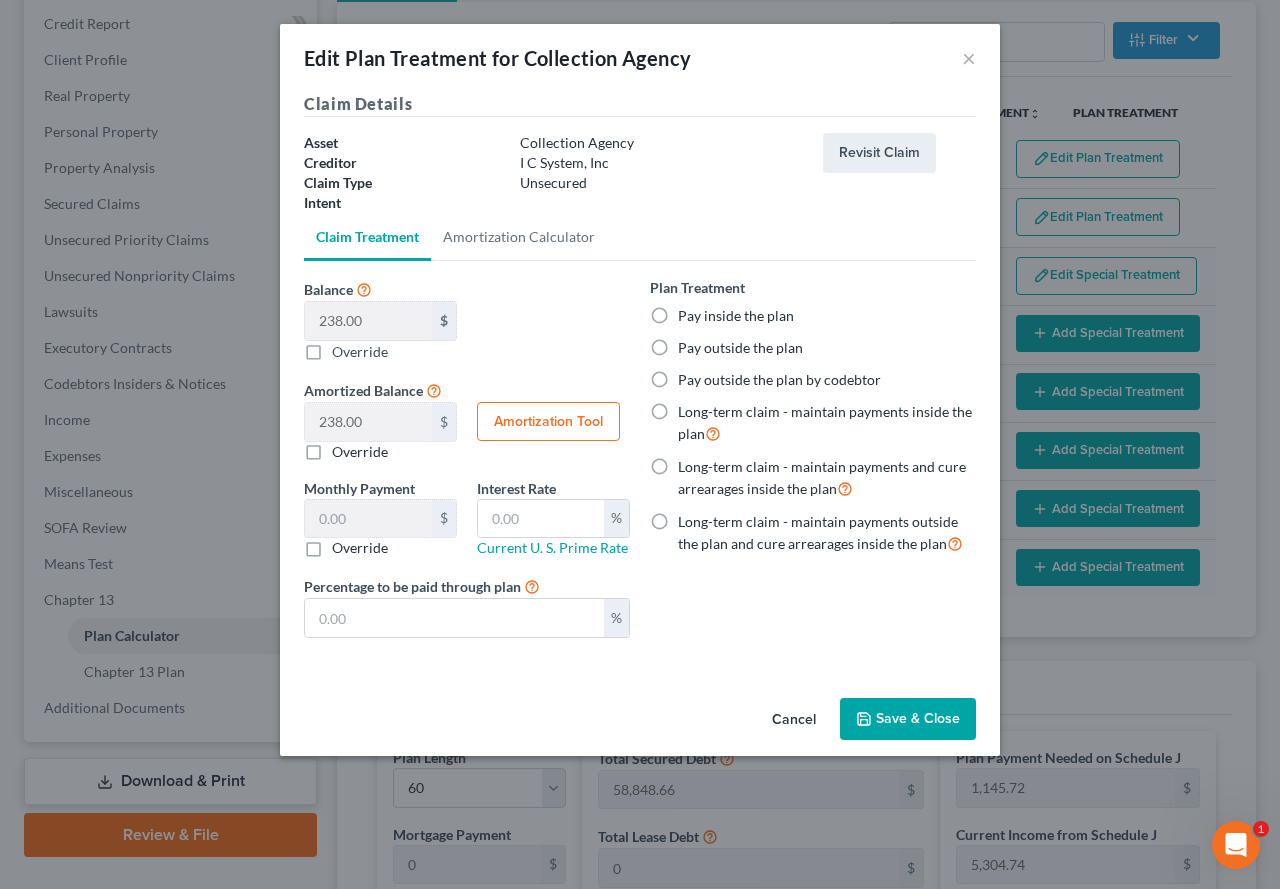 click on "Override" at bounding box center [346, 544] 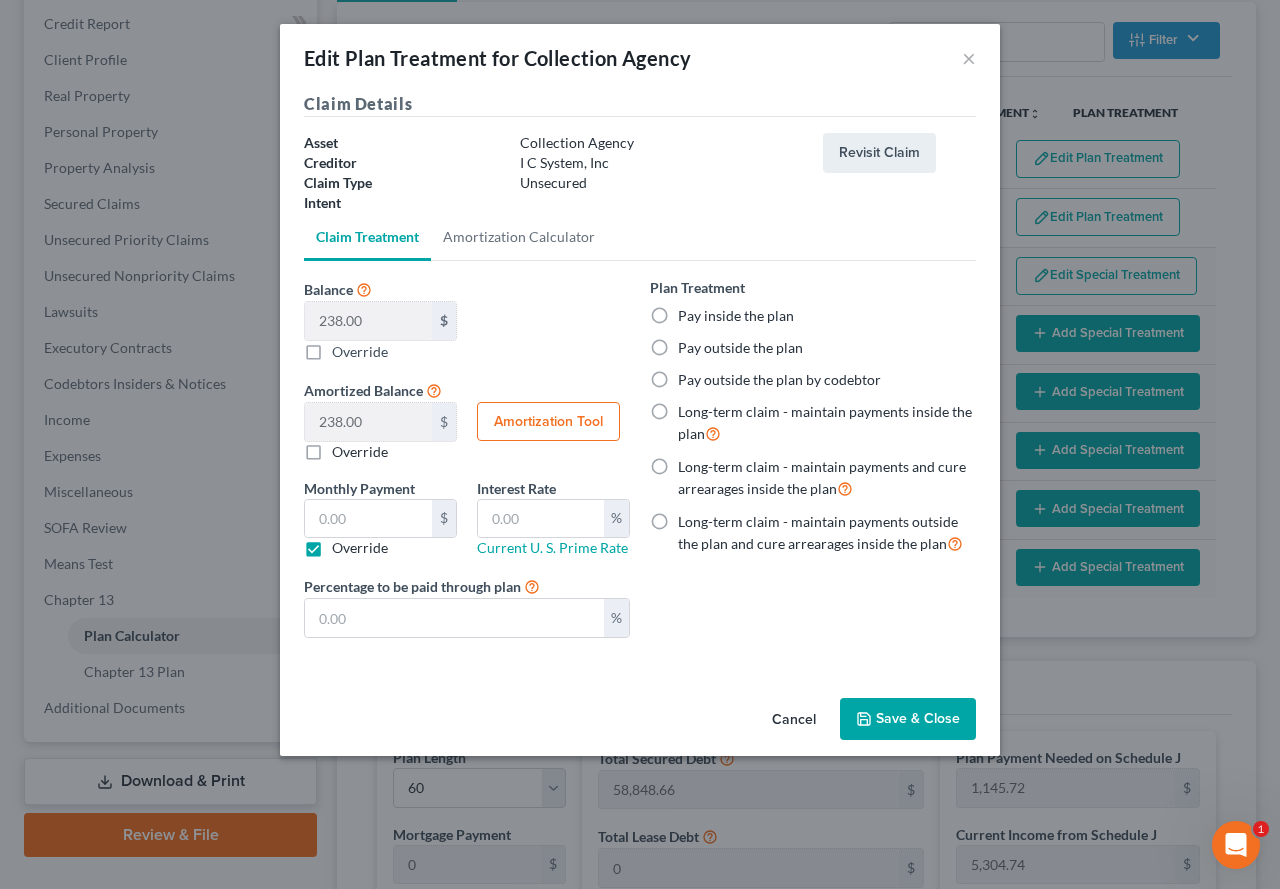 click on "Save & Close" at bounding box center (908, 719) 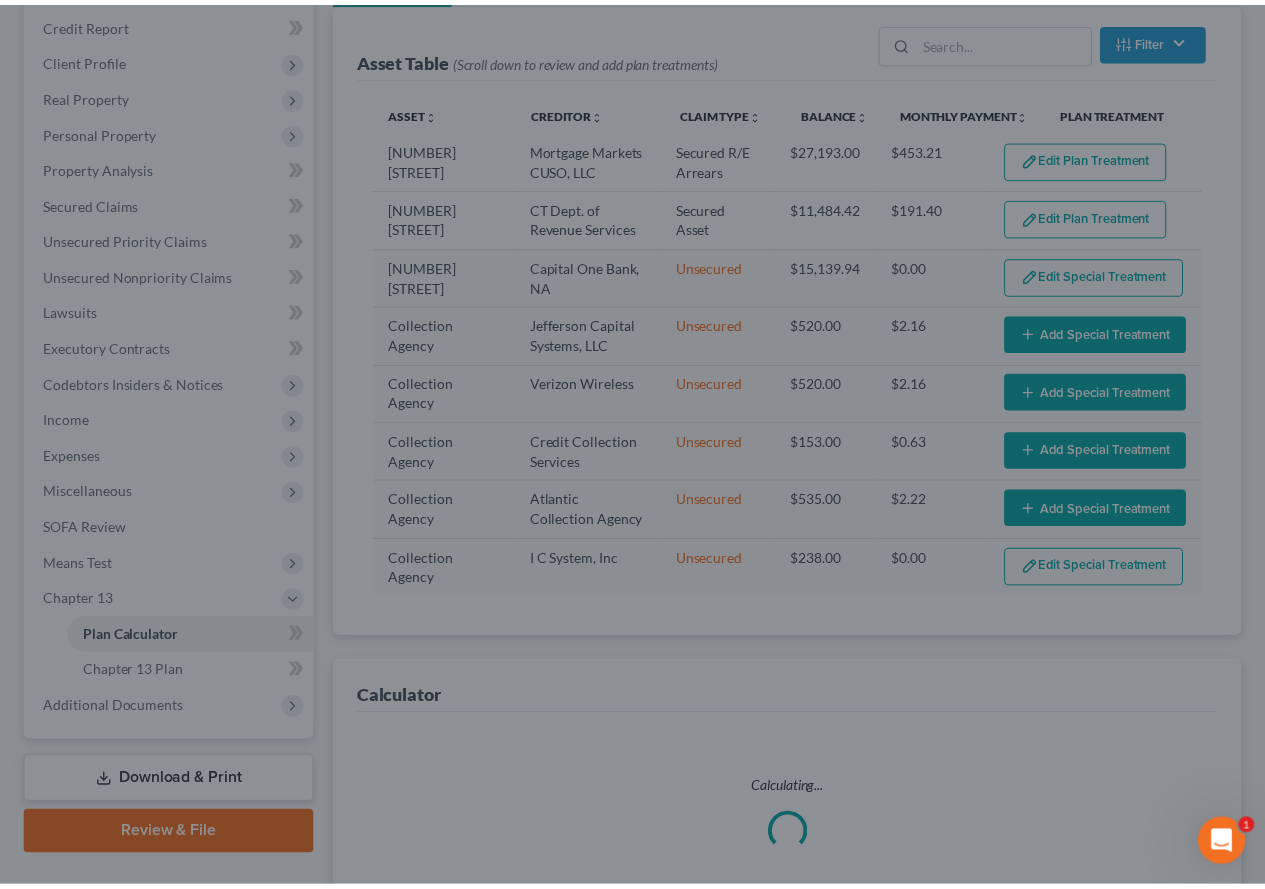scroll, scrollTop: 274, scrollLeft: 0, axis: vertical 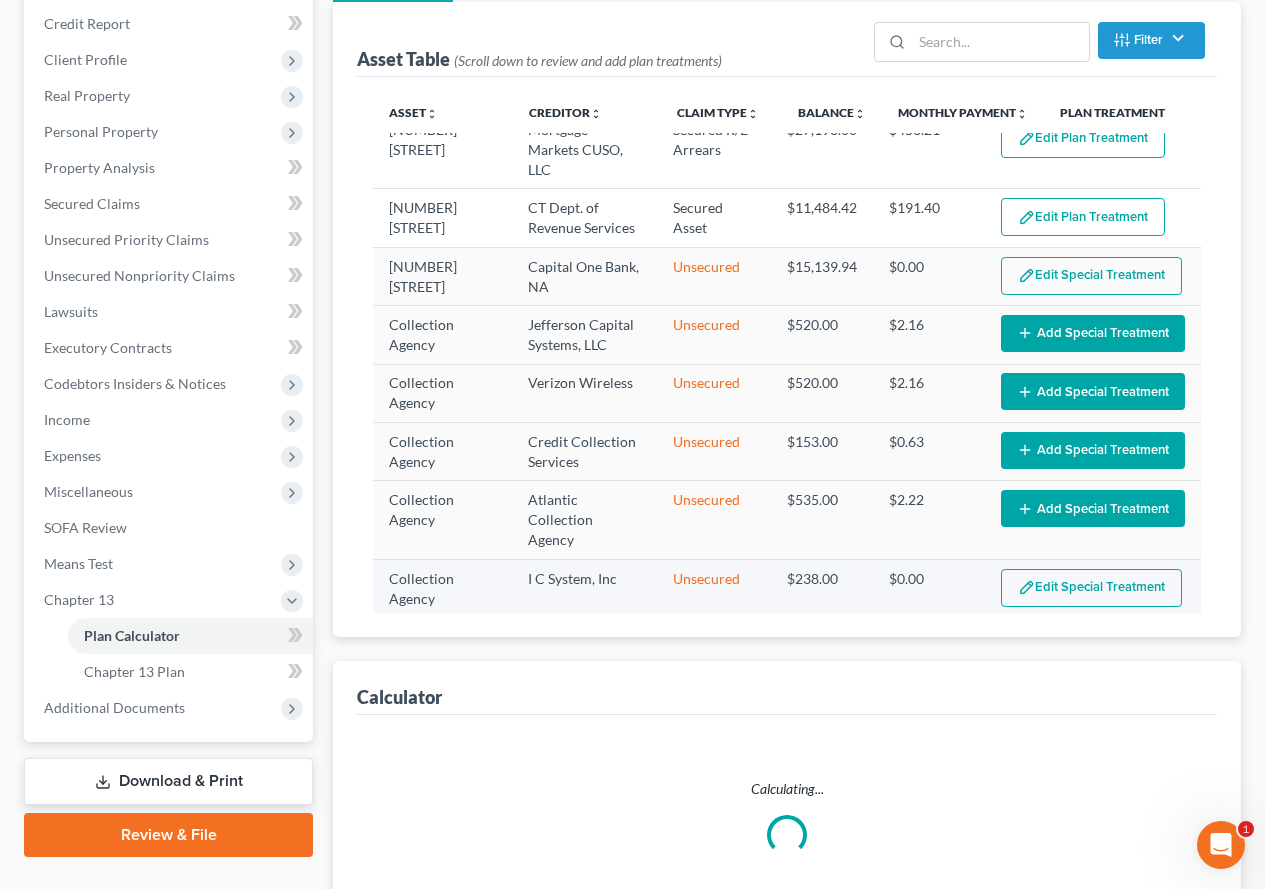 select on "59" 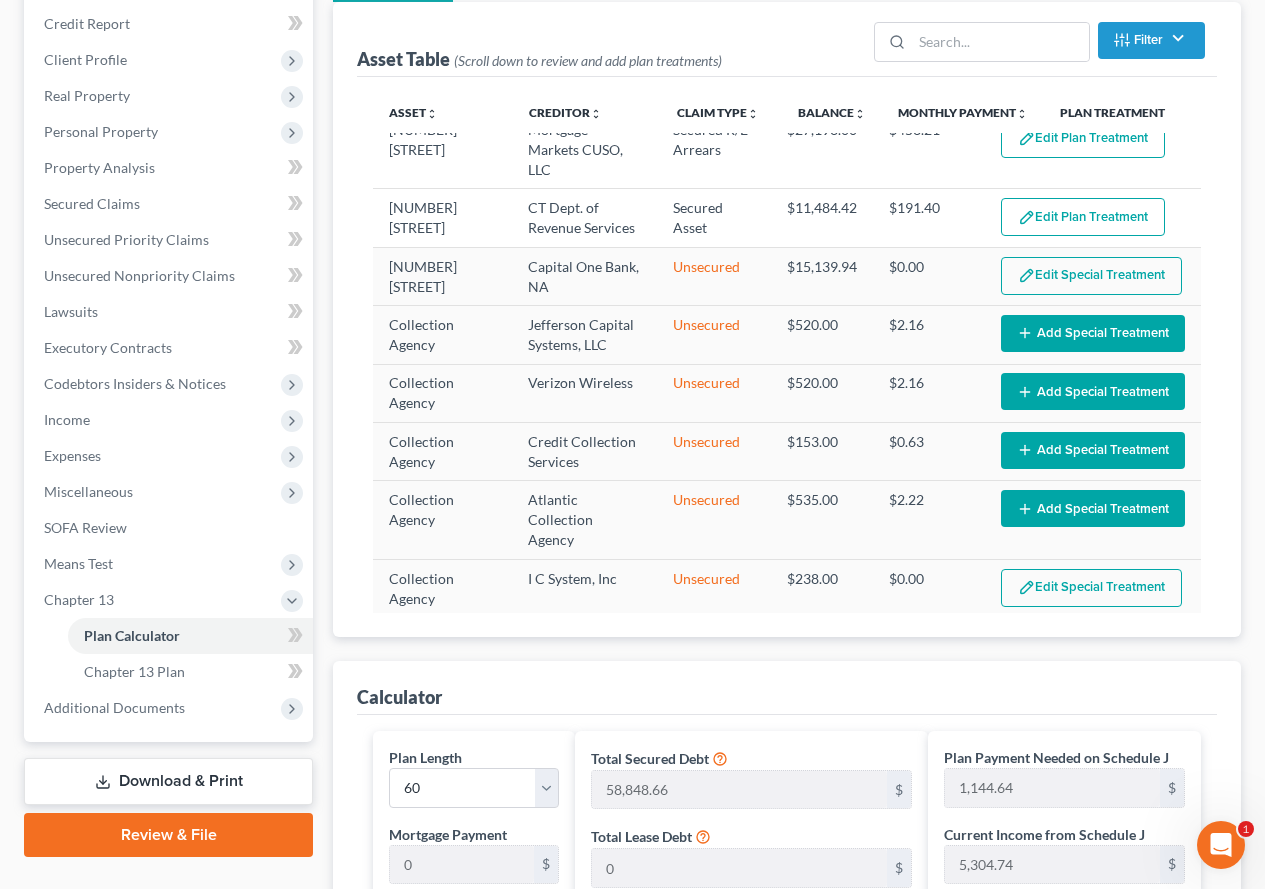 click on "Add Special Treatment" at bounding box center [1093, 508] 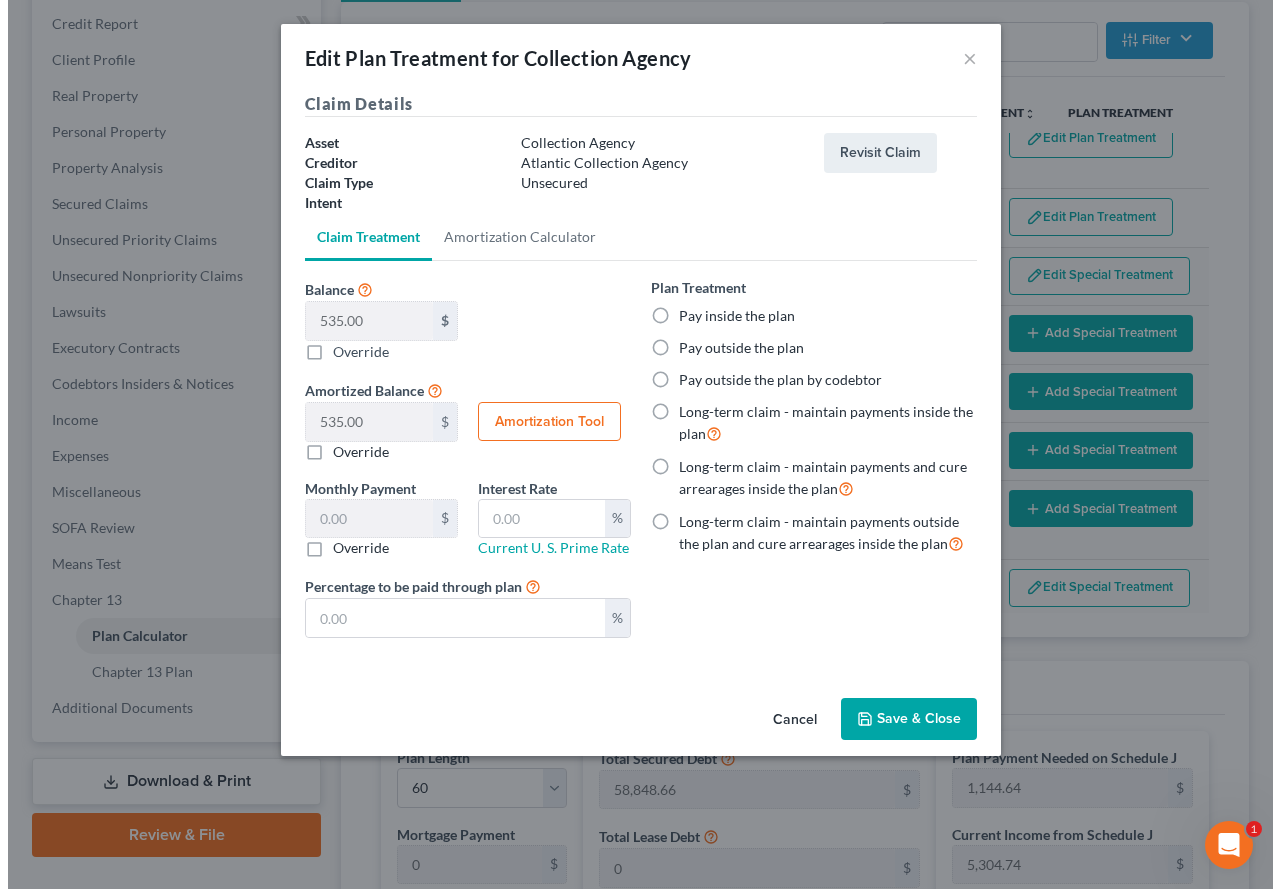 scroll, scrollTop: 238, scrollLeft: 0, axis: vertical 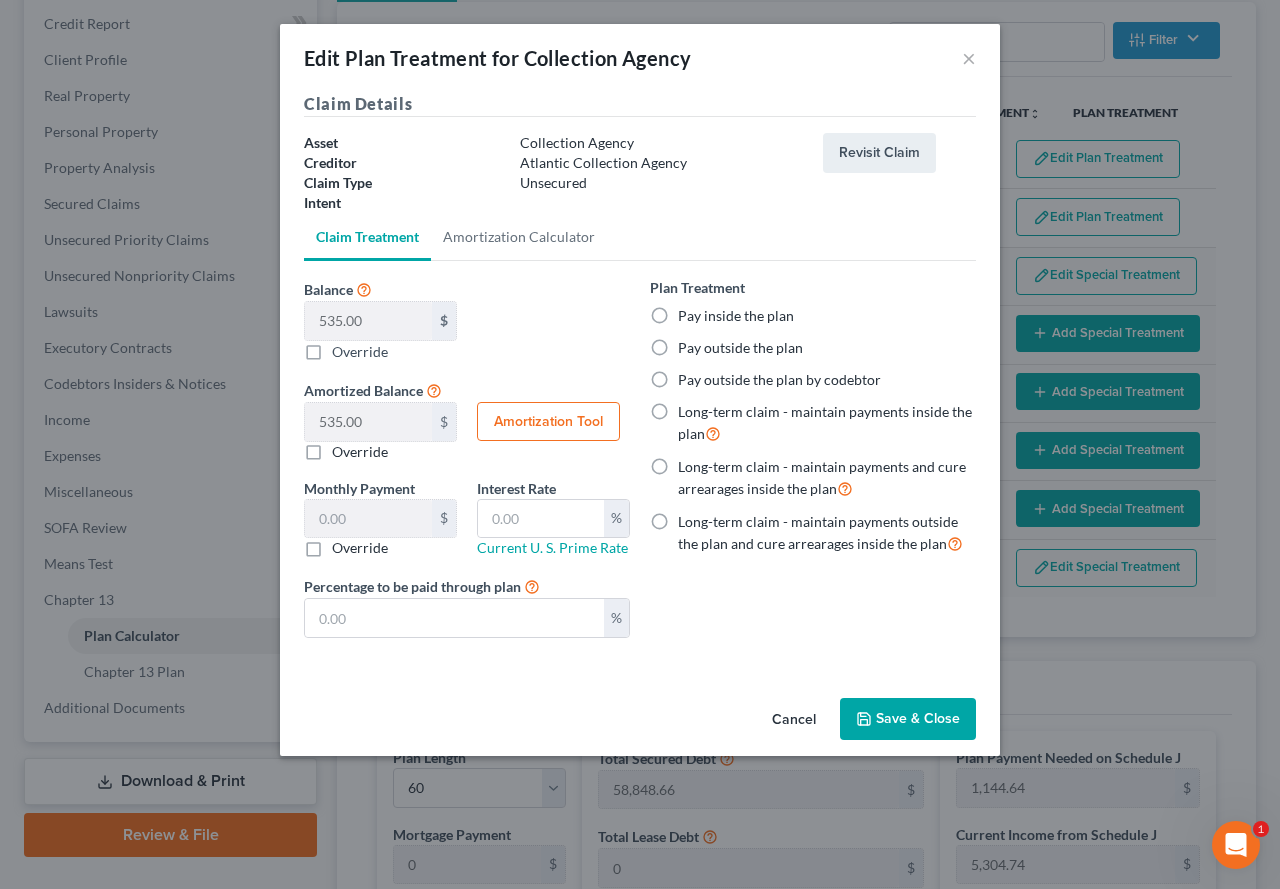 click on "Override" at bounding box center (360, 548) 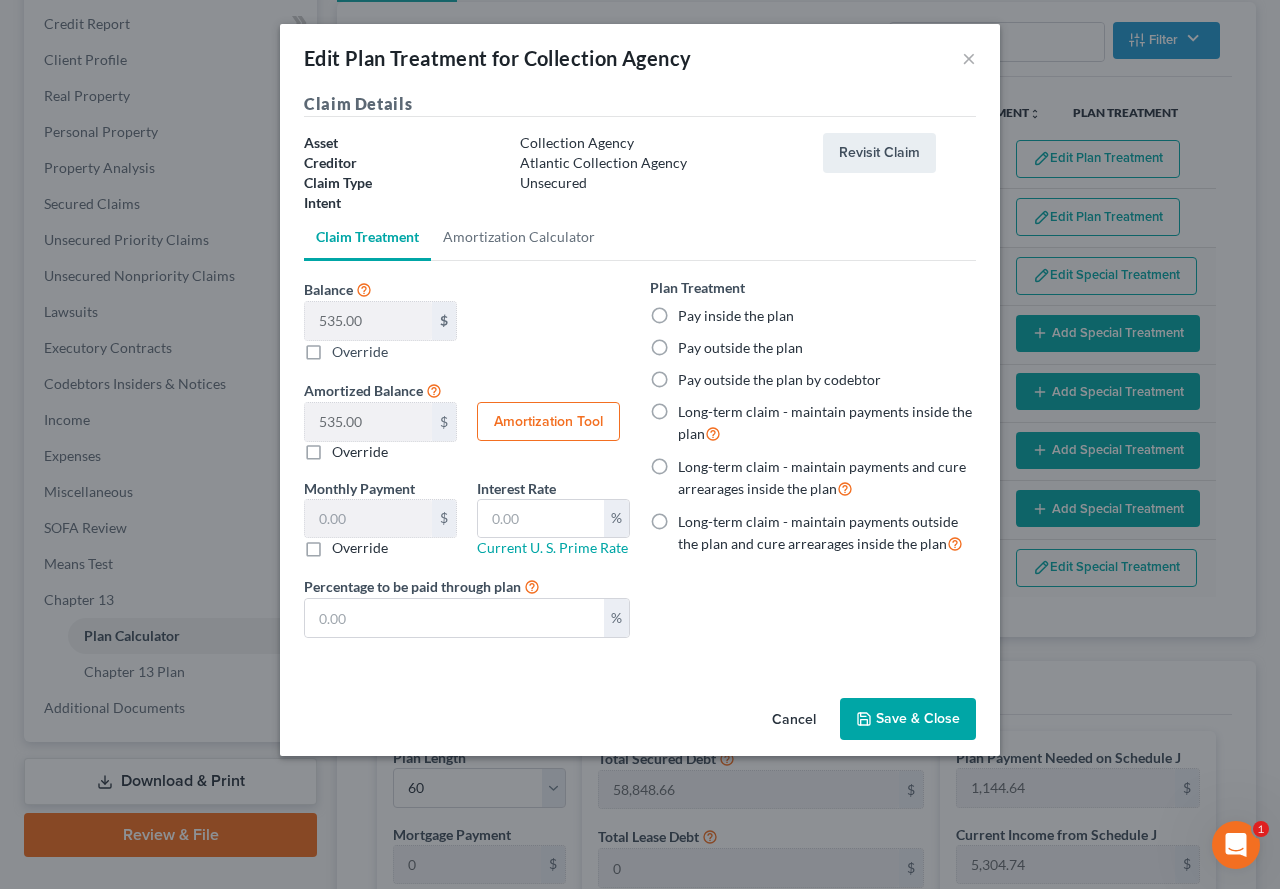 click on "Override" at bounding box center [346, 544] 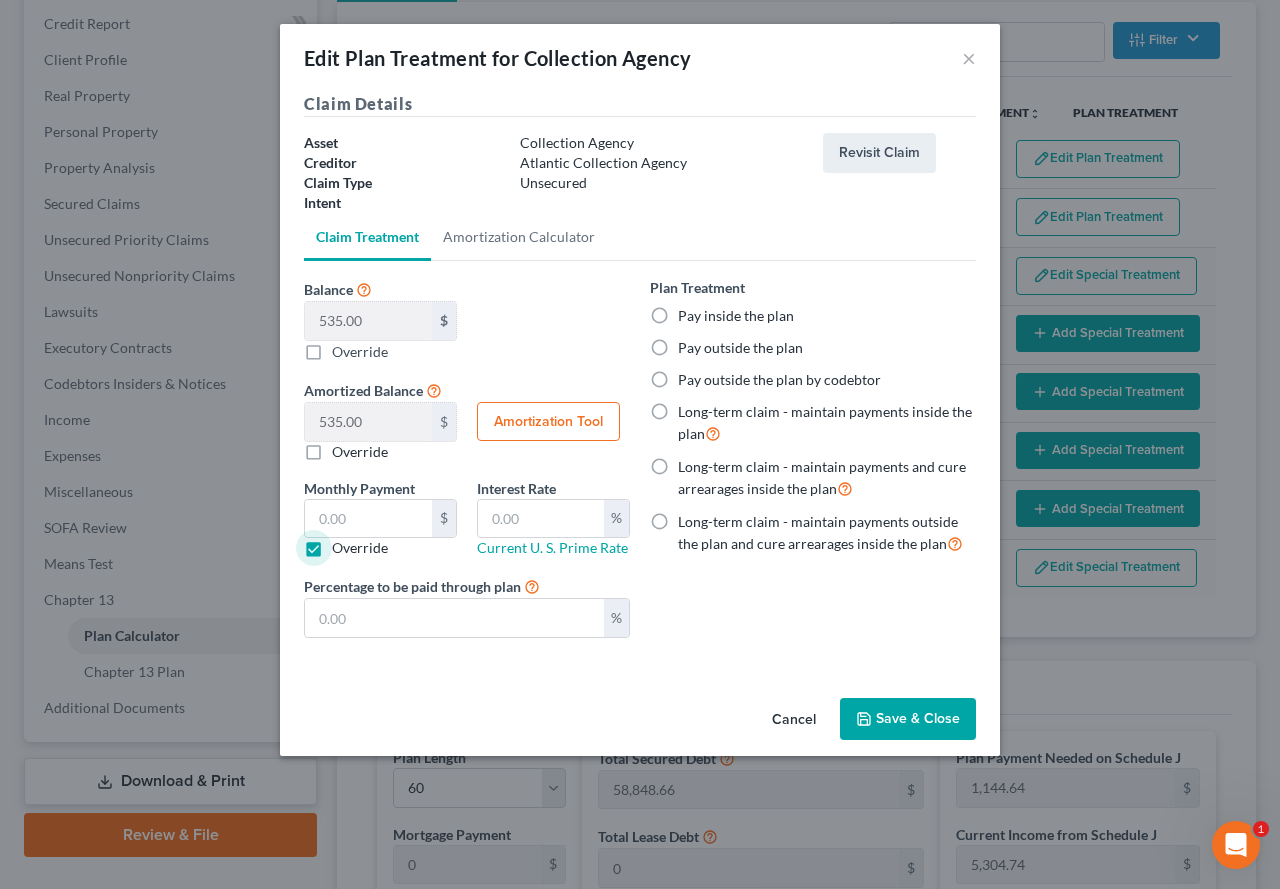 click on "Save & Close" at bounding box center (908, 719) 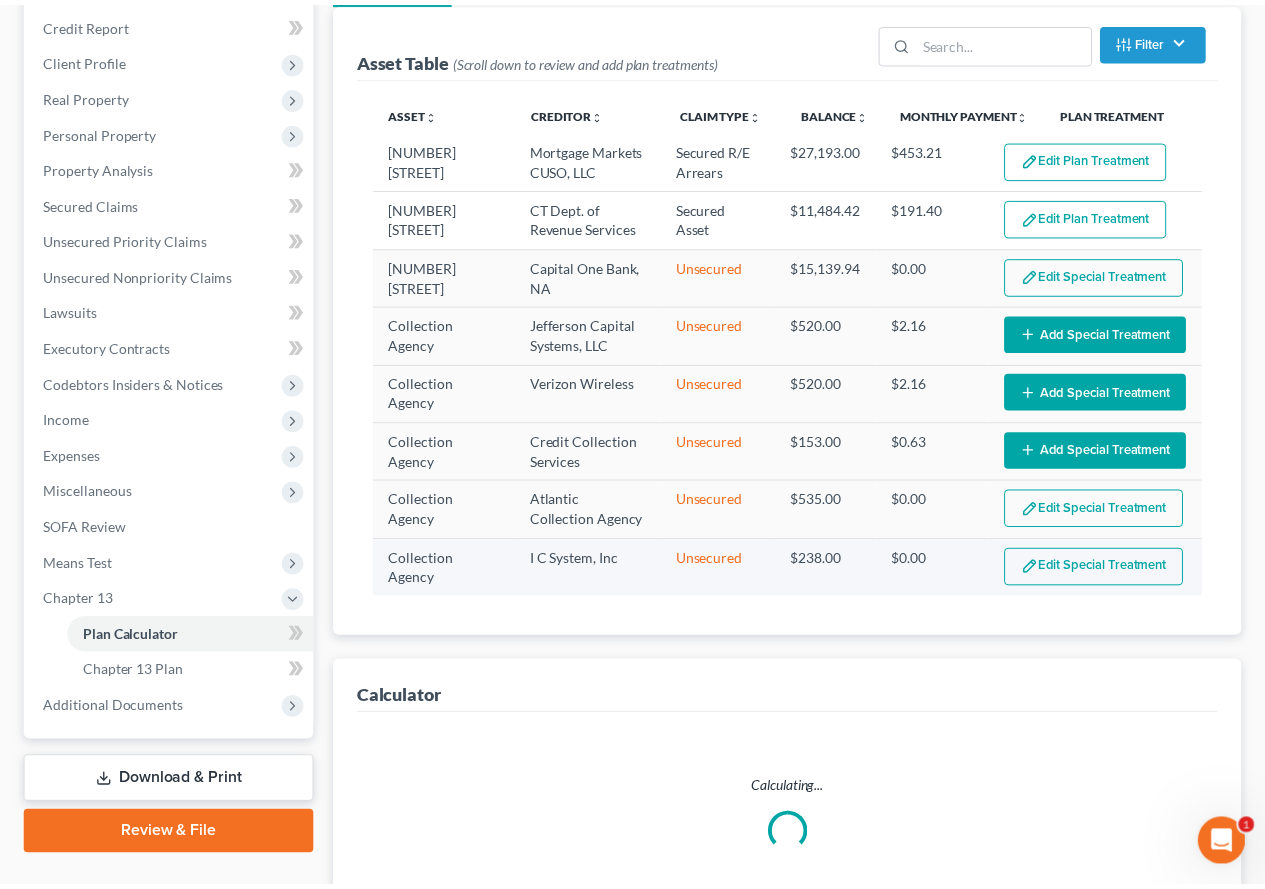 scroll, scrollTop: 274, scrollLeft: 0, axis: vertical 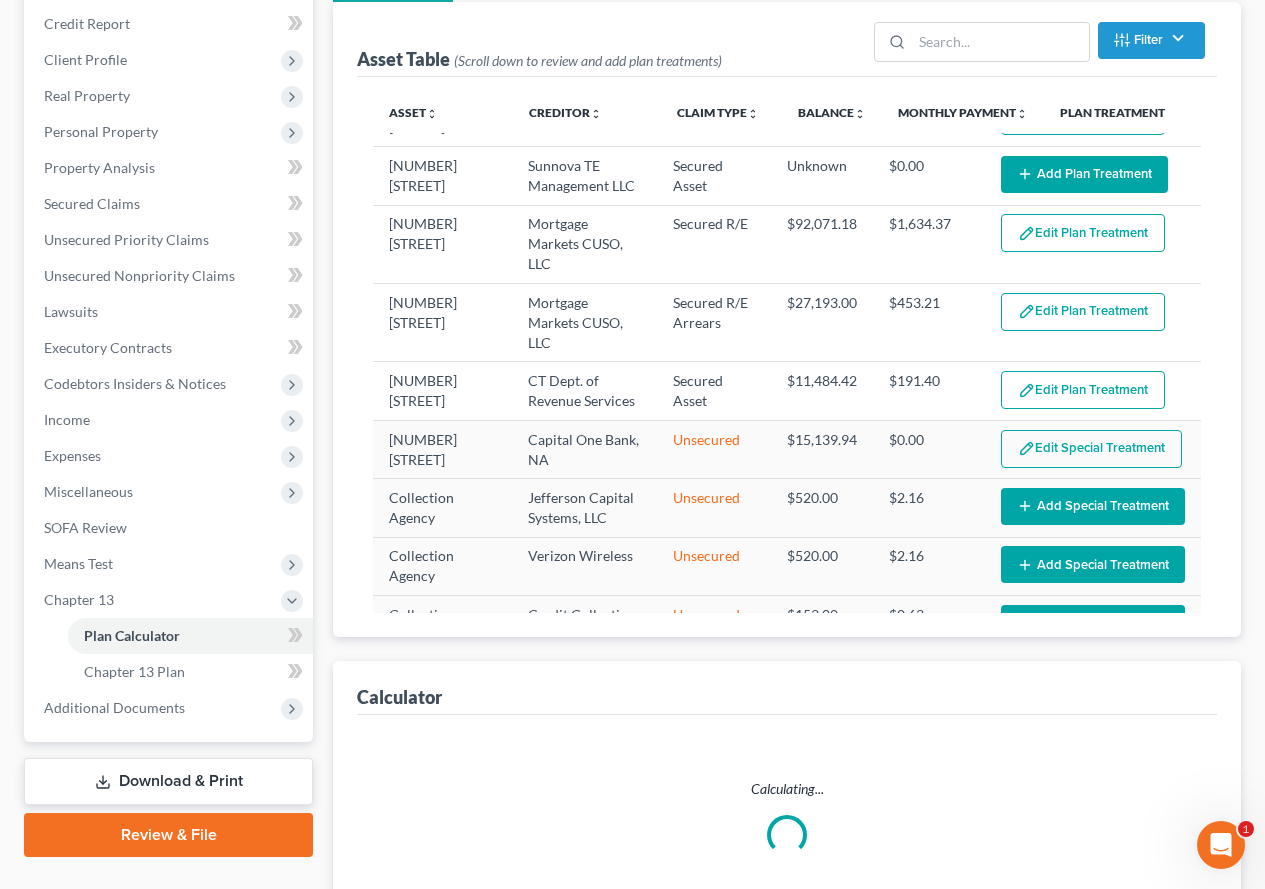 select on "59" 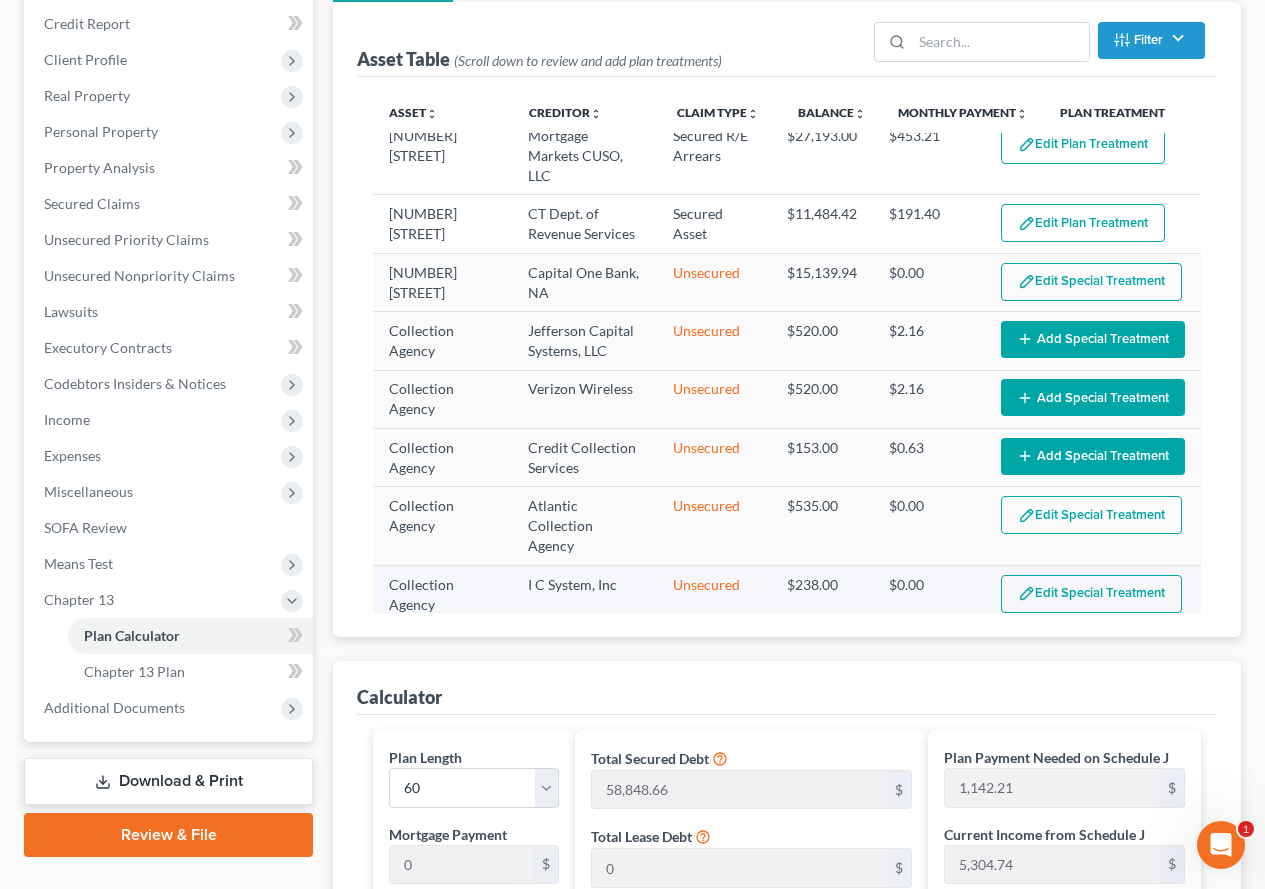 scroll, scrollTop: 217, scrollLeft: 0, axis: vertical 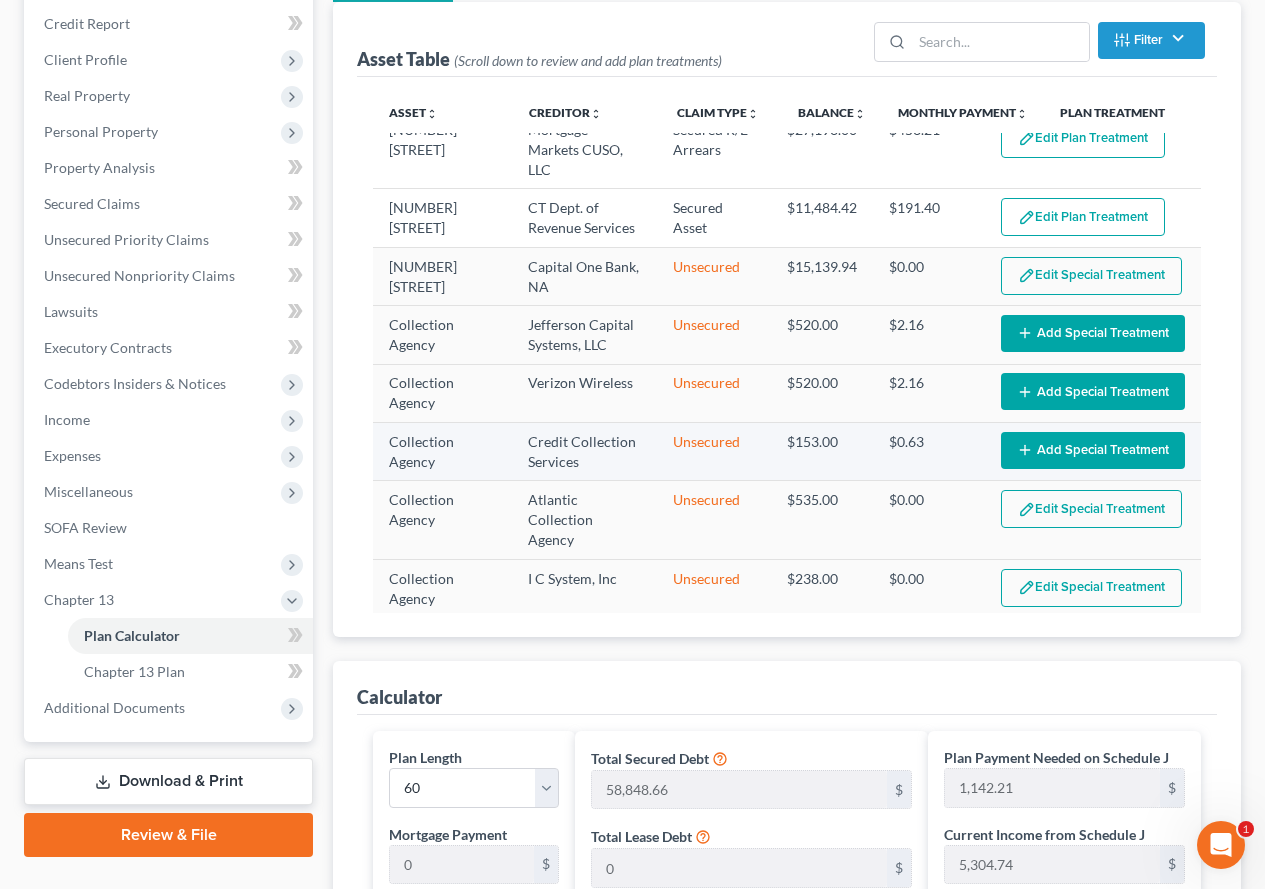 click on "Add Special Treatment" at bounding box center [1093, 450] 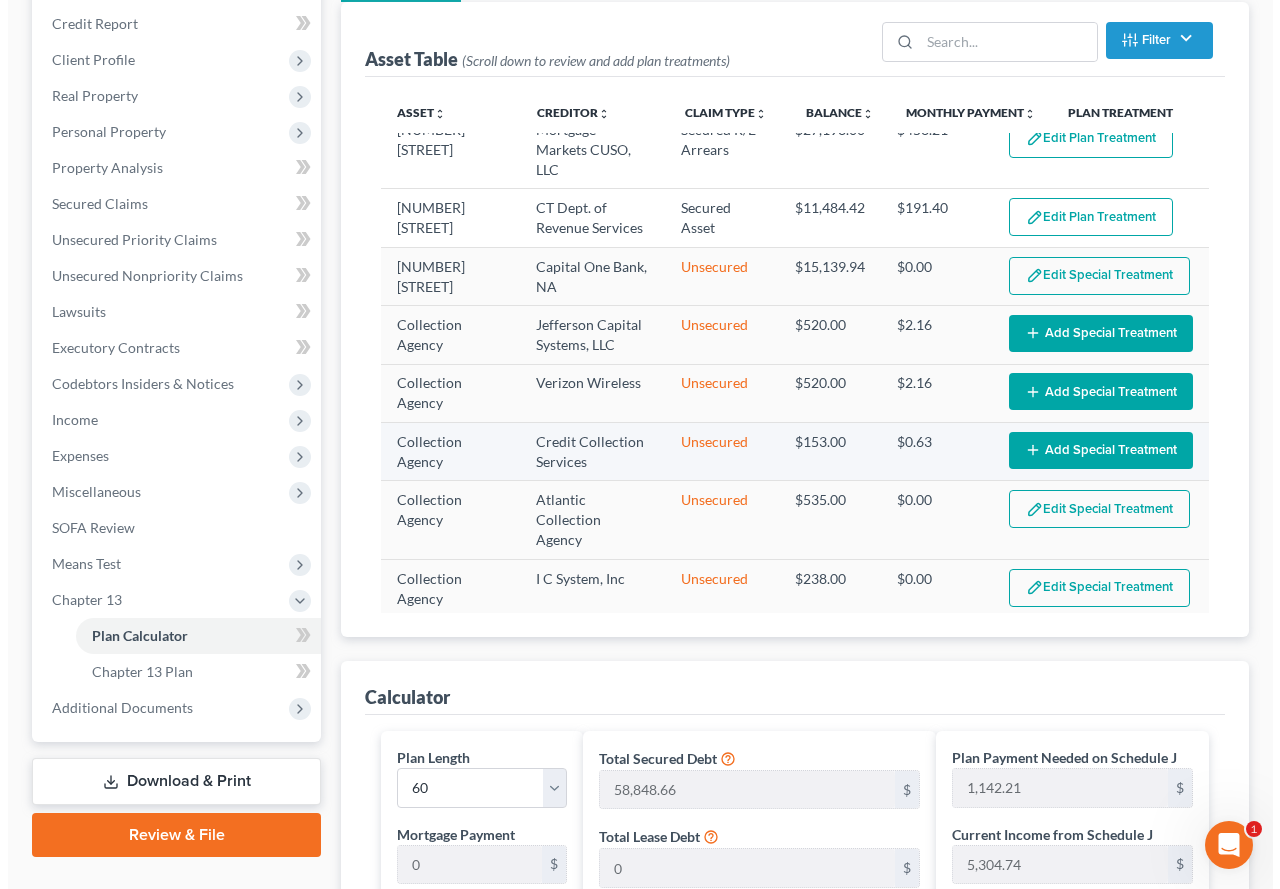 scroll, scrollTop: 238, scrollLeft: 0, axis: vertical 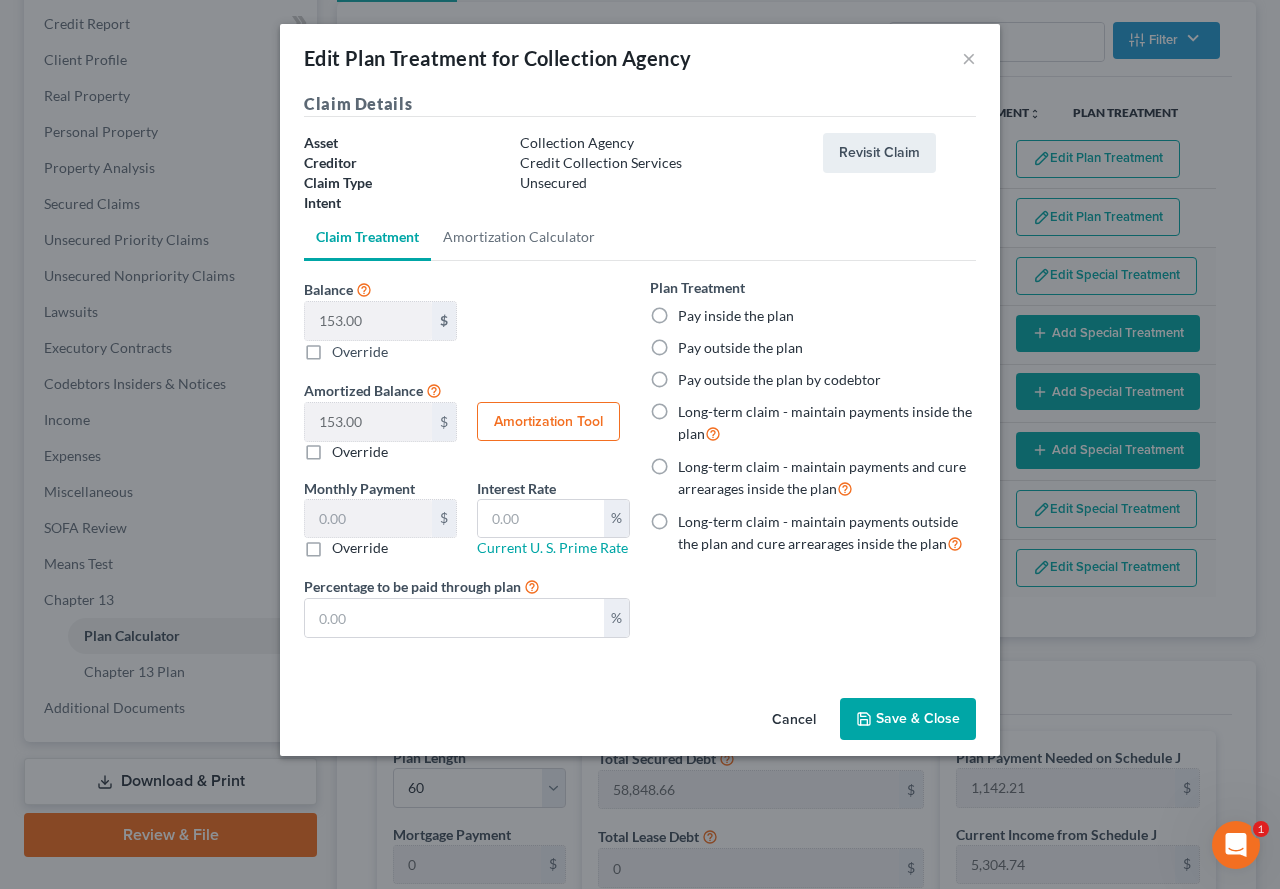 click on "Override" at bounding box center [360, 548] 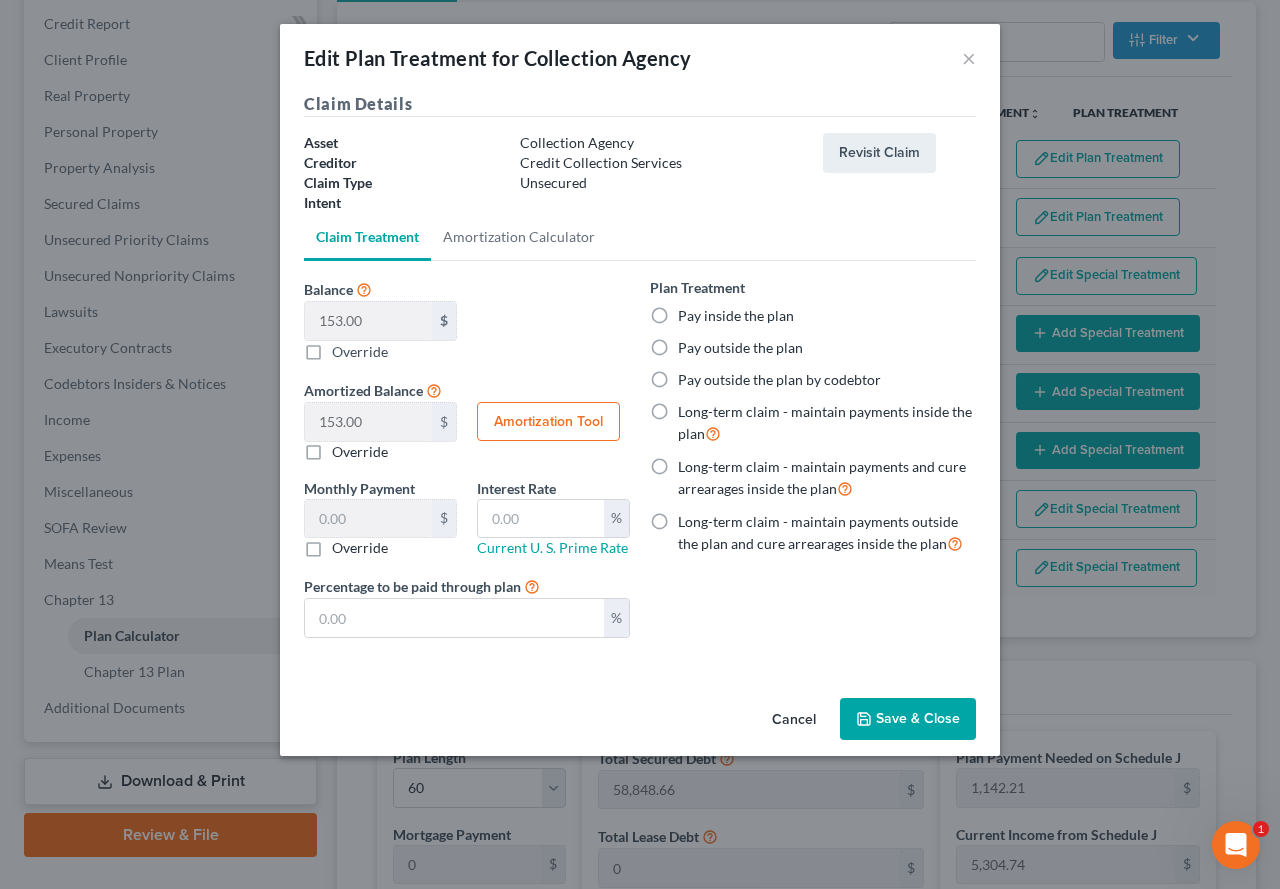 click on "Override" at bounding box center (346, 544) 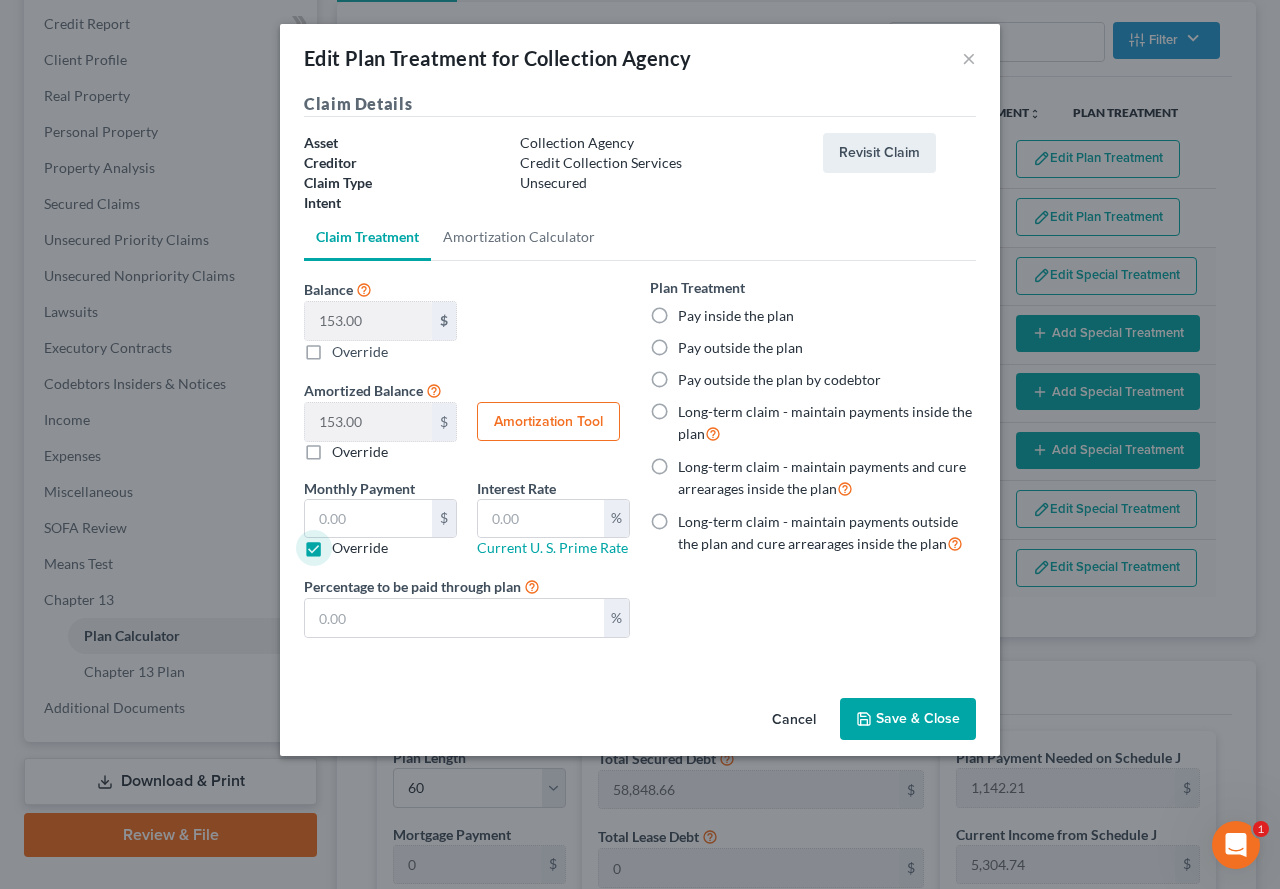 click 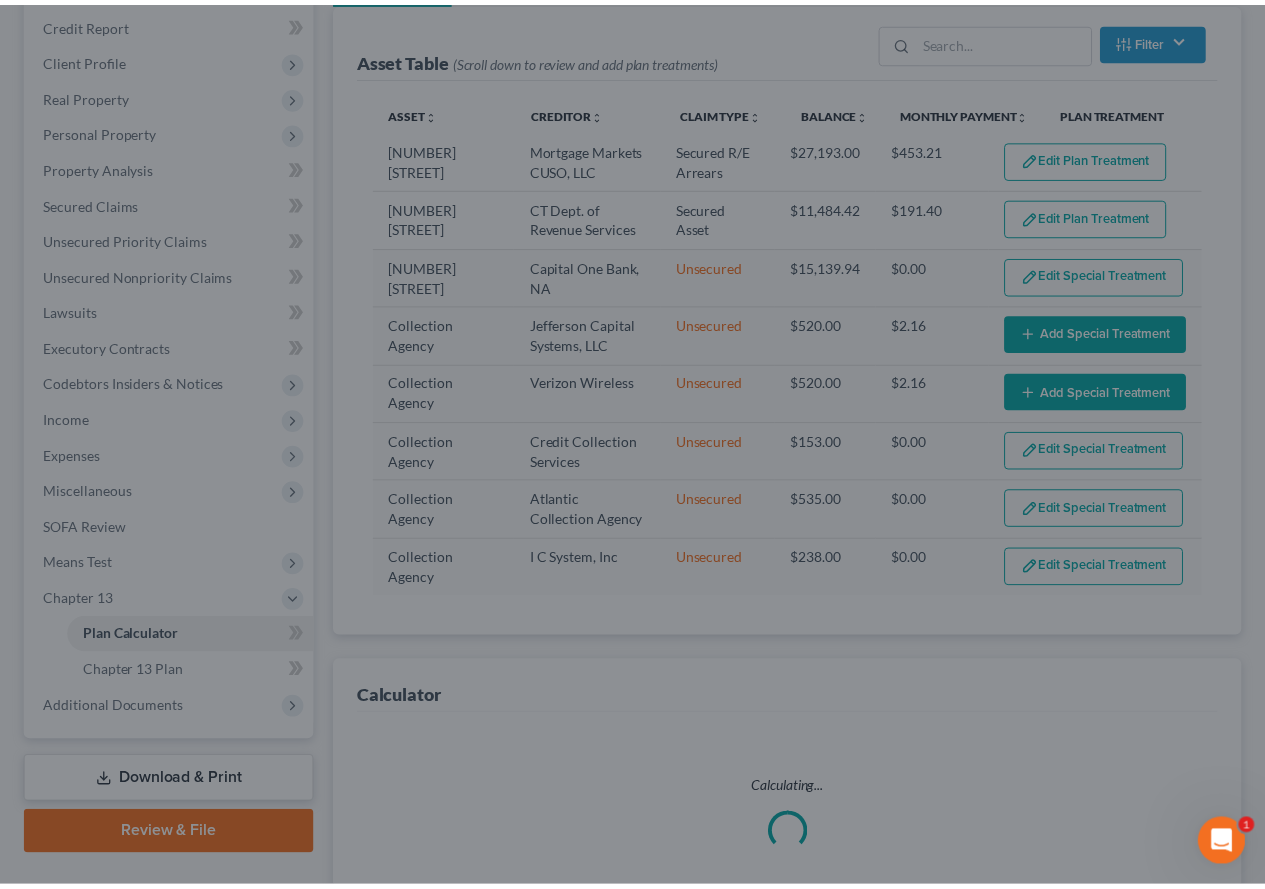 scroll, scrollTop: 274, scrollLeft: 0, axis: vertical 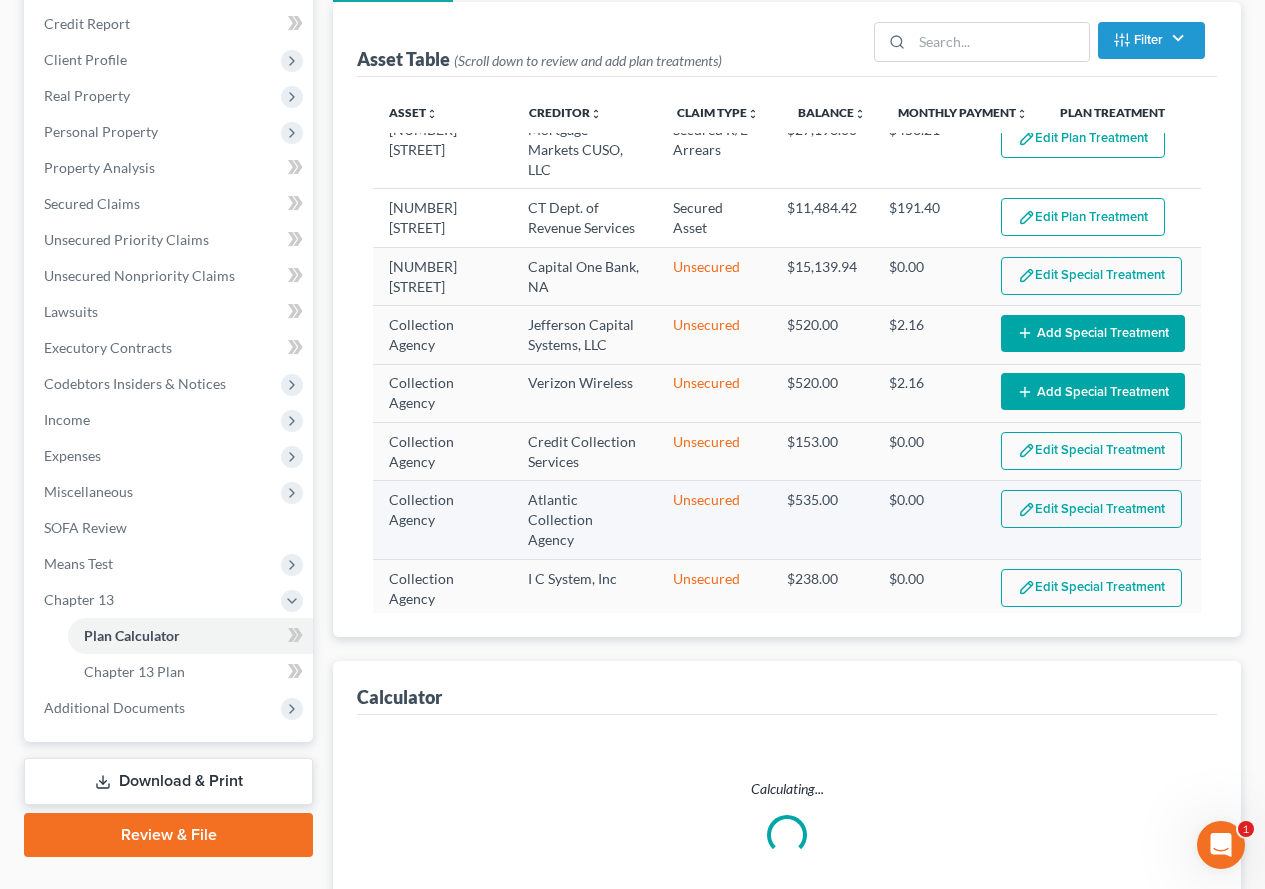 select on "59" 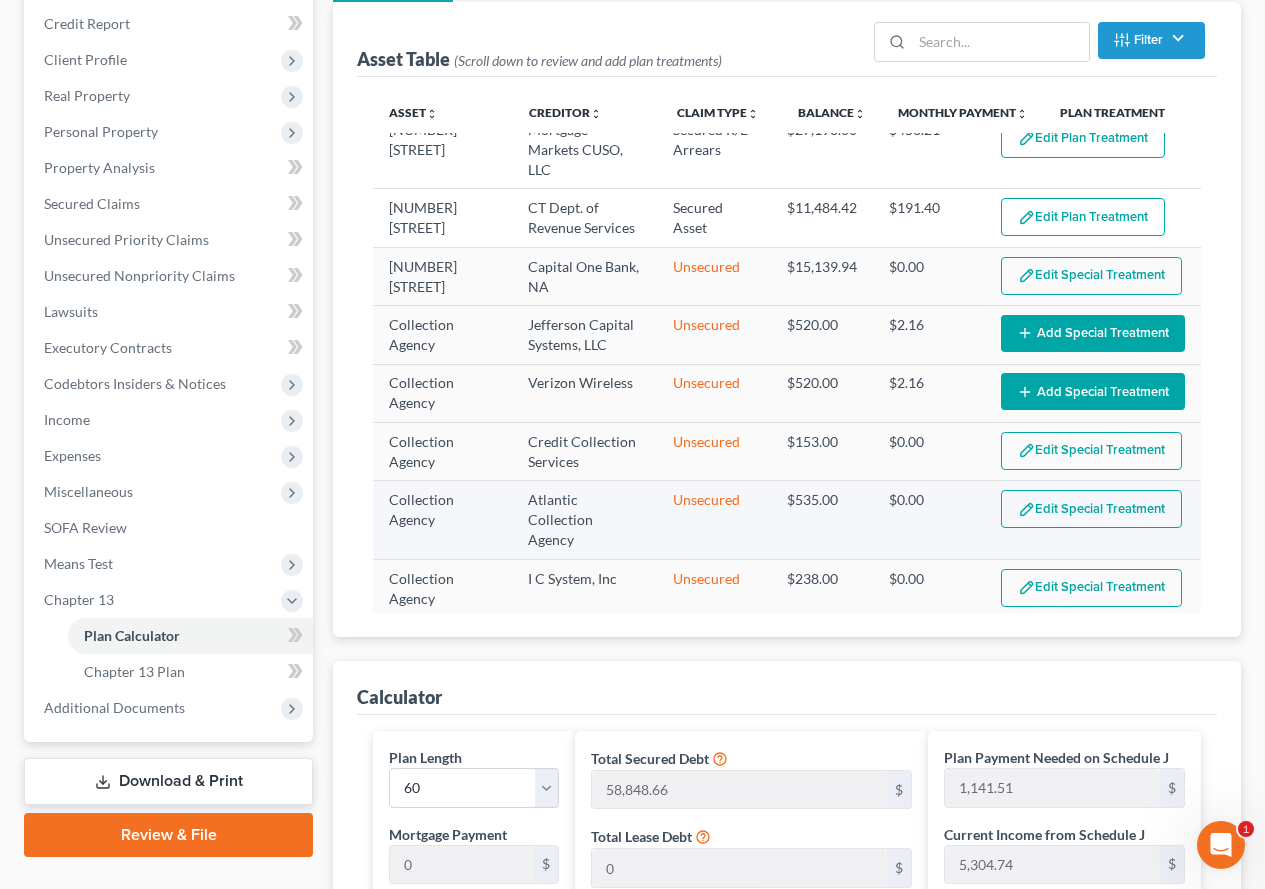 scroll, scrollTop: 117, scrollLeft: 0, axis: vertical 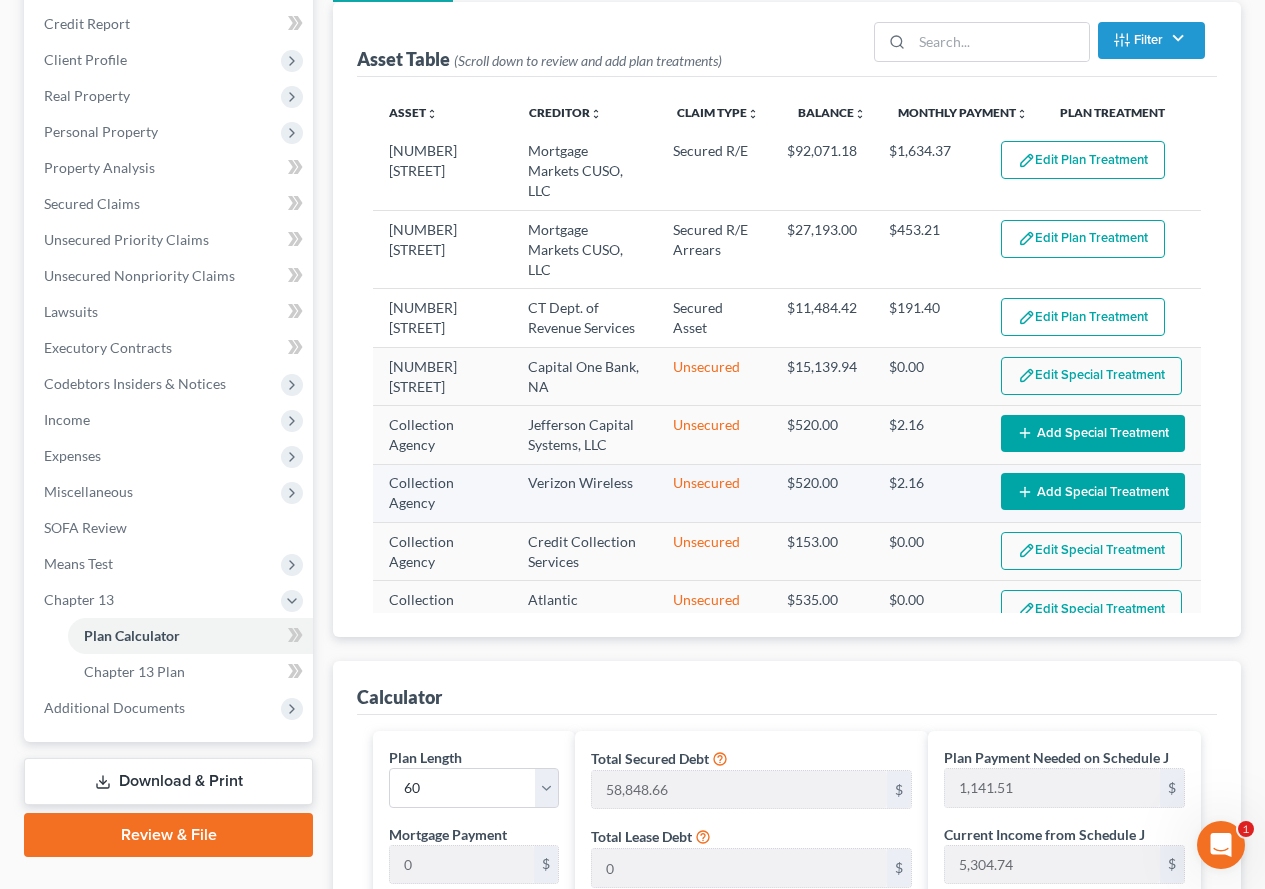 click on "Add Special Treatment" at bounding box center (1093, 491) 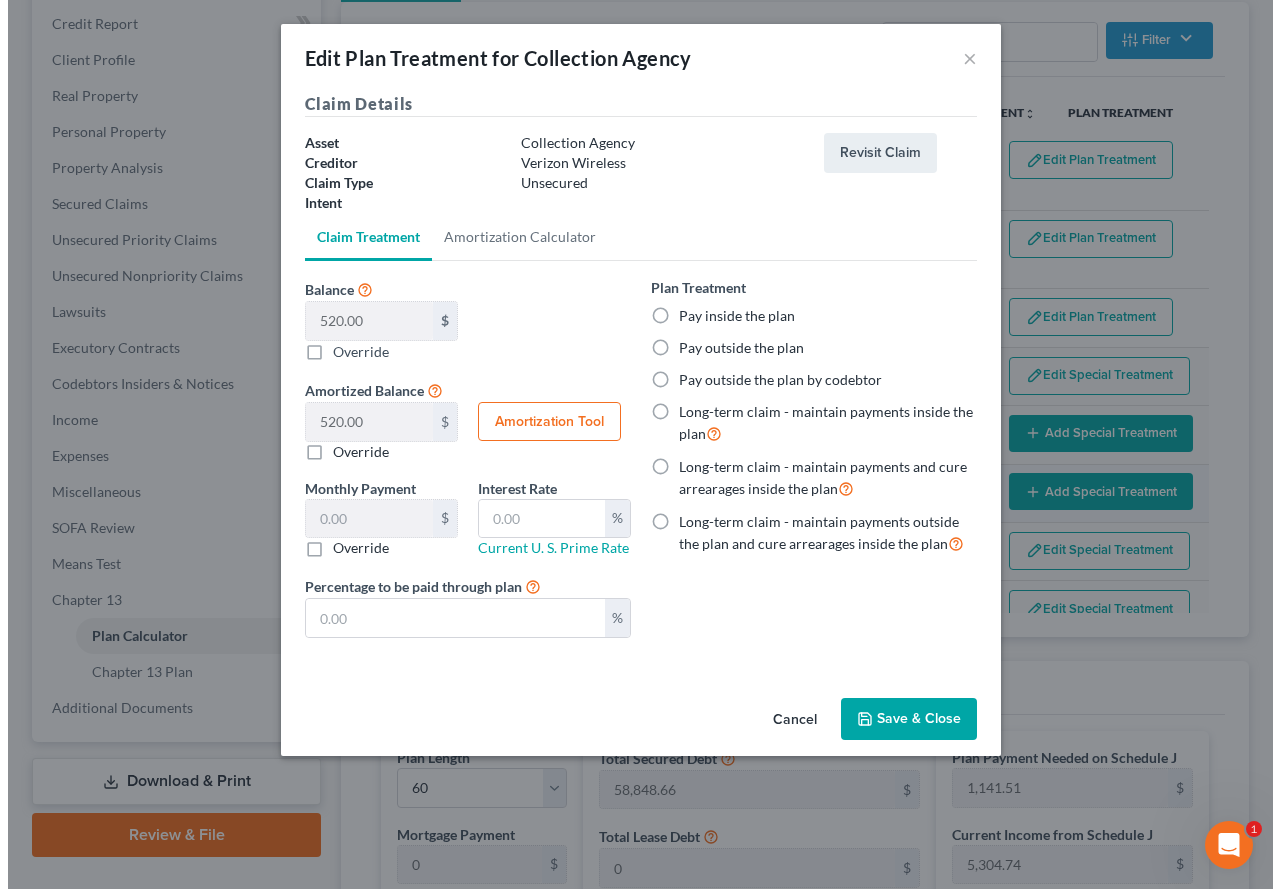 scroll, scrollTop: 238, scrollLeft: 0, axis: vertical 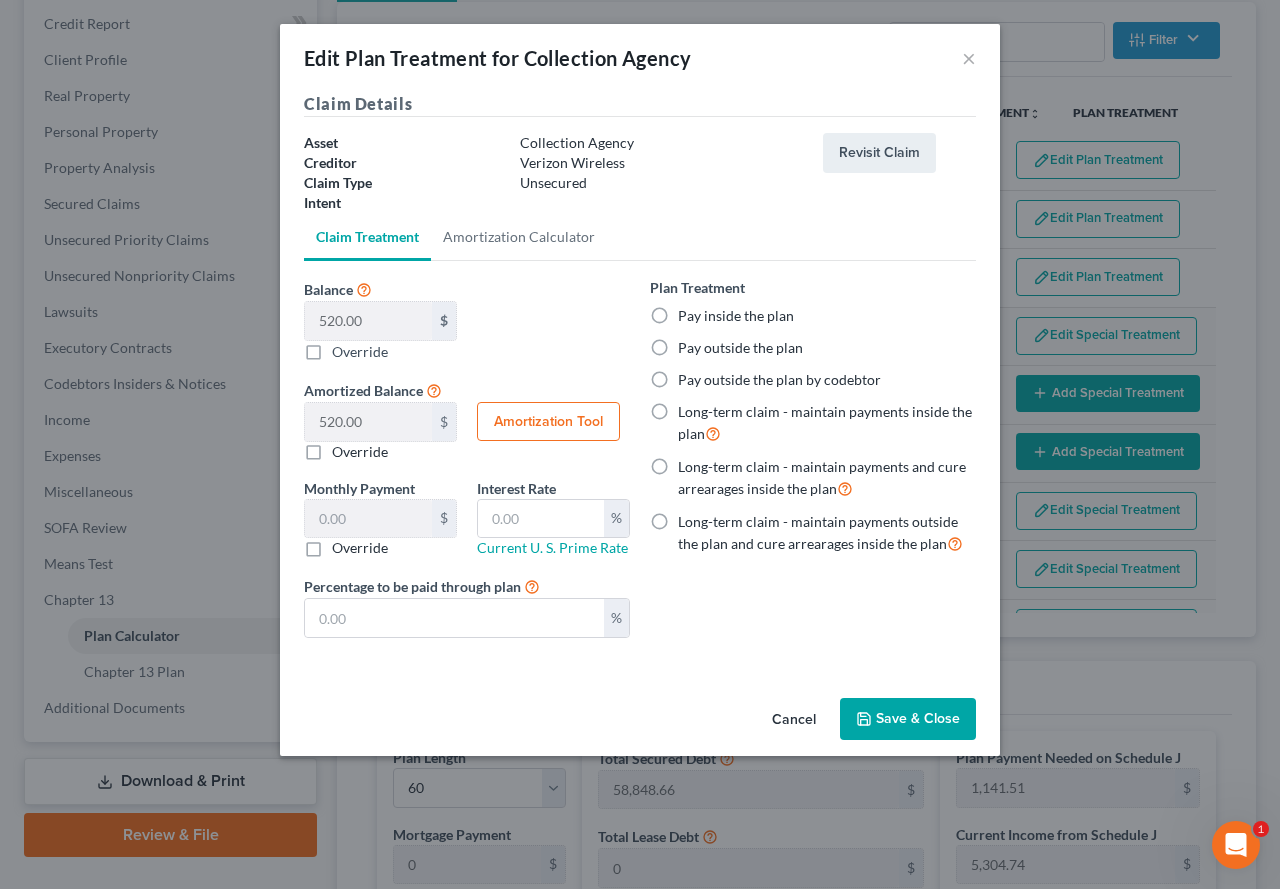 click on "Override" at bounding box center [360, 548] 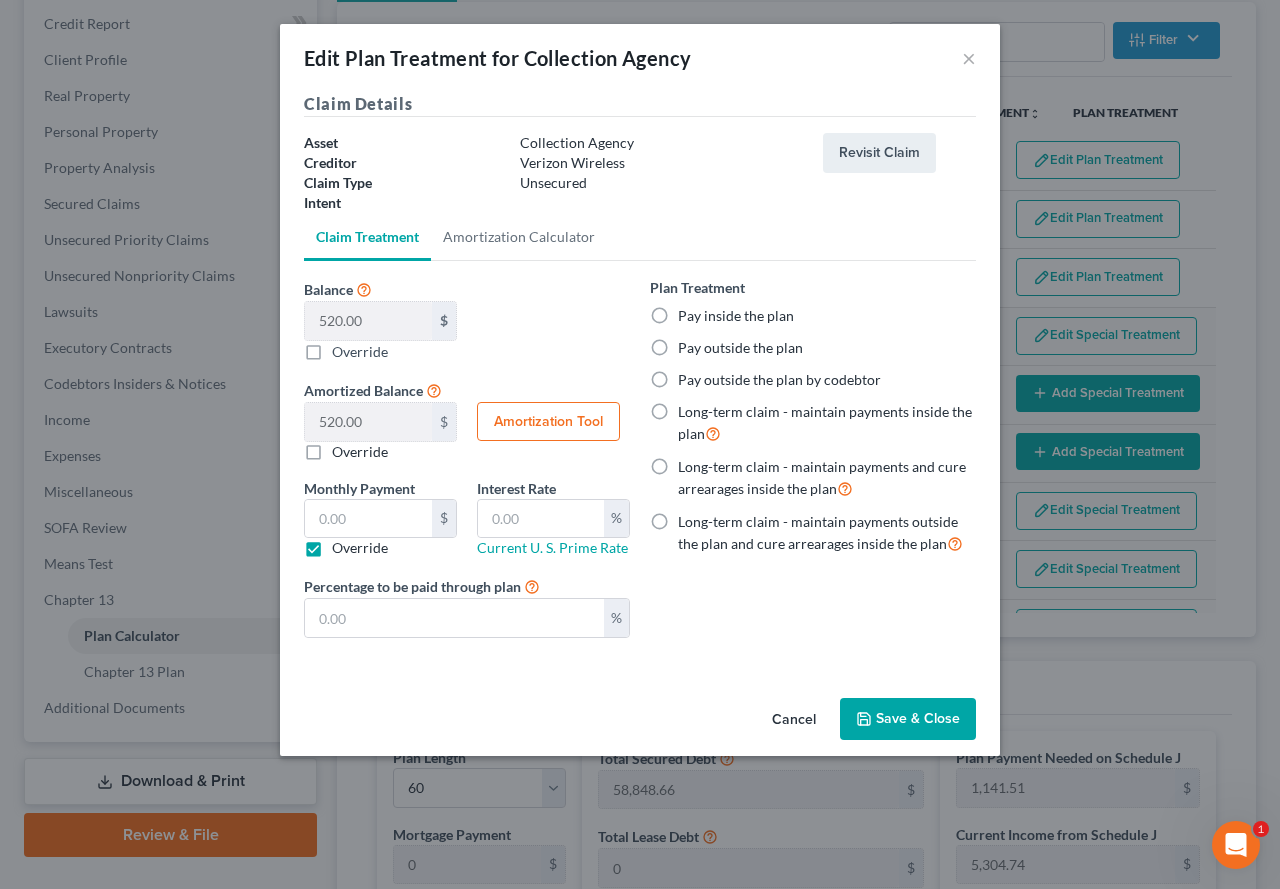 click on "Save & Close" at bounding box center [908, 719] 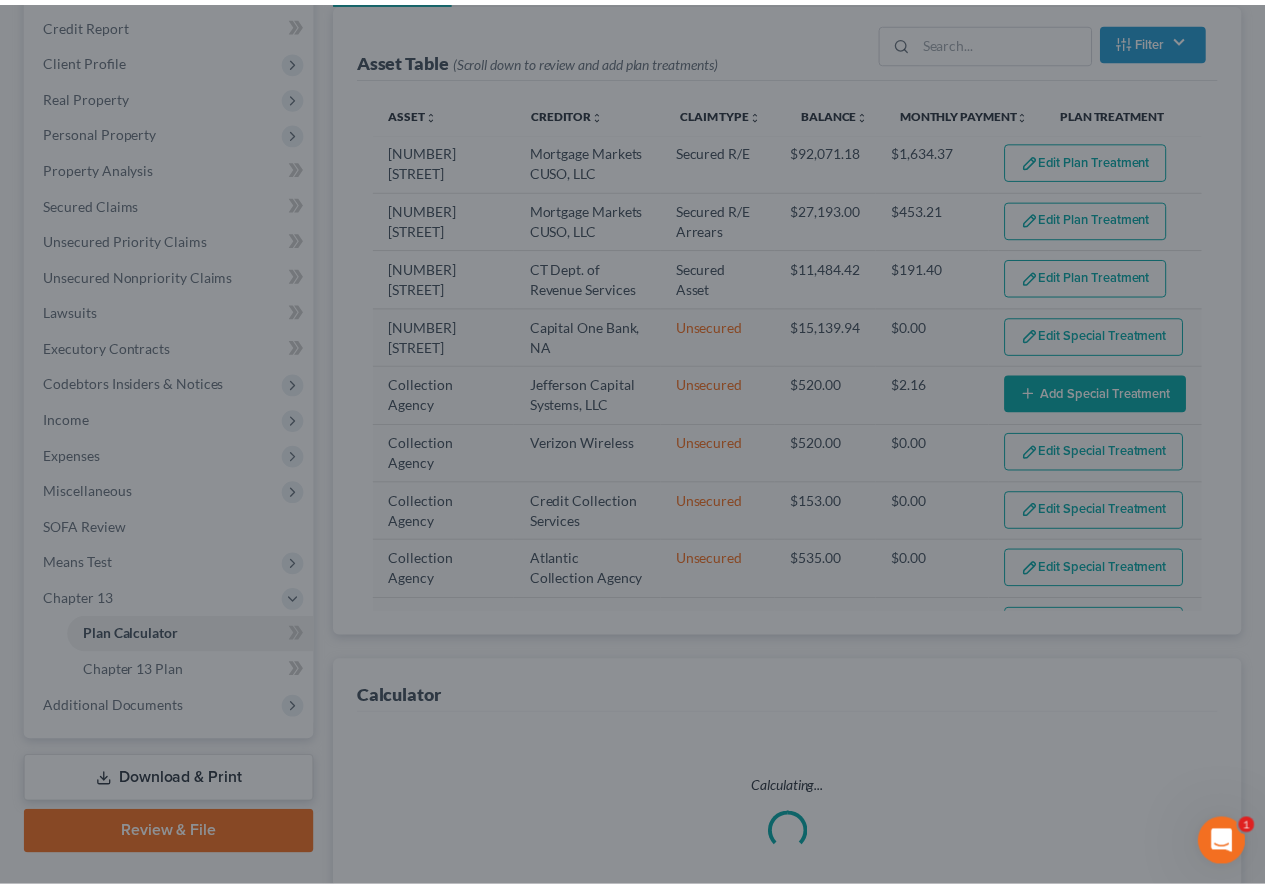 scroll, scrollTop: 274, scrollLeft: 0, axis: vertical 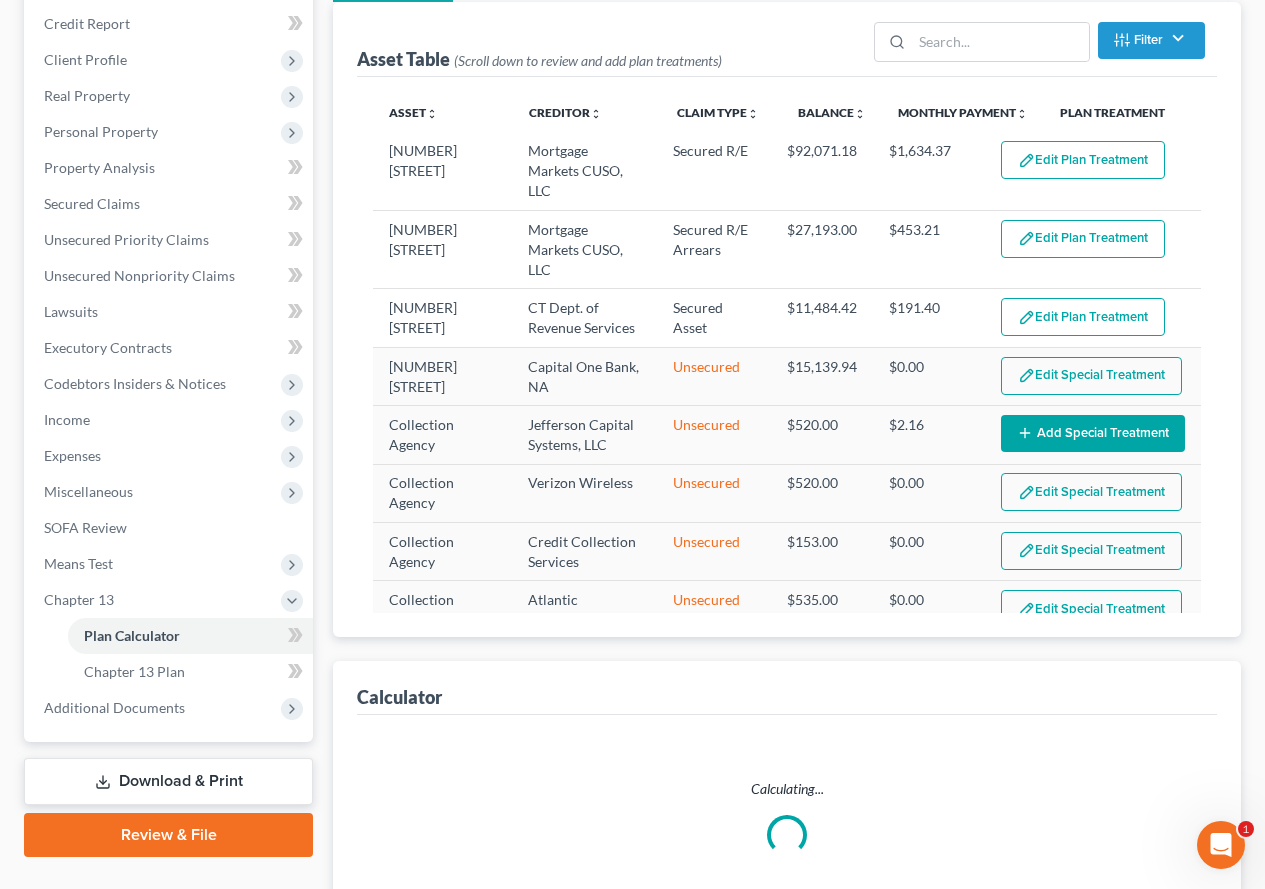 select on "59" 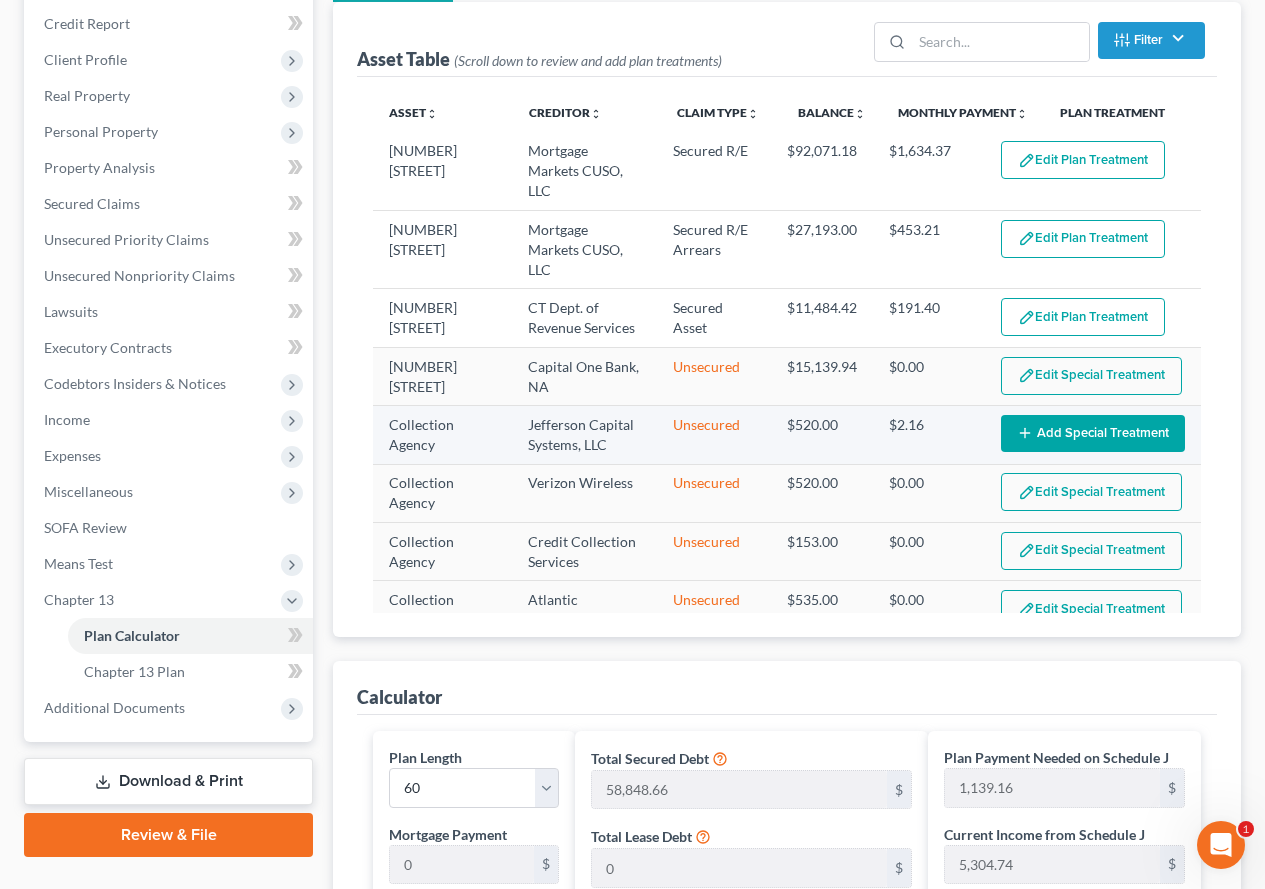 click on "Add Special Treatment" at bounding box center (1093, 433) 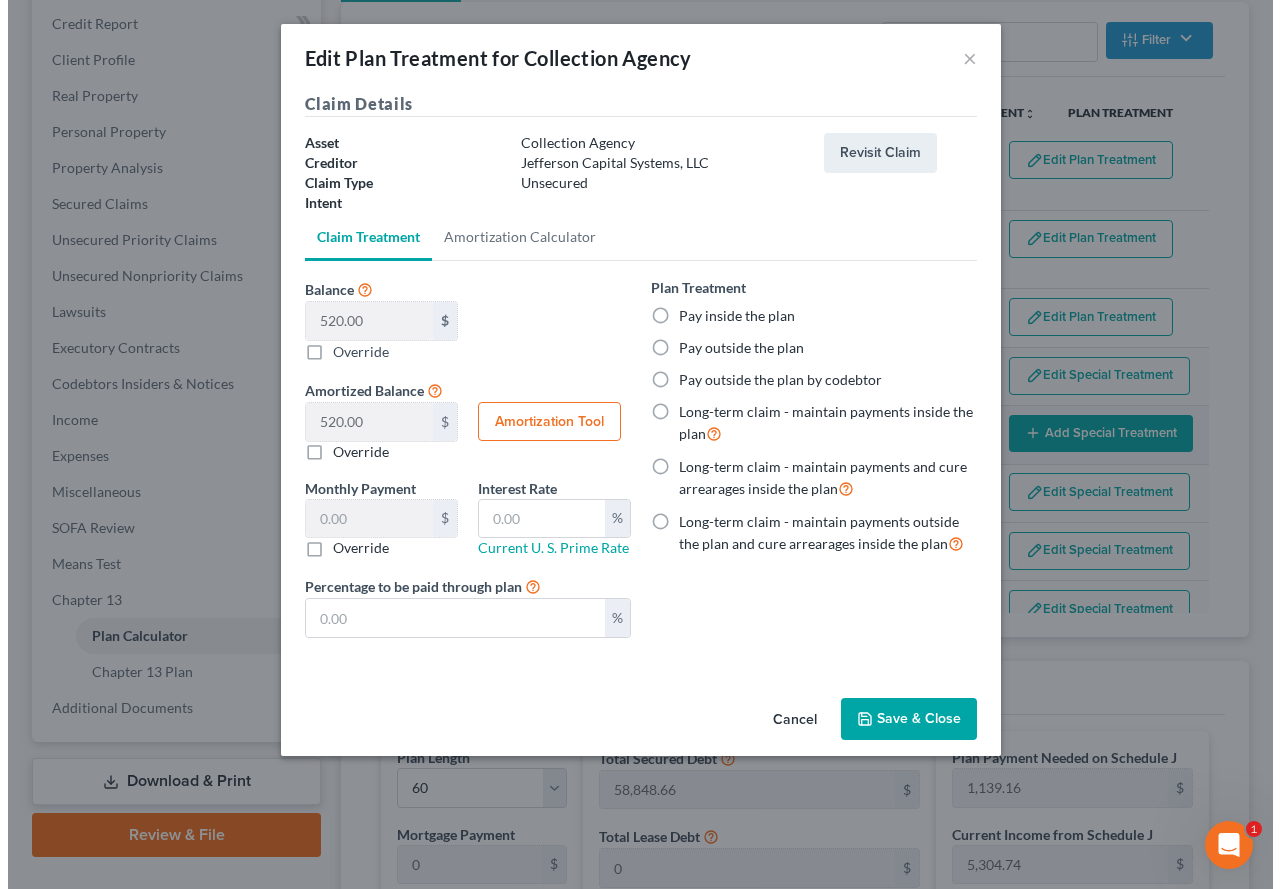 scroll, scrollTop: 238, scrollLeft: 0, axis: vertical 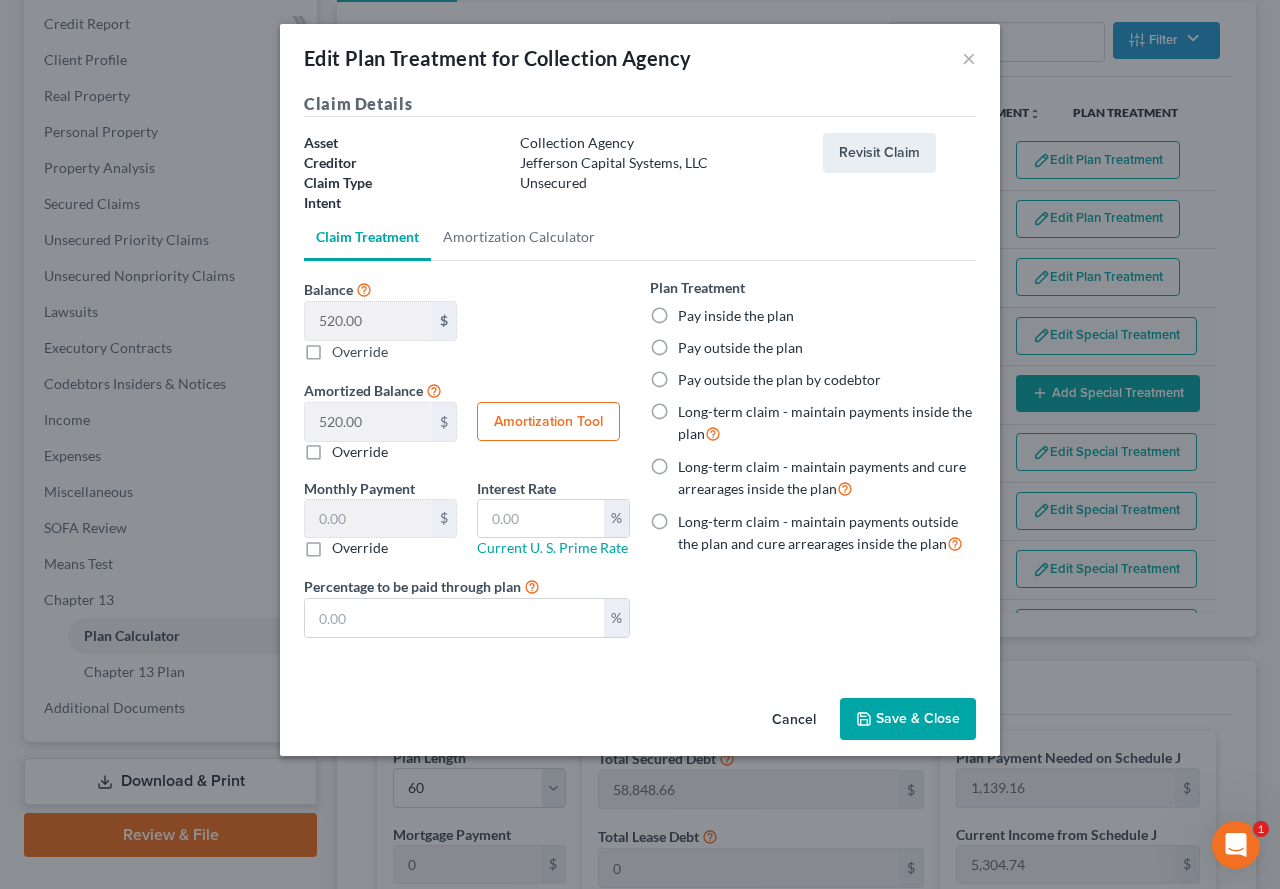 click on "Override" at bounding box center (360, 548) 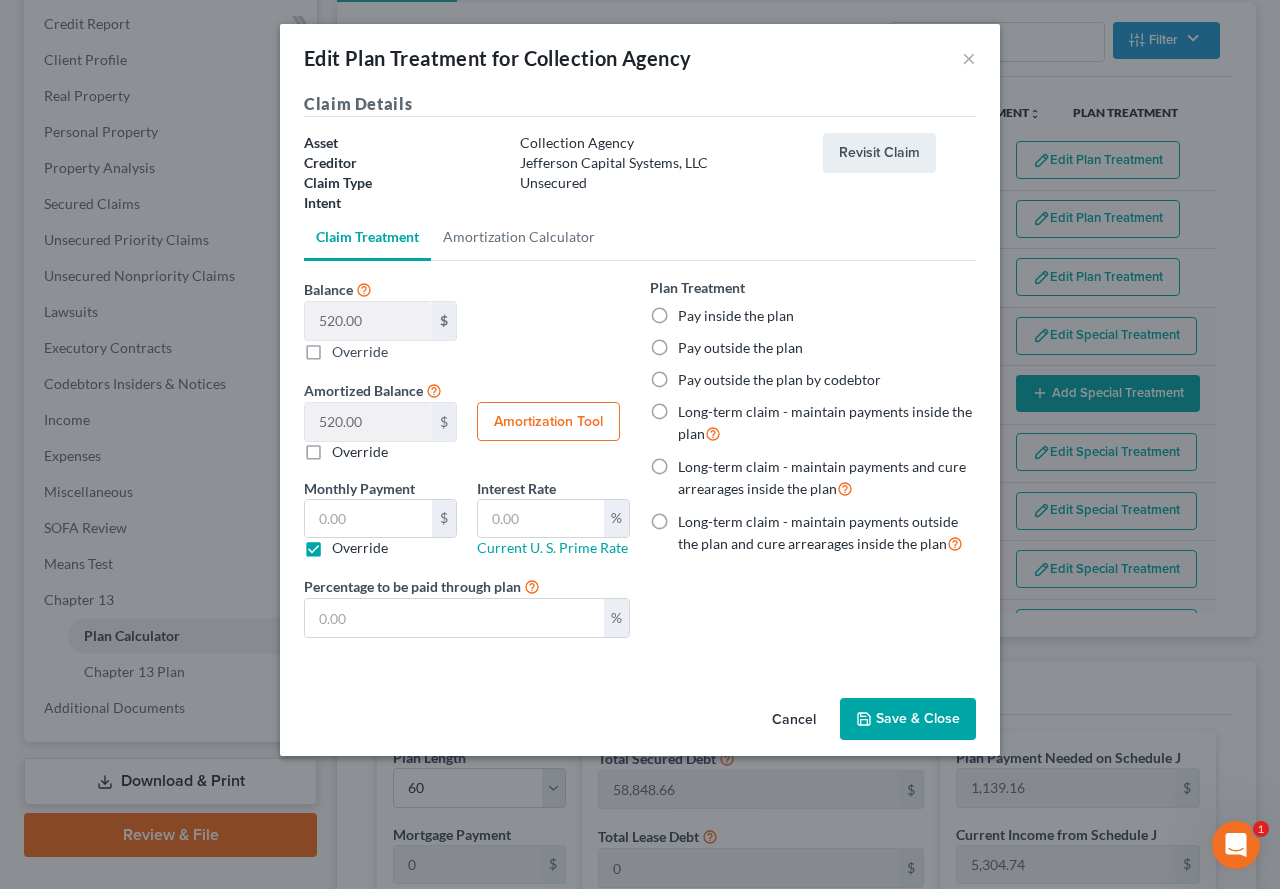 click on "Save & Close" at bounding box center [908, 719] 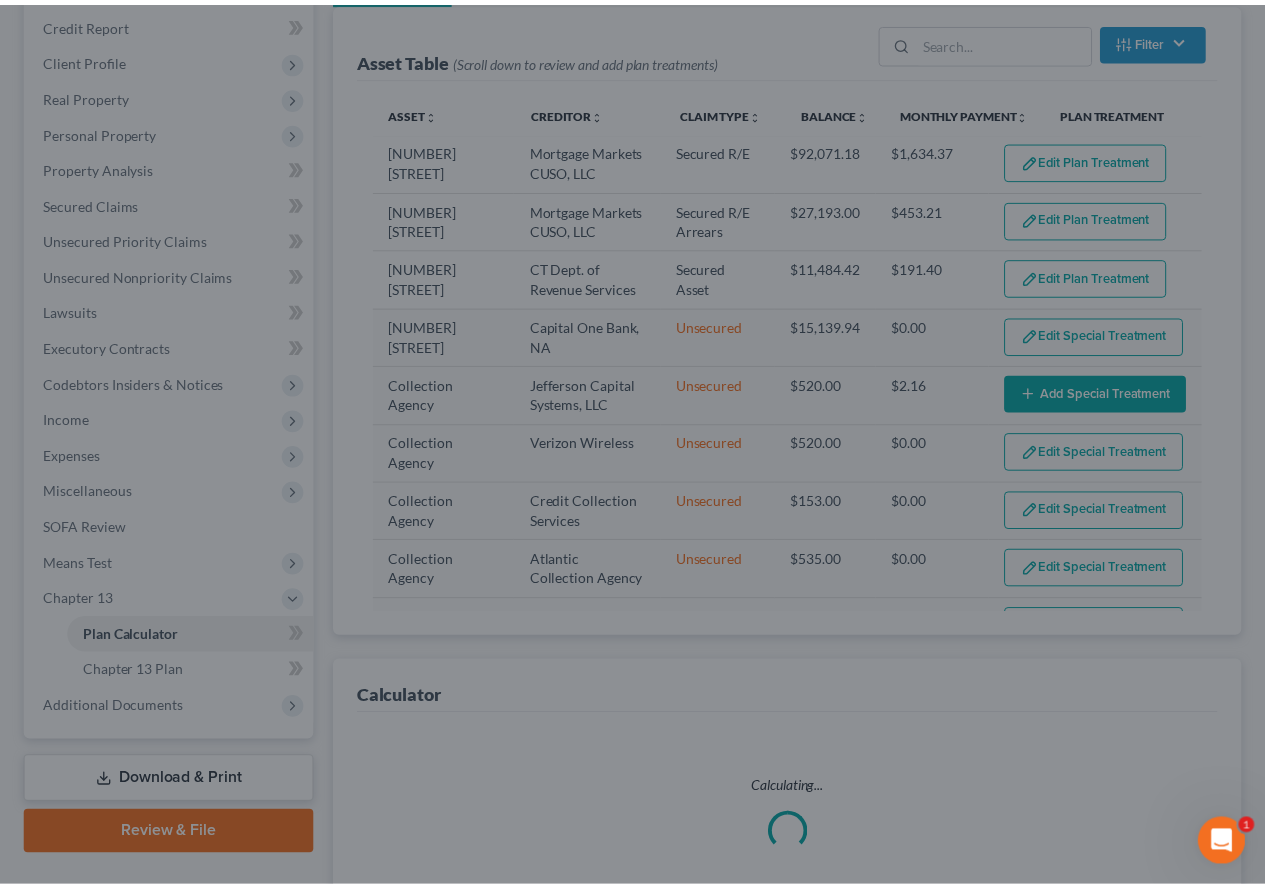 scroll, scrollTop: 274, scrollLeft: 0, axis: vertical 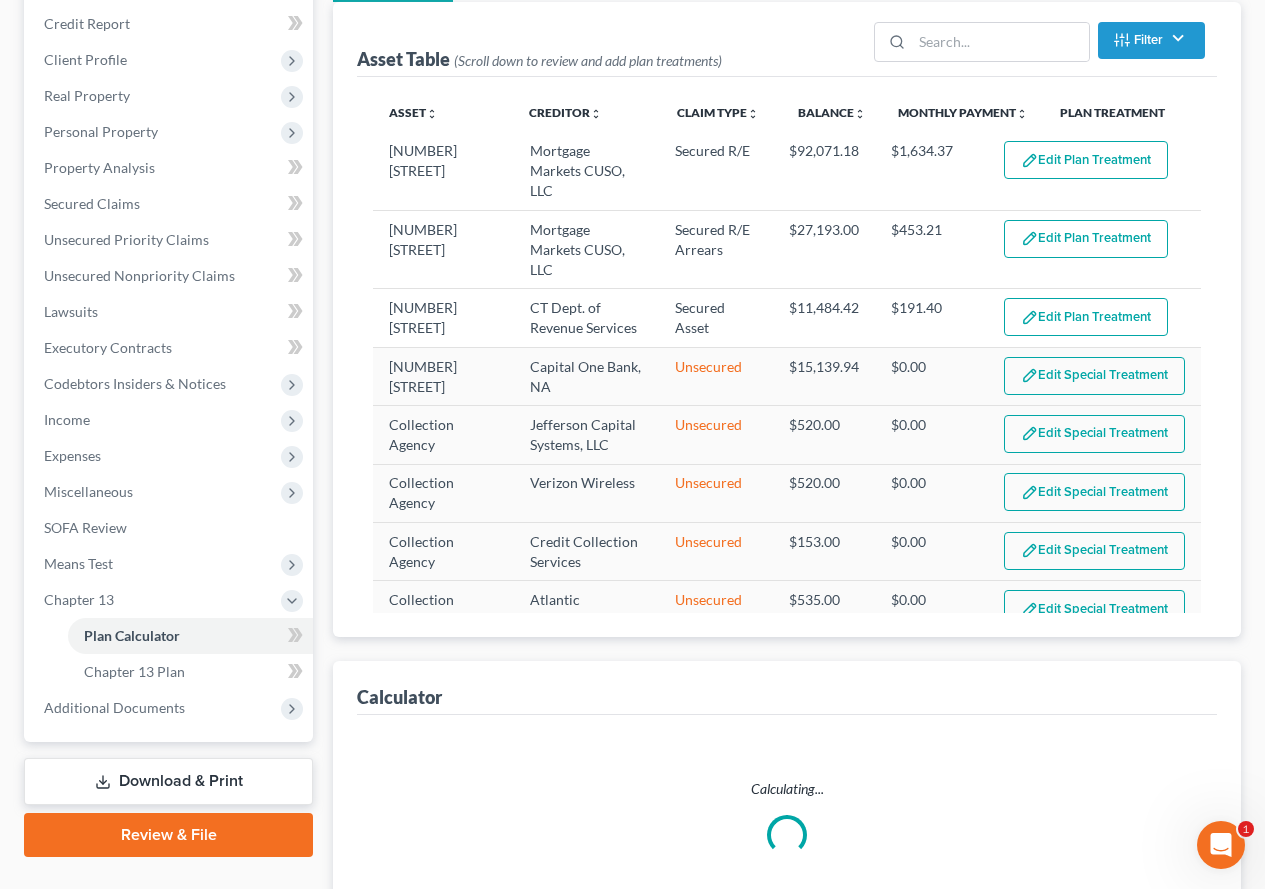 select on "59" 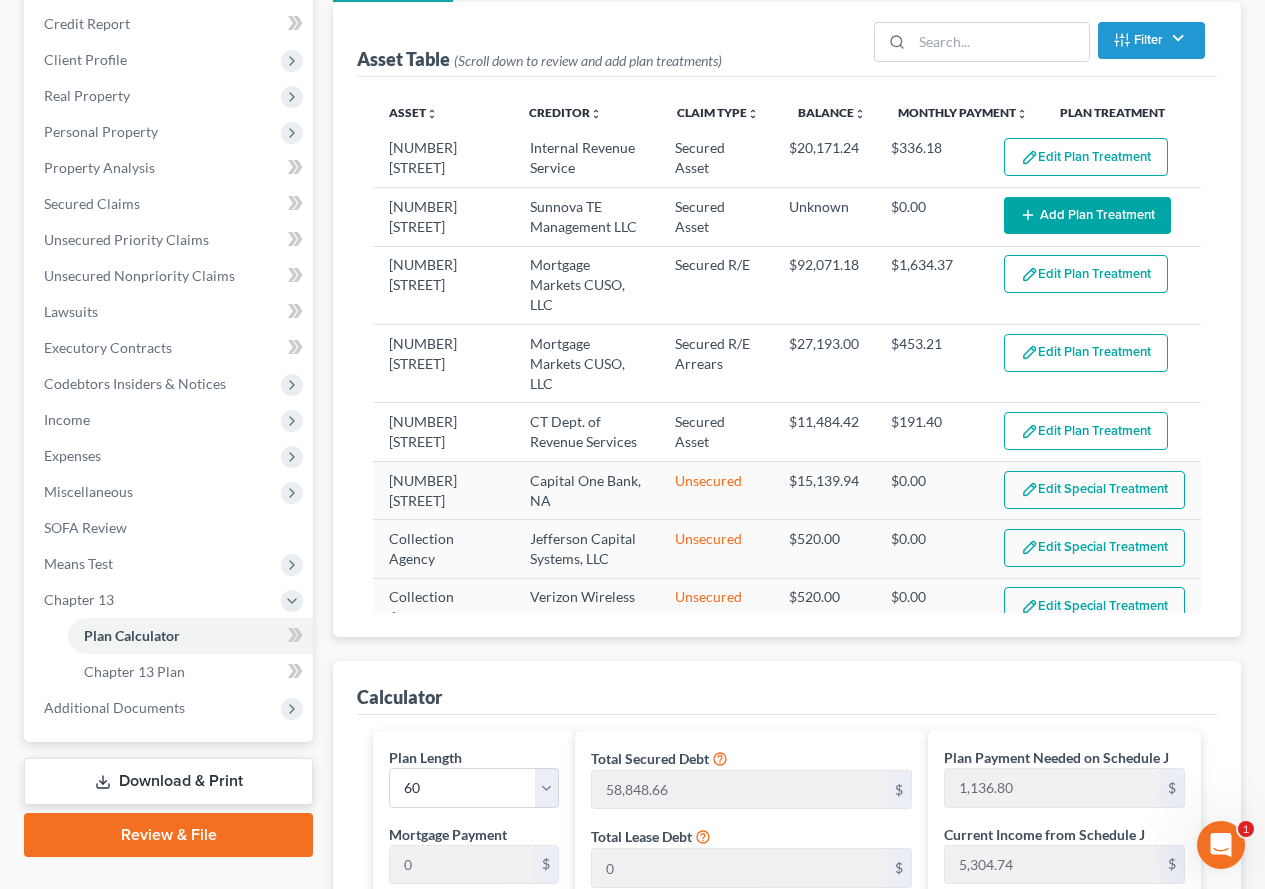 scroll, scrollTop: 0, scrollLeft: 0, axis: both 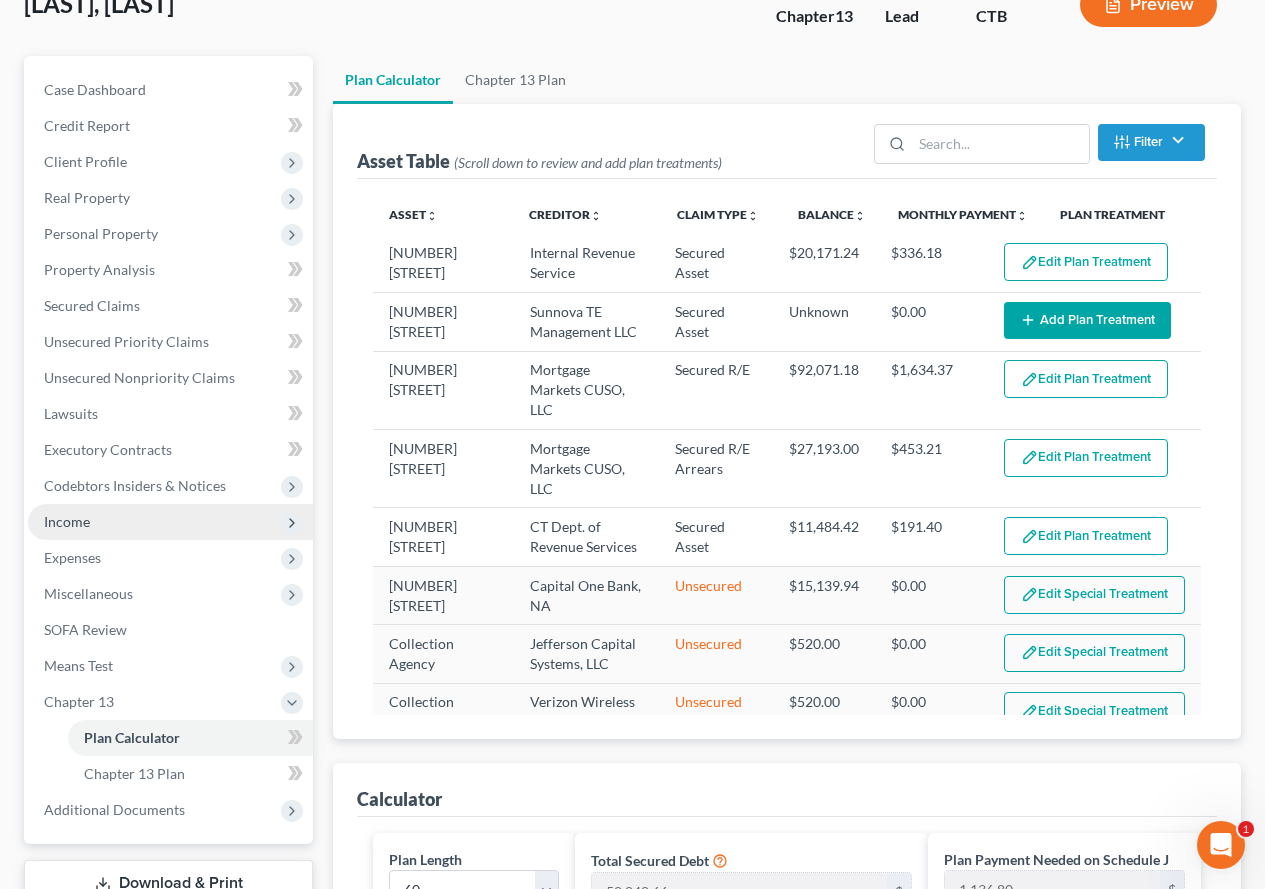 click on "Income" at bounding box center [67, 521] 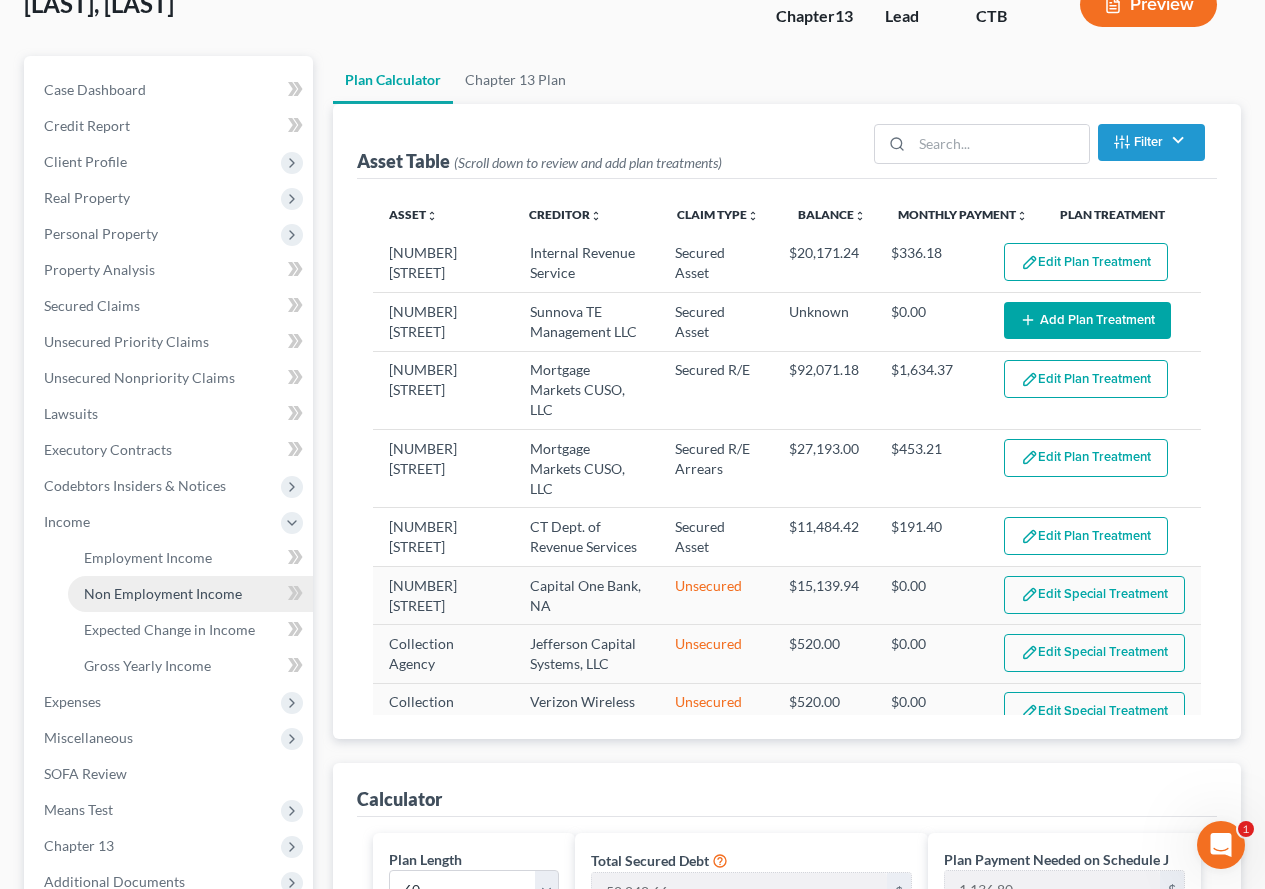 click on "Non Employment Income" at bounding box center [163, 593] 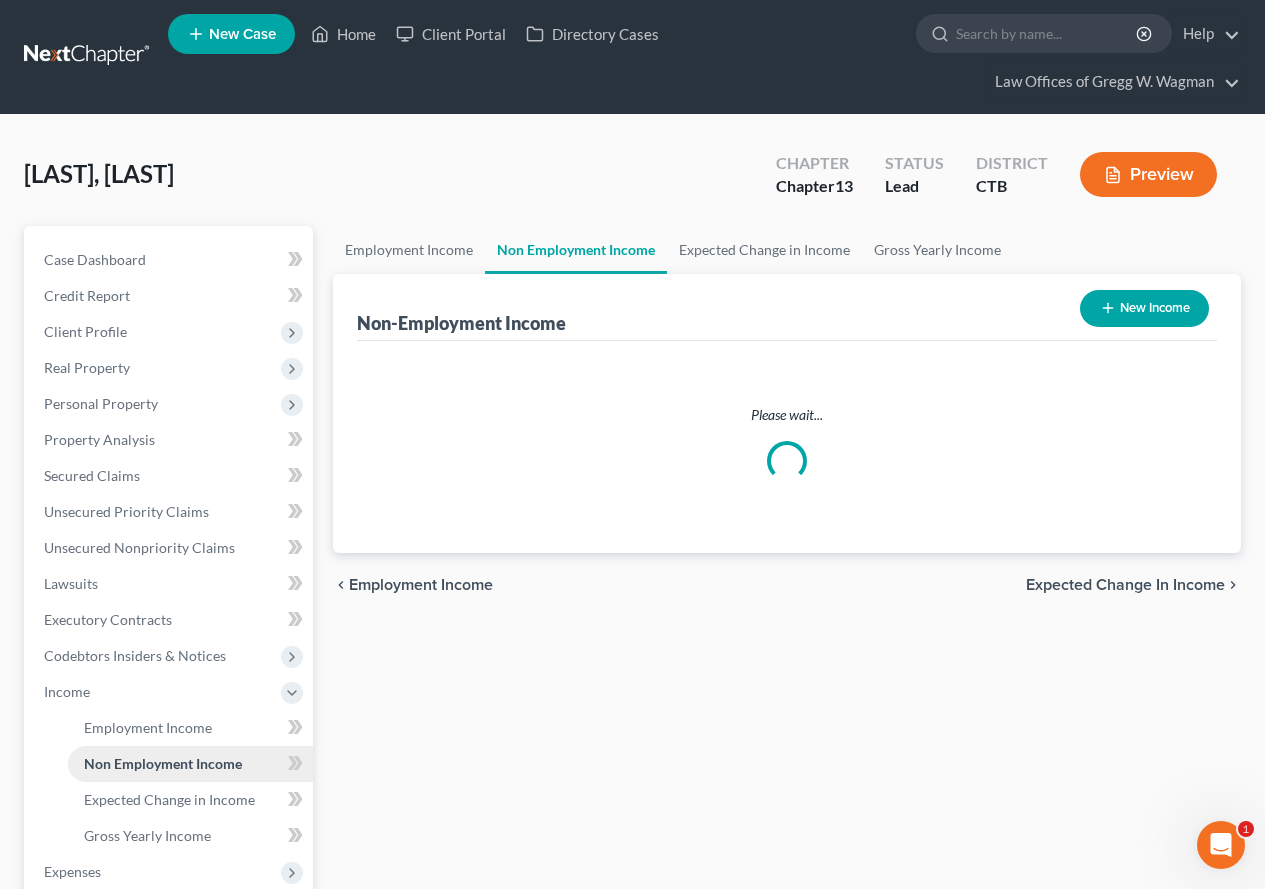 scroll, scrollTop: 0, scrollLeft: 0, axis: both 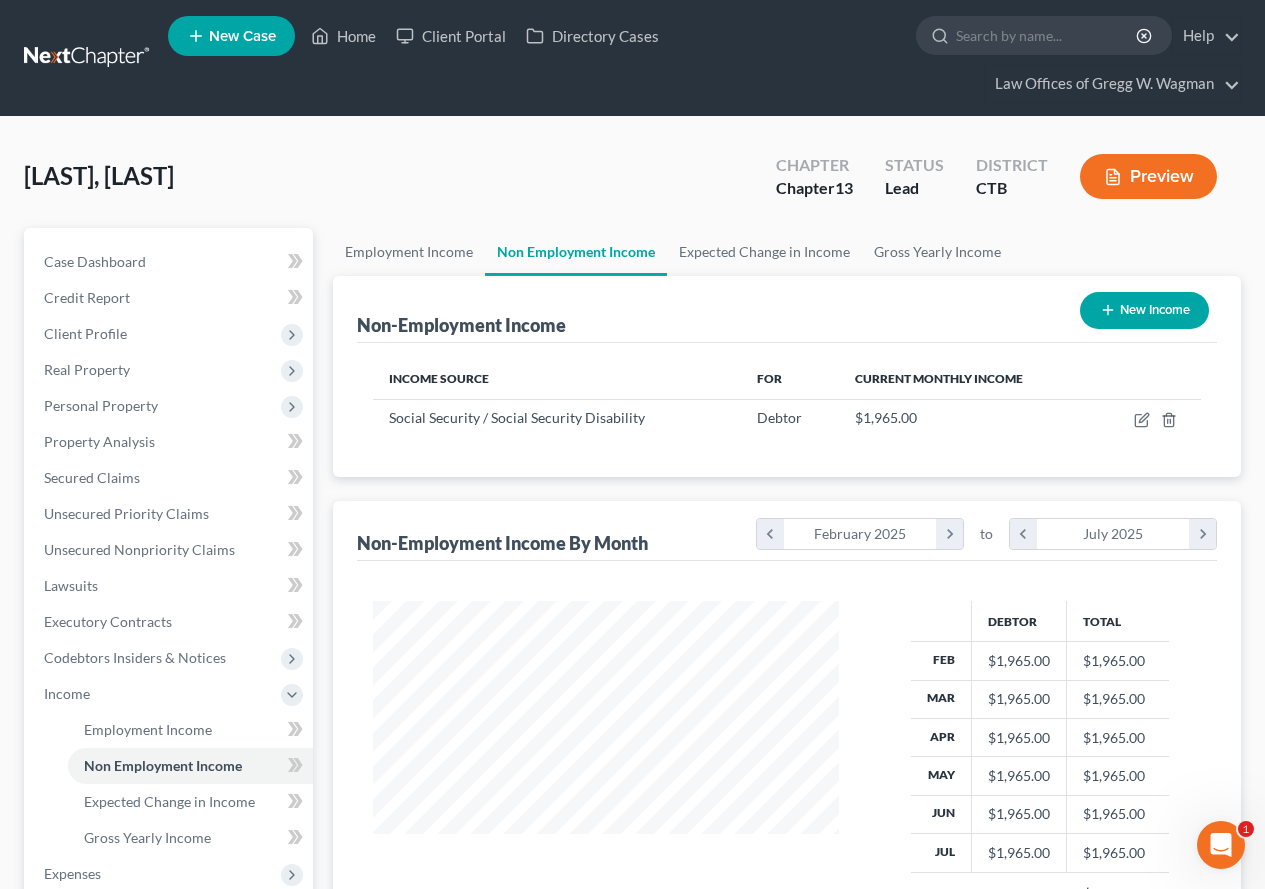 click on "New Income" at bounding box center (1144, 310) 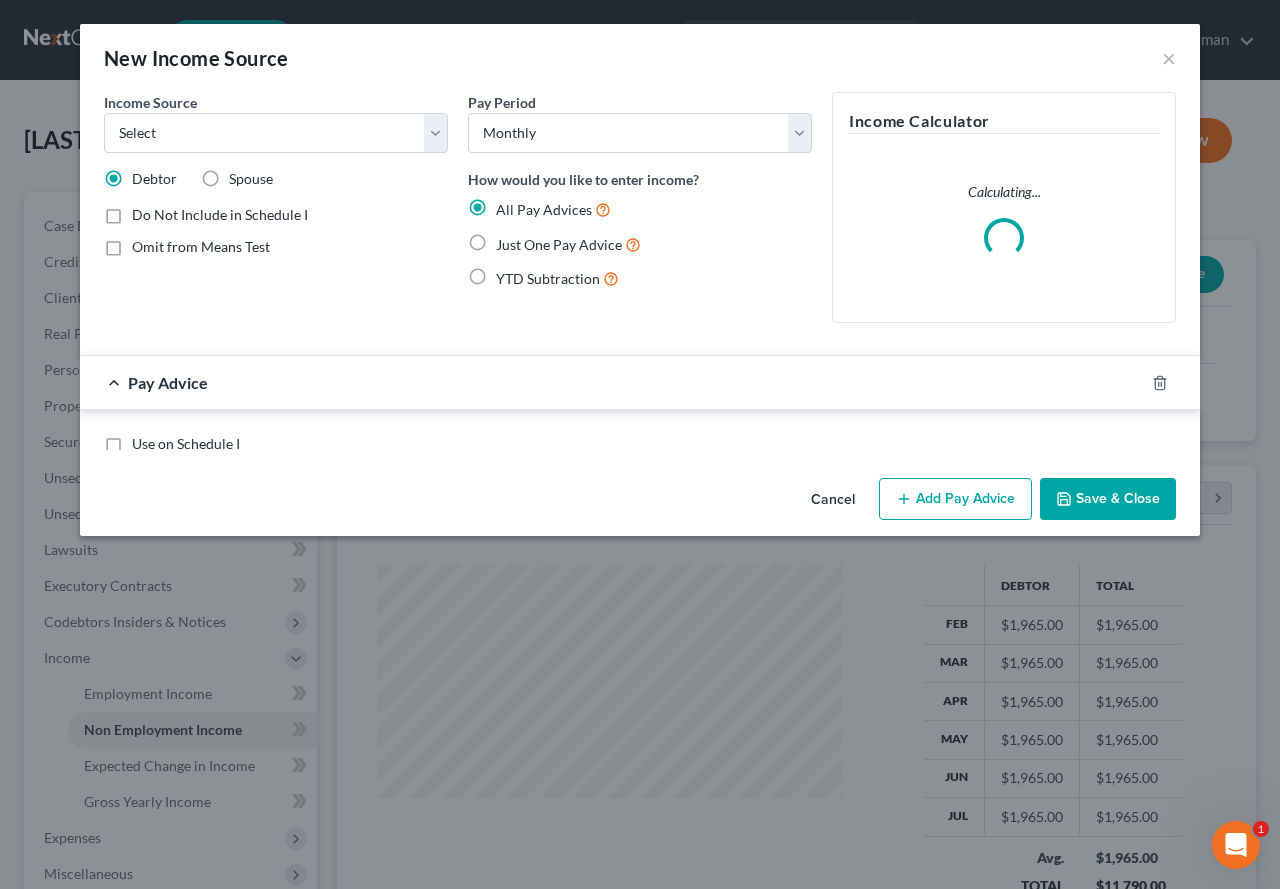 scroll, scrollTop: 999642, scrollLeft: 999487, axis: both 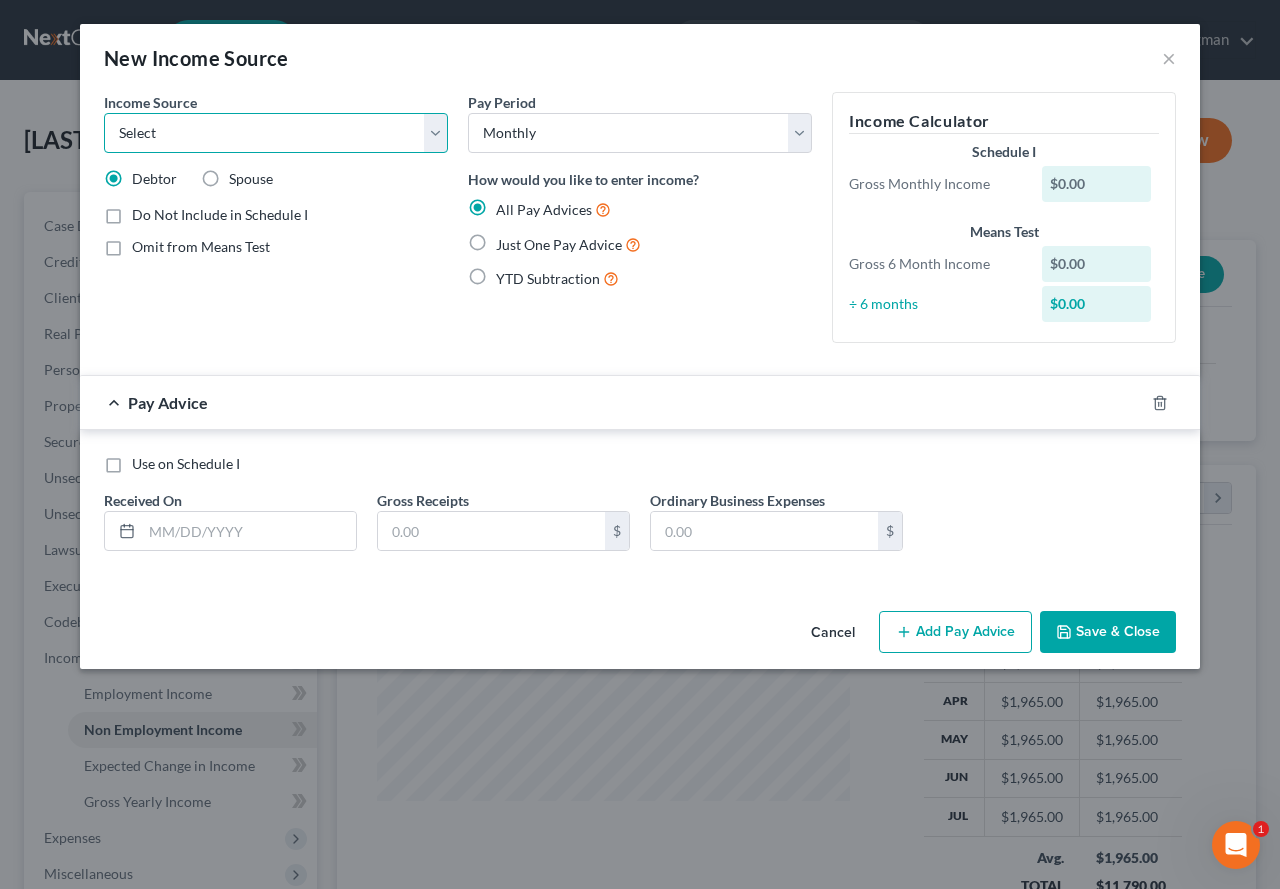 click on "Select Unemployment Disability (from employer) Pension Retirement Social Security / Social Security Disability Other Government Assistance Interests, Dividends or Royalties Child / Family Support Contributions to Household Property / Rental Business, Professional or Farm Alimony / Maintenance Payments Military Disability Benefits Other Monthly Income" at bounding box center (276, 133) 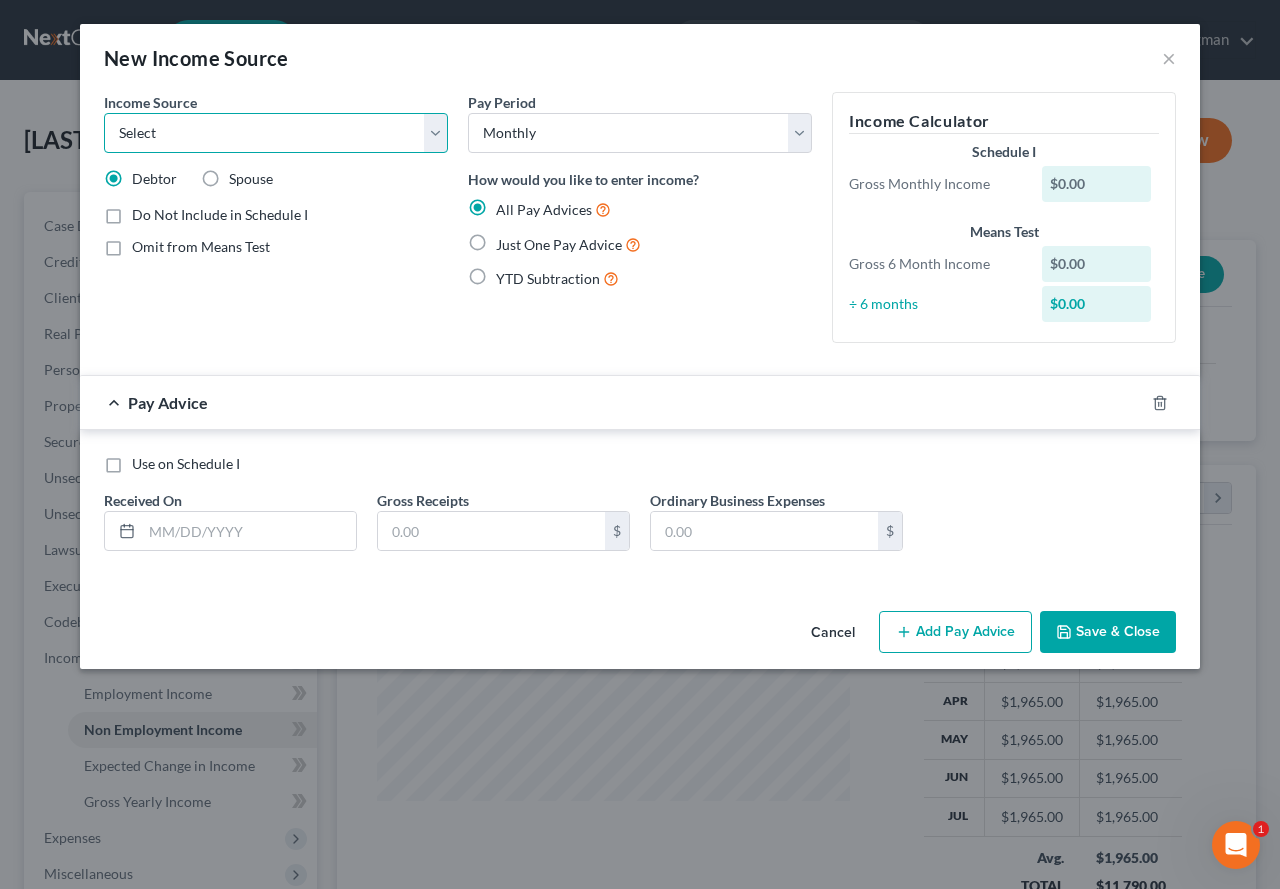 select on "4" 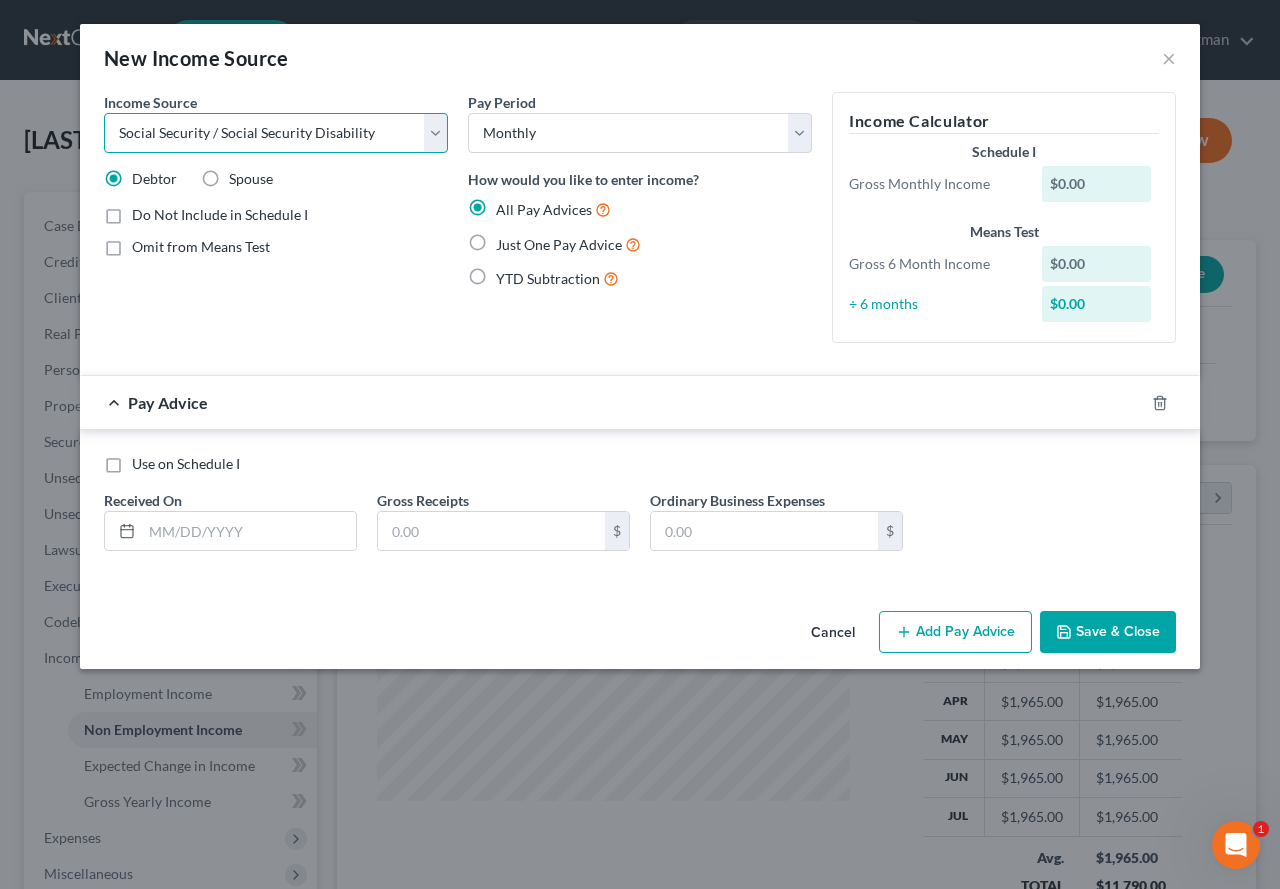 click on "Select Unemployment Disability (from employer) Pension Retirement Social Security / Social Security Disability Other Government Assistance Interests, Dividends or Royalties Child / Family Support Contributions to Household Property / Rental Business, Professional or Farm Alimony / Maintenance Payments Military Disability Benefits Other Monthly Income" at bounding box center (276, 133) 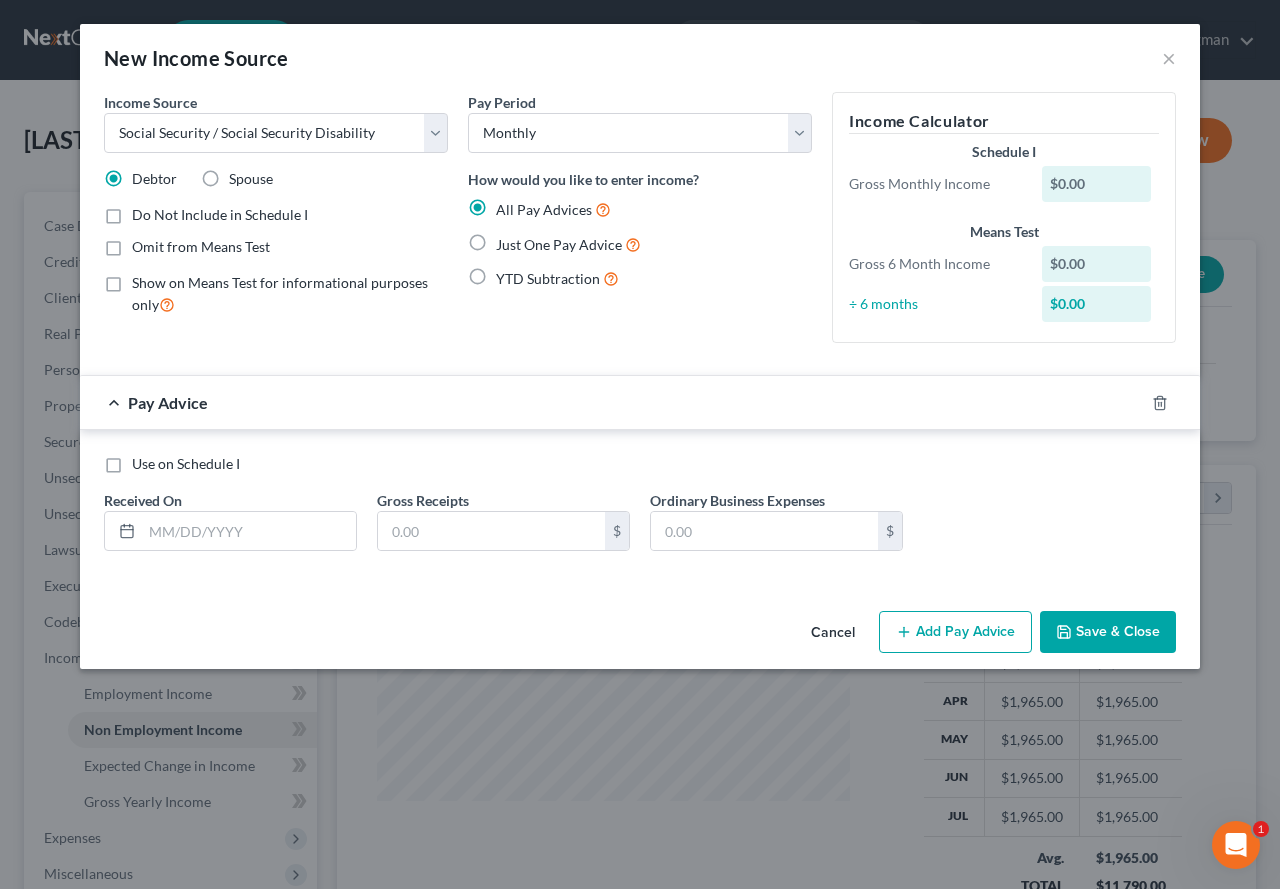 click on "Just One Pay Advice" at bounding box center [568, 244] 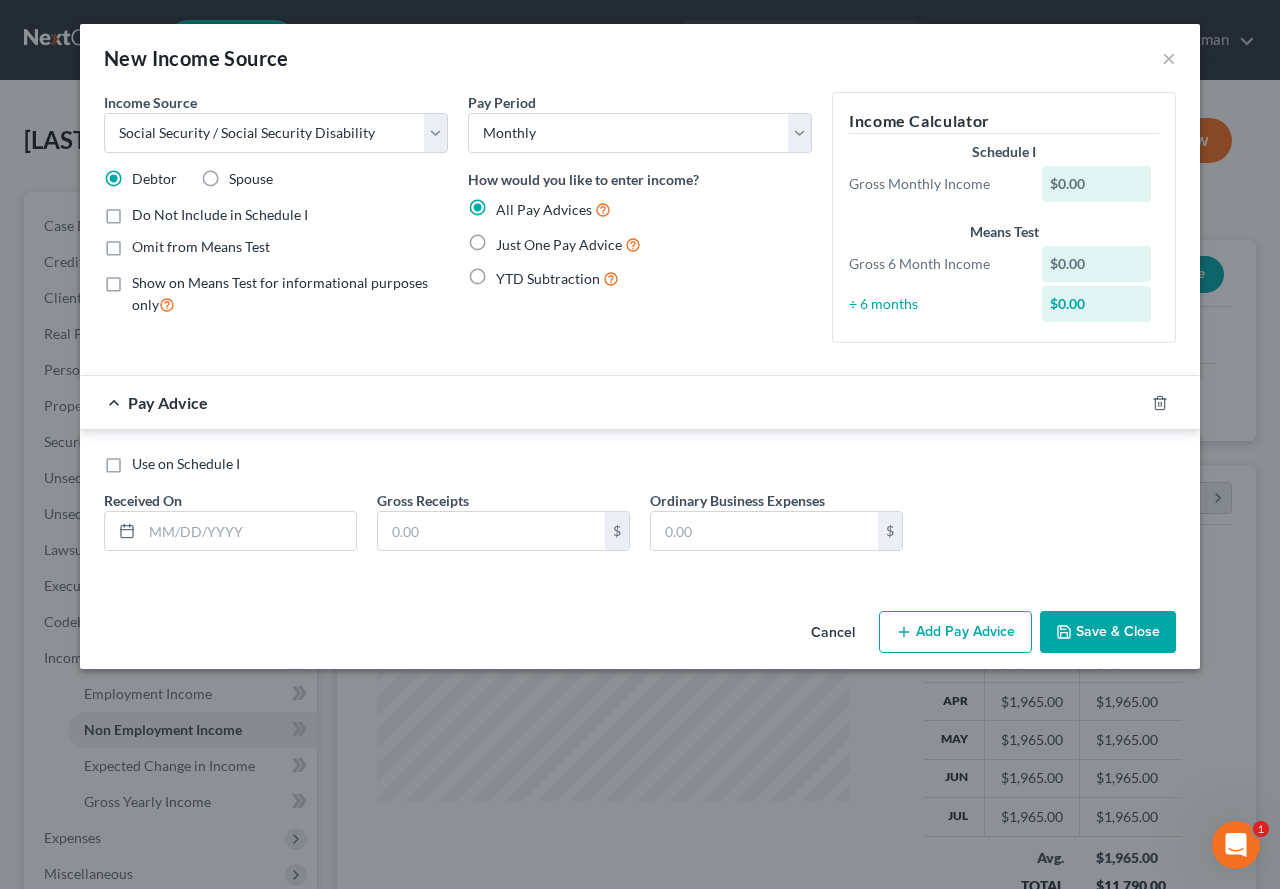 click on "Just One Pay Advice" at bounding box center (510, 239) 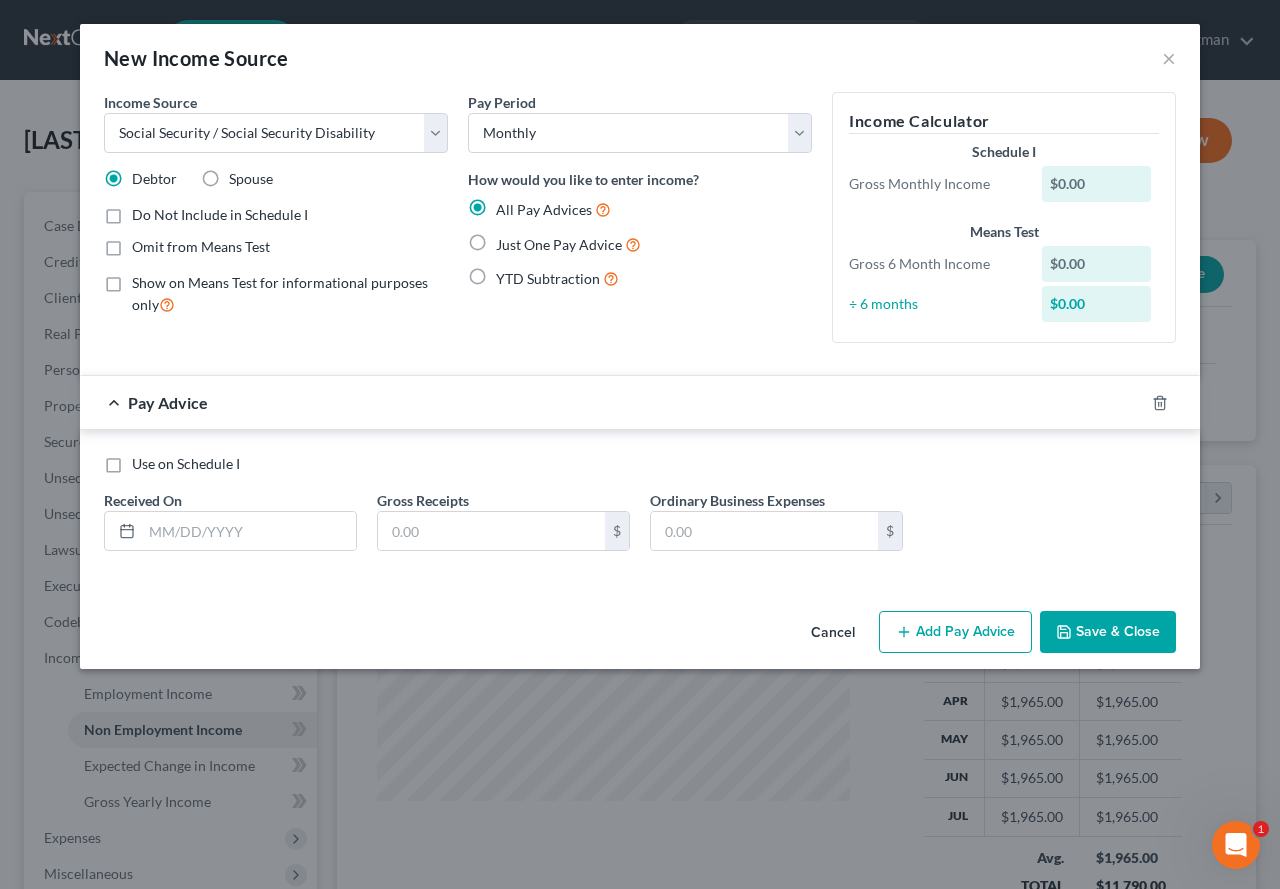 radio on "true" 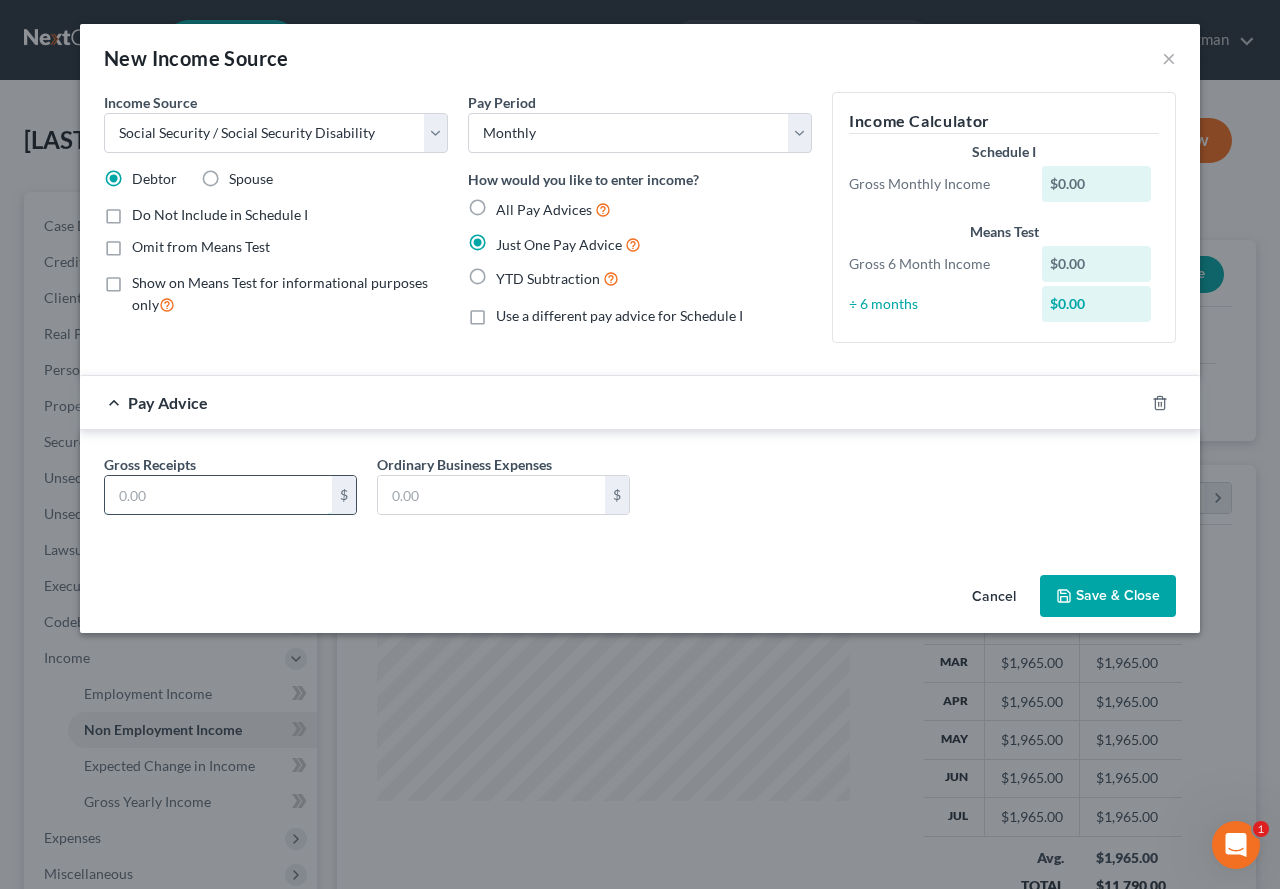 click at bounding box center [218, 495] 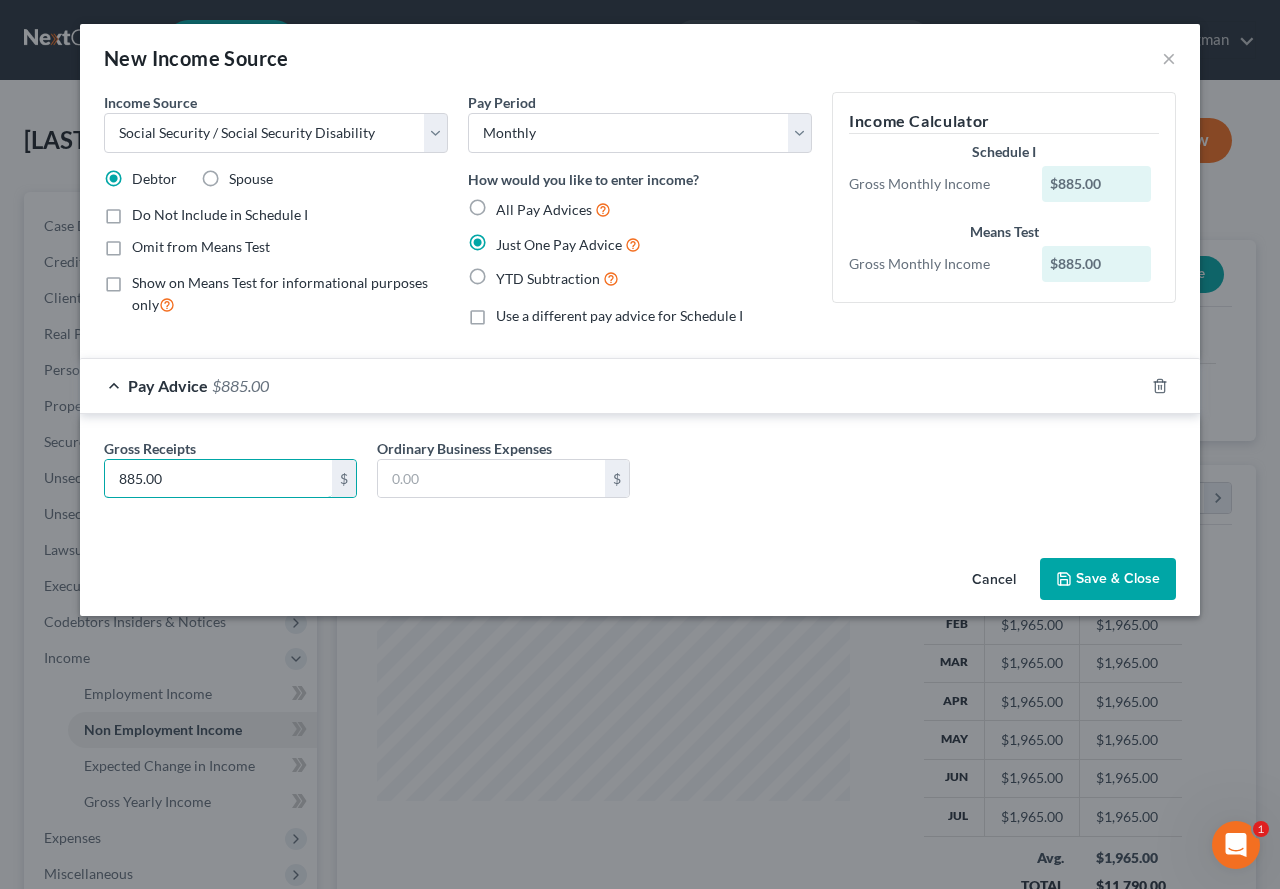 type on "885.00" 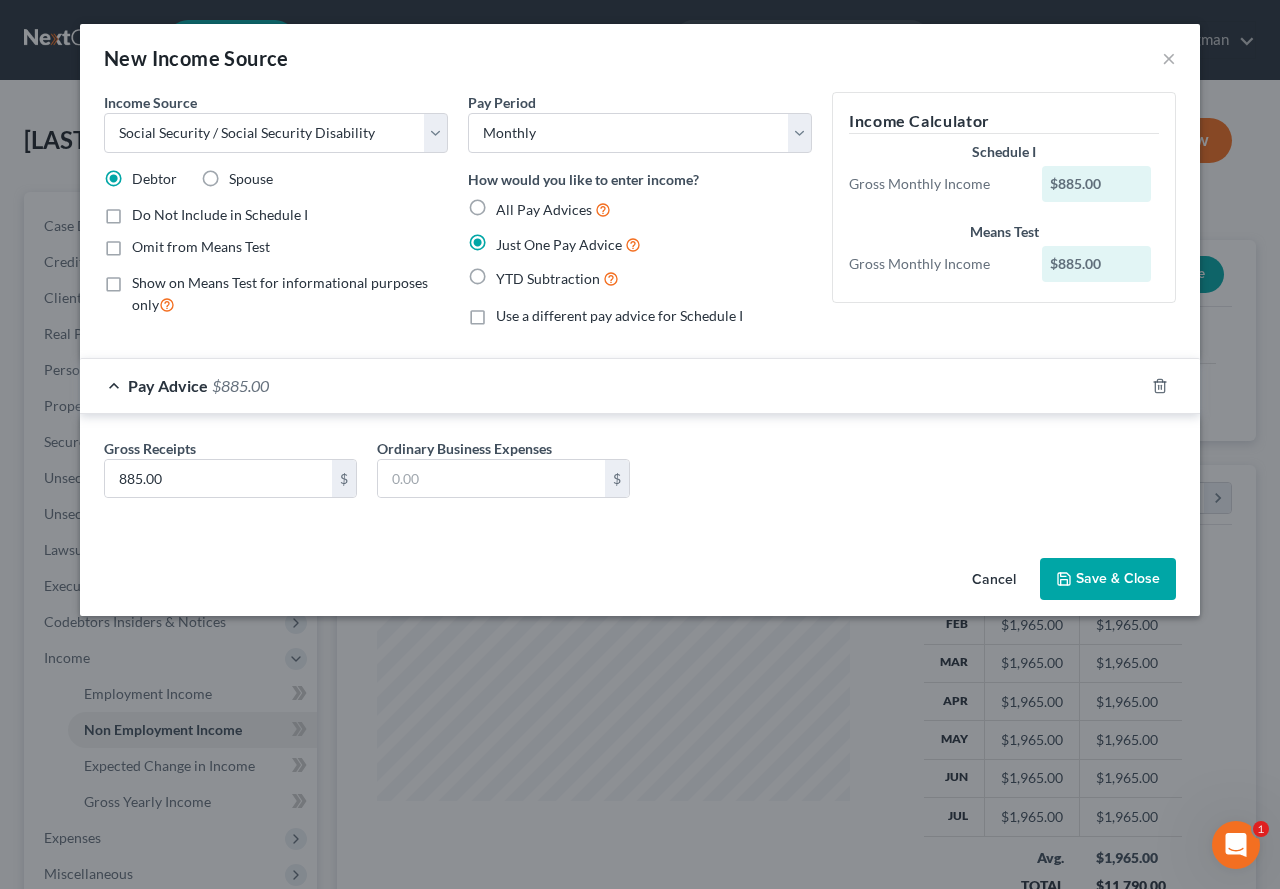click on "Save & Close" at bounding box center (1108, 579) 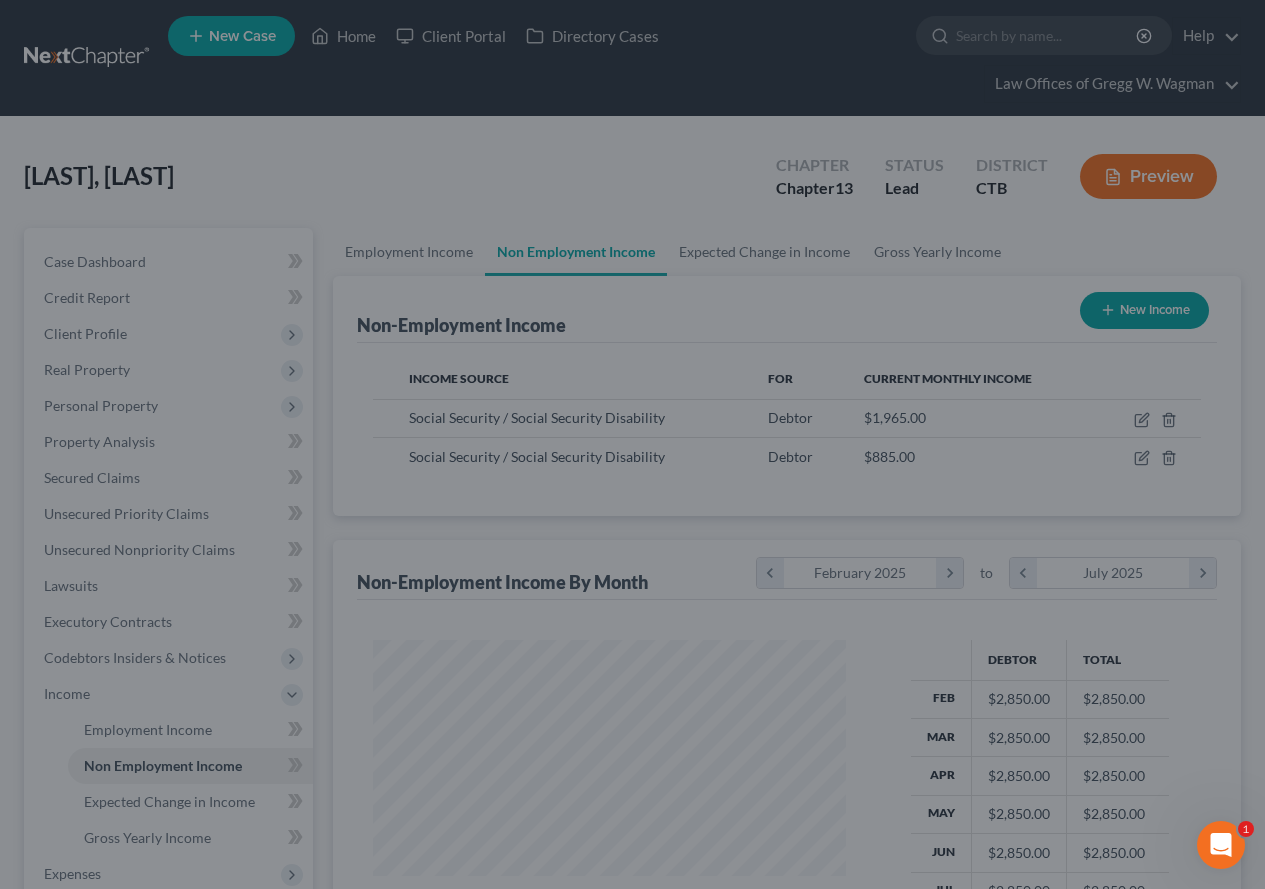 scroll, scrollTop: 359, scrollLeft: 506, axis: both 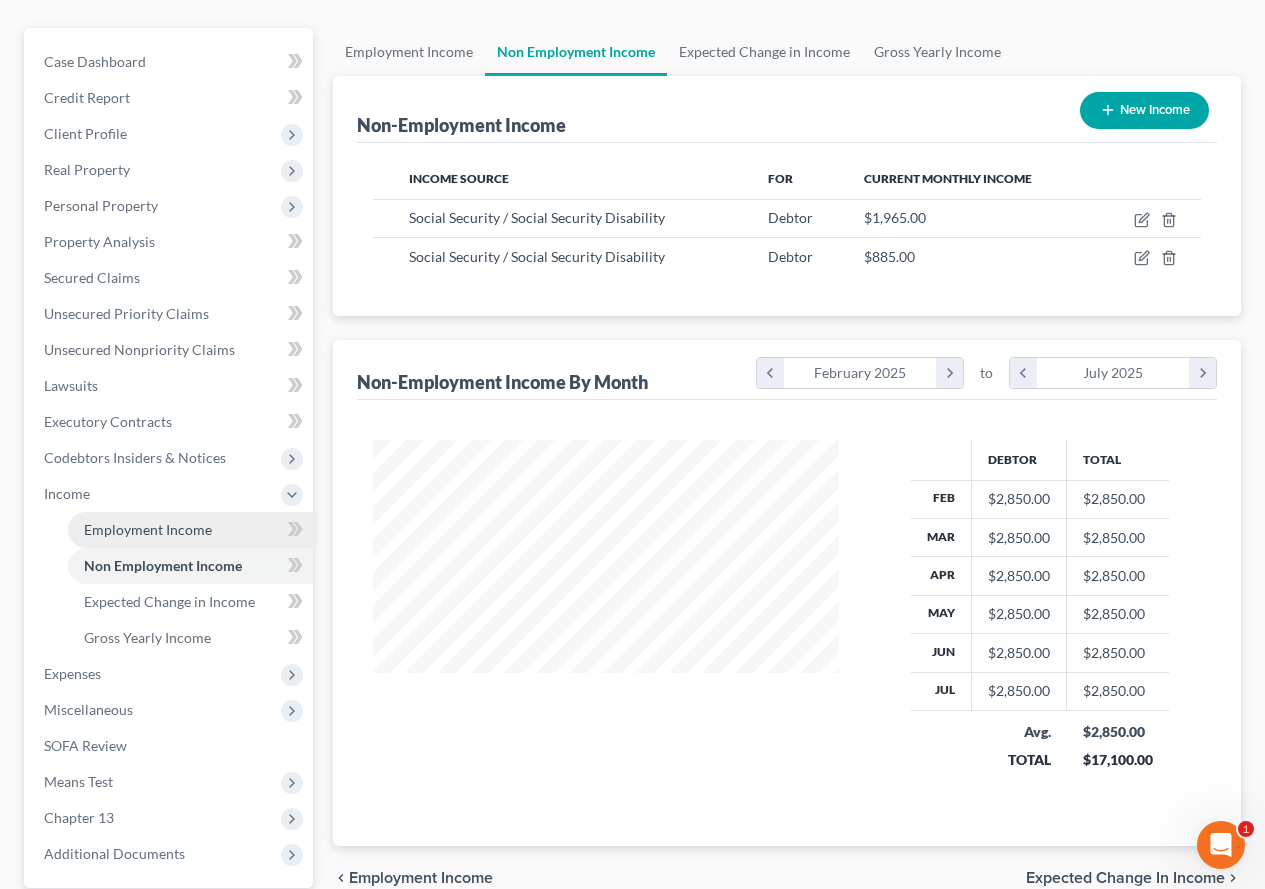 click on "Employment Income" at bounding box center [148, 529] 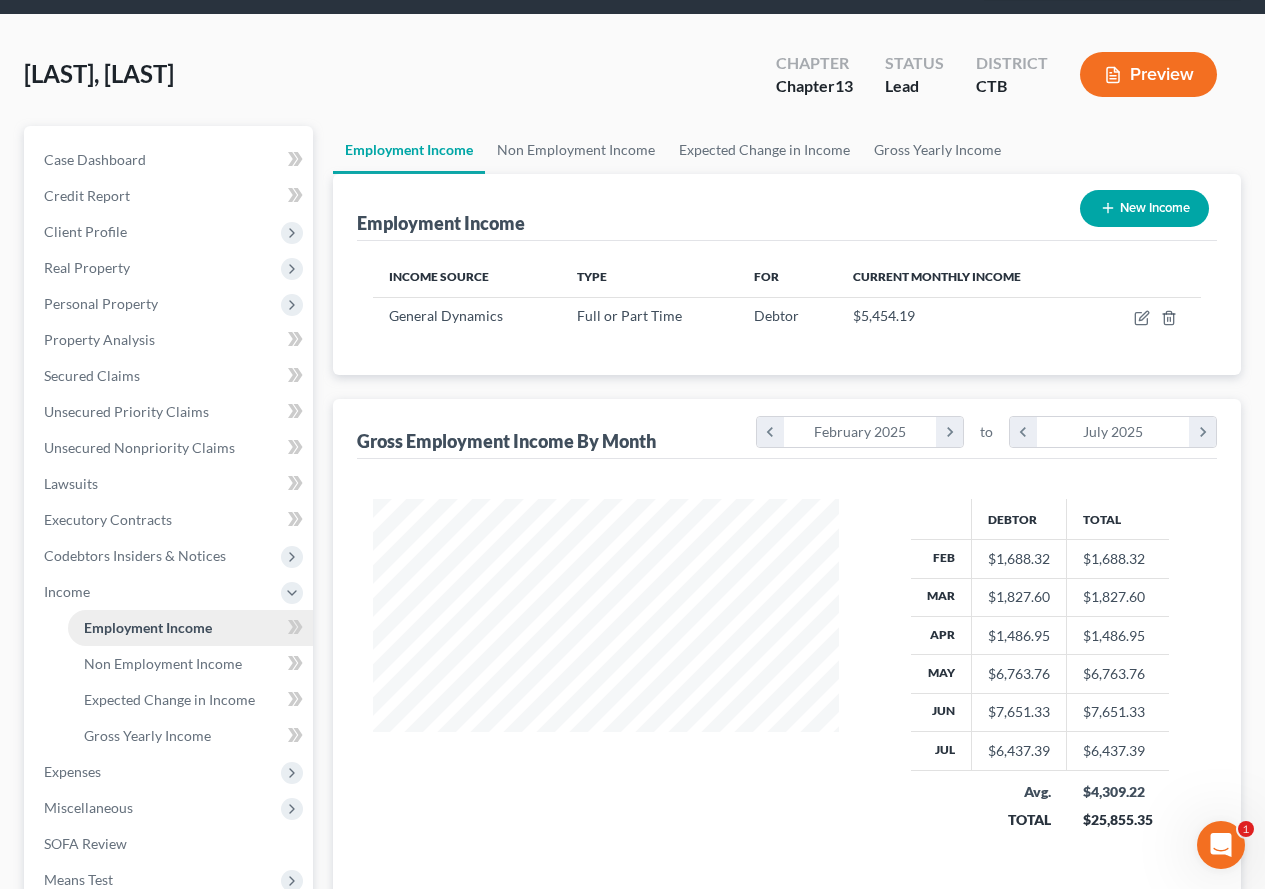 scroll, scrollTop: 0, scrollLeft: 0, axis: both 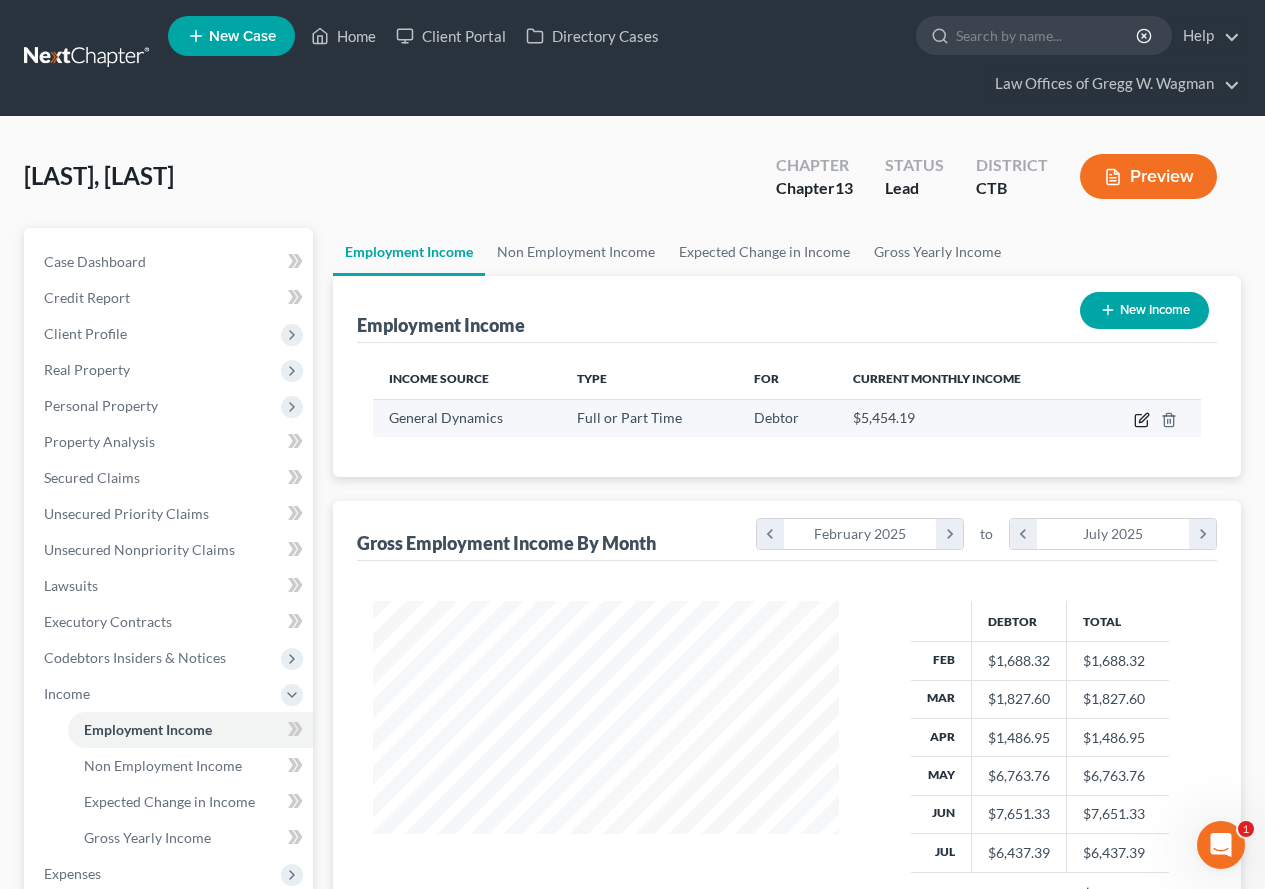 click 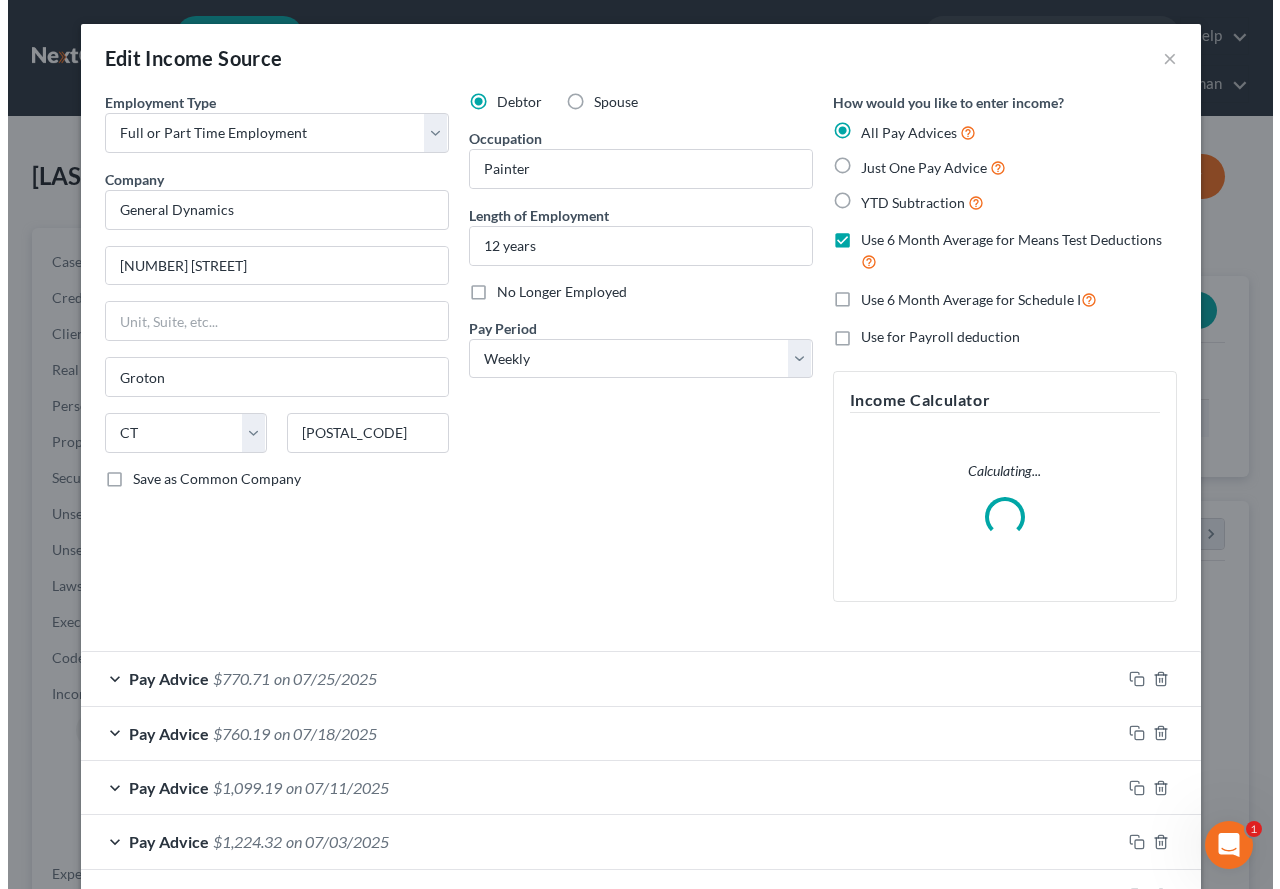 scroll, scrollTop: 999642, scrollLeft: 999487, axis: both 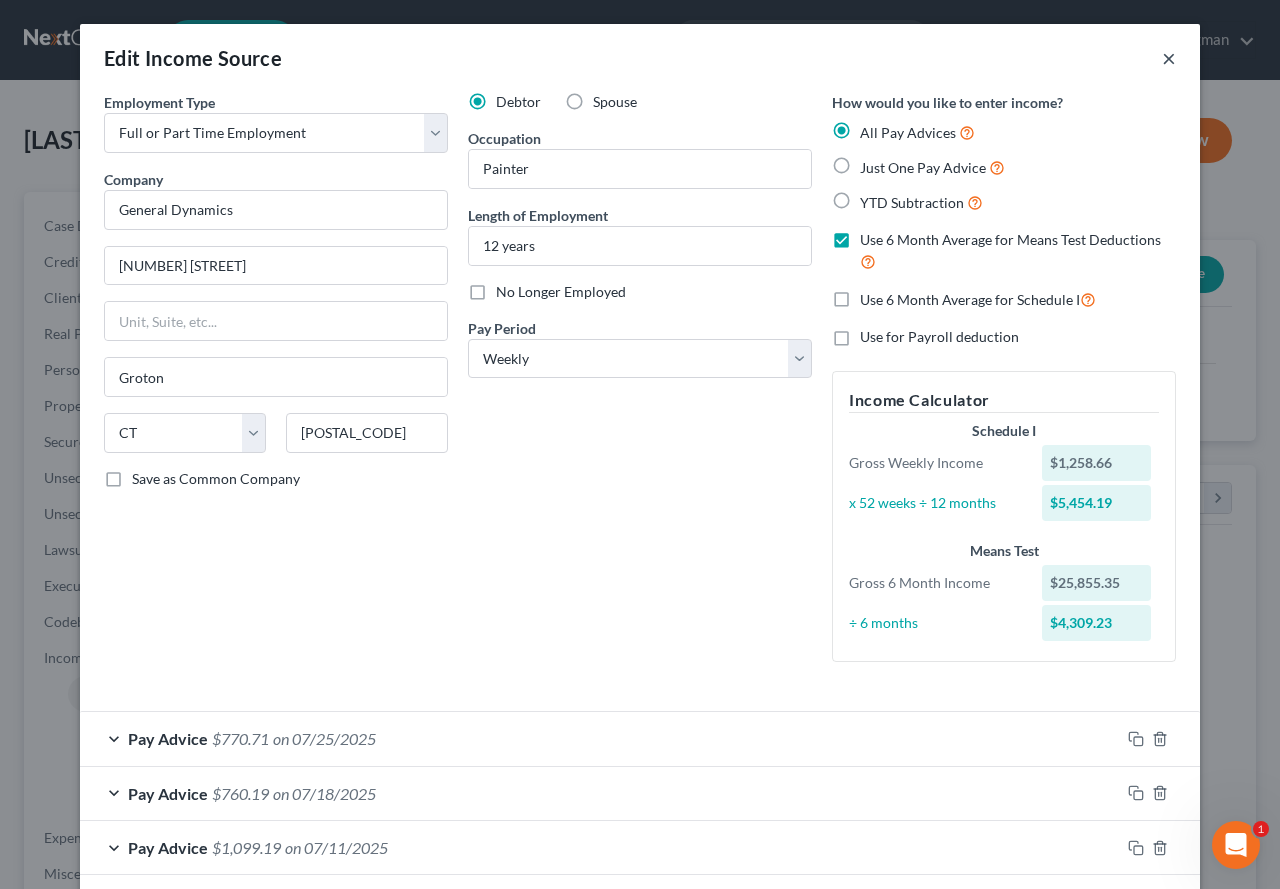 click on "×" at bounding box center [1169, 58] 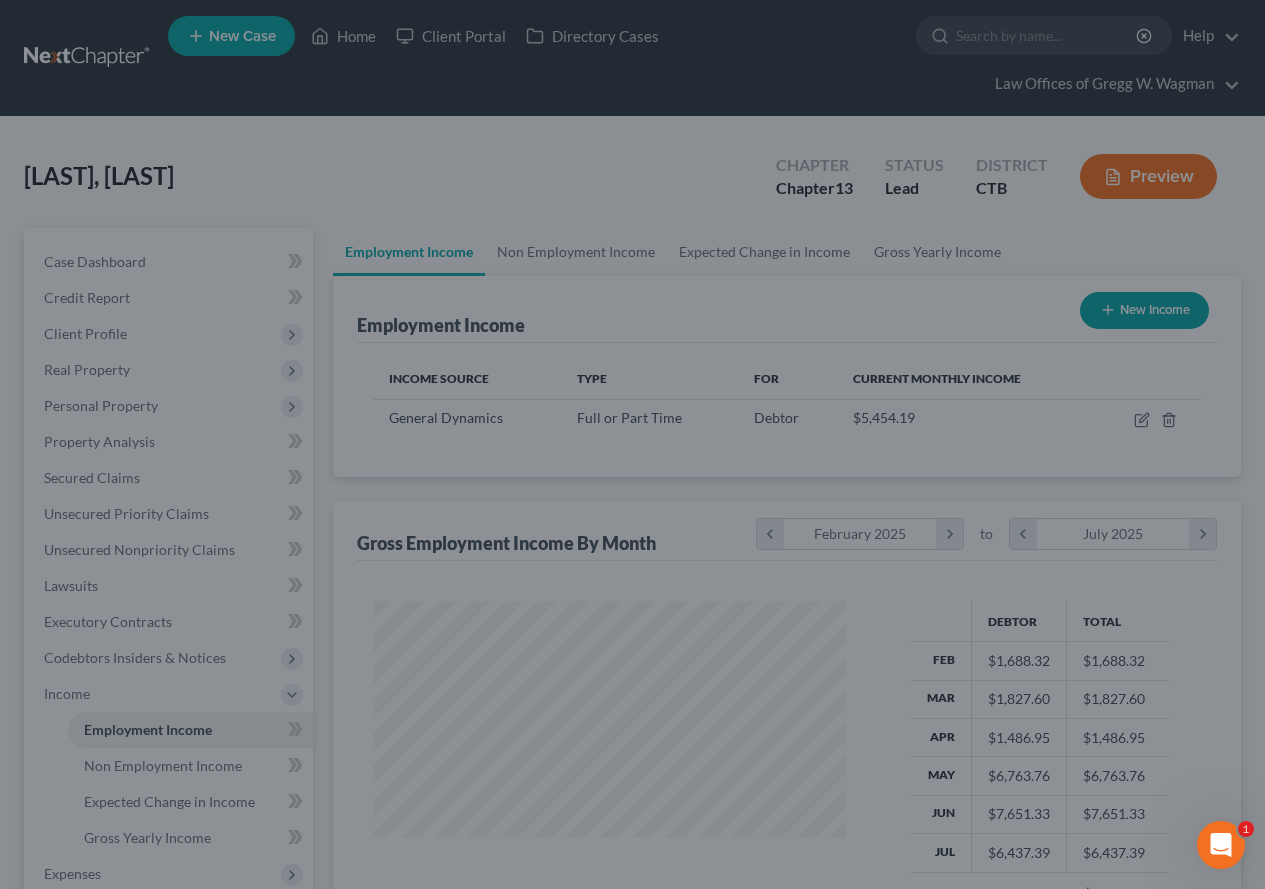 scroll, scrollTop: 359, scrollLeft: 506, axis: both 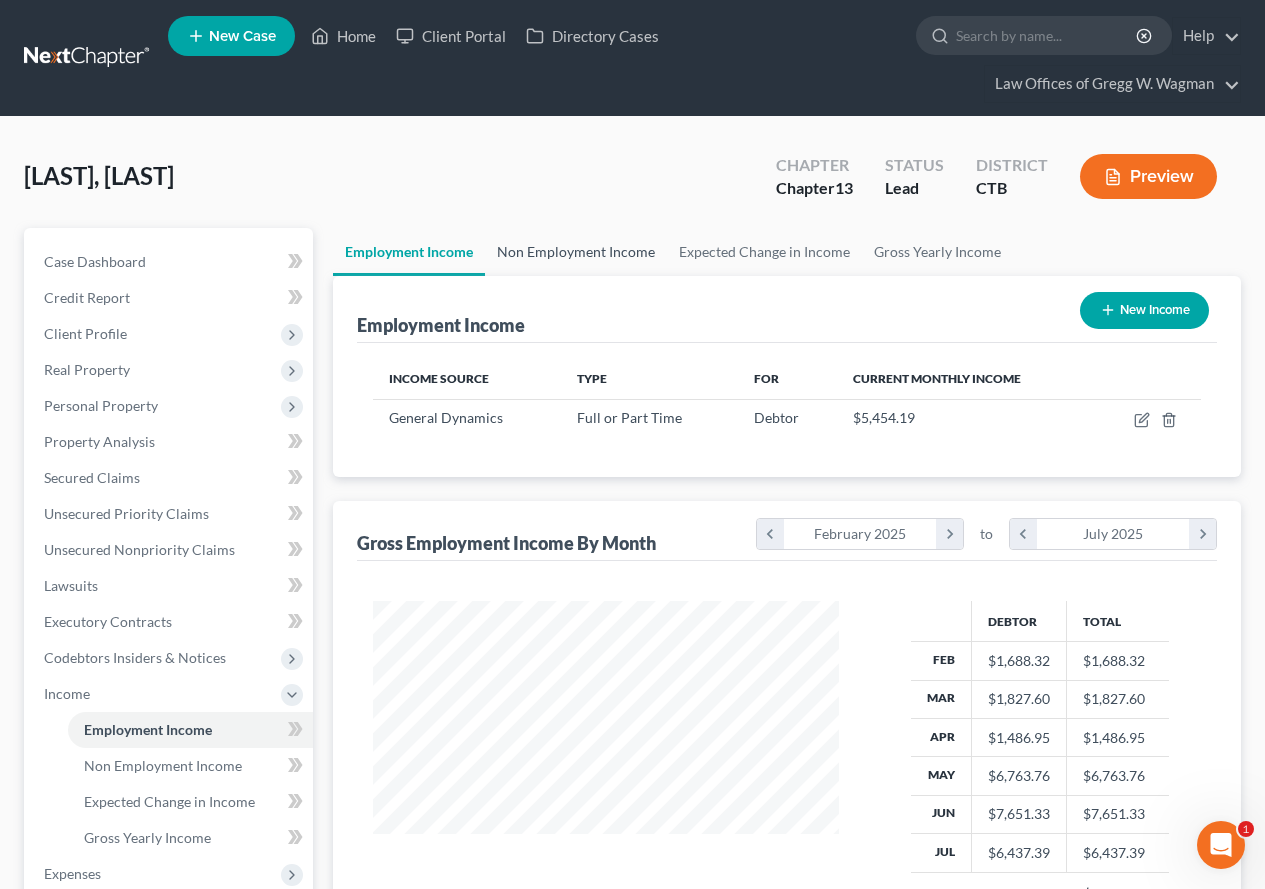 click on "Non Employment Income" at bounding box center [576, 252] 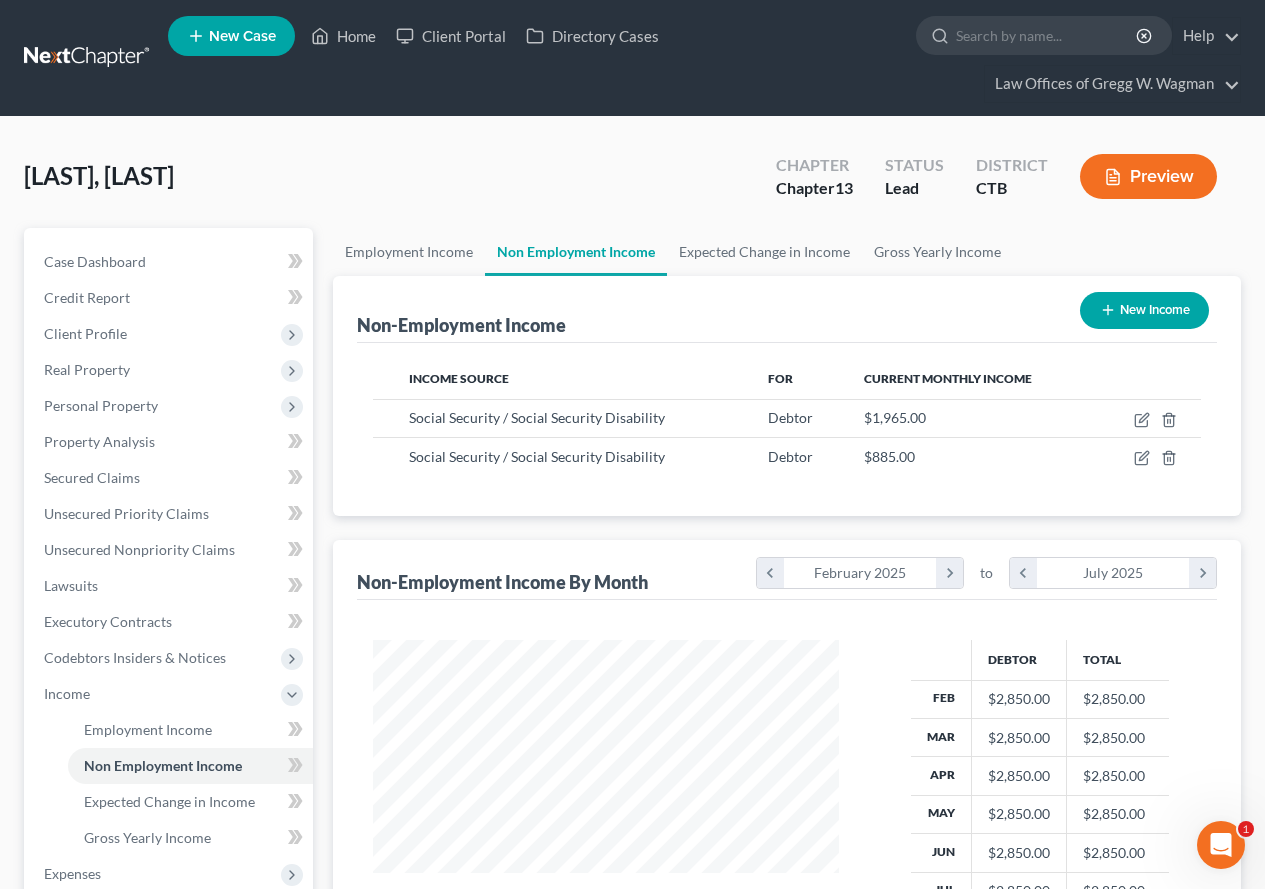 scroll, scrollTop: 999642, scrollLeft: 999494, axis: both 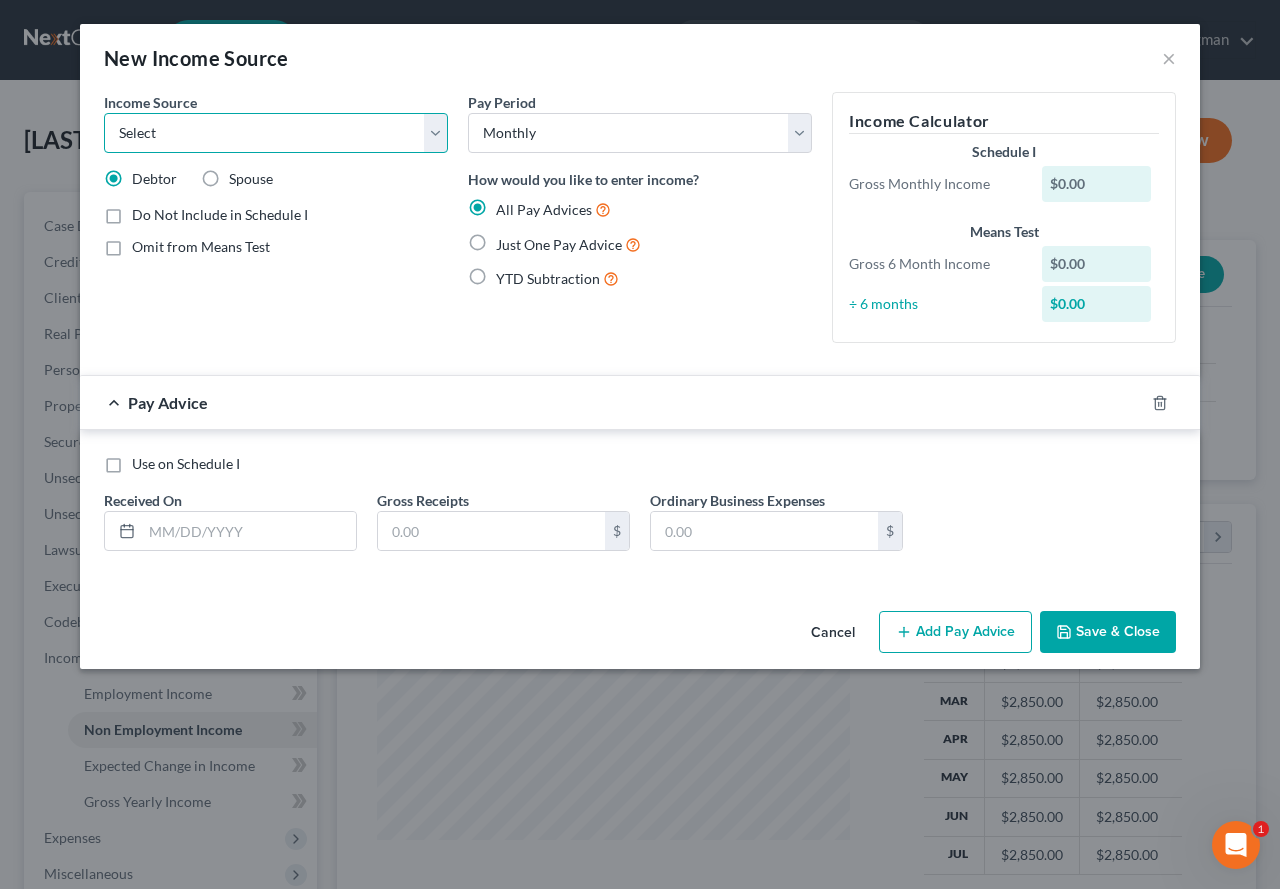 click on "Select Unemployment Disability (from employer) Pension Retirement Social Security / Social Security Disability Other Government Assistance Interests, Dividends or Royalties Child / Family Support Contributions to Household Property / Rental Business, Professional or Farm Alimony / Maintenance Payments Military Disability Benefits Other Monthly Income" at bounding box center [276, 133] 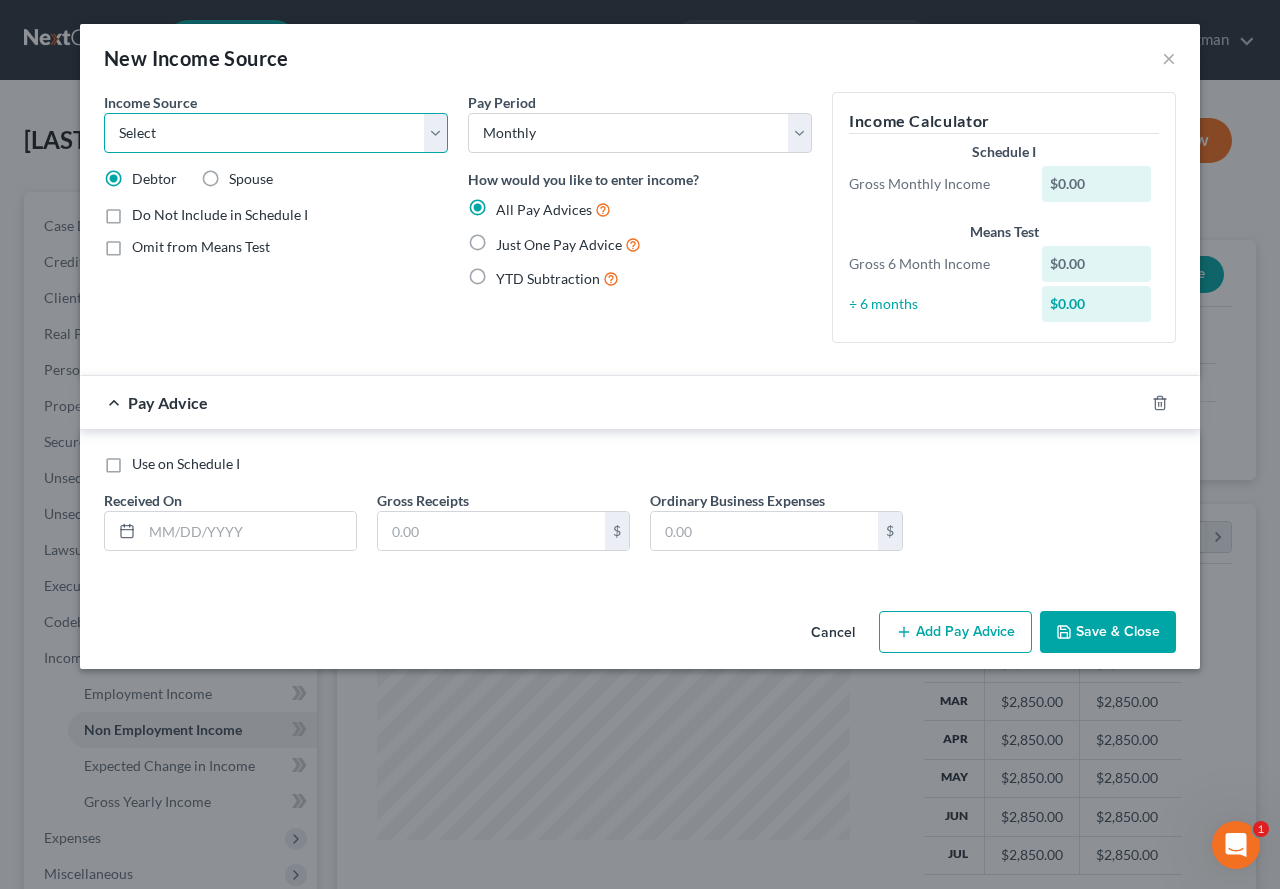 select on "13" 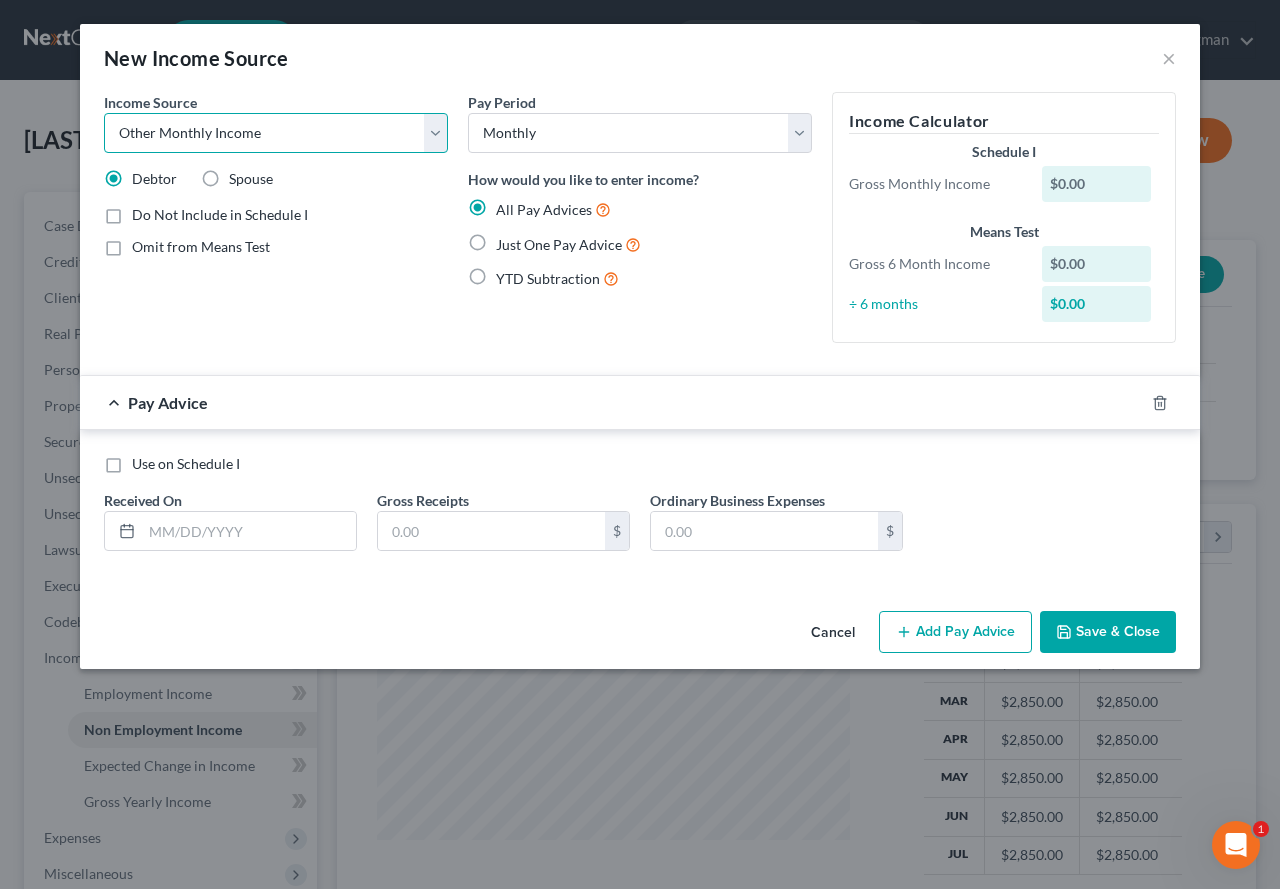 click on "Select Unemployment Disability (from employer) Pension Retirement Social Security / Social Security Disability Other Government Assistance Interests, Dividends or Royalties Child / Family Support Contributions to Household Property / Rental Business, Professional or Farm Alimony / Maintenance Payments Military Disability Benefits Other Monthly Income" at bounding box center (276, 133) 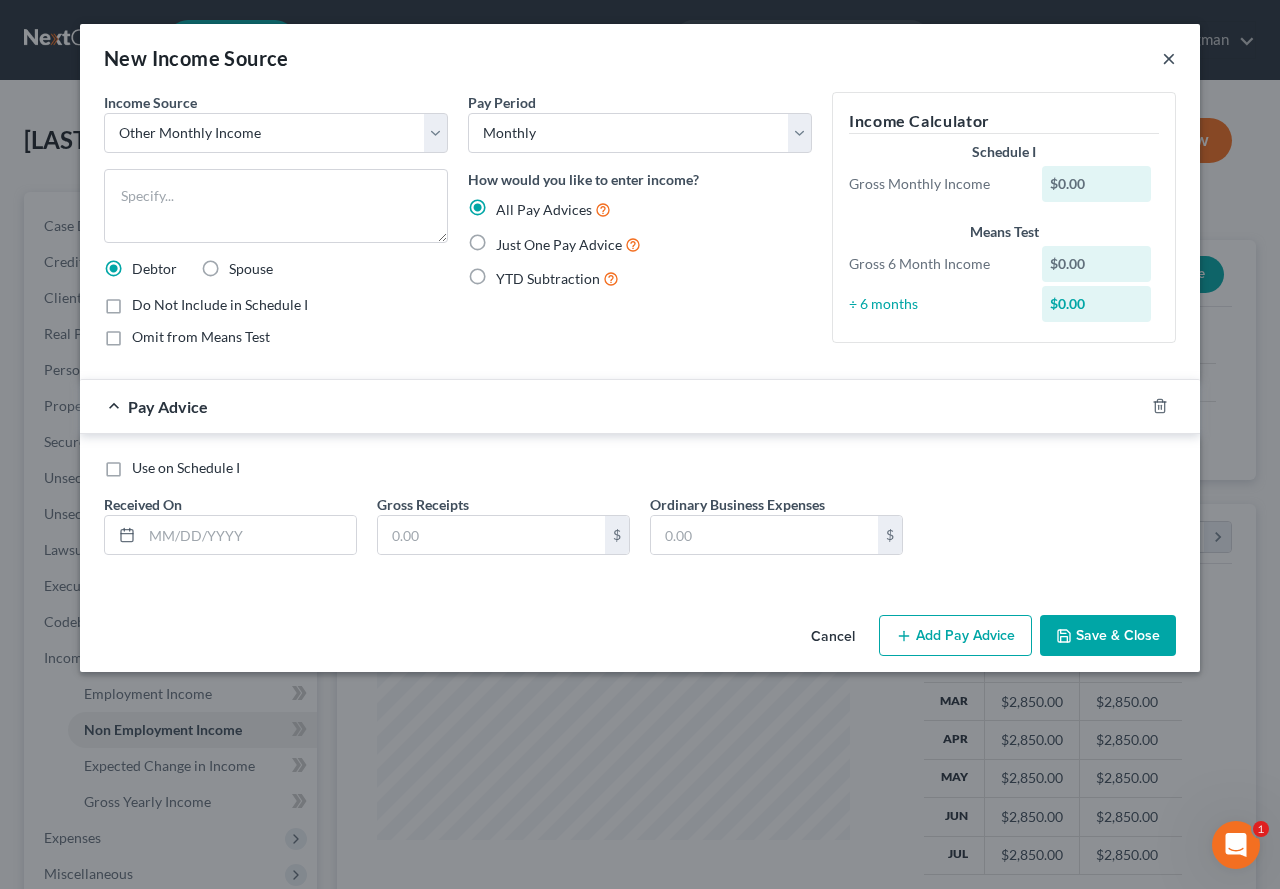 click on "×" at bounding box center (1169, 58) 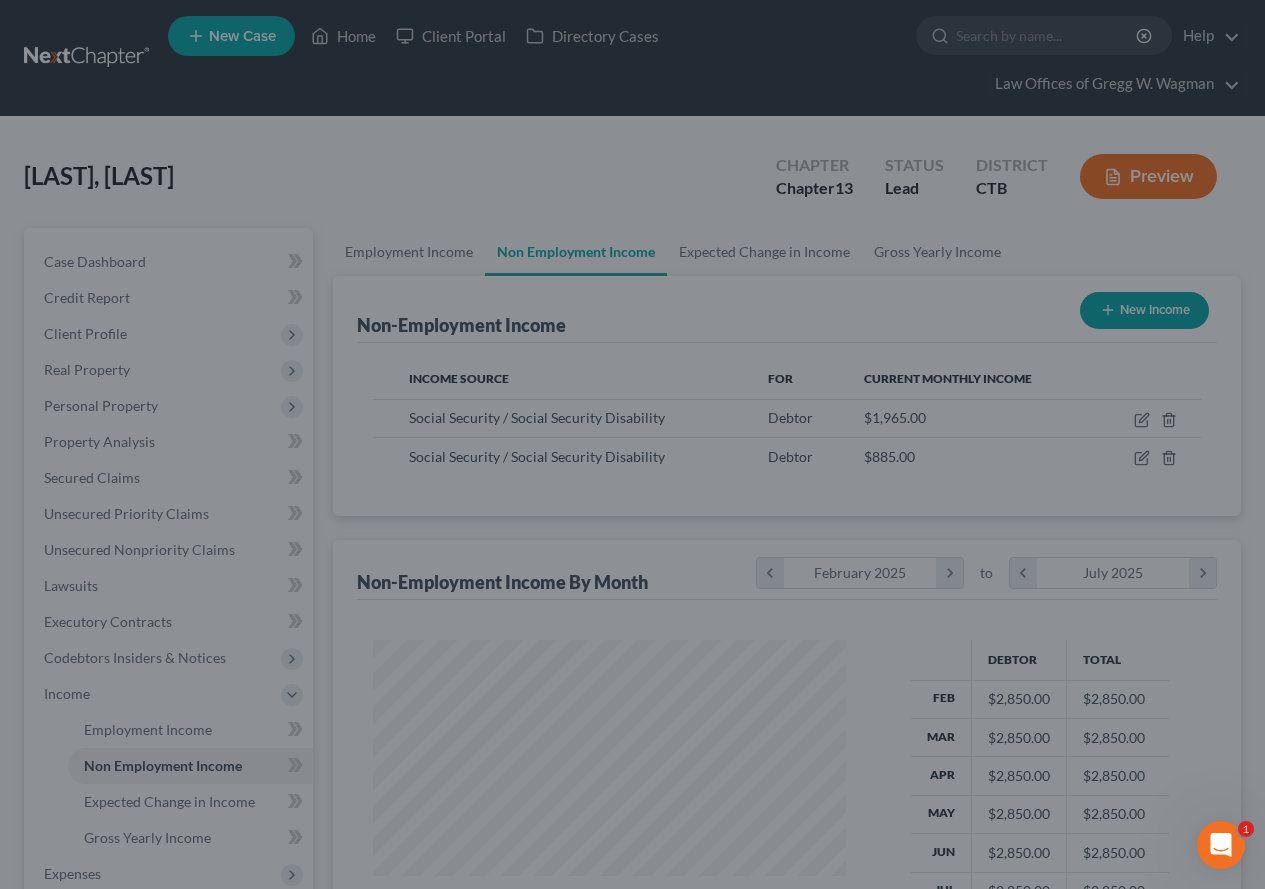 scroll, scrollTop: 359, scrollLeft: 506, axis: both 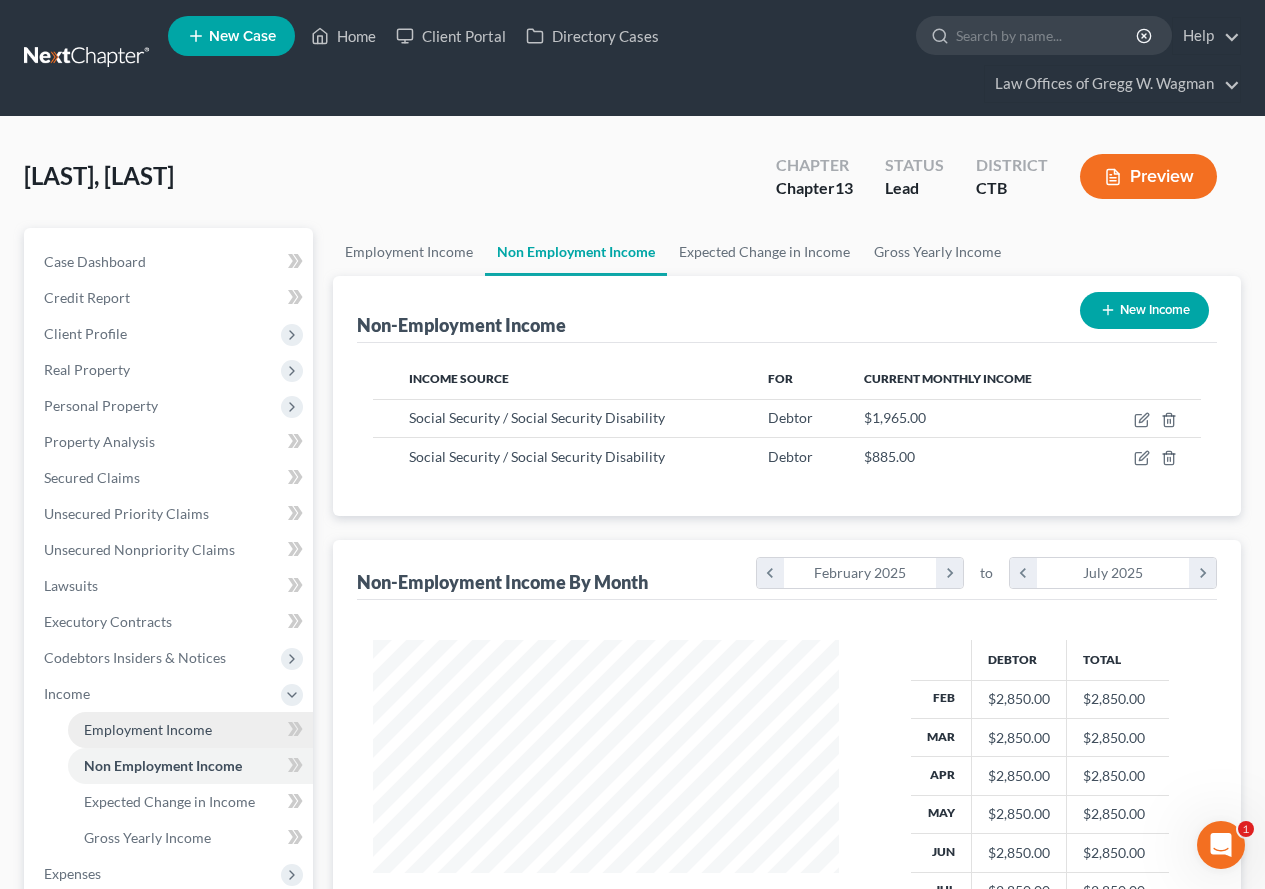 click on "Employment Income" at bounding box center [148, 729] 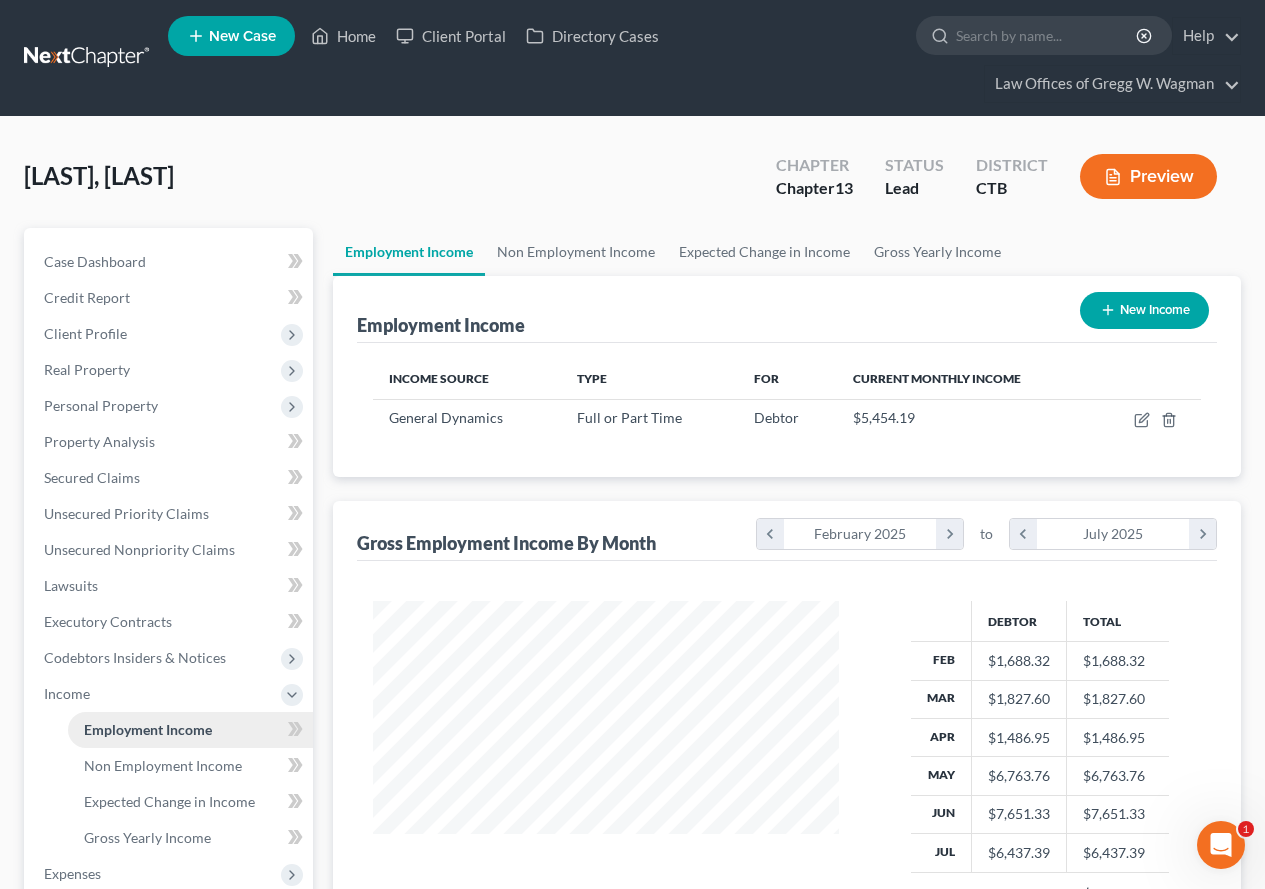 scroll, scrollTop: 999642, scrollLeft: 999494, axis: both 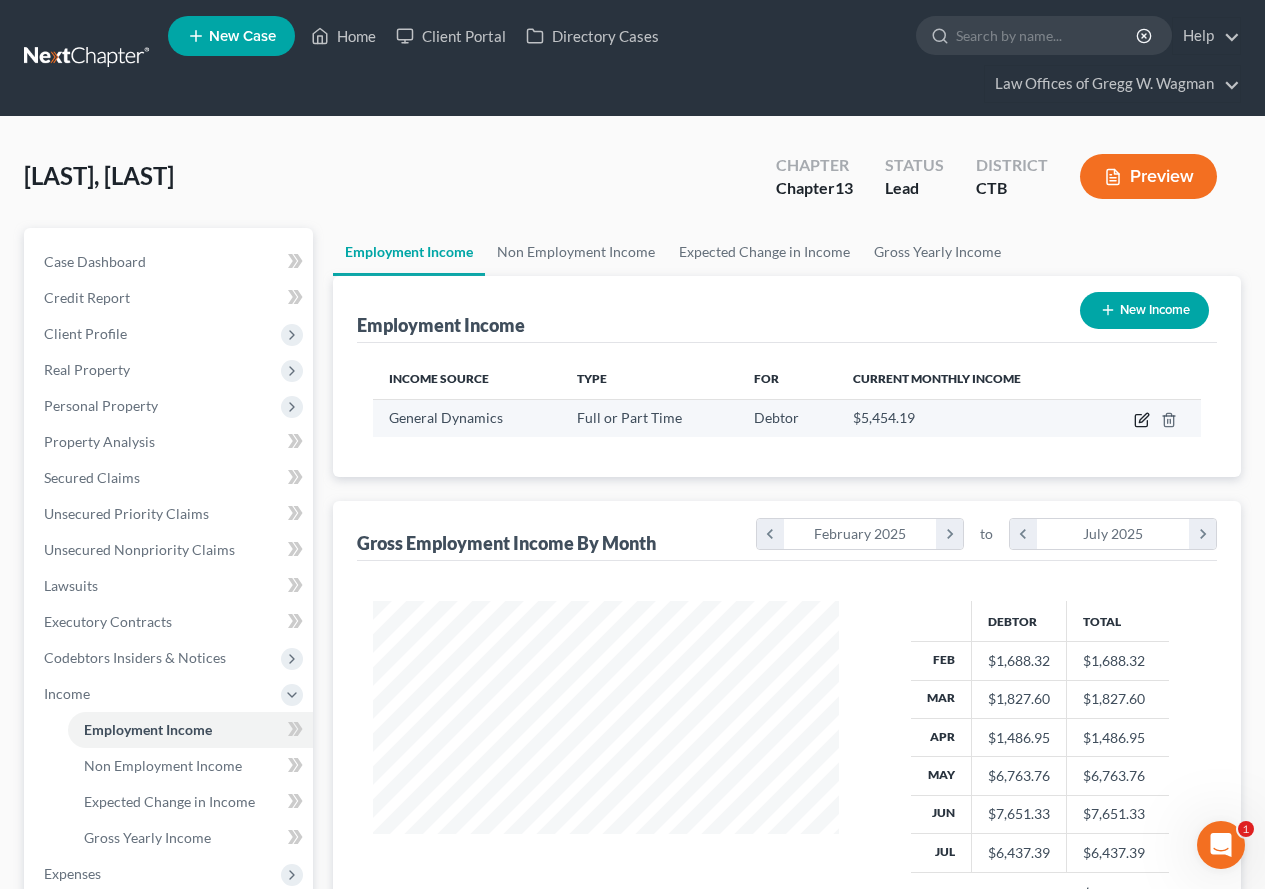 click 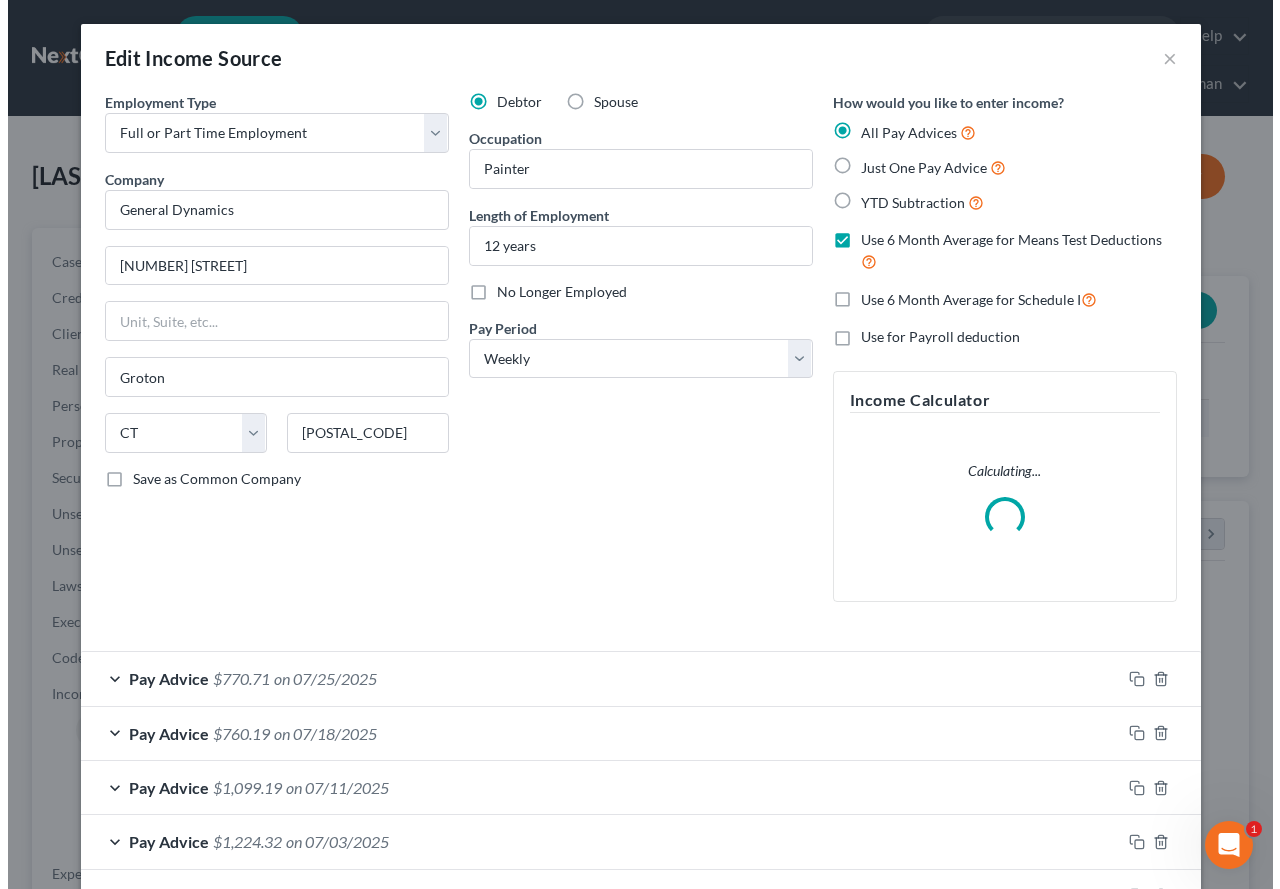 scroll, scrollTop: 999642, scrollLeft: 999487, axis: both 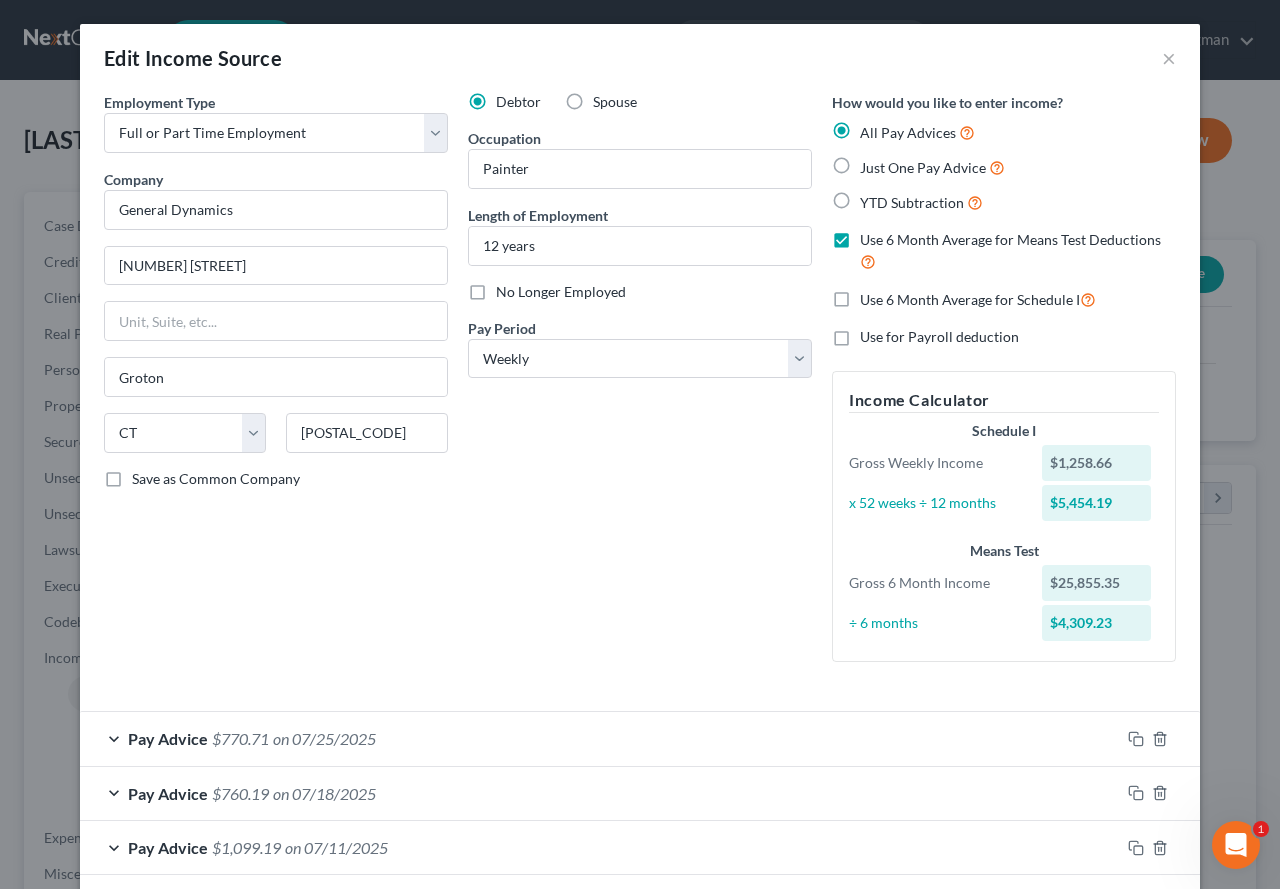 click on "Spouse" at bounding box center [615, 102] 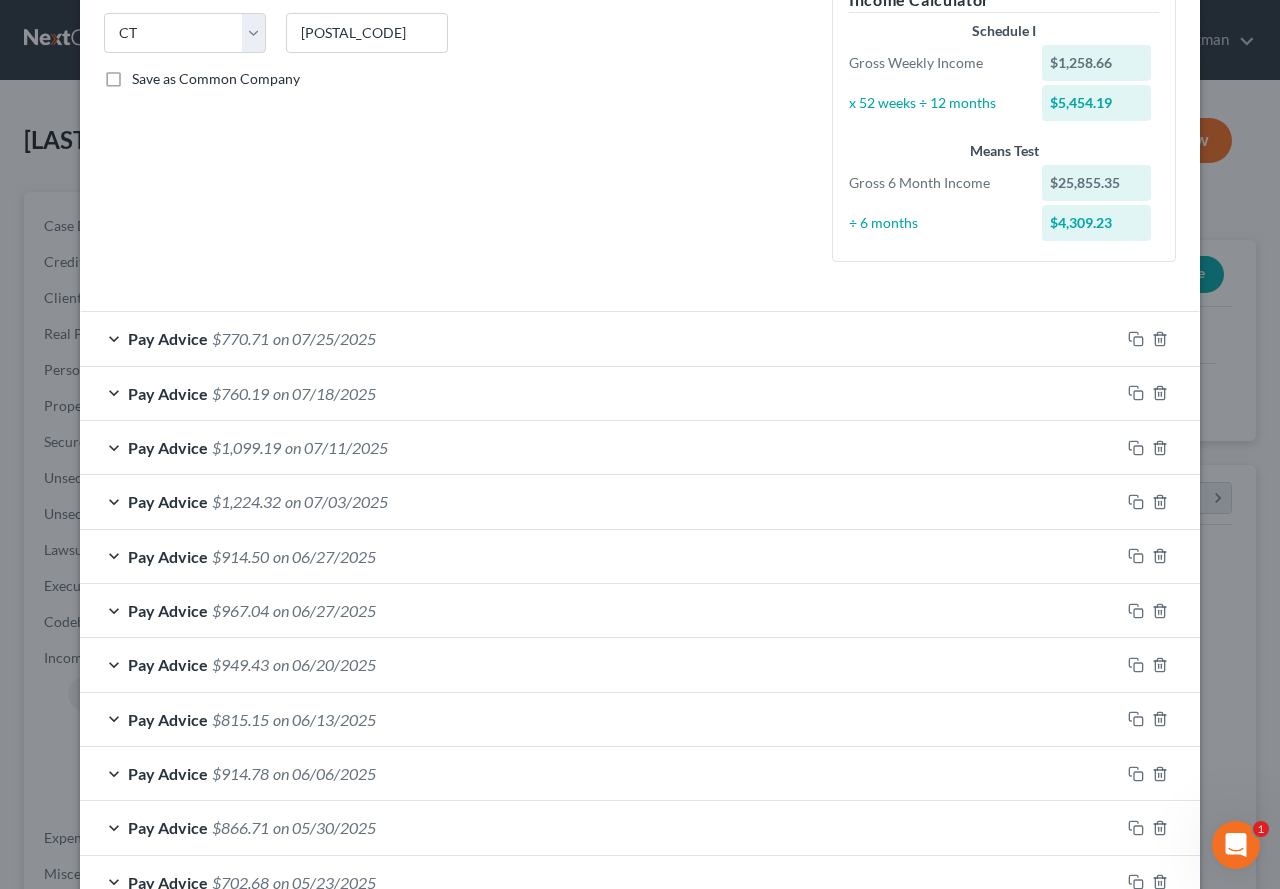 scroll, scrollTop: 500, scrollLeft: 0, axis: vertical 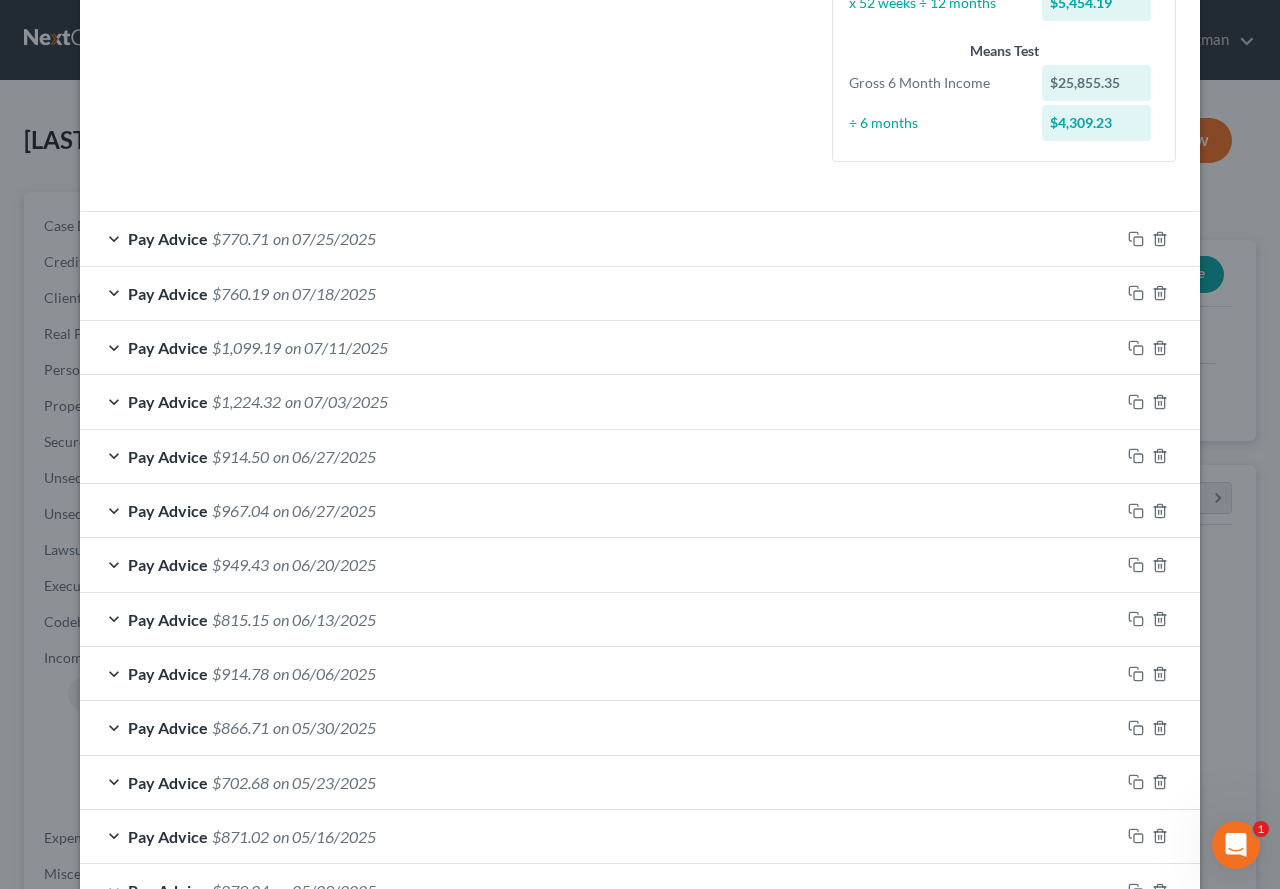 click on "Pay Advice $914.50 on 06/27/2025" at bounding box center [600, 456] 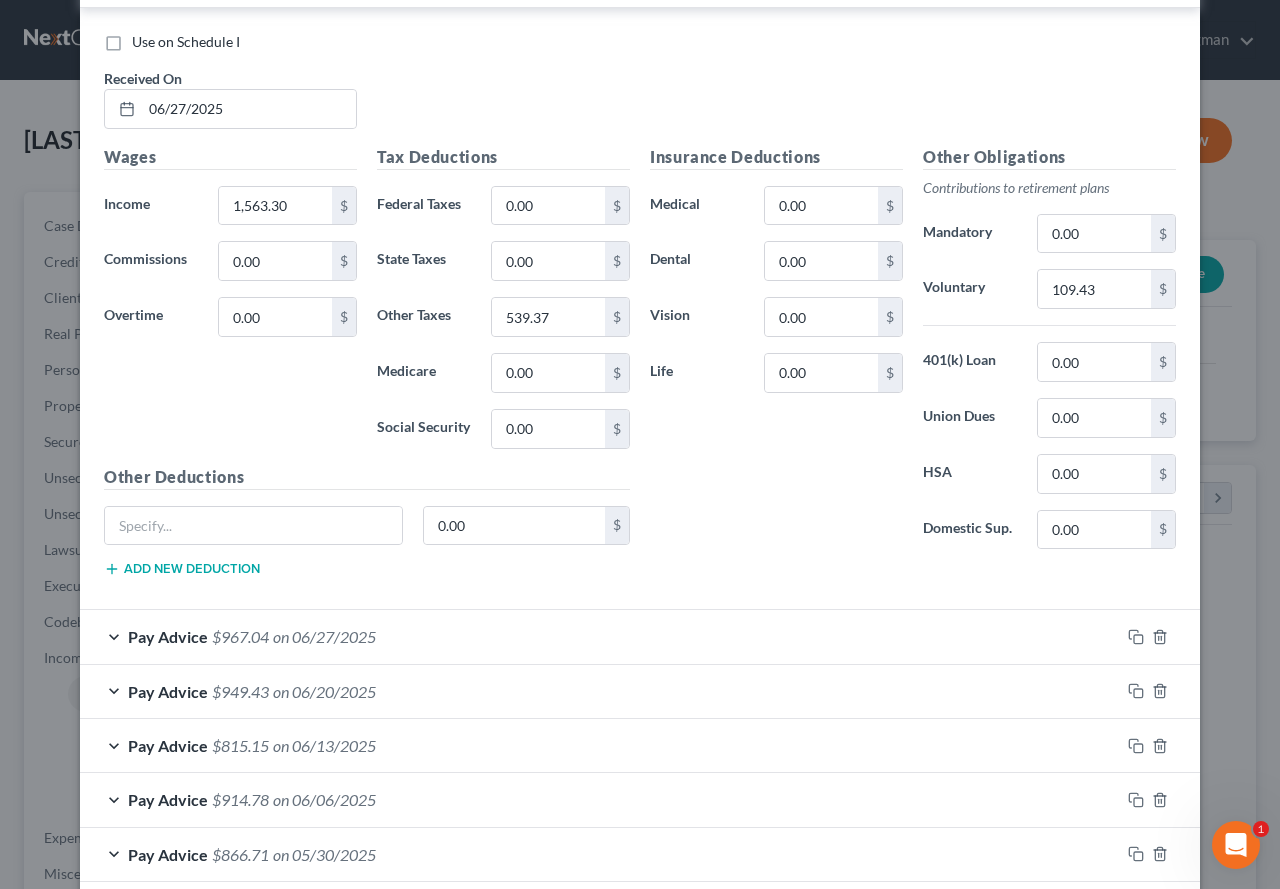 scroll, scrollTop: 1100, scrollLeft: 0, axis: vertical 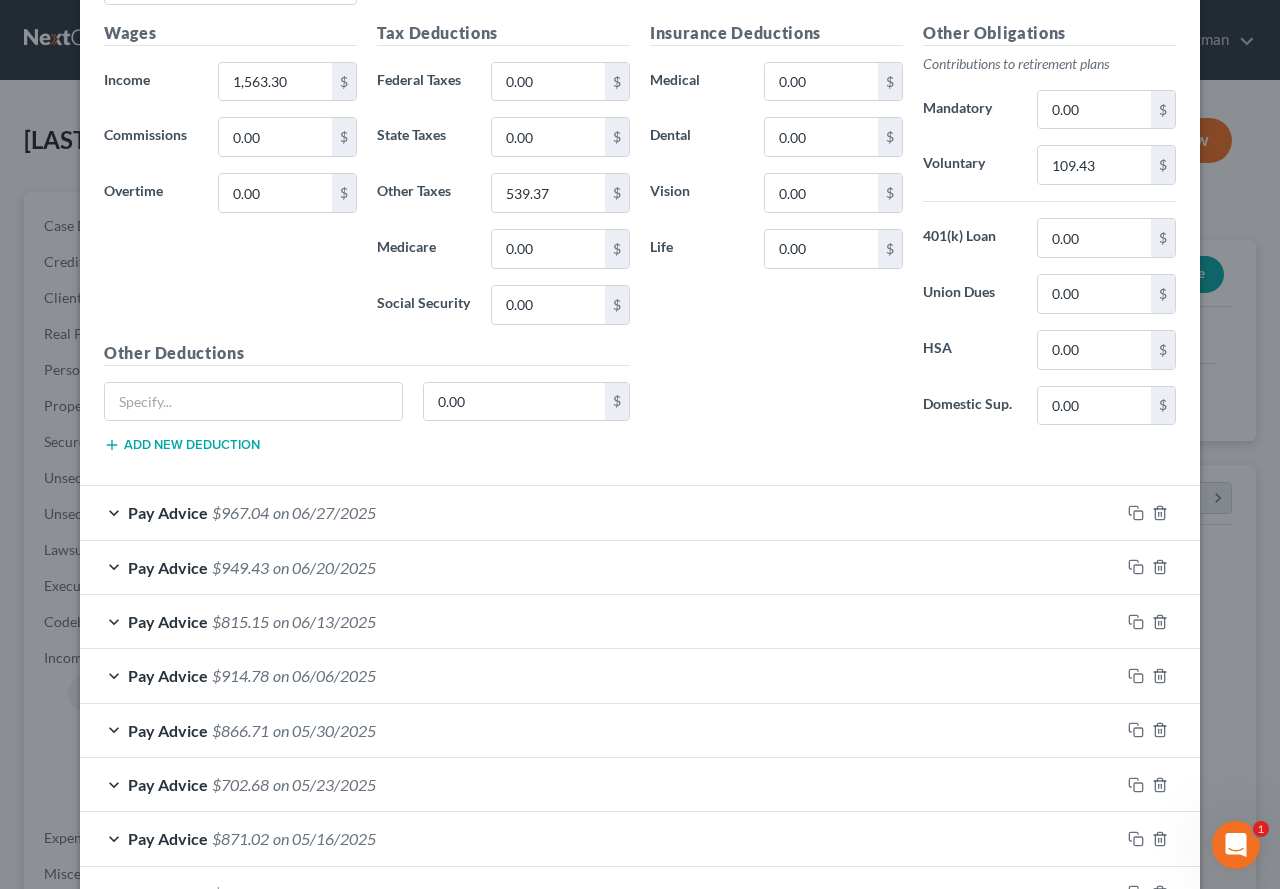 click on "Pay Advice $967.04 on 06/27/2025" at bounding box center [600, 512] 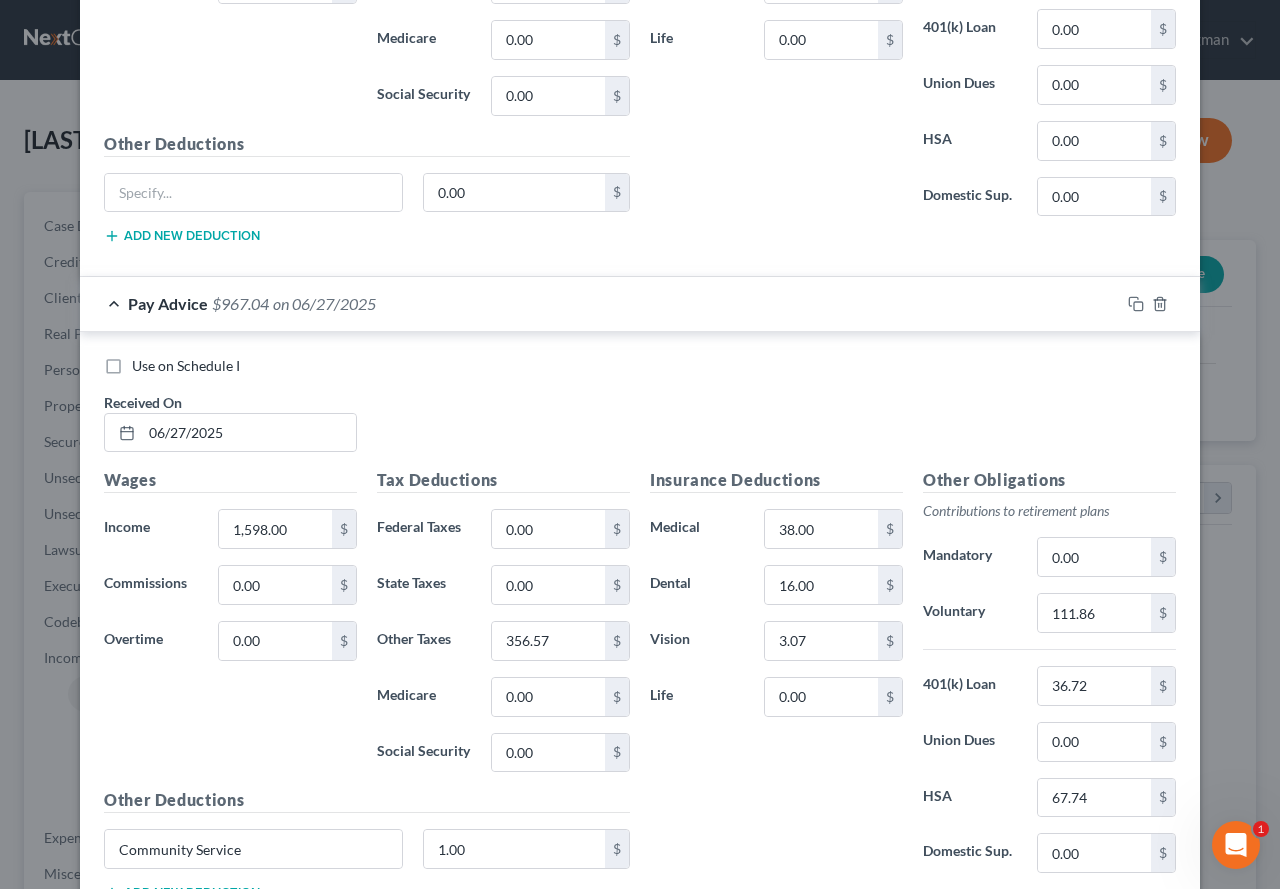 scroll, scrollTop: 1400, scrollLeft: 0, axis: vertical 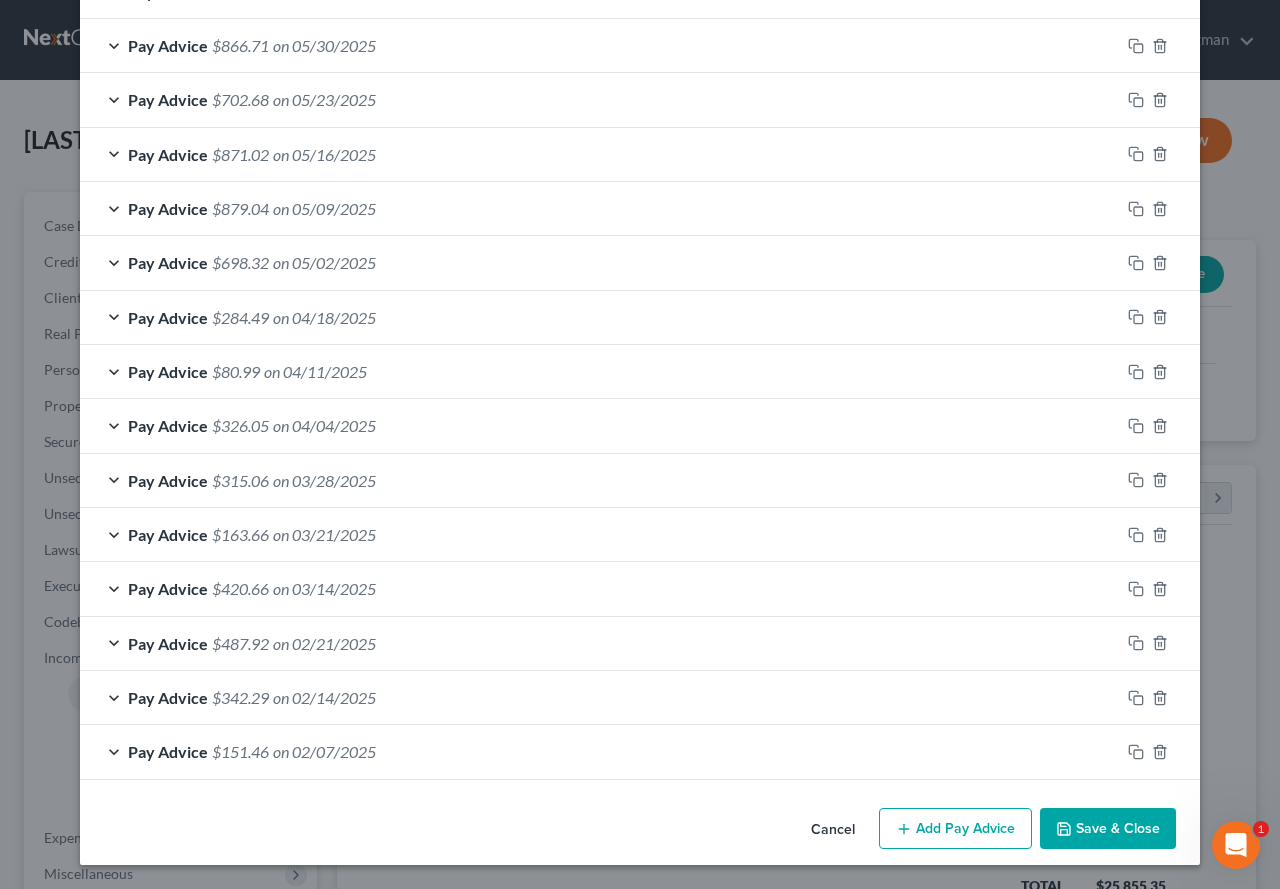 click on "Save & Close" at bounding box center [1108, 829] 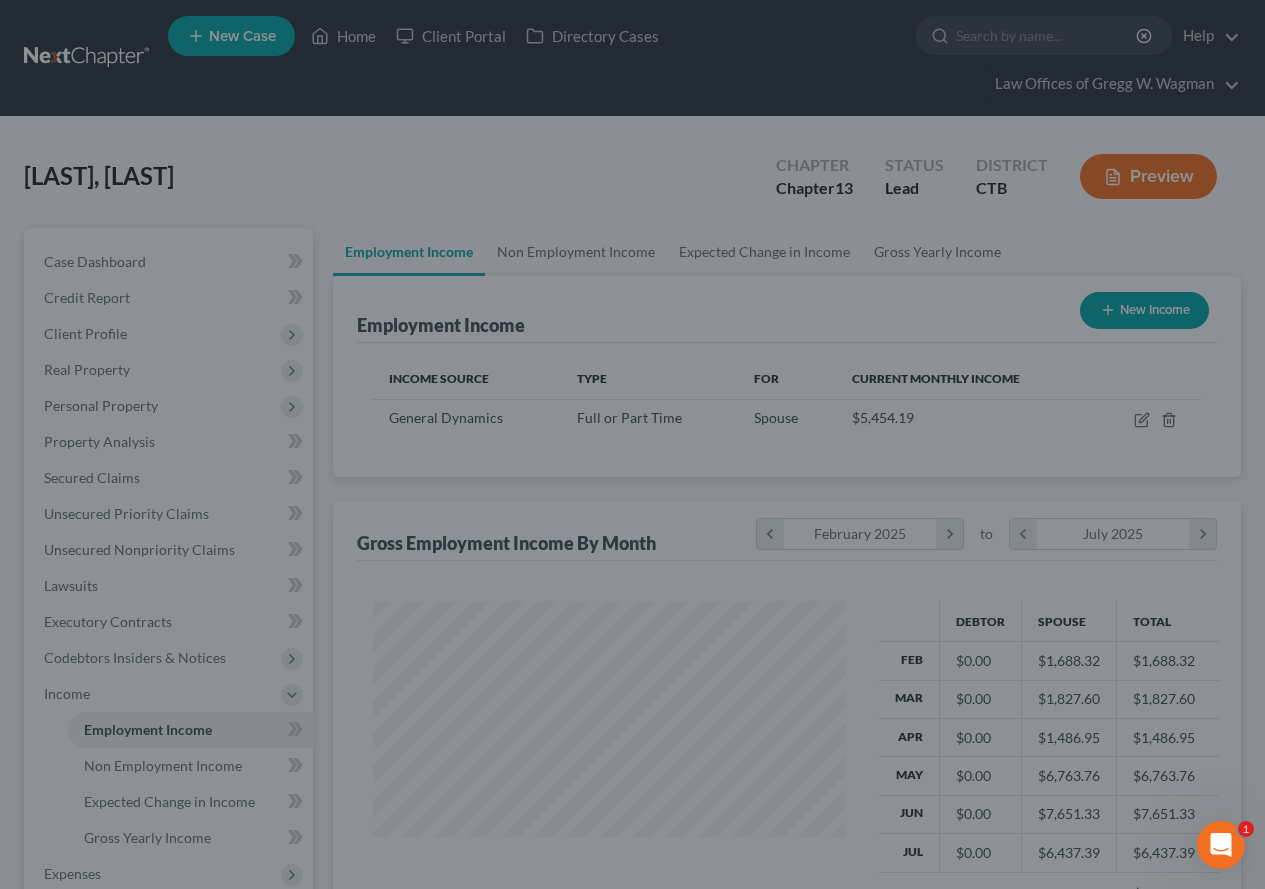 scroll, scrollTop: 359, scrollLeft: 506, axis: both 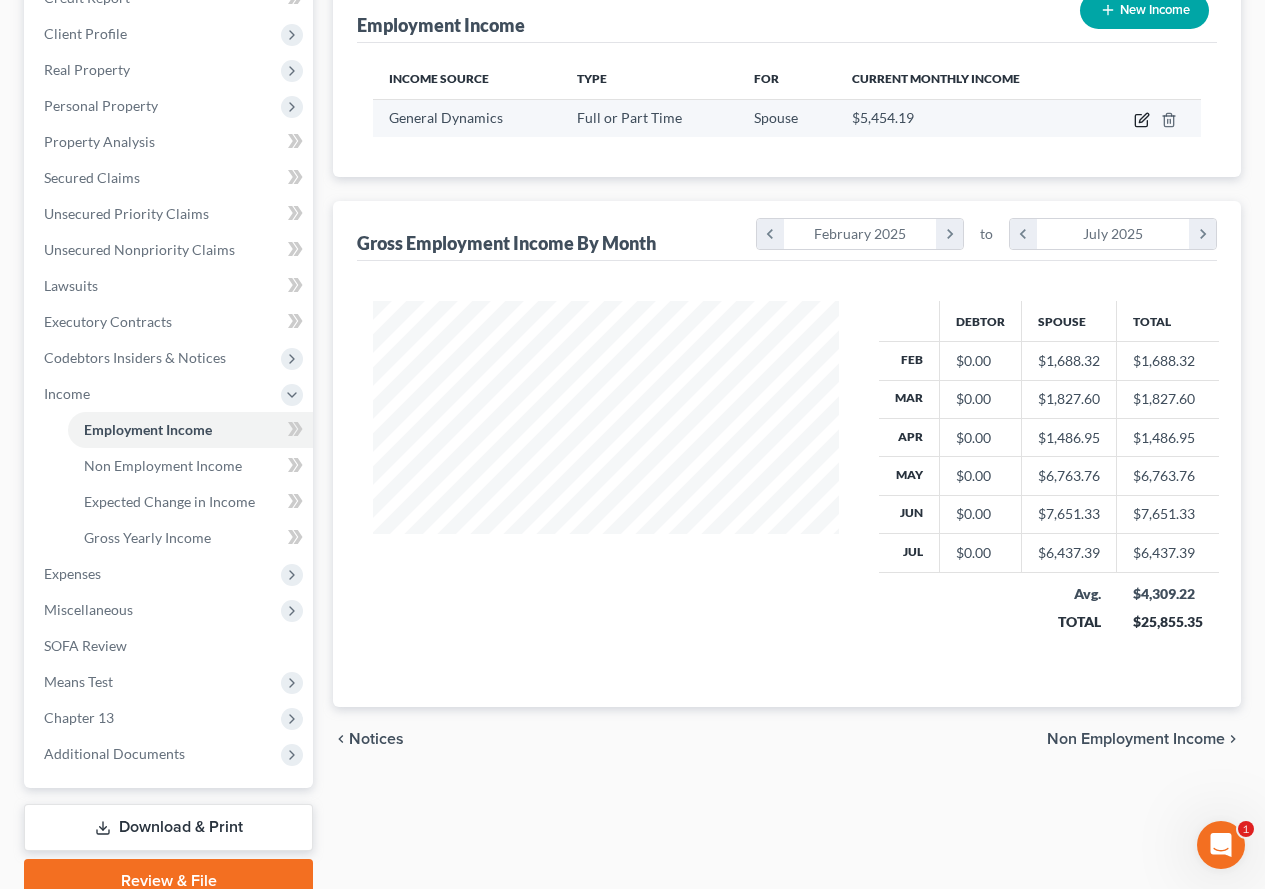 click 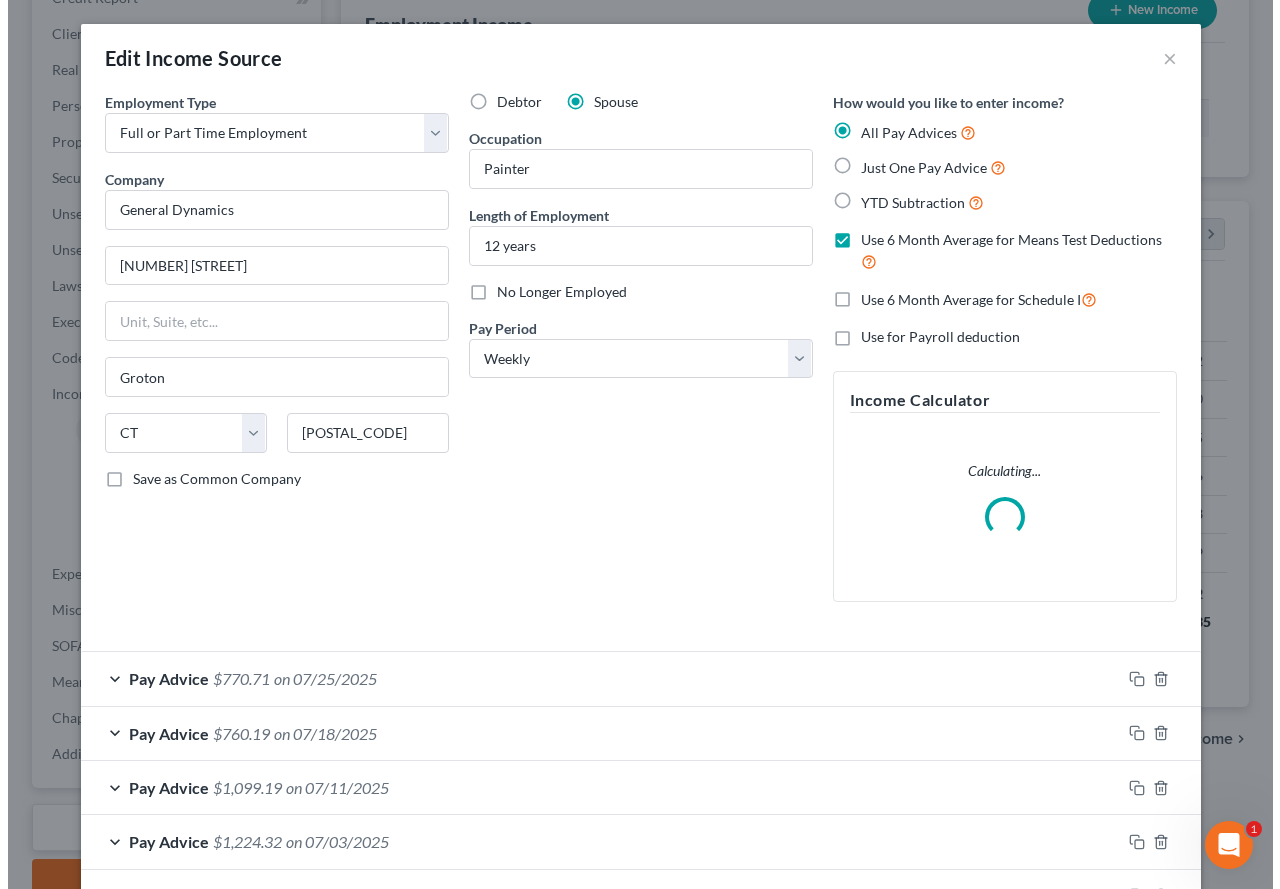 scroll, scrollTop: 264, scrollLeft: 0, axis: vertical 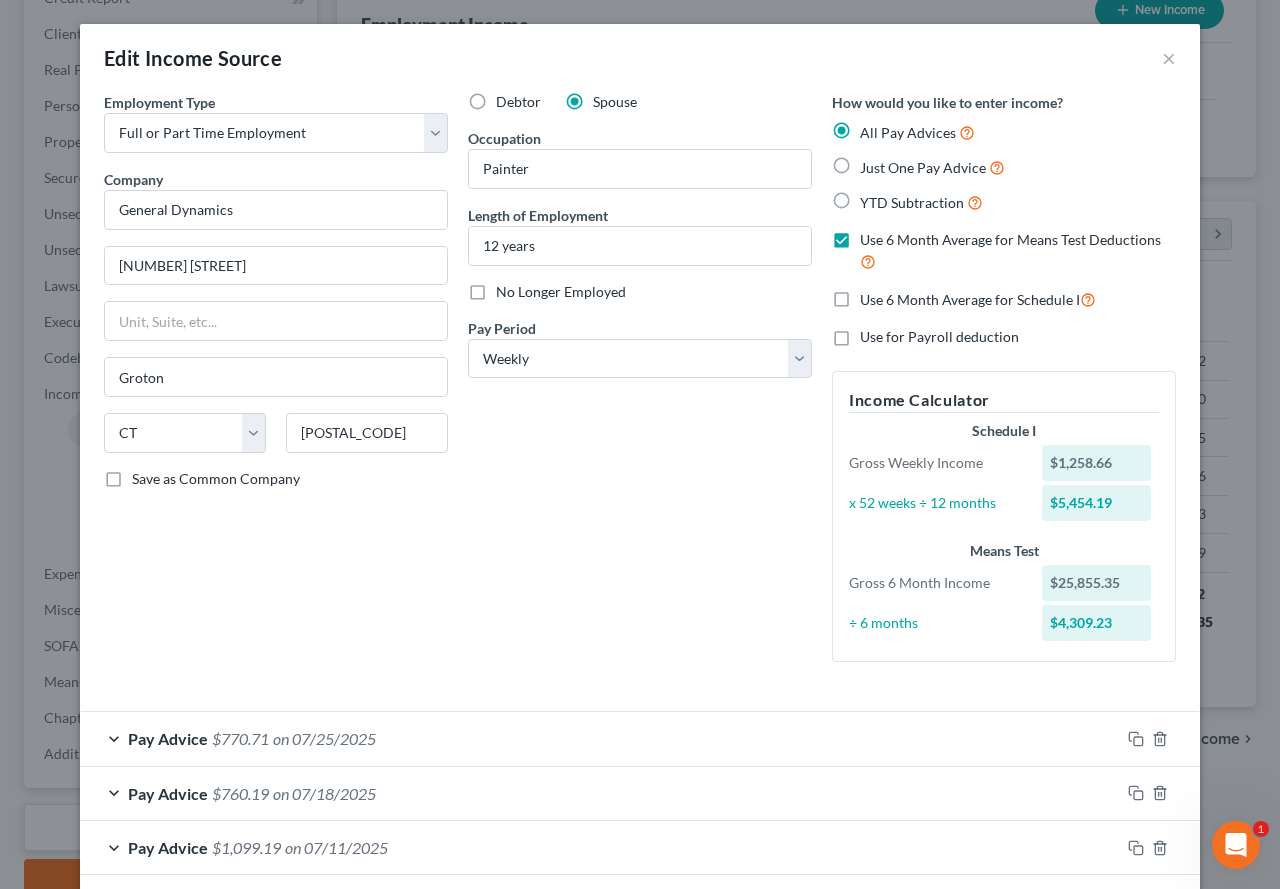 click on "Use 6 Month Average for Schedule I" at bounding box center [978, 299] 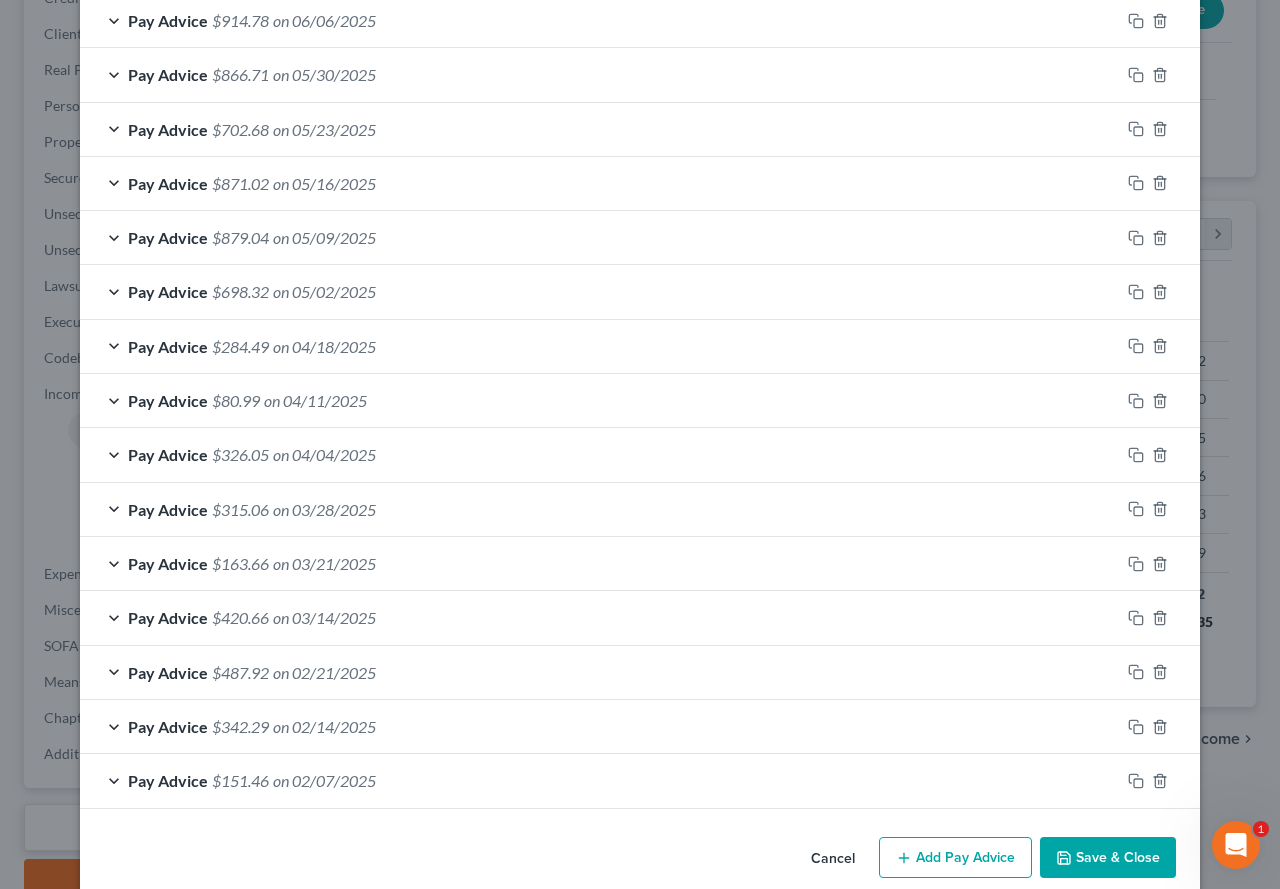scroll, scrollTop: 1182, scrollLeft: 0, axis: vertical 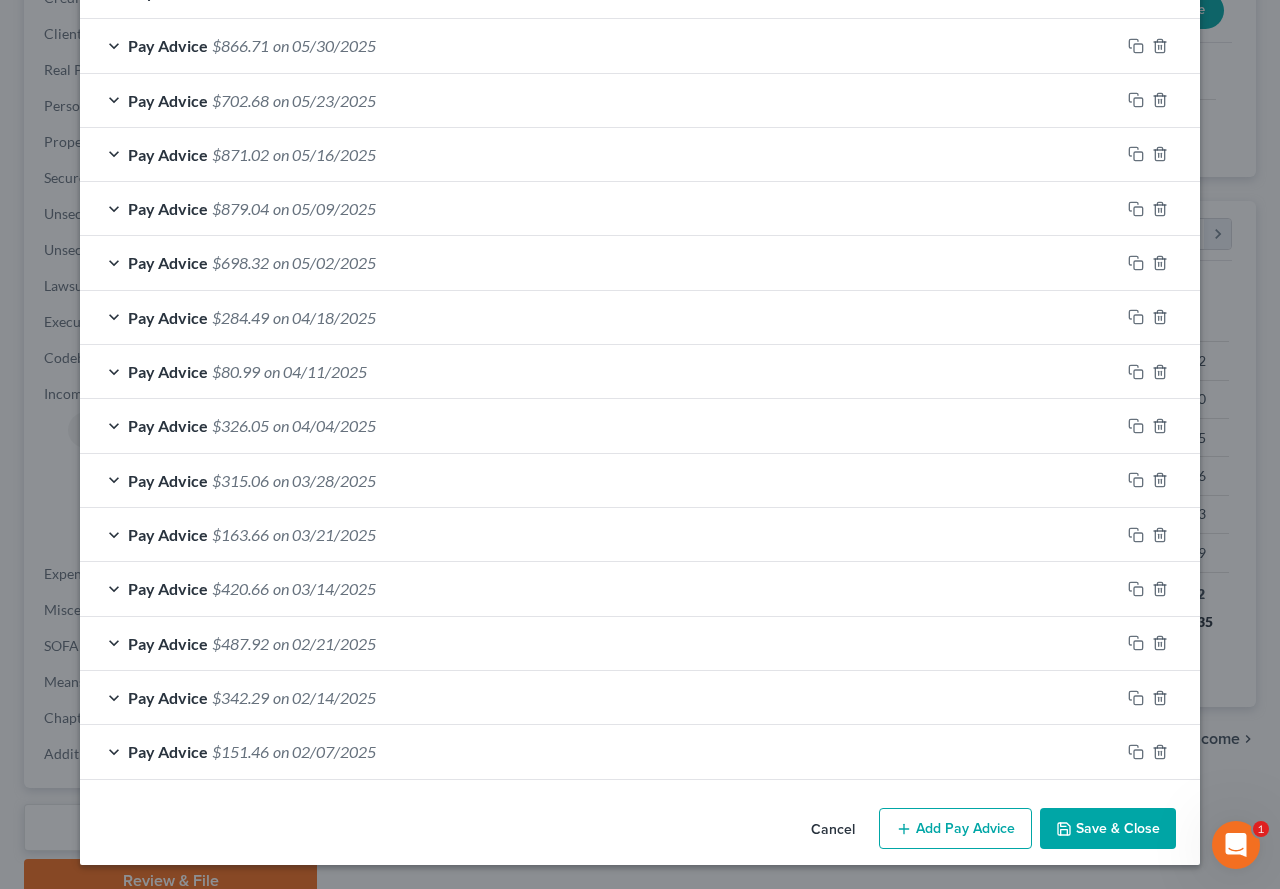 click on "Save & Close" at bounding box center [1108, 829] 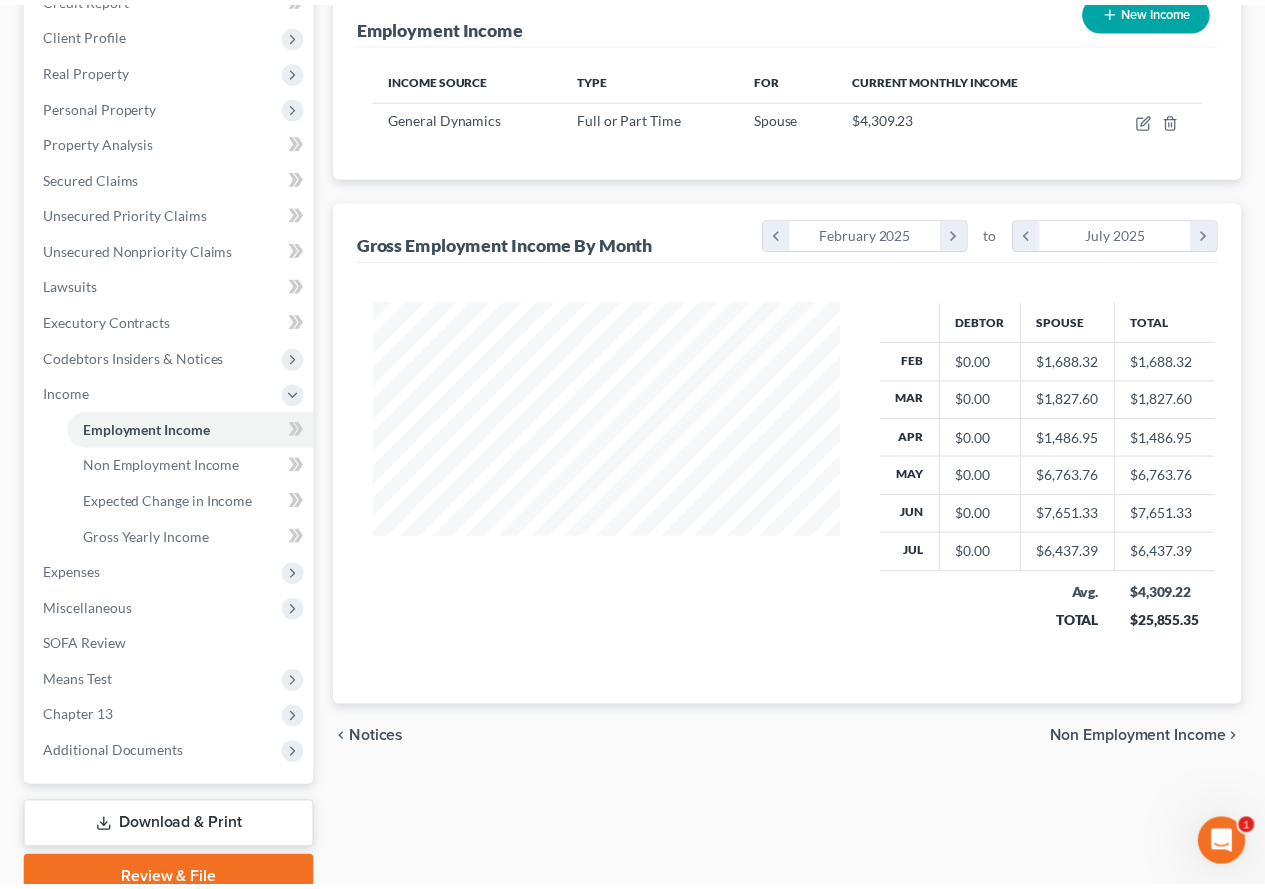 scroll, scrollTop: 300, scrollLeft: 0, axis: vertical 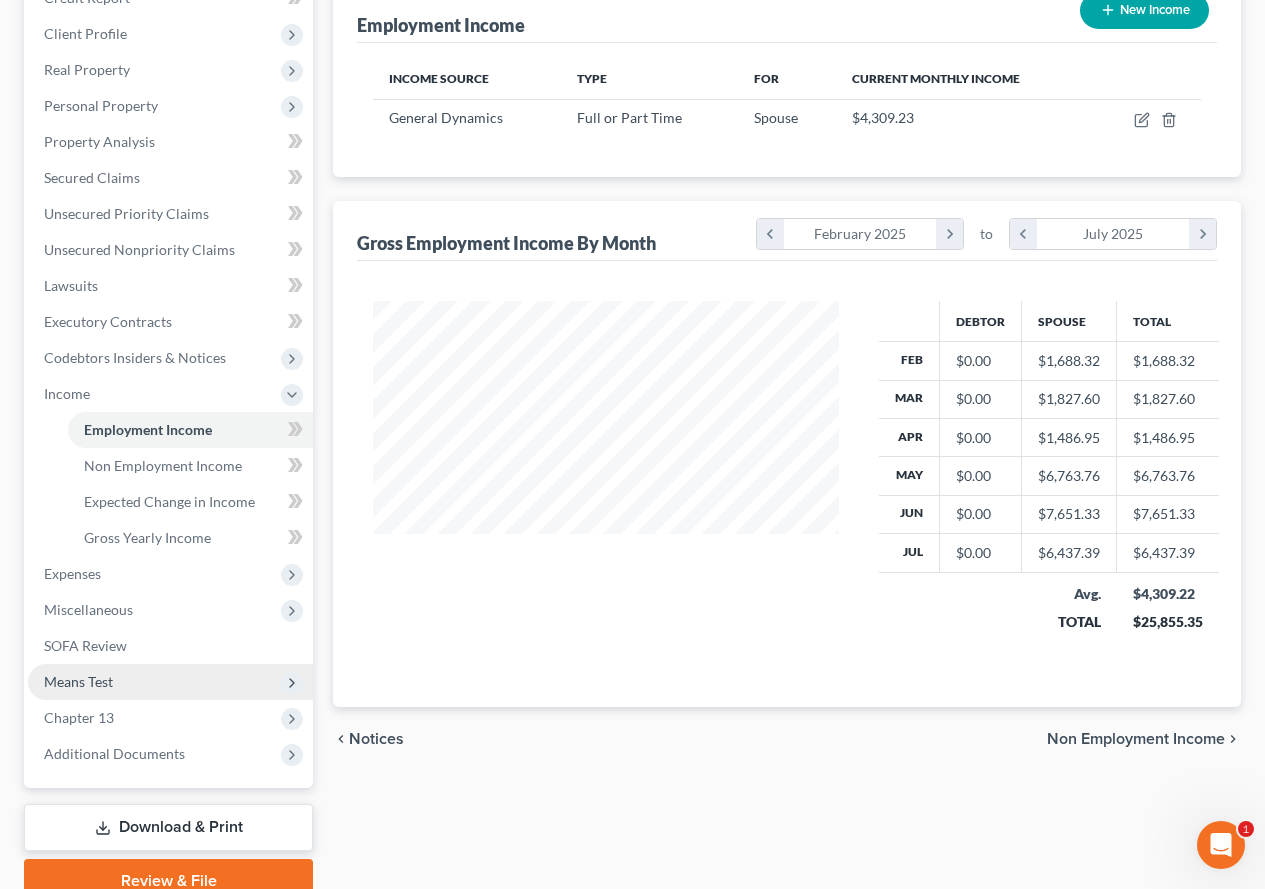 click on "Means Test" at bounding box center [78, 681] 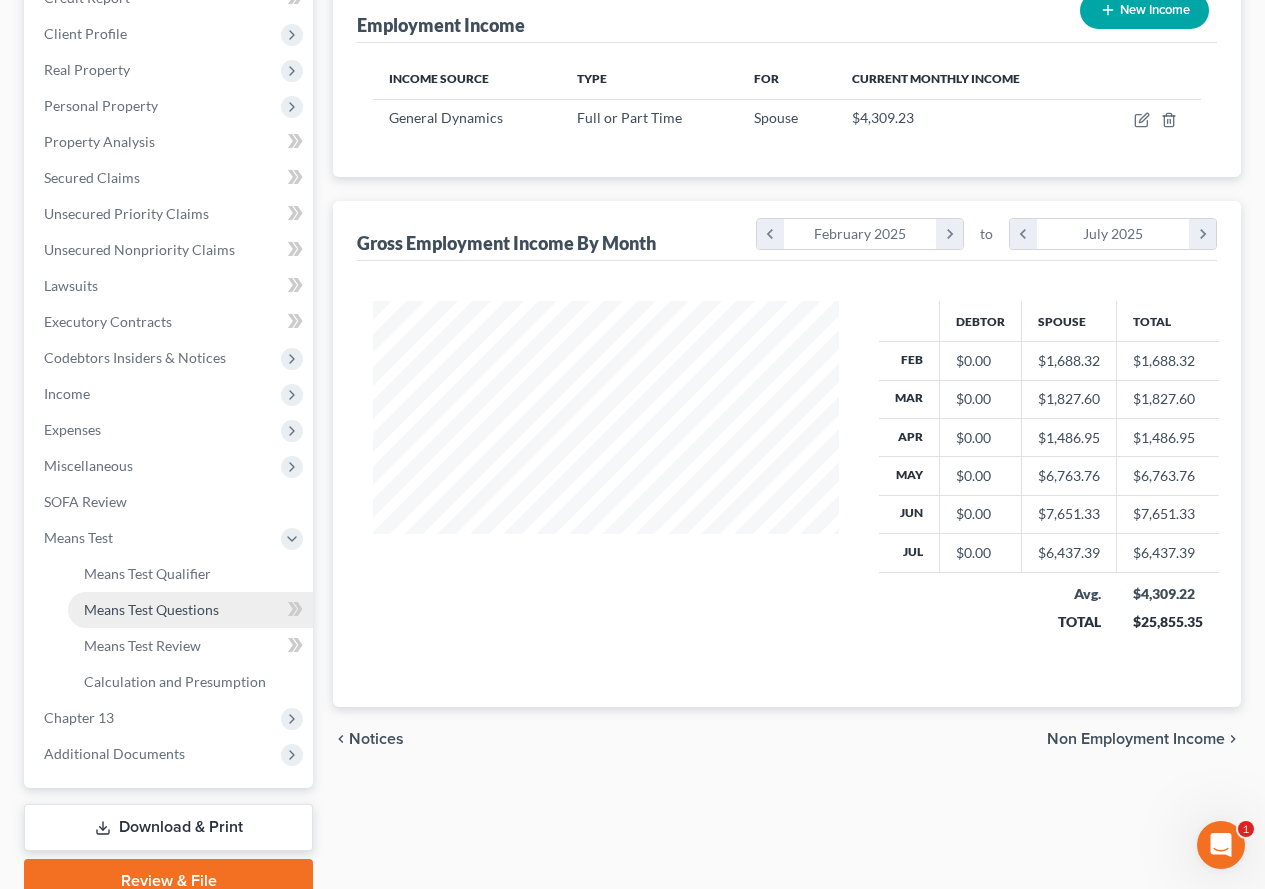 click on "Means Test Questions" at bounding box center [190, 610] 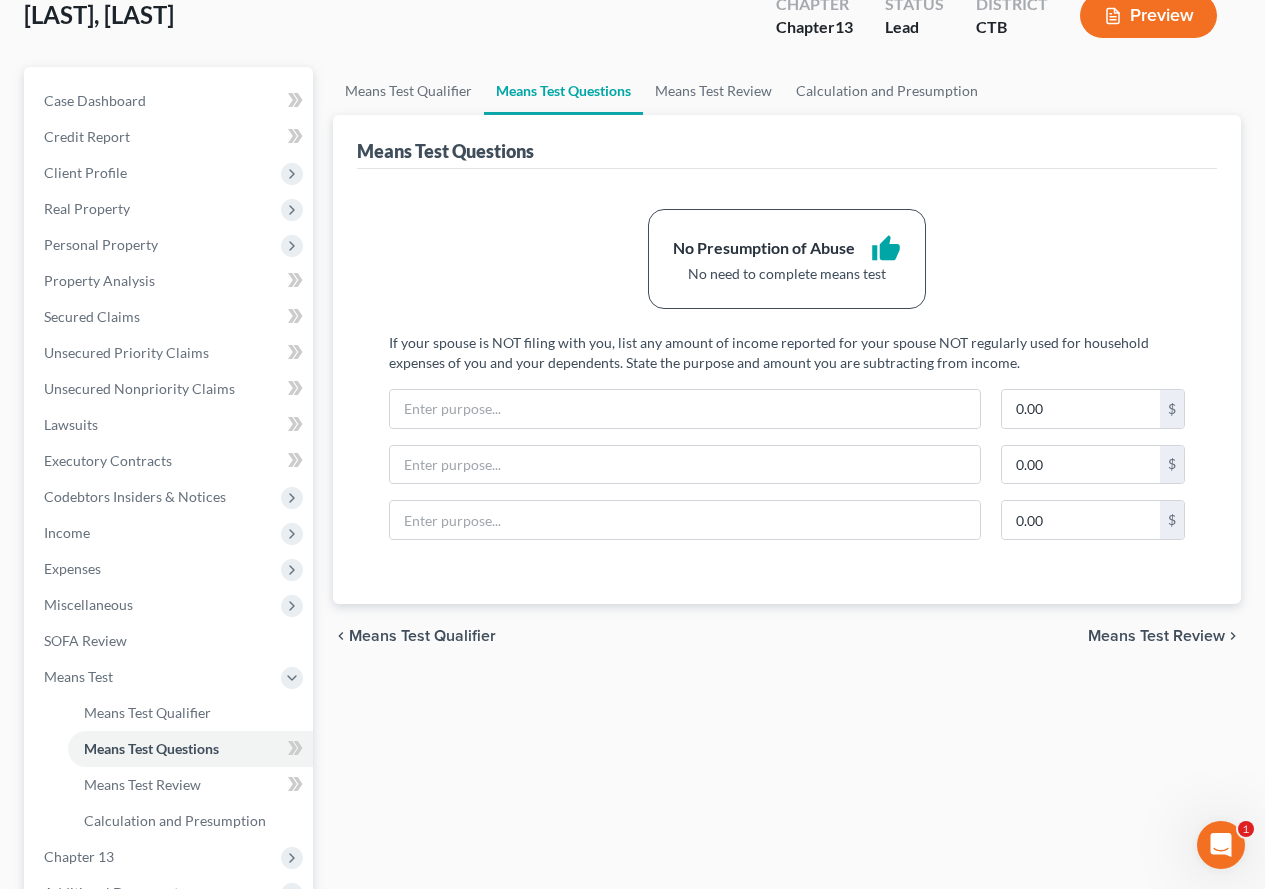 scroll, scrollTop: 90, scrollLeft: 0, axis: vertical 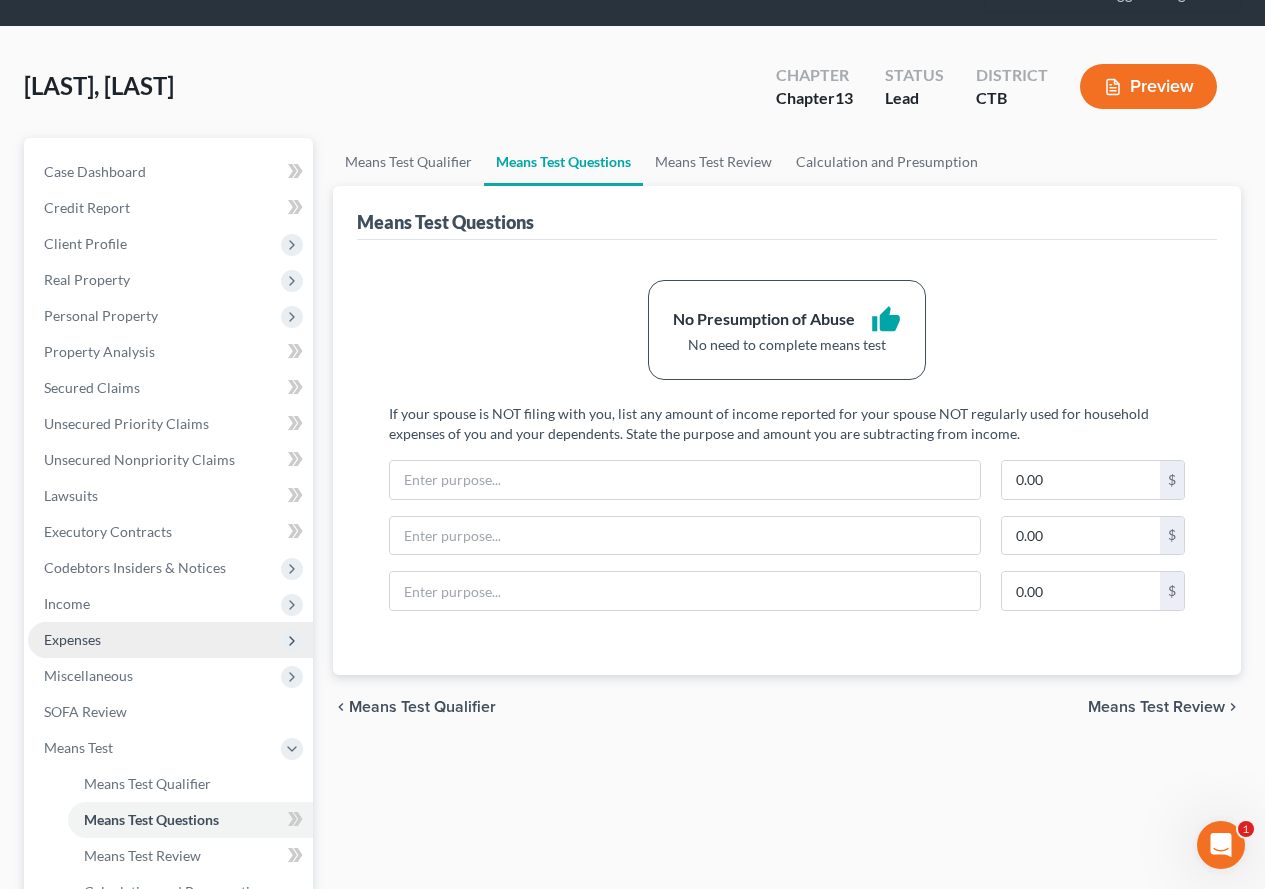 click on "Expenses" at bounding box center (72, 639) 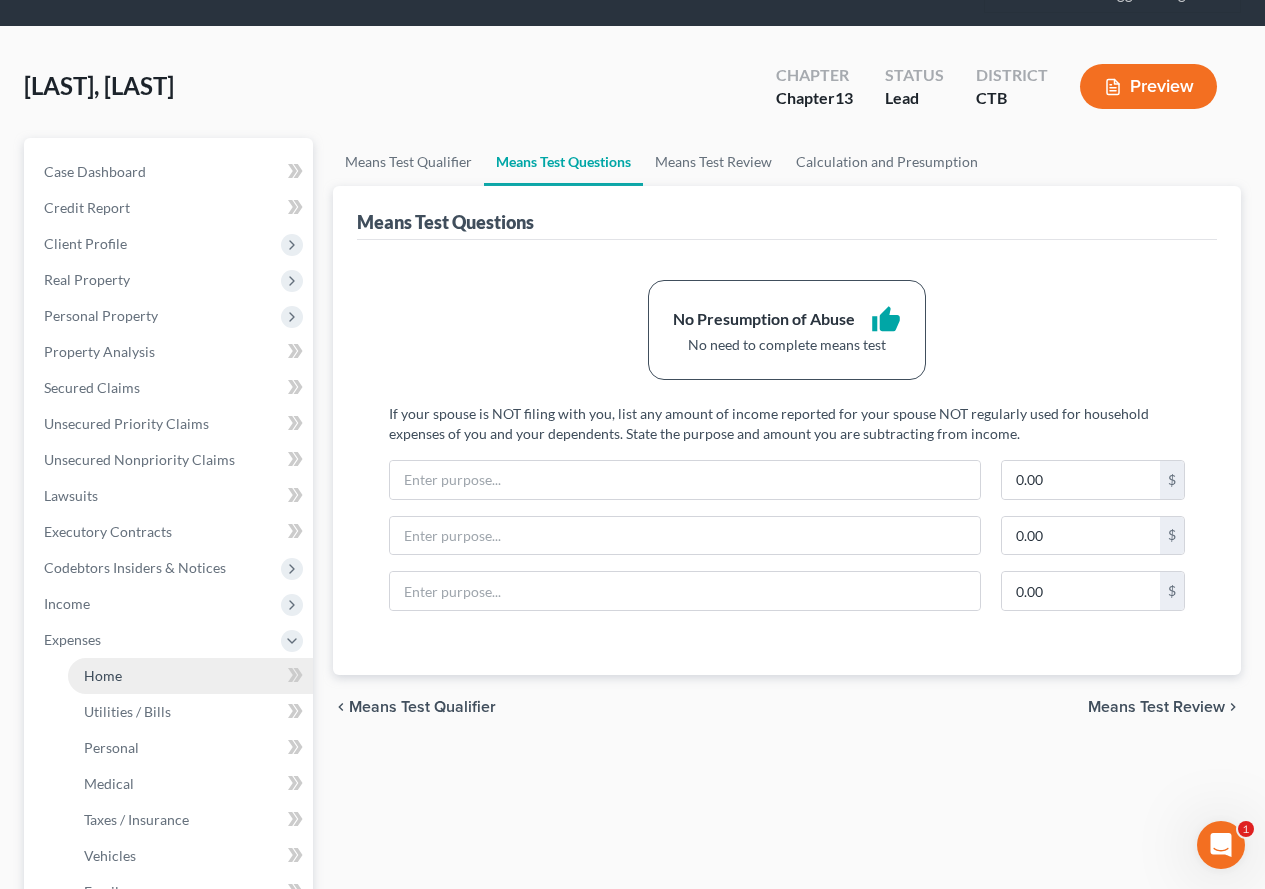 click on "Home" at bounding box center [103, 675] 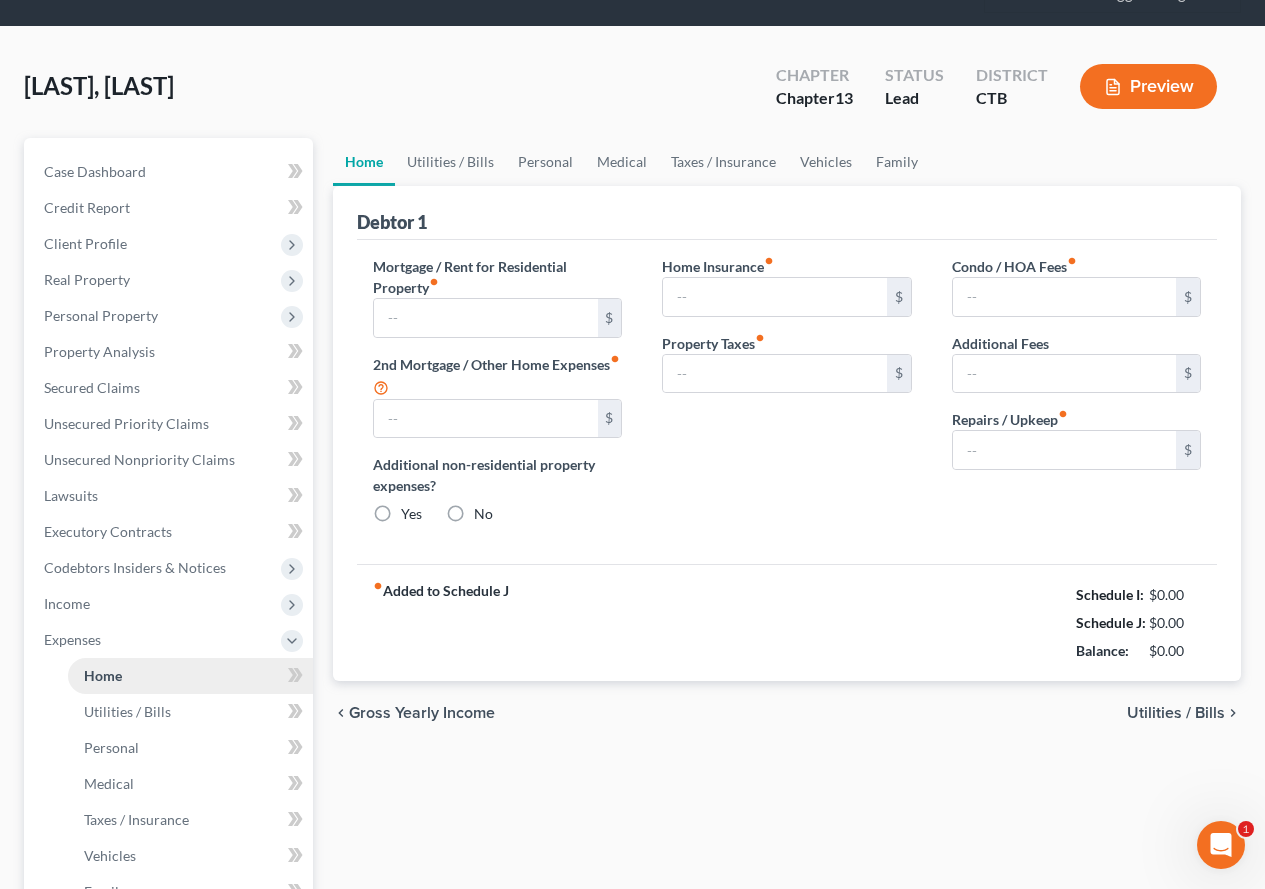 type on "0.00" 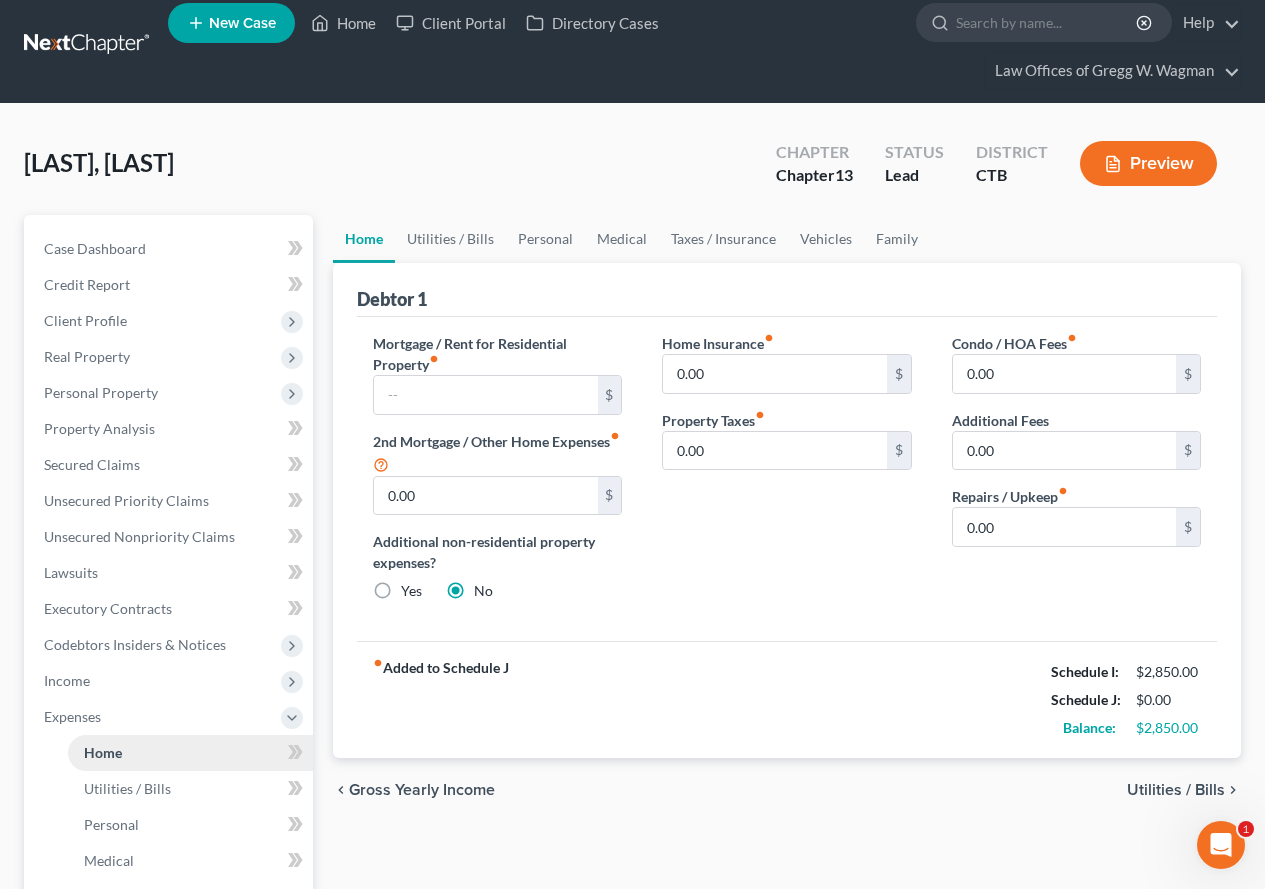 scroll, scrollTop: 0, scrollLeft: 0, axis: both 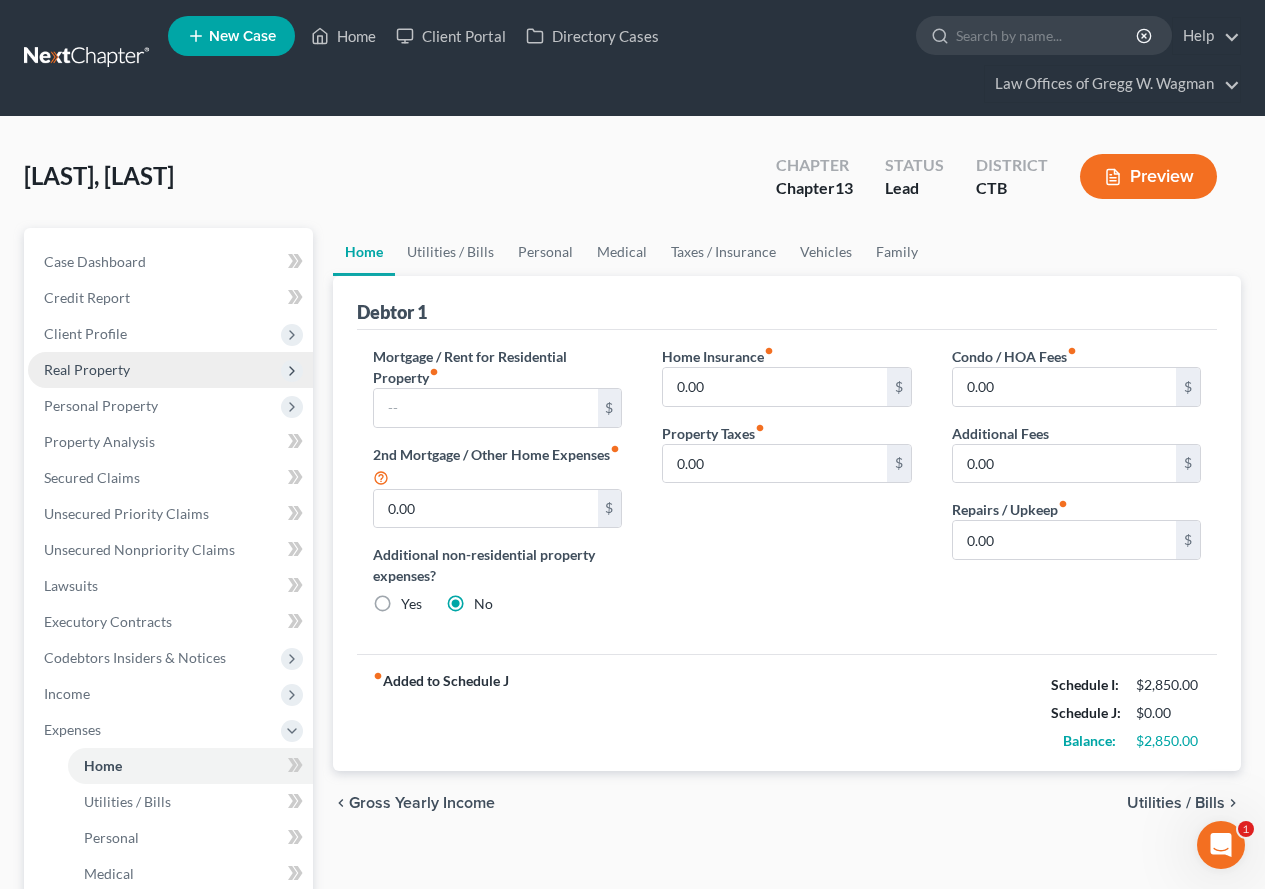 click on "Real Property" at bounding box center [87, 369] 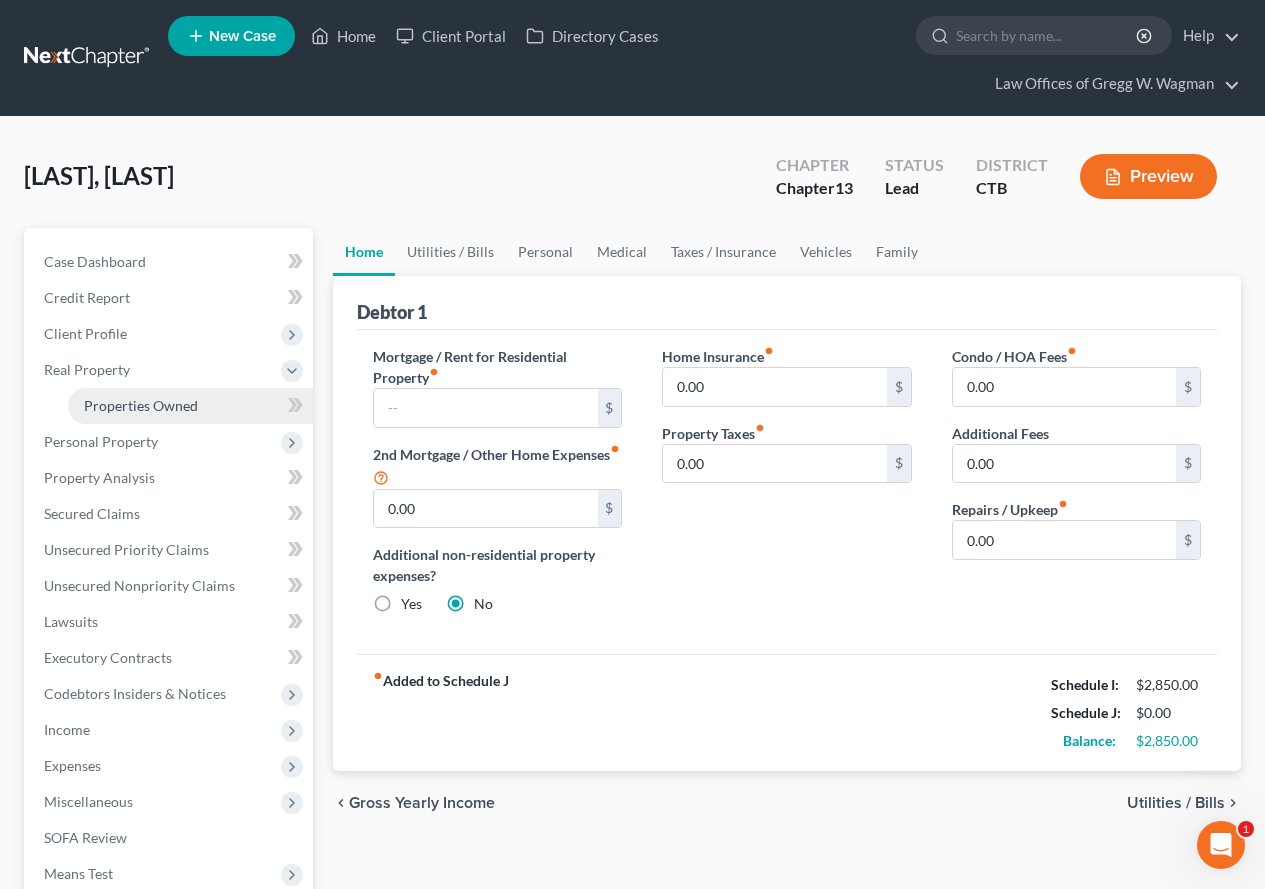 click on "Properties Owned" at bounding box center (141, 405) 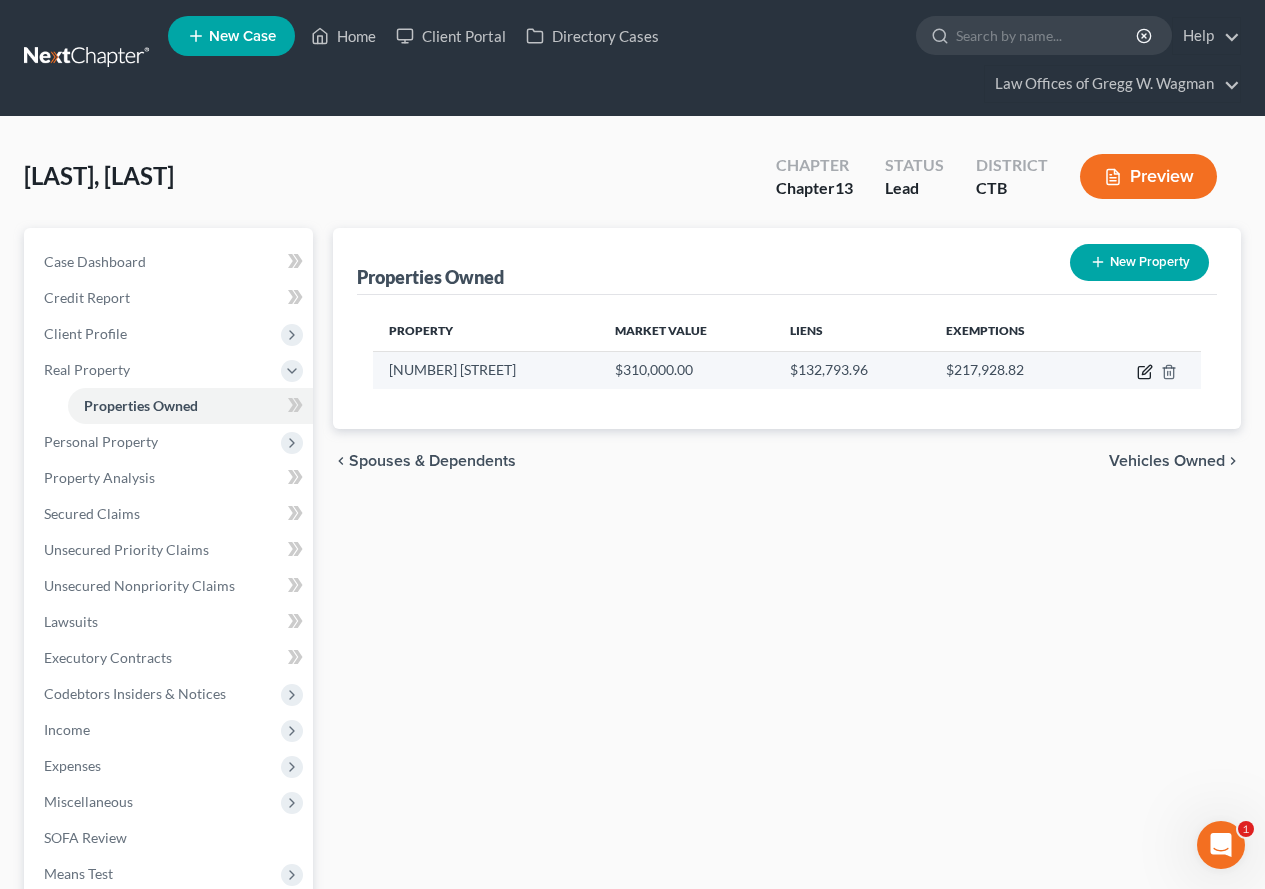 click 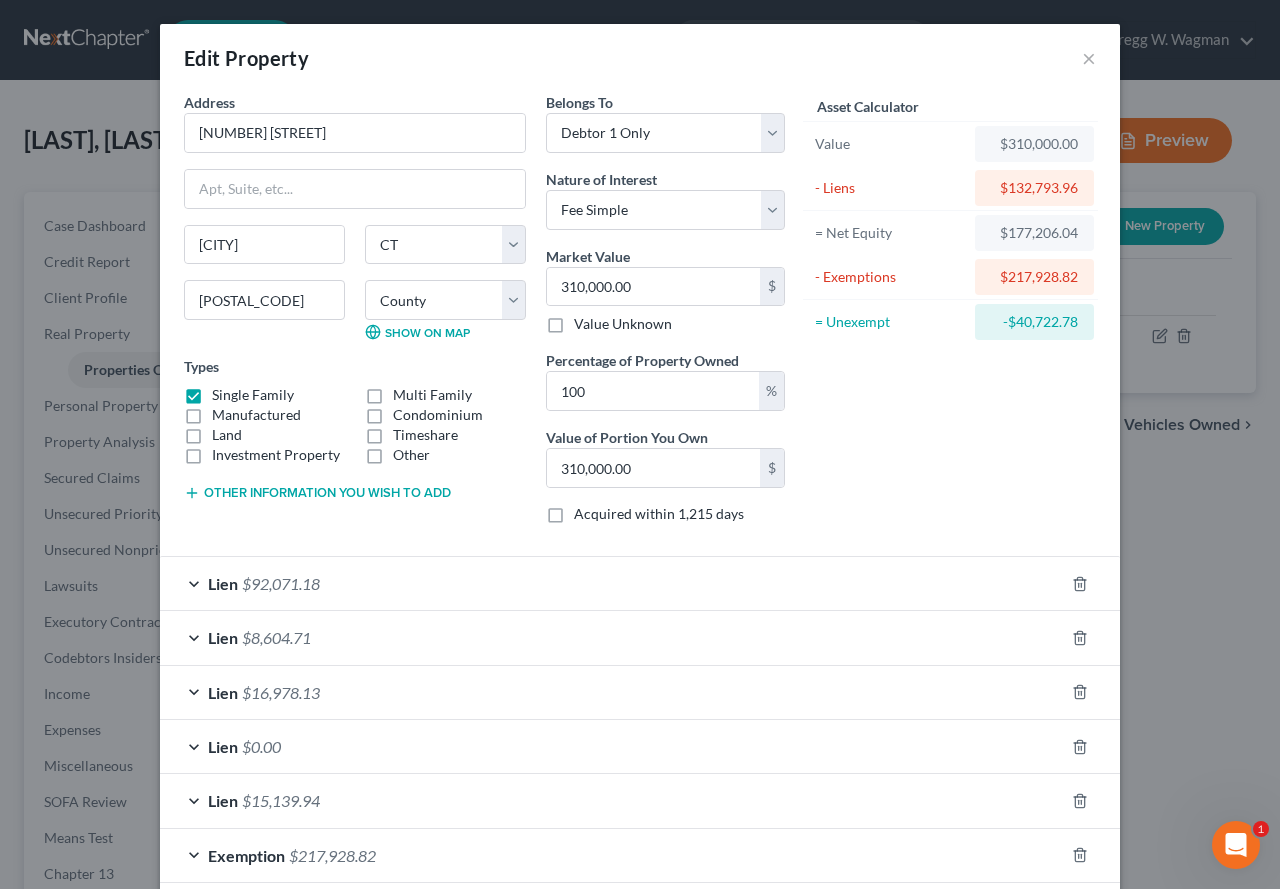 click on "Lien $92,071.18" at bounding box center [612, 583] 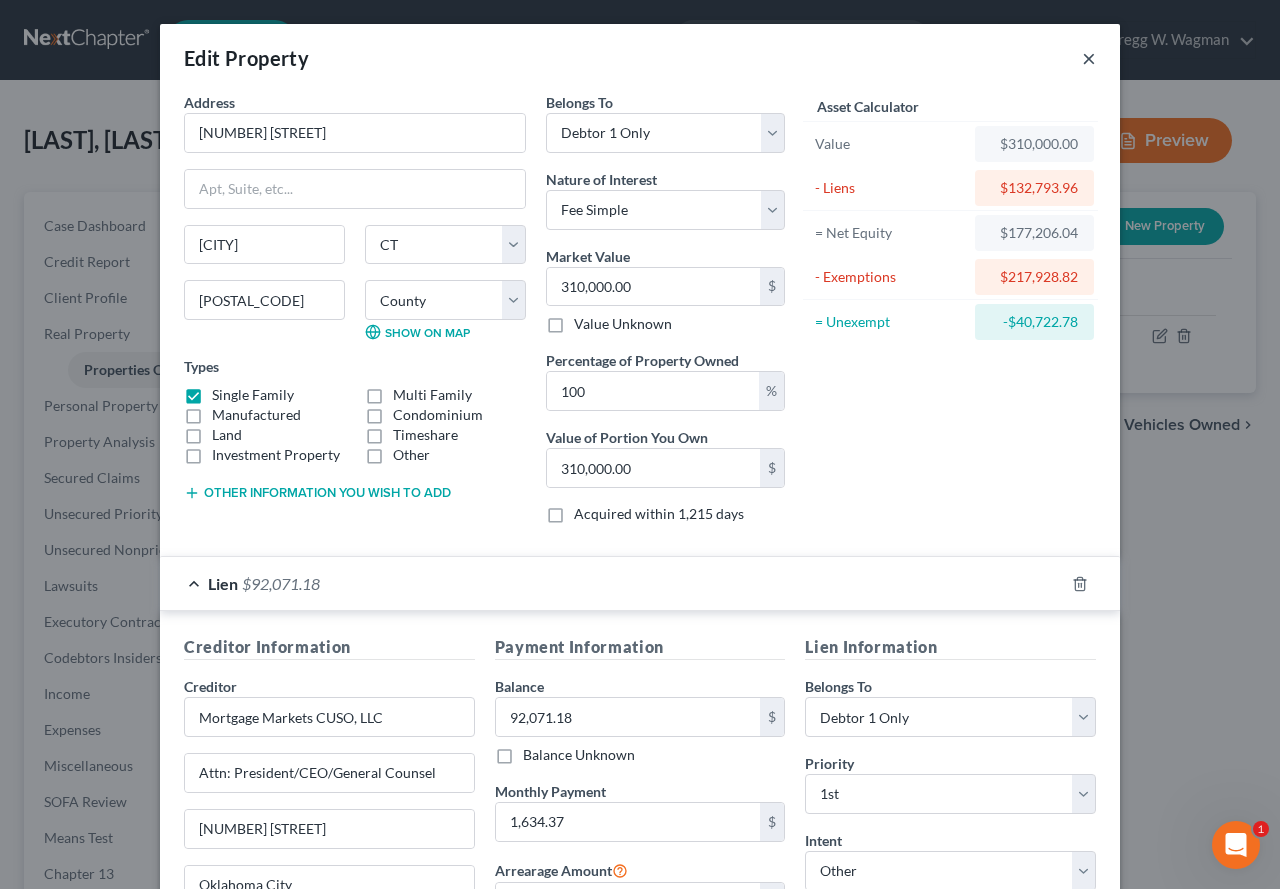 click on "×" at bounding box center [1089, 58] 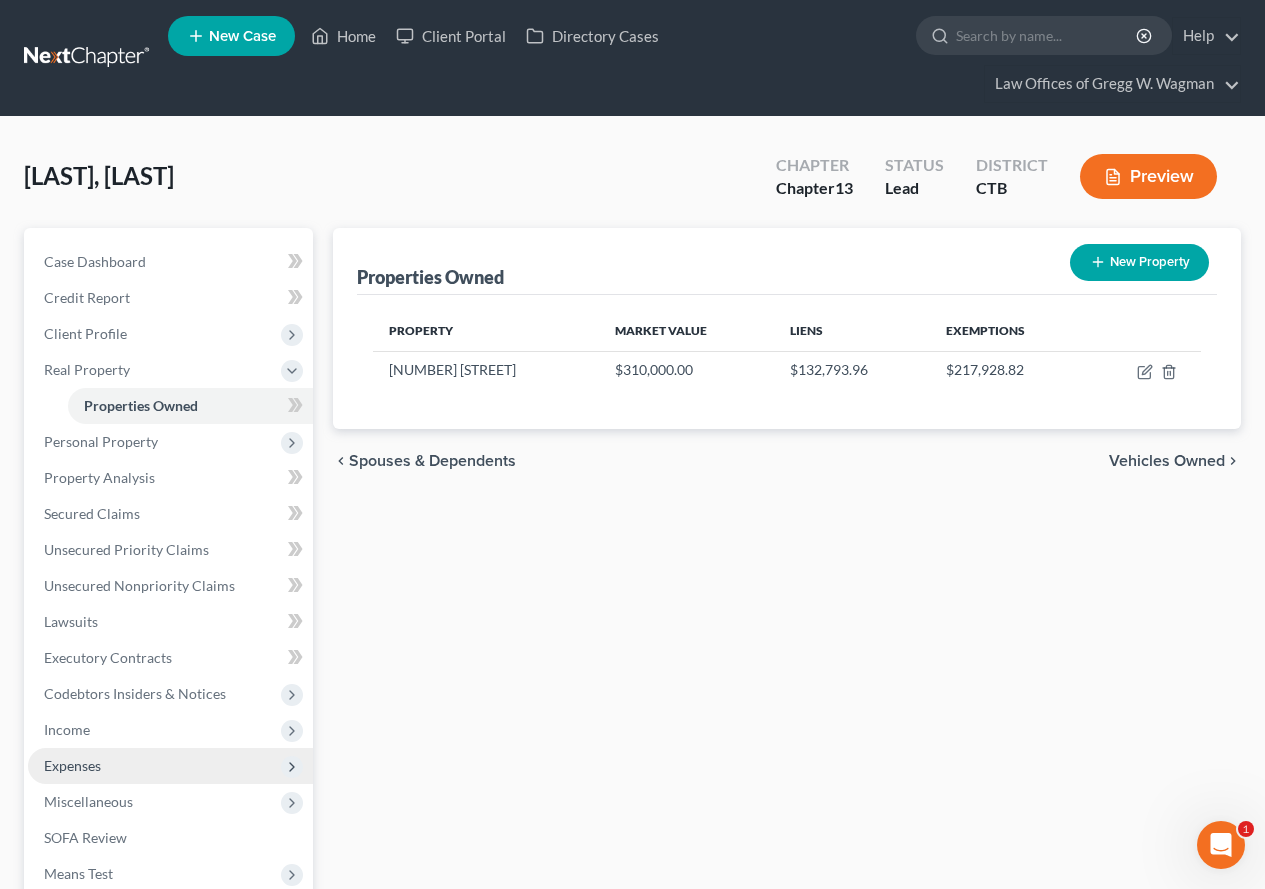 click on "Expenses" at bounding box center (72, 765) 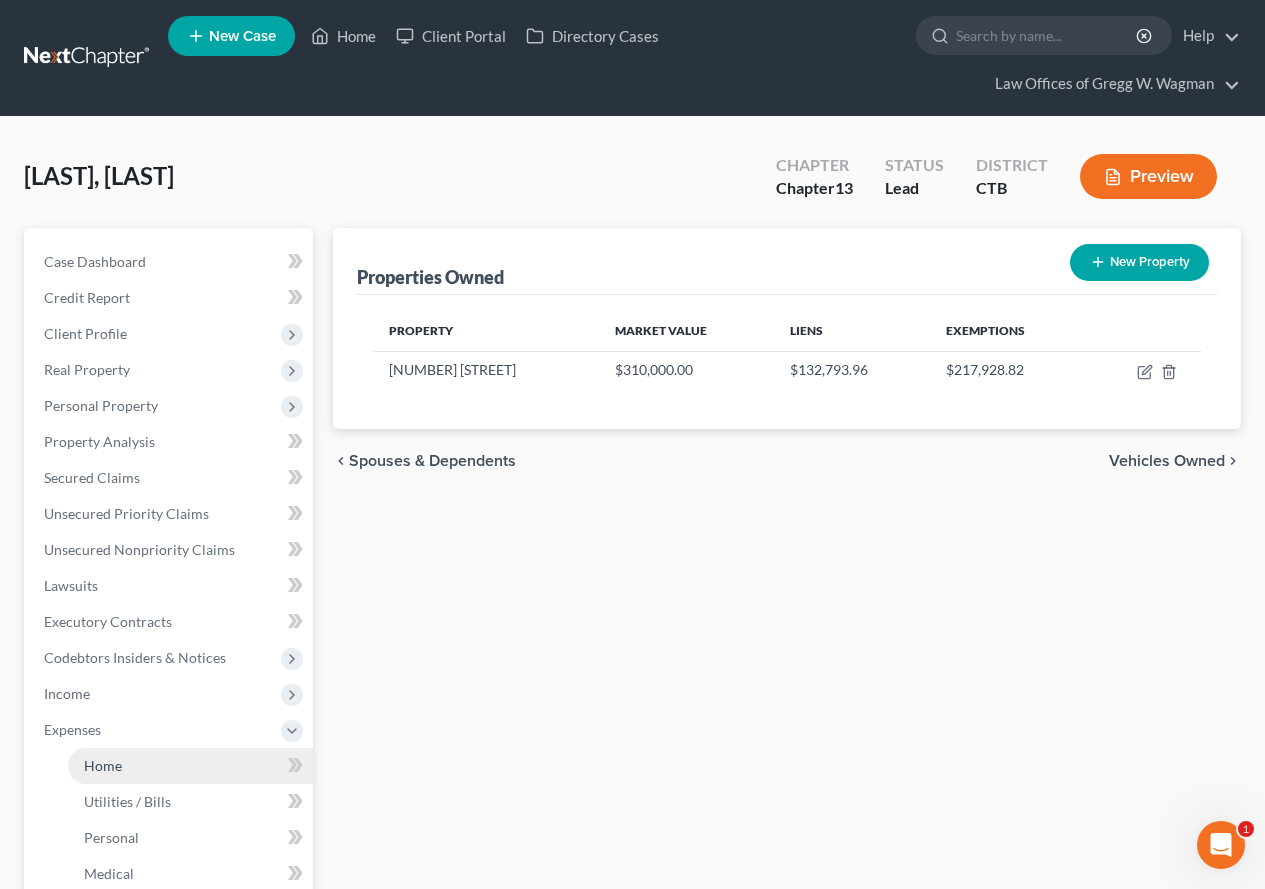 click on "Home" at bounding box center (190, 766) 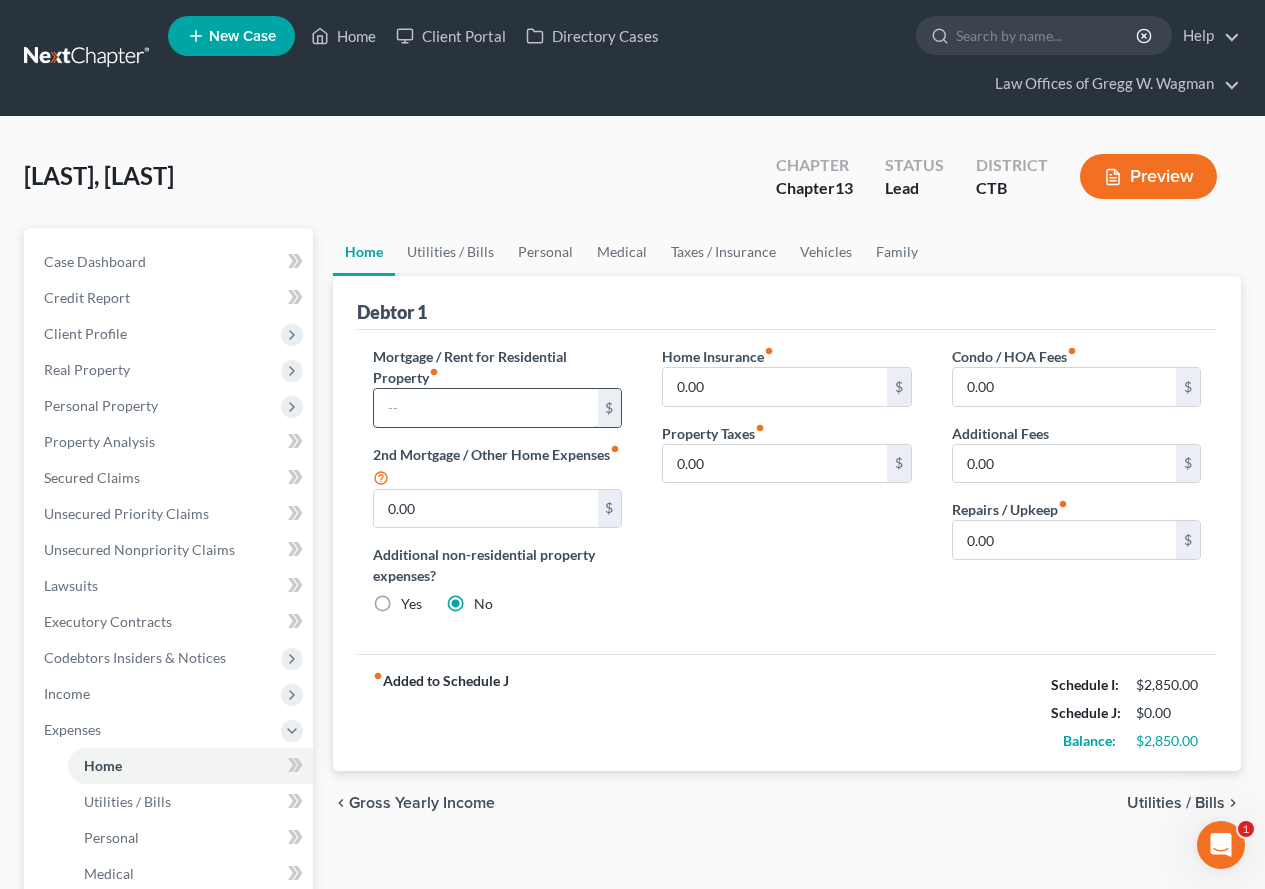 click at bounding box center [485, 408] 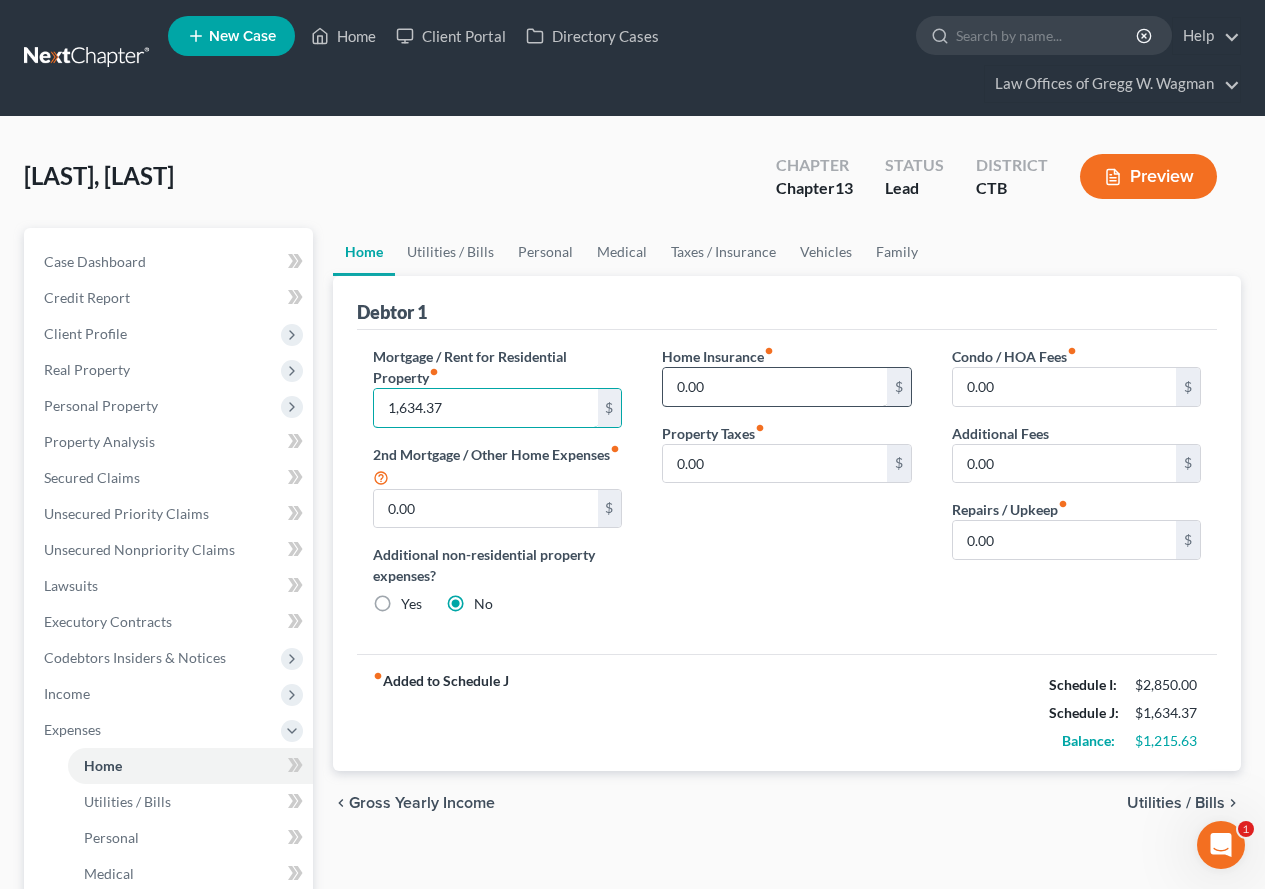 type on "1,634.37" 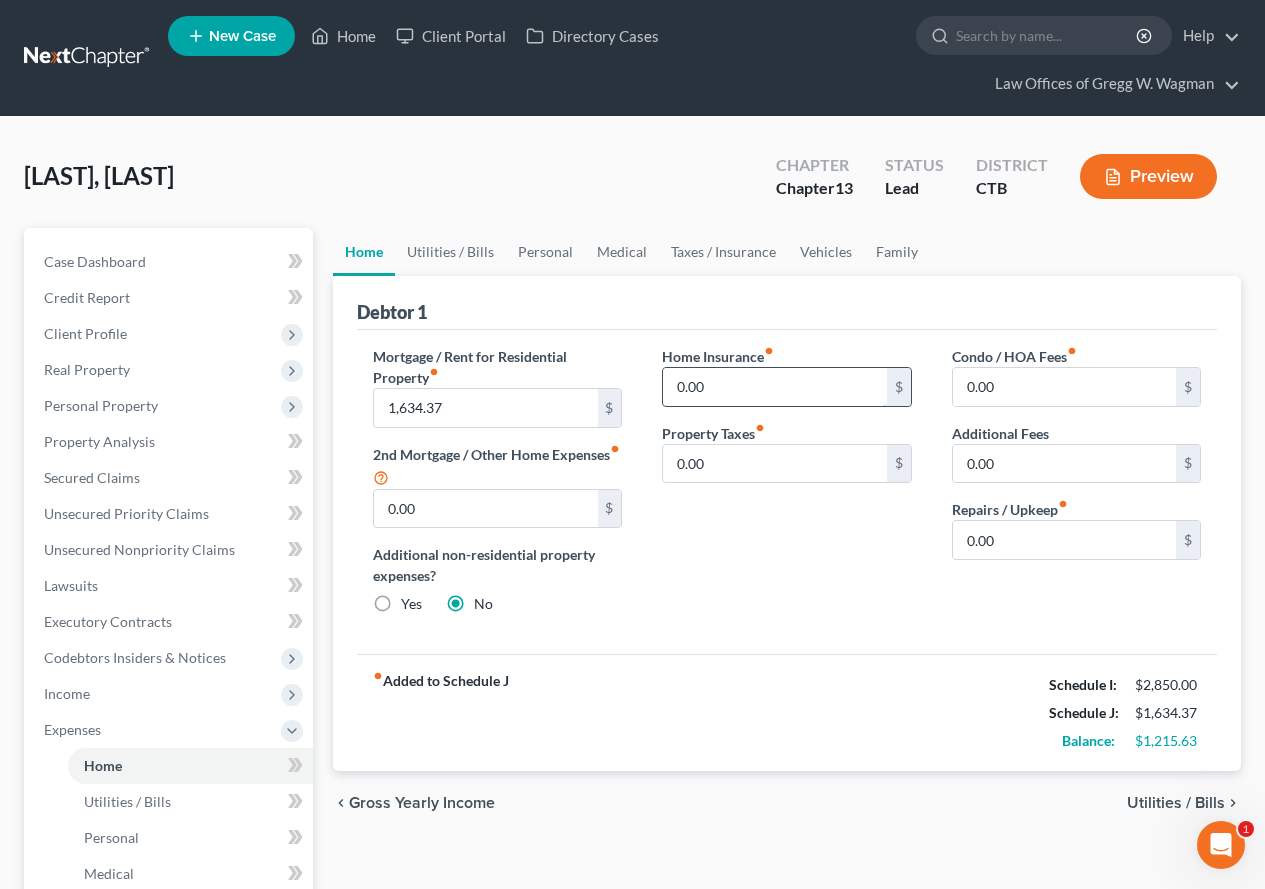 click on "0.00" at bounding box center (774, 387) 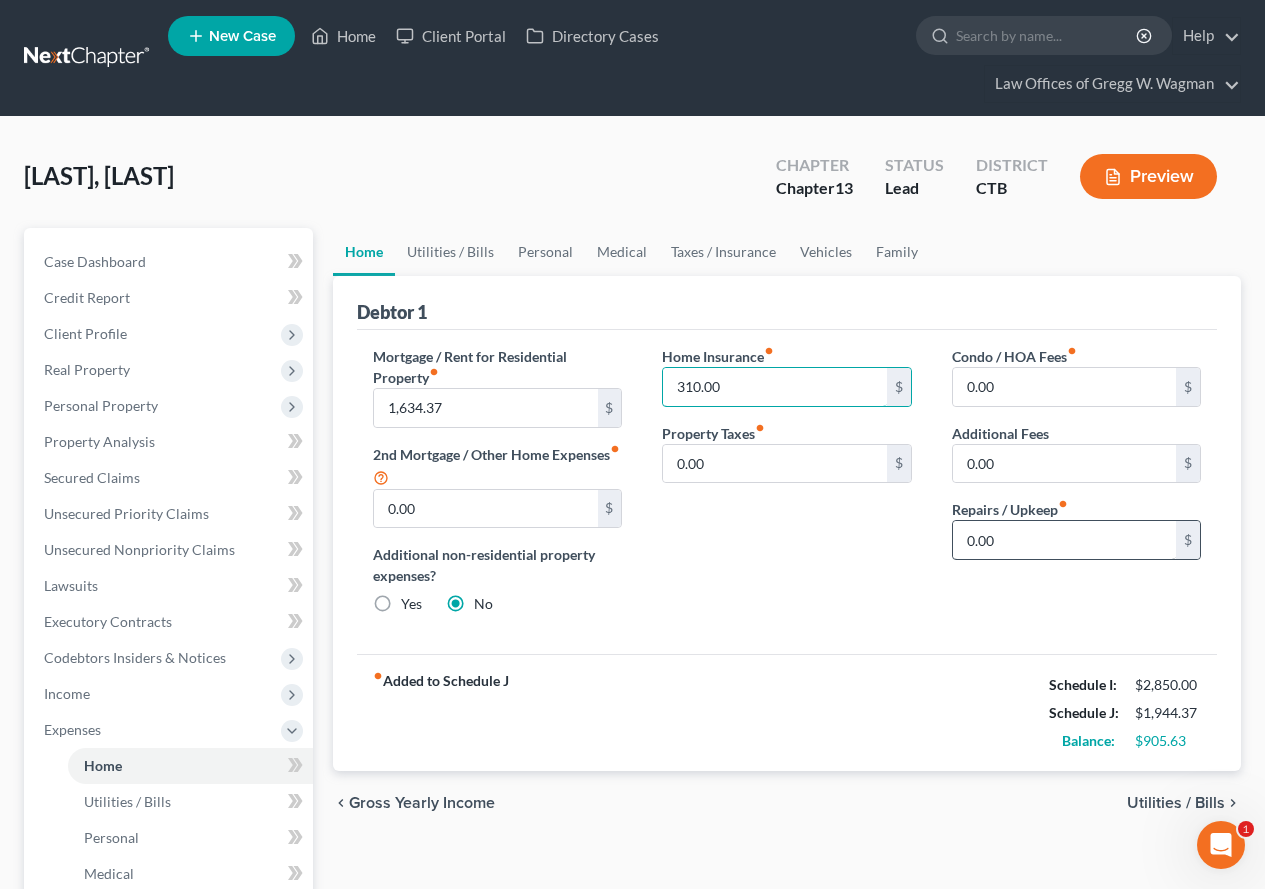 type on "310.00" 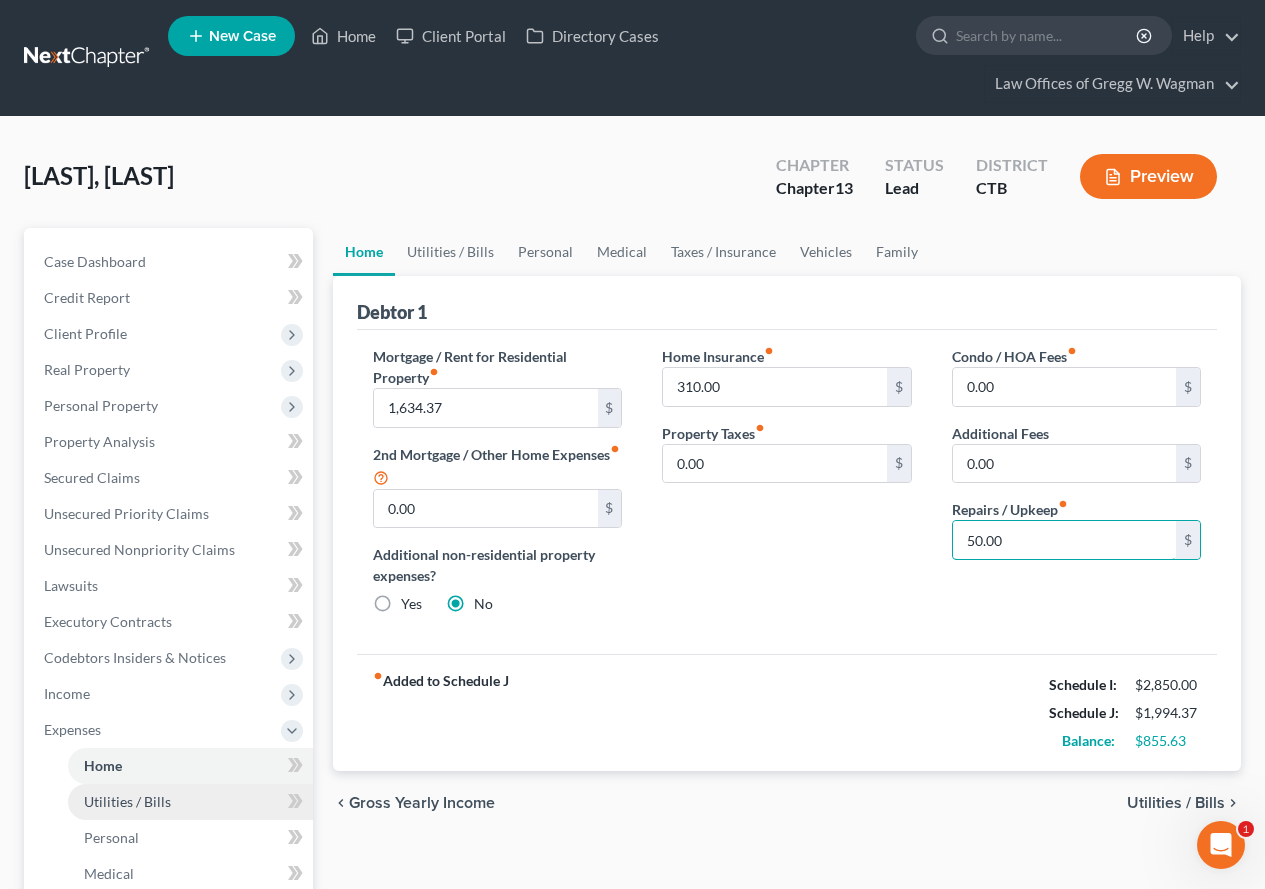 type on "50.00" 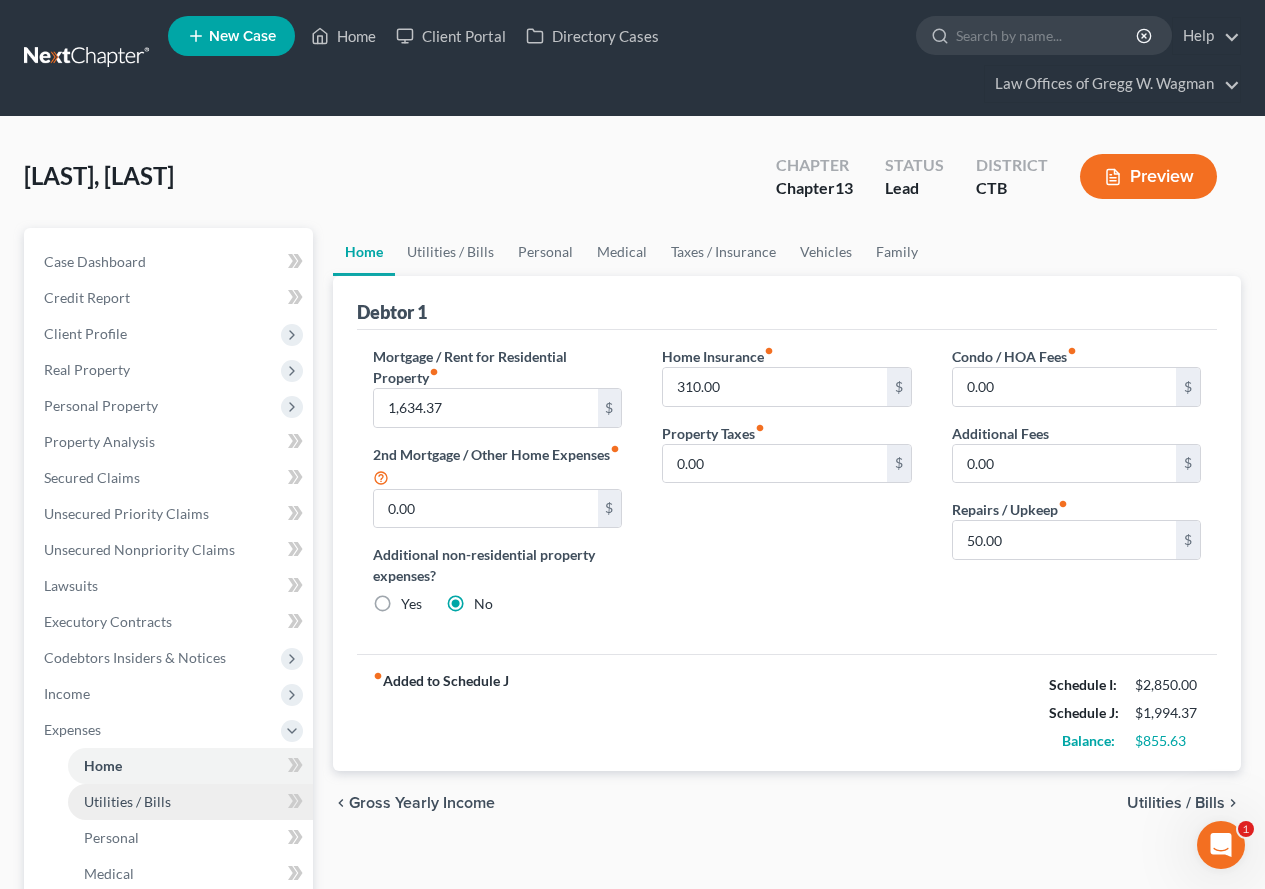click on "Utilities / Bills" at bounding box center (127, 801) 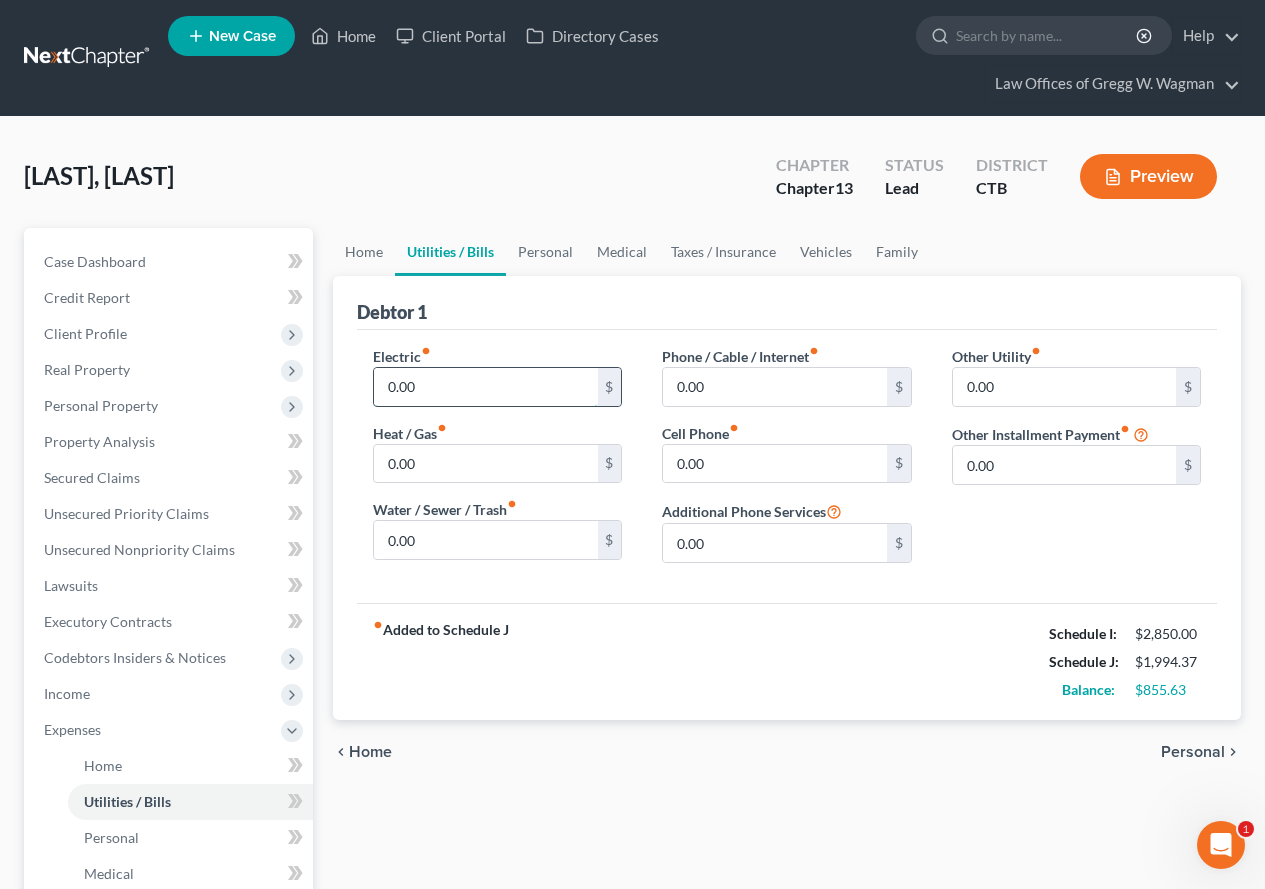 click on "0.00" at bounding box center [485, 387] 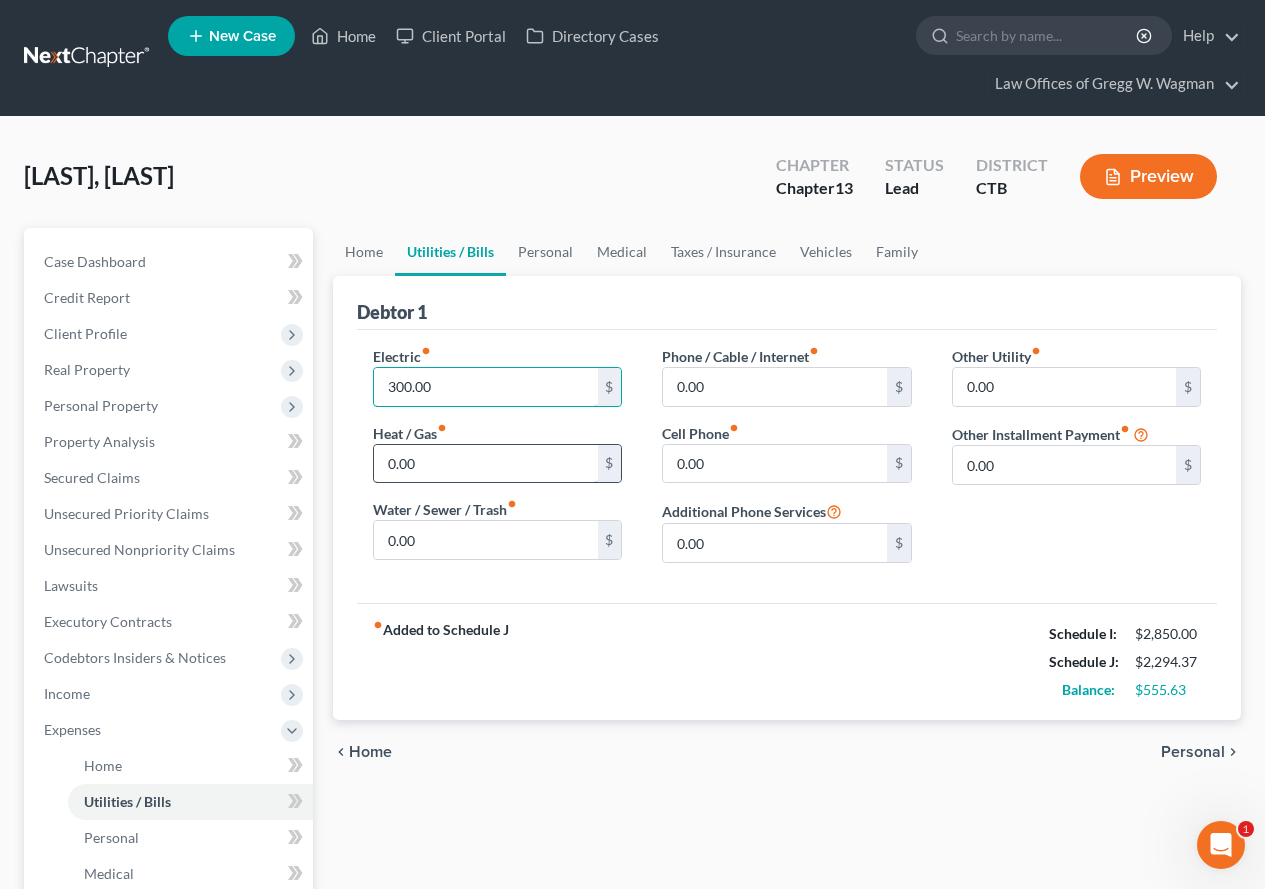 type on "300.00" 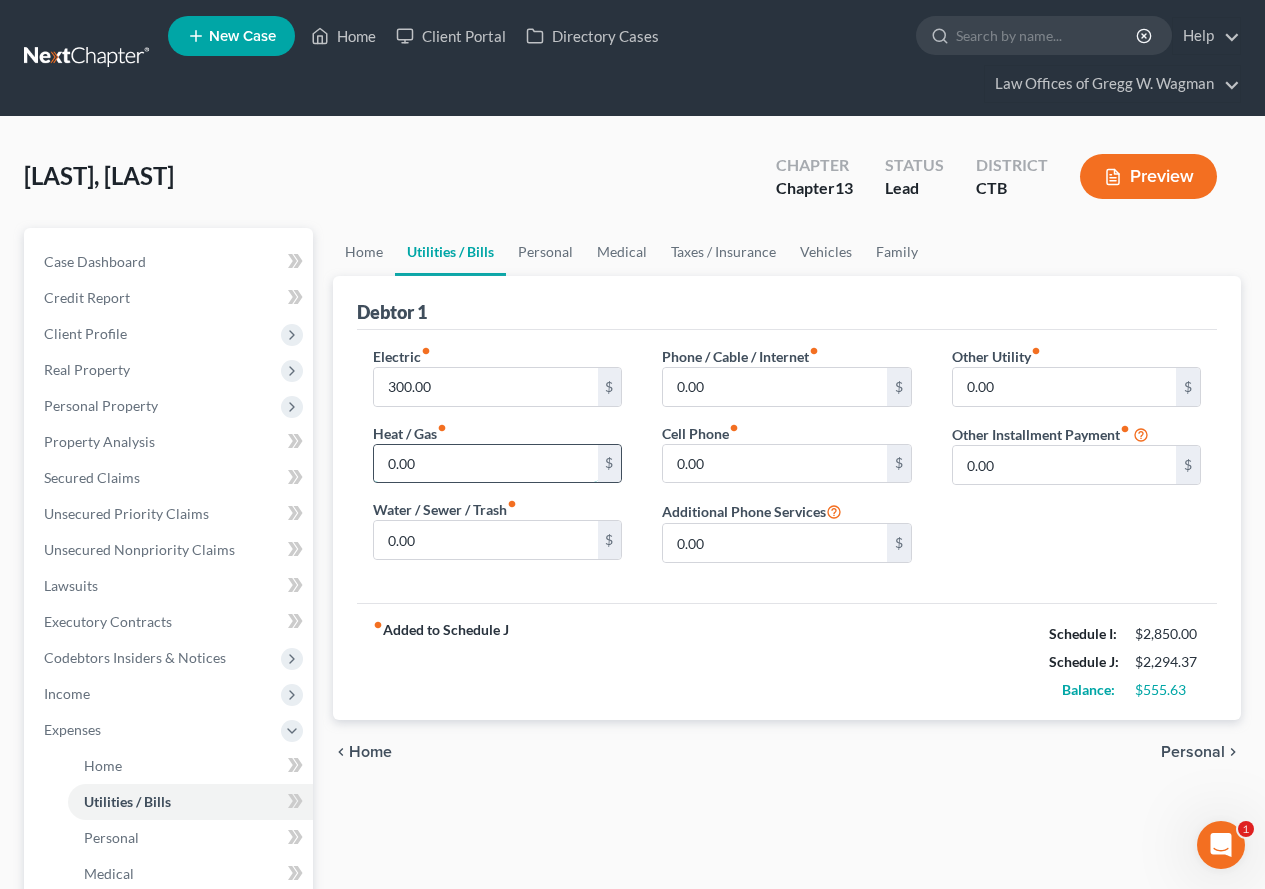 click on "0.00" at bounding box center (485, 464) 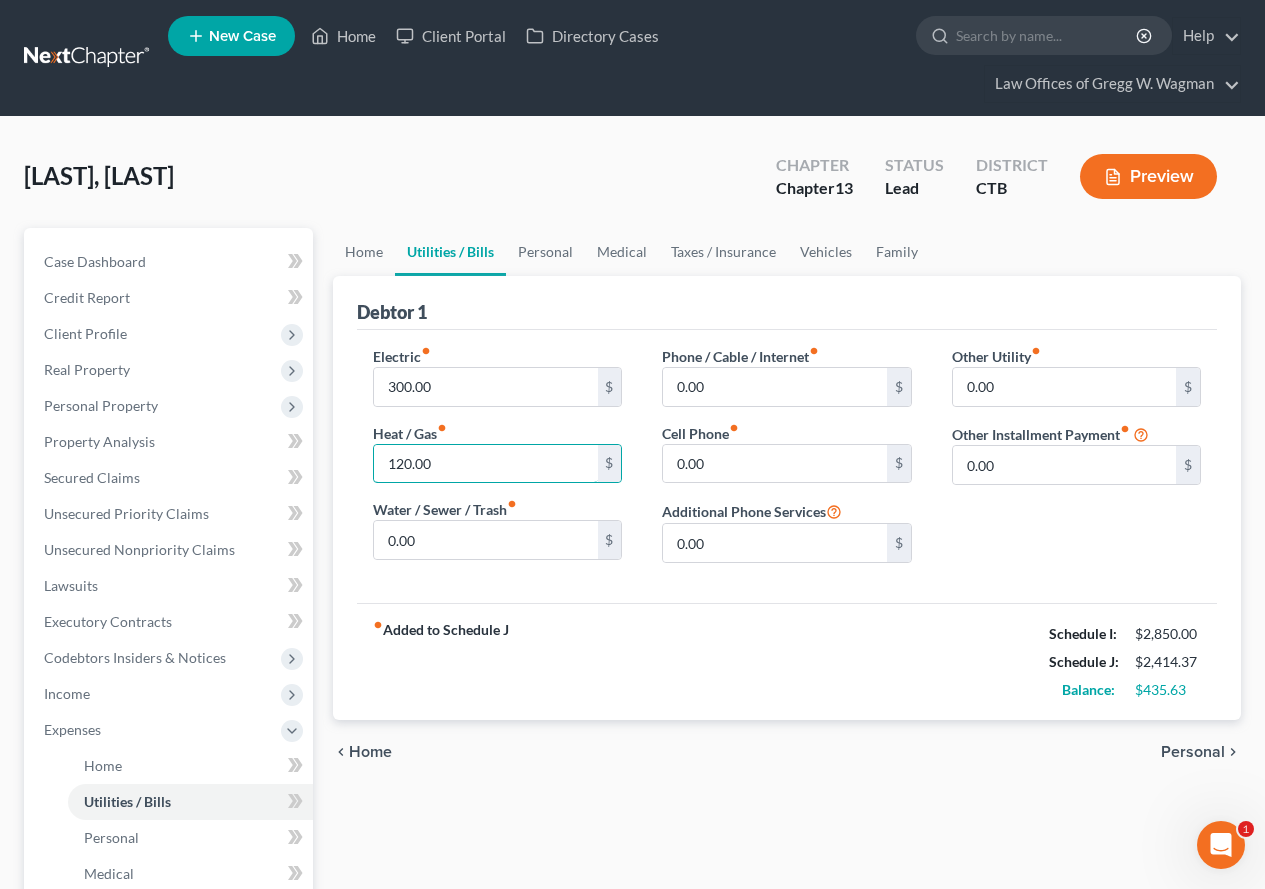 type on "120.00" 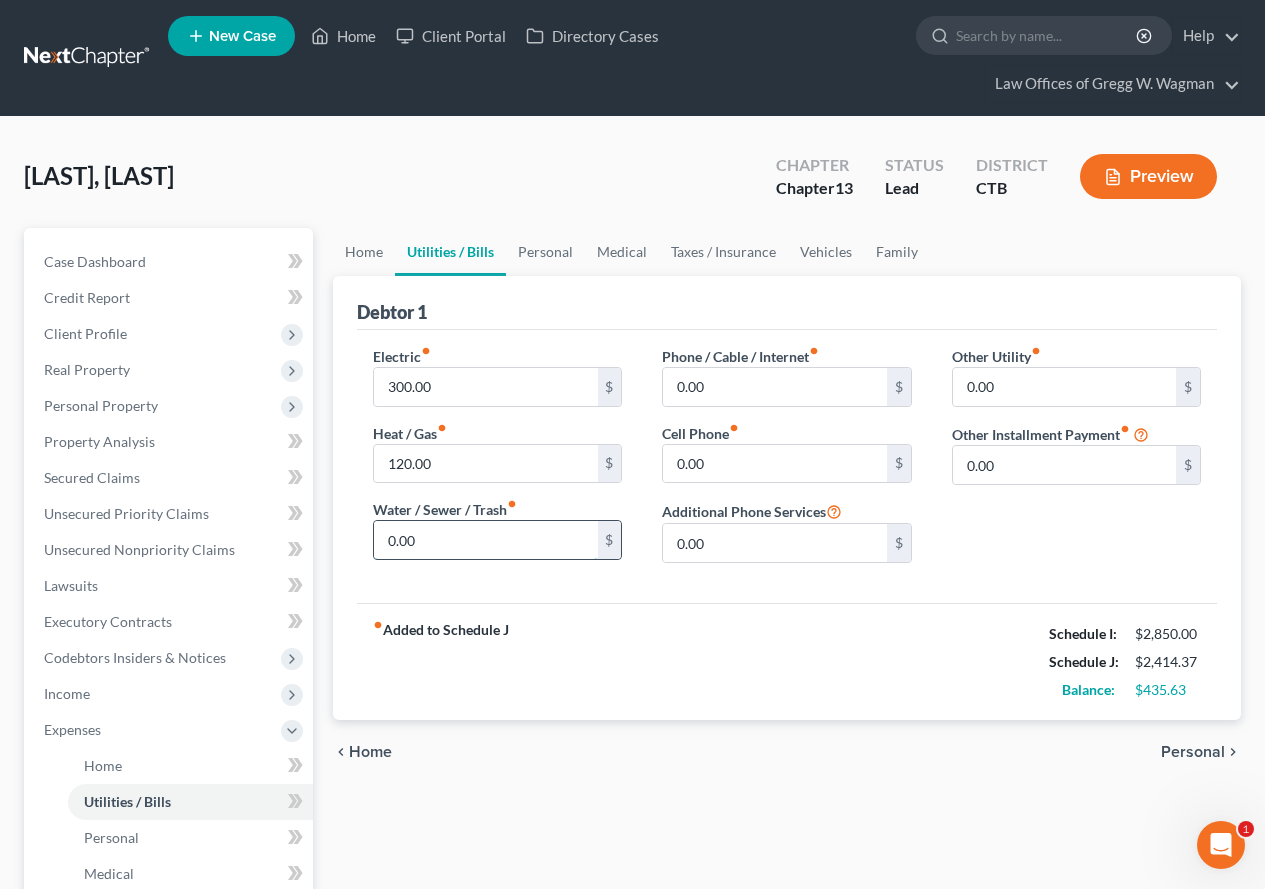 click on "0.00" at bounding box center [485, 540] 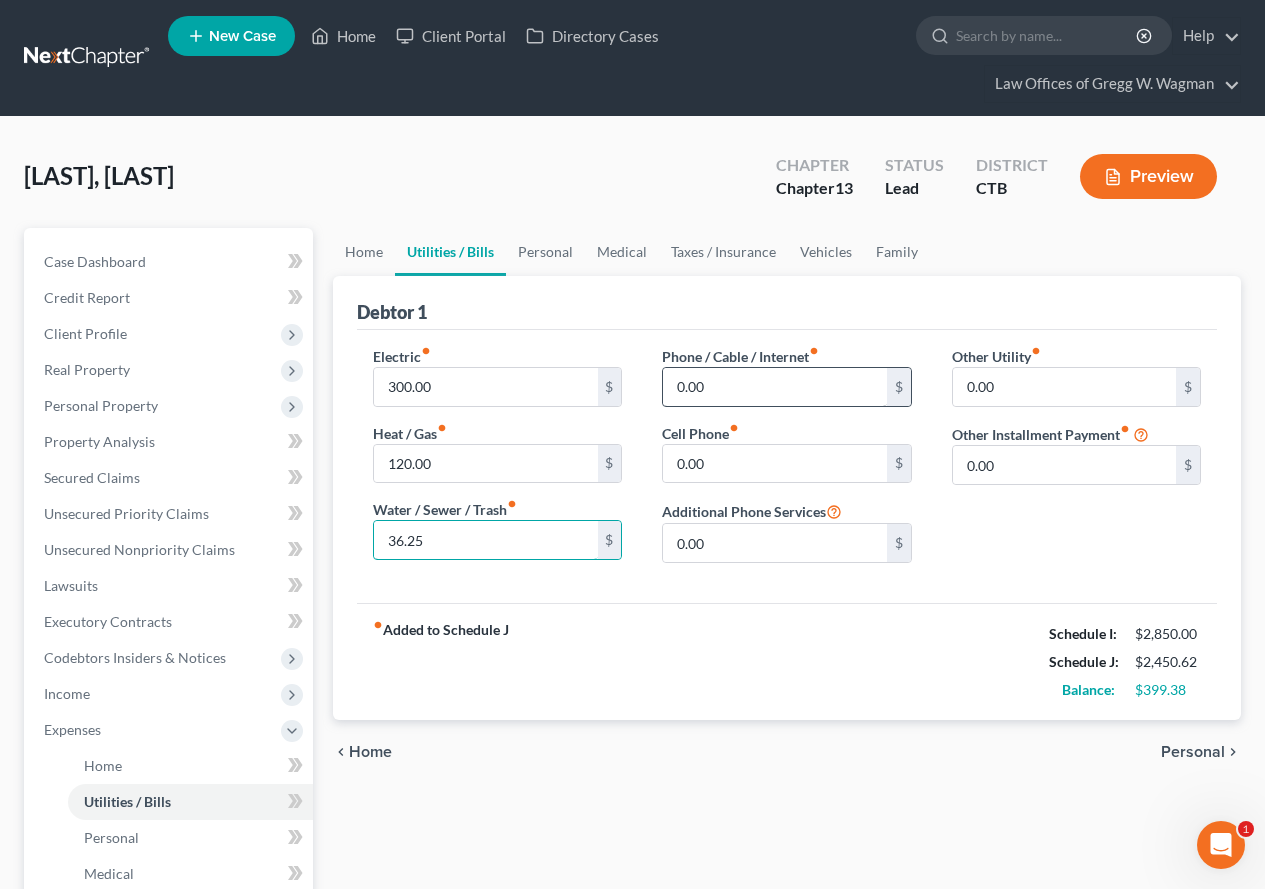 type on "36.25" 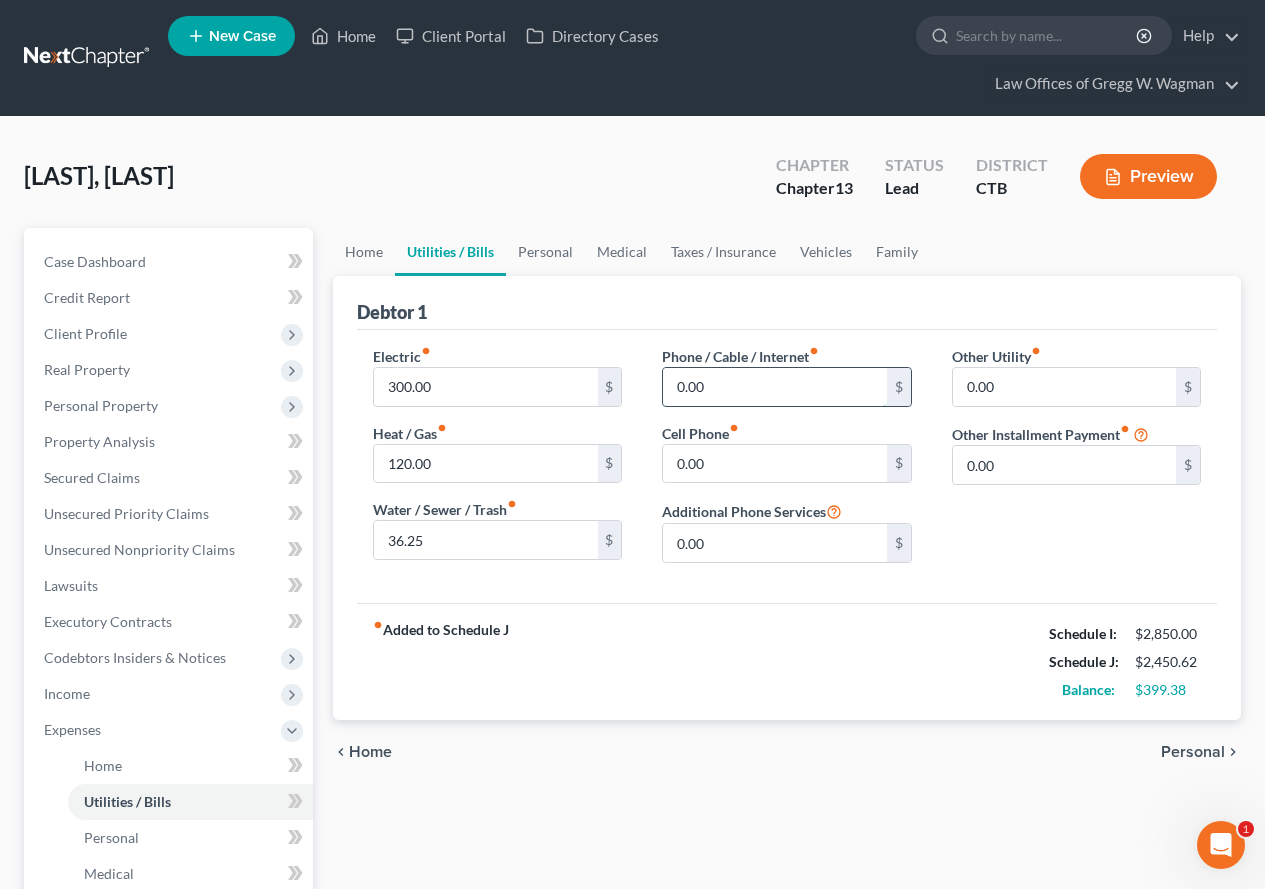 click on "0.00" at bounding box center (774, 387) 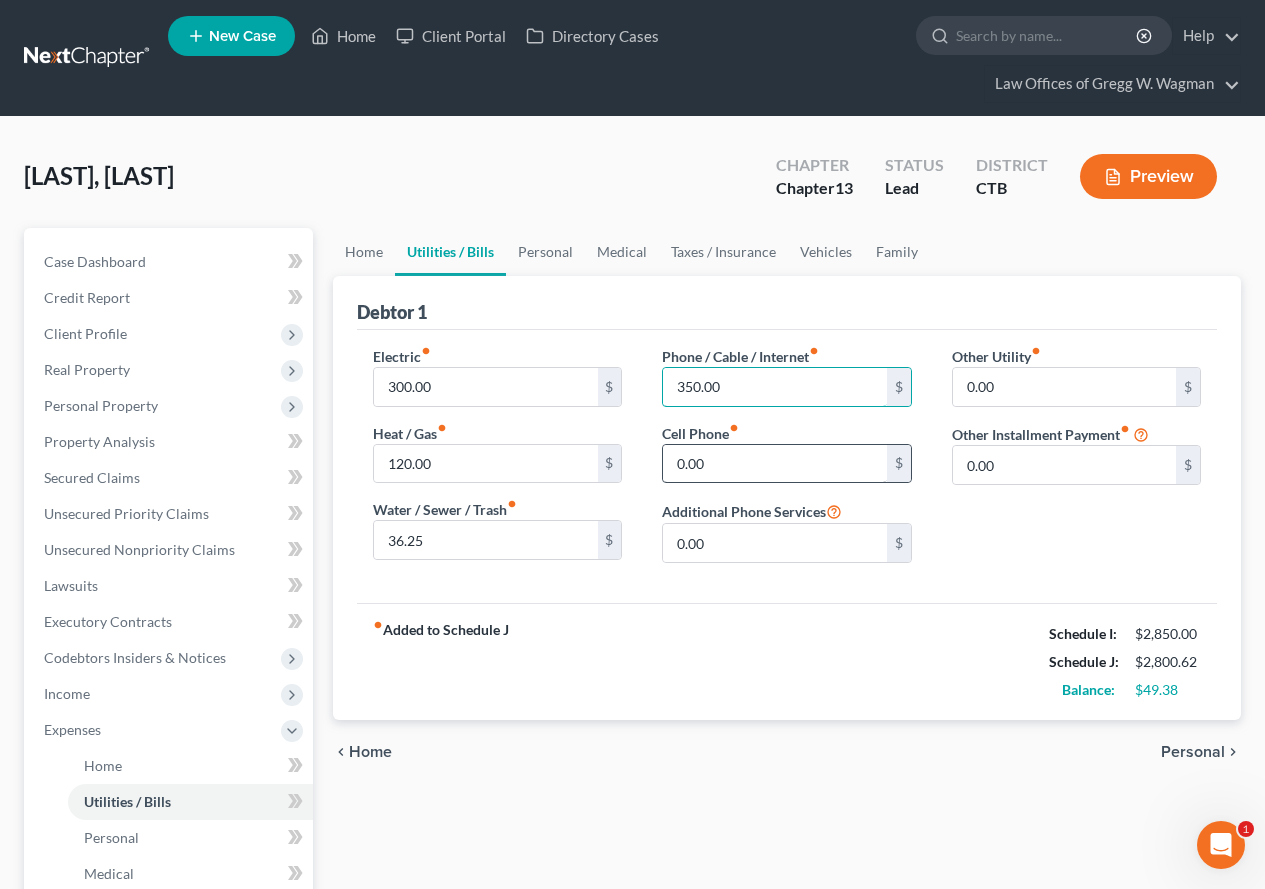 type on "350.00" 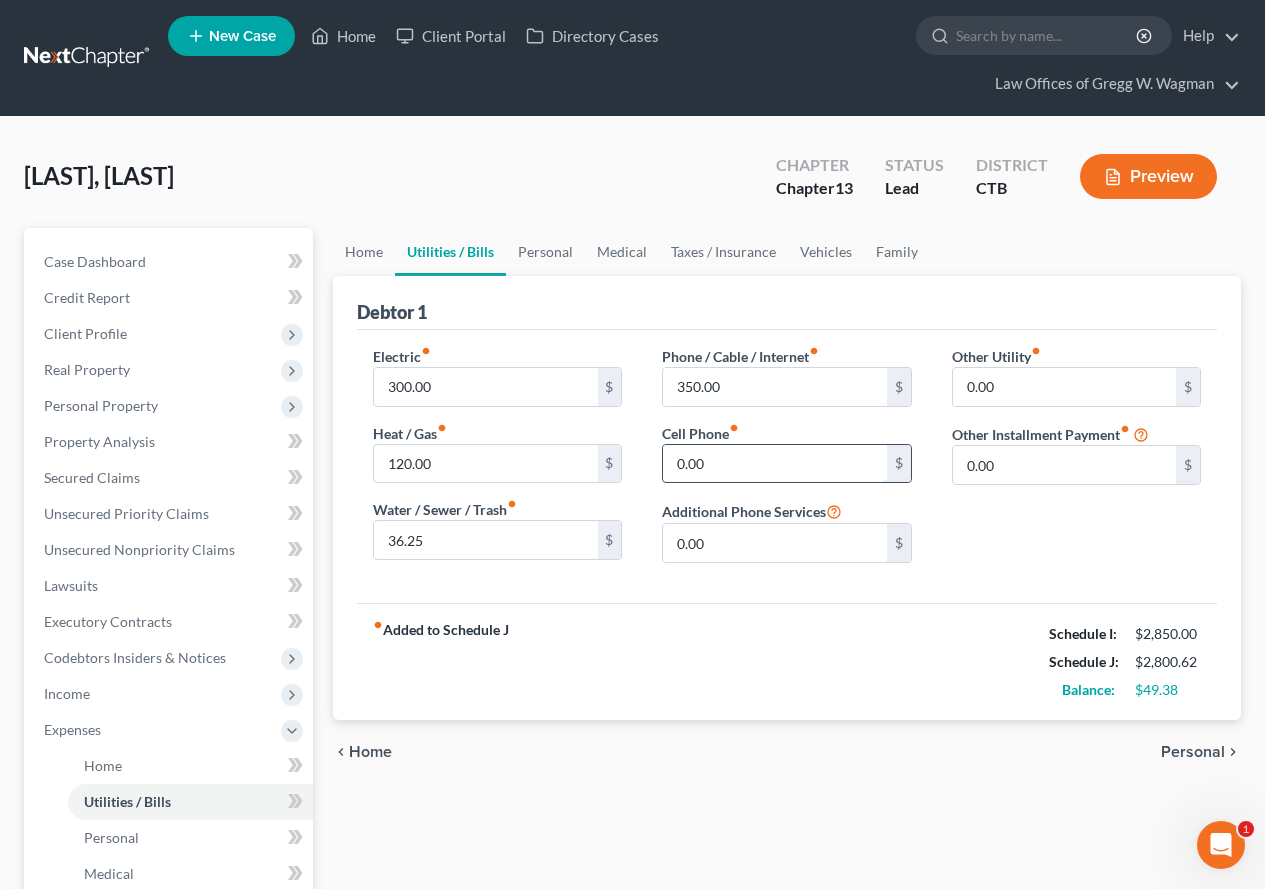 click on "0.00" at bounding box center (774, 464) 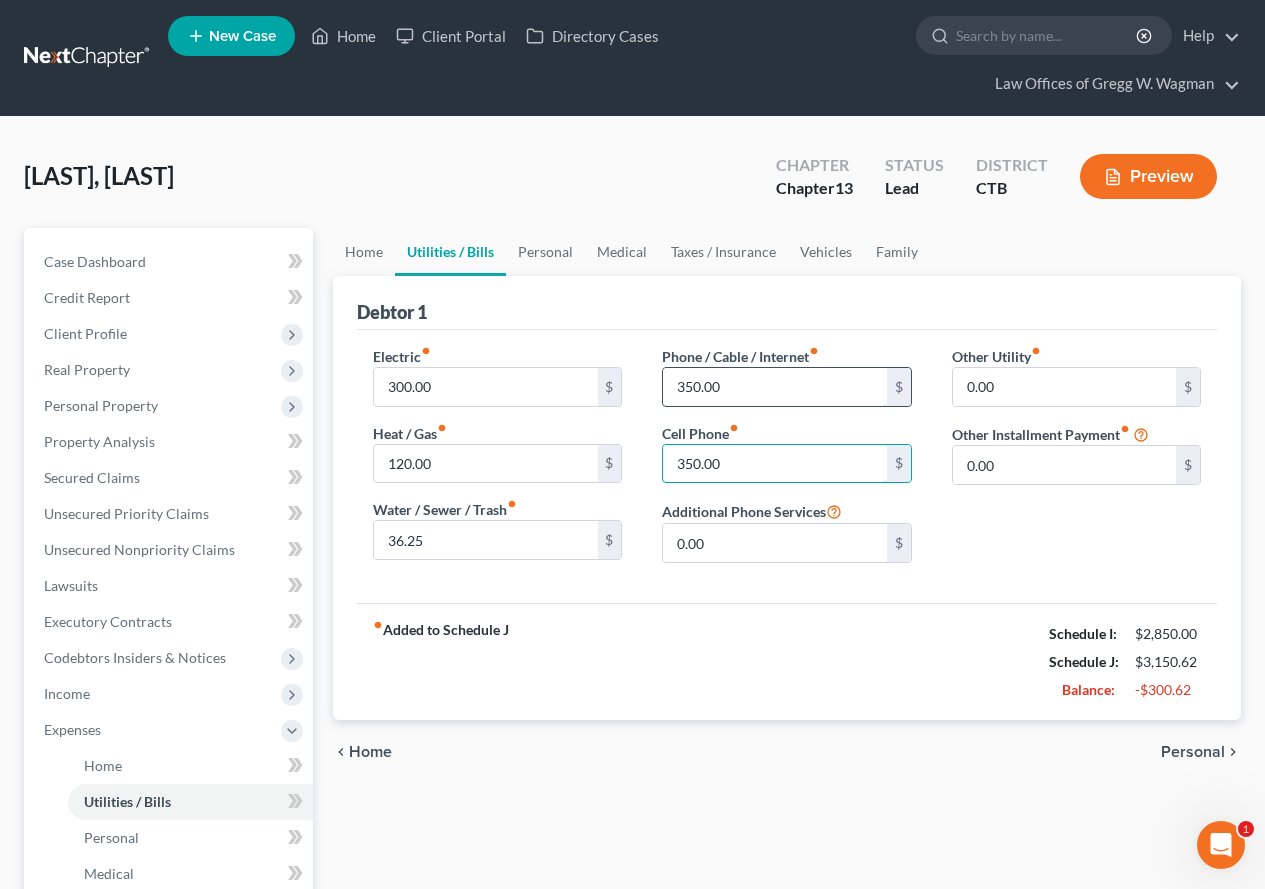 type on "350.00" 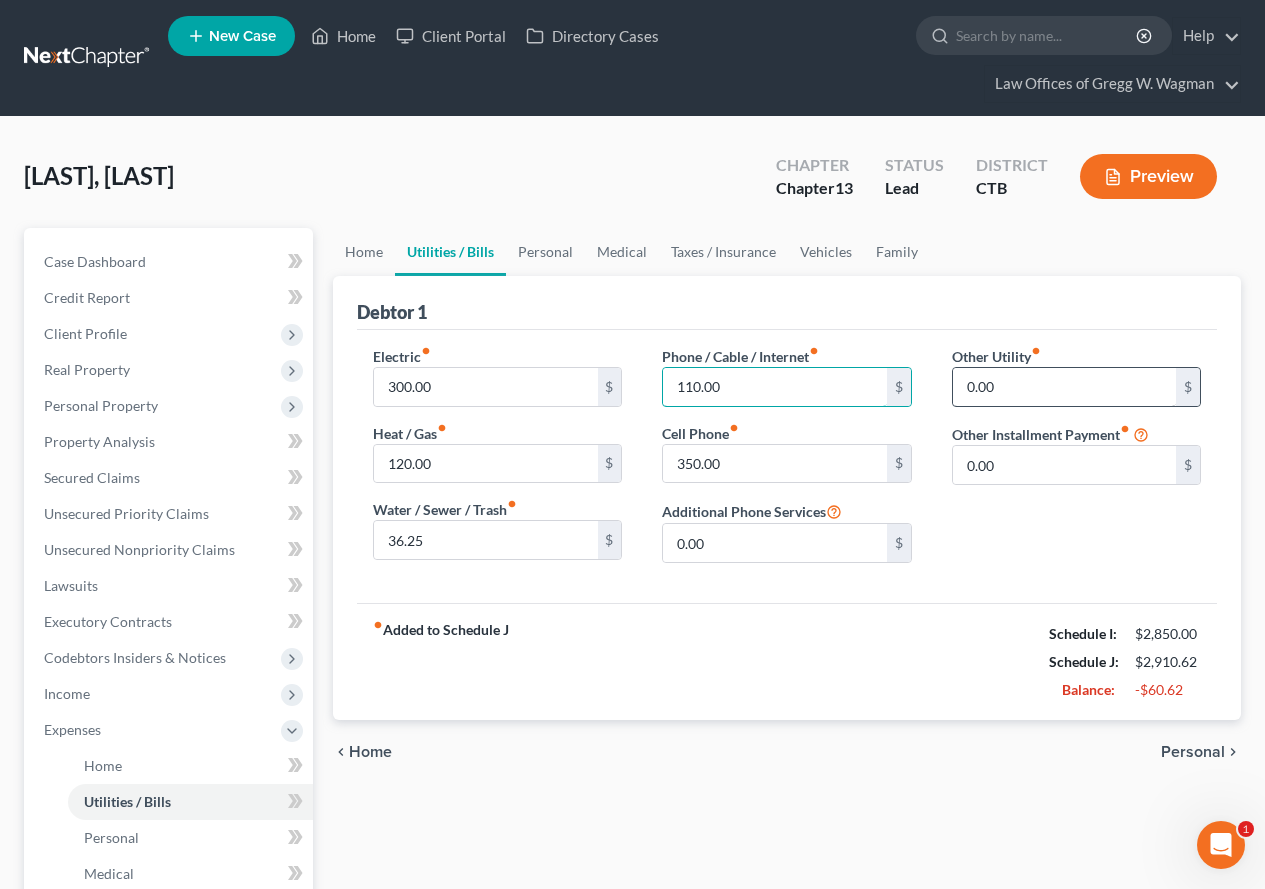 type on "110.00" 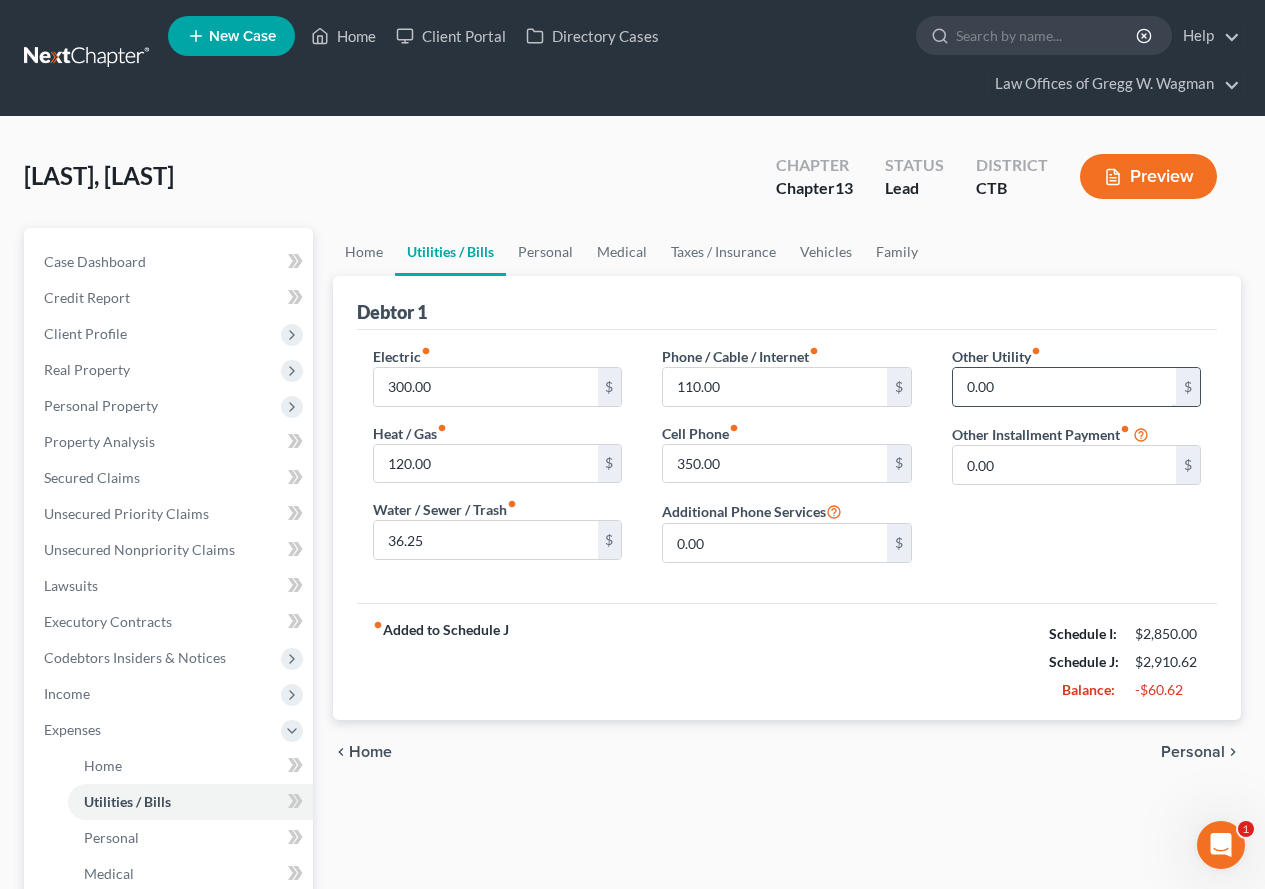 click on "0.00" at bounding box center [1064, 387] 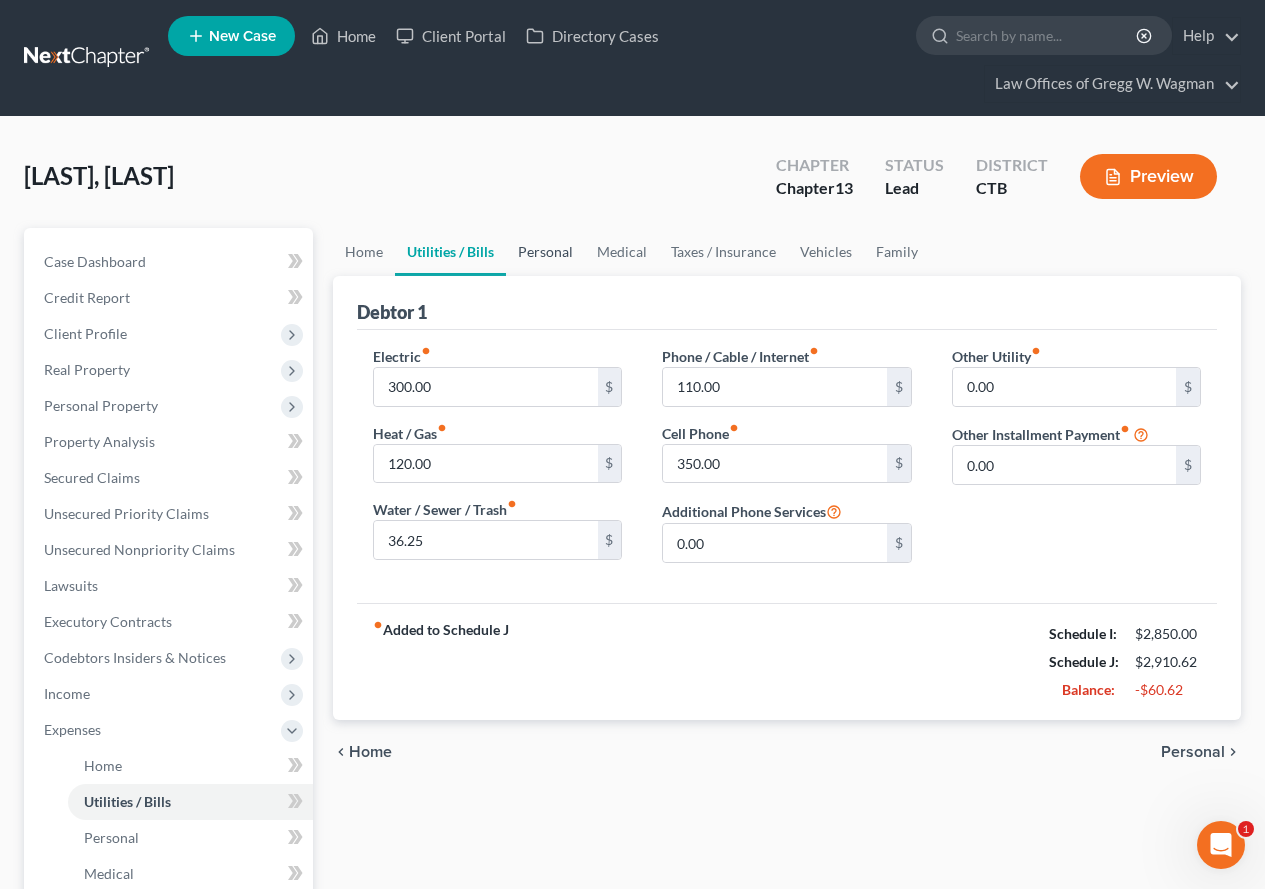 click on "Personal" at bounding box center (545, 252) 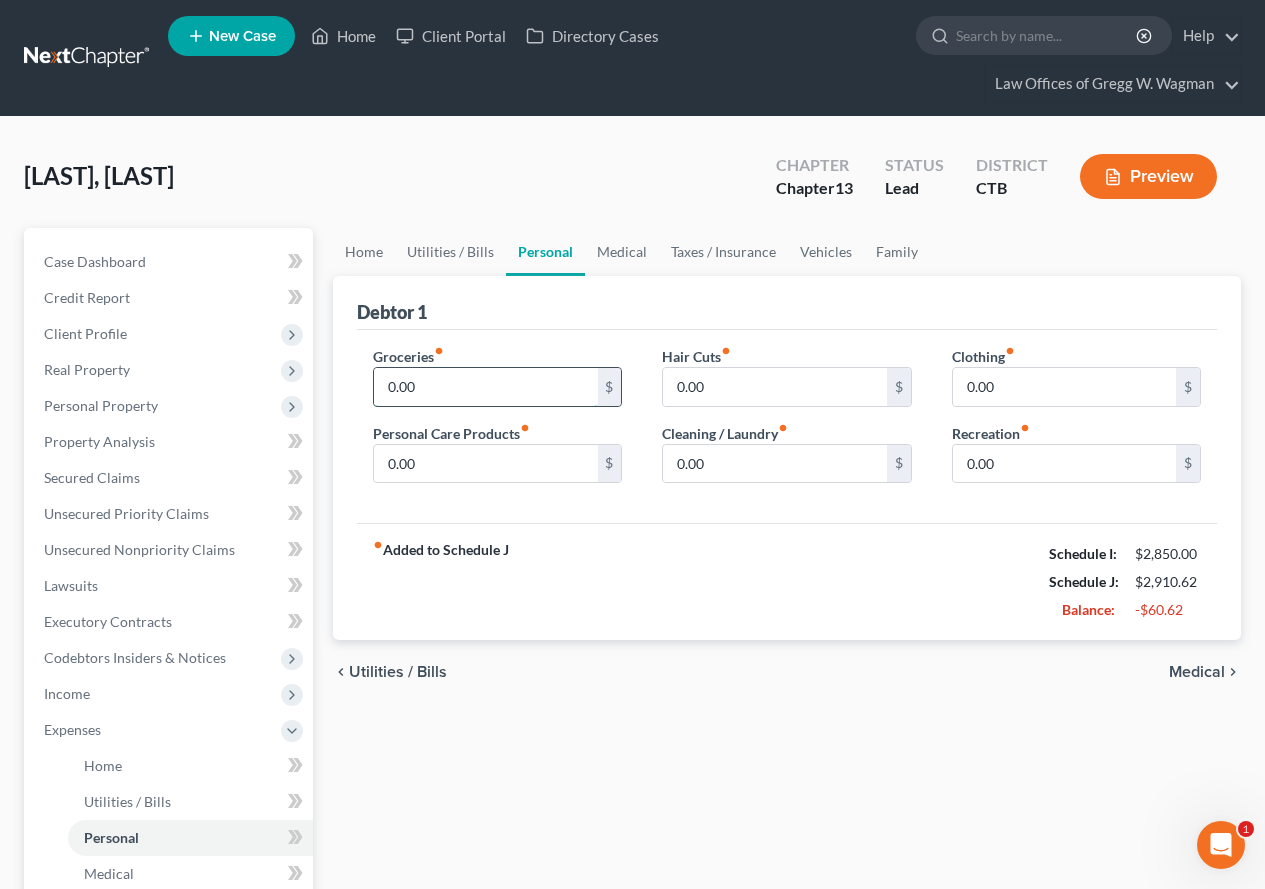 click on "0.00" at bounding box center (485, 387) 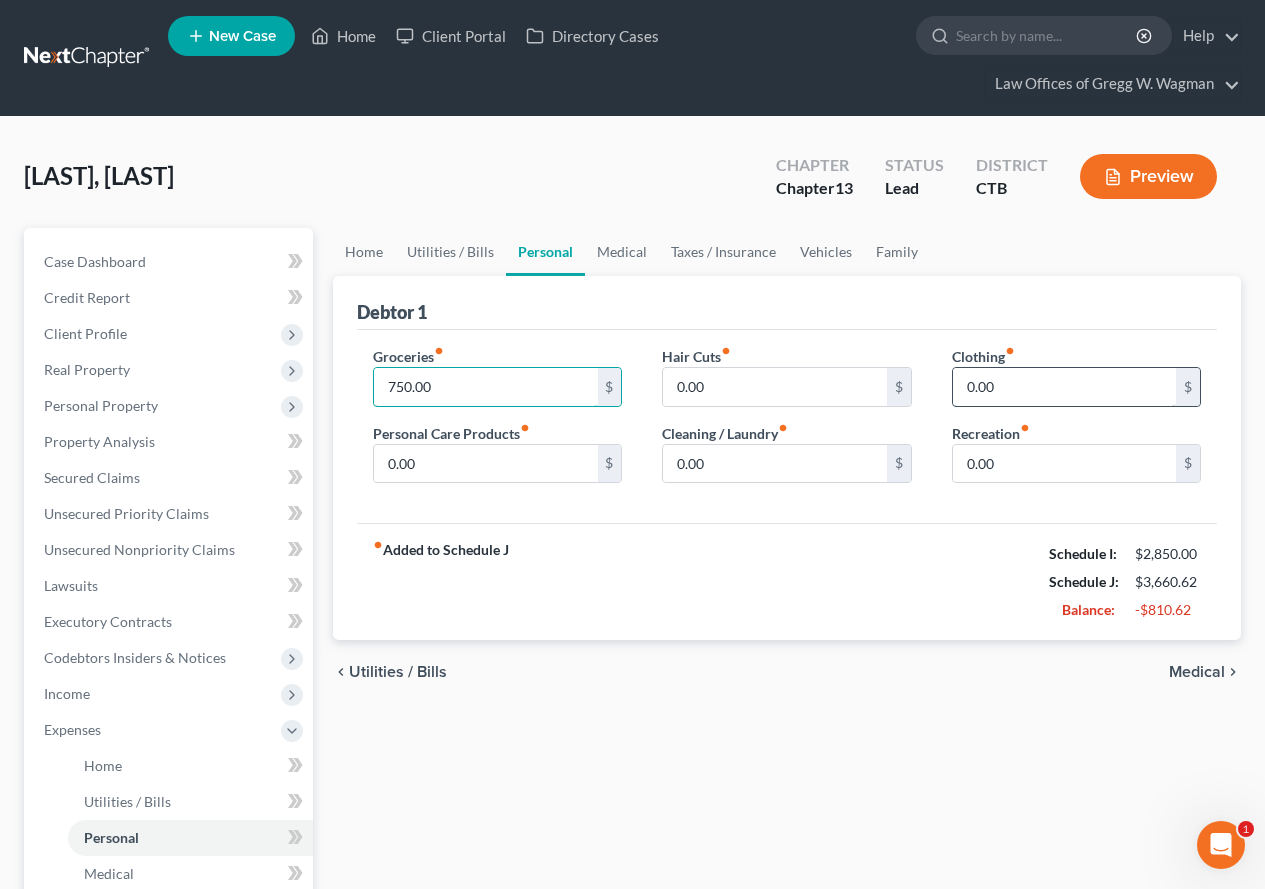 type on "750.00" 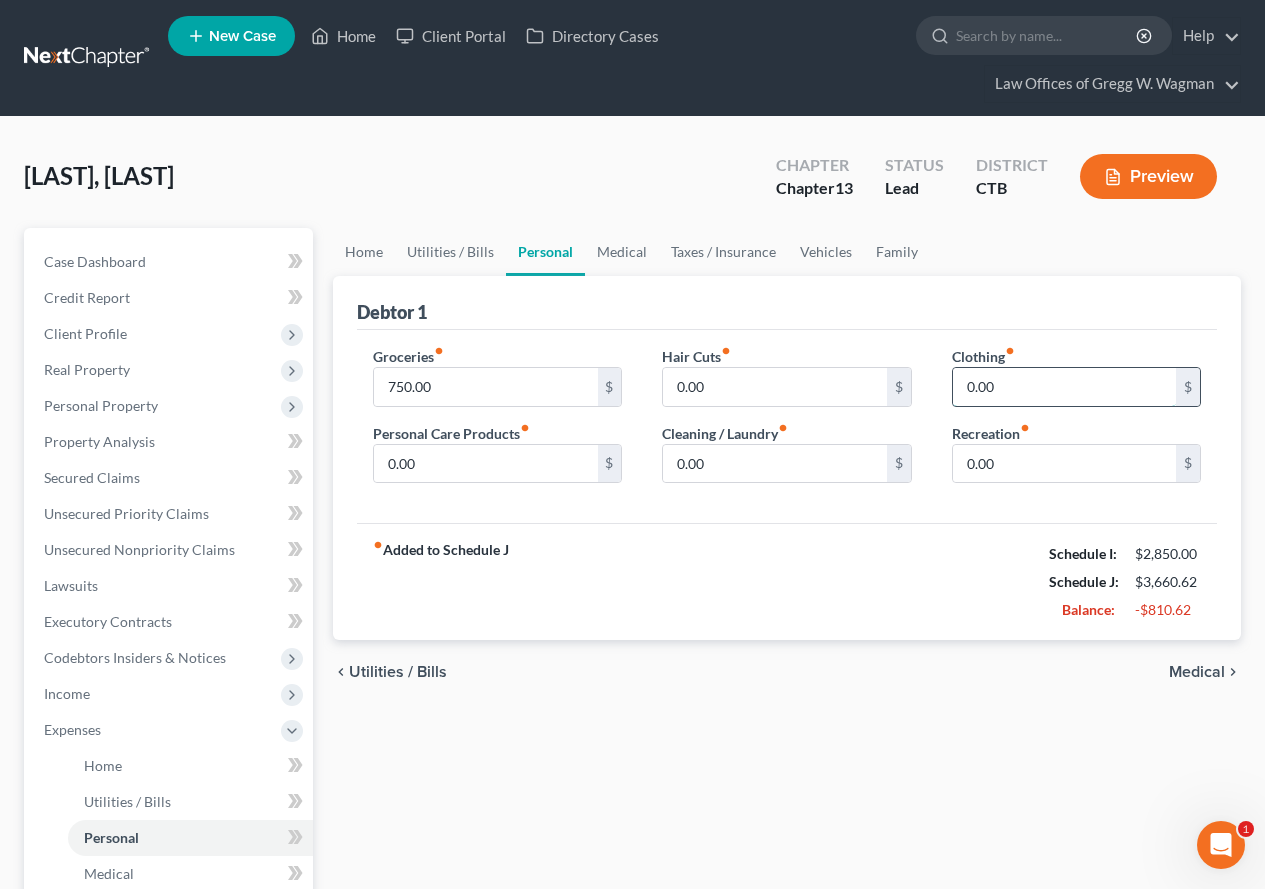 click on "0.00" at bounding box center [1064, 387] 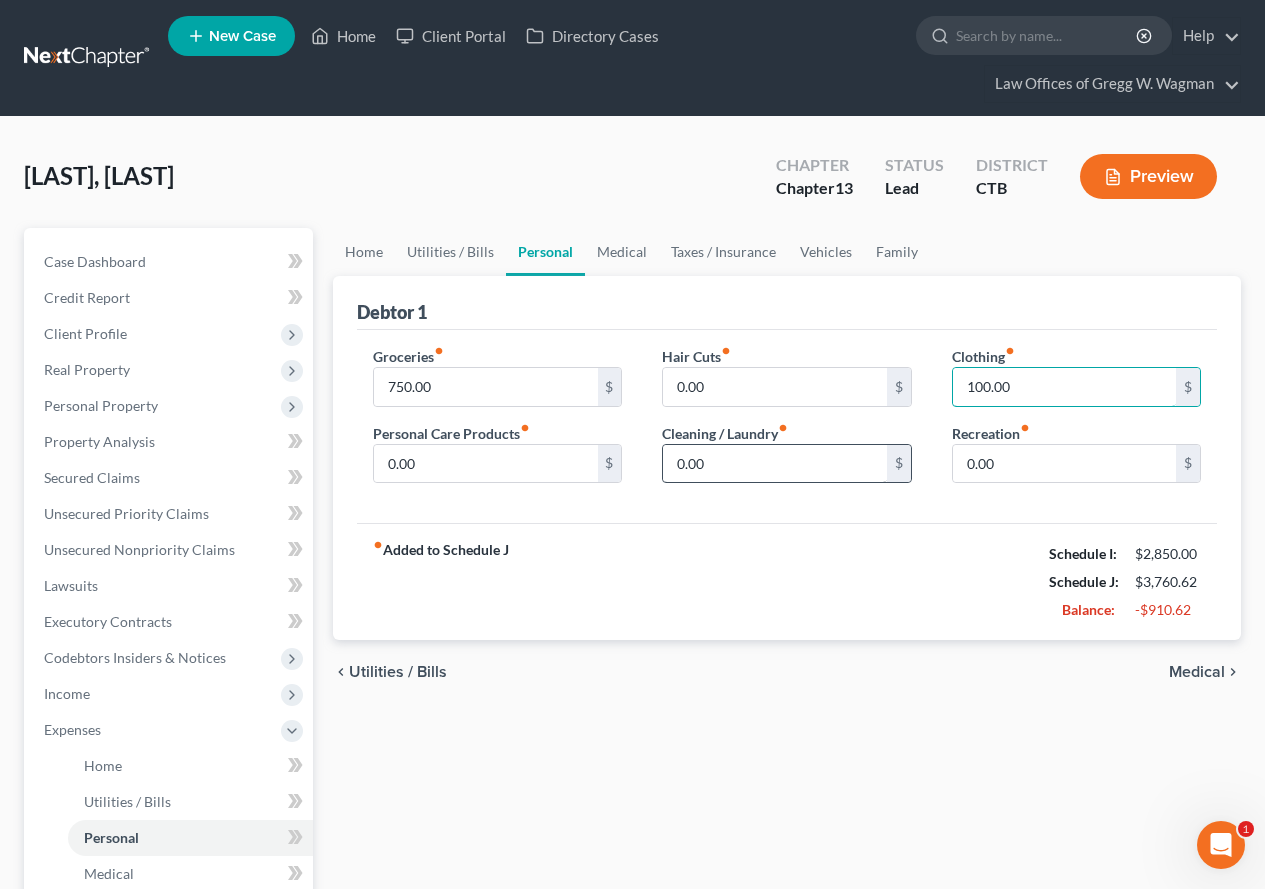 type on "100.00" 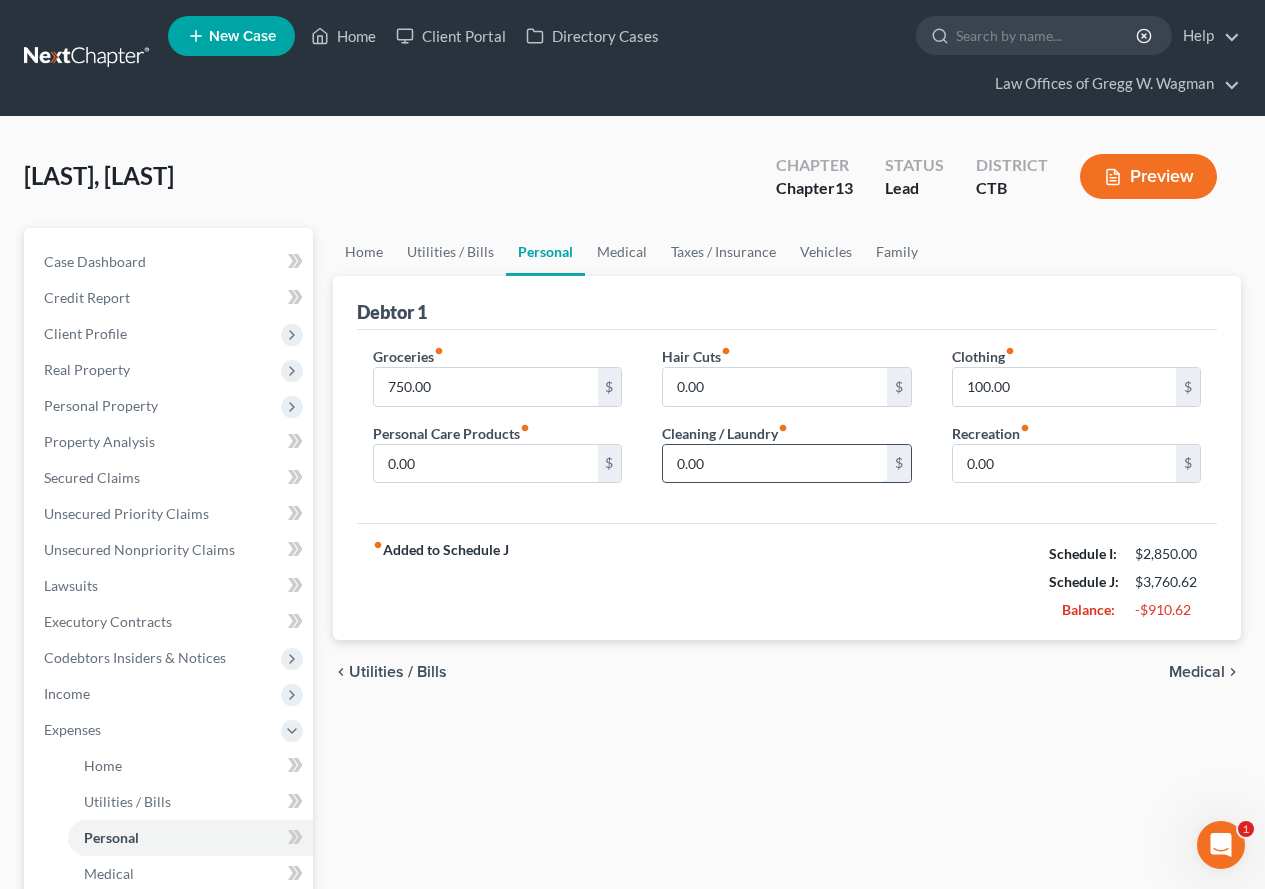 click on "0.00" at bounding box center (774, 464) 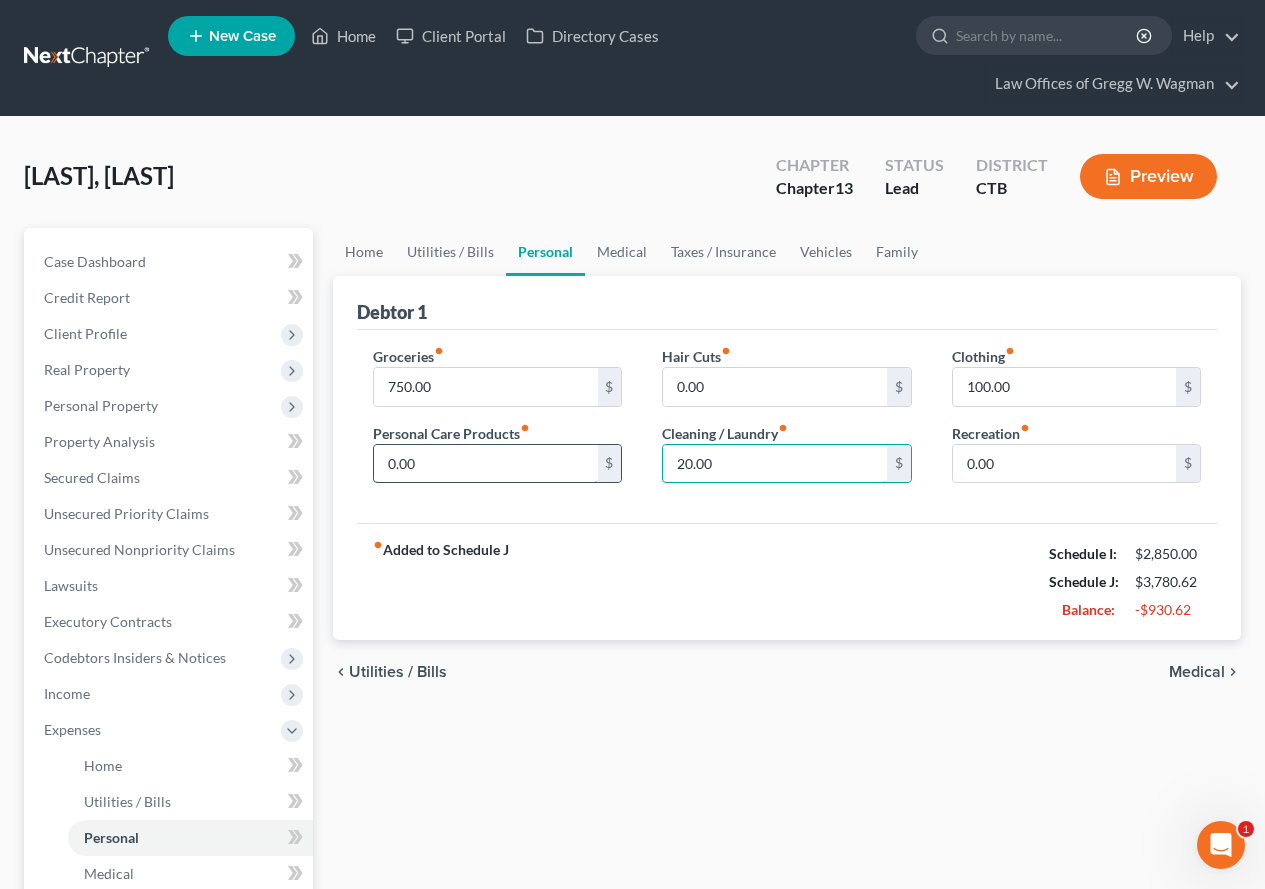 type on "20.00" 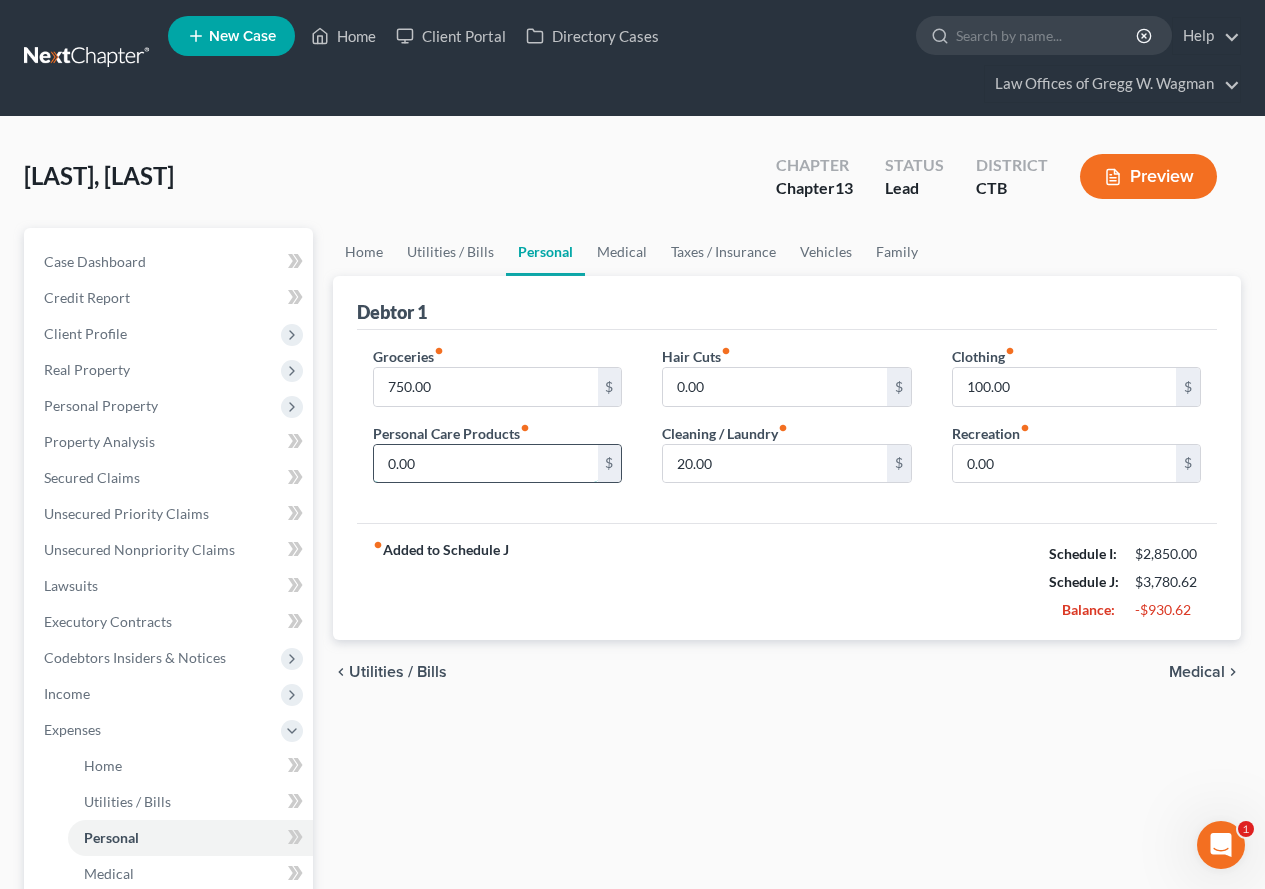 click on "0.00" at bounding box center (485, 464) 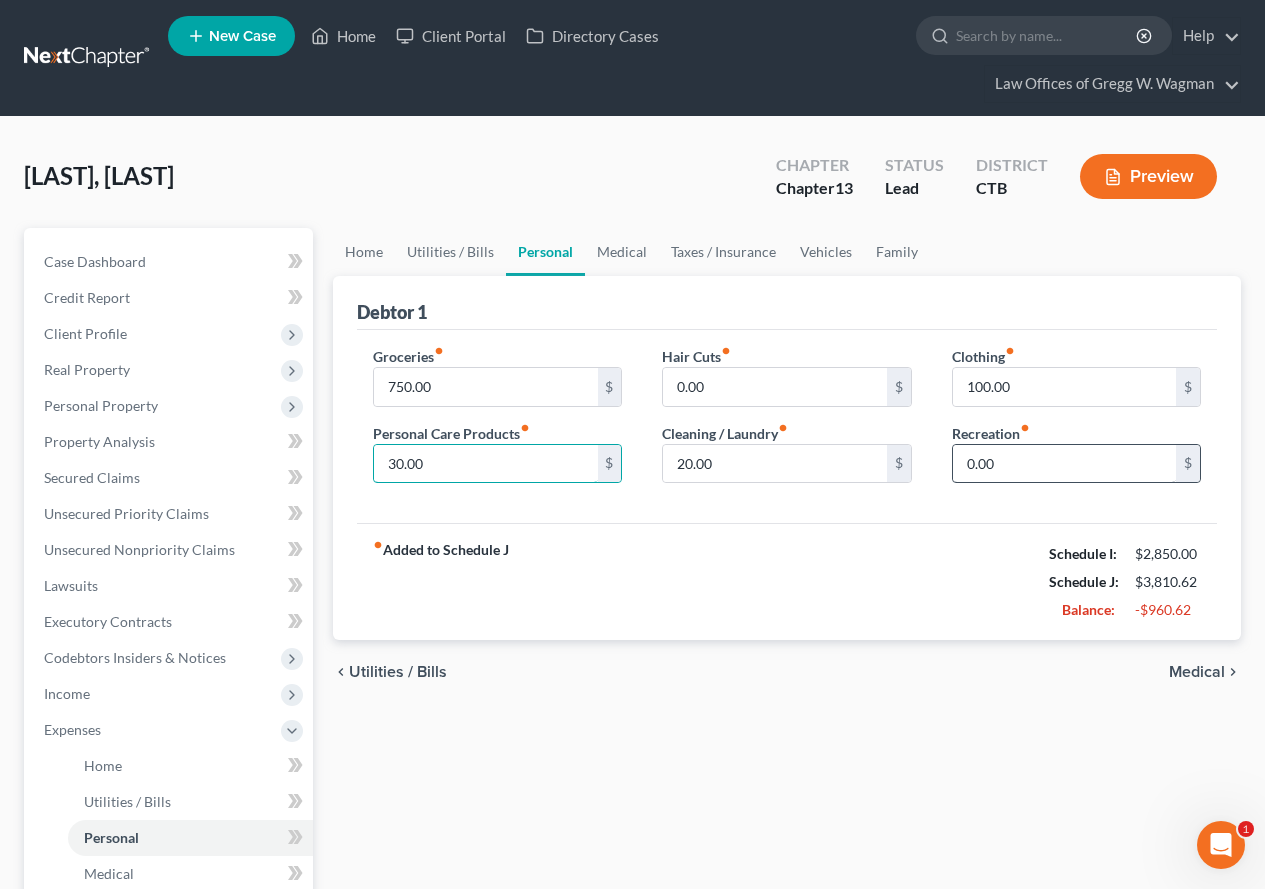type on "30.00" 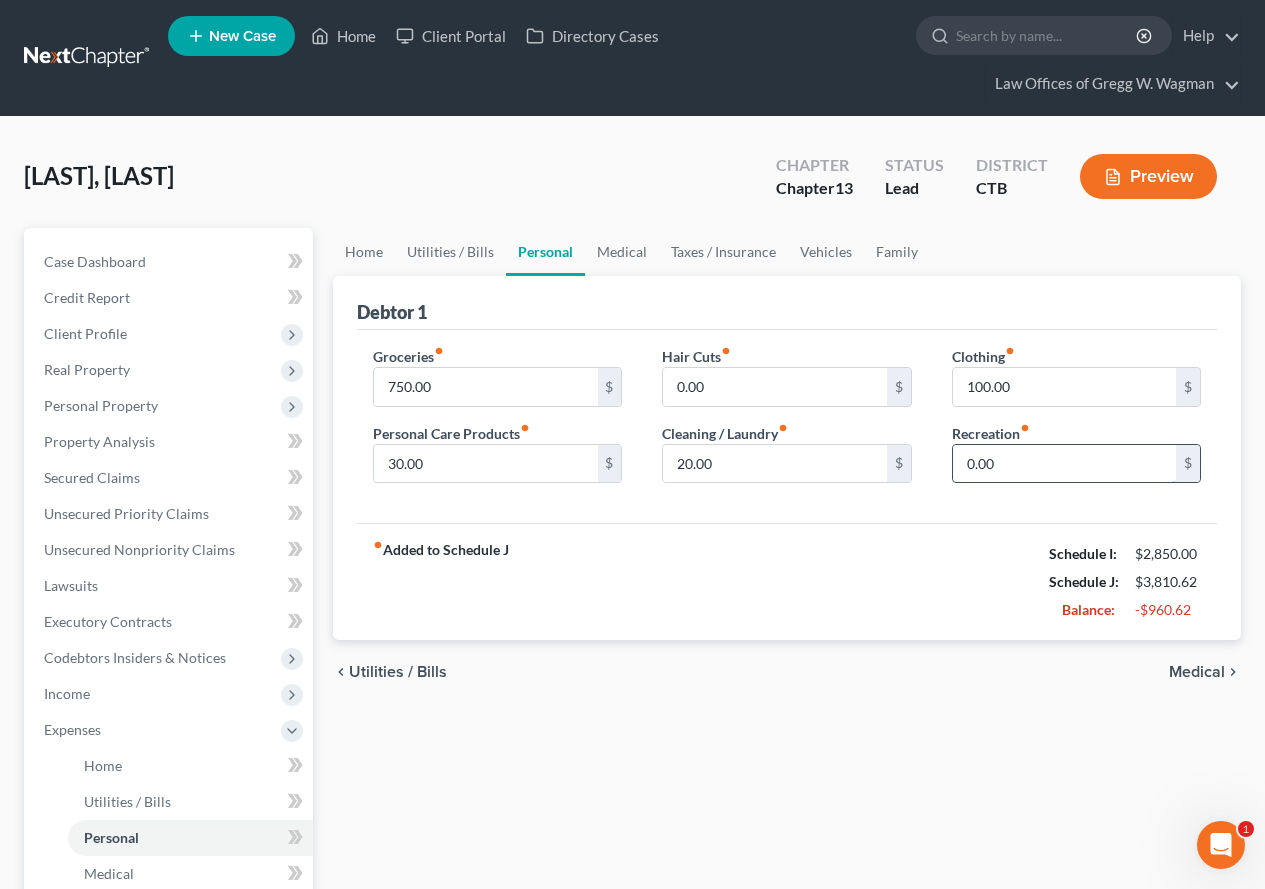 click on "0.00" at bounding box center [1064, 464] 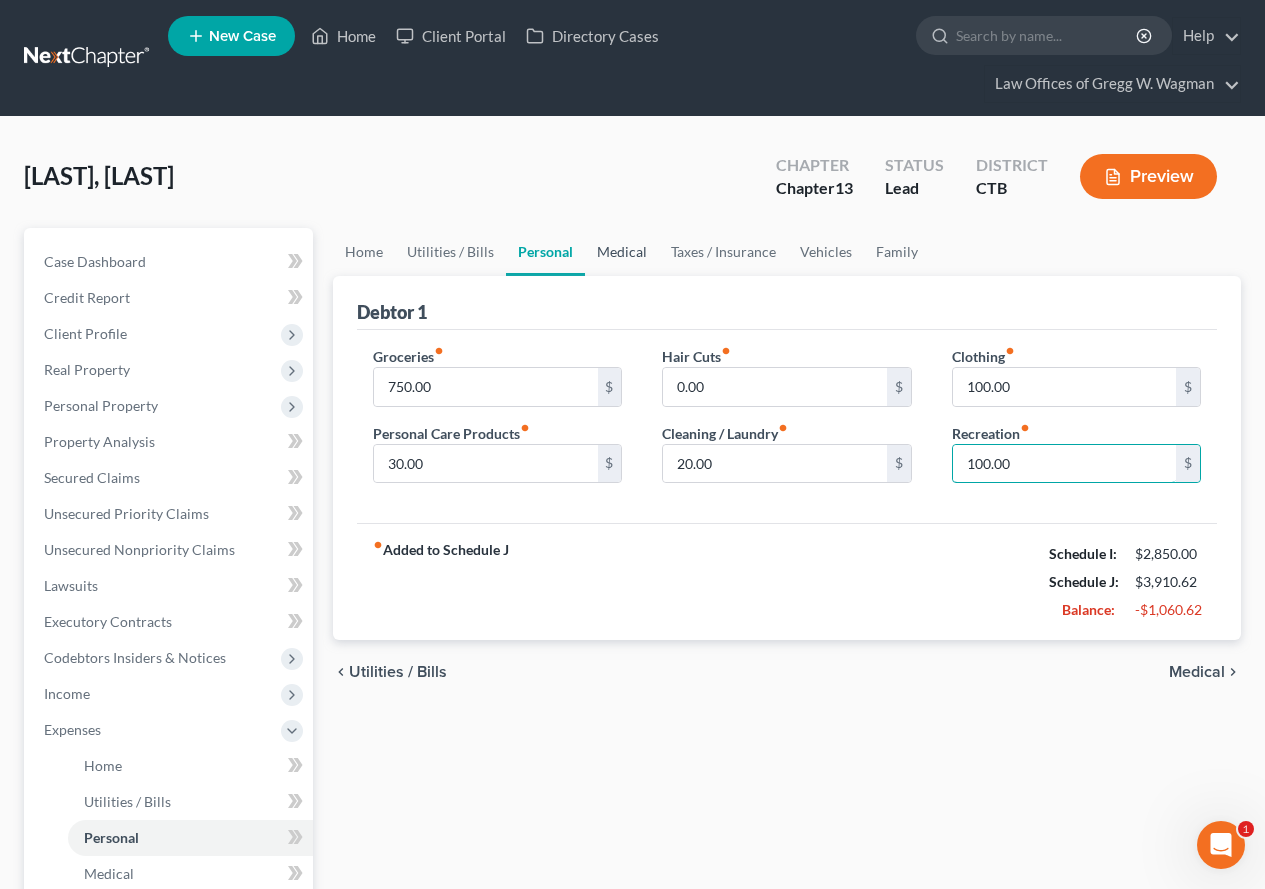 type on "100.00" 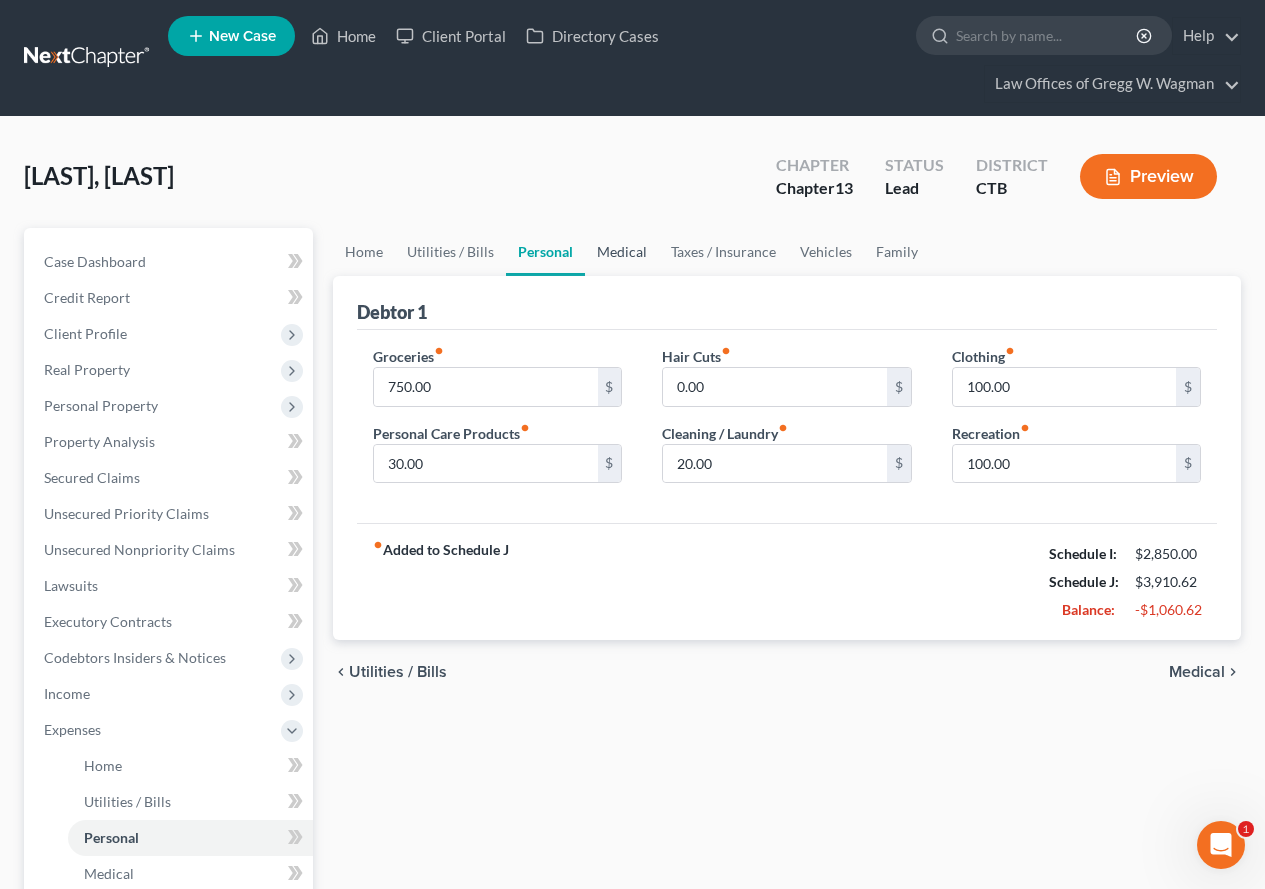 click on "Medical" at bounding box center [622, 252] 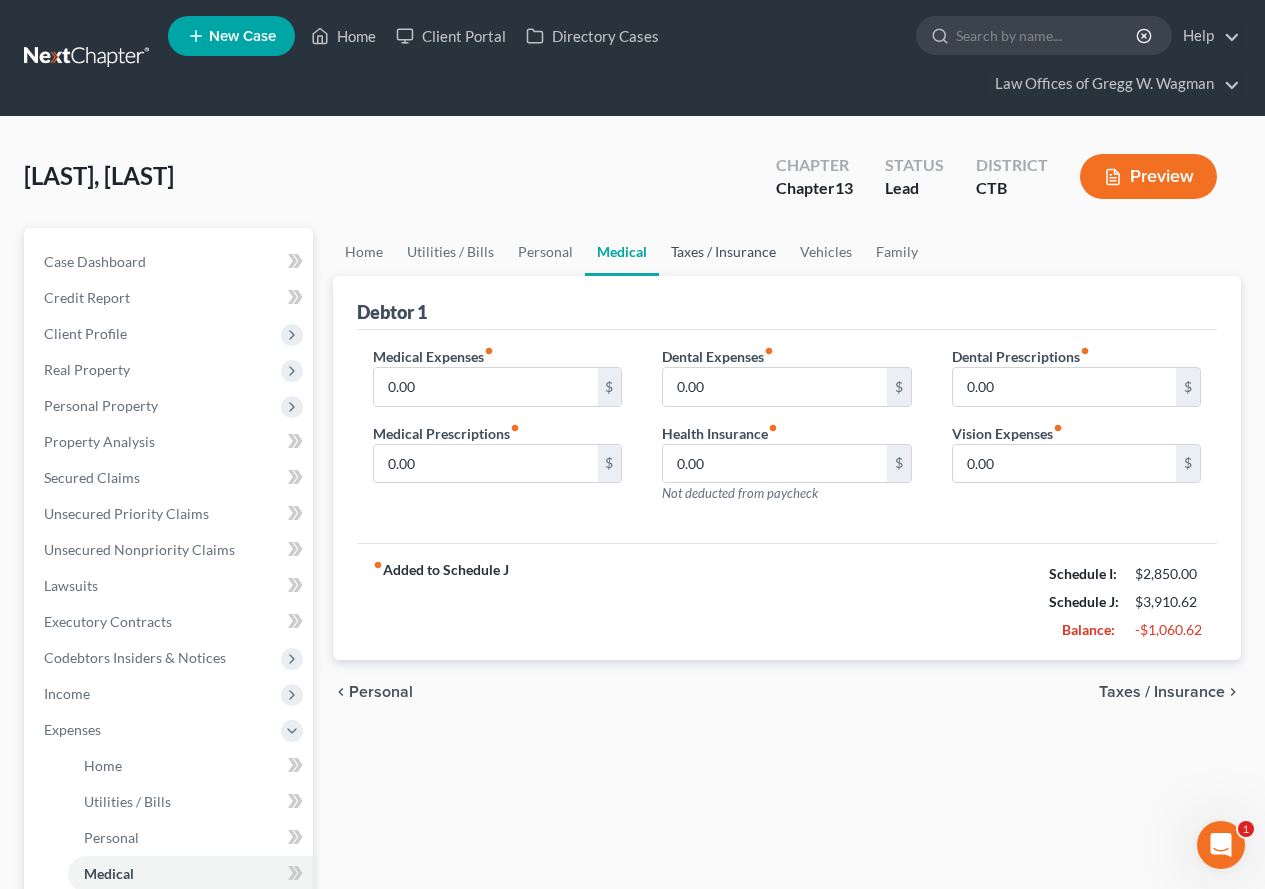 click on "Taxes / Insurance" at bounding box center (723, 252) 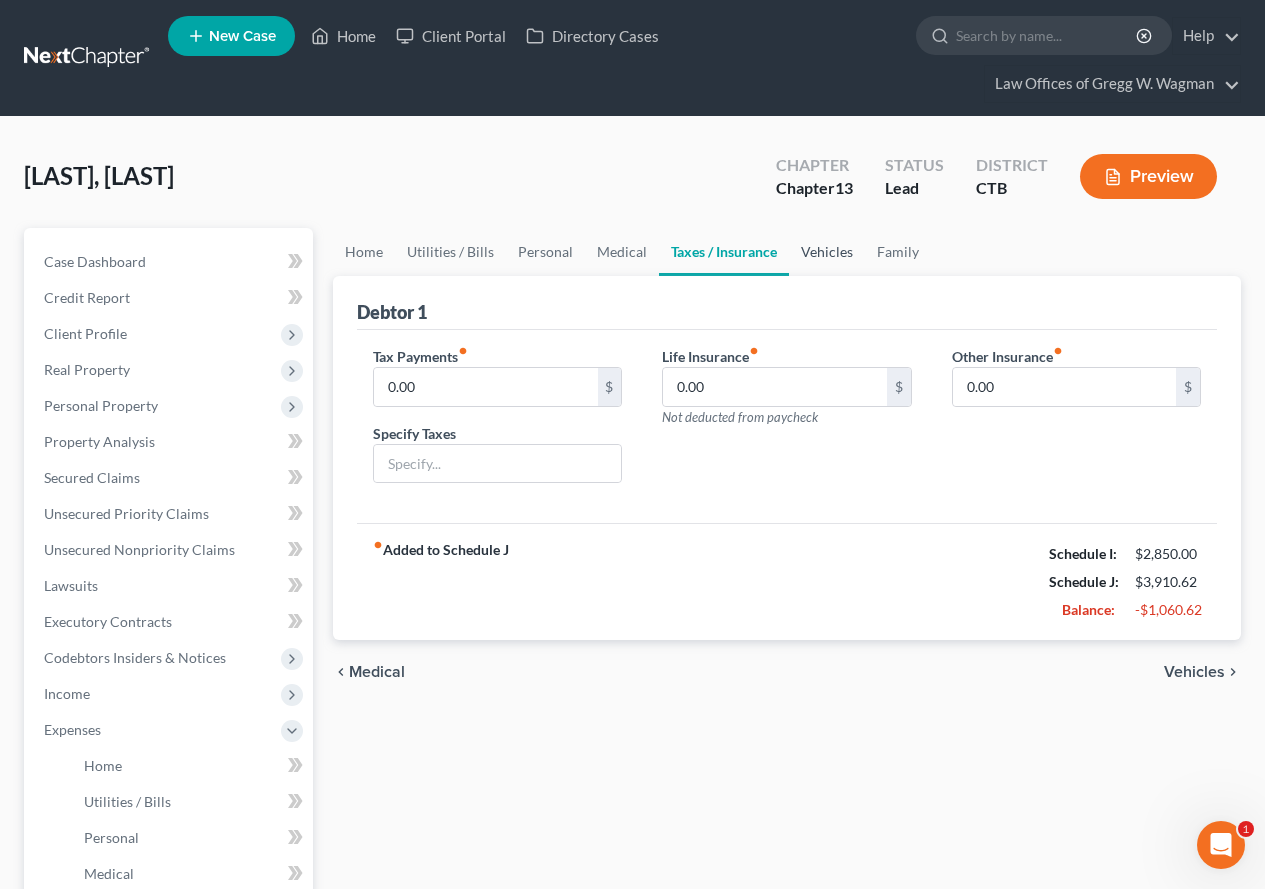 click on "Vehicles" at bounding box center (827, 252) 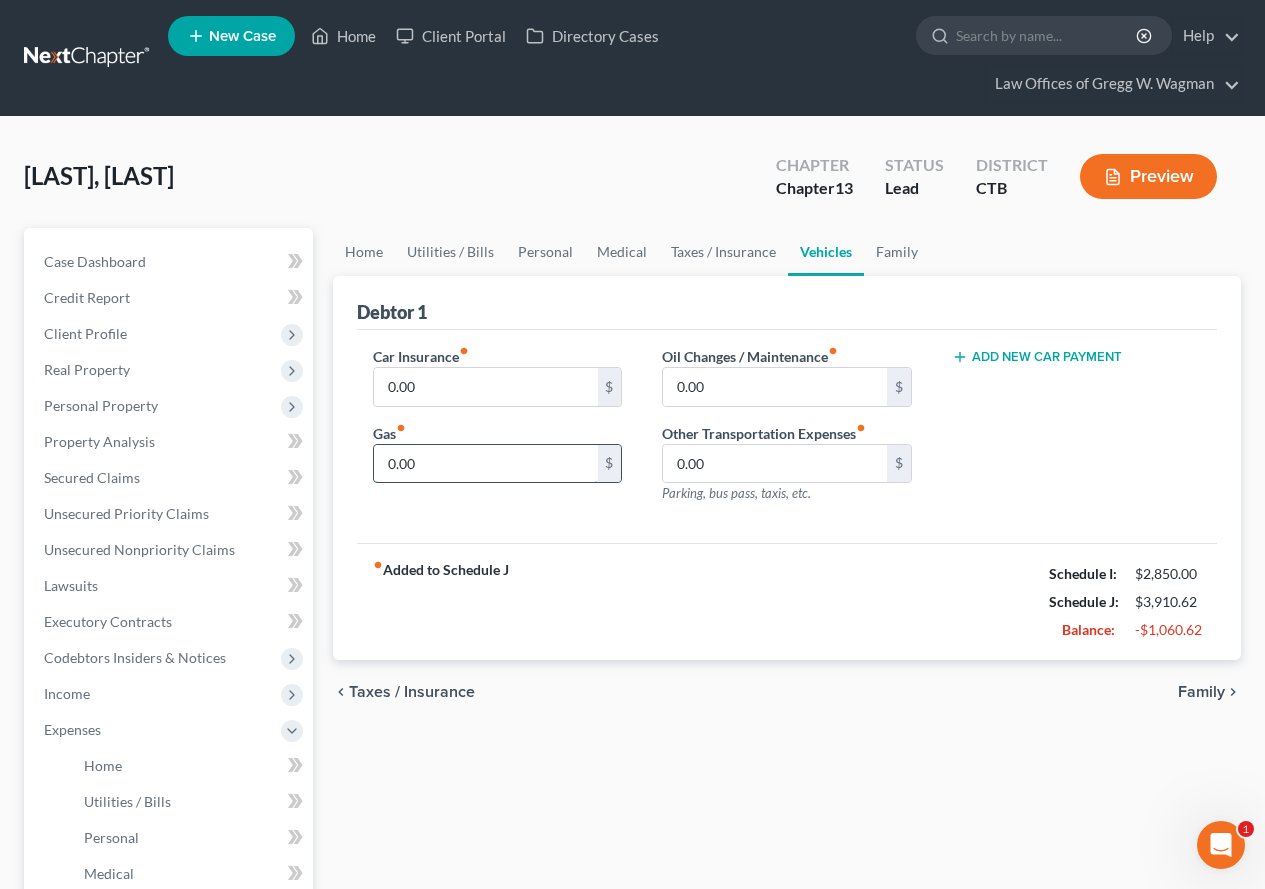 click on "0.00" at bounding box center (485, 464) 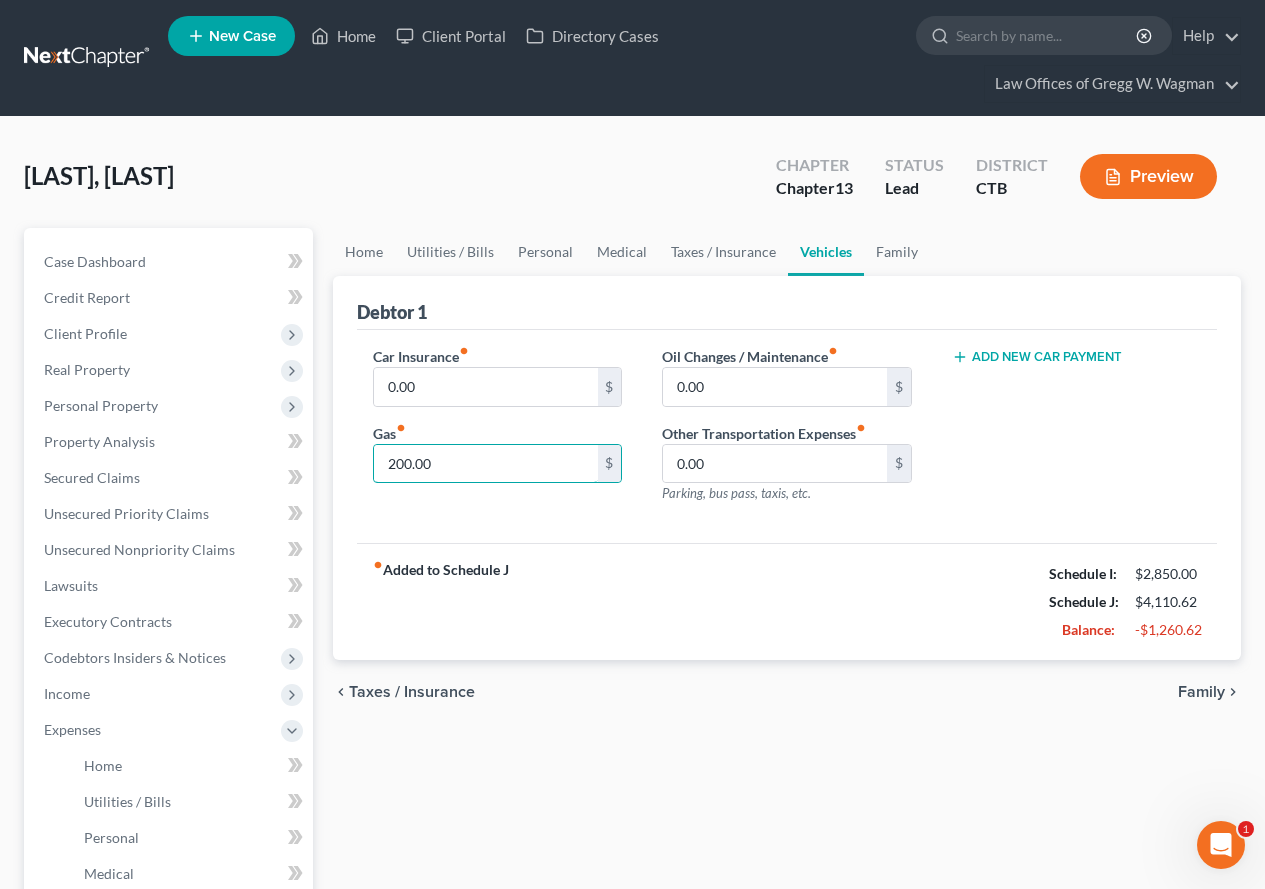 type on "200.00" 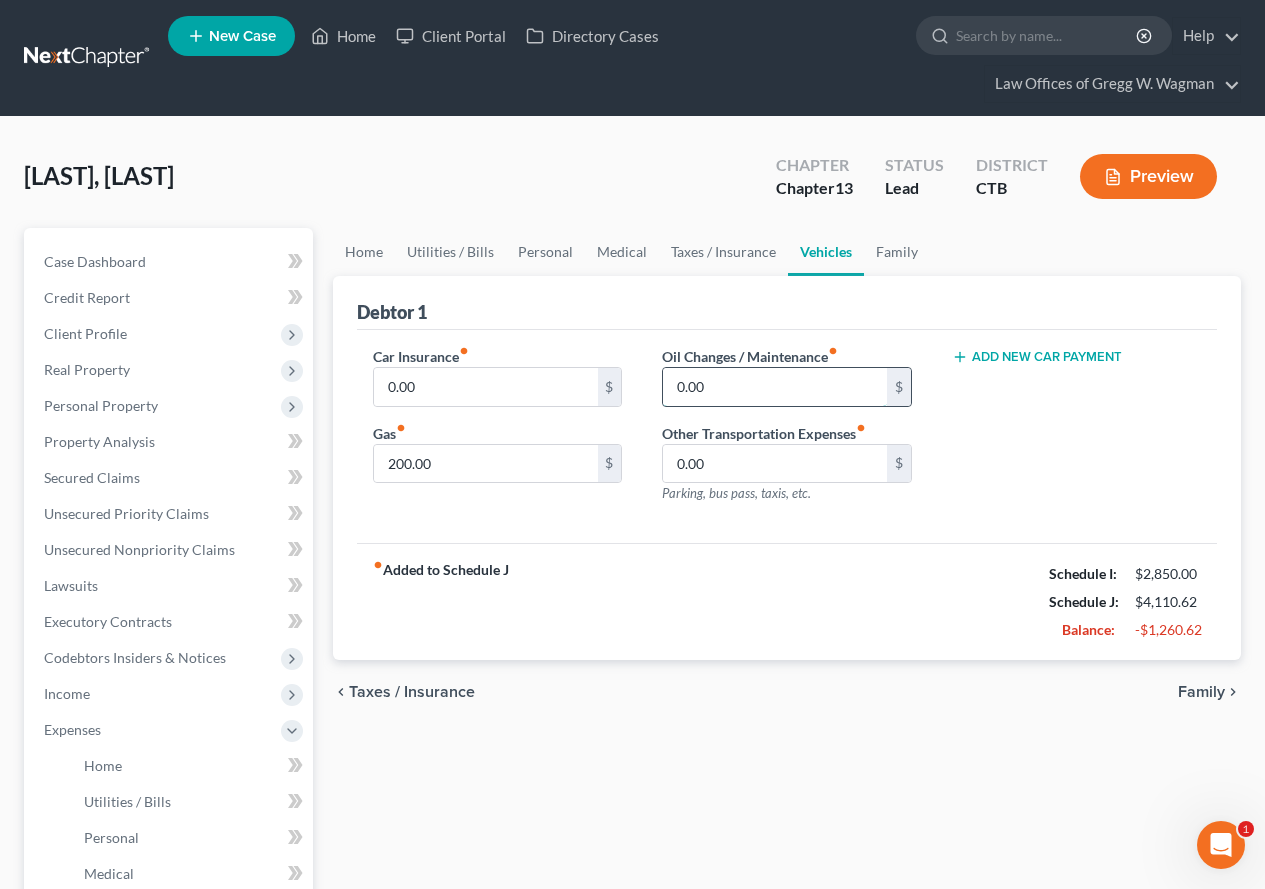 click on "0.00" at bounding box center [774, 387] 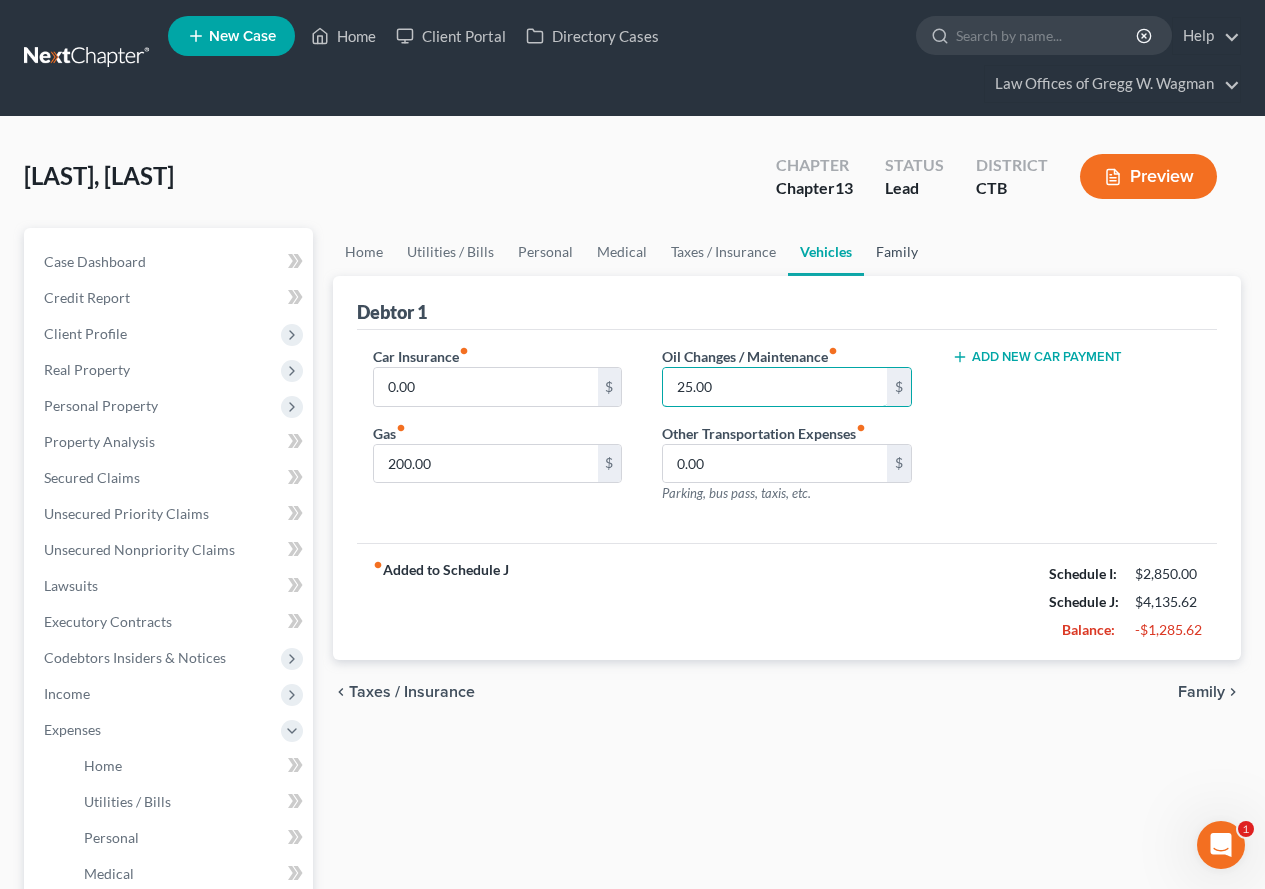 type on "25.00" 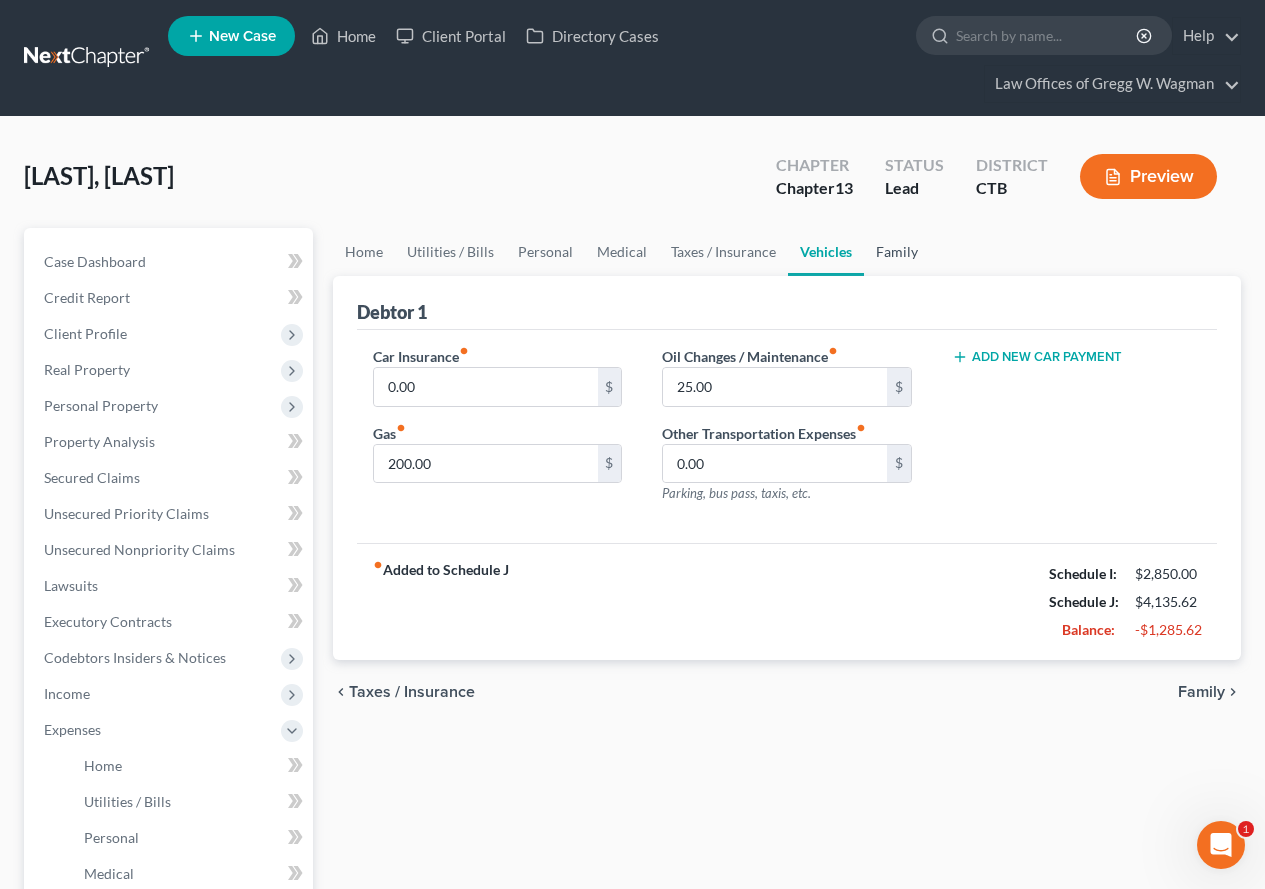 click on "Family" at bounding box center [897, 252] 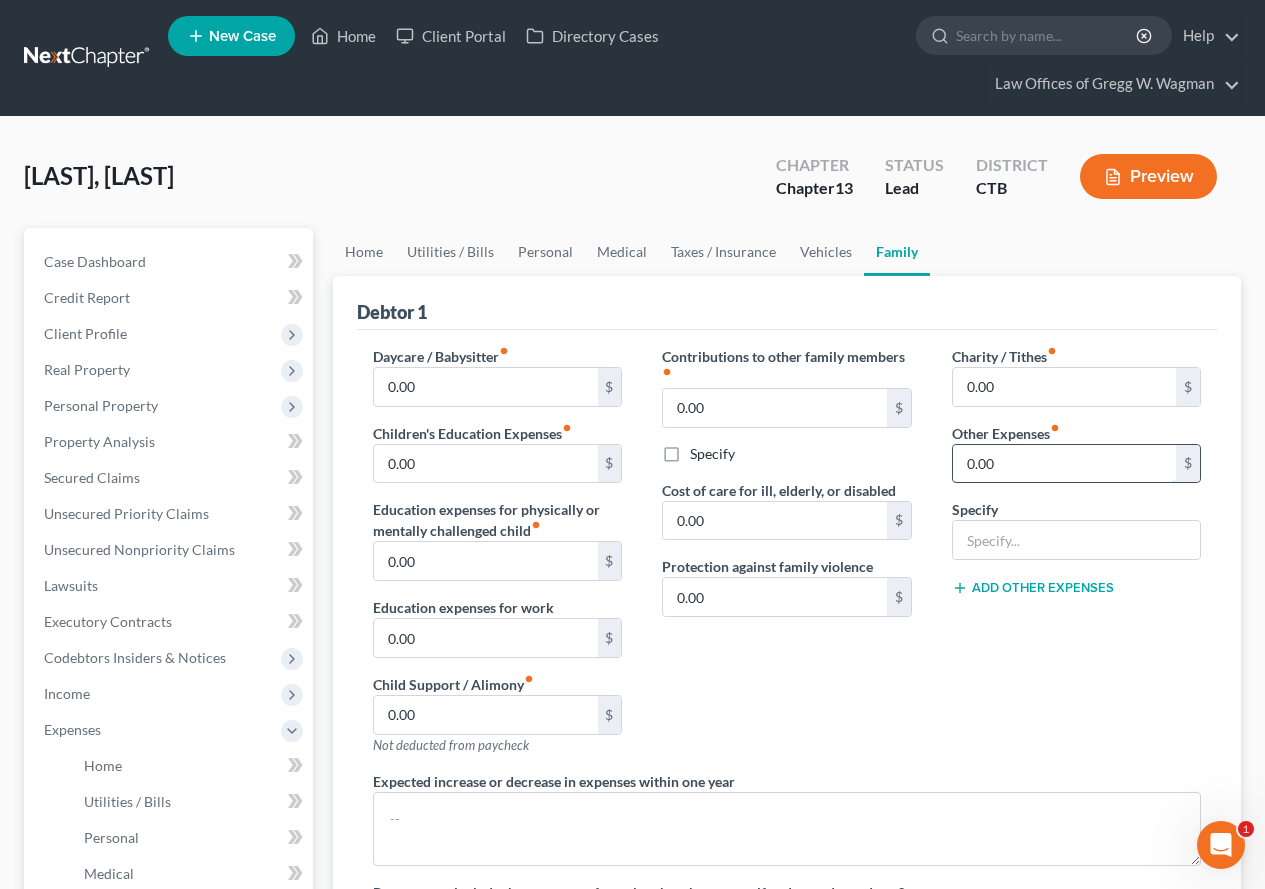 click on "0.00" at bounding box center (1064, 464) 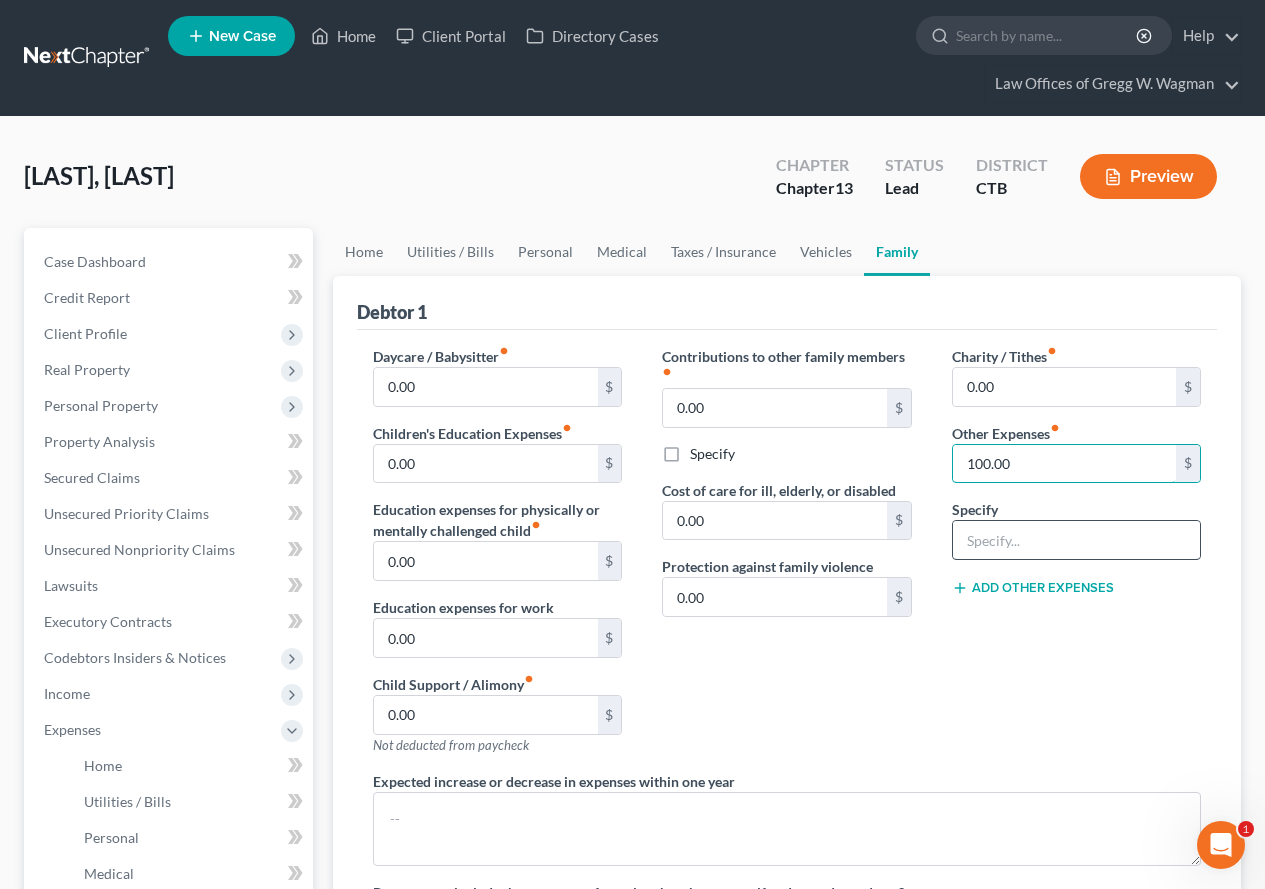 type on "100.00" 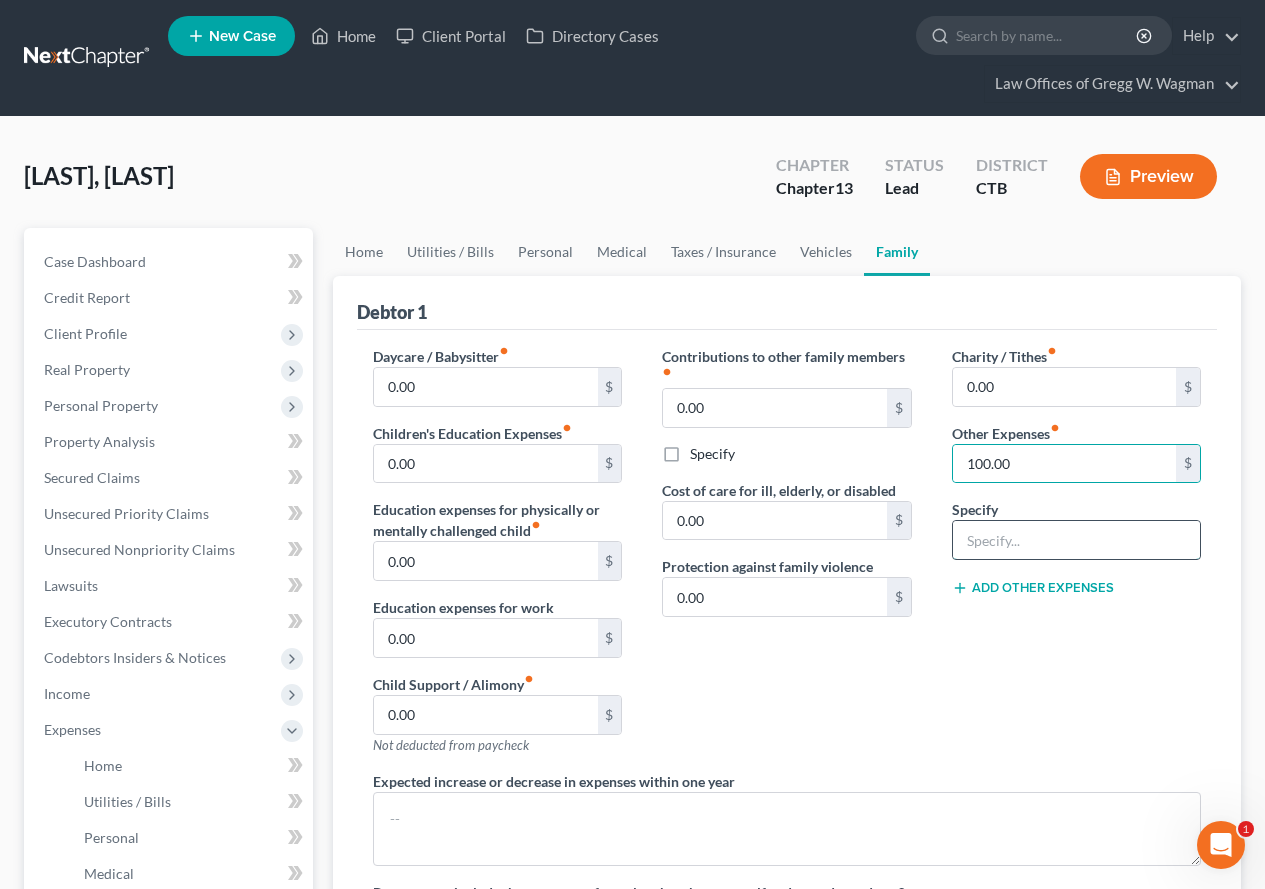 click at bounding box center [1076, 540] 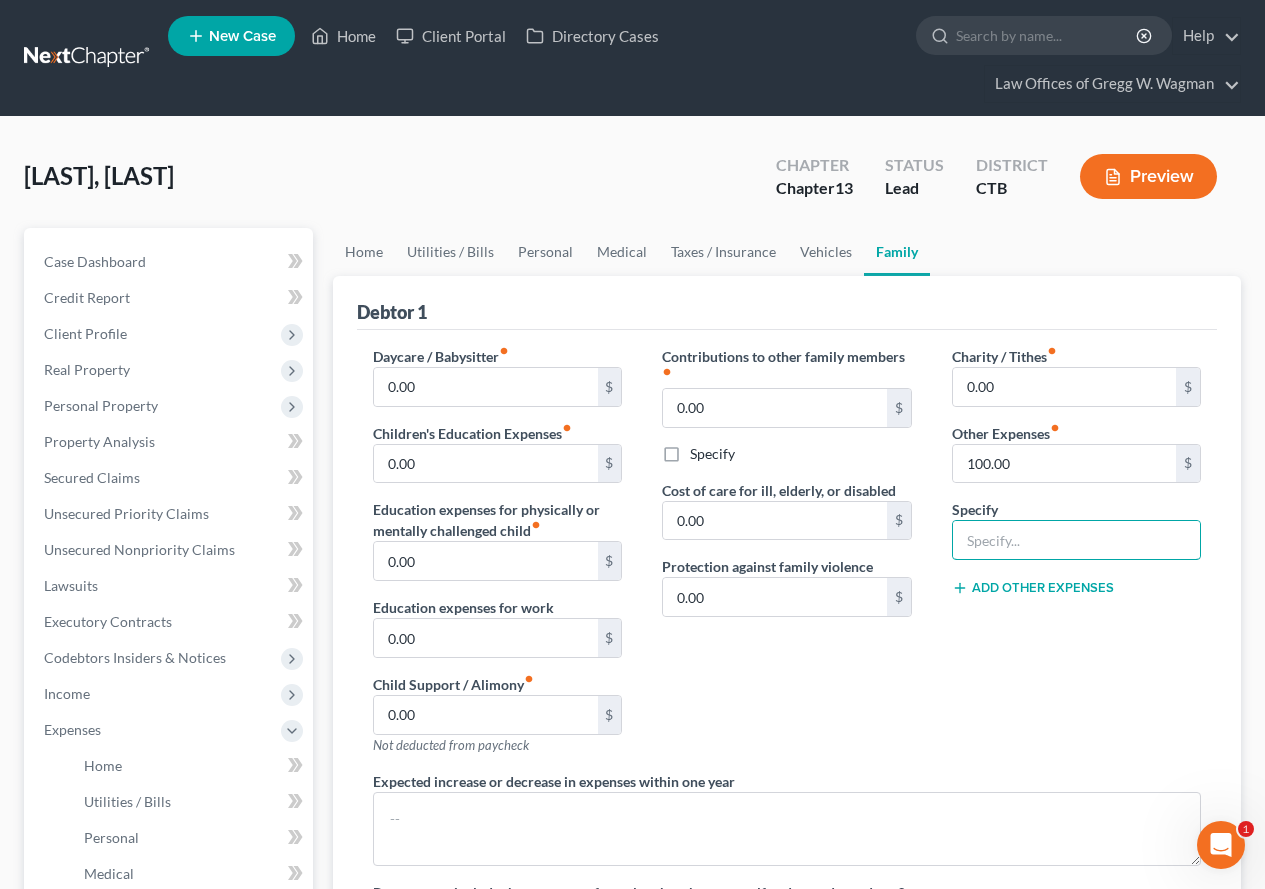 type on "Pet Expenses" 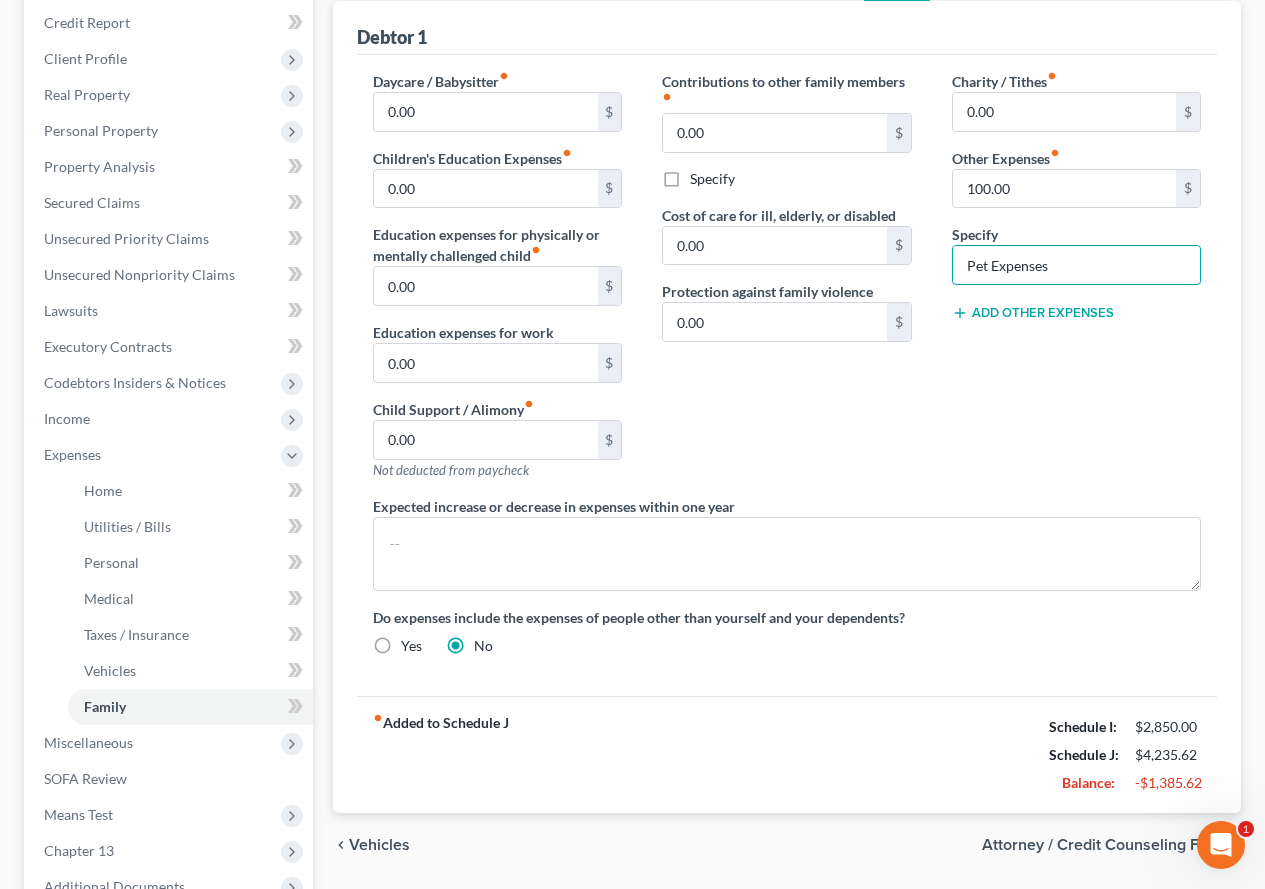 scroll, scrollTop: 400, scrollLeft: 0, axis: vertical 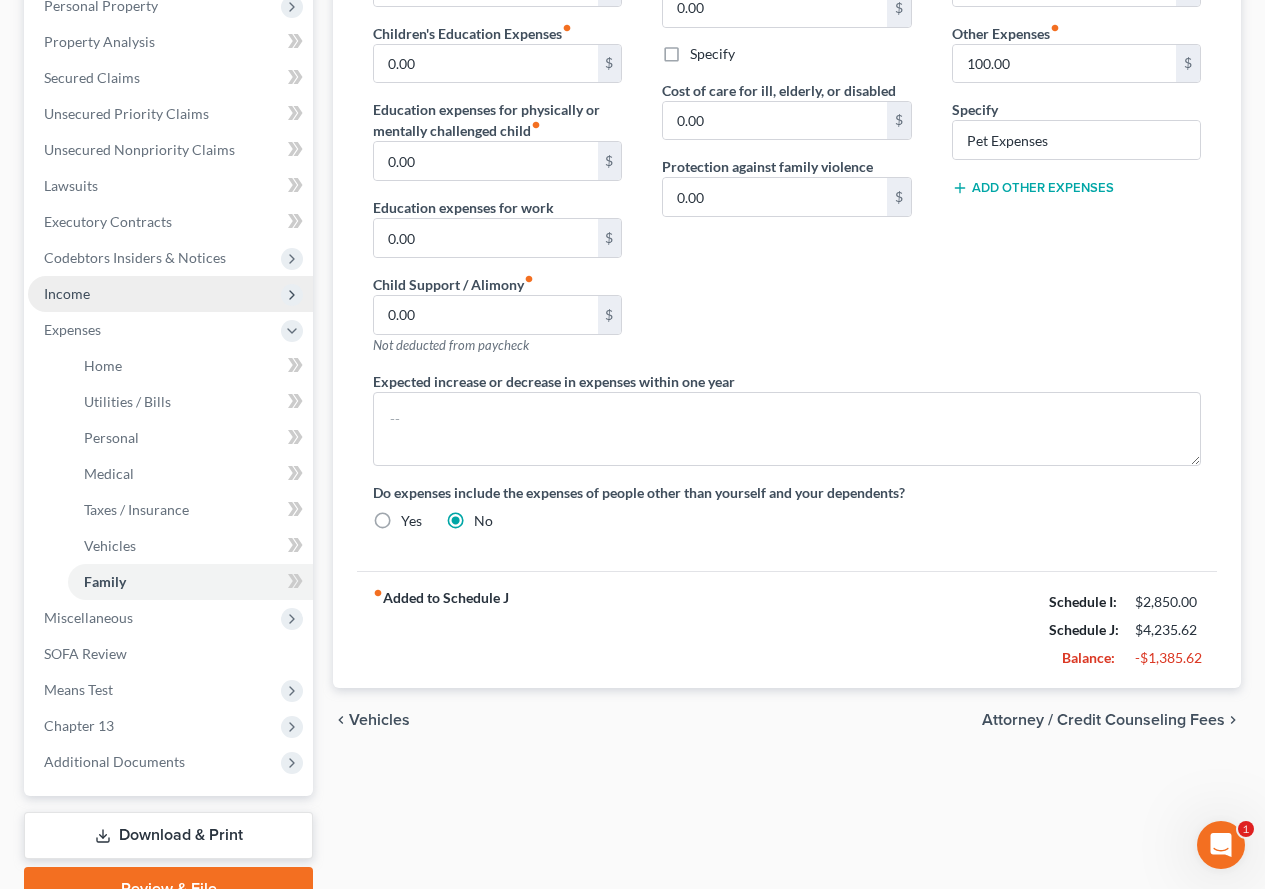click on "Income" at bounding box center (67, 293) 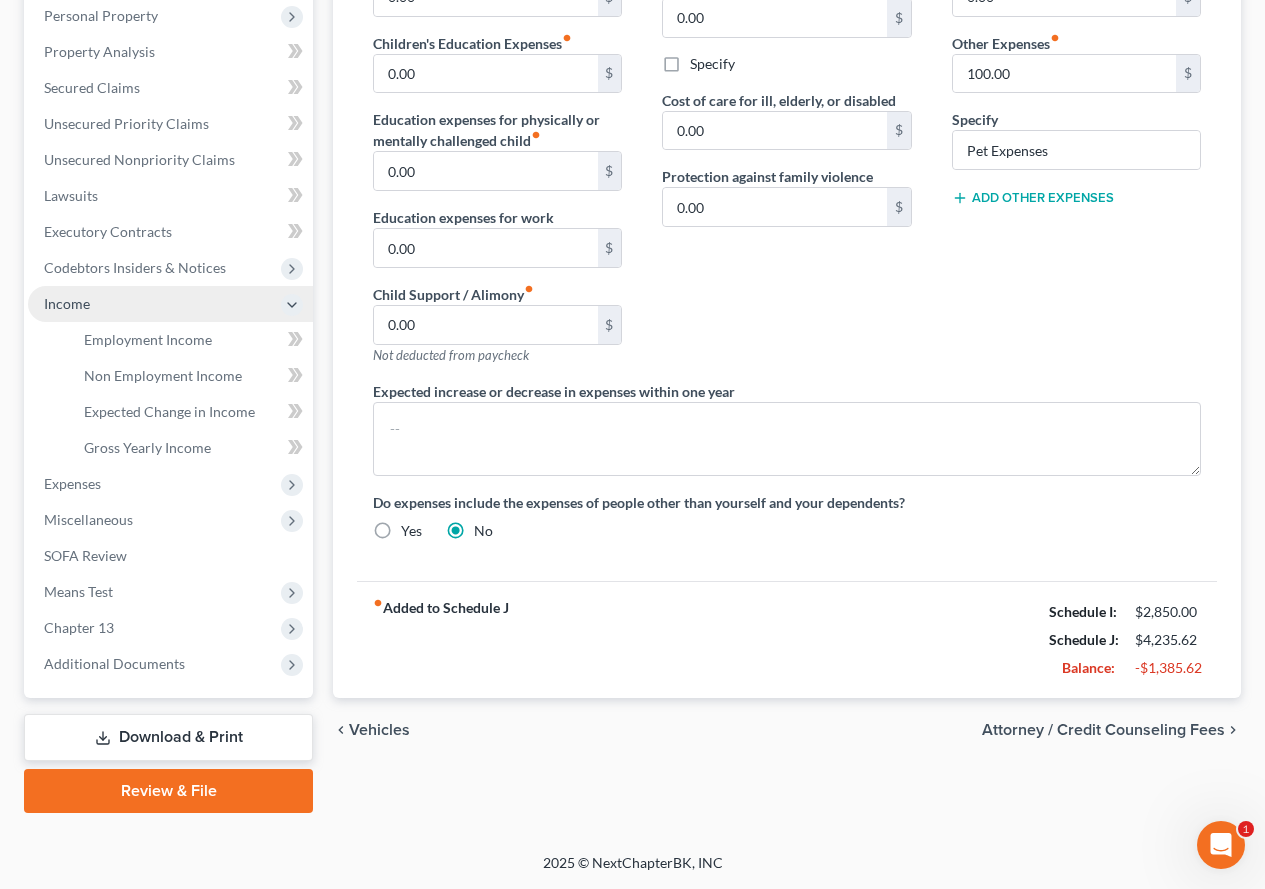 scroll, scrollTop: 390, scrollLeft: 0, axis: vertical 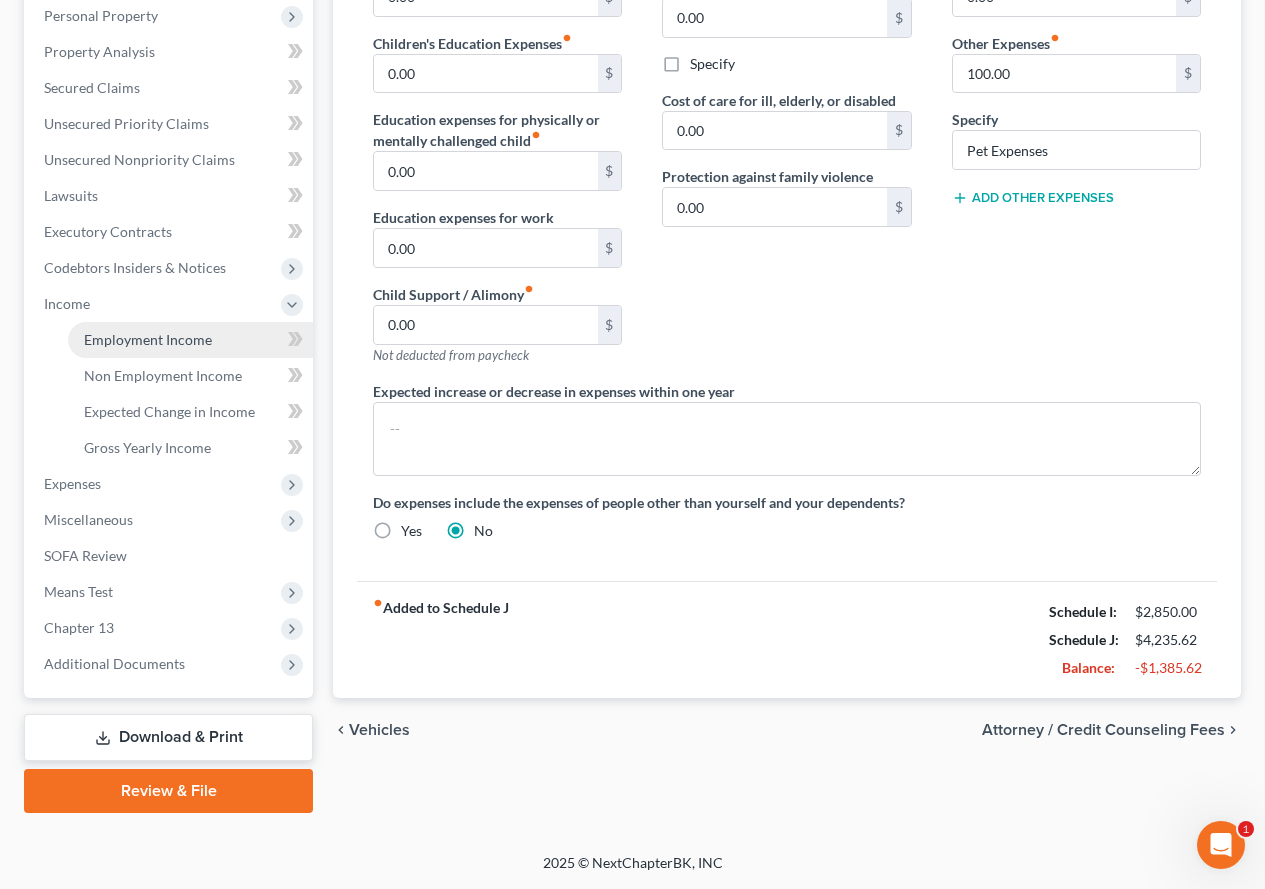 click on "Employment Income" at bounding box center (148, 339) 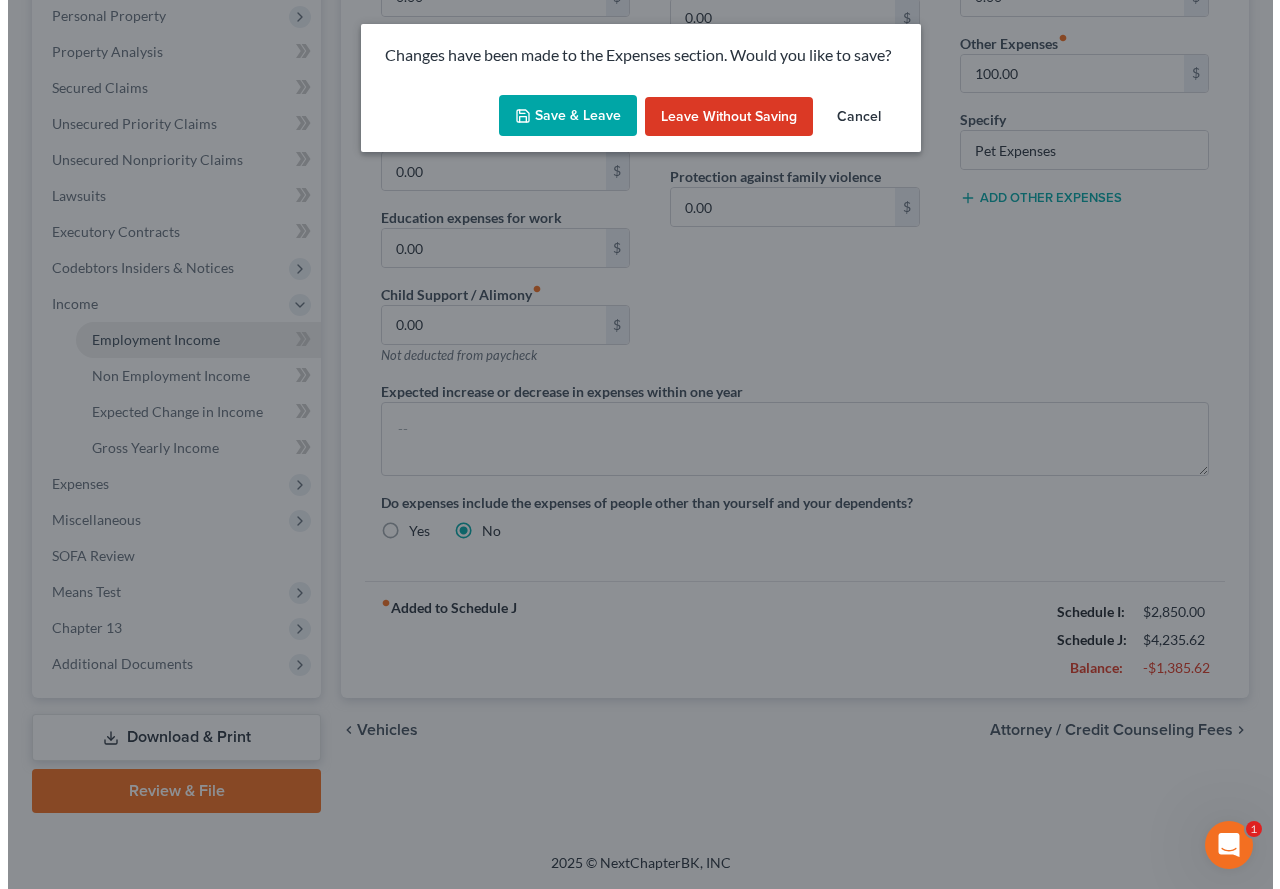 scroll, scrollTop: 354, scrollLeft: 0, axis: vertical 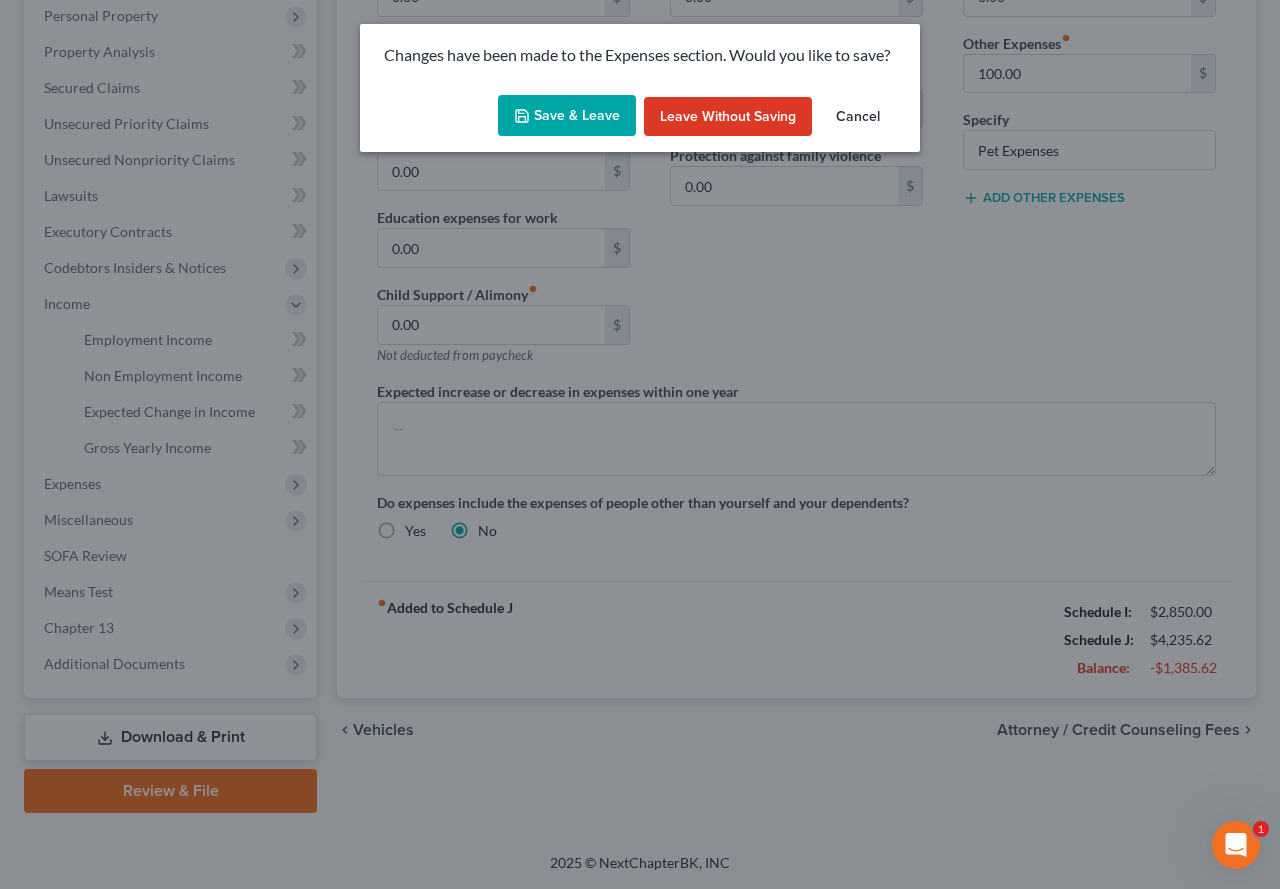 click on "Save & Leave" at bounding box center [567, 116] 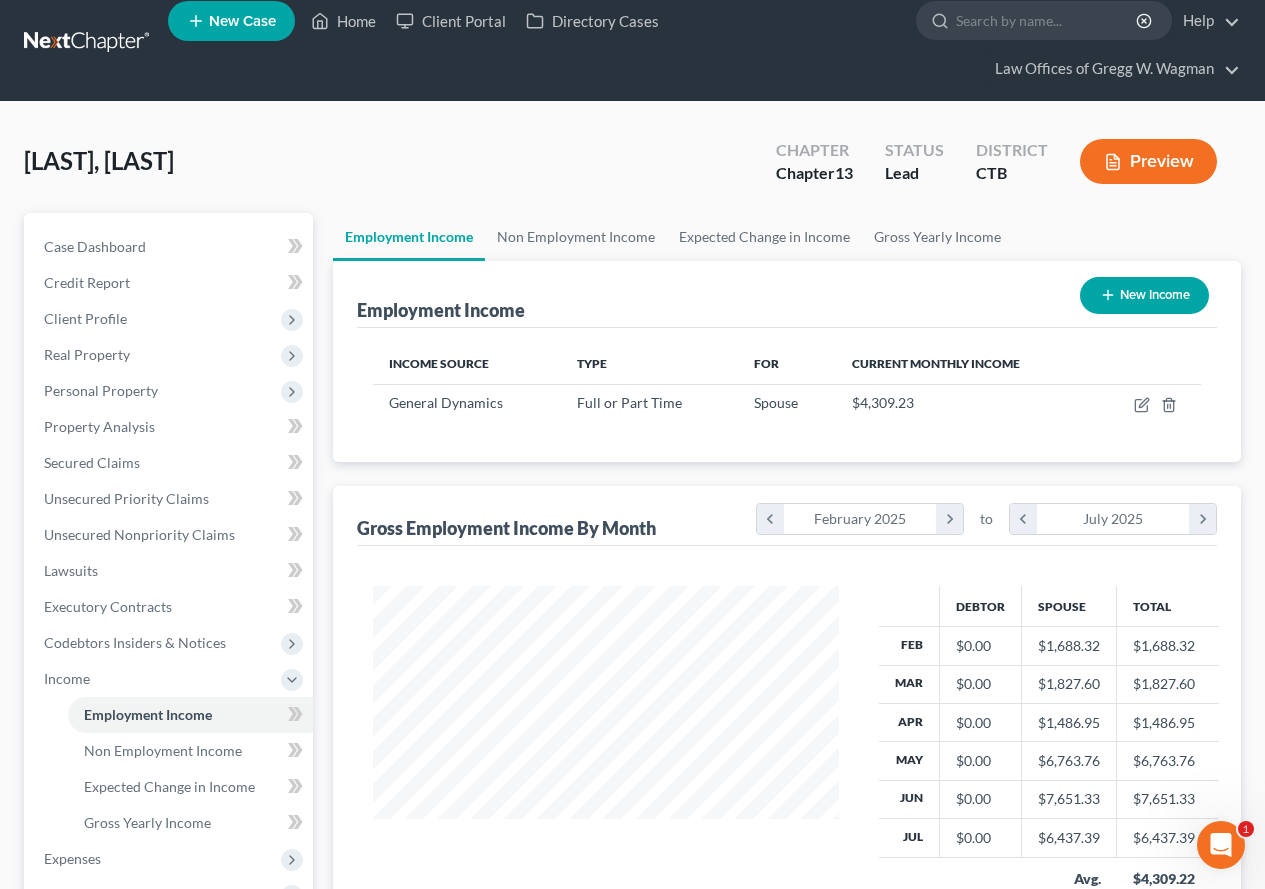 scroll, scrollTop: 0, scrollLeft: 0, axis: both 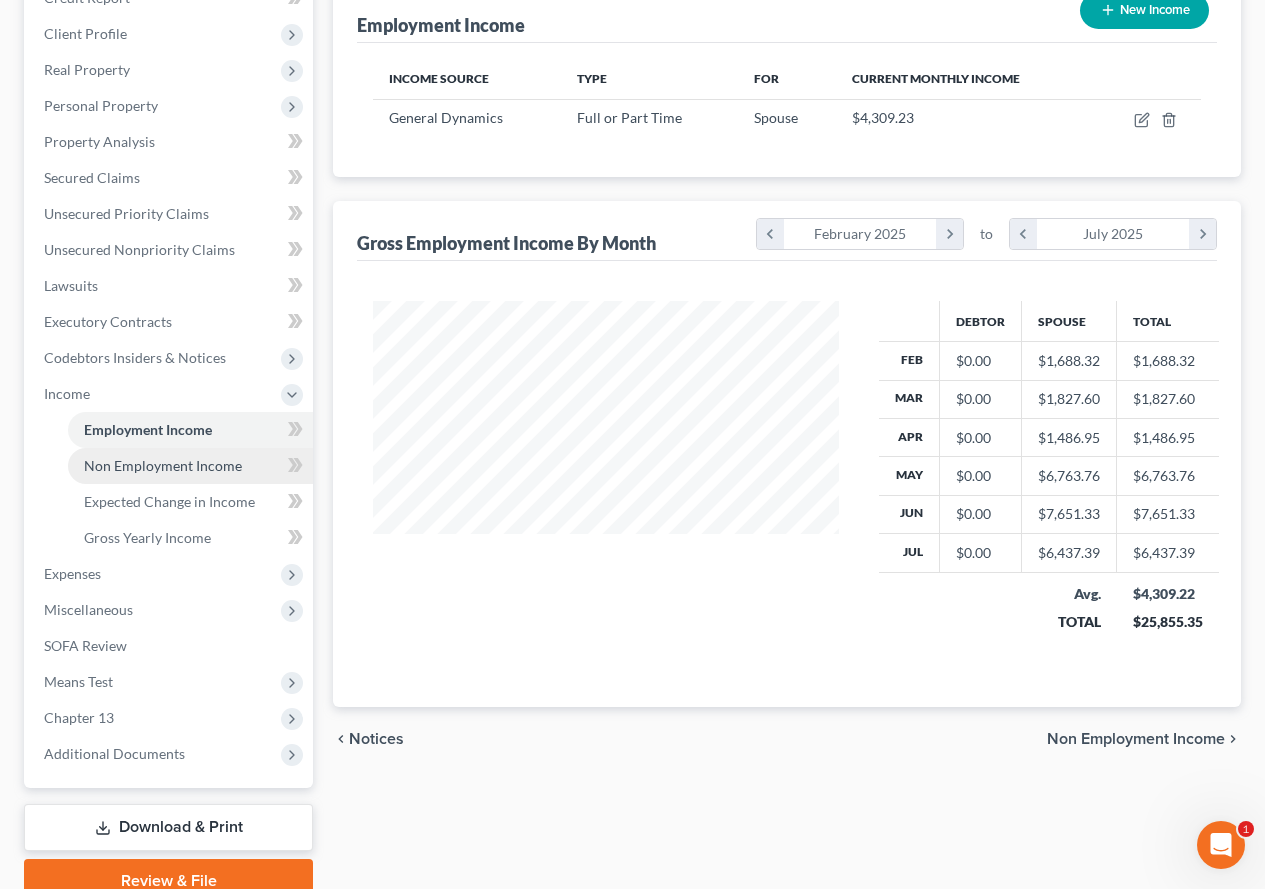 click on "Non Employment Income" at bounding box center (163, 465) 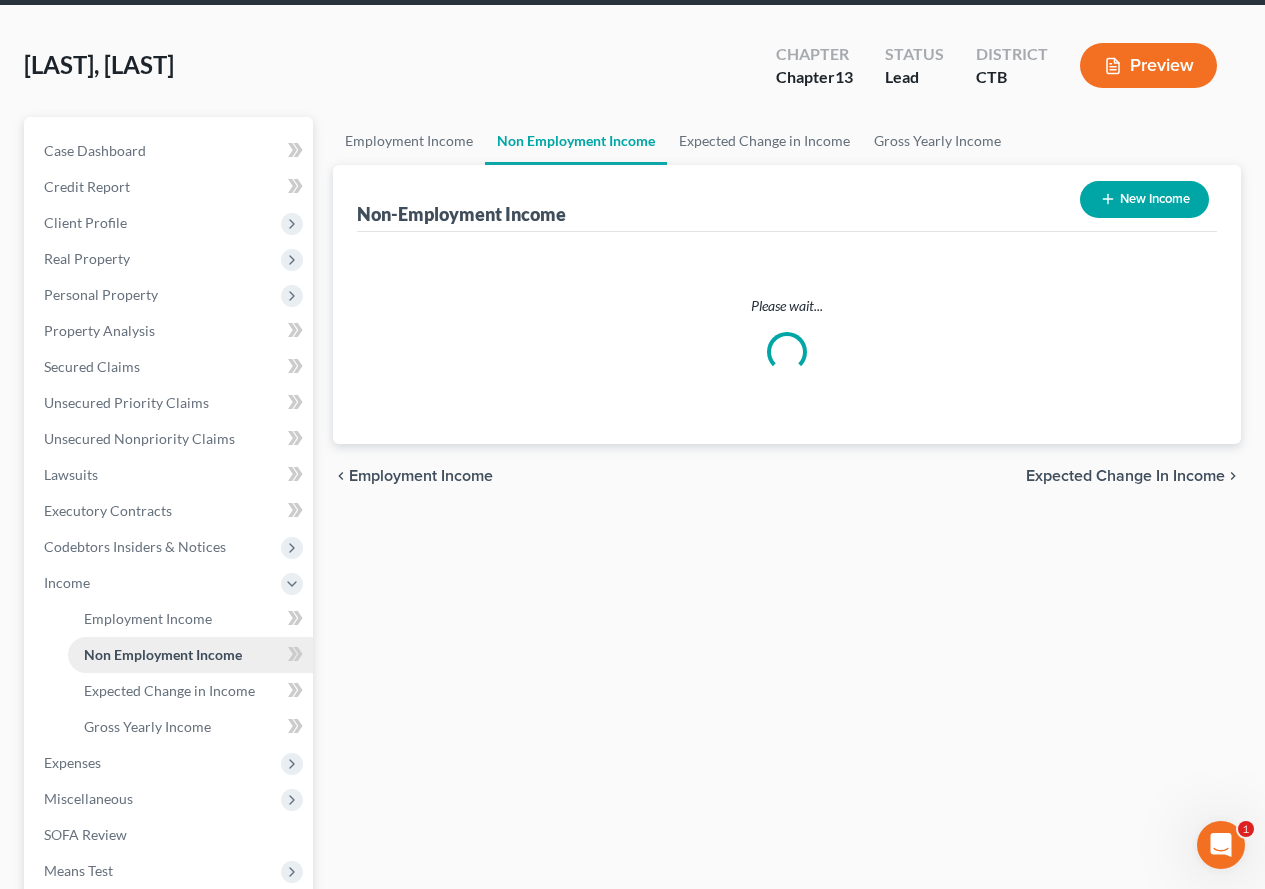 scroll, scrollTop: 0, scrollLeft: 0, axis: both 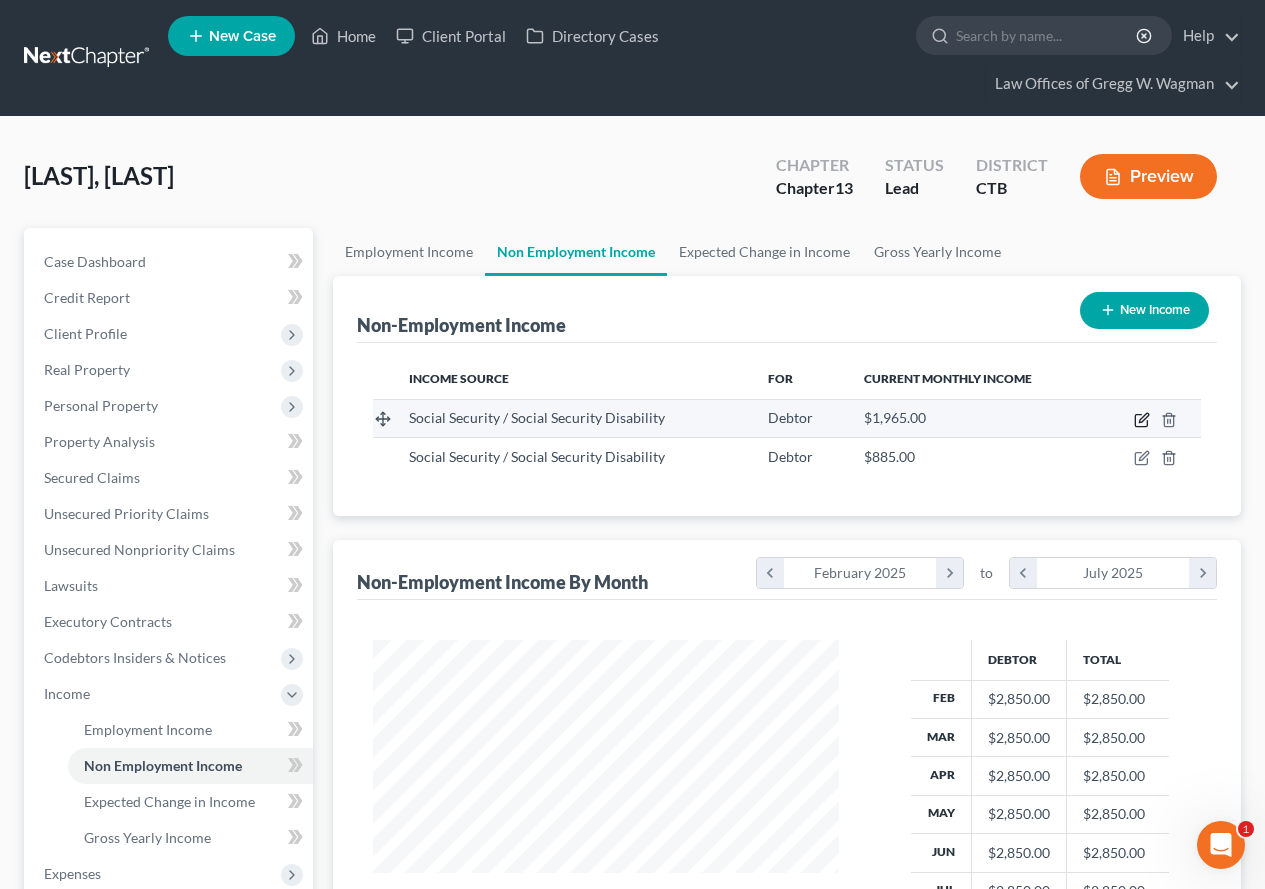 click 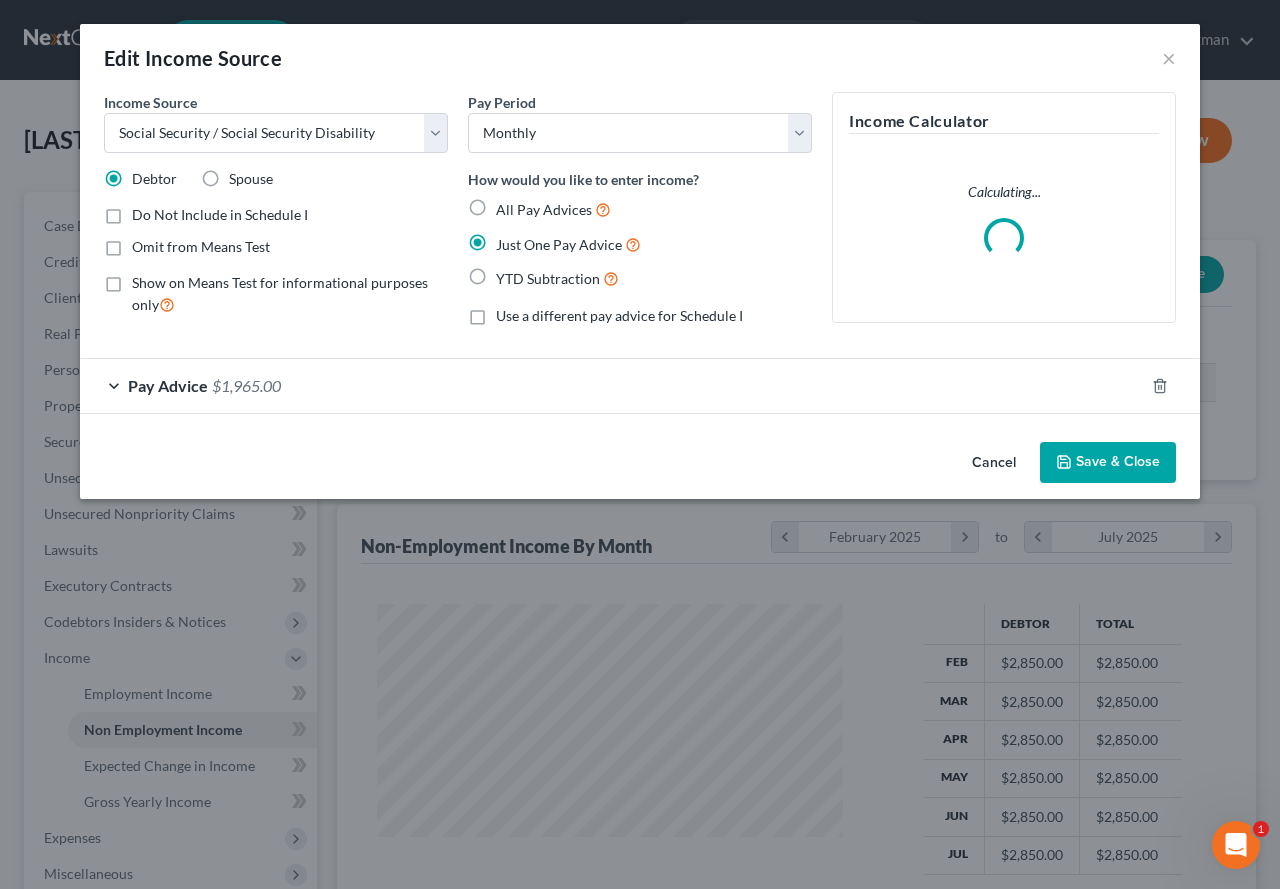 scroll, scrollTop: 999642, scrollLeft: 999487, axis: both 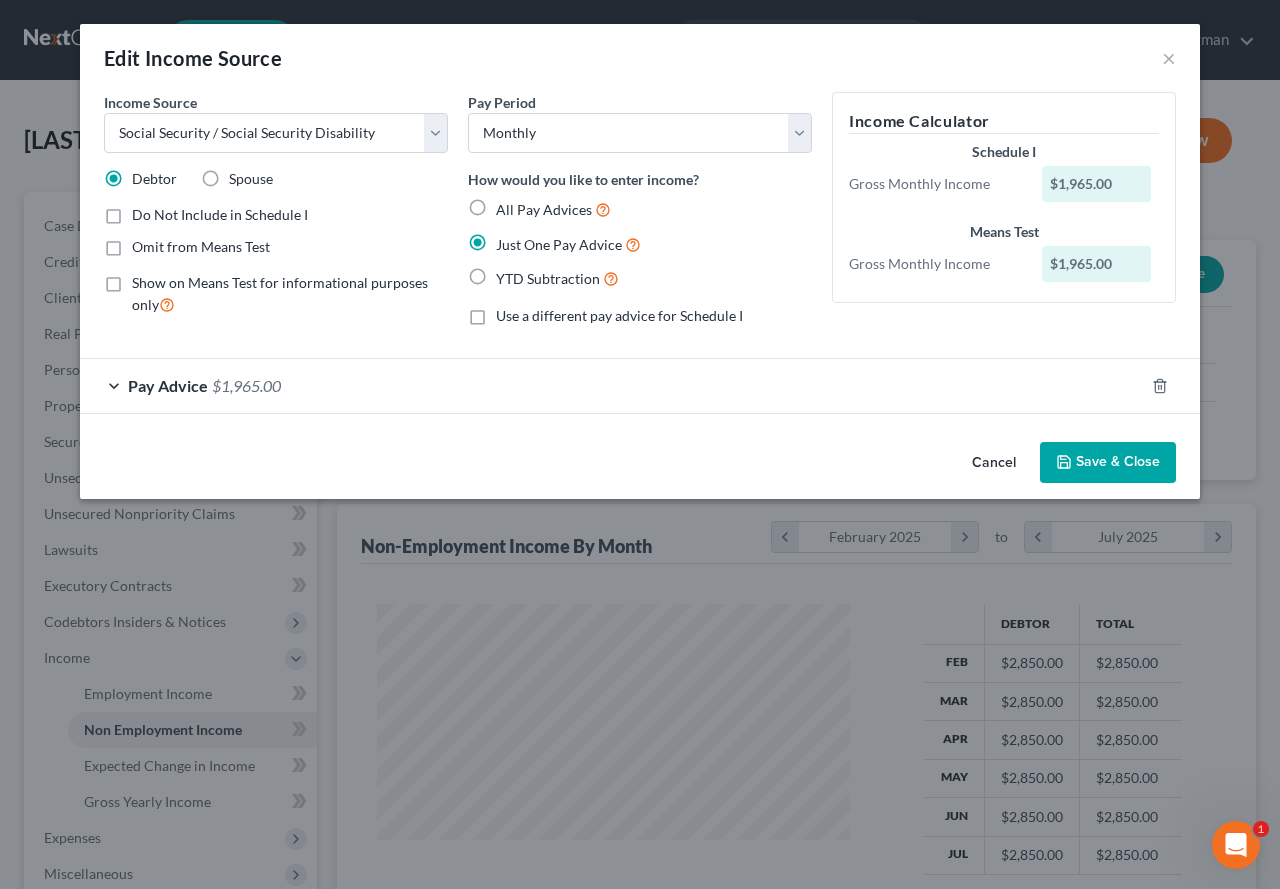 click on "Show on Means Test for informational purposes only" at bounding box center (290, 294) 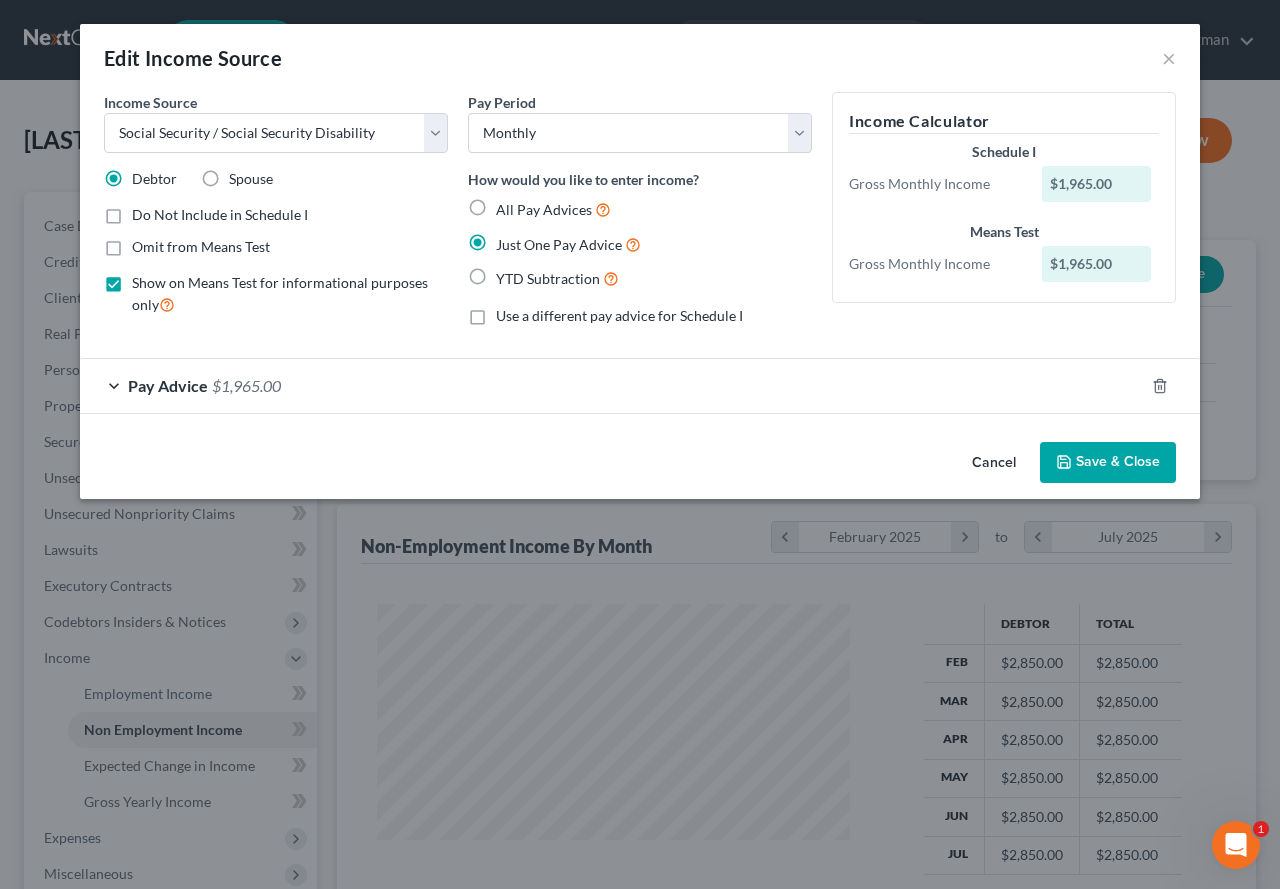 click on "Save & Close" at bounding box center [1108, 463] 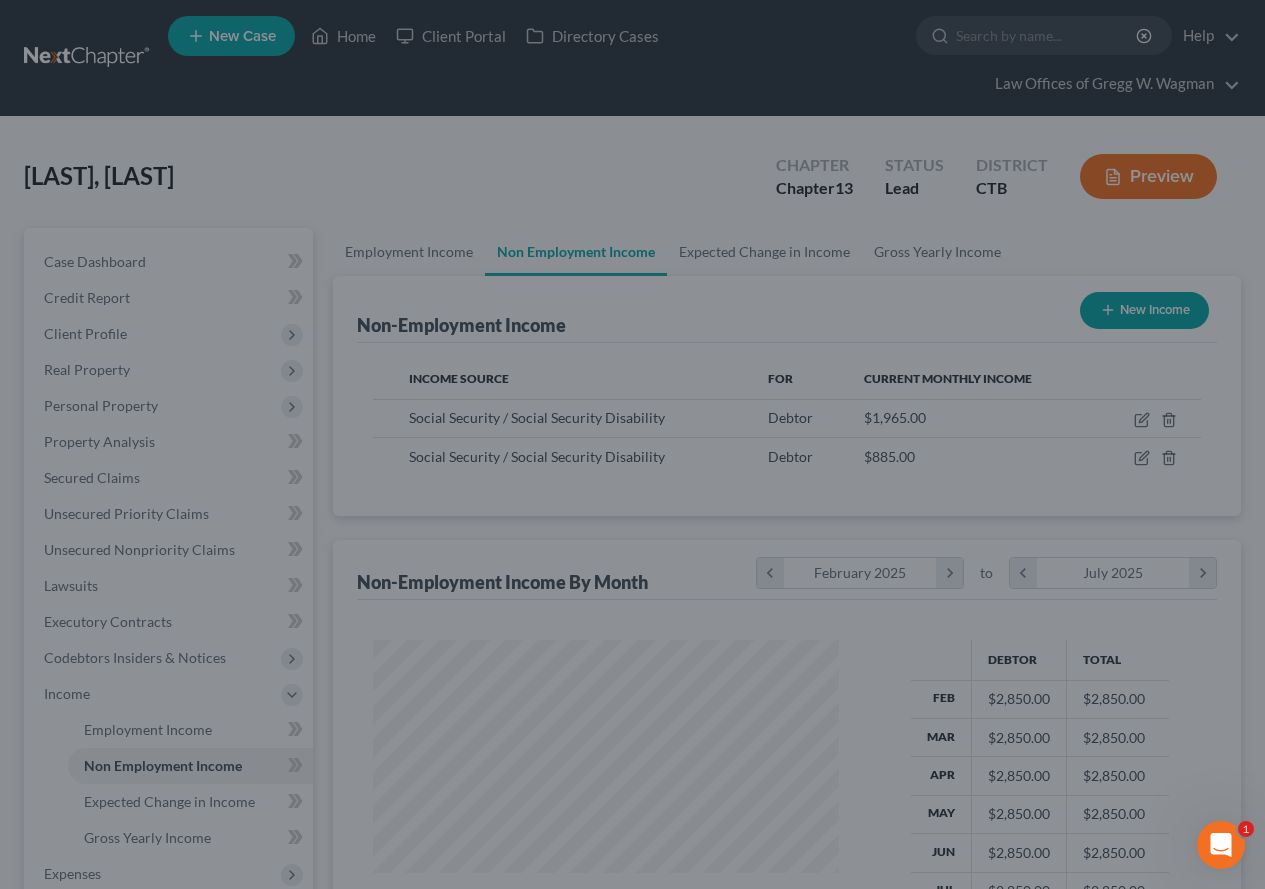 scroll, scrollTop: 359, scrollLeft: 506, axis: both 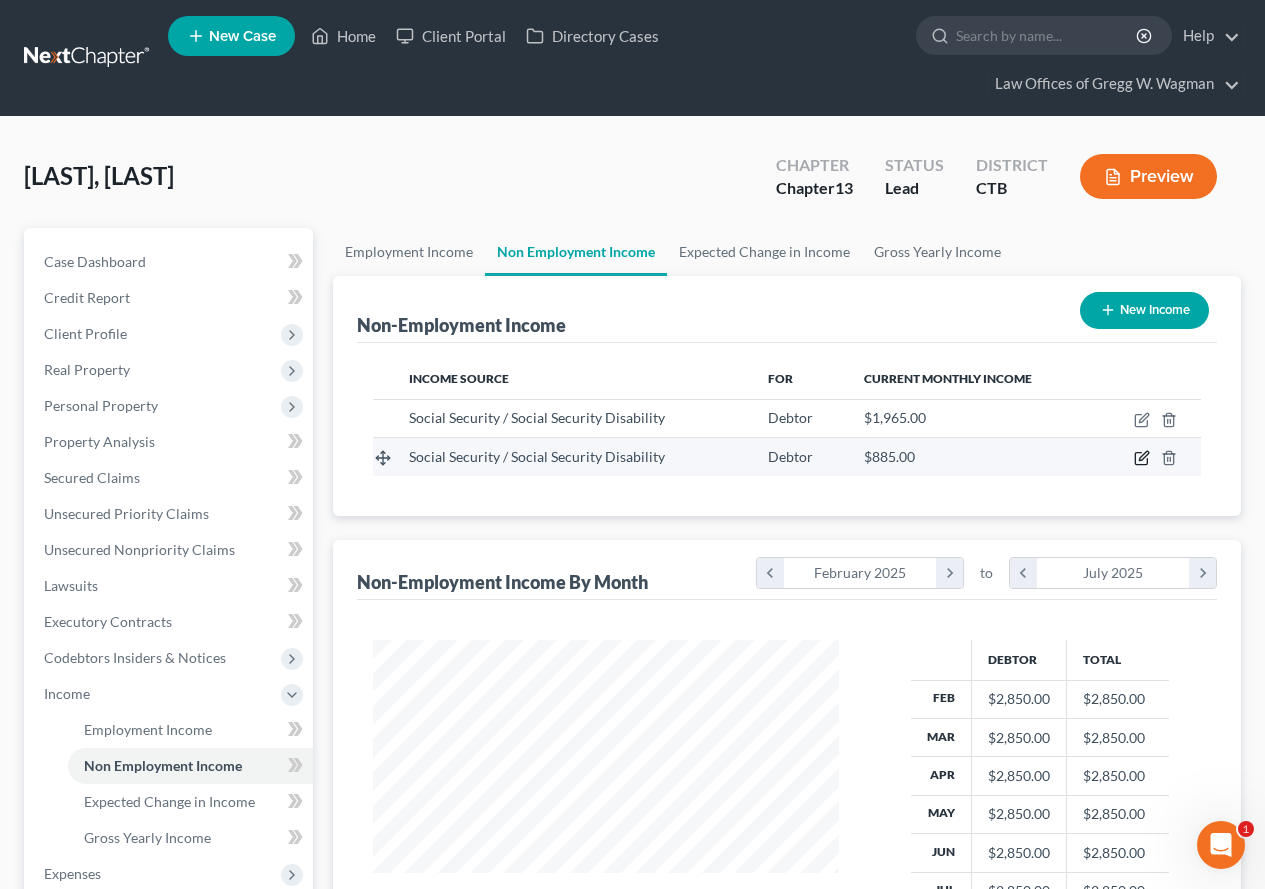 click 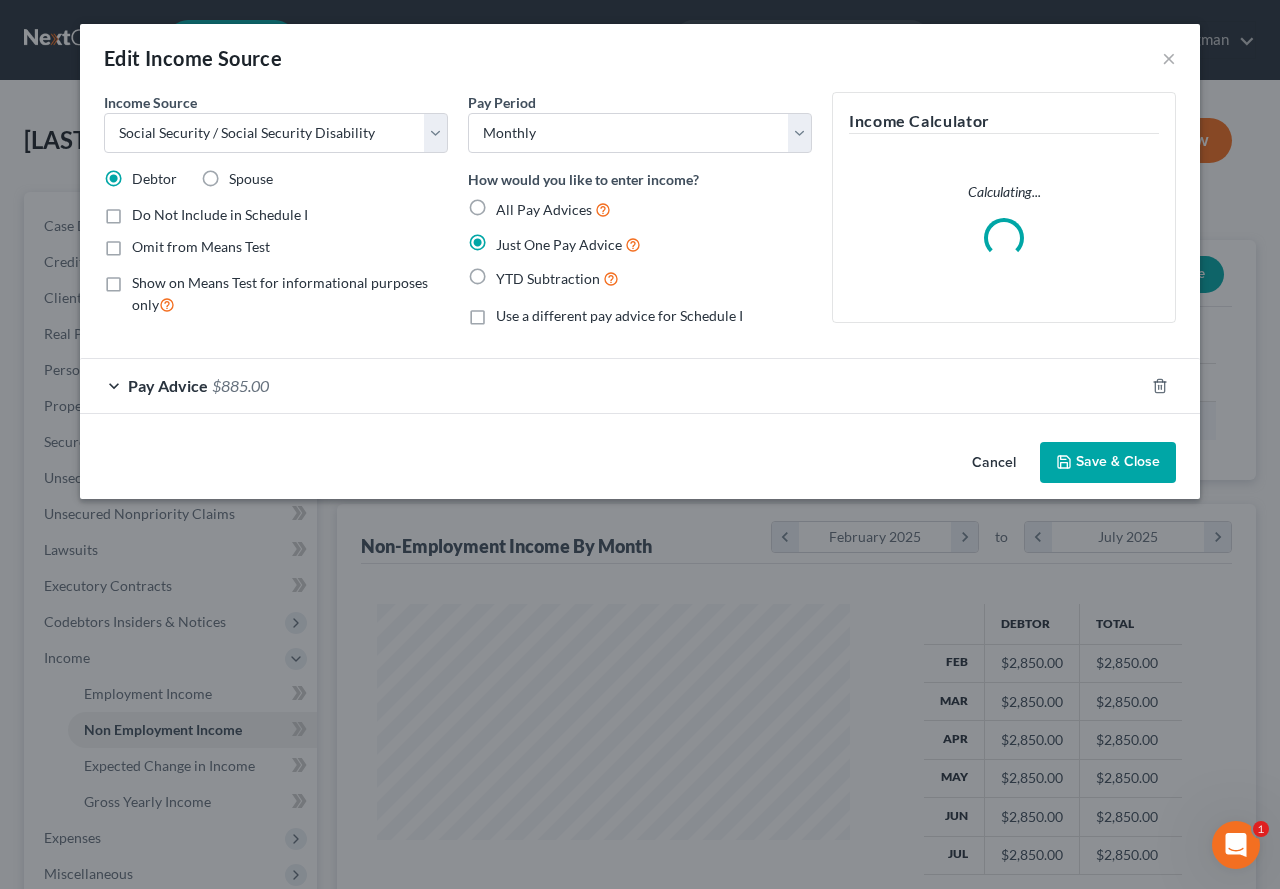 scroll, scrollTop: 999642, scrollLeft: 999487, axis: both 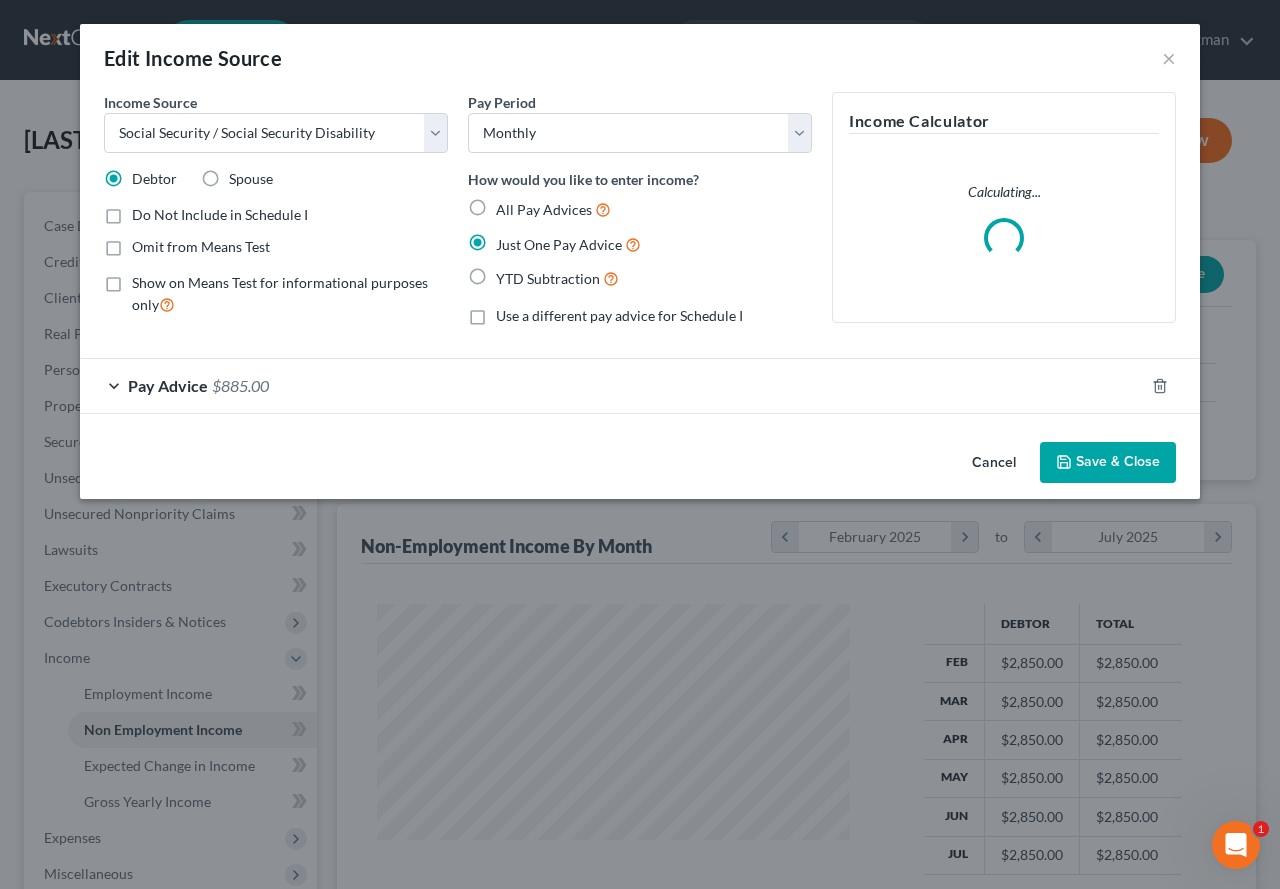 click on "Show on Means Test for informational purposes only" at bounding box center [290, 294] 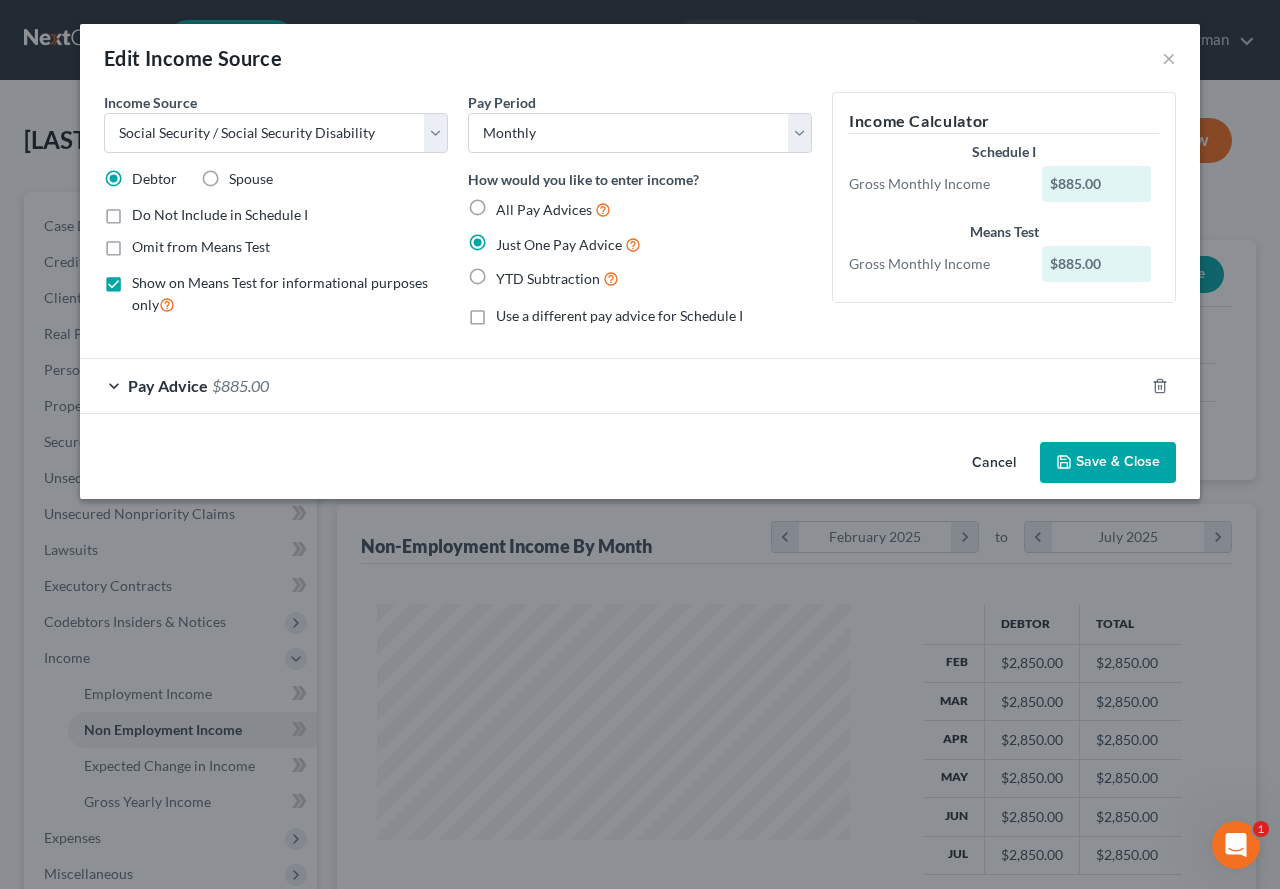 click on "Save & Close" at bounding box center (1108, 463) 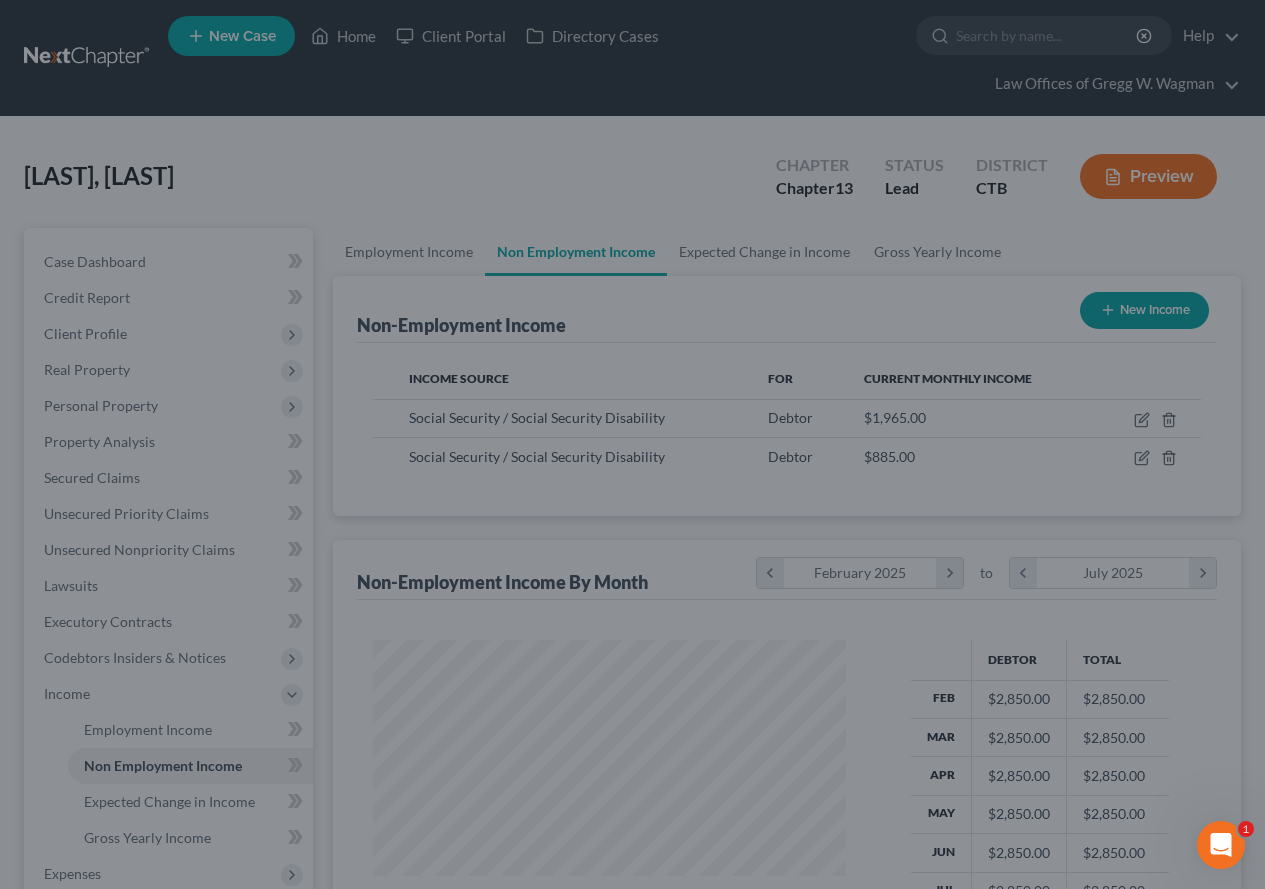 scroll, scrollTop: 359, scrollLeft: 506, axis: both 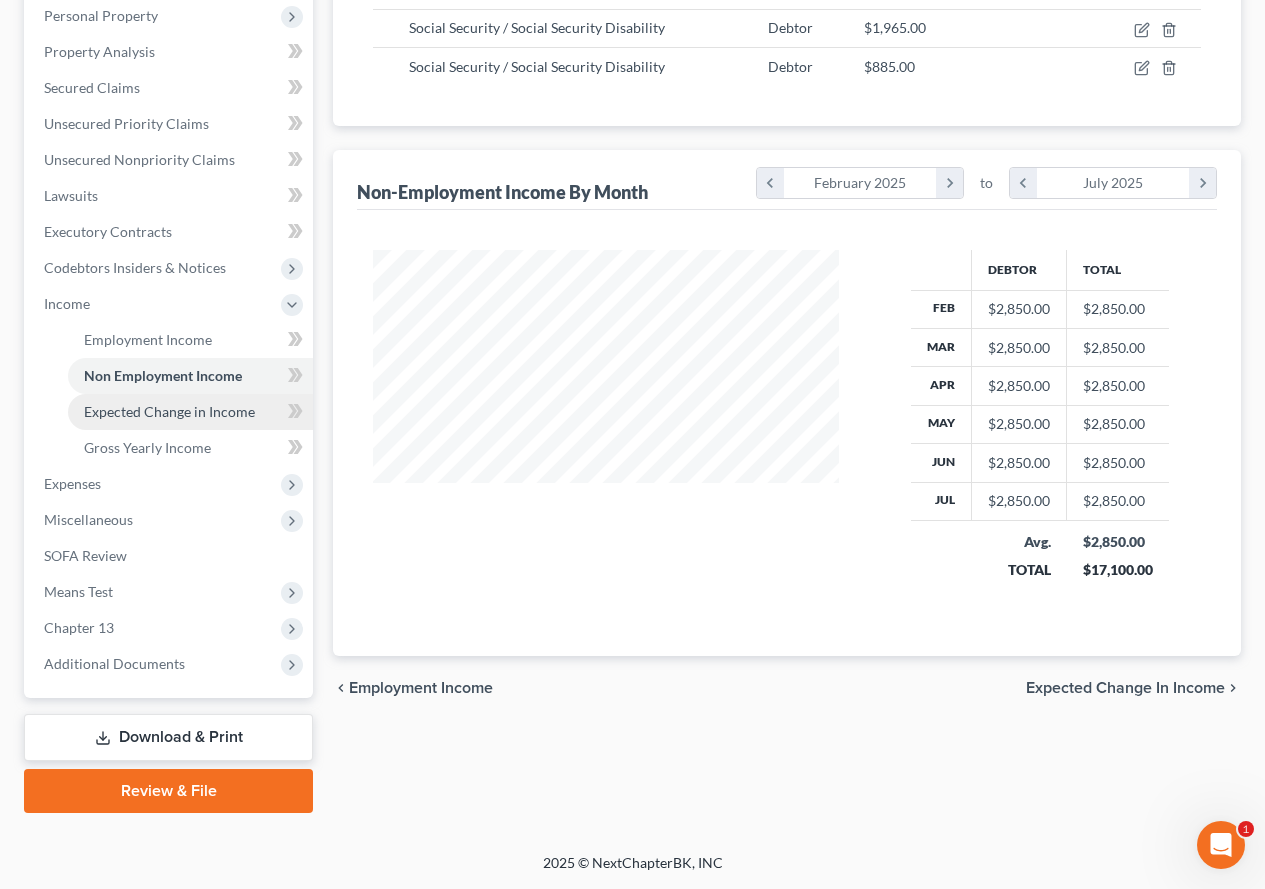 click on "Expected Change in Income" at bounding box center (169, 411) 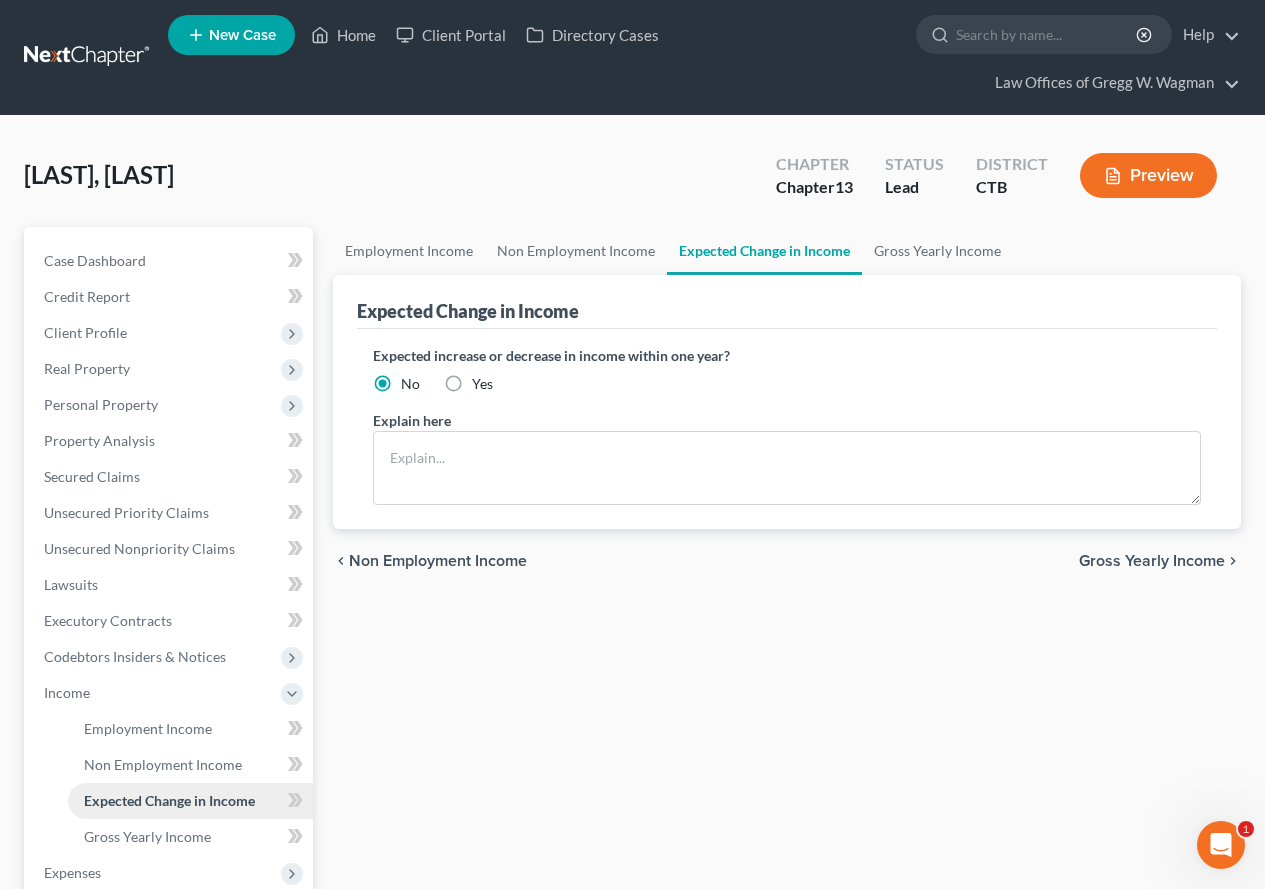 scroll, scrollTop: 0, scrollLeft: 0, axis: both 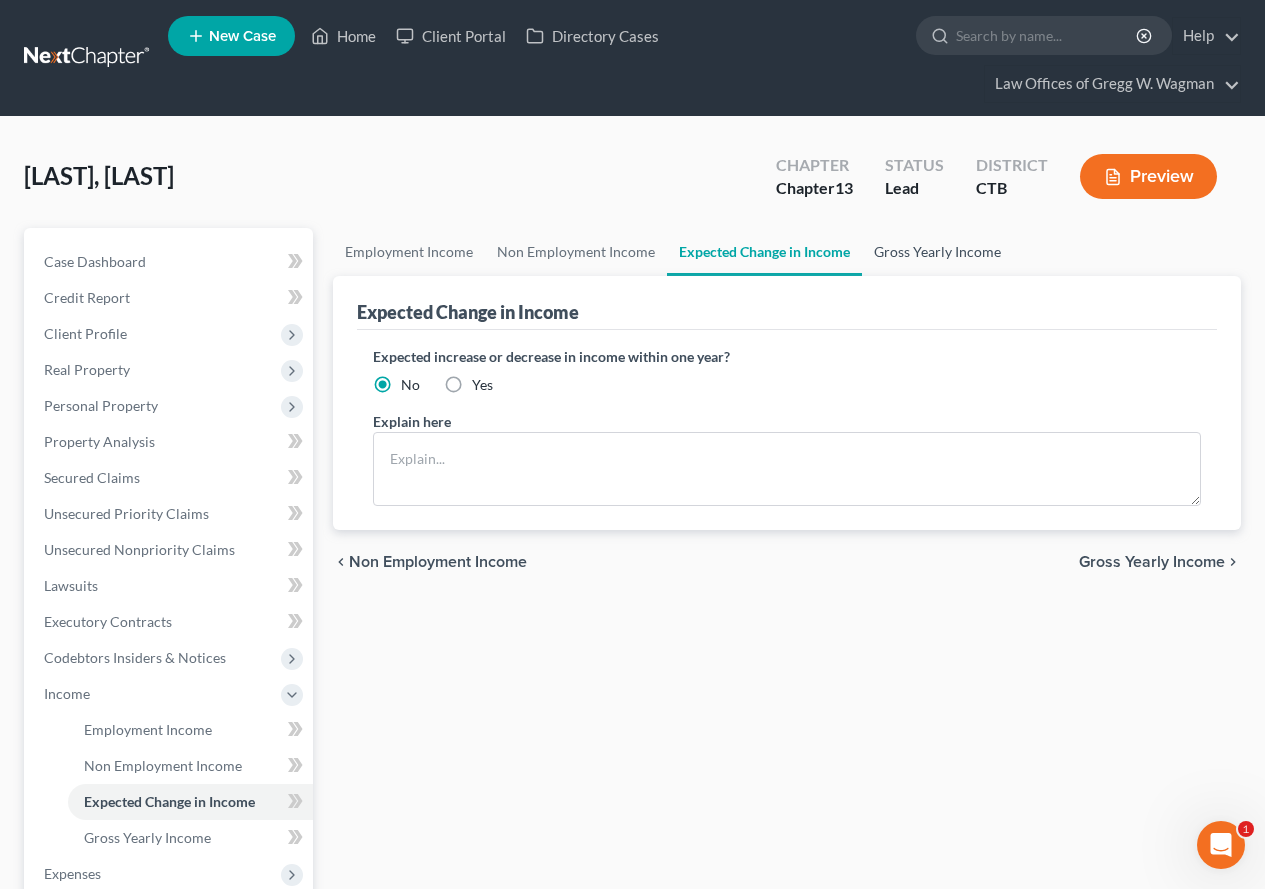 click on "Gross Yearly Income" at bounding box center [937, 252] 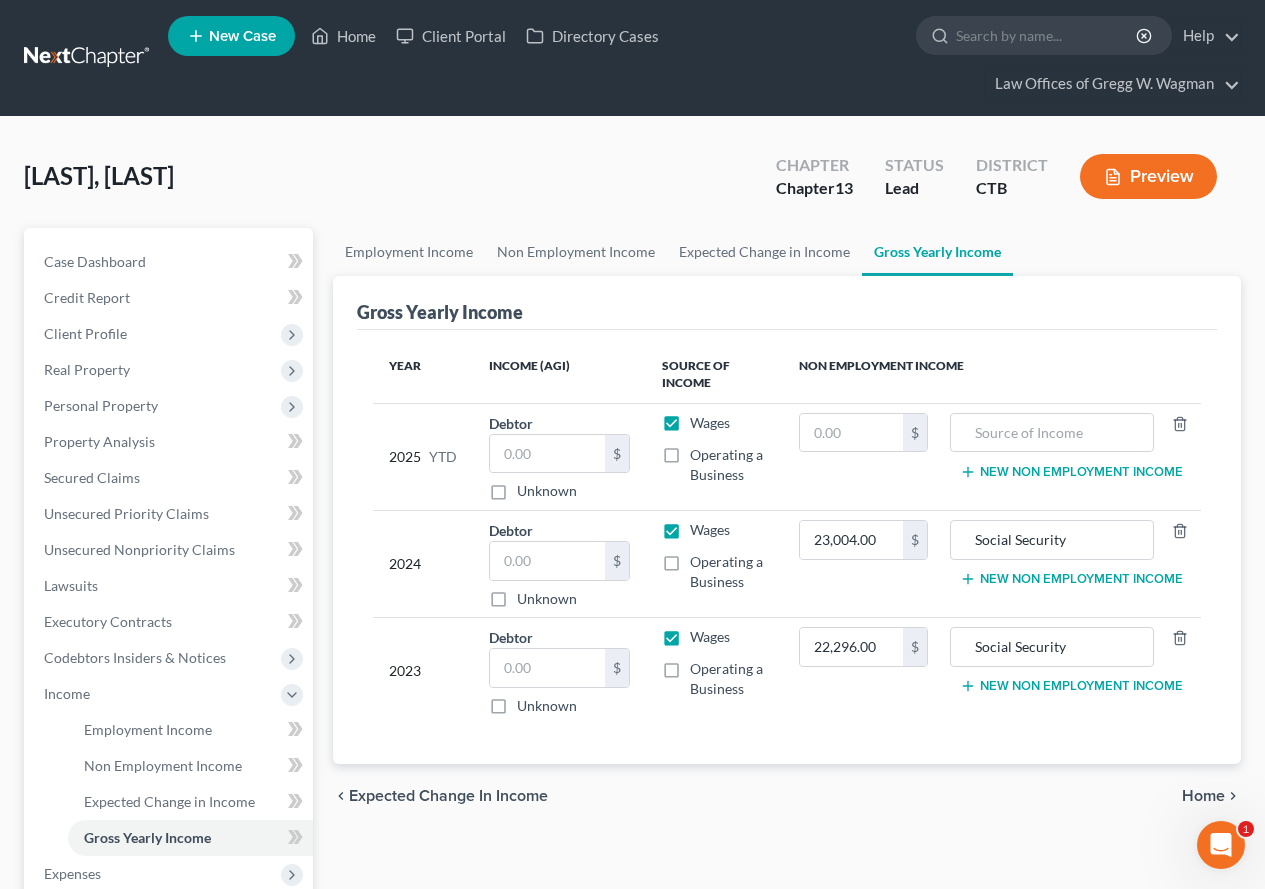click on "Wages" at bounding box center (710, 530) 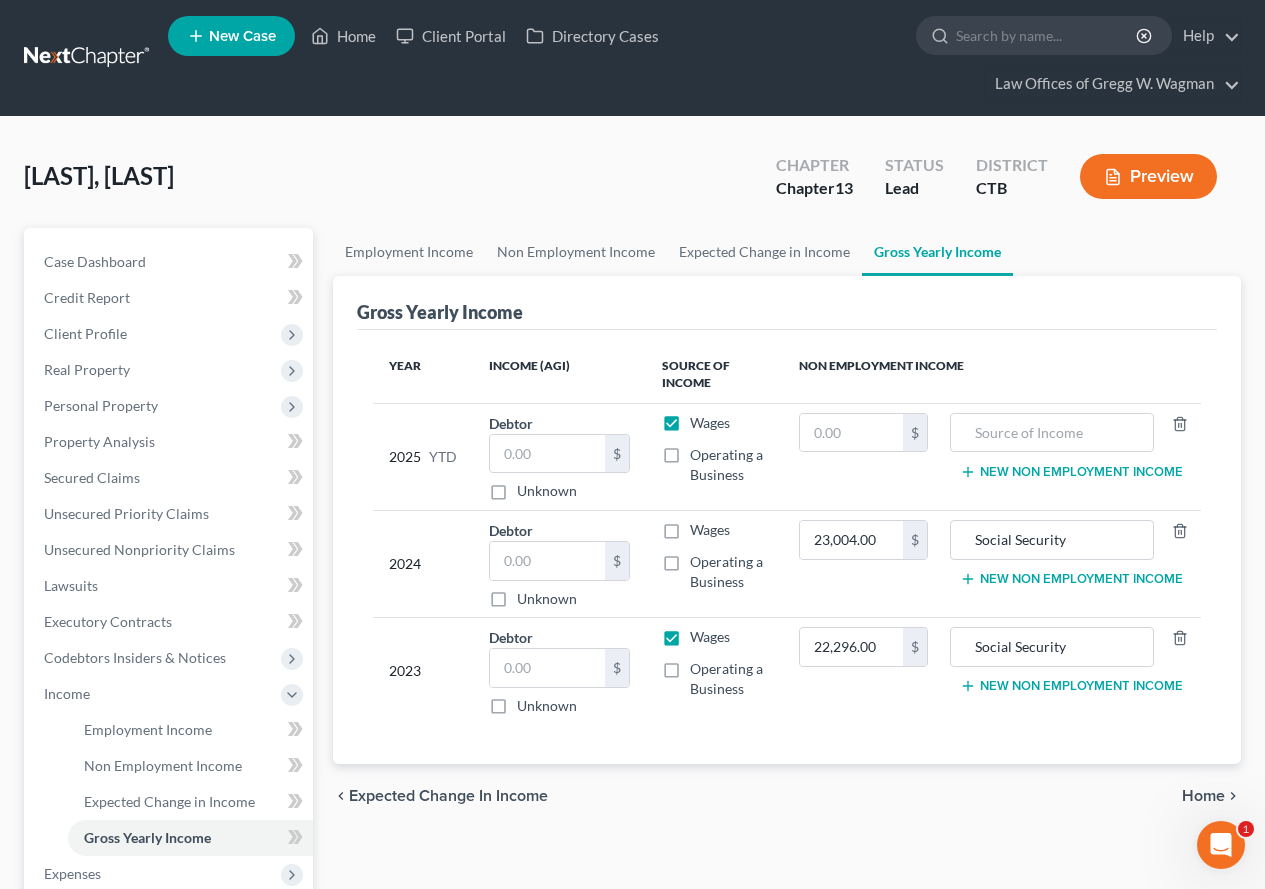 click on "Wages" at bounding box center [710, 637] 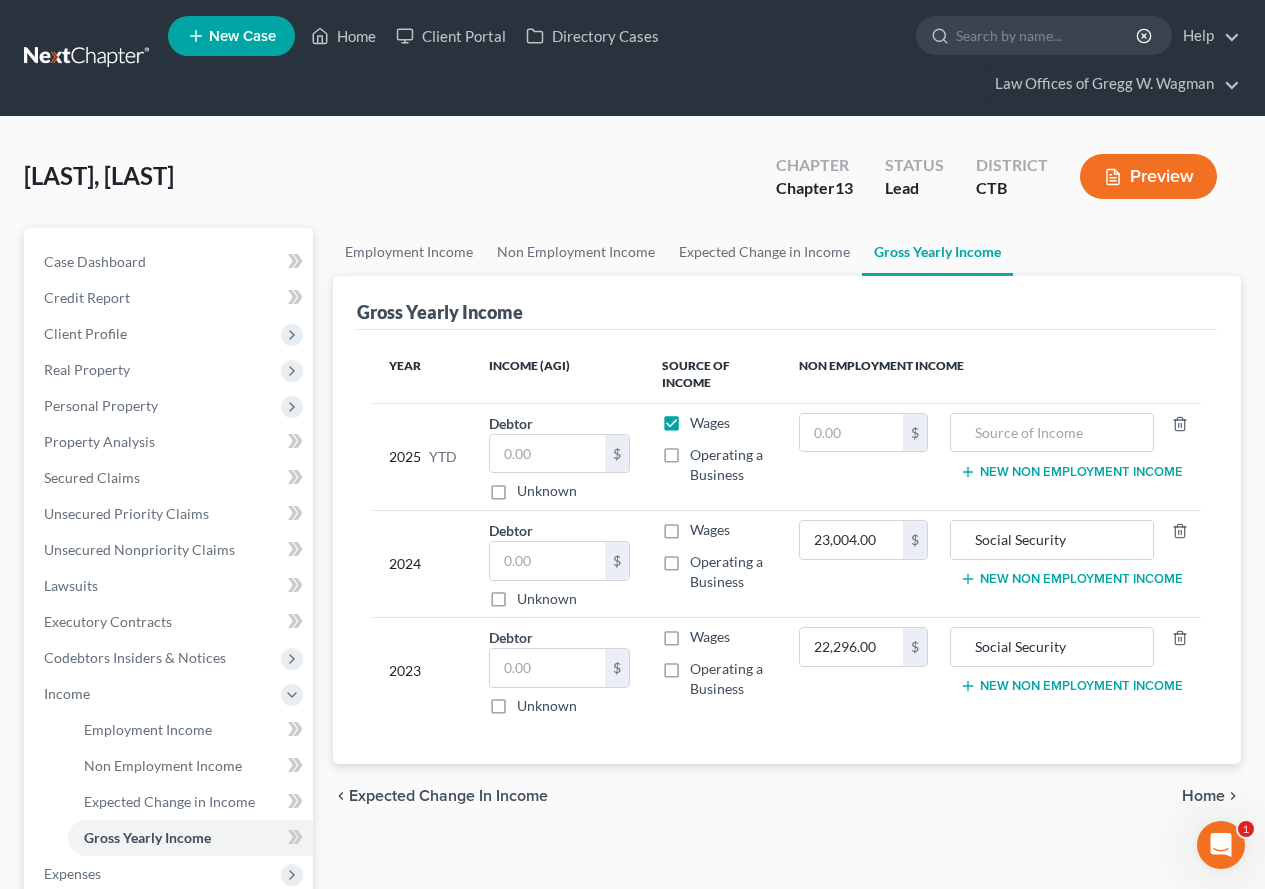click on "Wages" at bounding box center [710, 423] 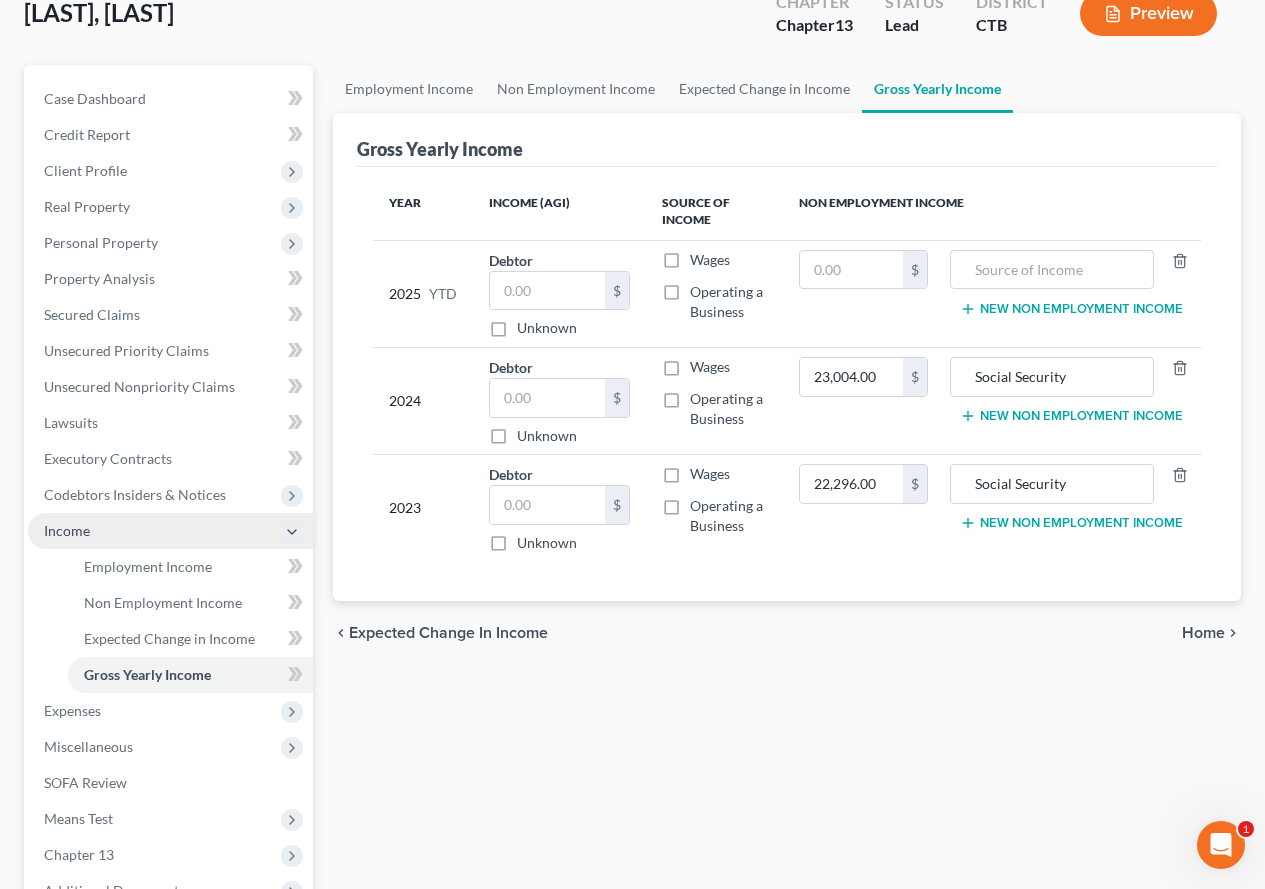 scroll, scrollTop: 200, scrollLeft: 0, axis: vertical 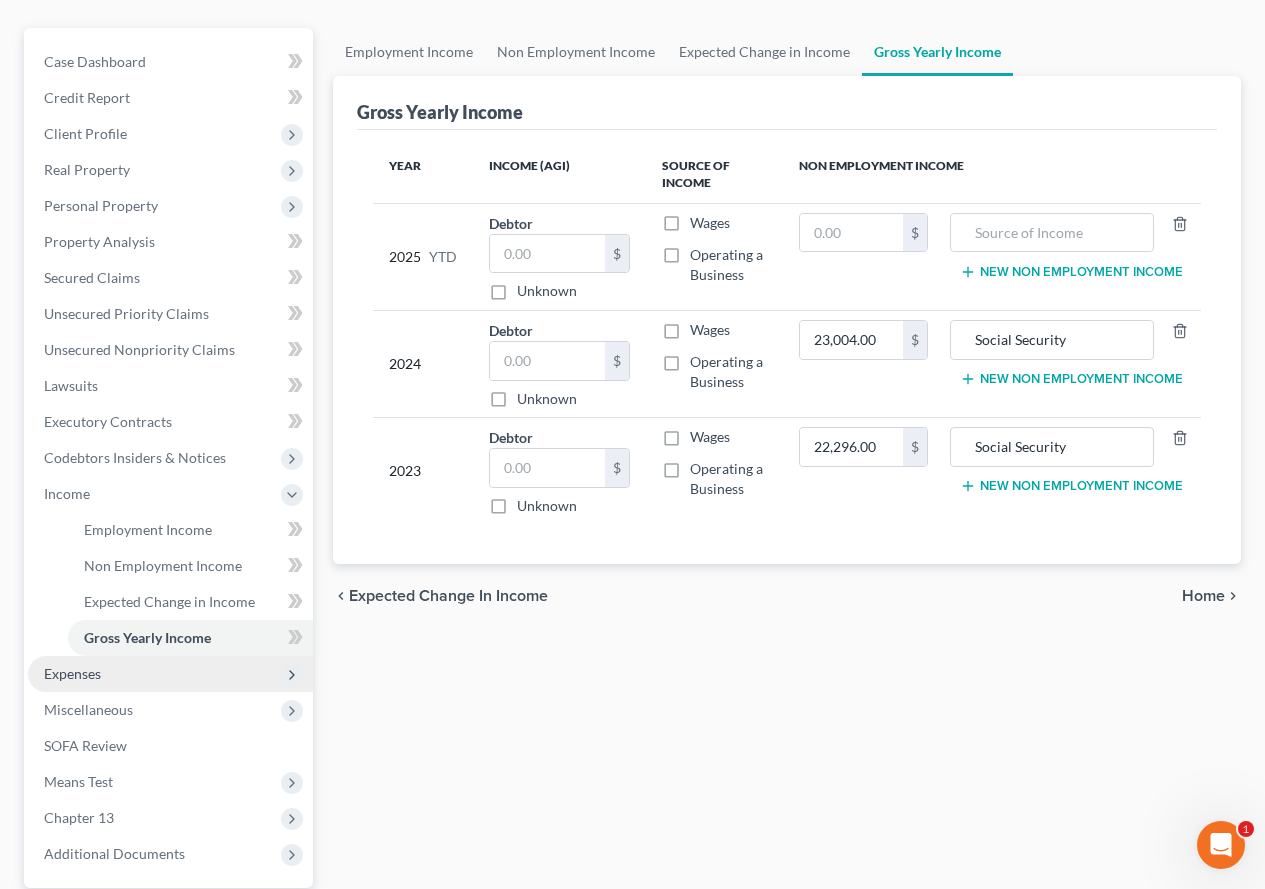 click on "Expenses" at bounding box center [72, 673] 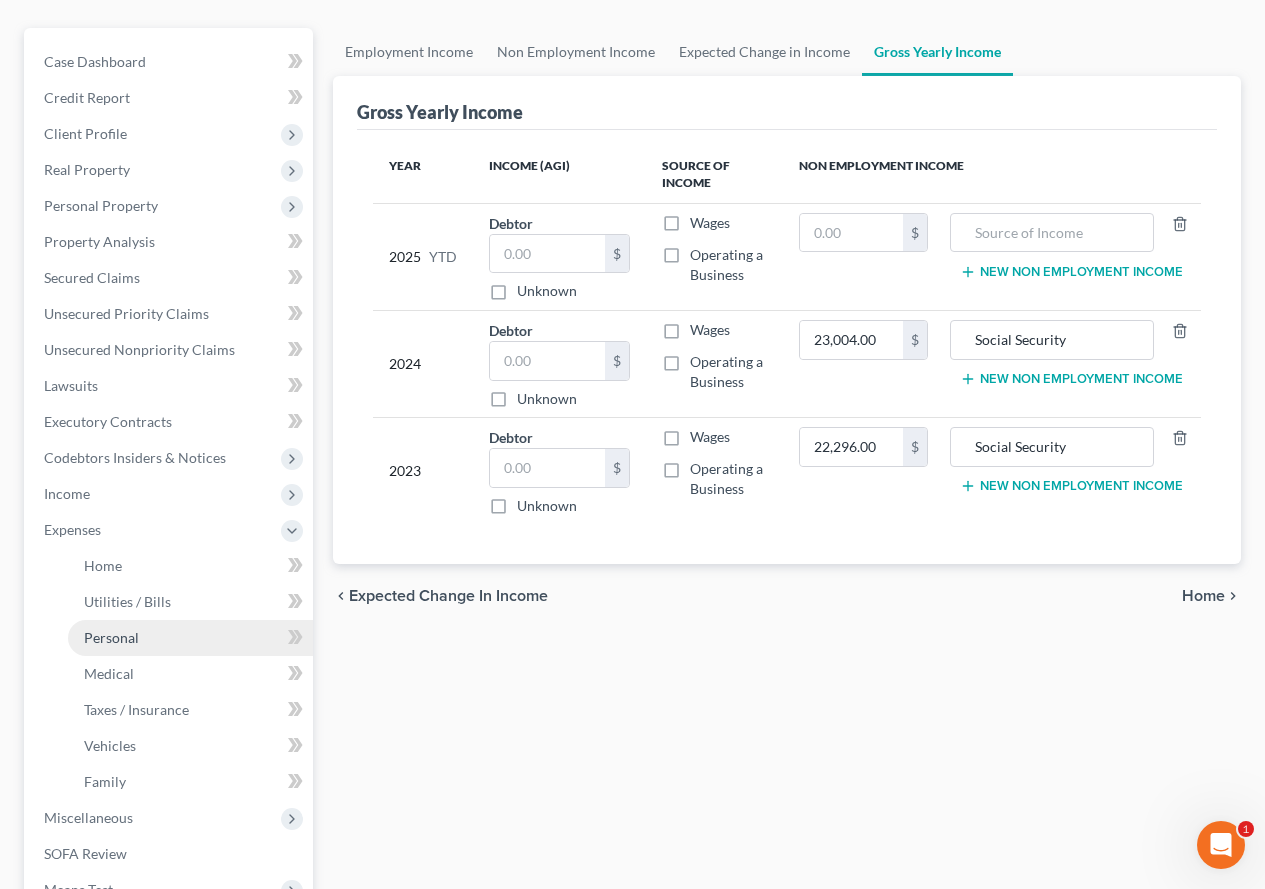click on "Personal" at bounding box center (111, 637) 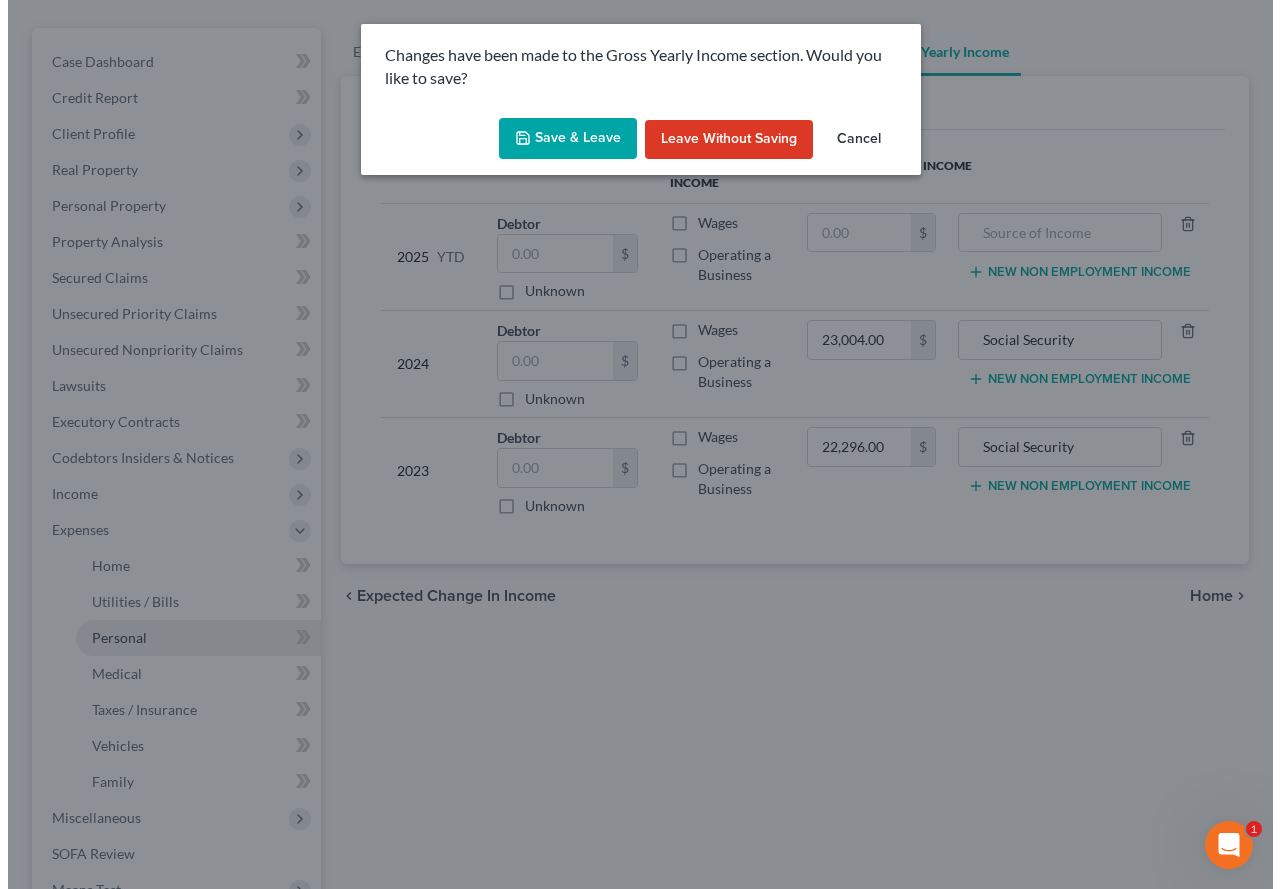 scroll, scrollTop: 164, scrollLeft: 0, axis: vertical 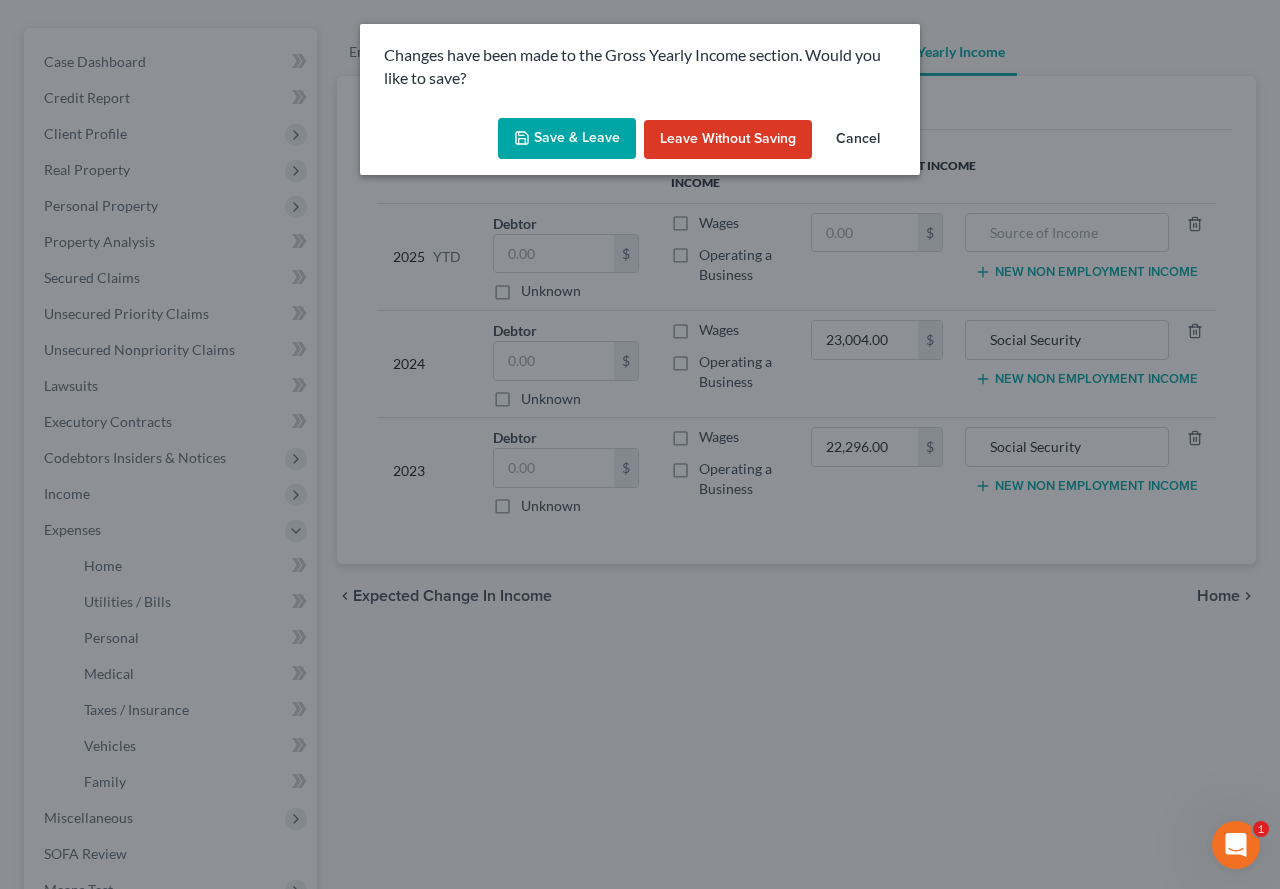 click on "Save & Leave" at bounding box center (567, 139) 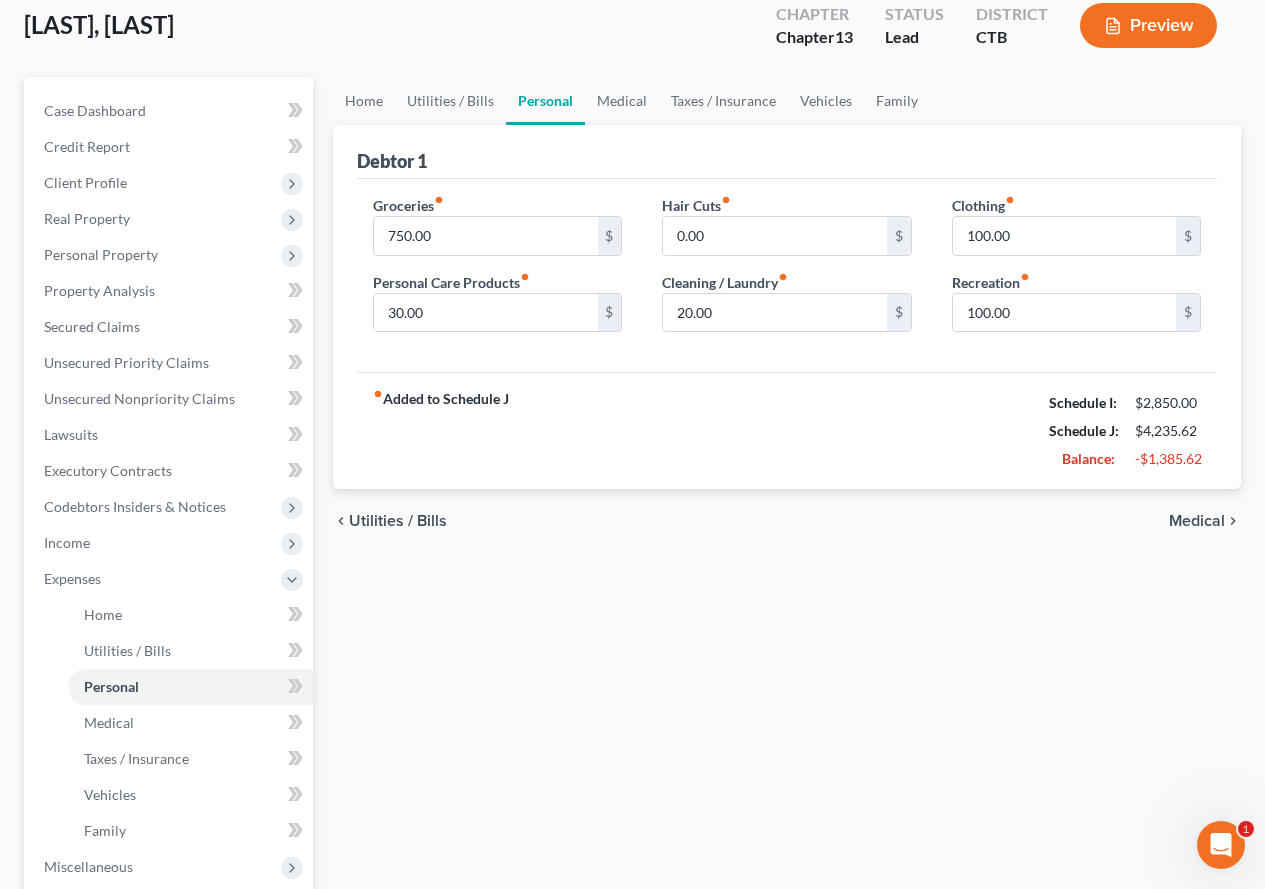 scroll, scrollTop: 200, scrollLeft: 0, axis: vertical 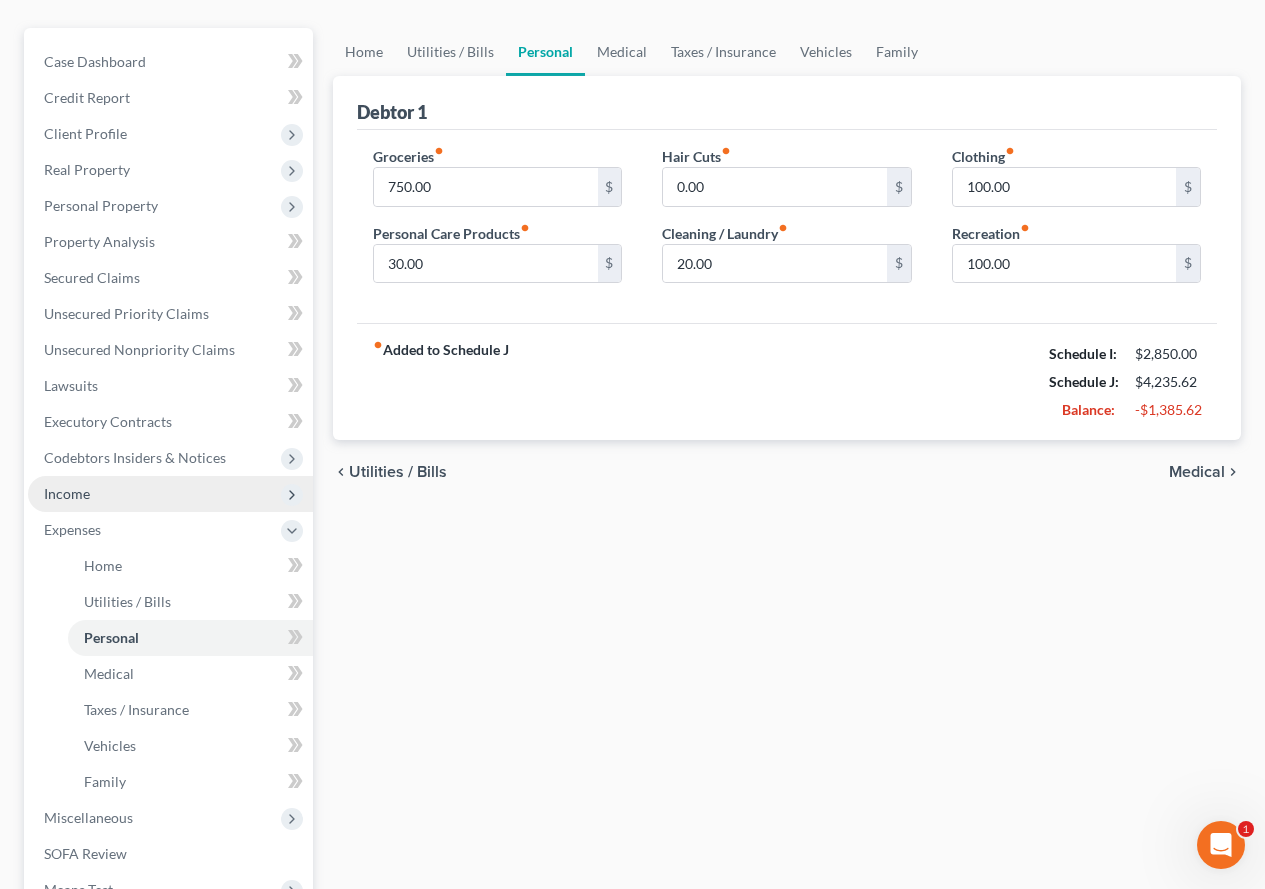 click on "Income" at bounding box center [67, 493] 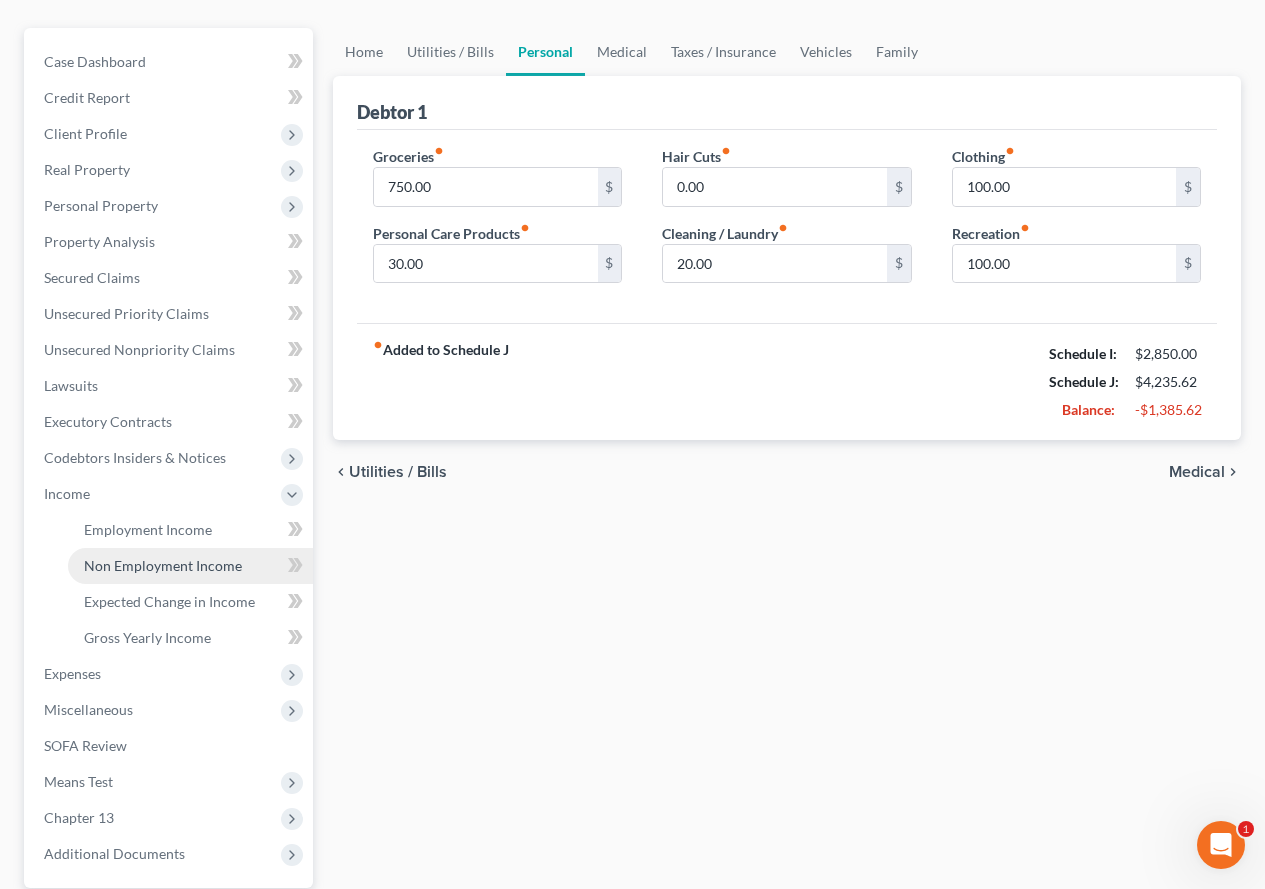 click on "Non Employment Income" at bounding box center (190, 566) 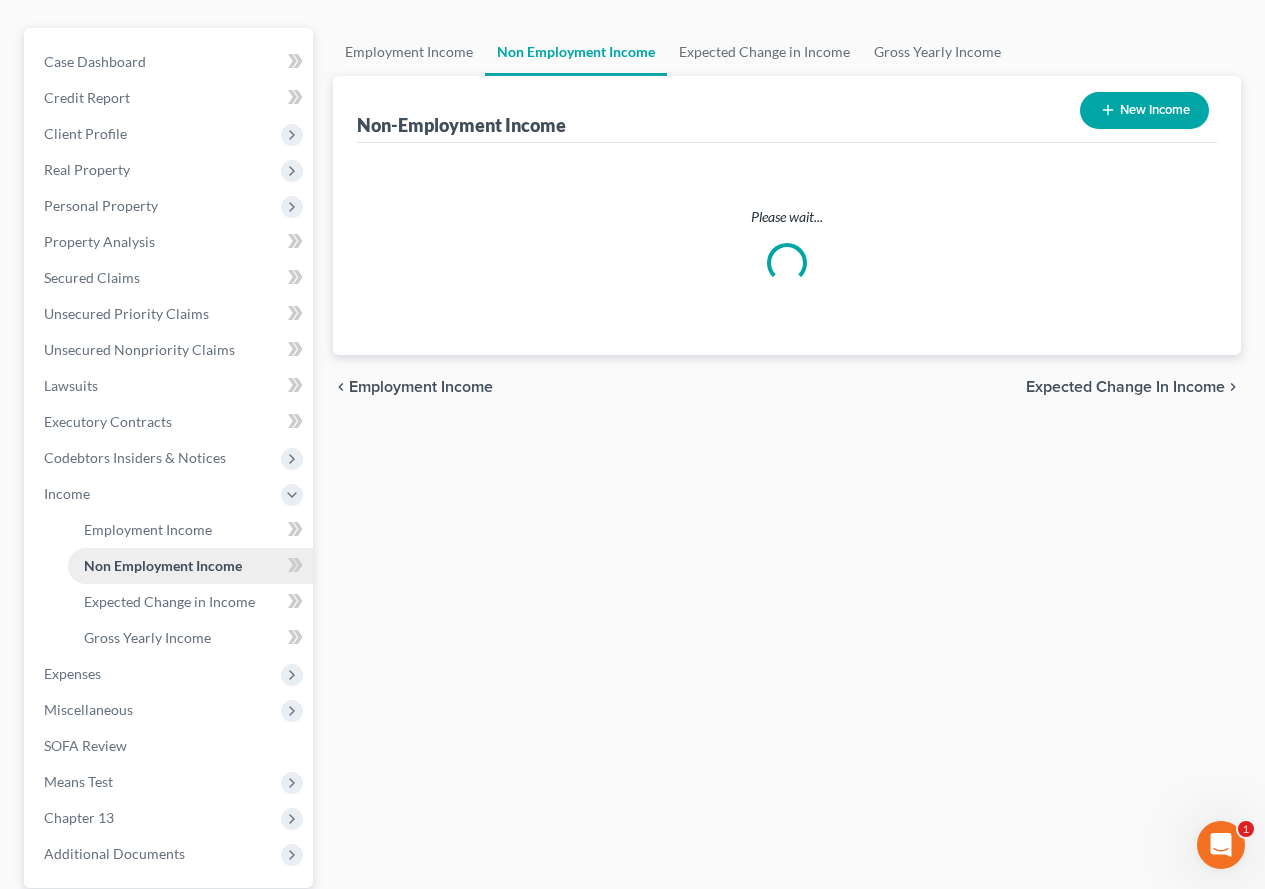 scroll, scrollTop: 0, scrollLeft: 0, axis: both 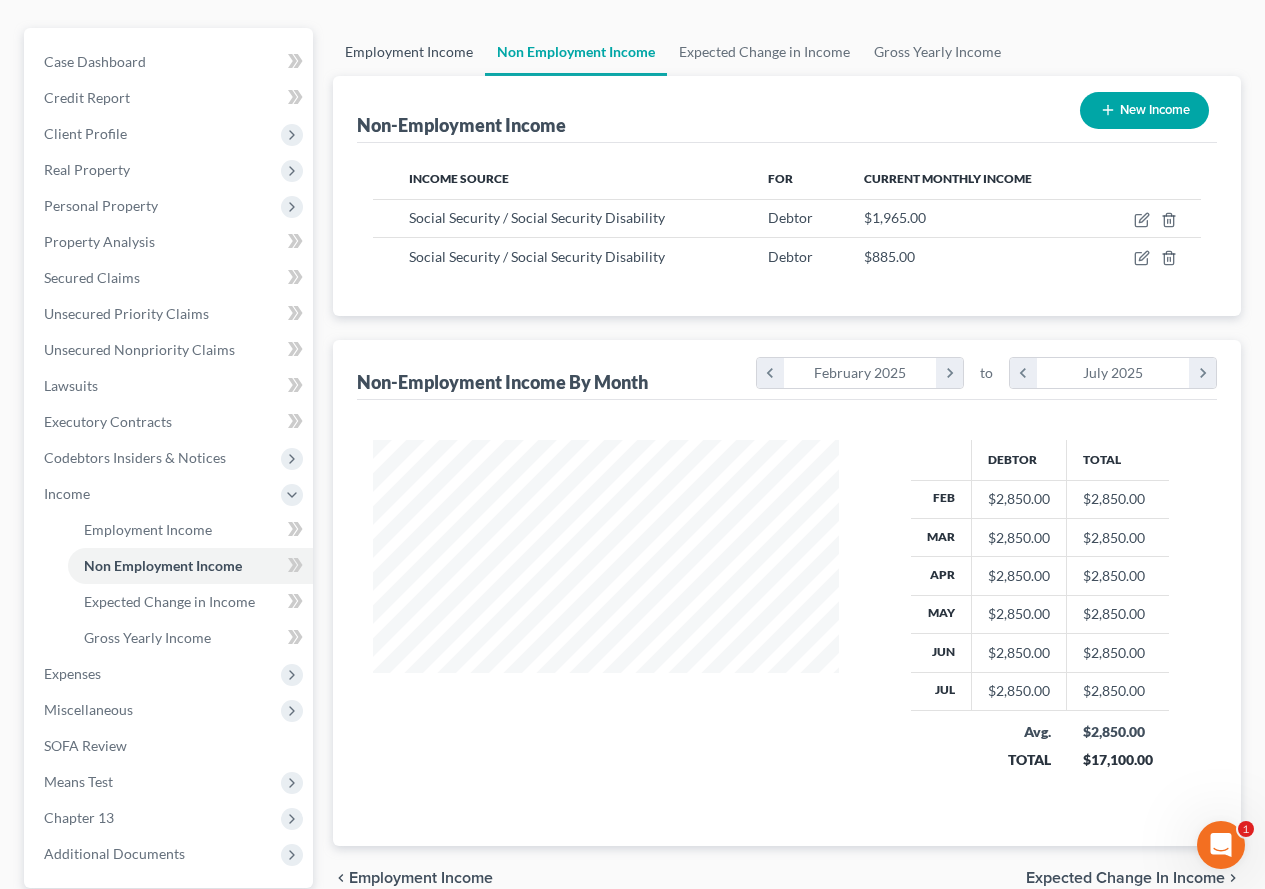 click on "Employment Income" at bounding box center (409, 52) 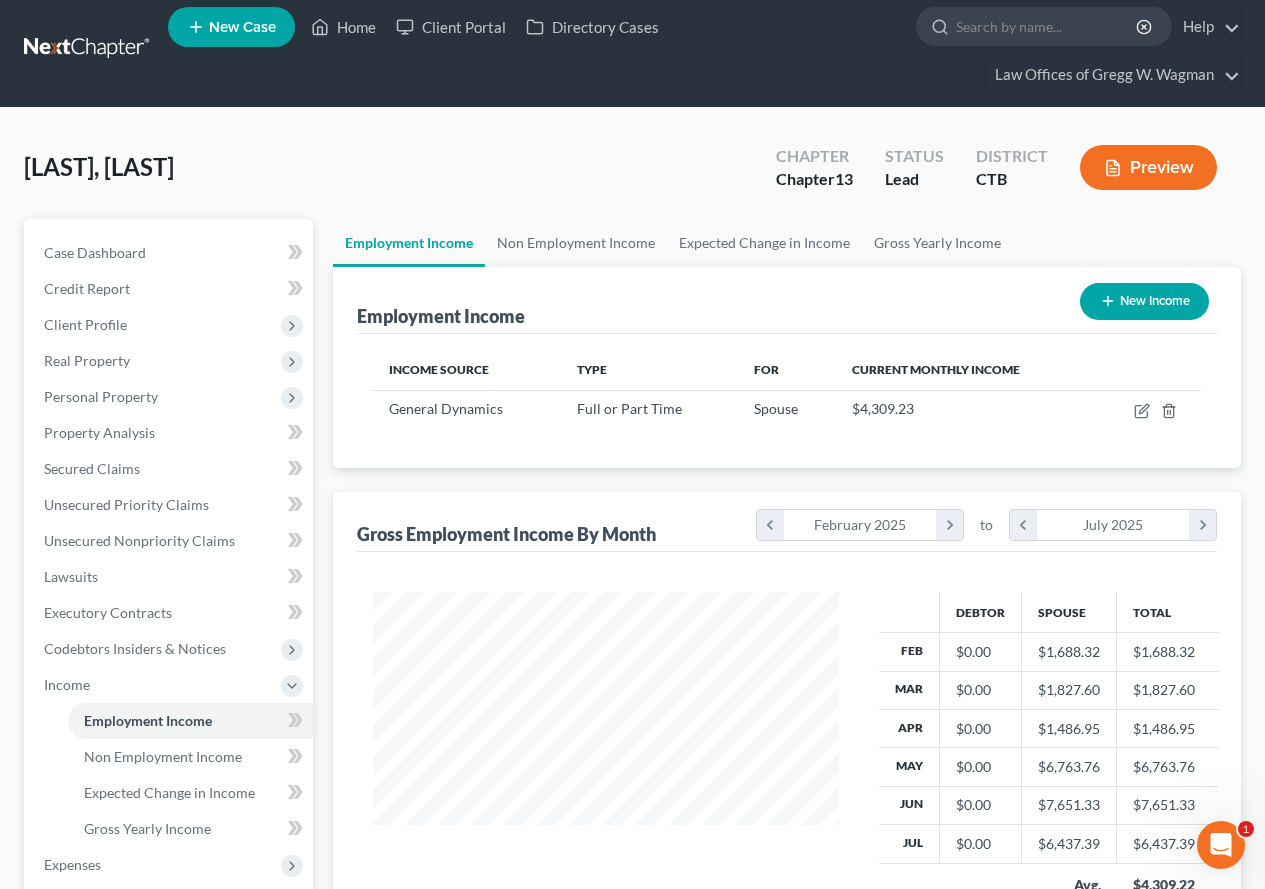 scroll, scrollTop: 0, scrollLeft: 0, axis: both 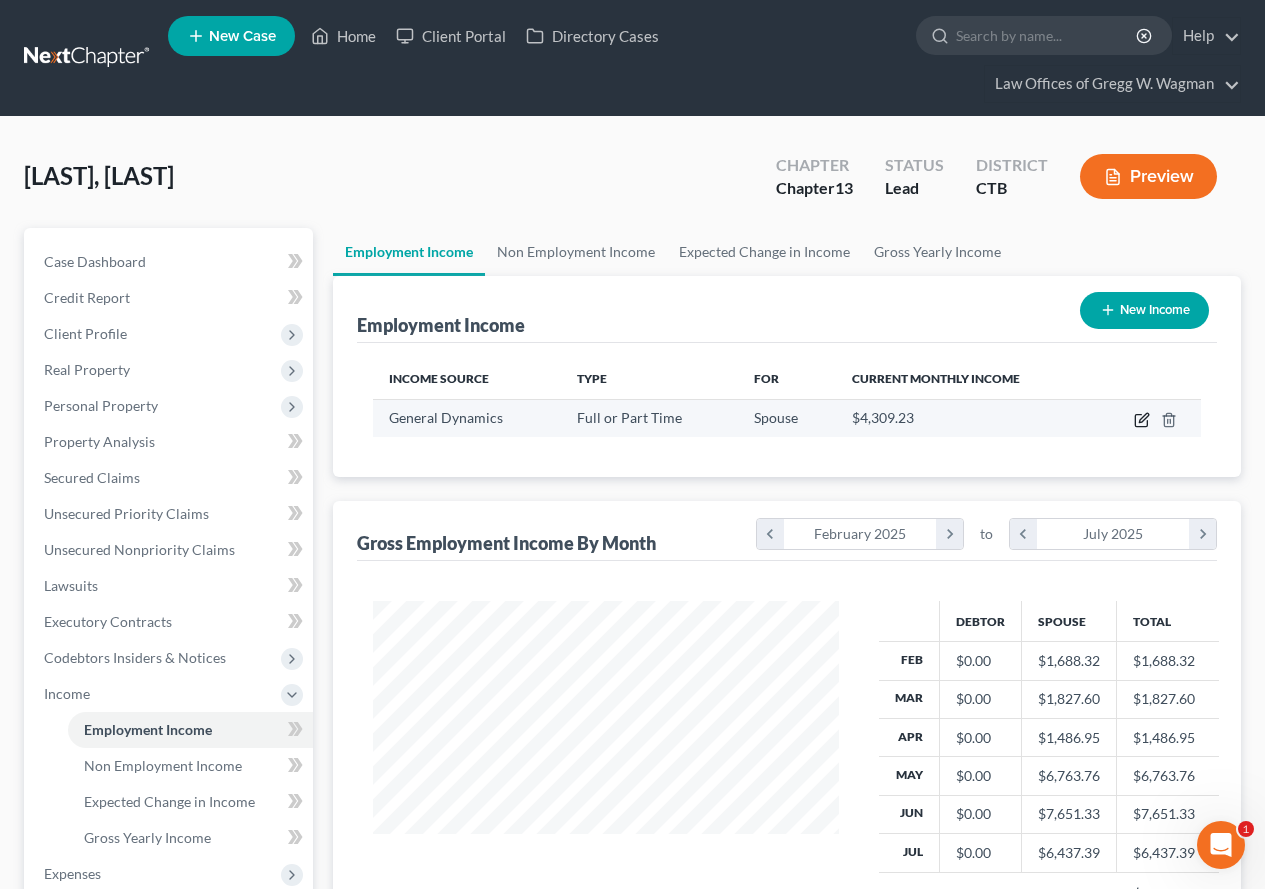 click 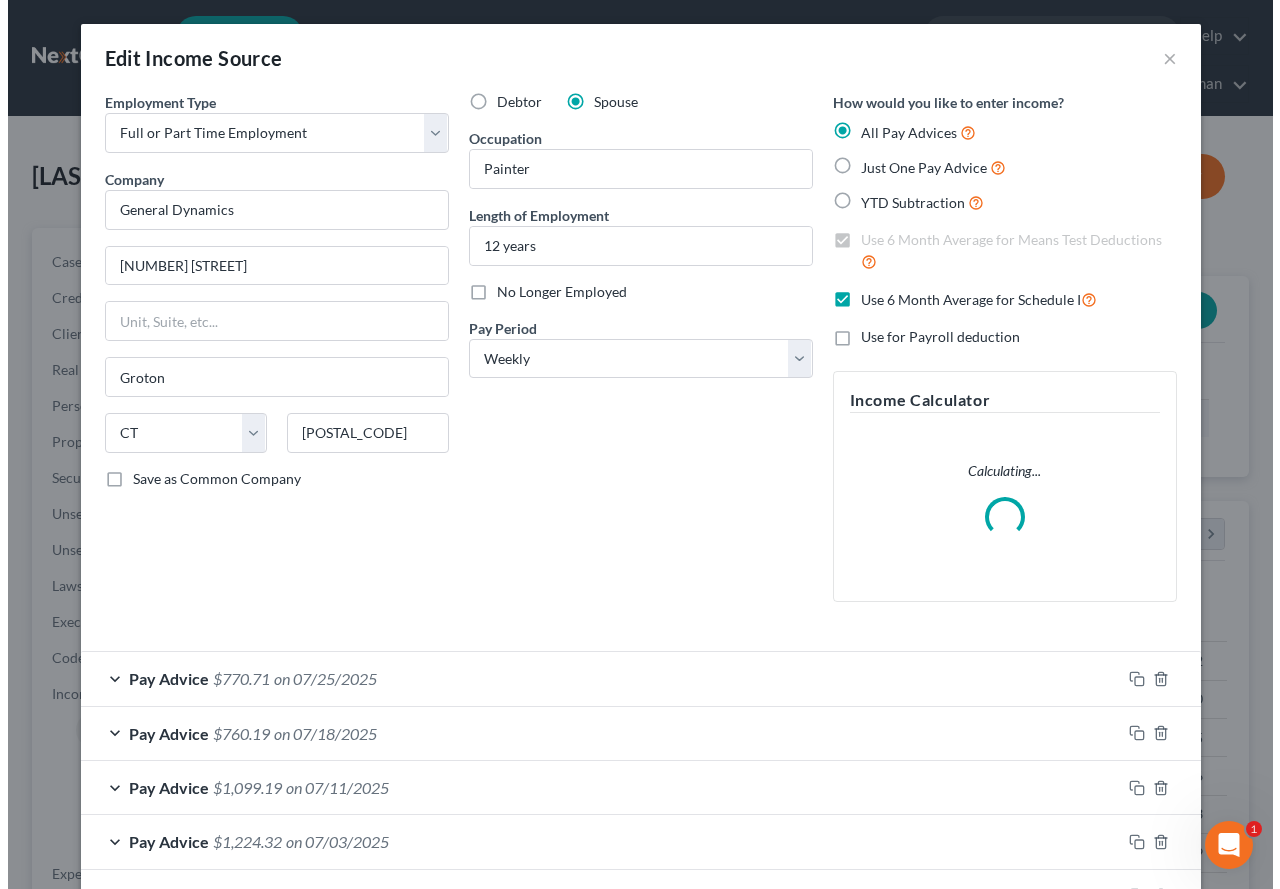 scroll, scrollTop: 999642, scrollLeft: 999487, axis: both 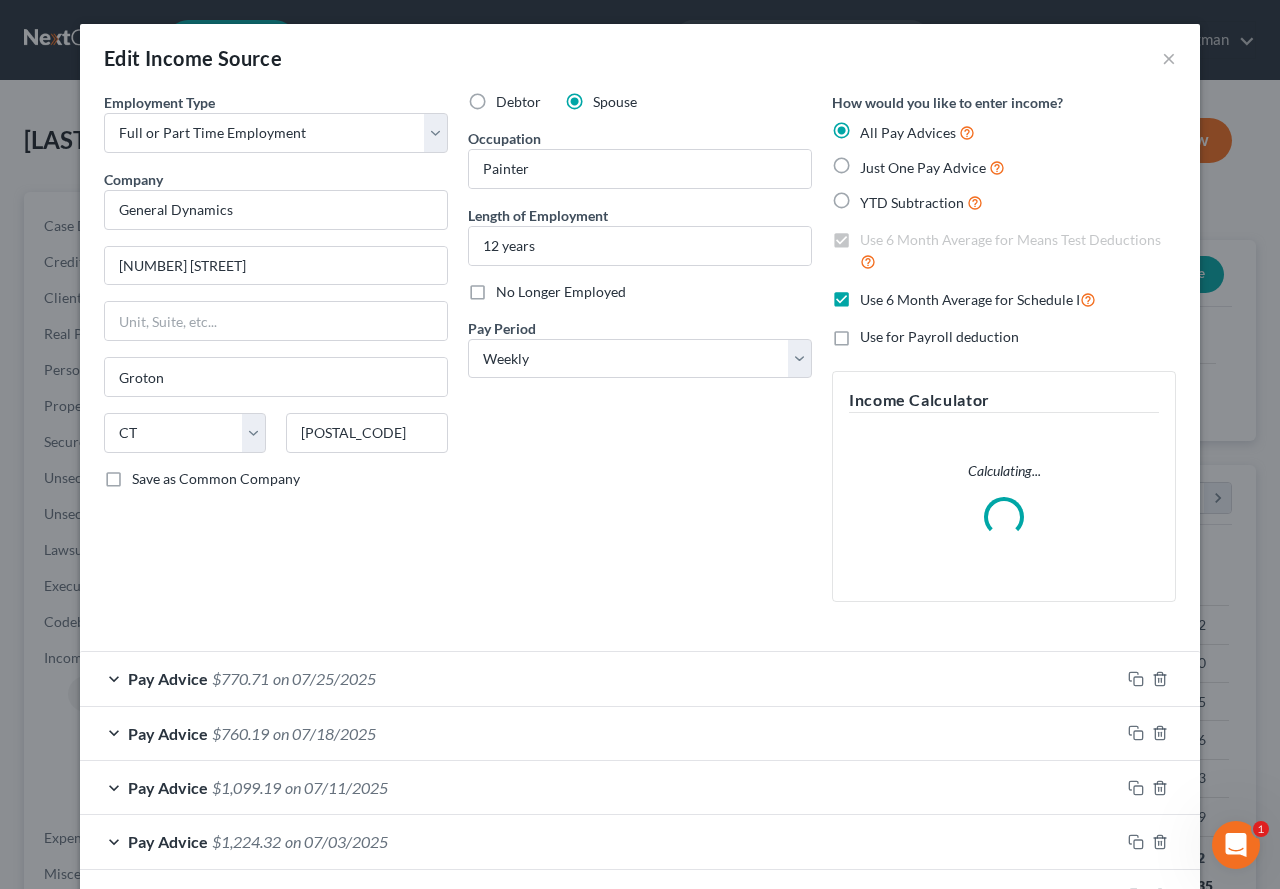 click on "Debtor" at bounding box center [518, 102] 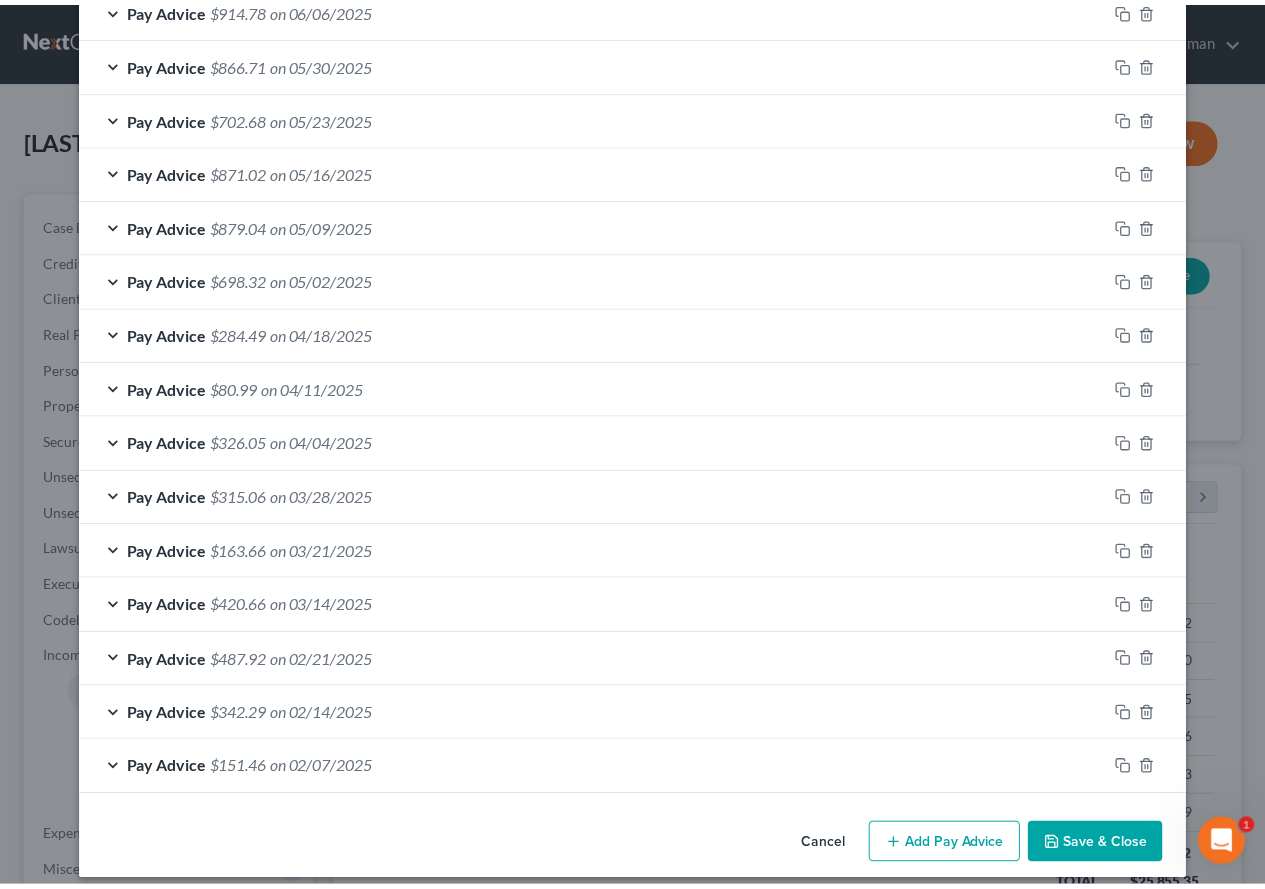 scroll, scrollTop: 1182, scrollLeft: 0, axis: vertical 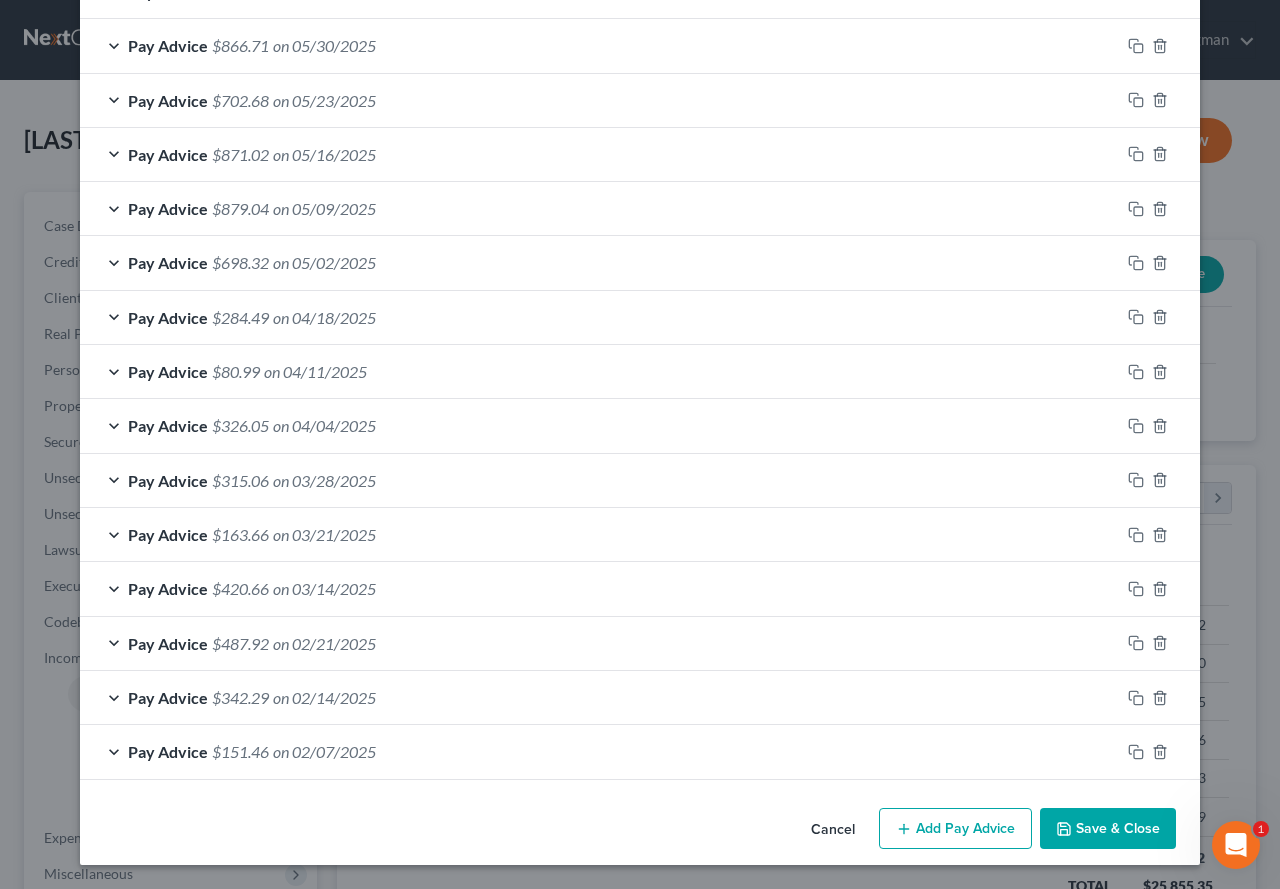 click on "Save & Close" at bounding box center [1108, 829] 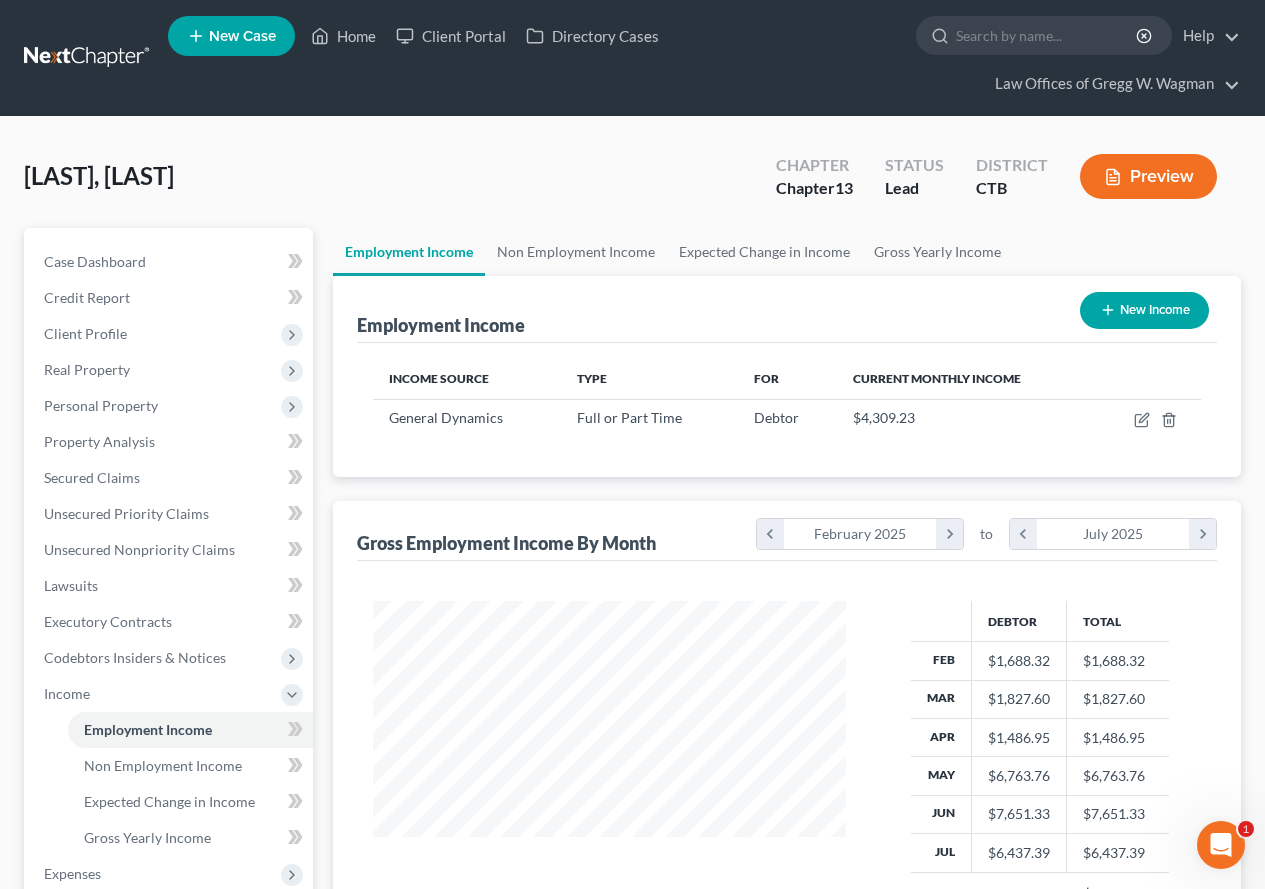 scroll, scrollTop: 359, scrollLeft: 506, axis: both 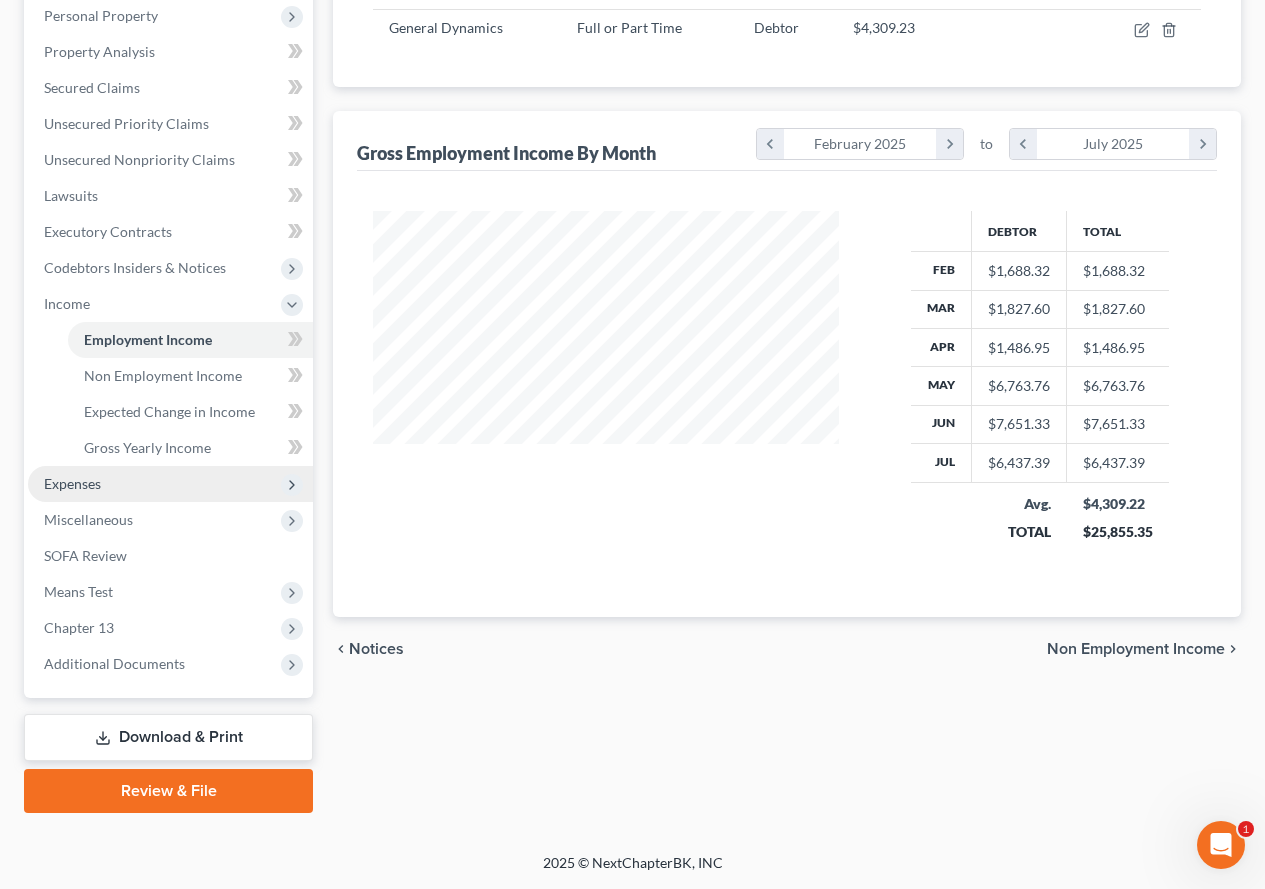 click on "Expenses" at bounding box center (72, 483) 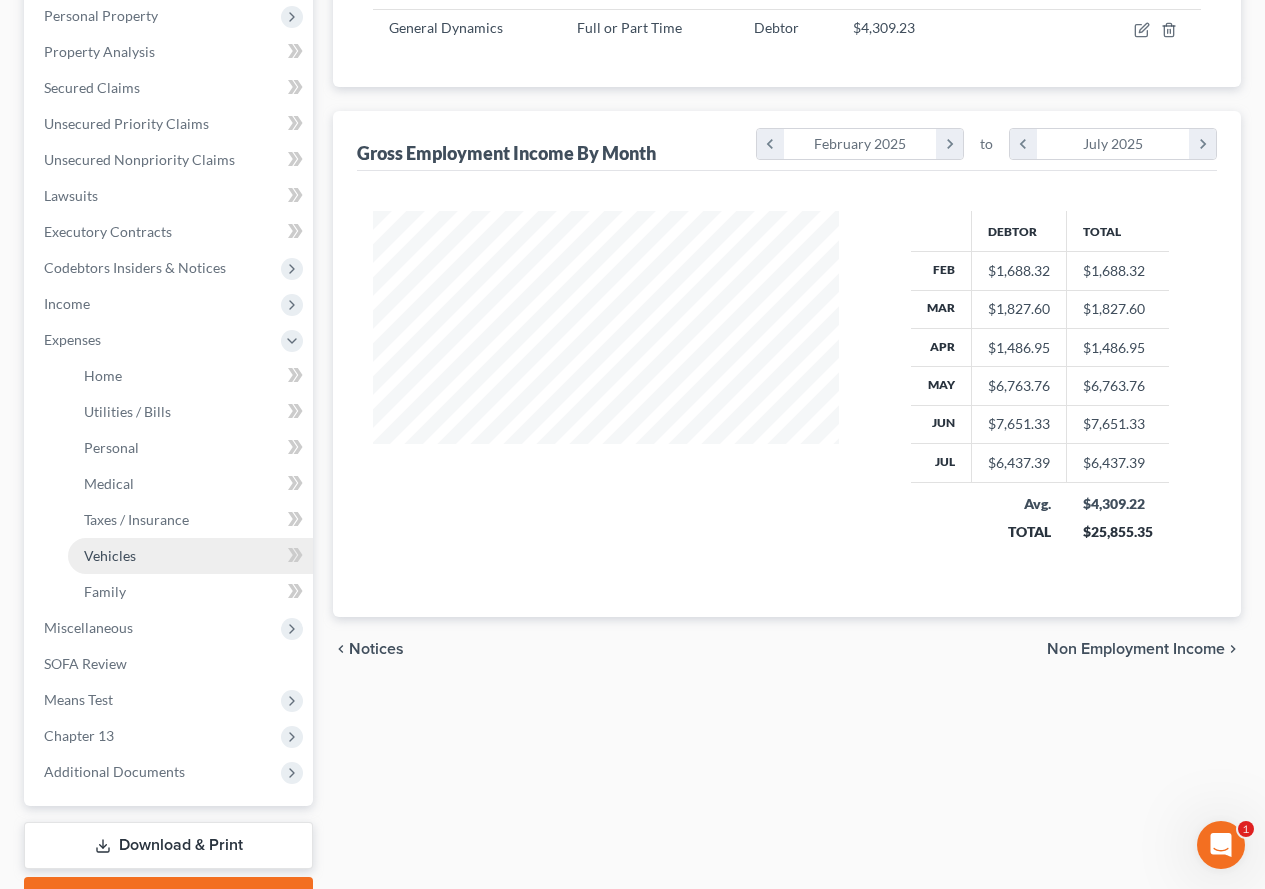 click on "Vehicles" at bounding box center [110, 555] 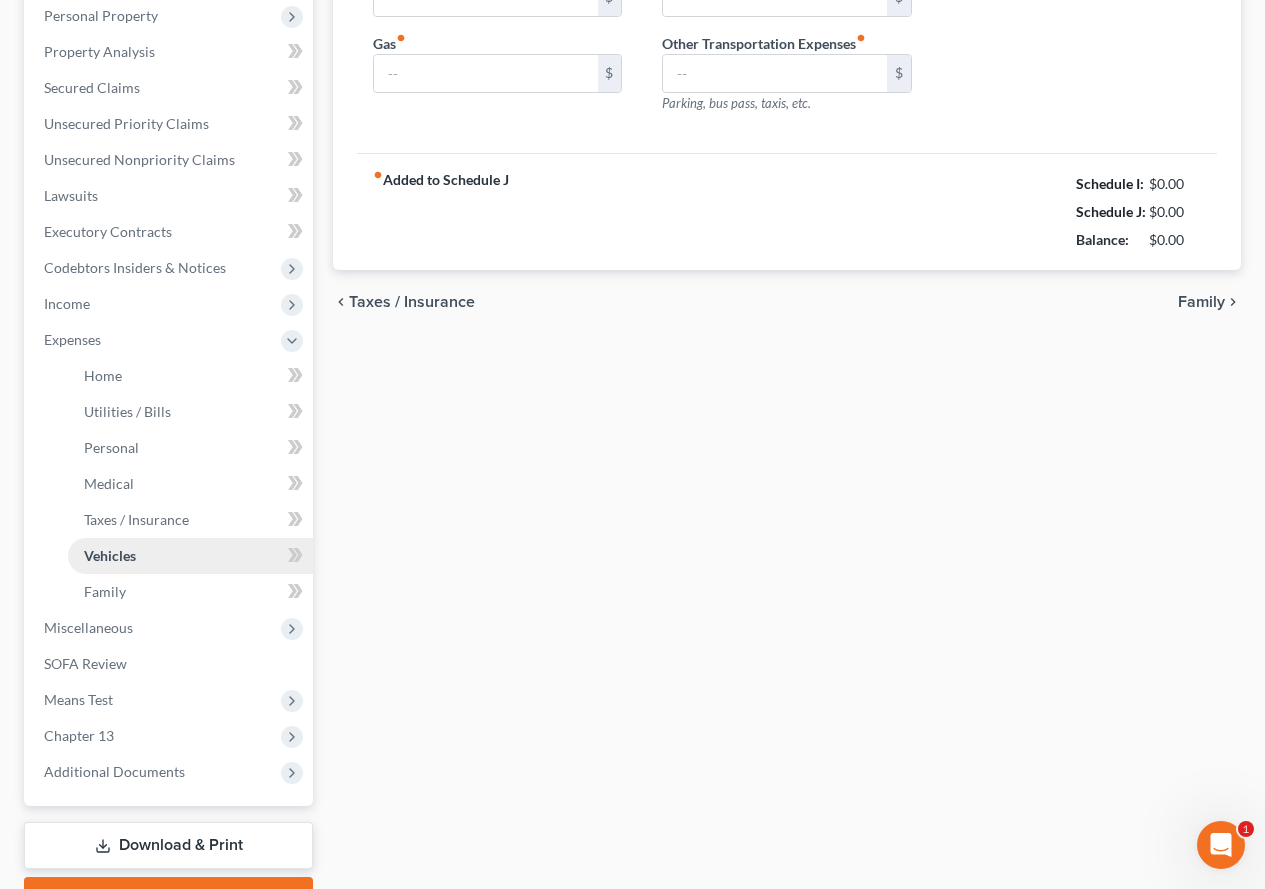 type on "0.00" 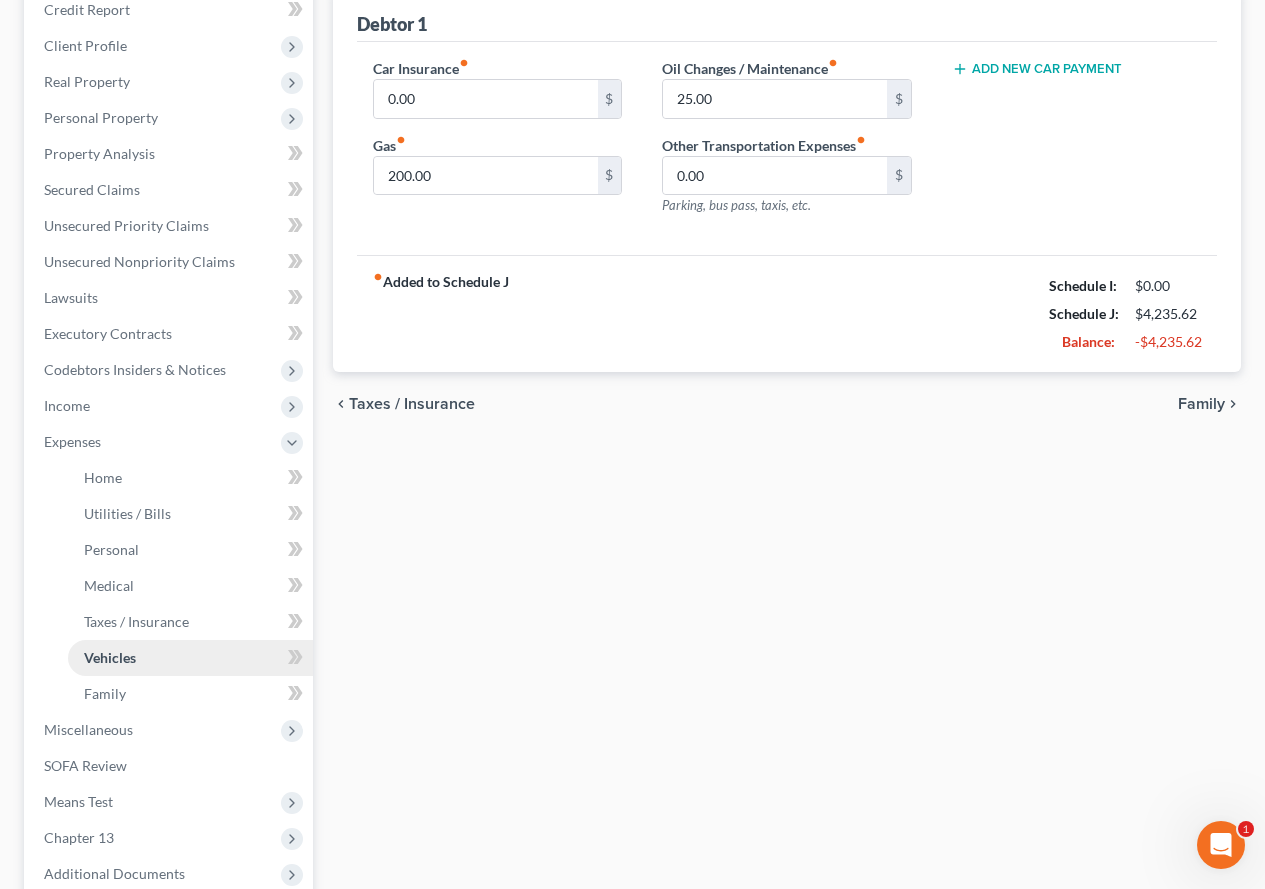 scroll, scrollTop: 0, scrollLeft: 0, axis: both 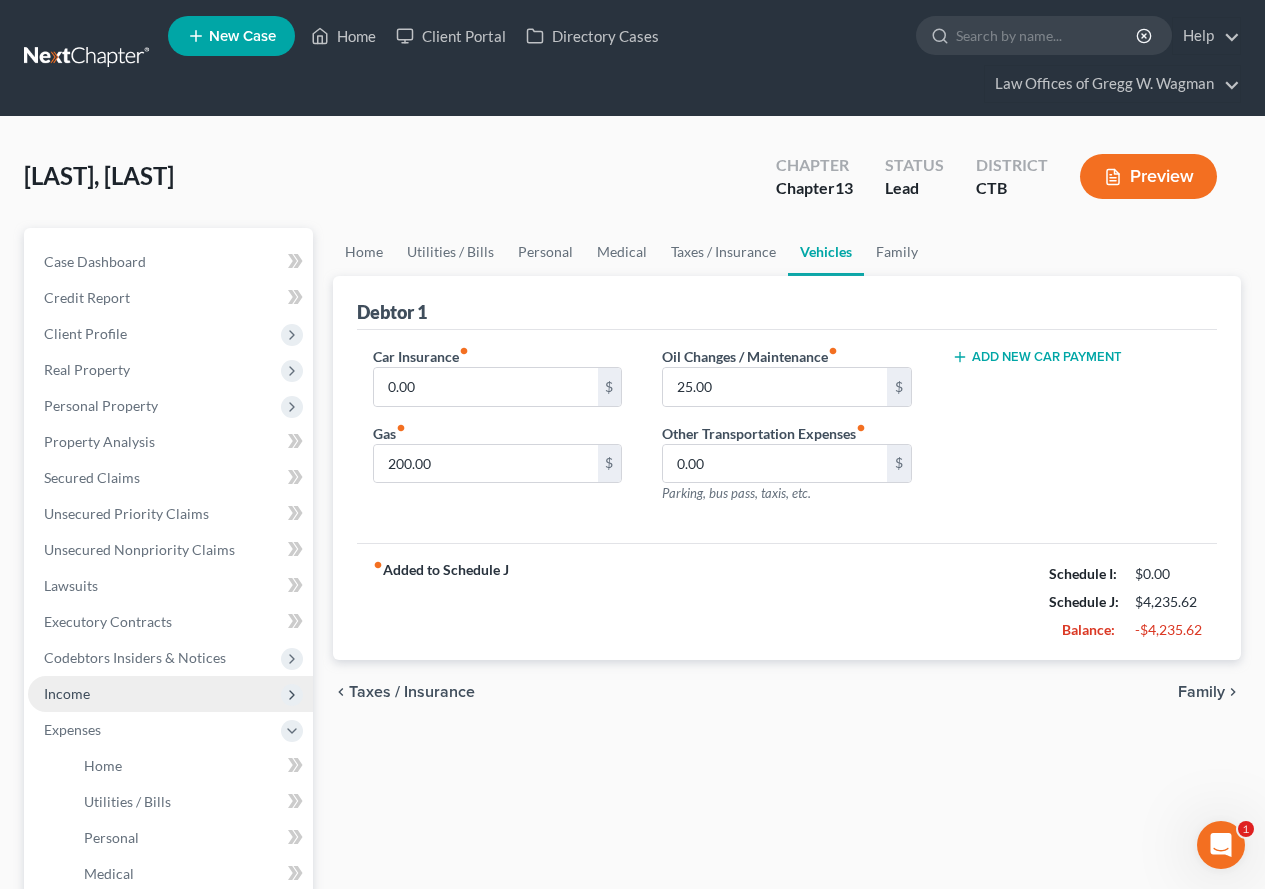 click on "Income" at bounding box center [67, 693] 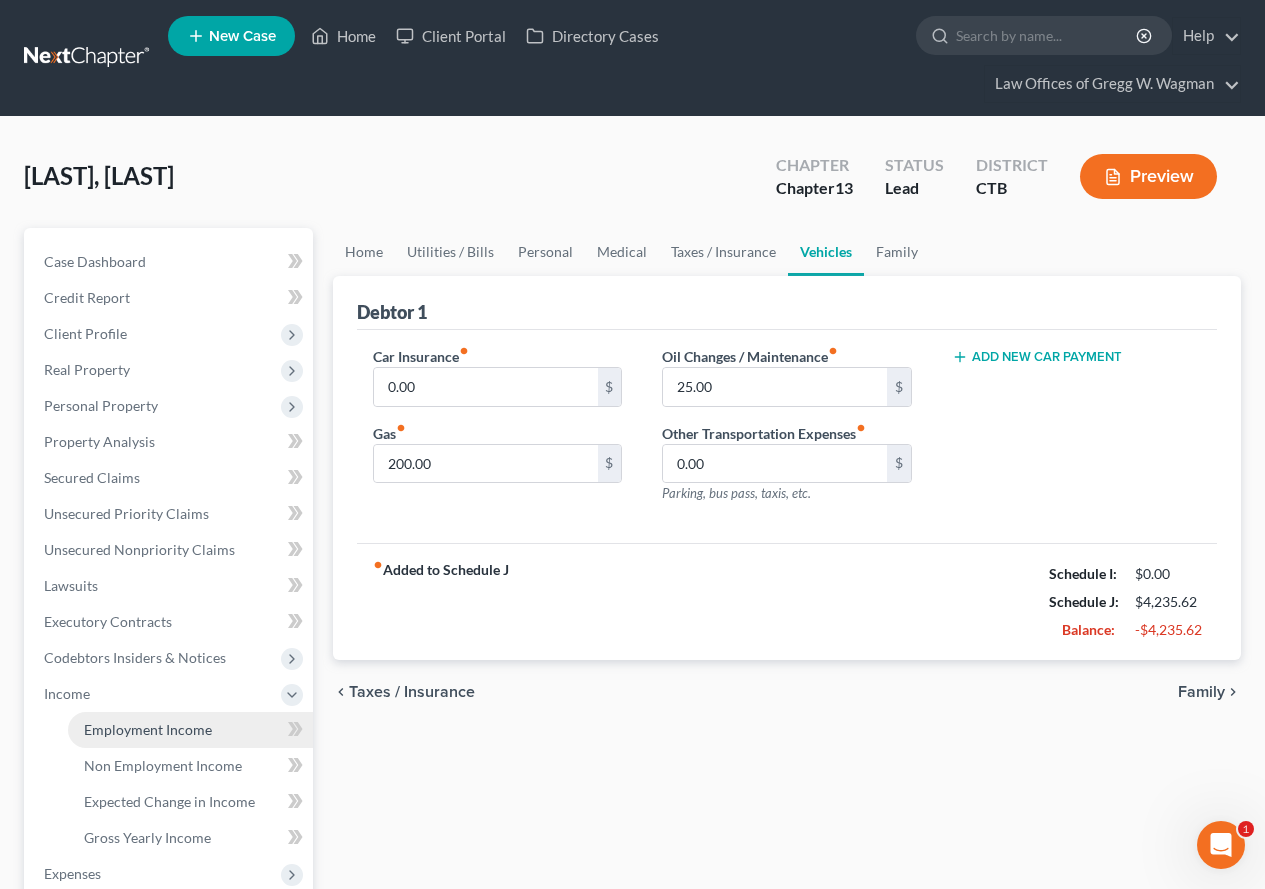 click on "Employment Income" at bounding box center [148, 729] 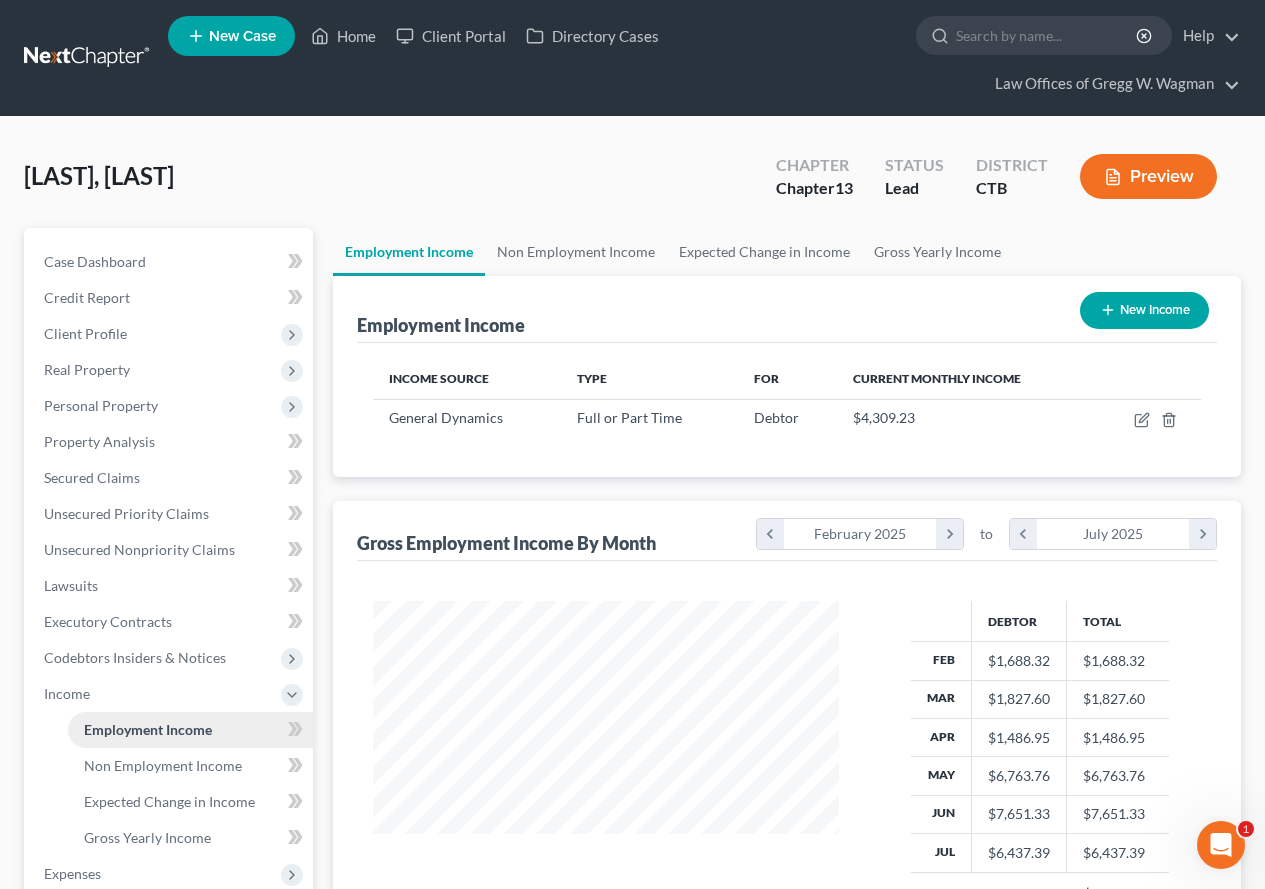 scroll, scrollTop: 999642, scrollLeft: 999494, axis: both 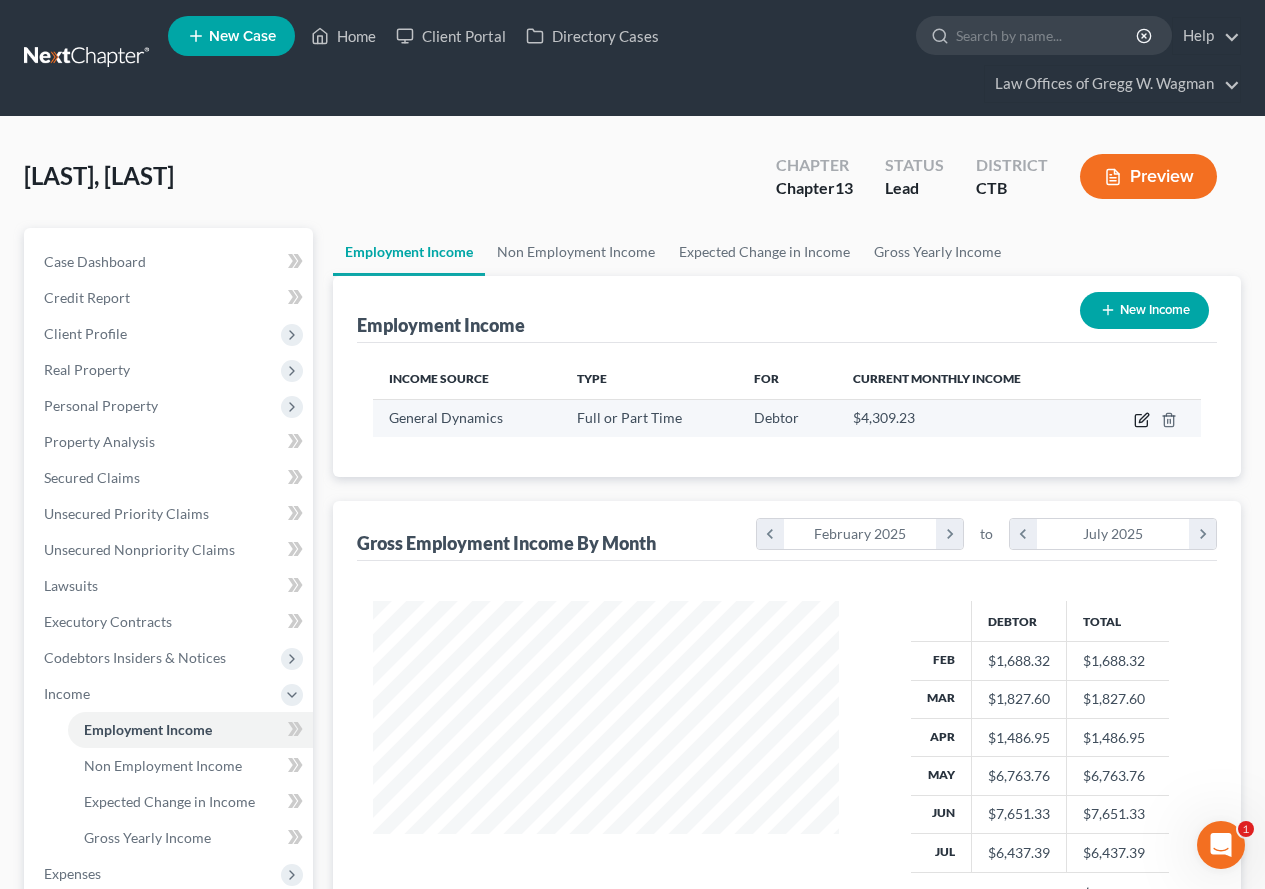 click 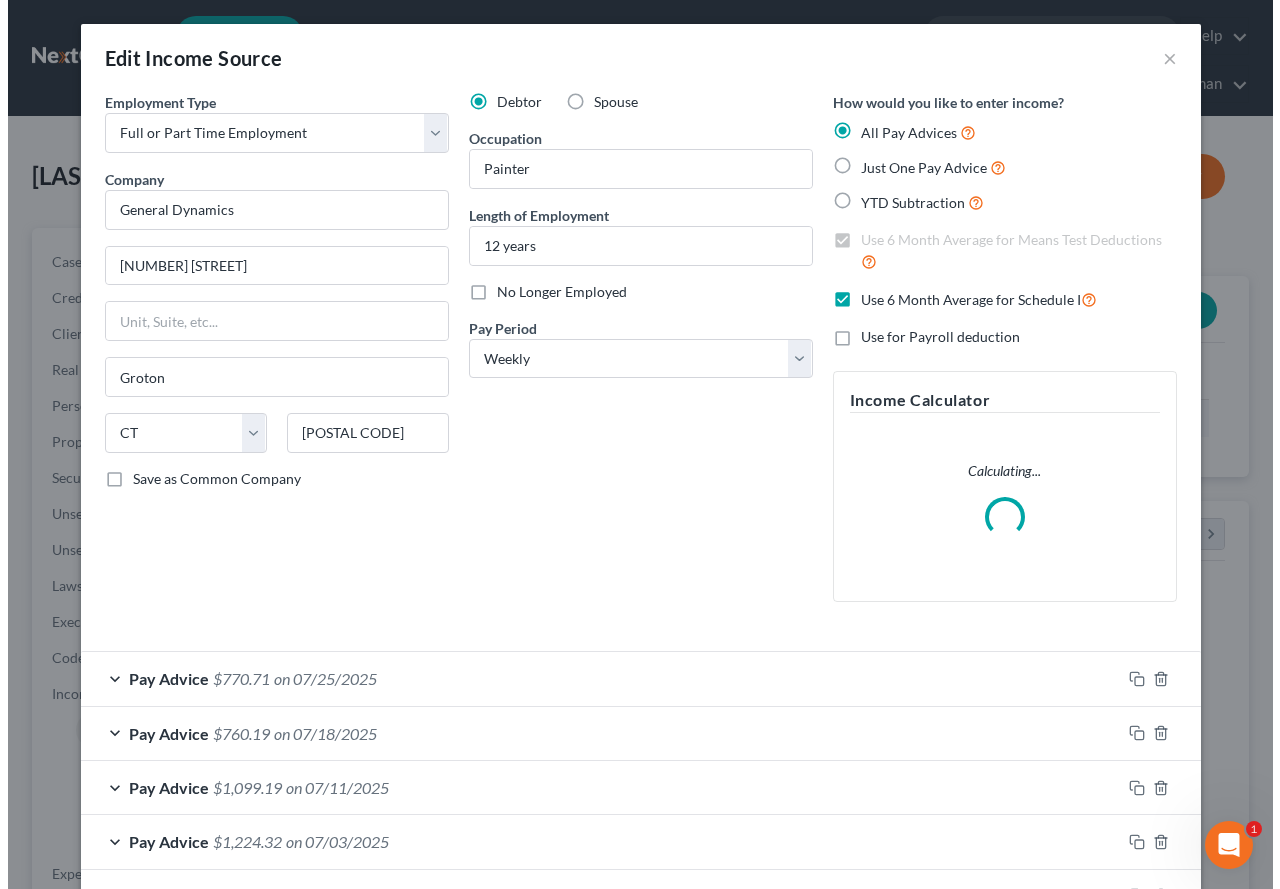 scroll, scrollTop: 999642, scrollLeft: 999487, axis: both 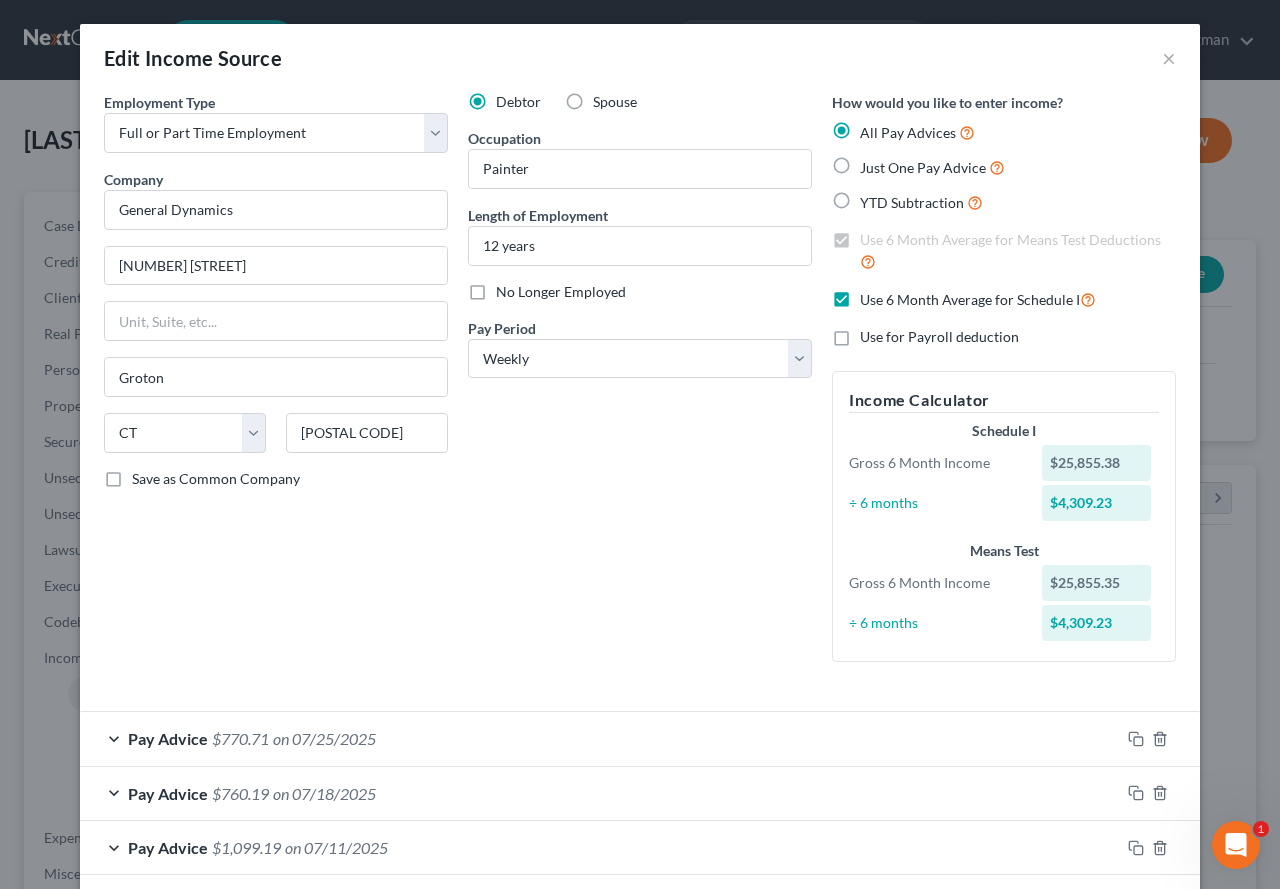 click on "Use 6 Month Average for Schedule I" at bounding box center (978, 299) 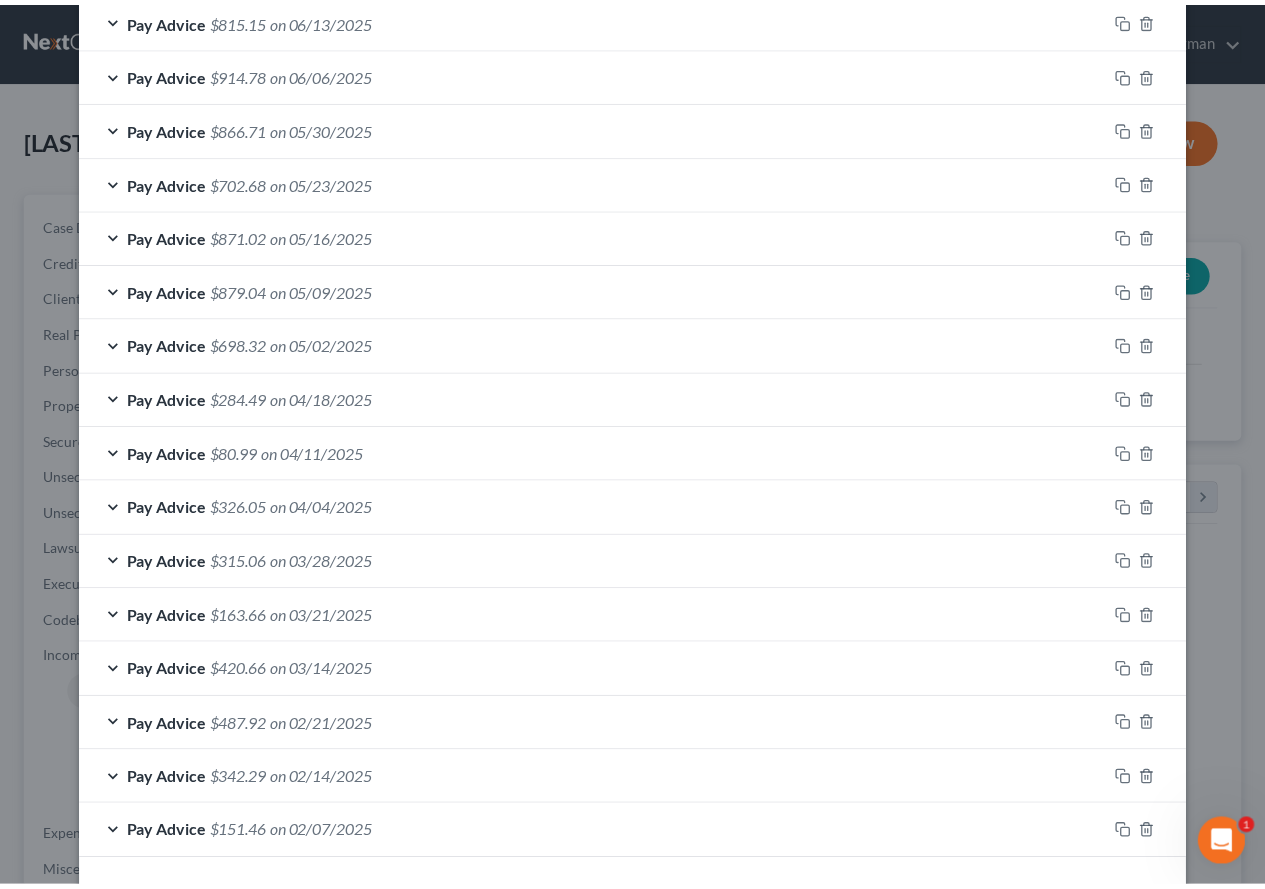 scroll, scrollTop: 1182, scrollLeft: 0, axis: vertical 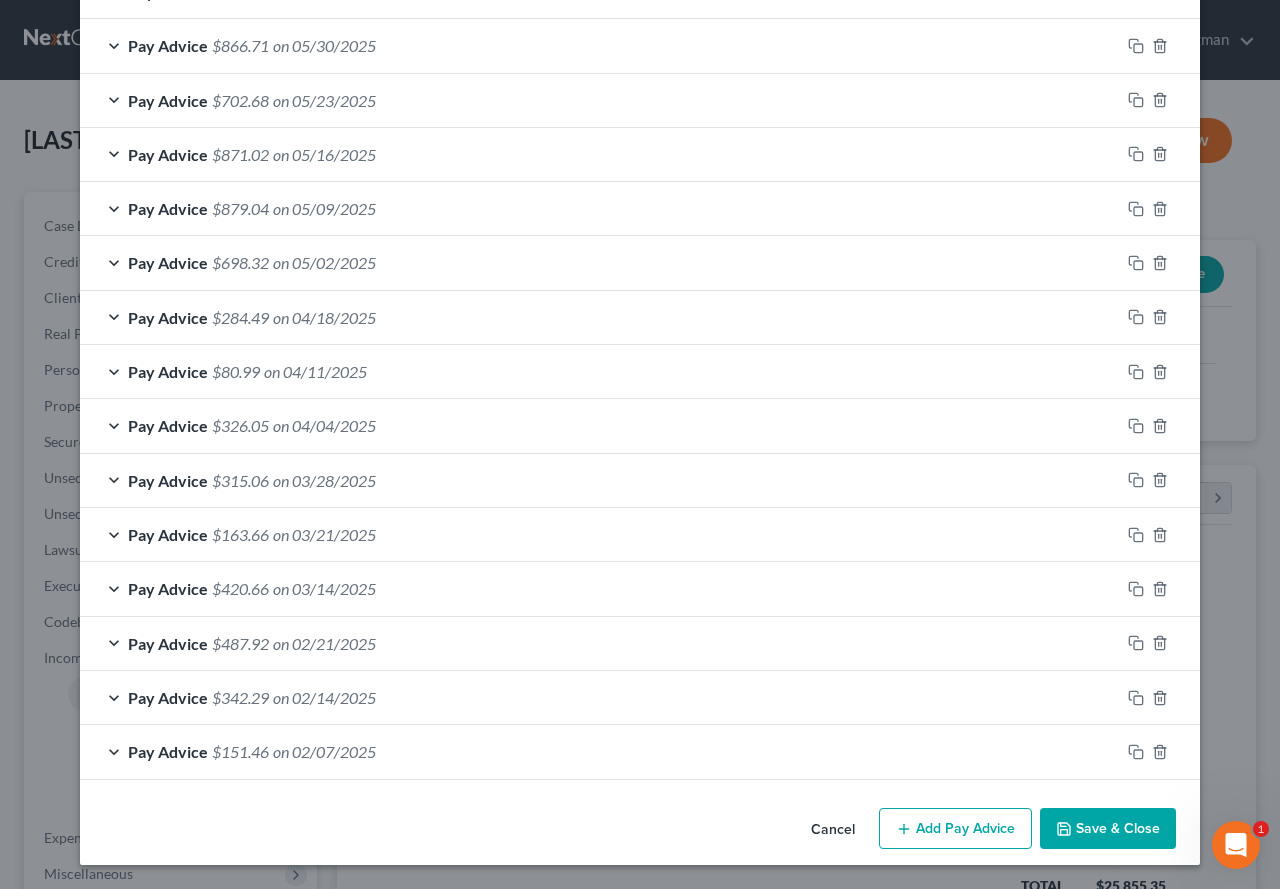 click 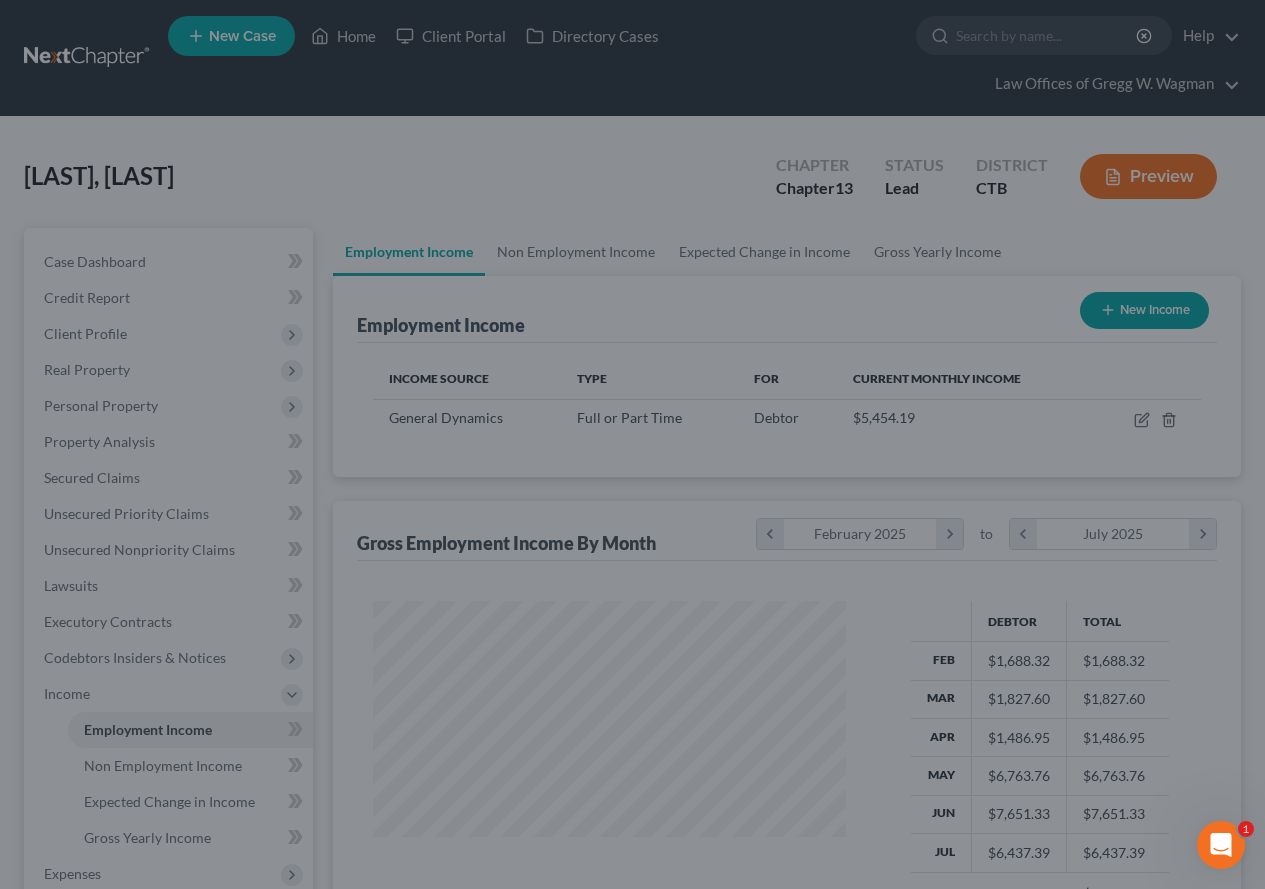 scroll, scrollTop: 359, scrollLeft: 506, axis: both 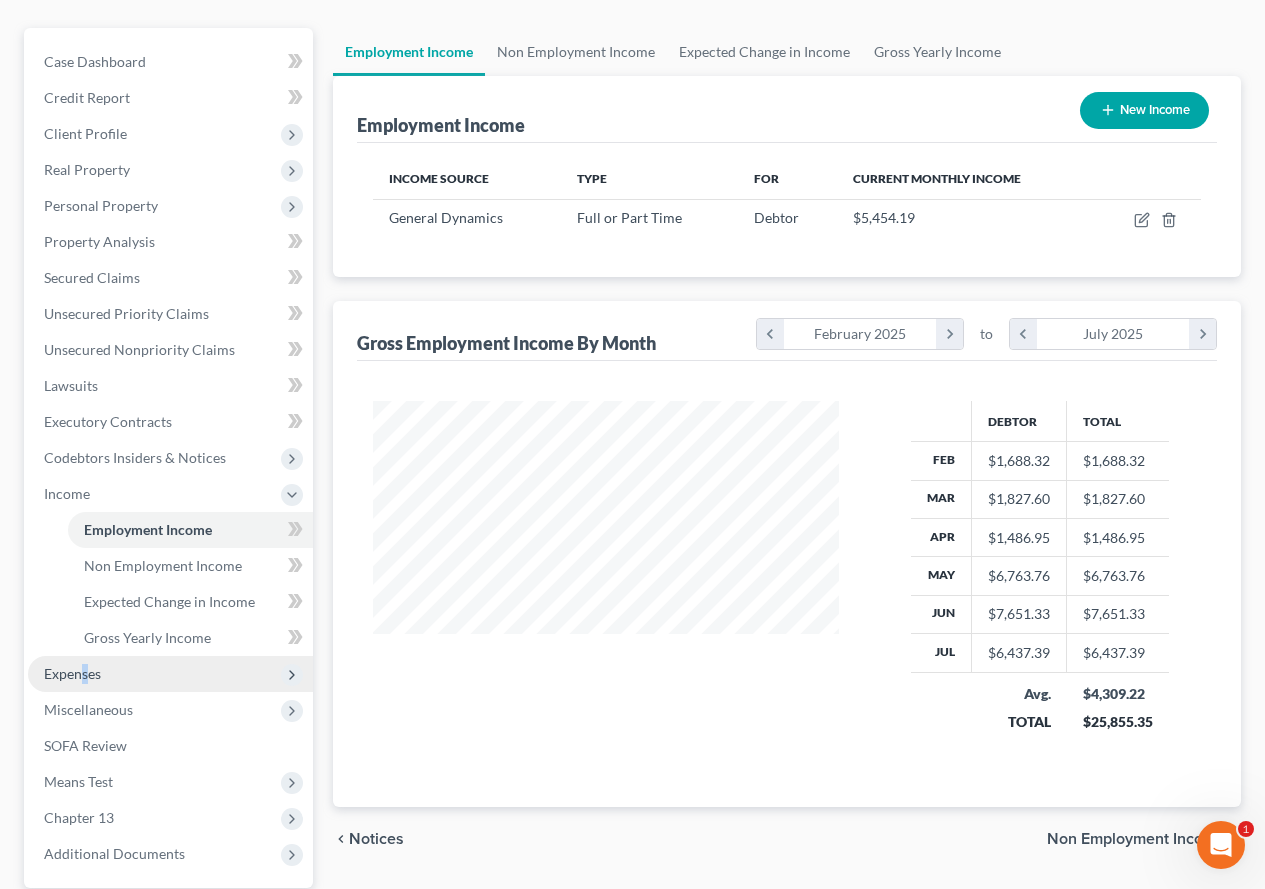 click on "Expenses" at bounding box center [72, 673] 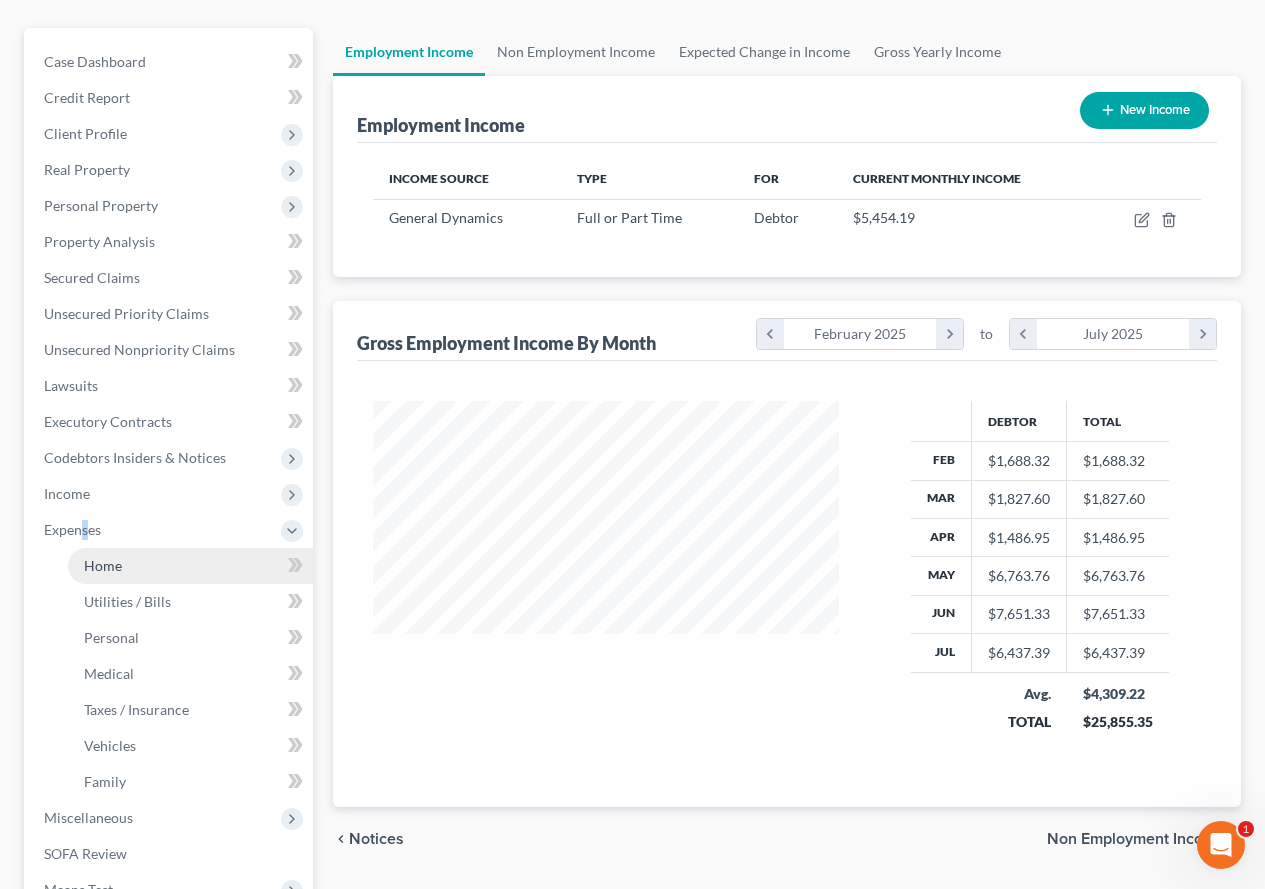 click on "Home" at bounding box center (190, 566) 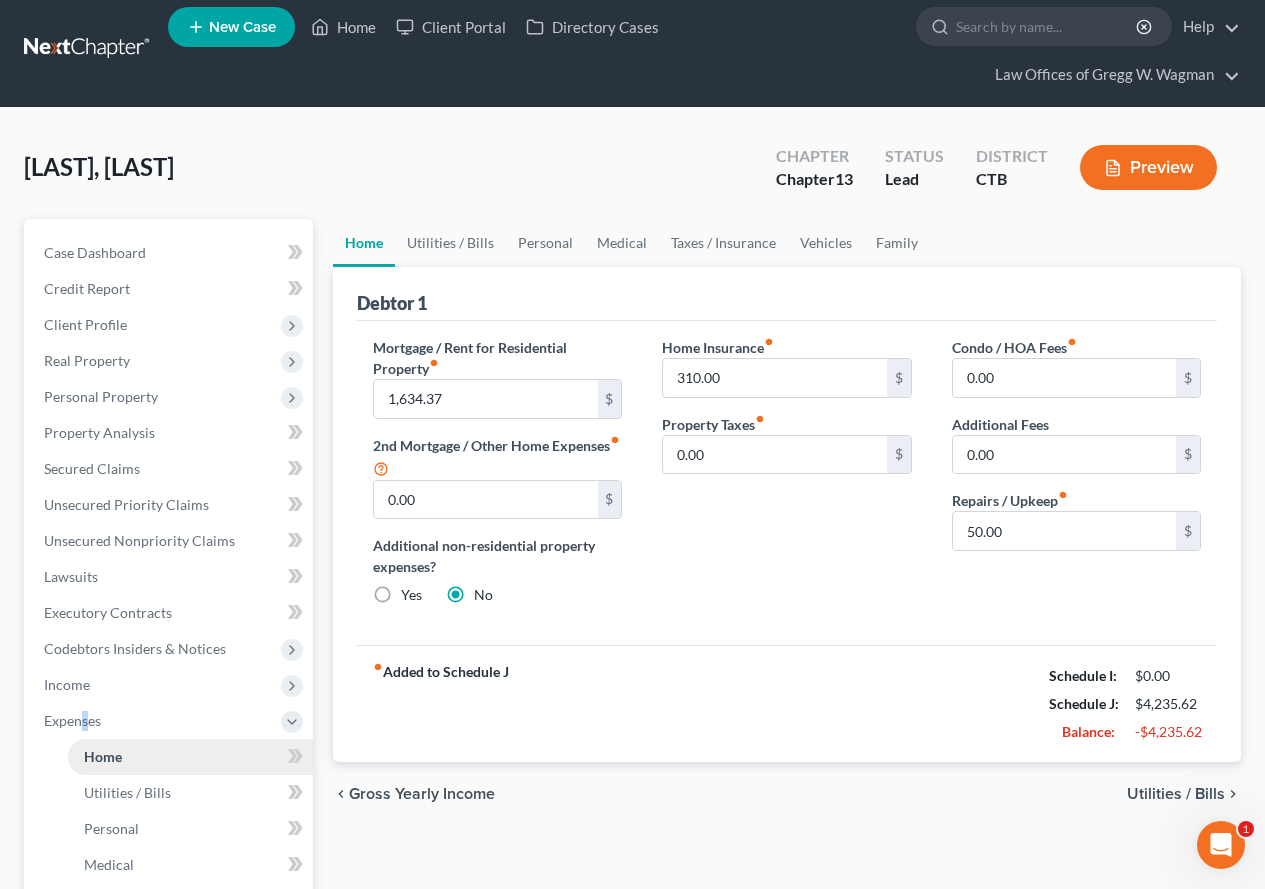 scroll, scrollTop: 0, scrollLeft: 0, axis: both 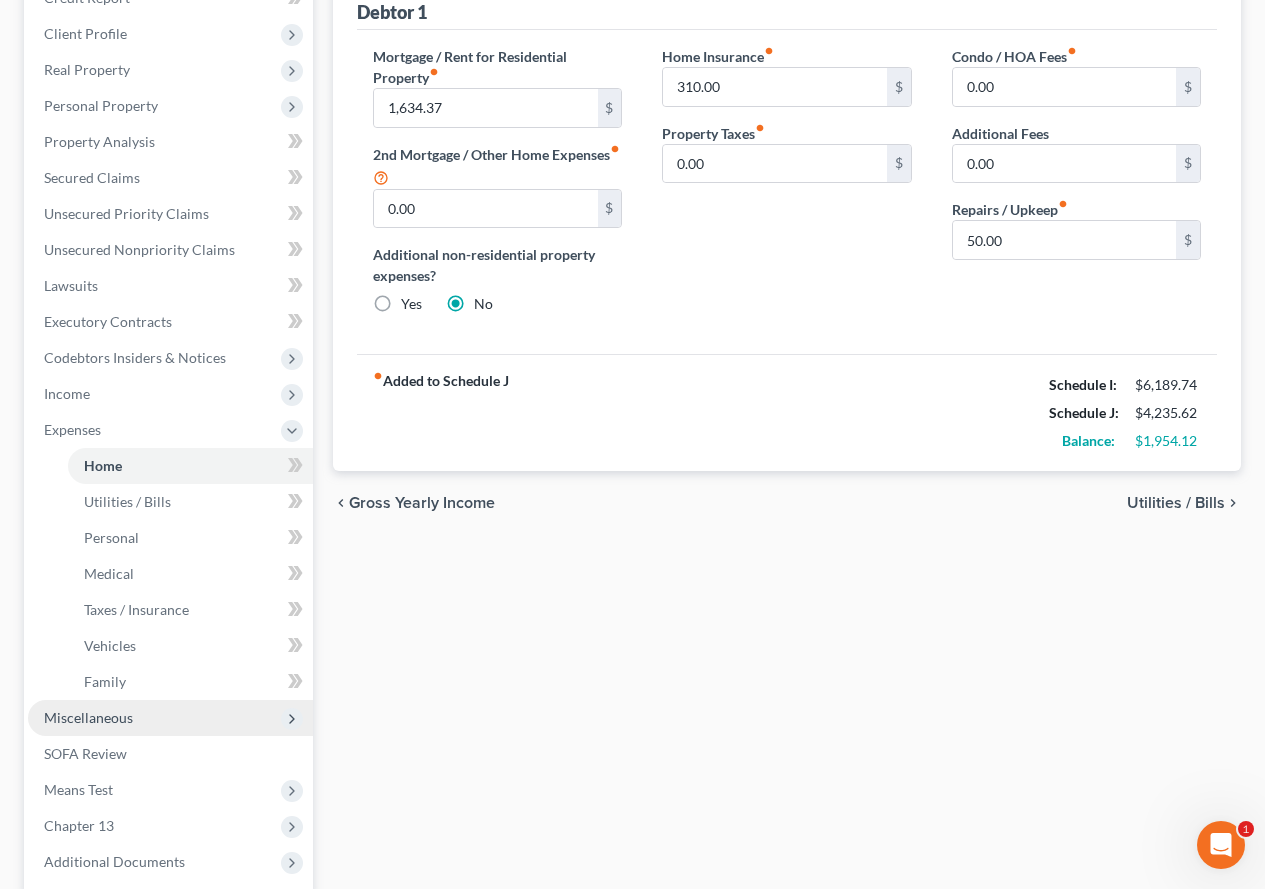 click on "Miscellaneous" at bounding box center (88, 717) 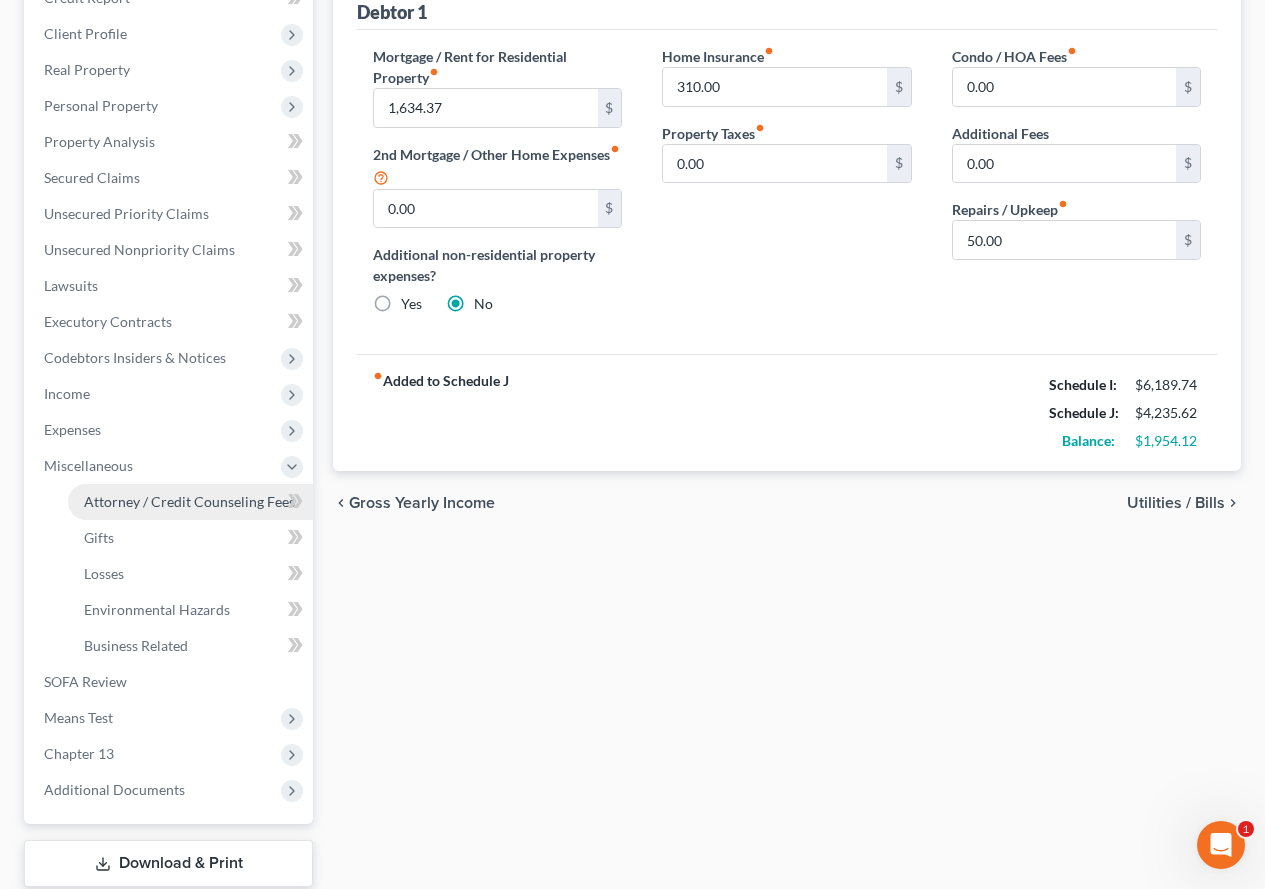 click on "Attorney / Credit Counseling Fees" at bounding box center (189, 501) 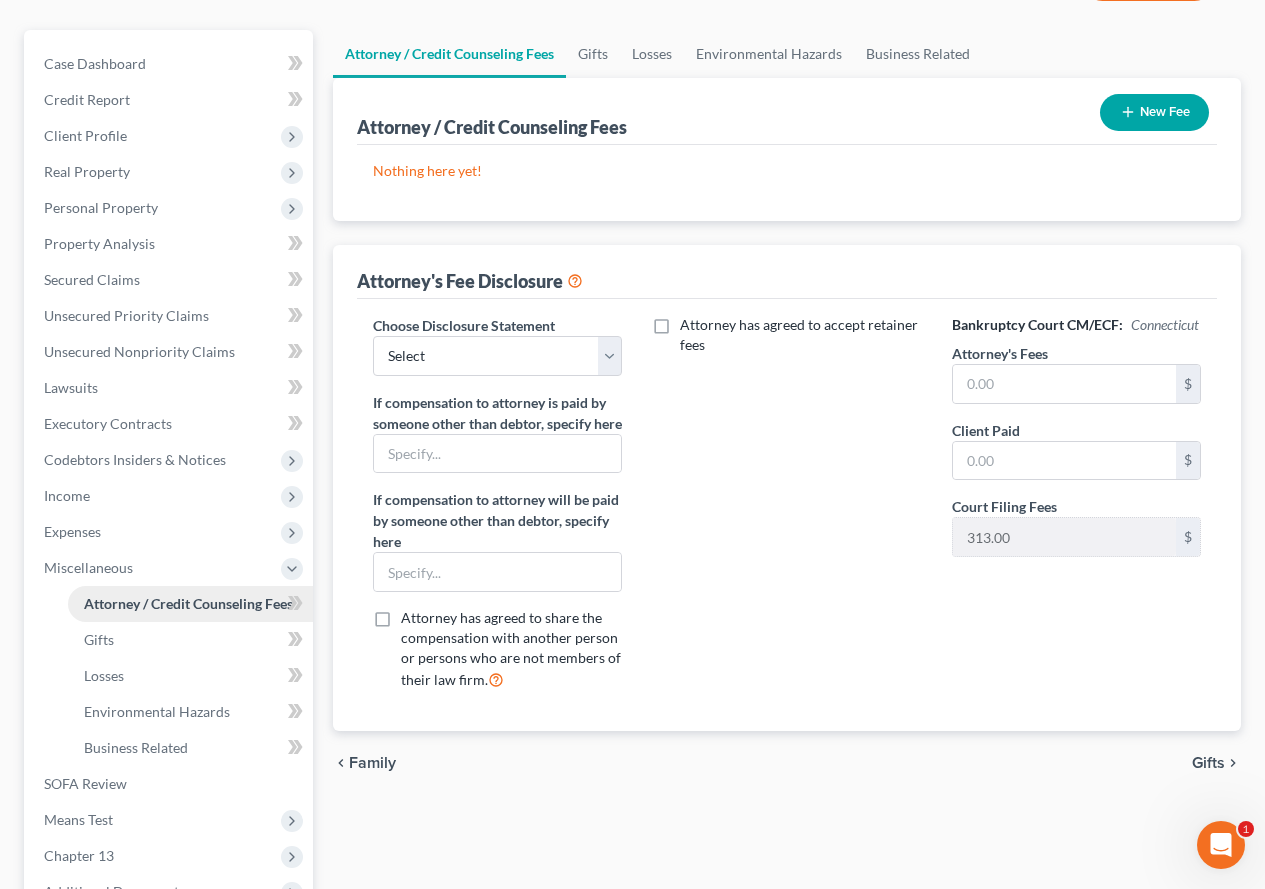 scroll, scrollTop: 0, scrollLeft: 0, axis: both 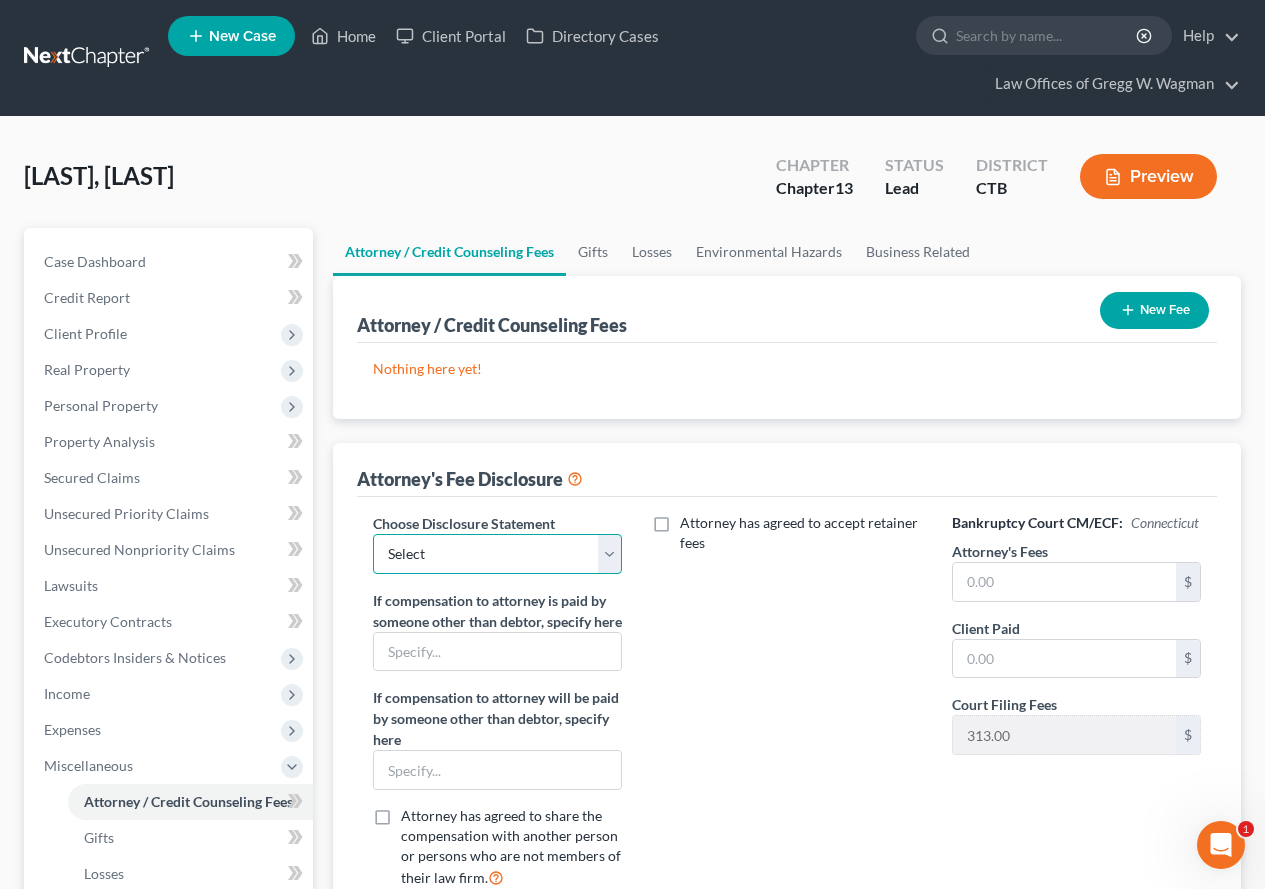 click on "Select ." at bounding box center (497, 554) 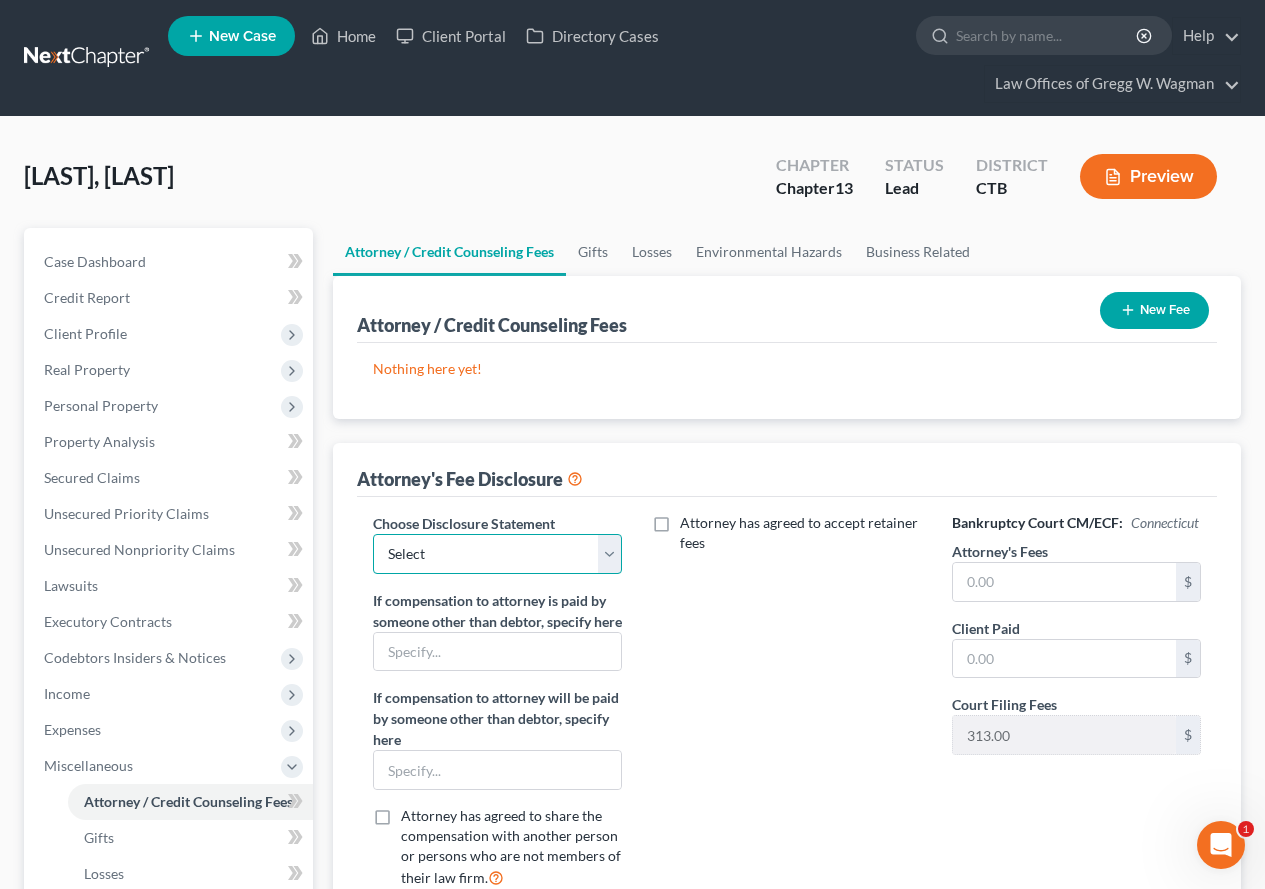 select on "0" 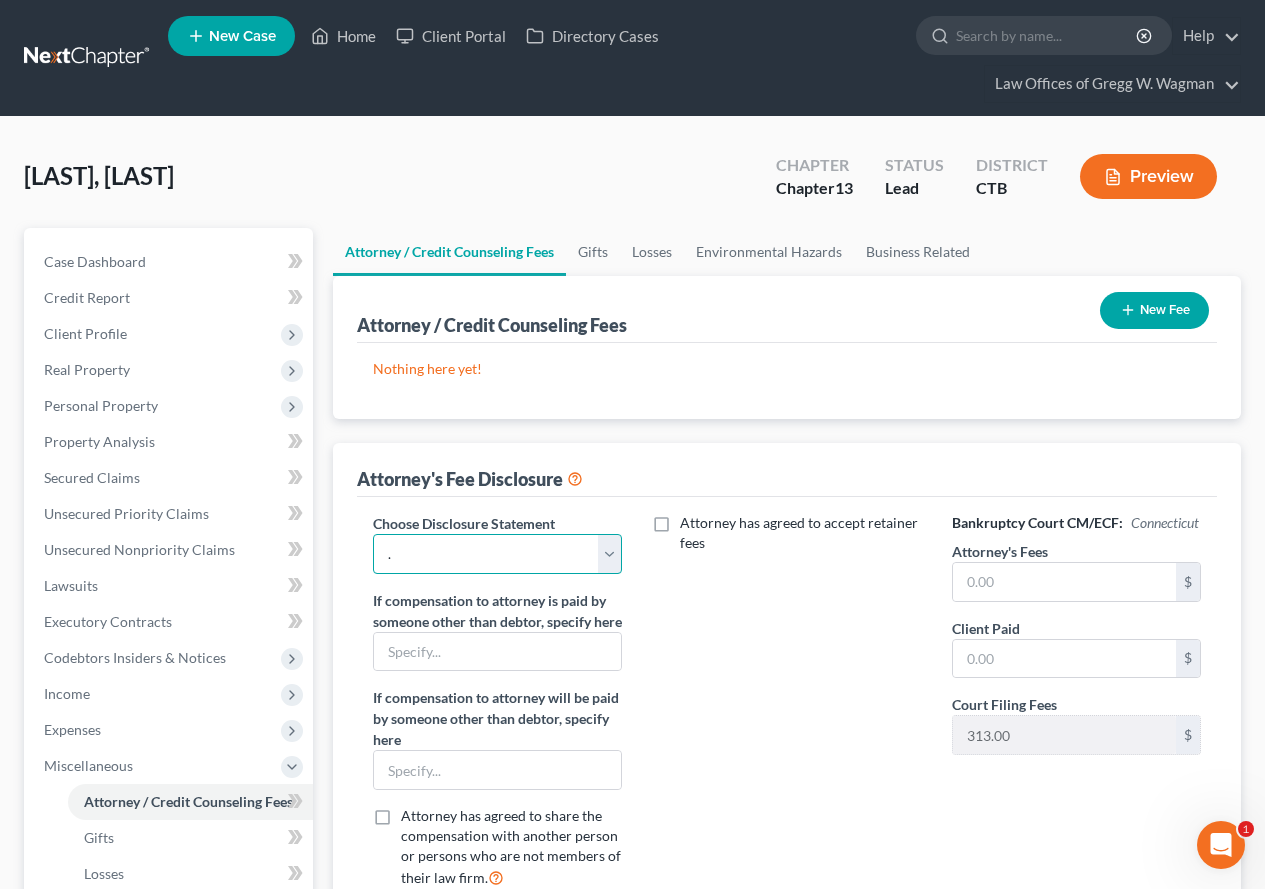 click on "Select ." at bounding box center [497, 554] 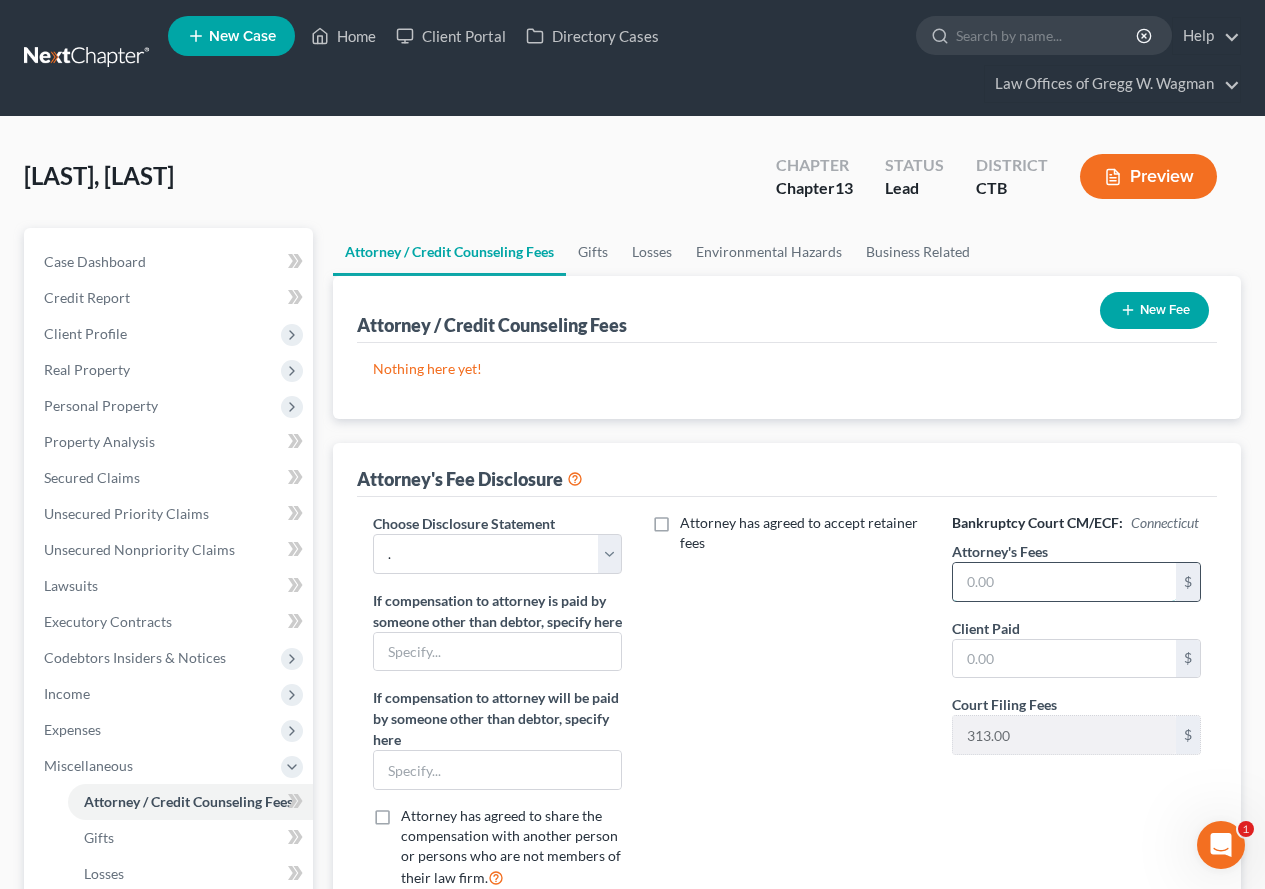 click at bounding box center [1064, 582] 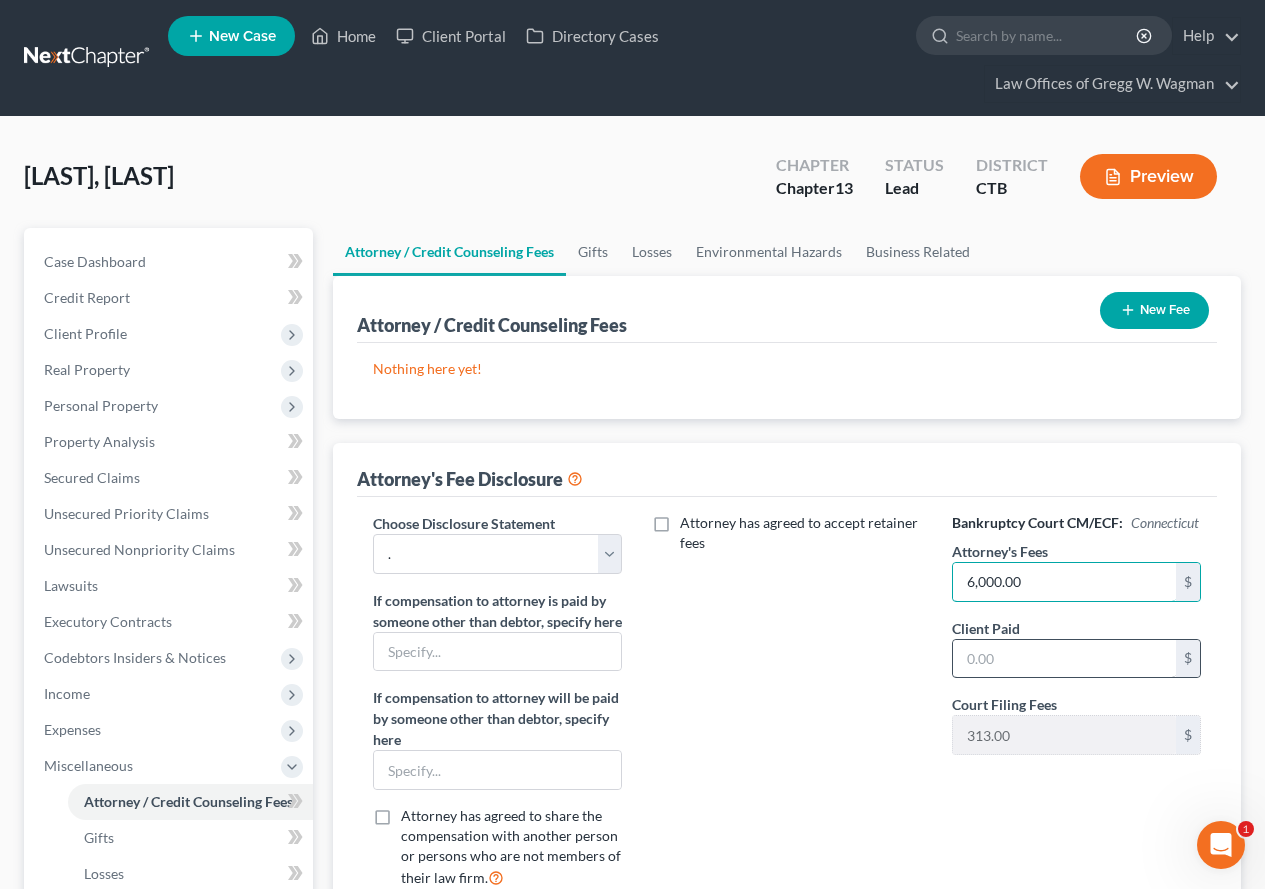 type on "6,000.00" 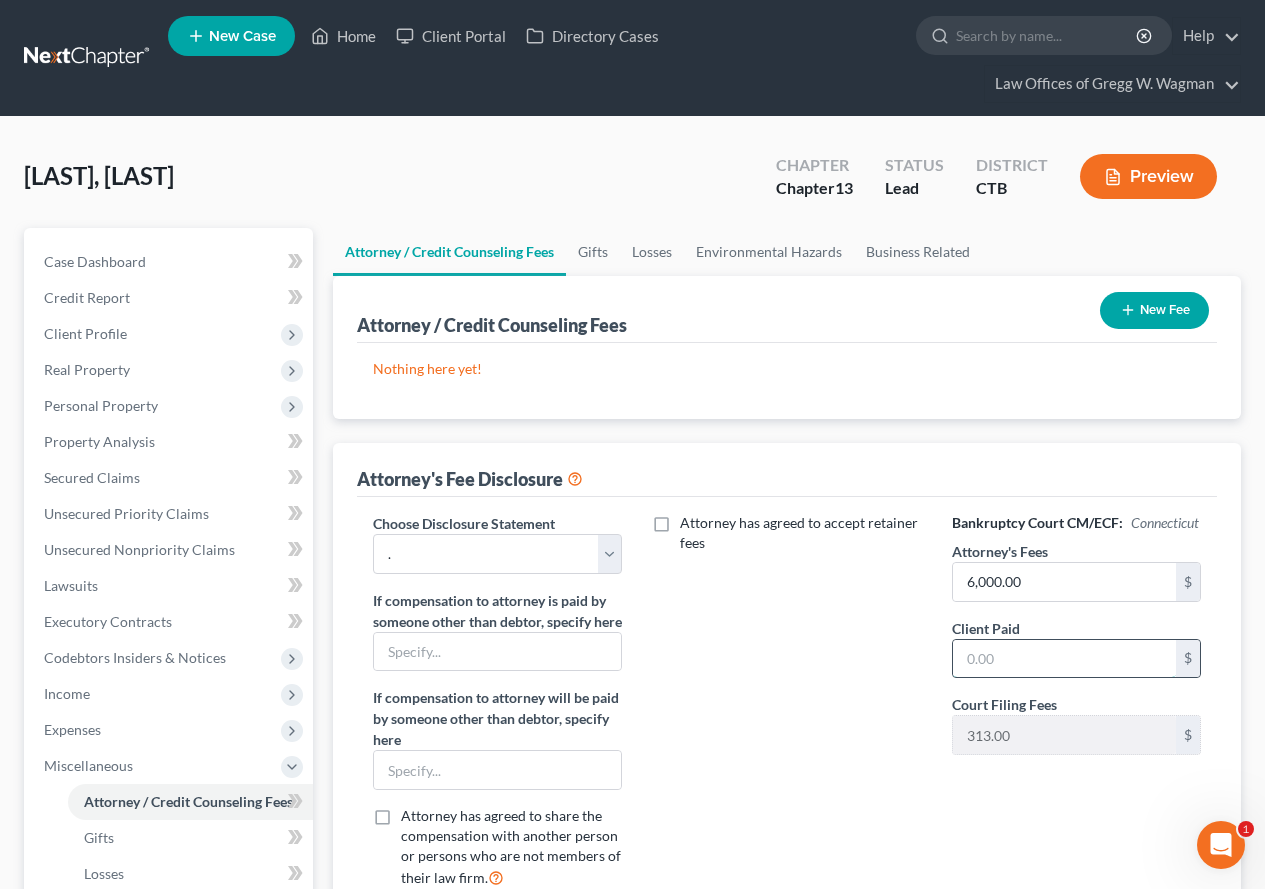 click at bounding box center [1064, 659] 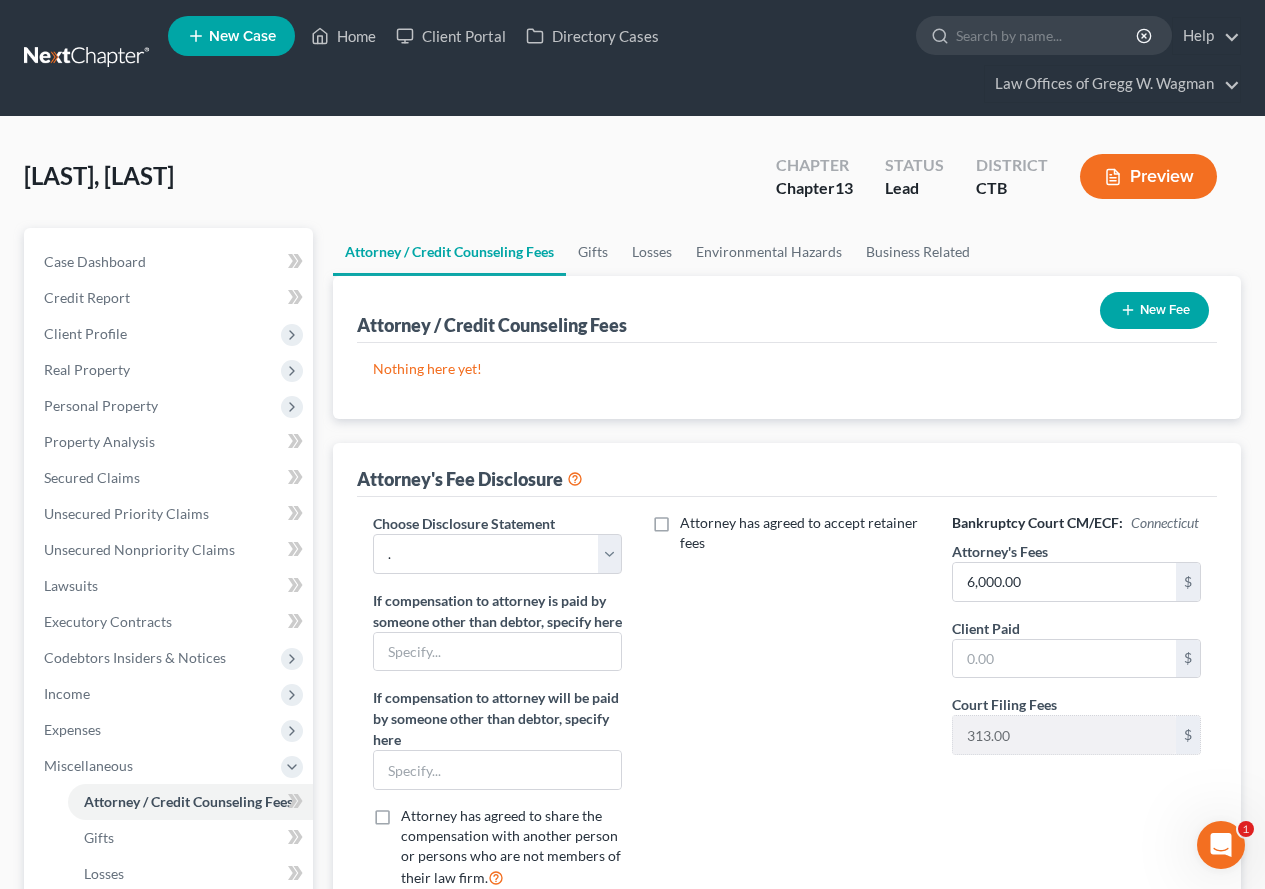 click on "New Fee" at bounding box center (1154, 310) 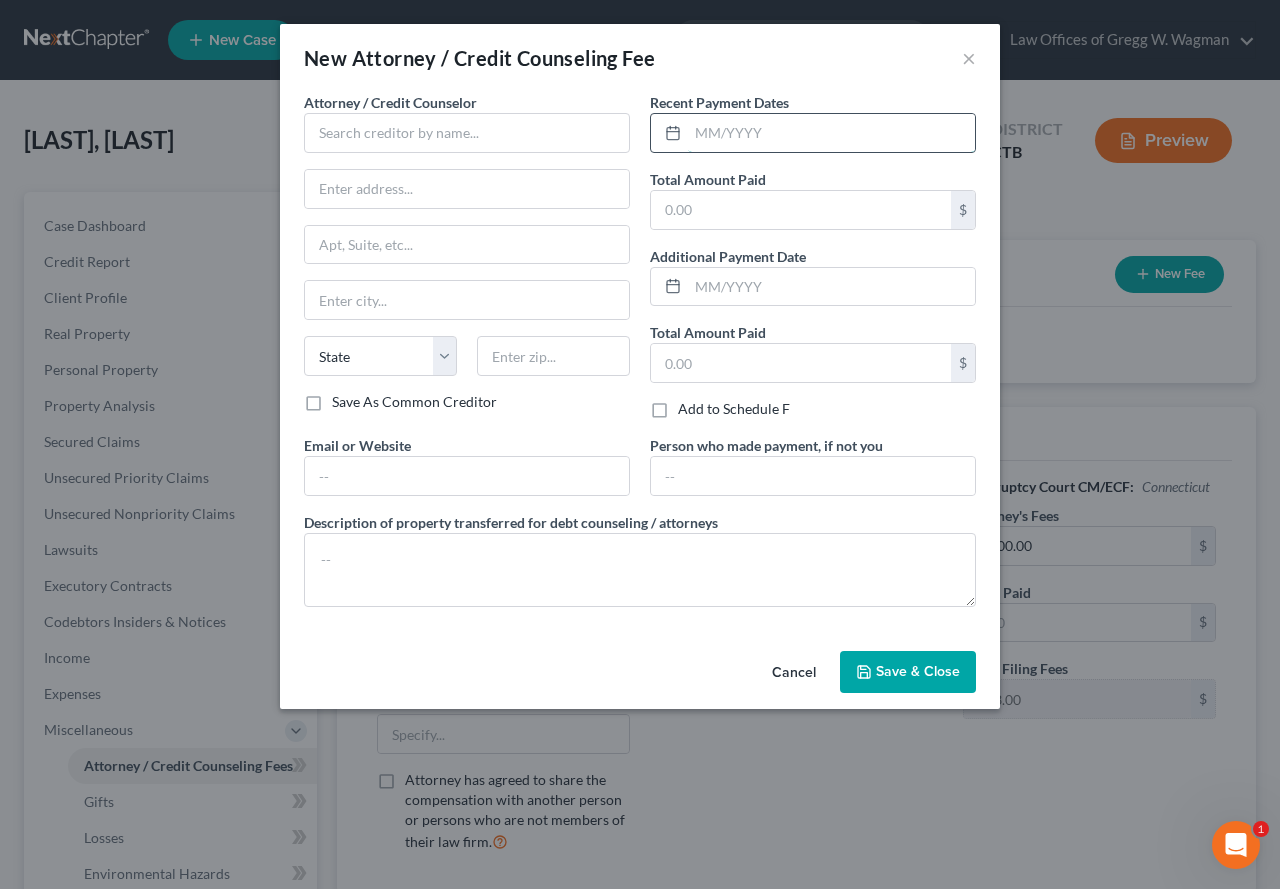 click at bounding box center [831, 133] 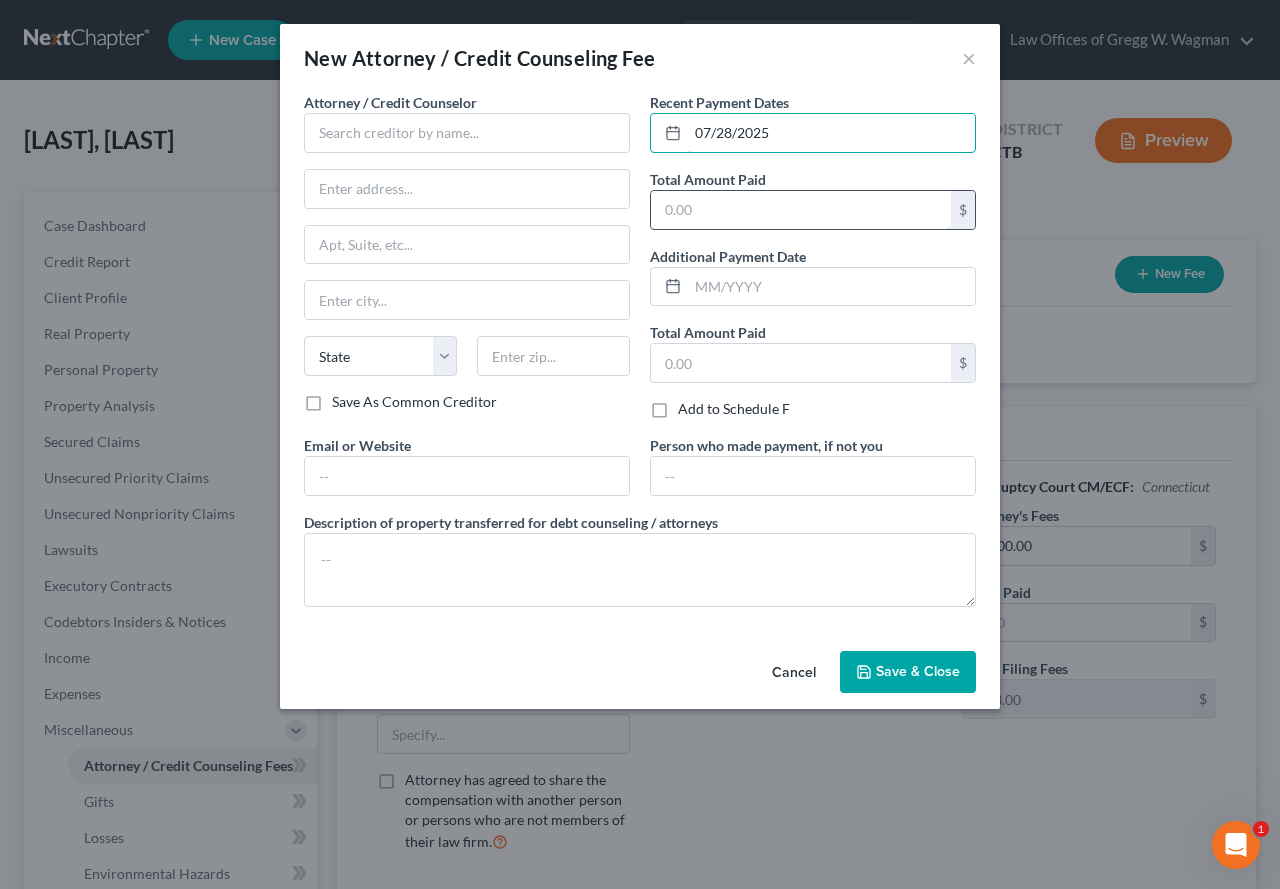 type on "07/28/2025" 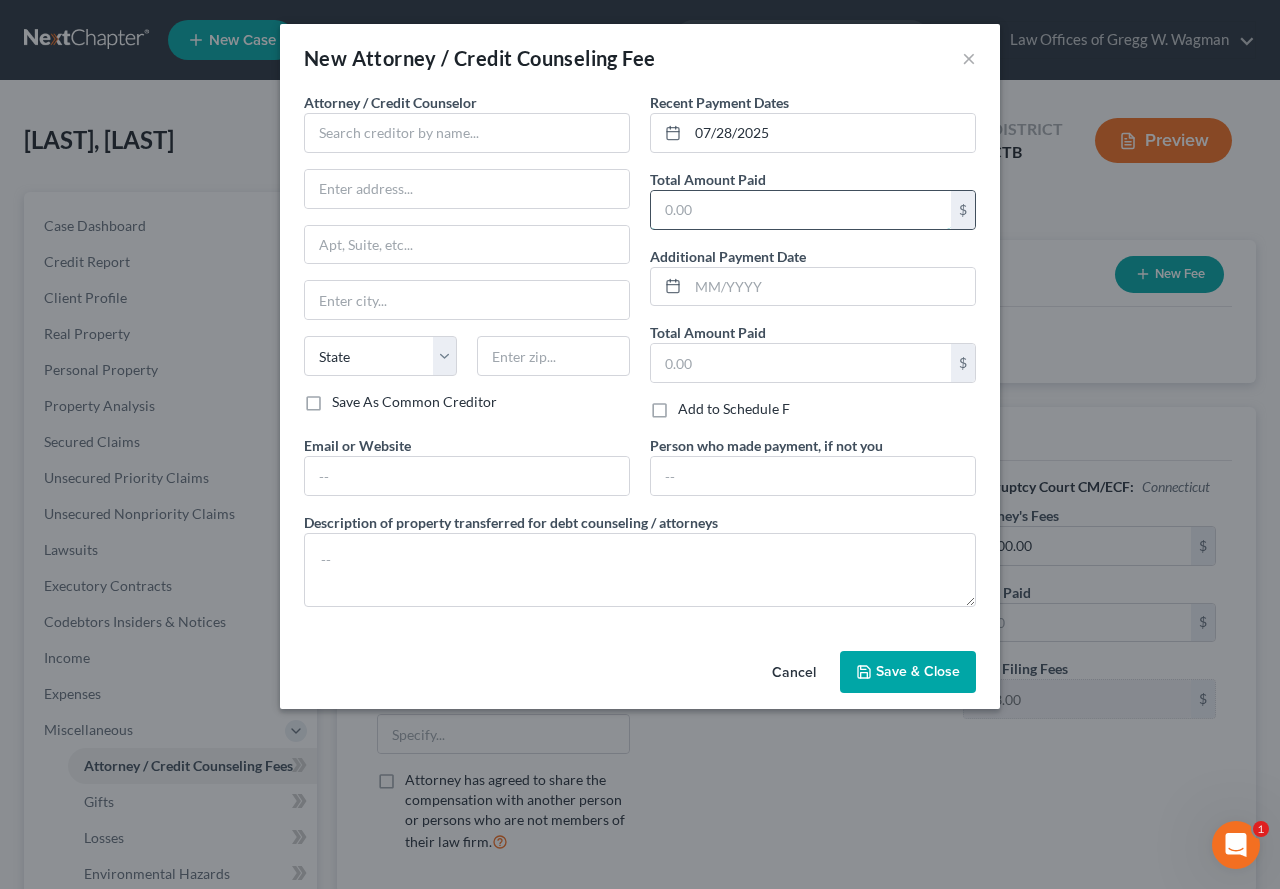 click at bounding box center [801, 210] 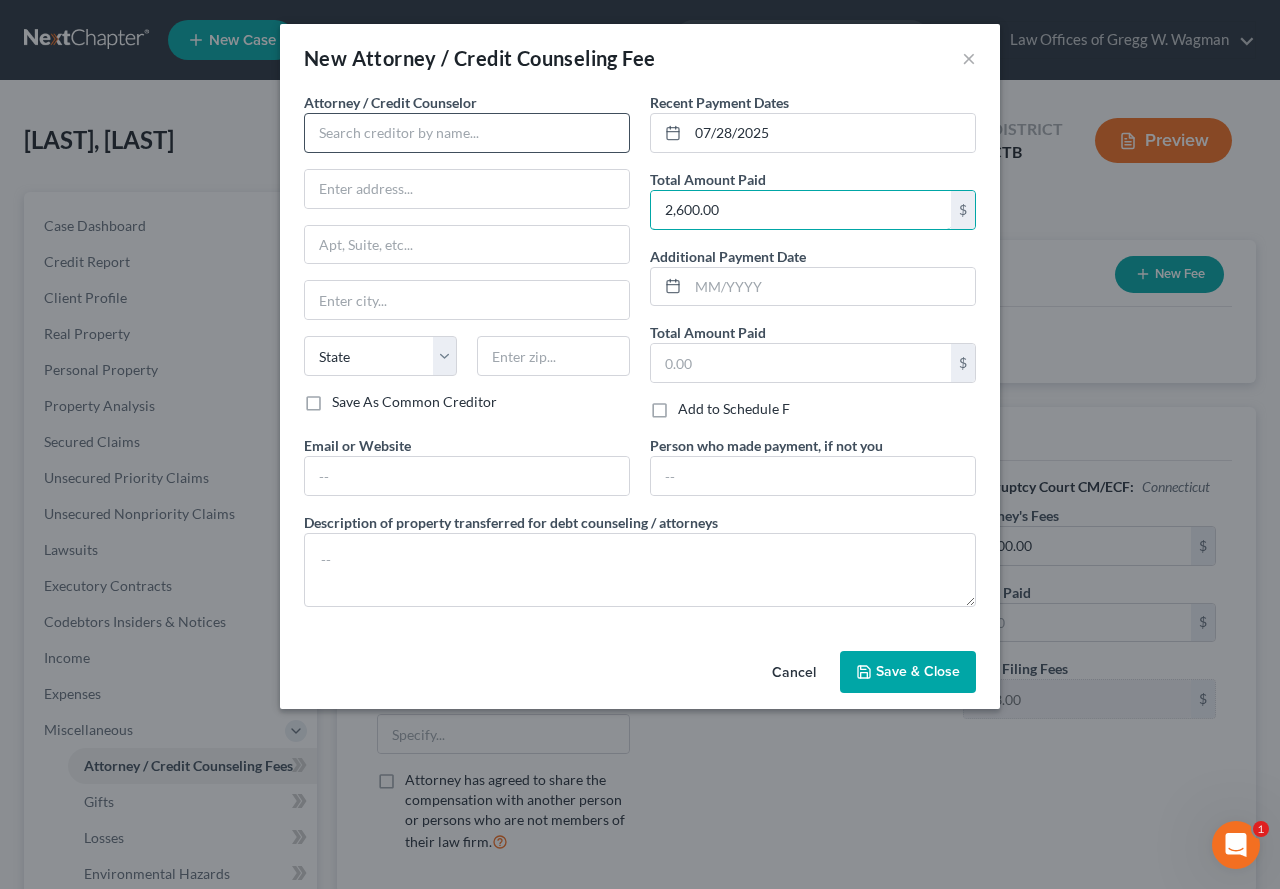 type on "2,600.00" 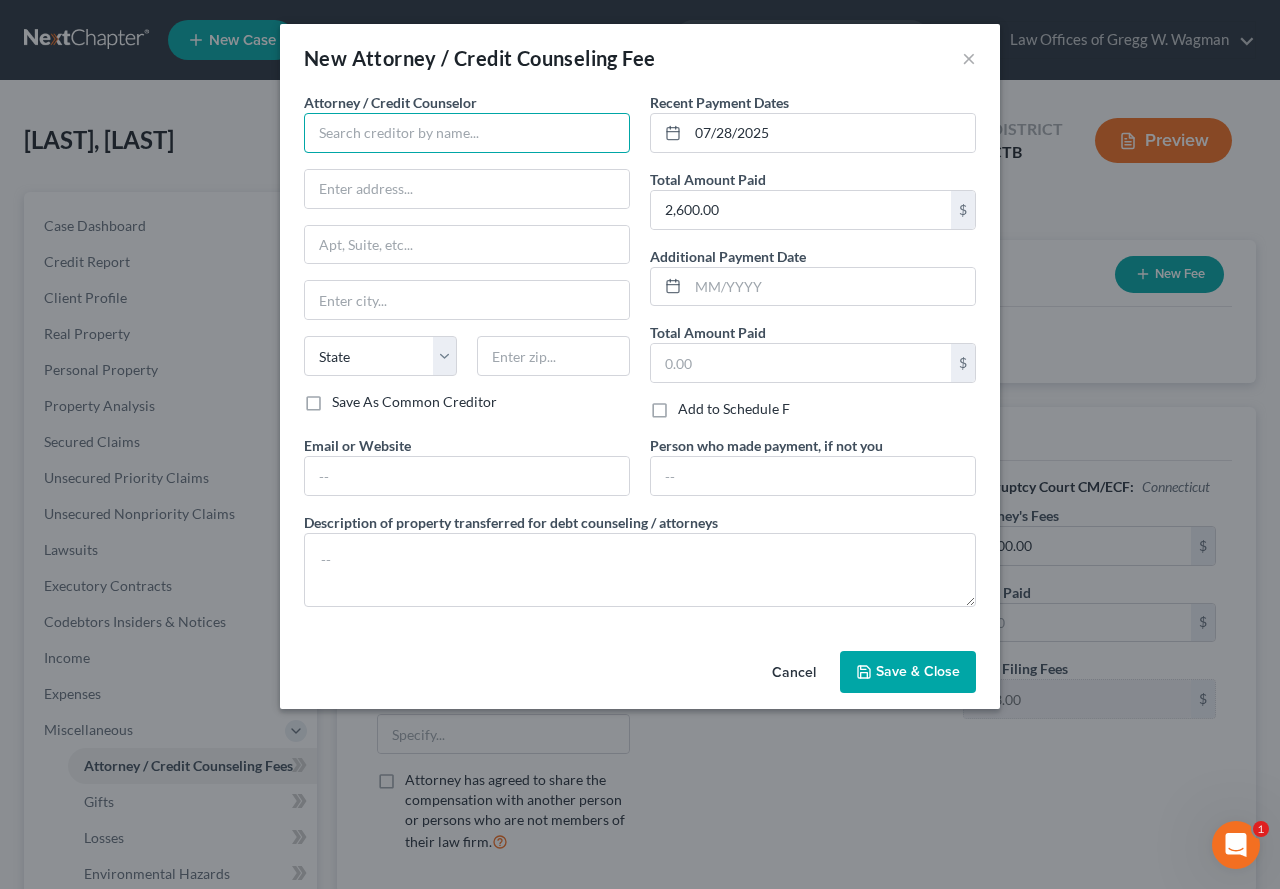 click at bounding box center [467, 133] 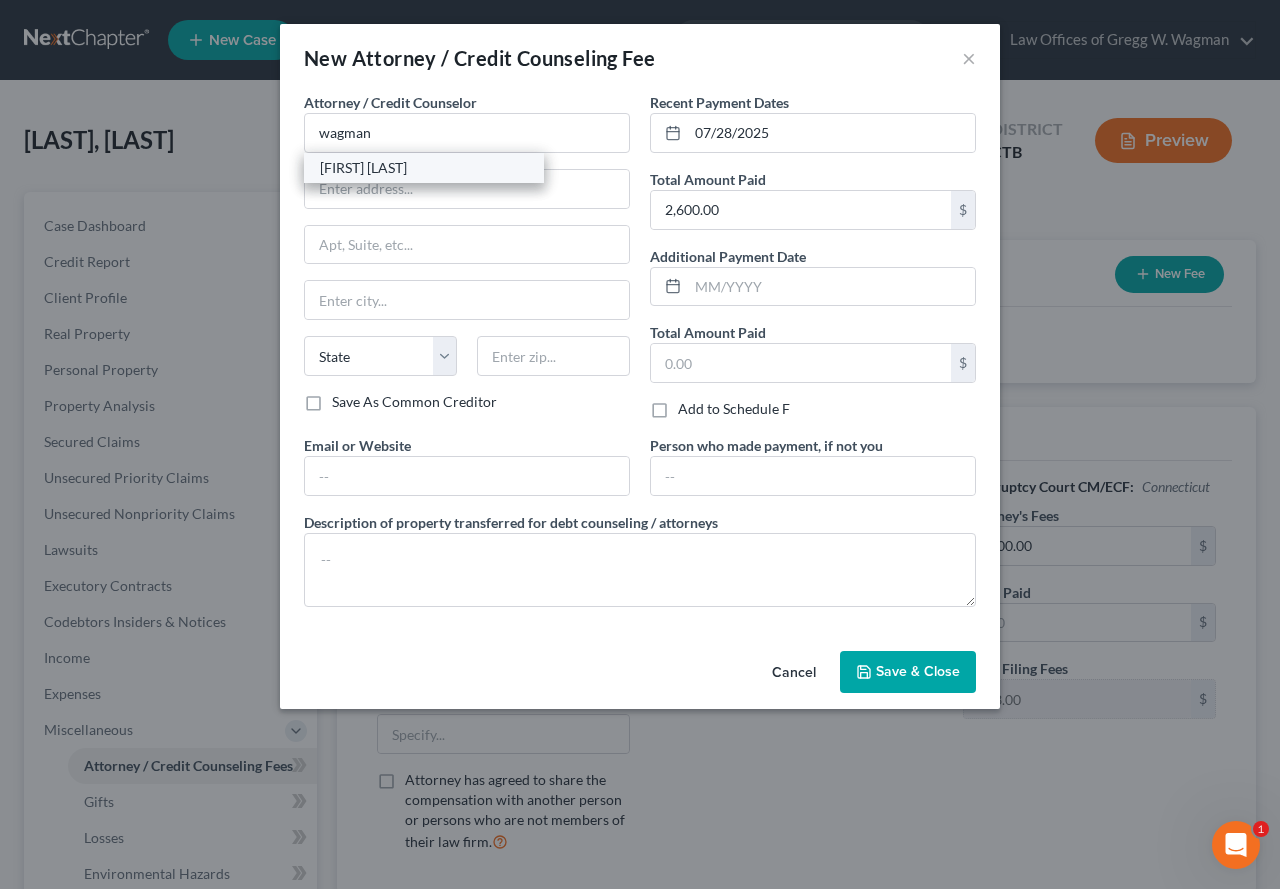 click on "[FIRST] [LAST]" at bounding box center [424, 168] 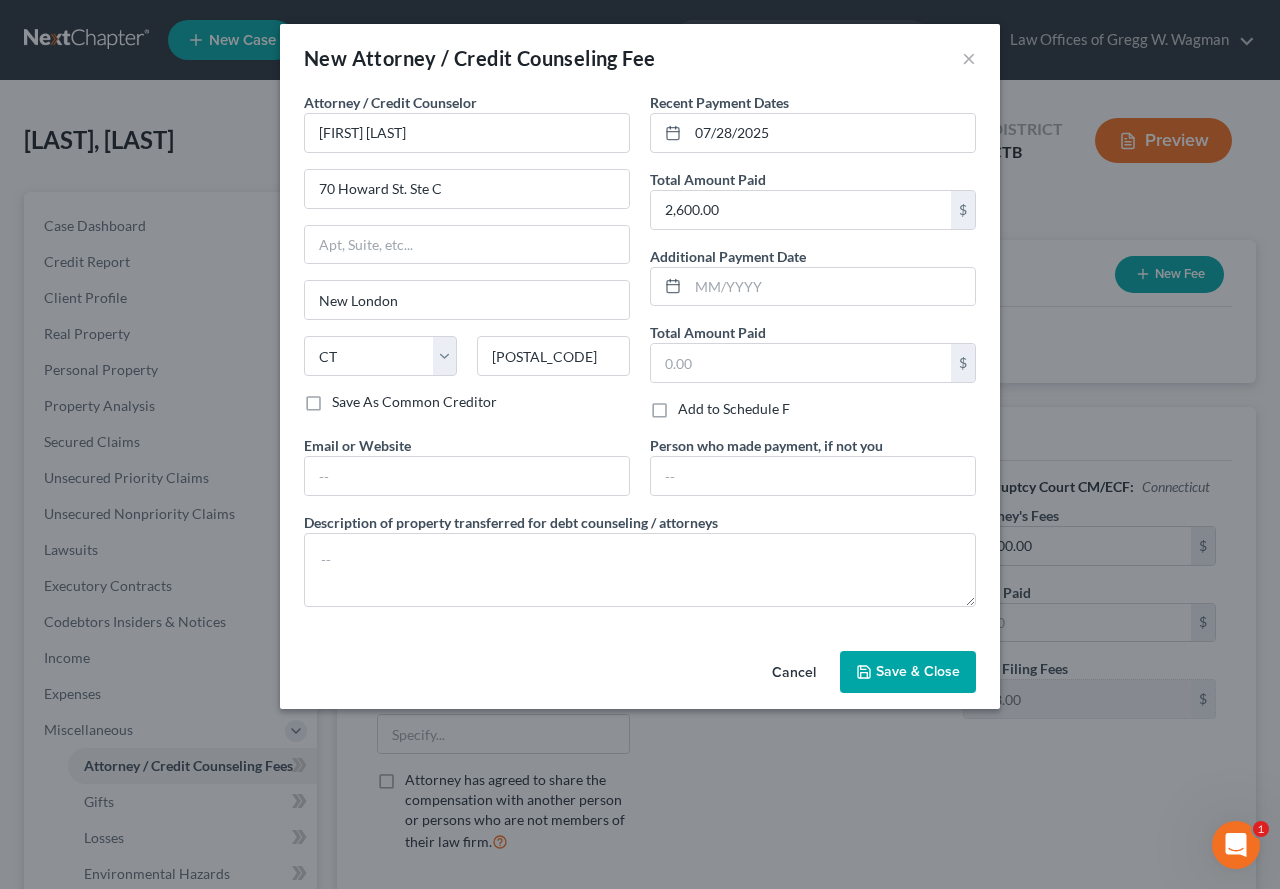 click on "Save & Close" at bounding box center [908, 672] 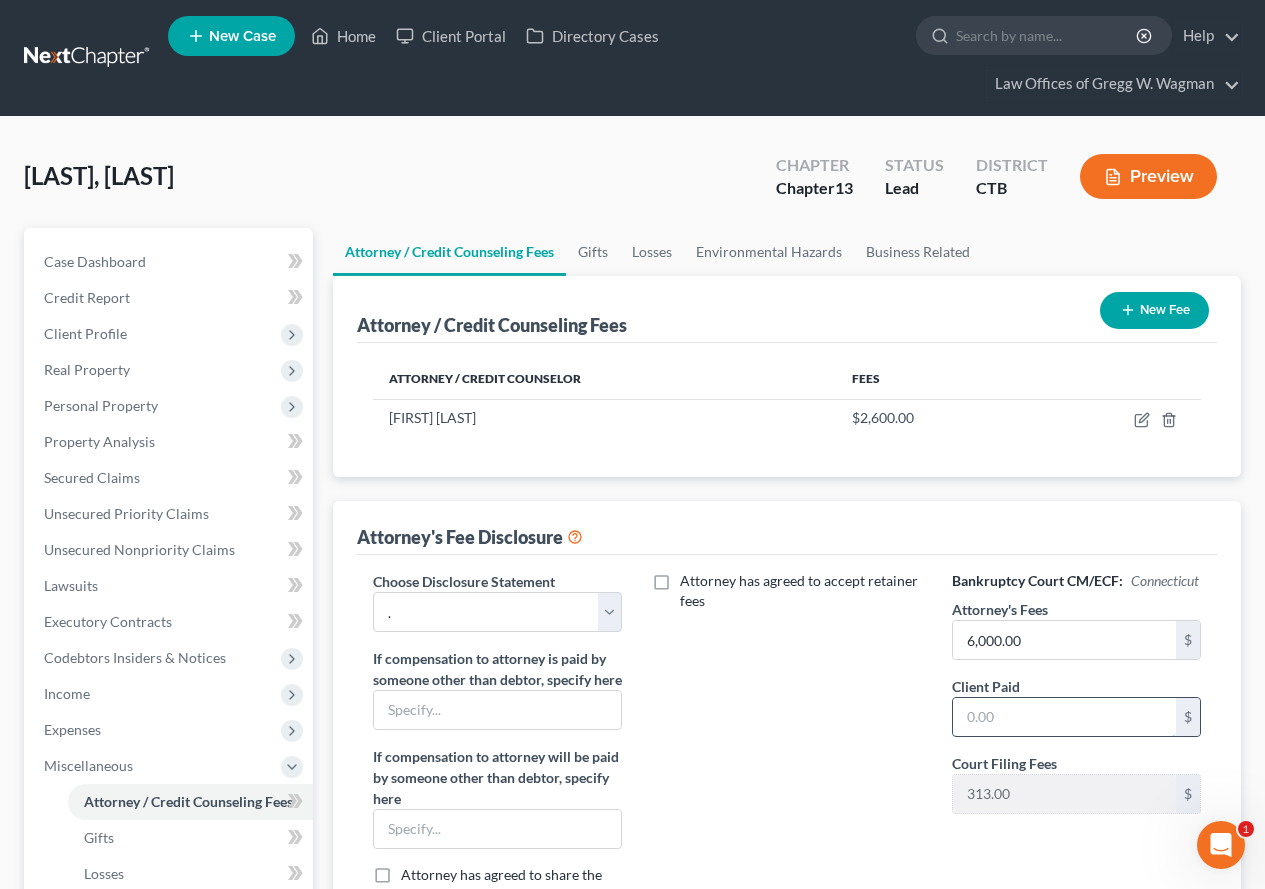 click at bounding box center (1064, 717) 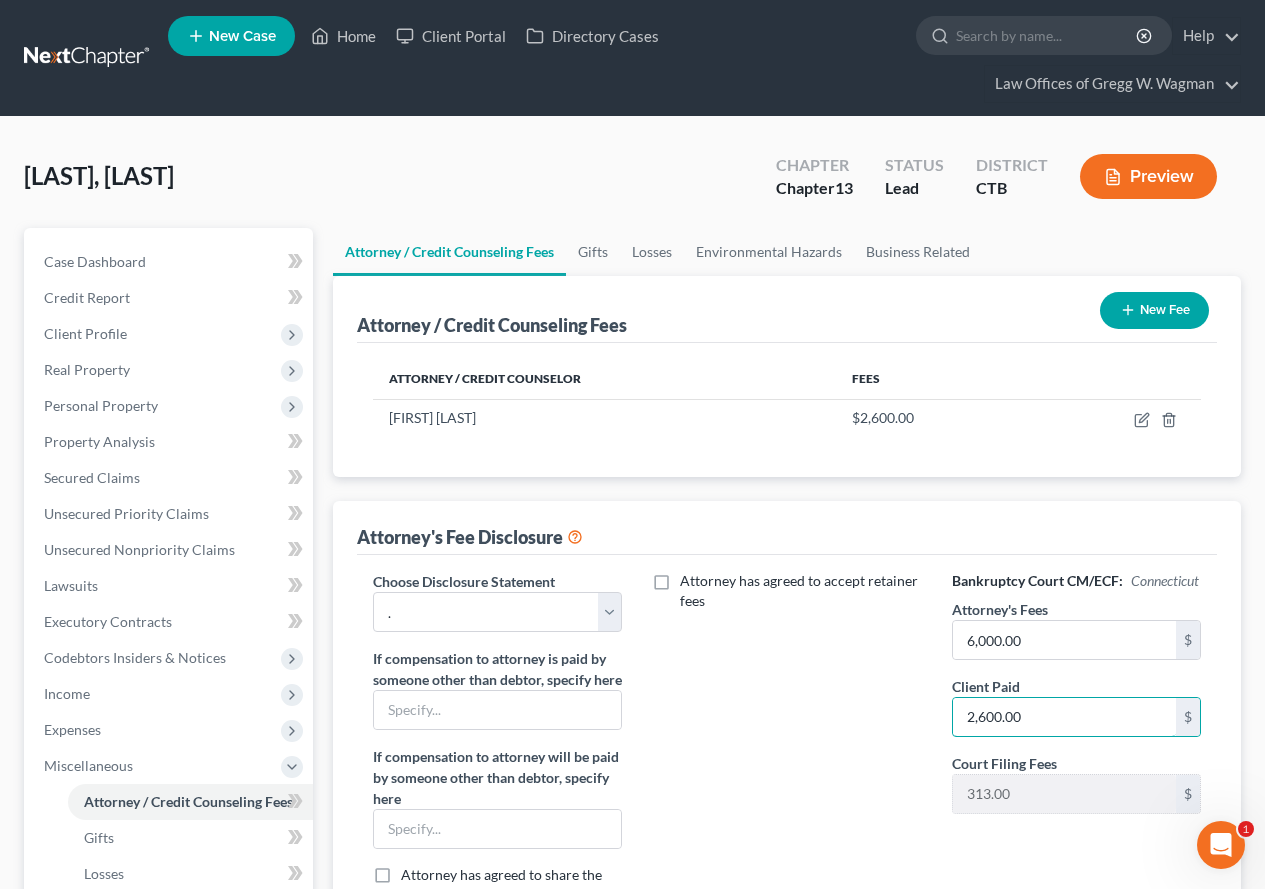 type on "2,600.00" 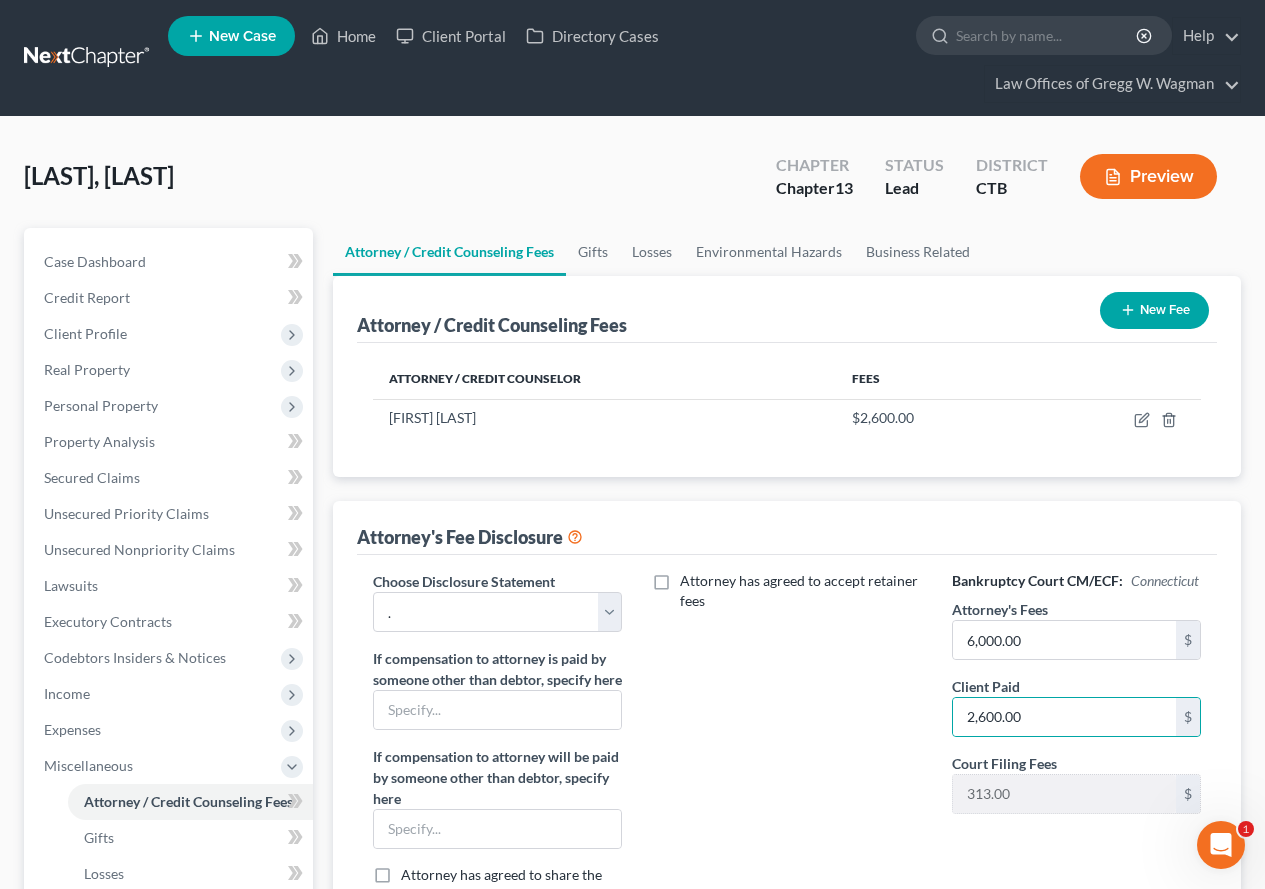 click on "Attorney's Fee Disclosure" at bounding box center [787, 528] 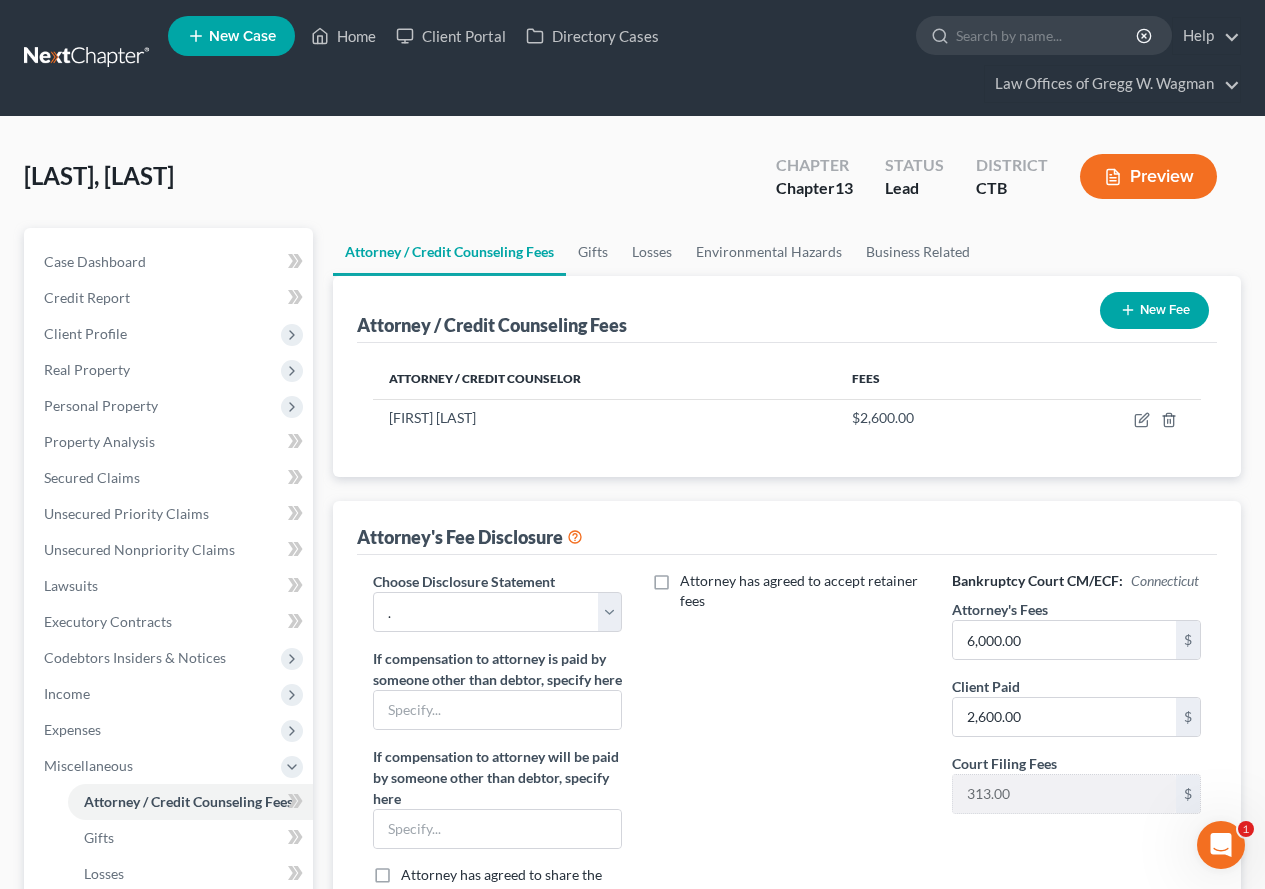 click on "New Fee" at bounding box center [1154, 310] 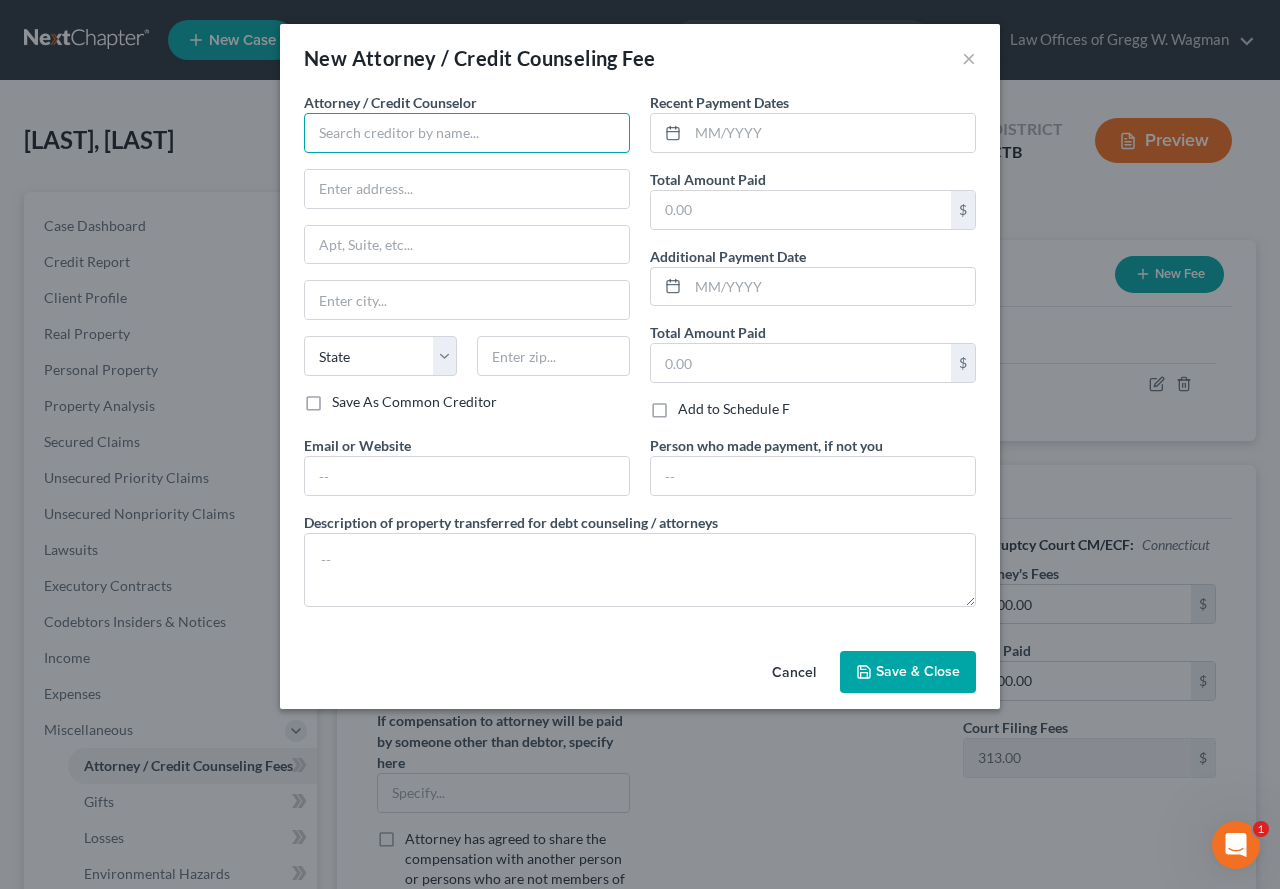 click at bounding box center [467, 133] 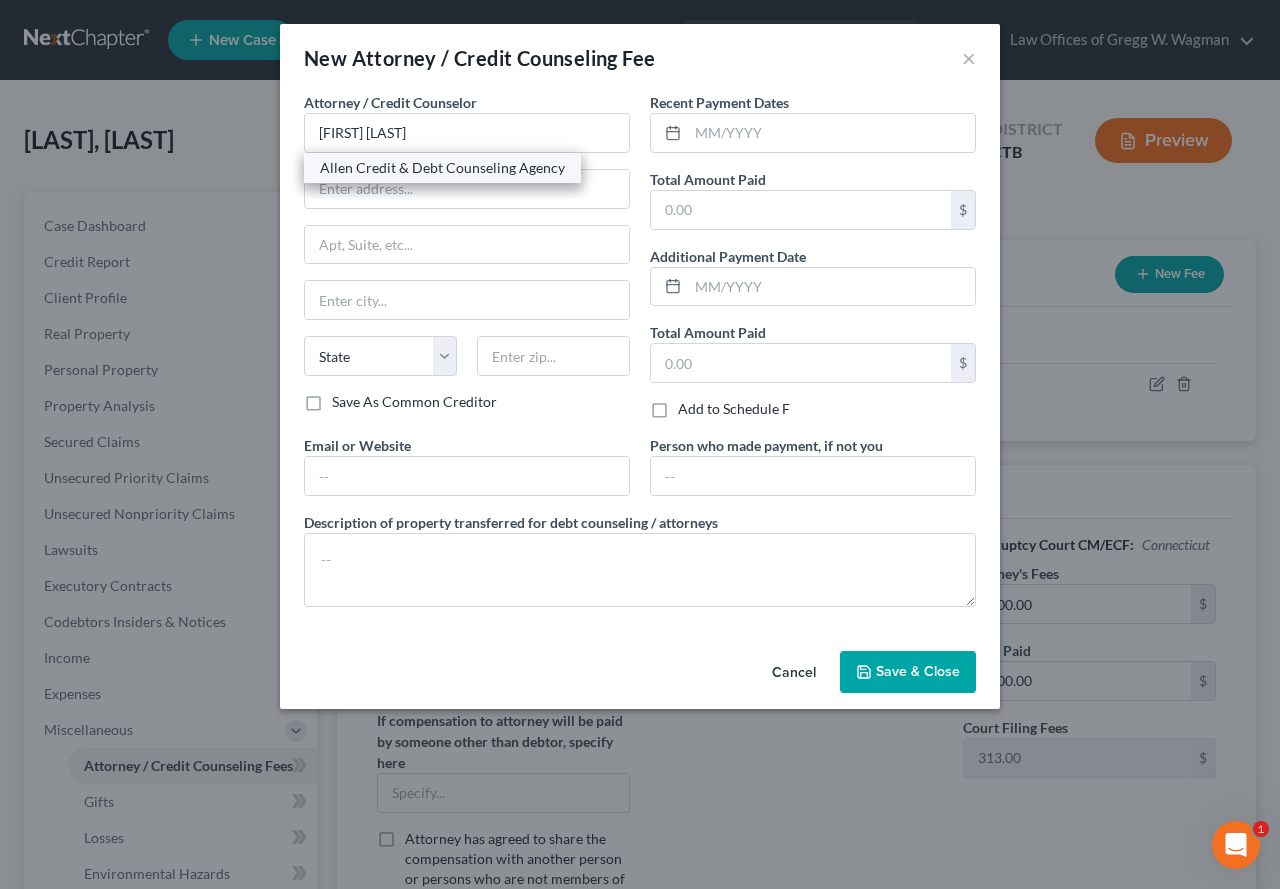 click on "Allen Credit & Debt Counseling Agency" at bounding box center [442, 168] 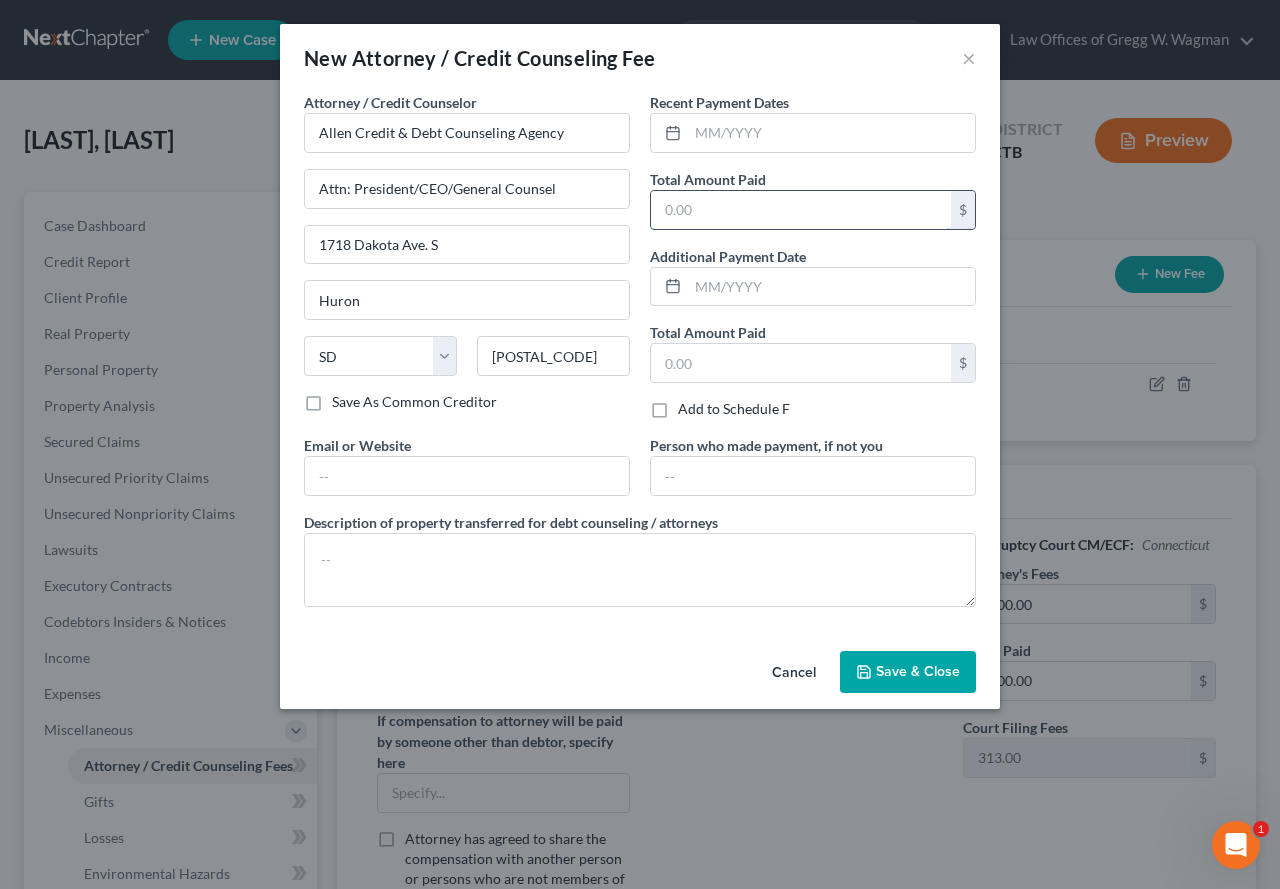 click at bounding box center (801, 210) 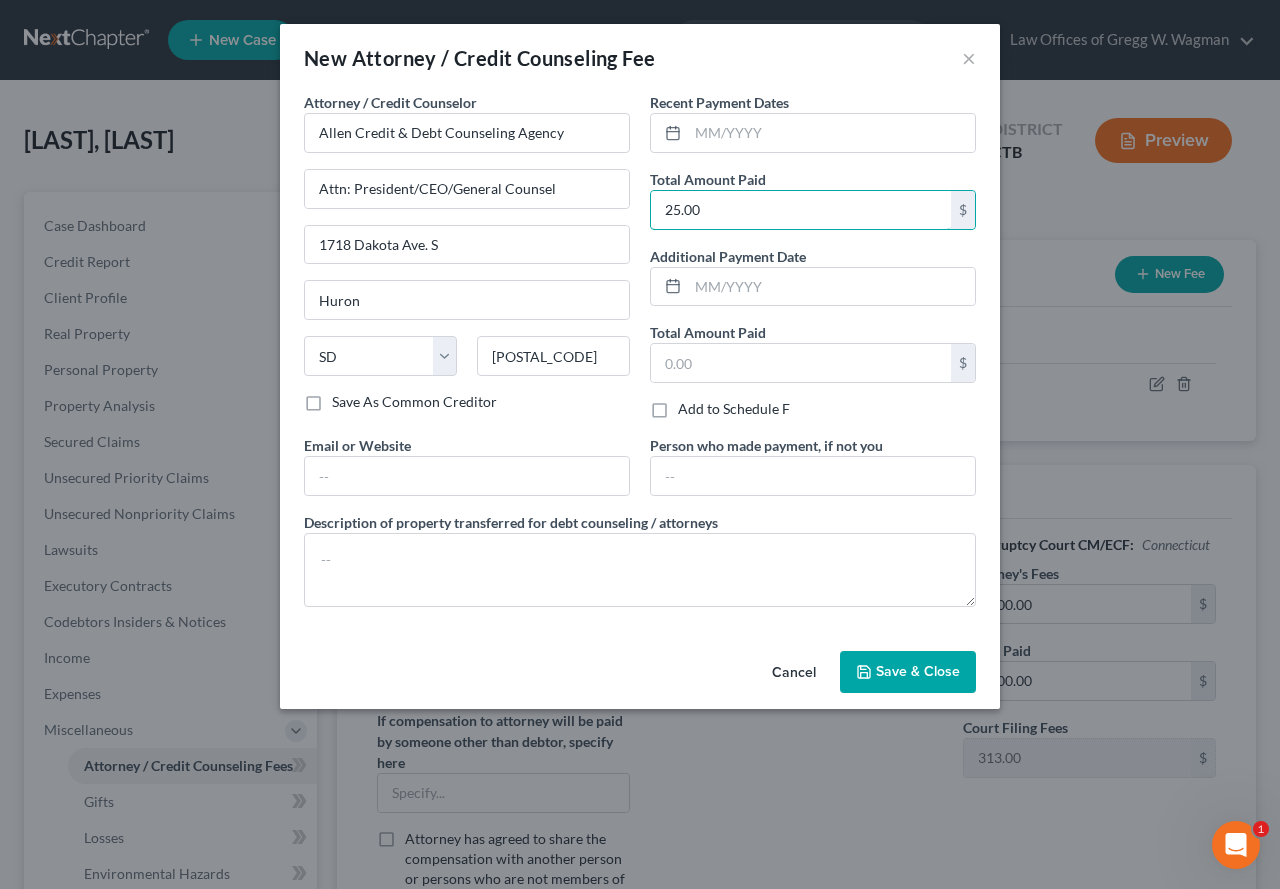 type on "25.00" 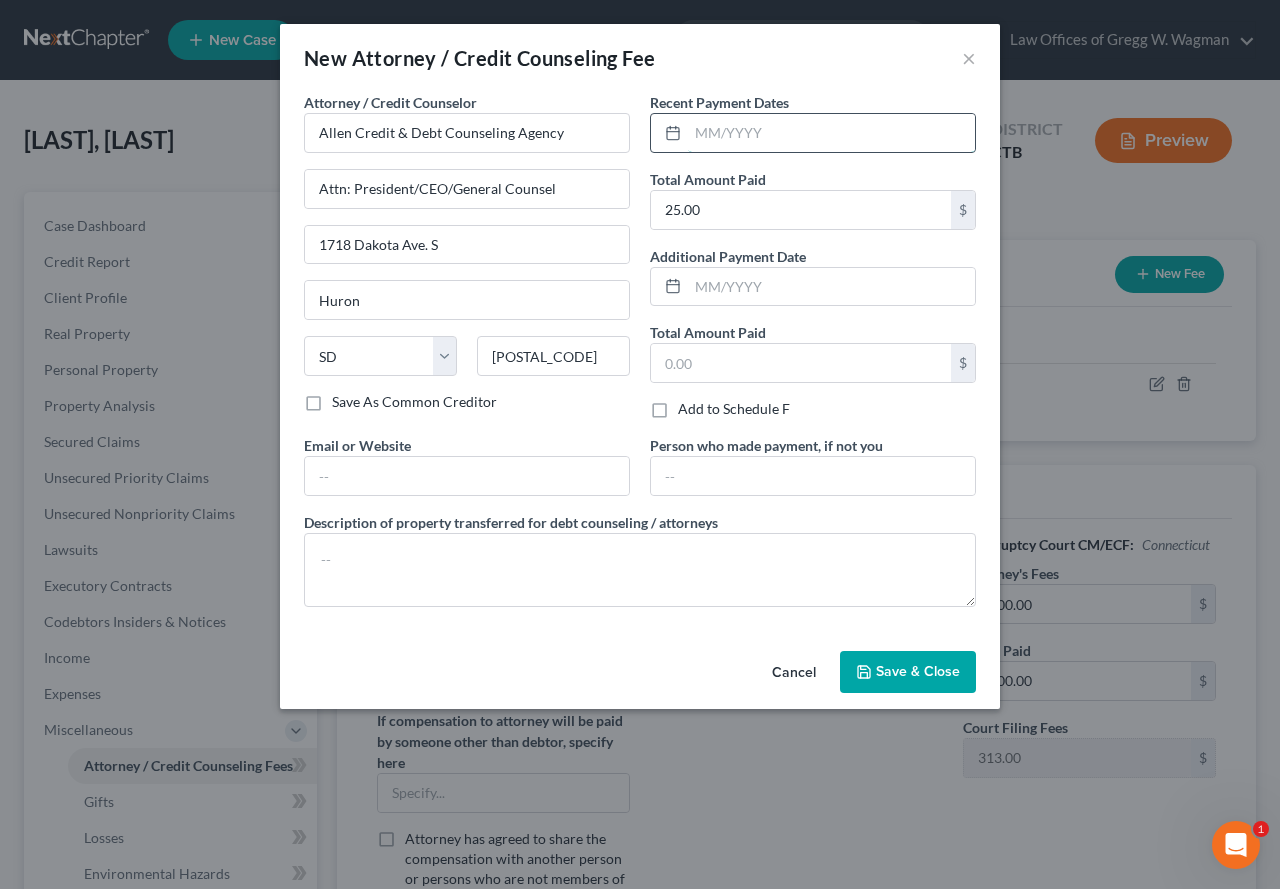 click at bounding box center [831, 133] 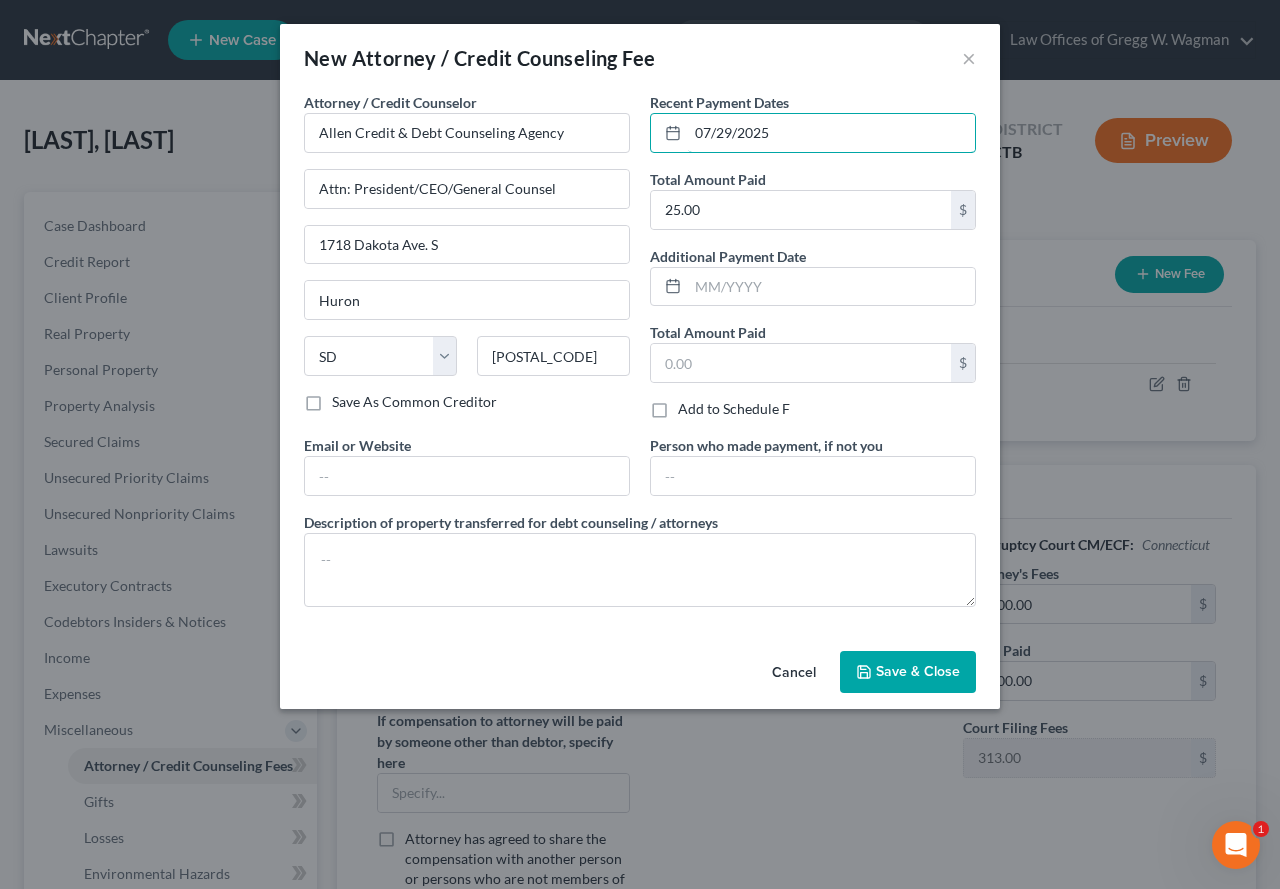 type on "07/29/2025" 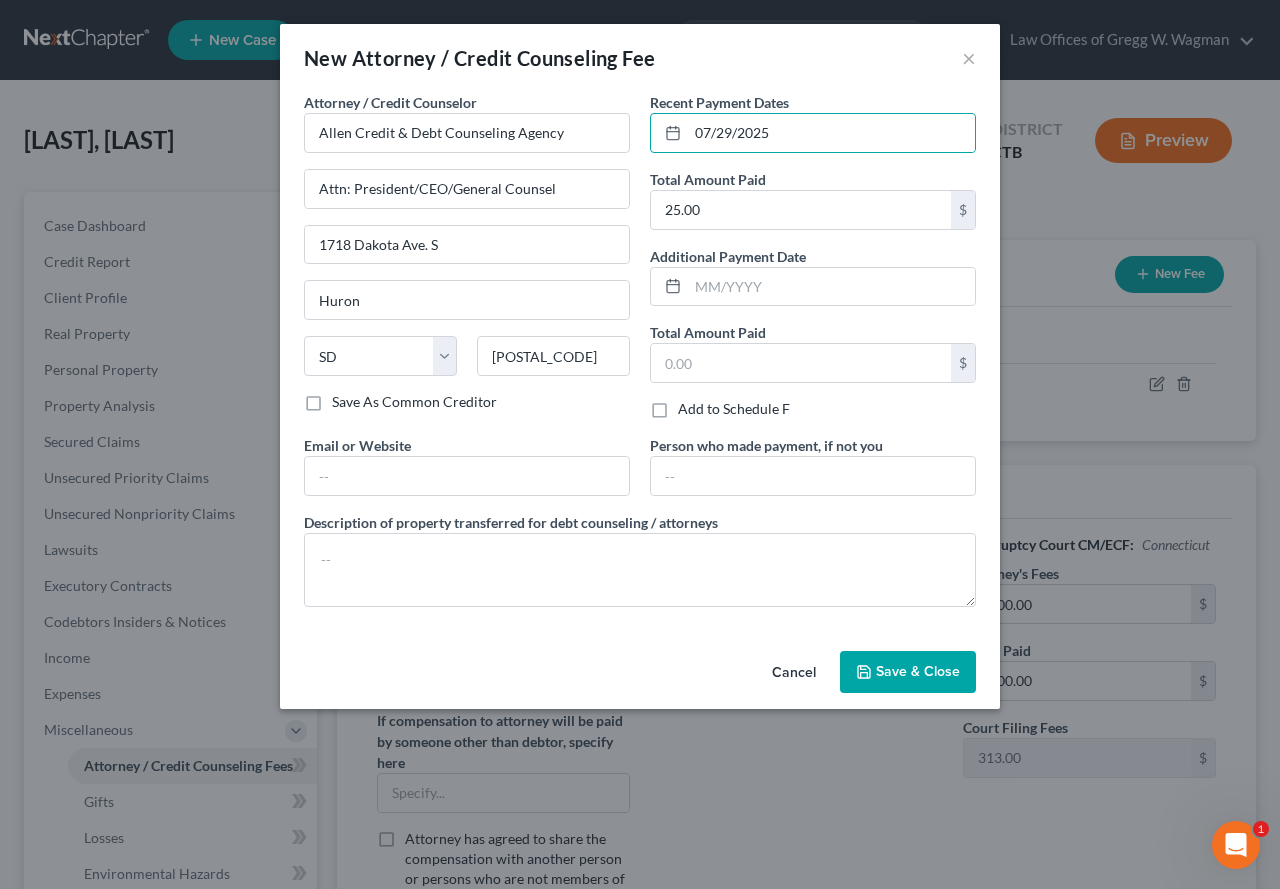 click on "Save & Close" at bounding box center (908, 672) 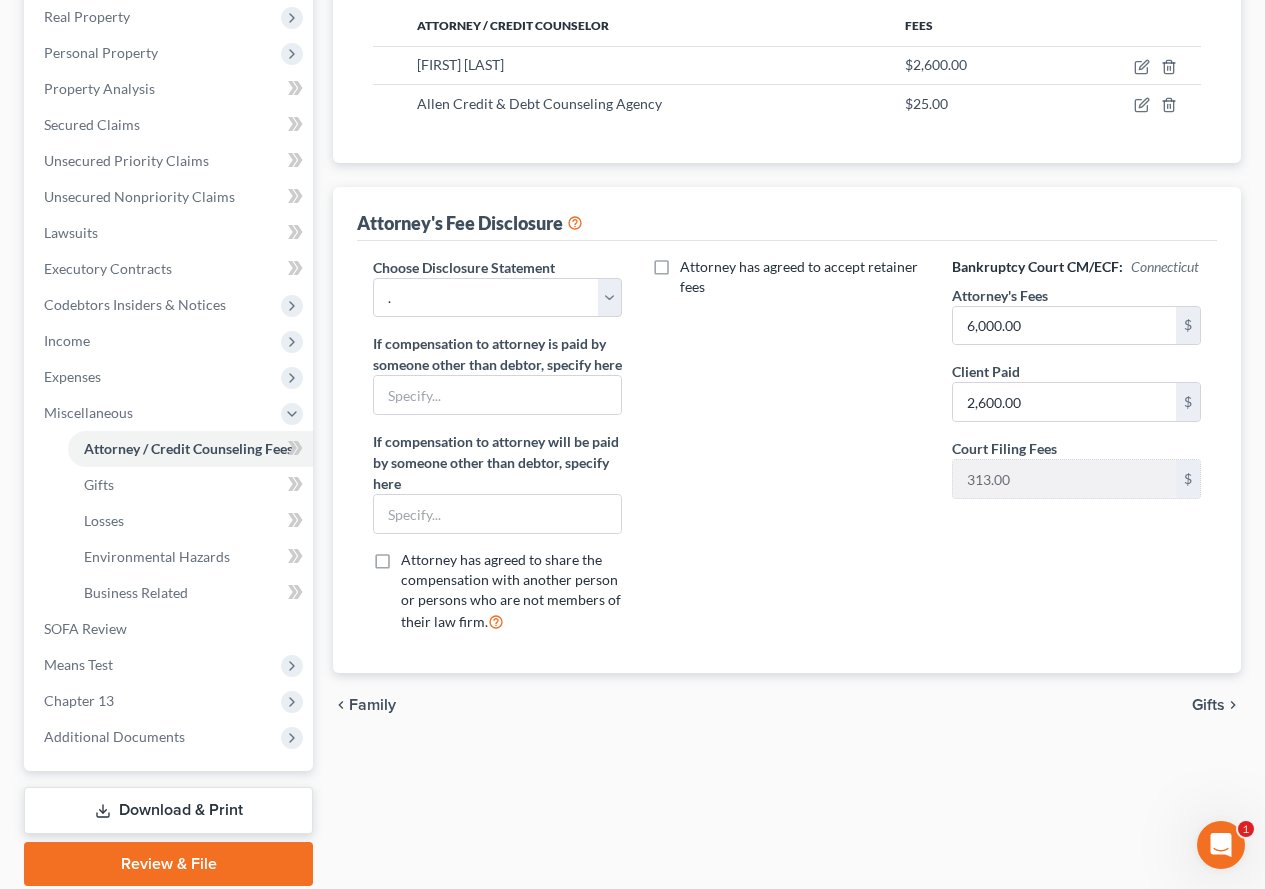 scroll, scrollTop: 400, scrollLeft: 0, axis: vertical 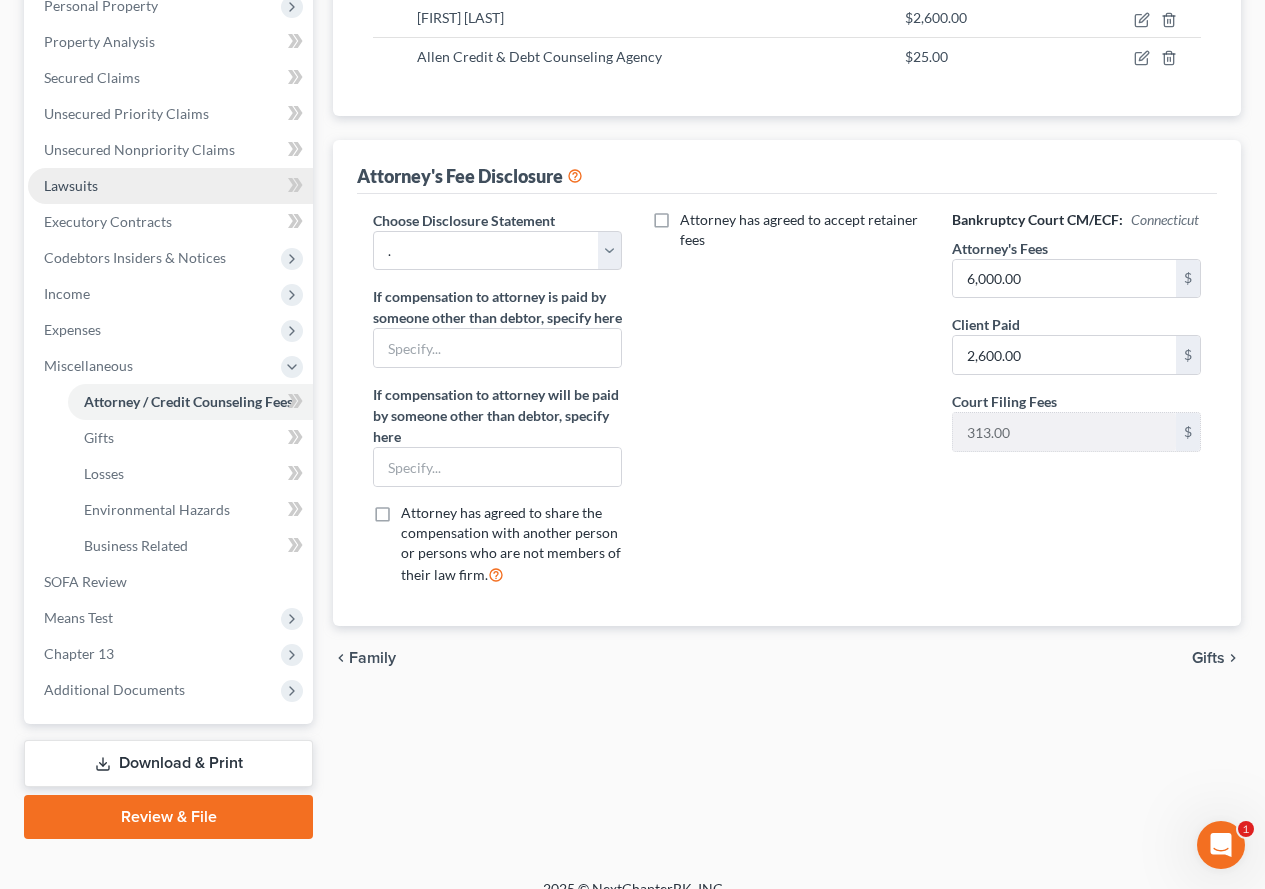 click on "Lawsuits" at bounding box center (71, 185) 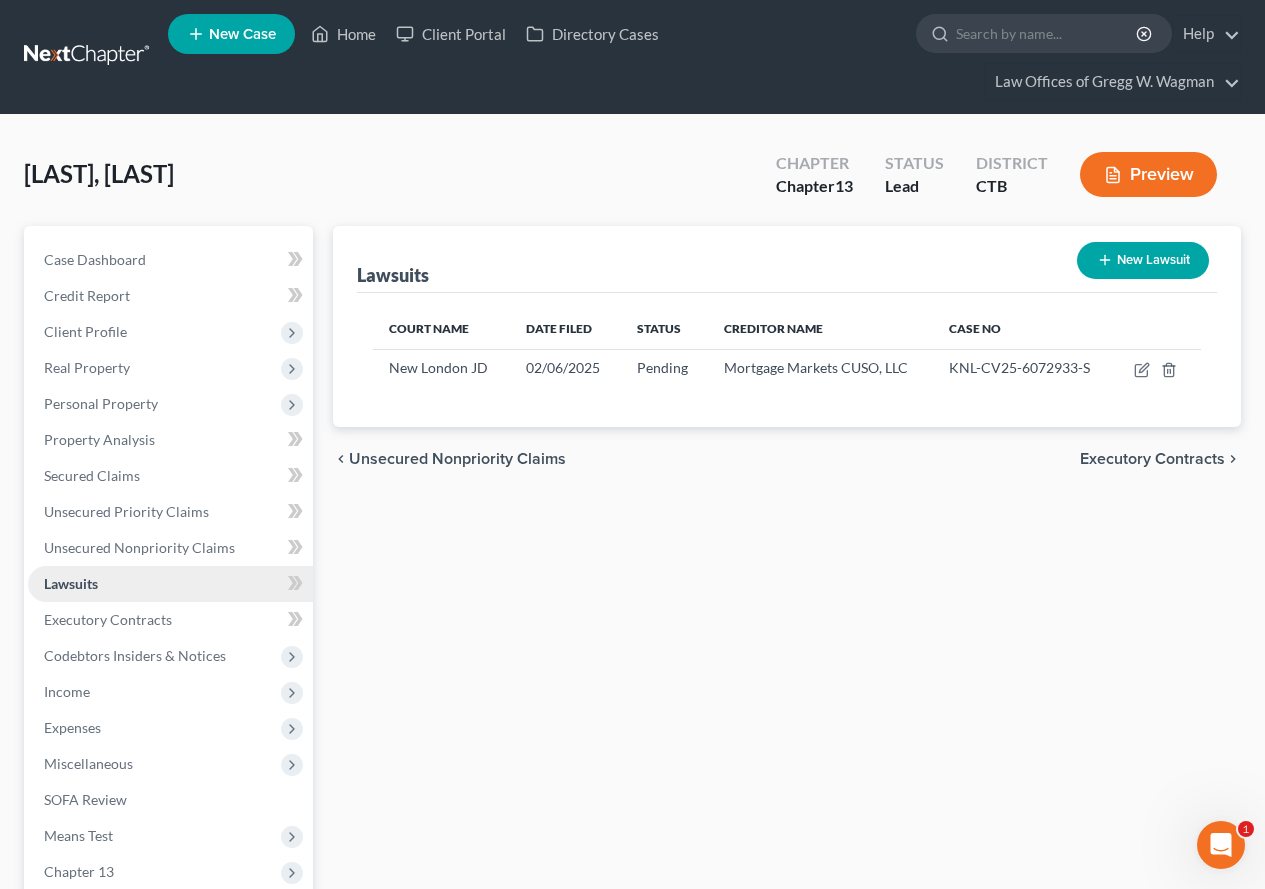 scroll, scrollTop: 0, scrollLeft: 0, axis: both 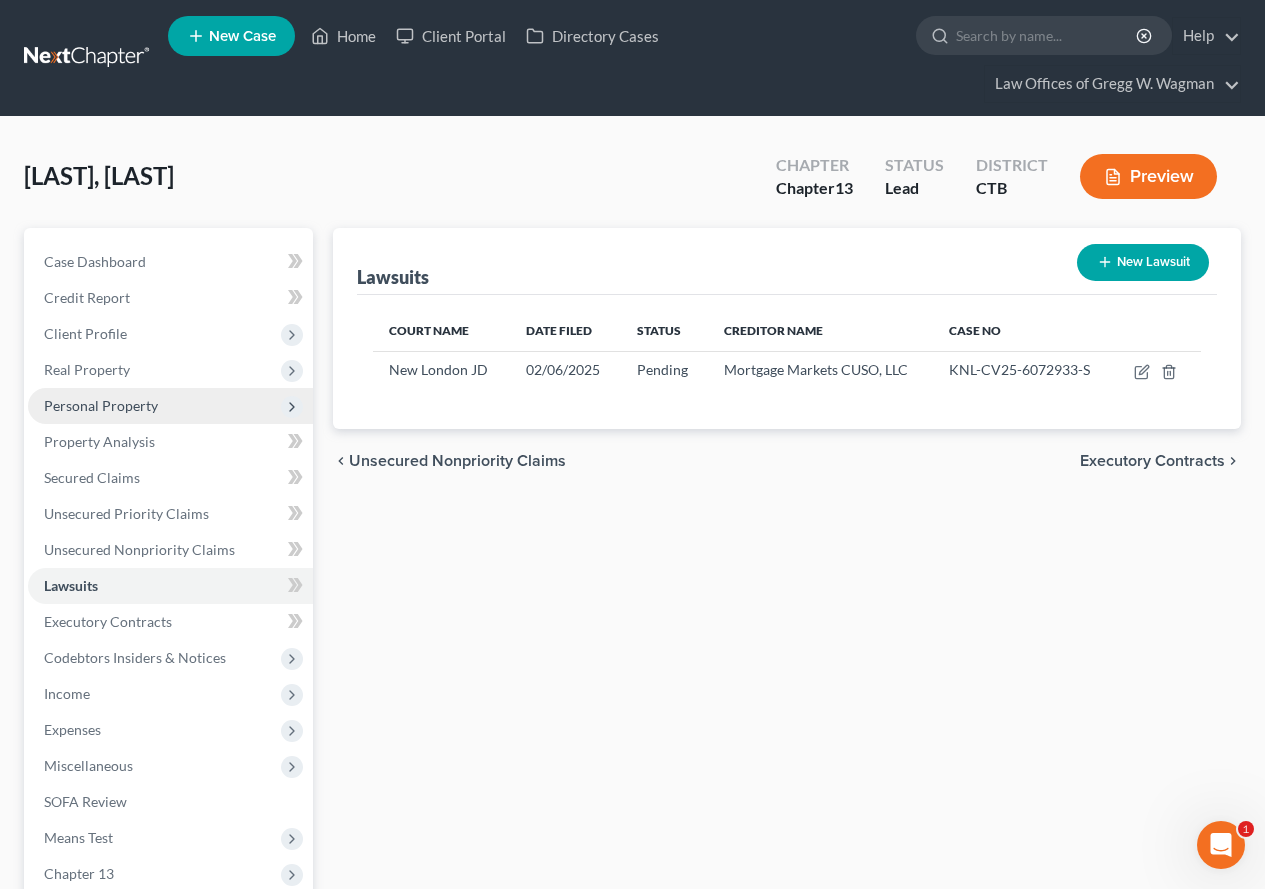click on "Personal Property" at bounding box center [101, 405] 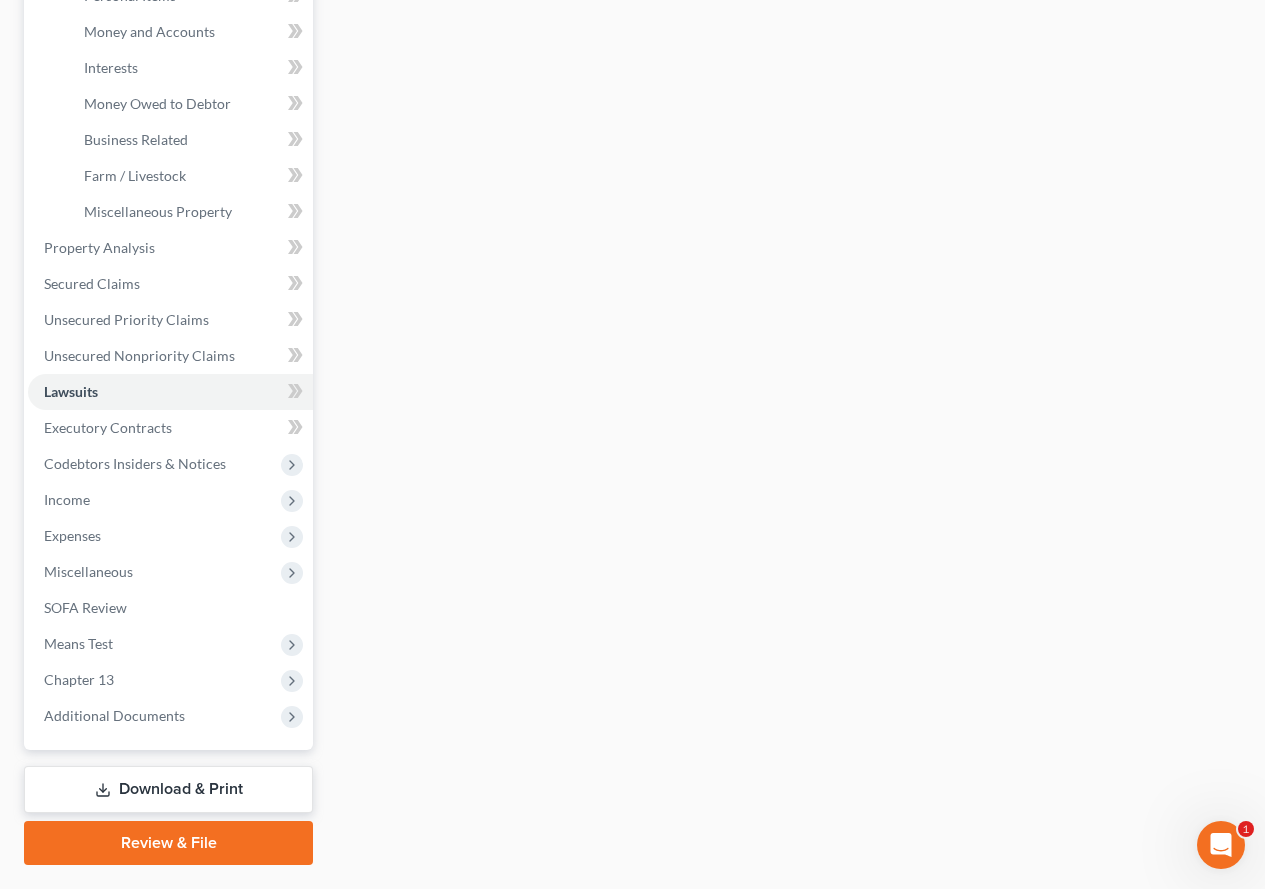 scroll, scrollTop: 606, scrollLeft: 0, axis: vertical 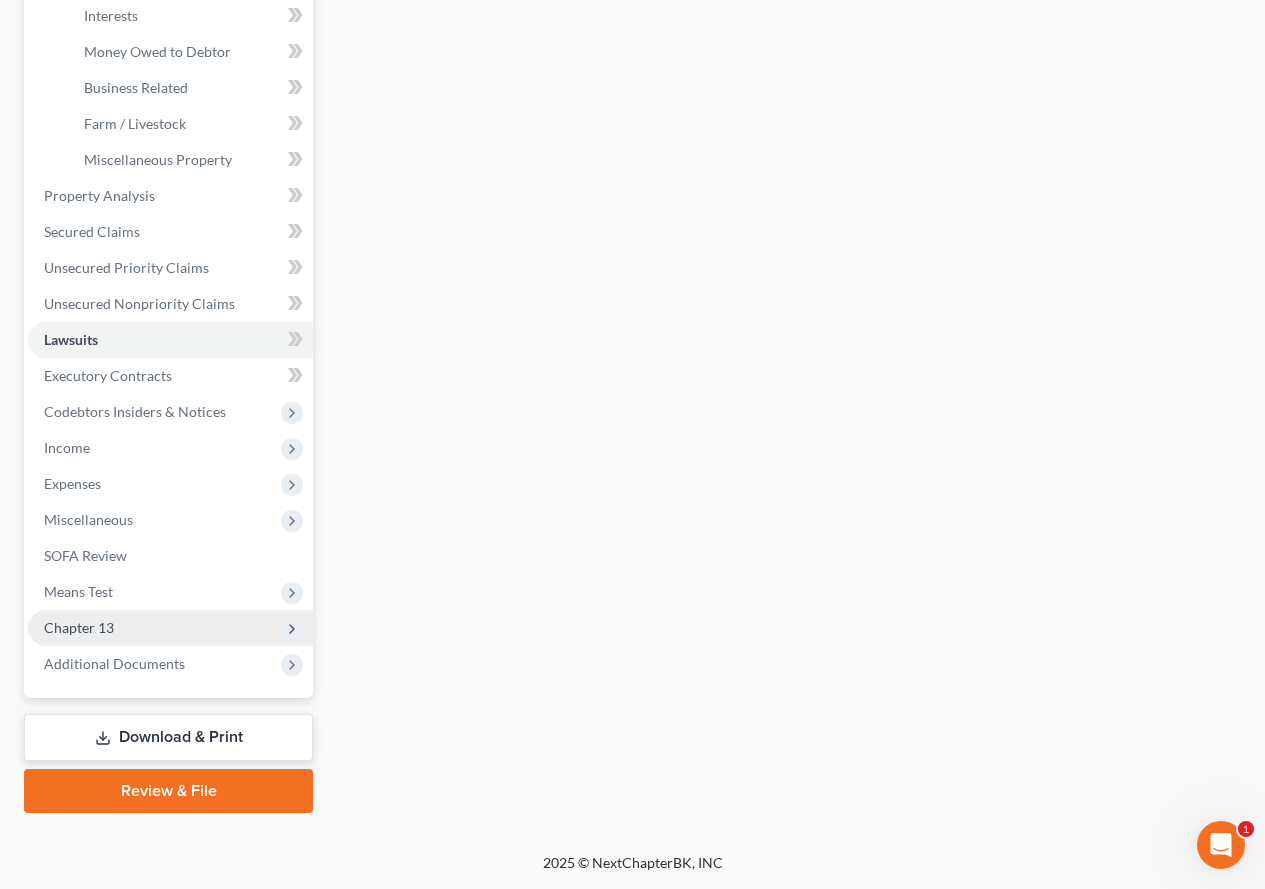 click on "Chapter 13" at bounding box center (79, 627) 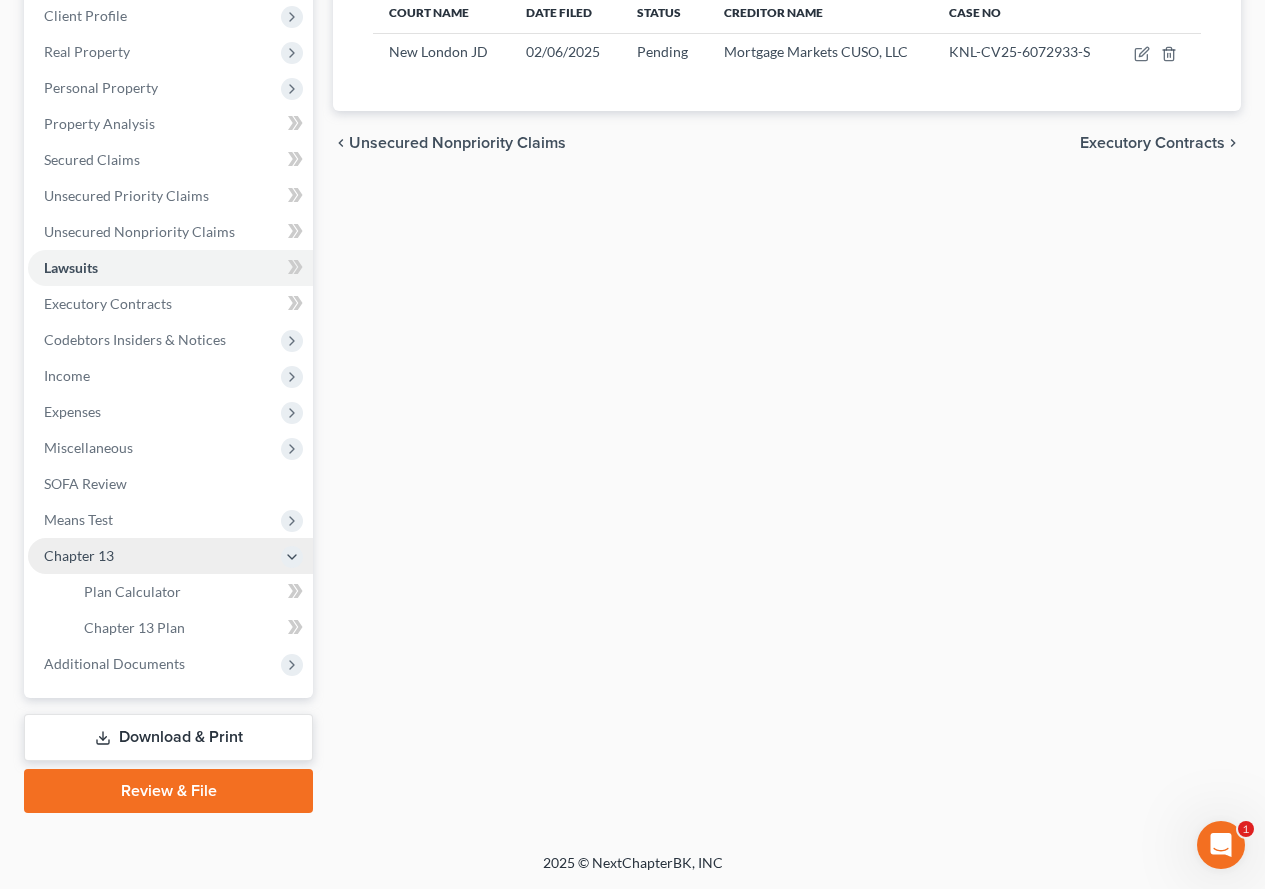 scroll, scrollTop: 318, scrollLeft: 0, axis: vertical 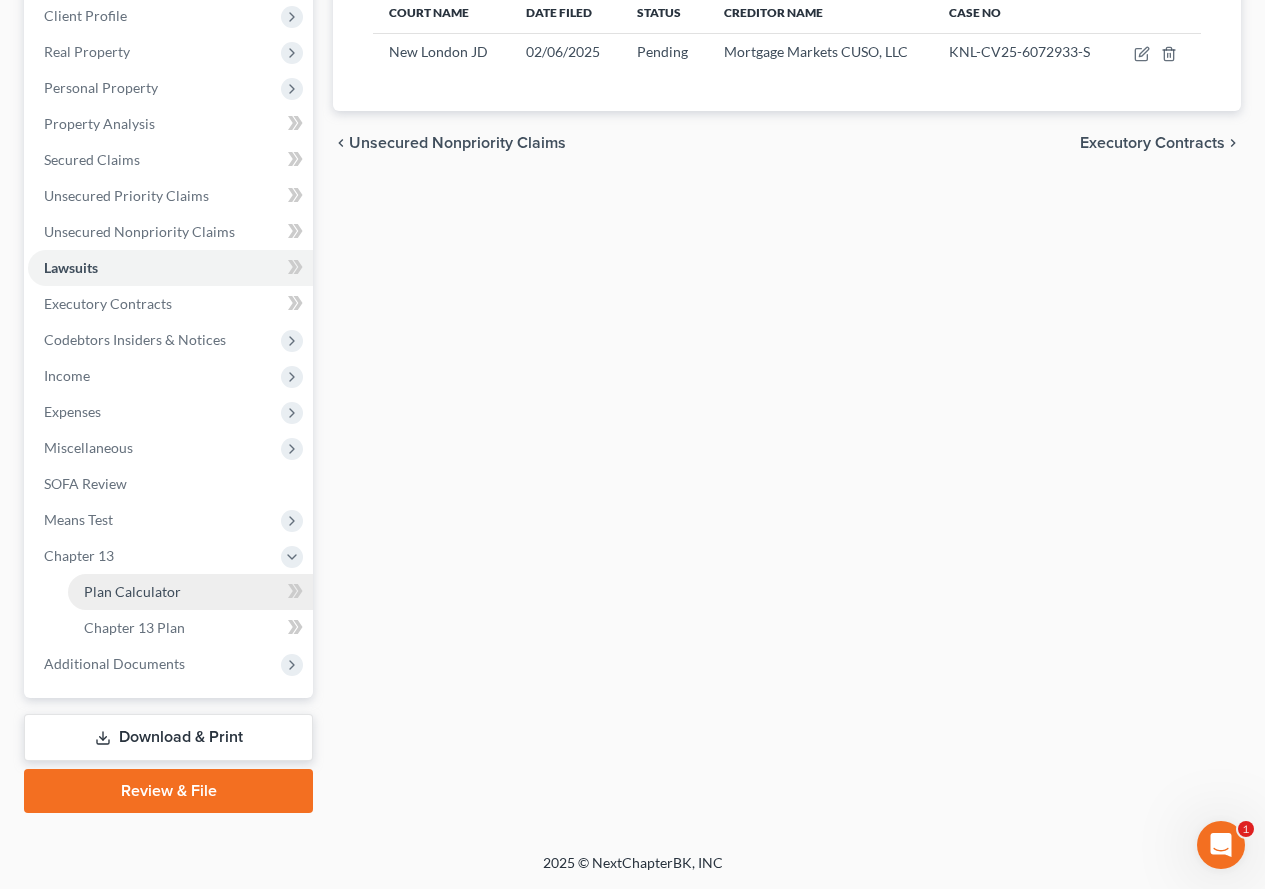 click on "Plan Calculator" at bounding box center (132, 591) 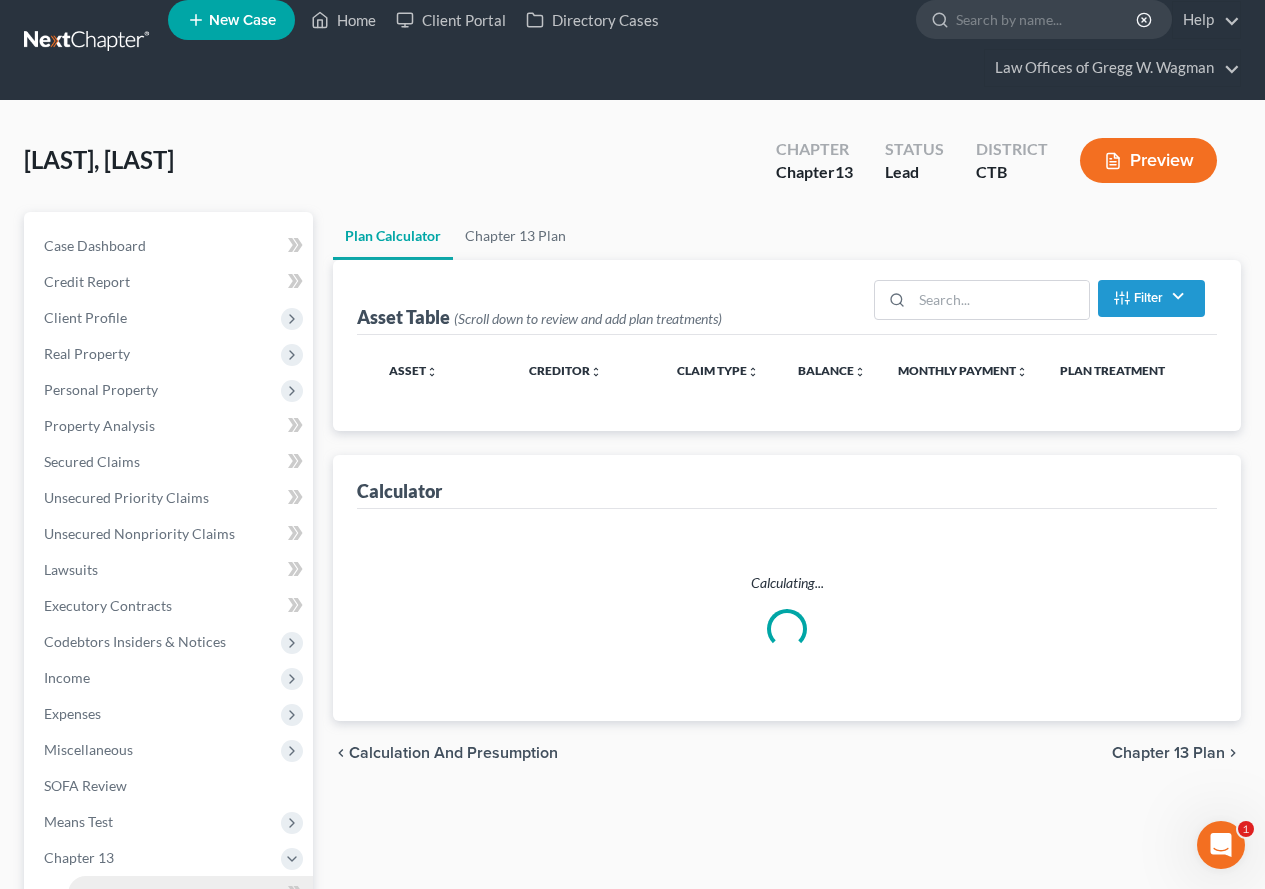 scroll, scrollTop: 0, scrollLeft: 0, axis: both 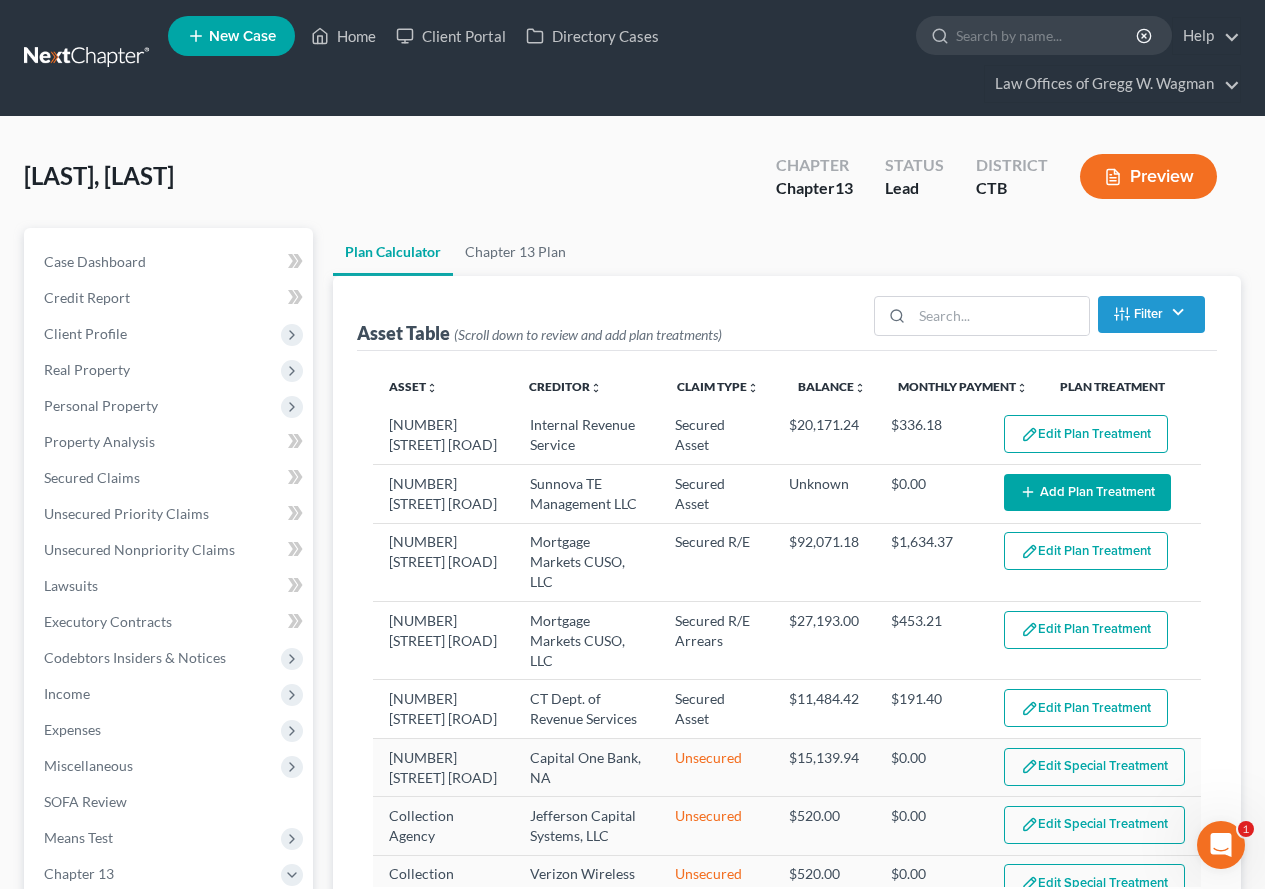 select on "59" 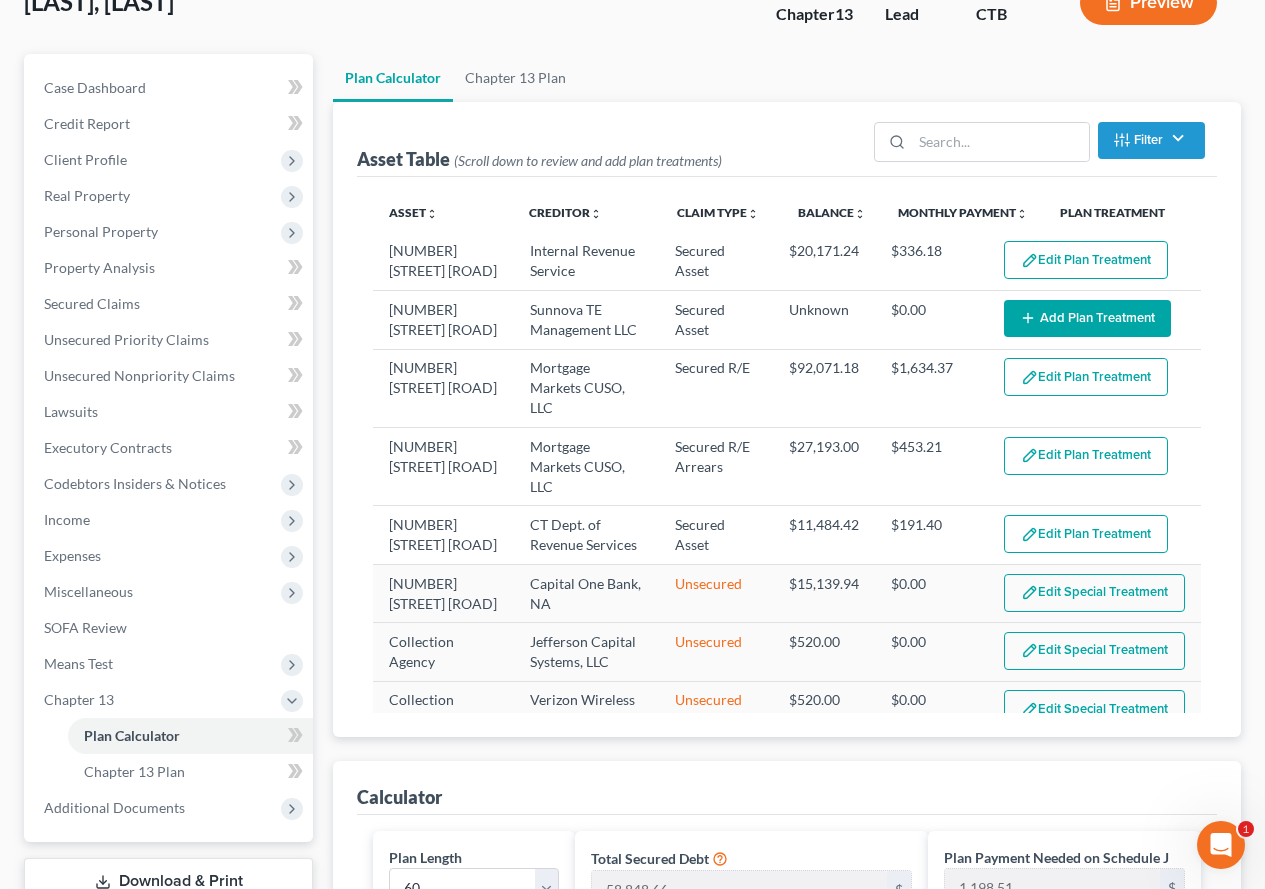 scroll, scrollTop: 177, scrollLeft: 0, axis: vertical 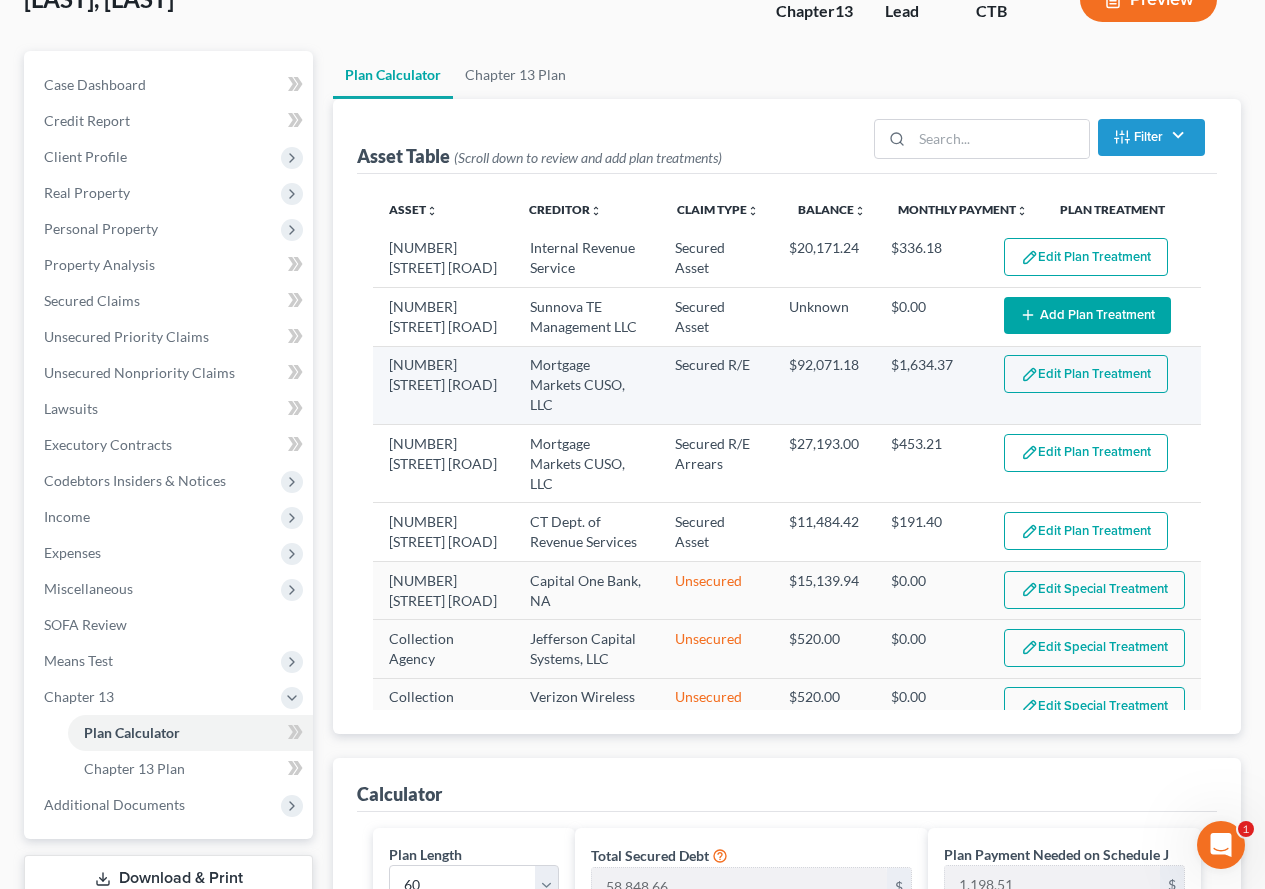 click on "Edit Plan Treatment" at bounding box center (1086, 374) 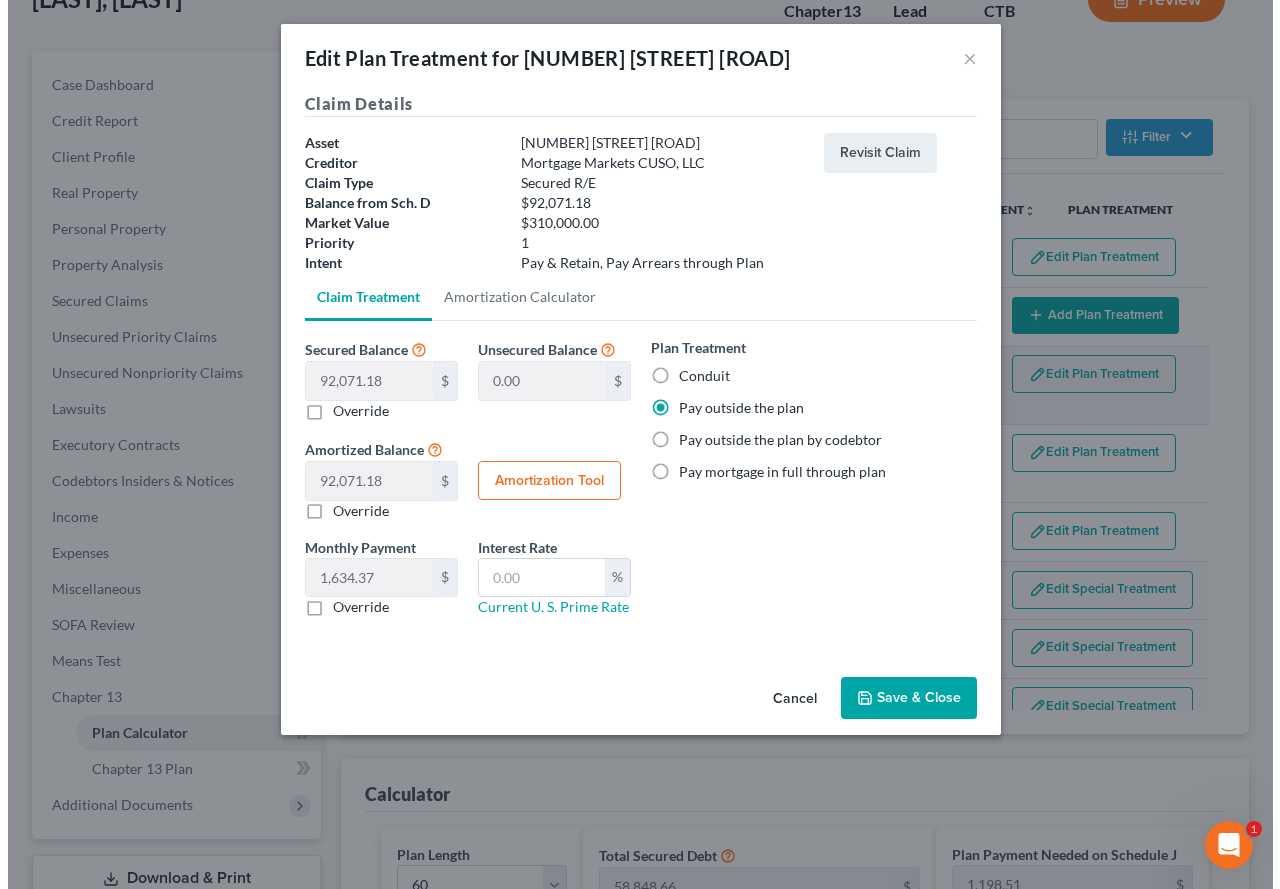 scroll, scrollTop: 141, scrollLeft: 0, axis: vertical 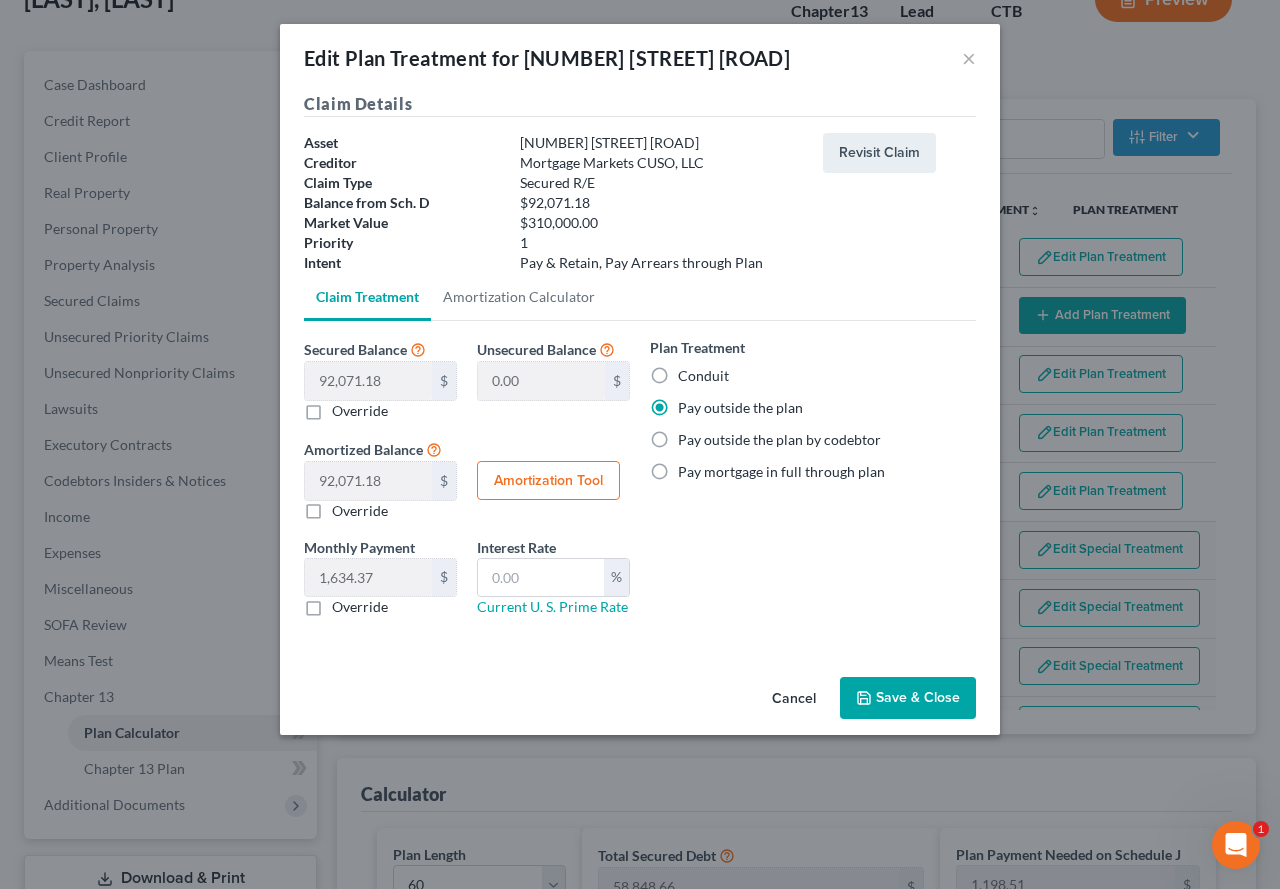 click on "Pay outside the plan by codebtor" at bounding box center (779, 440) 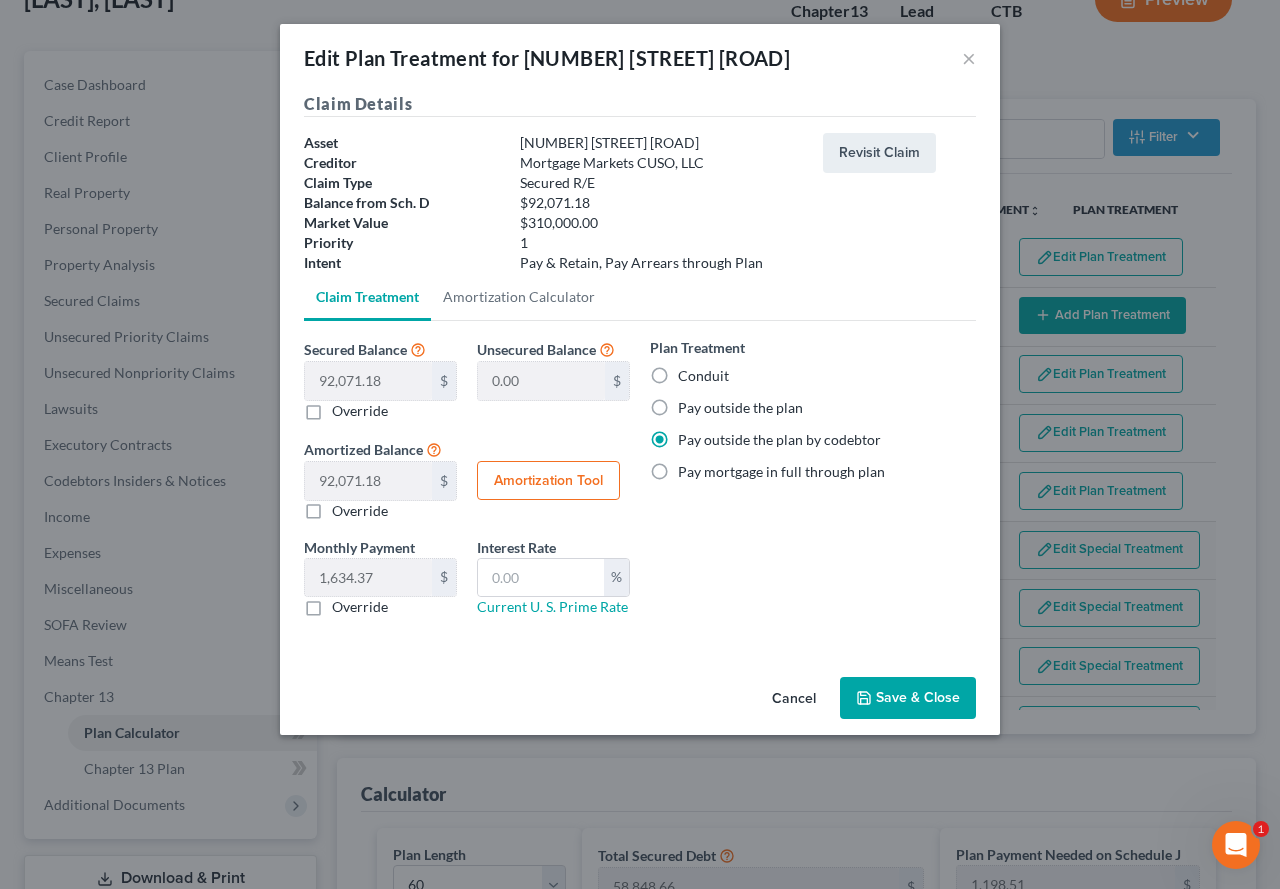 click on "Pay outside the plan" at bounding box center (740, 408) 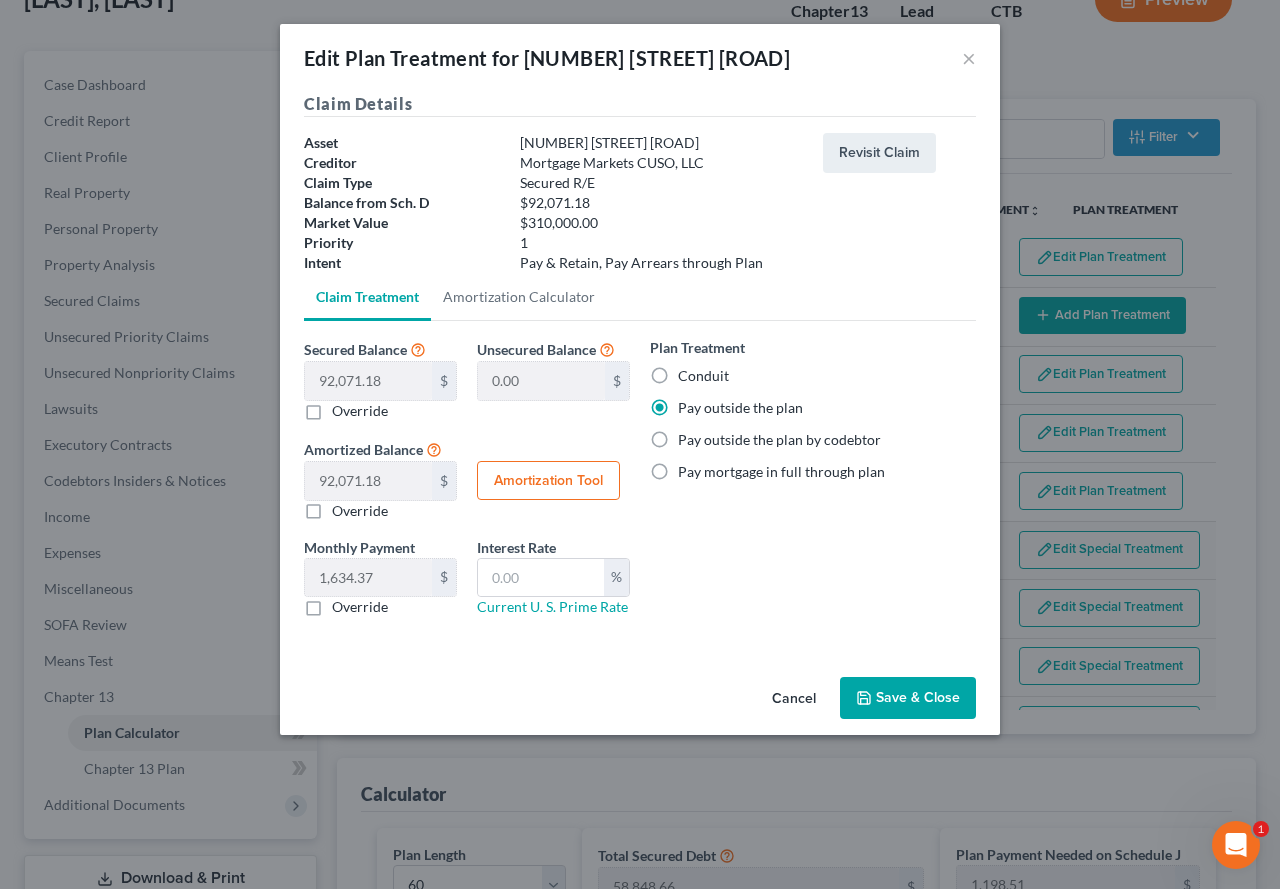 click on "Save & Close" at bounding box center (908, 698) 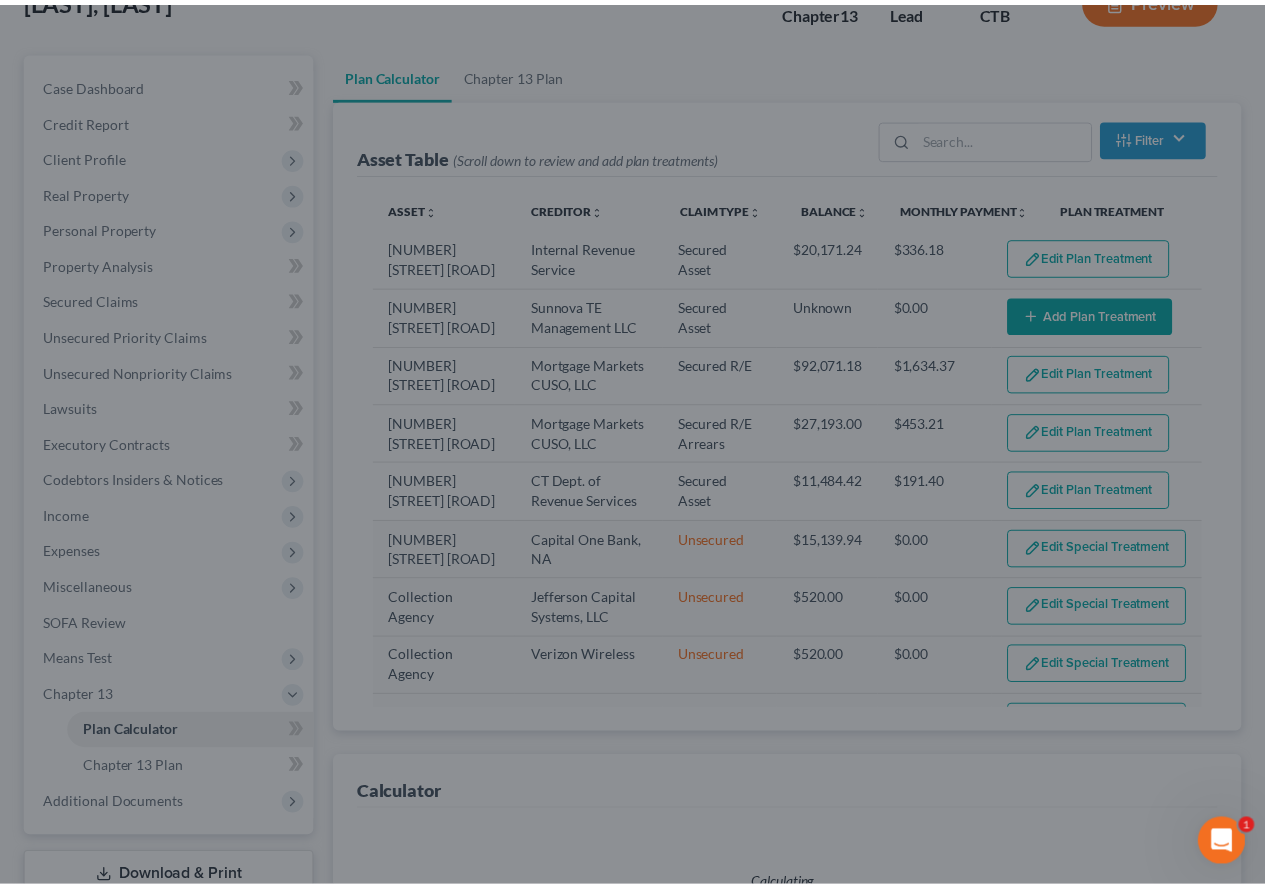 scroll, scrollTop: 177, scrollLeft: 0, axis: vertical 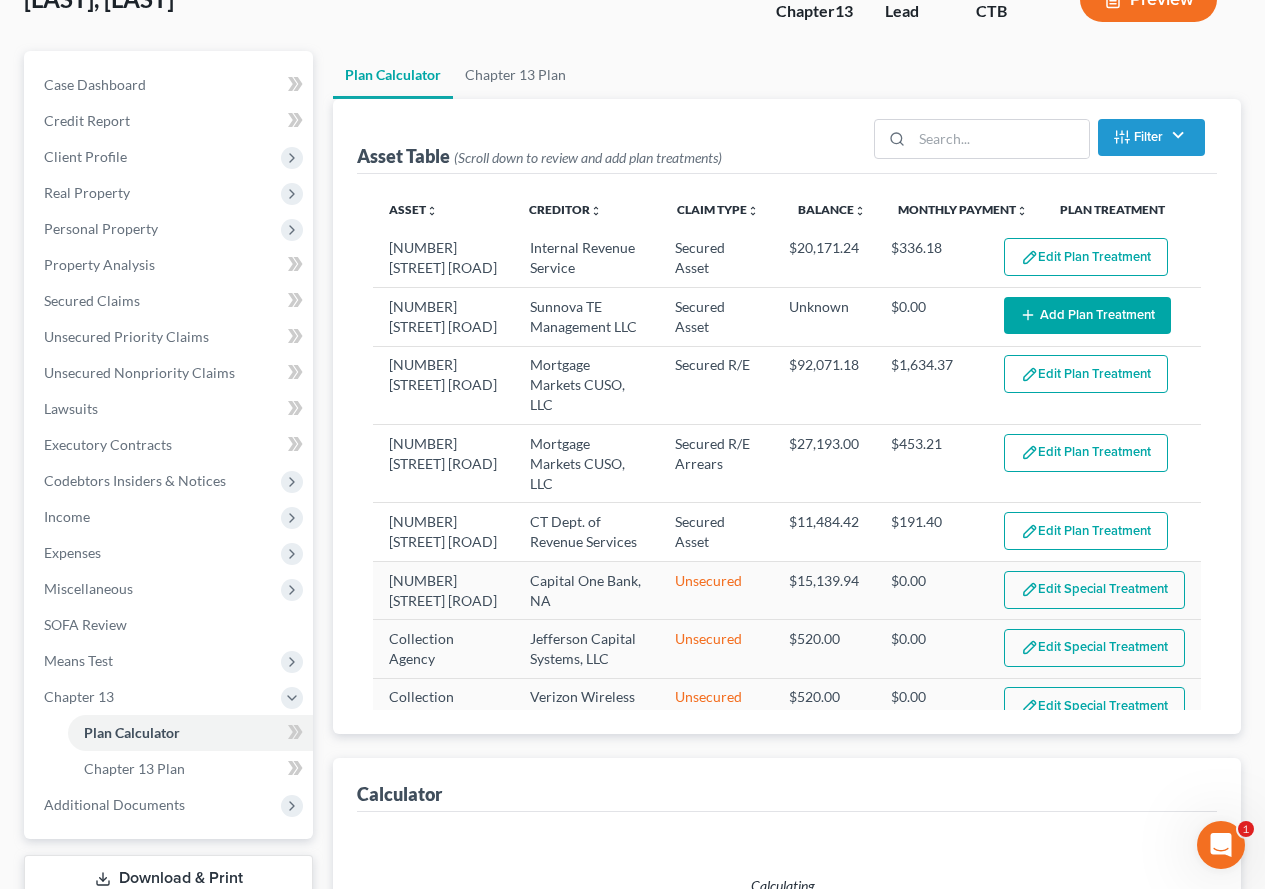 select on "59" 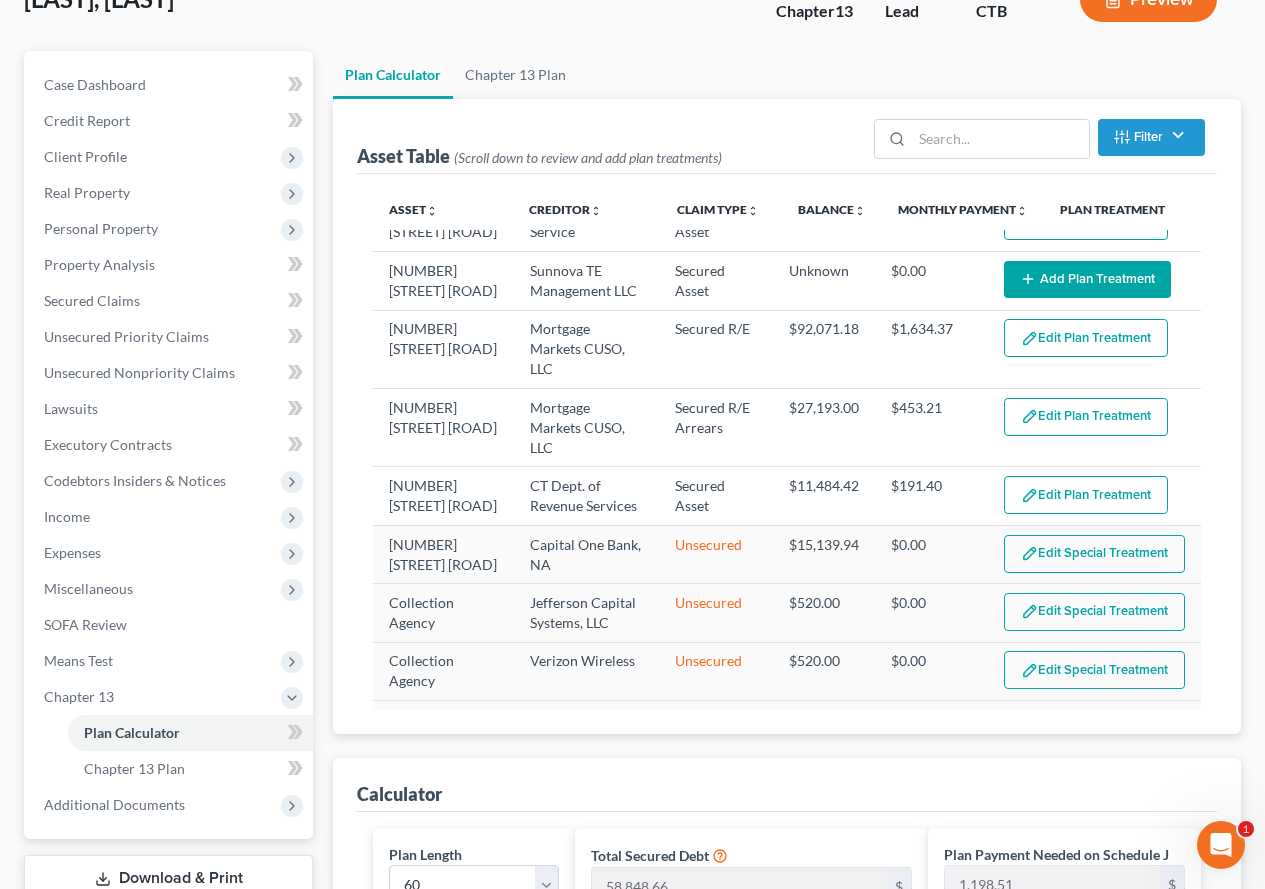 scroll, scrollTop: 0, scrollLeft: 0, axis: both 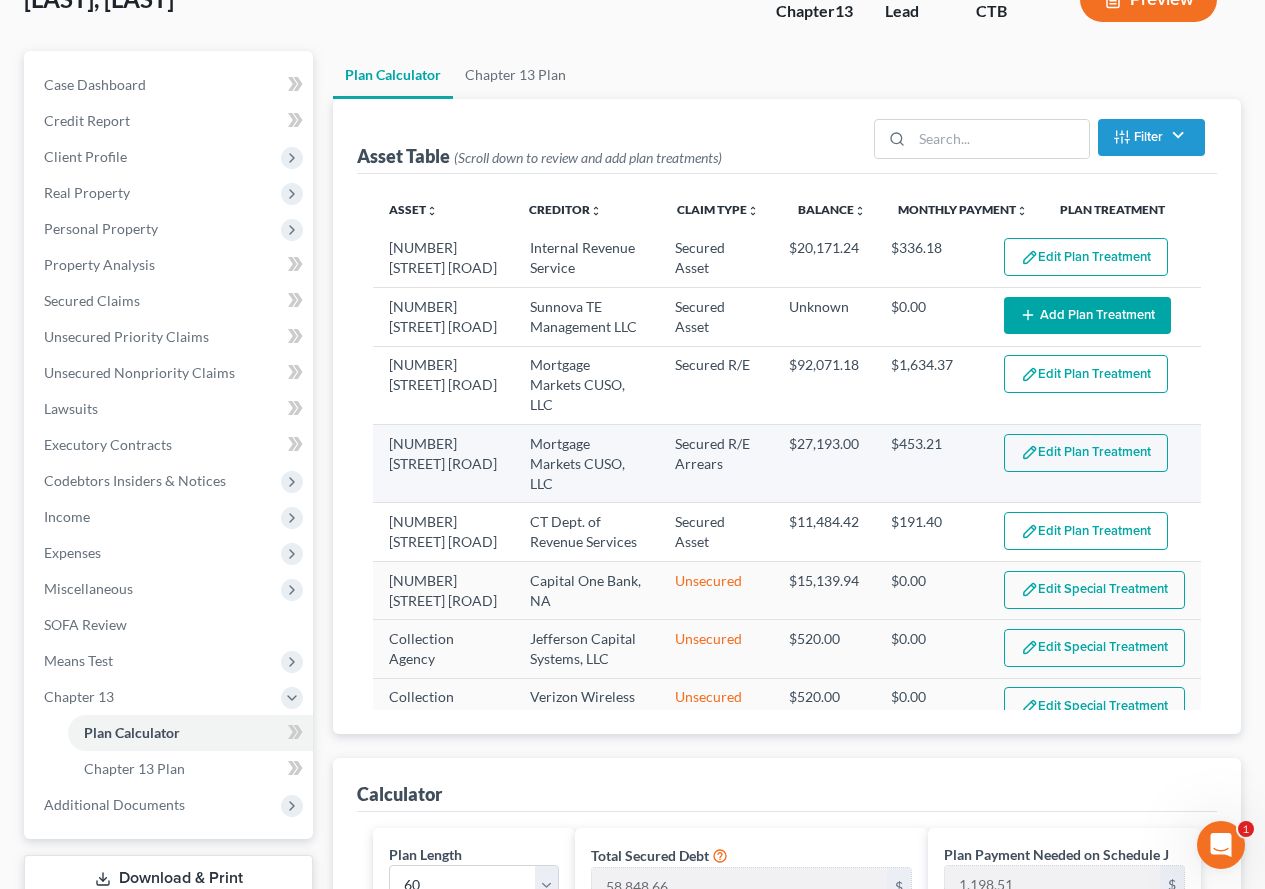 click on "Edit Plan Treatment" at bounding box center [1086, 453] 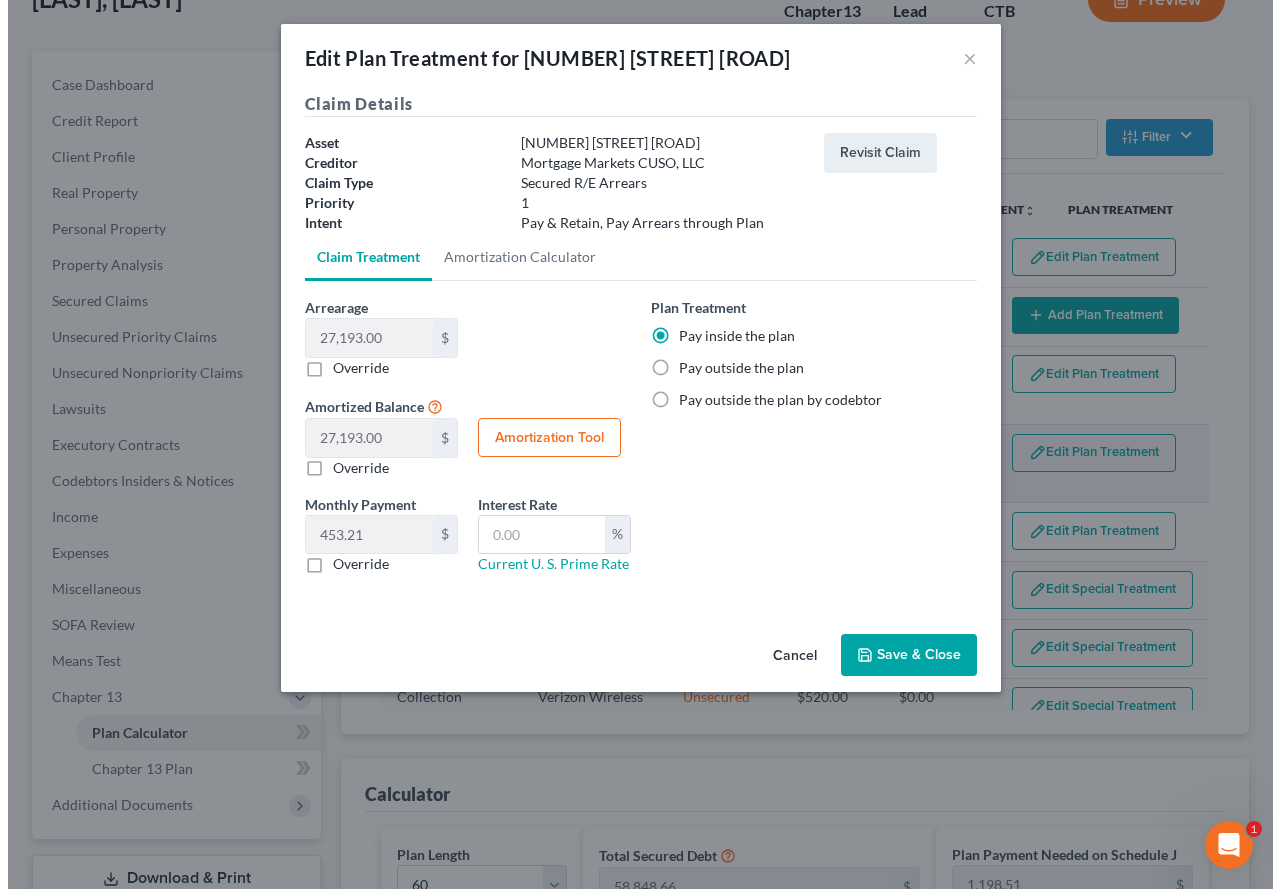 scroll, scrollTop: 141, scrollLeft: 0, axis: vertical 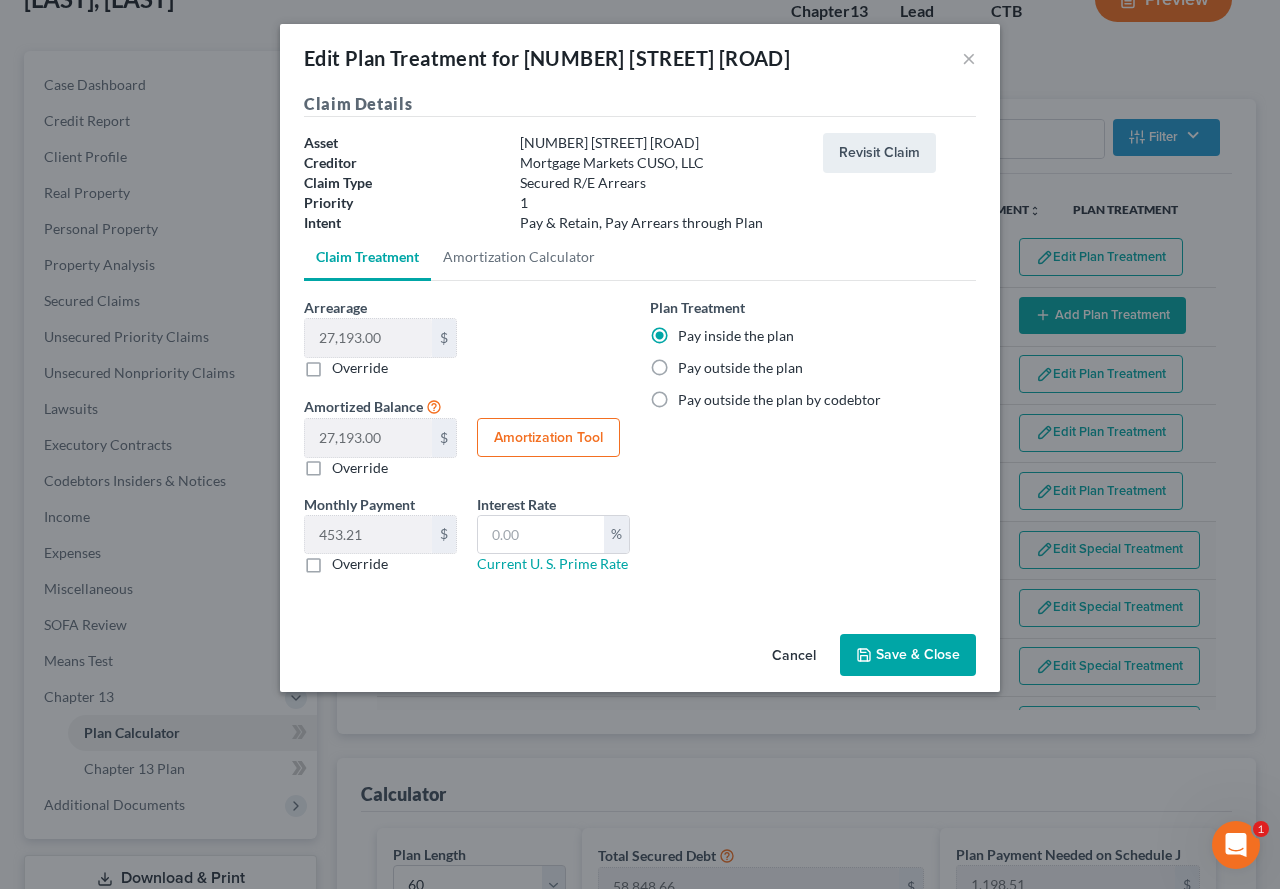 click 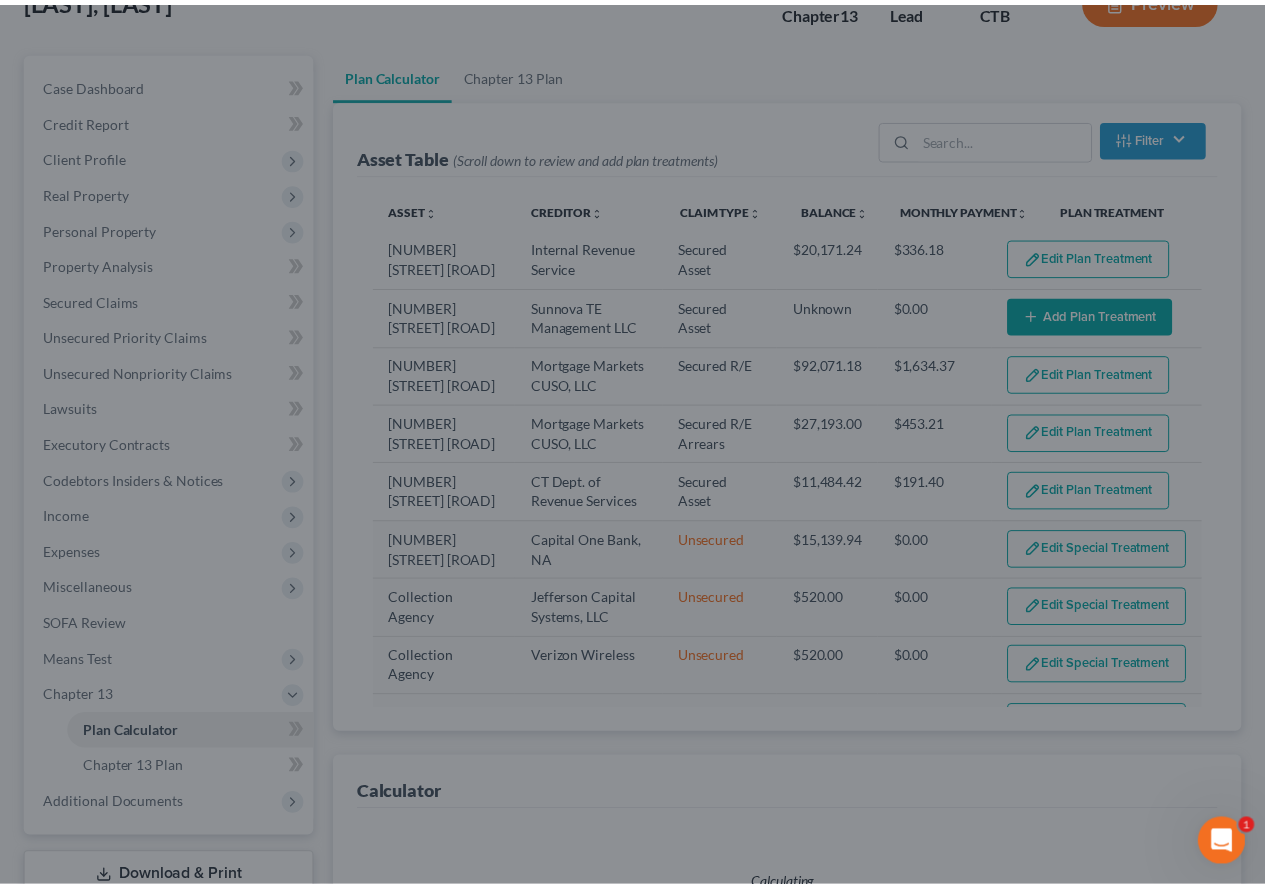 scroll, scrollTop: 177, scrollLeft: 0, axis: vertical 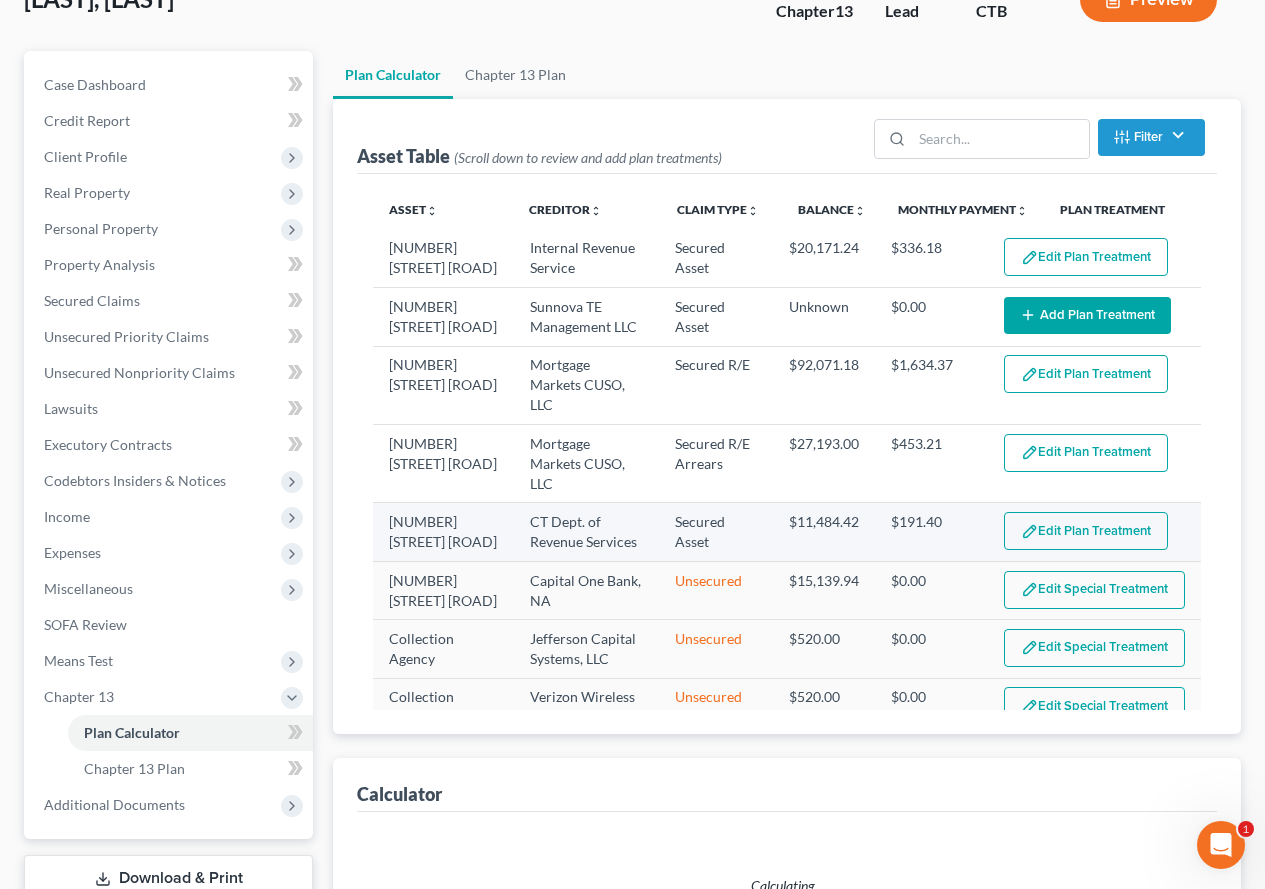 select on "59" 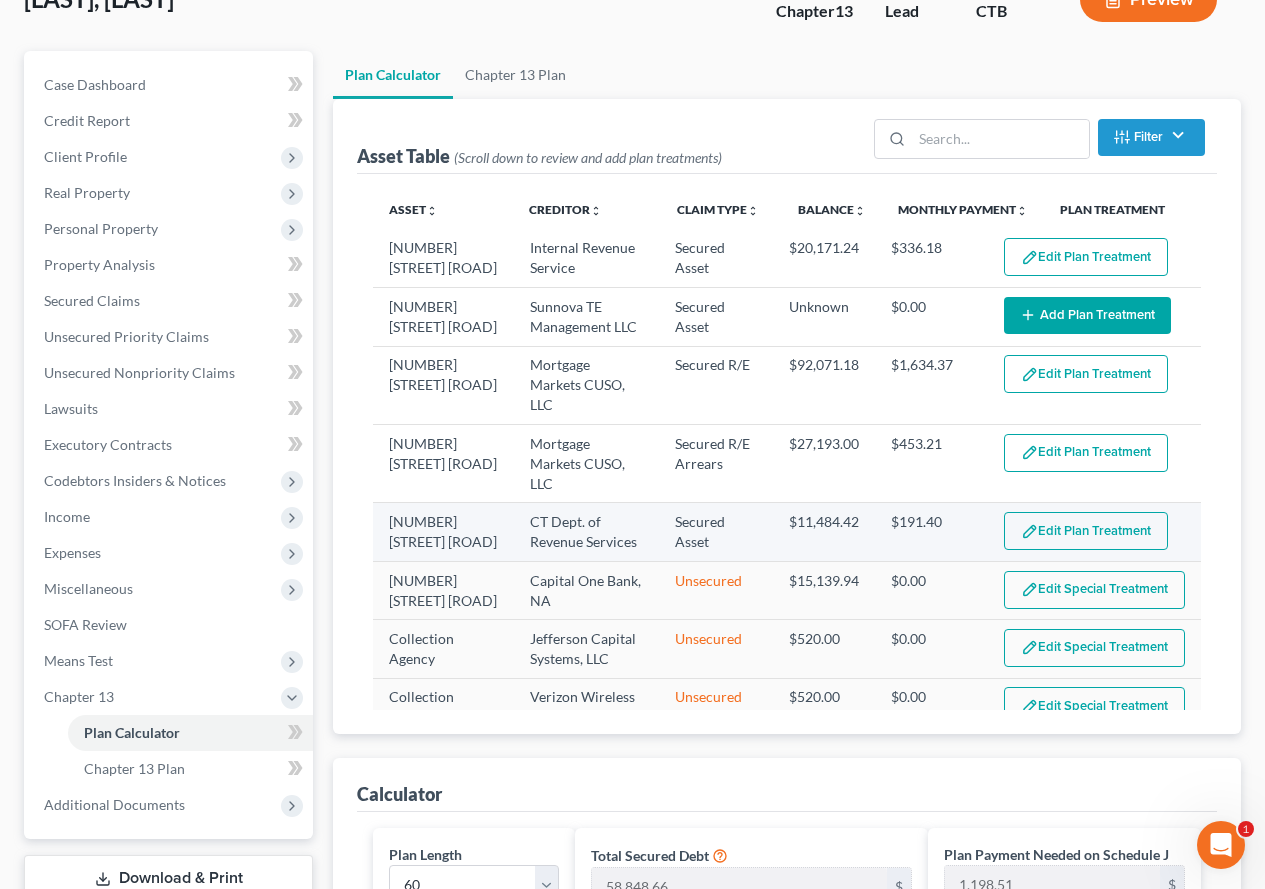 click on "Edit Plan Treatment" at bounding box center [1086, 531] 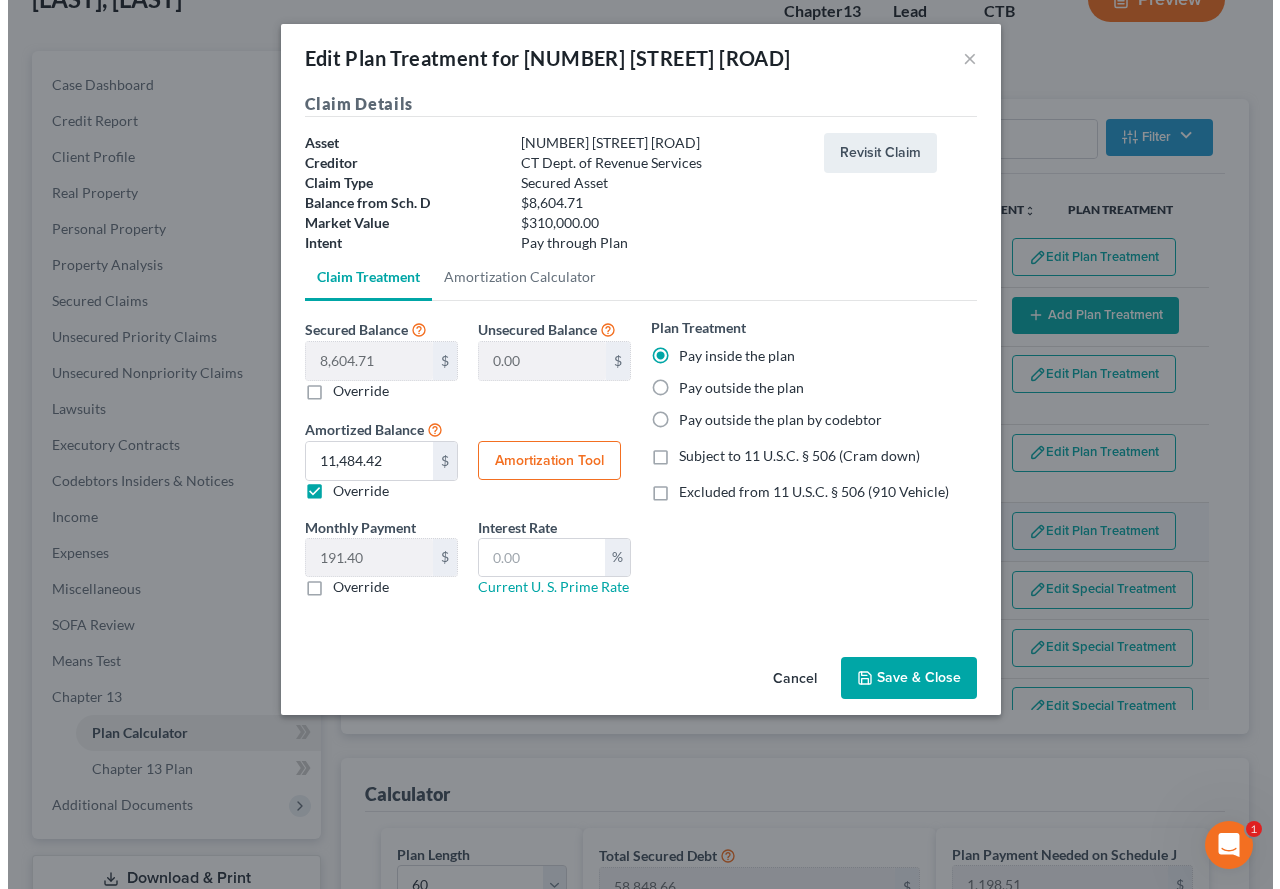 scroll, scrollTop: 141, scrollLeft: 0, axis: vertical 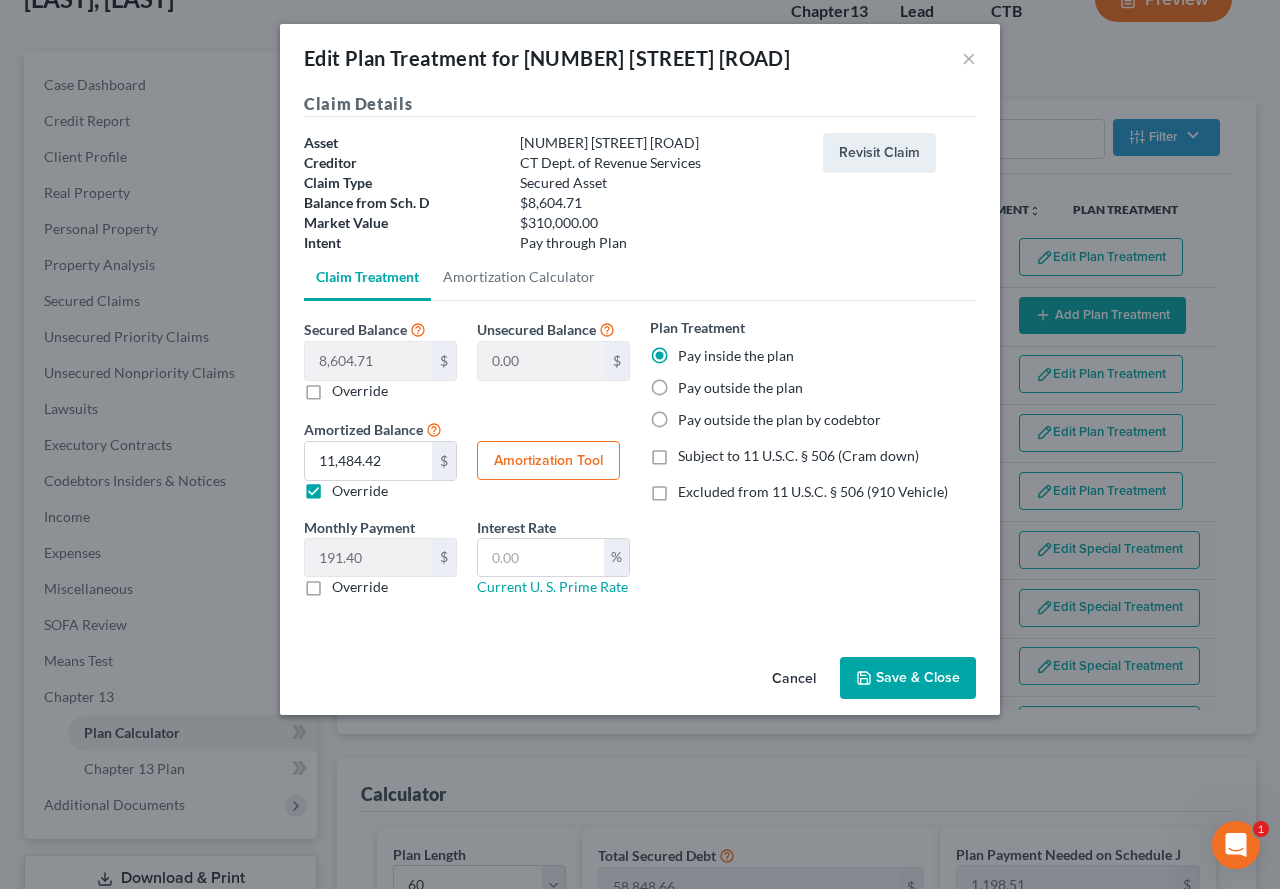 click on "Save & Close" at bounding box center (908, 678) 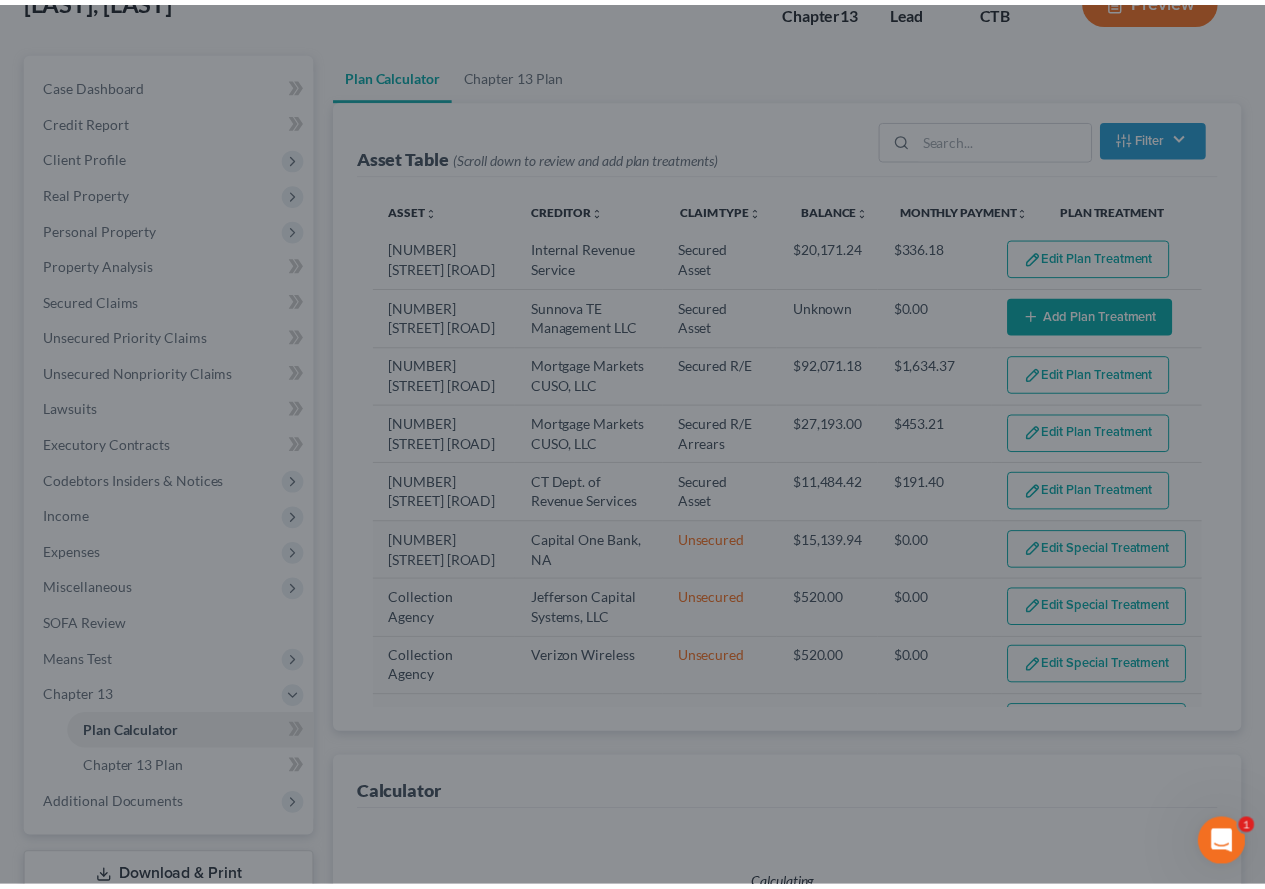 scroll, scrollTop: 177, scrollLeft: 0, axis: vertical 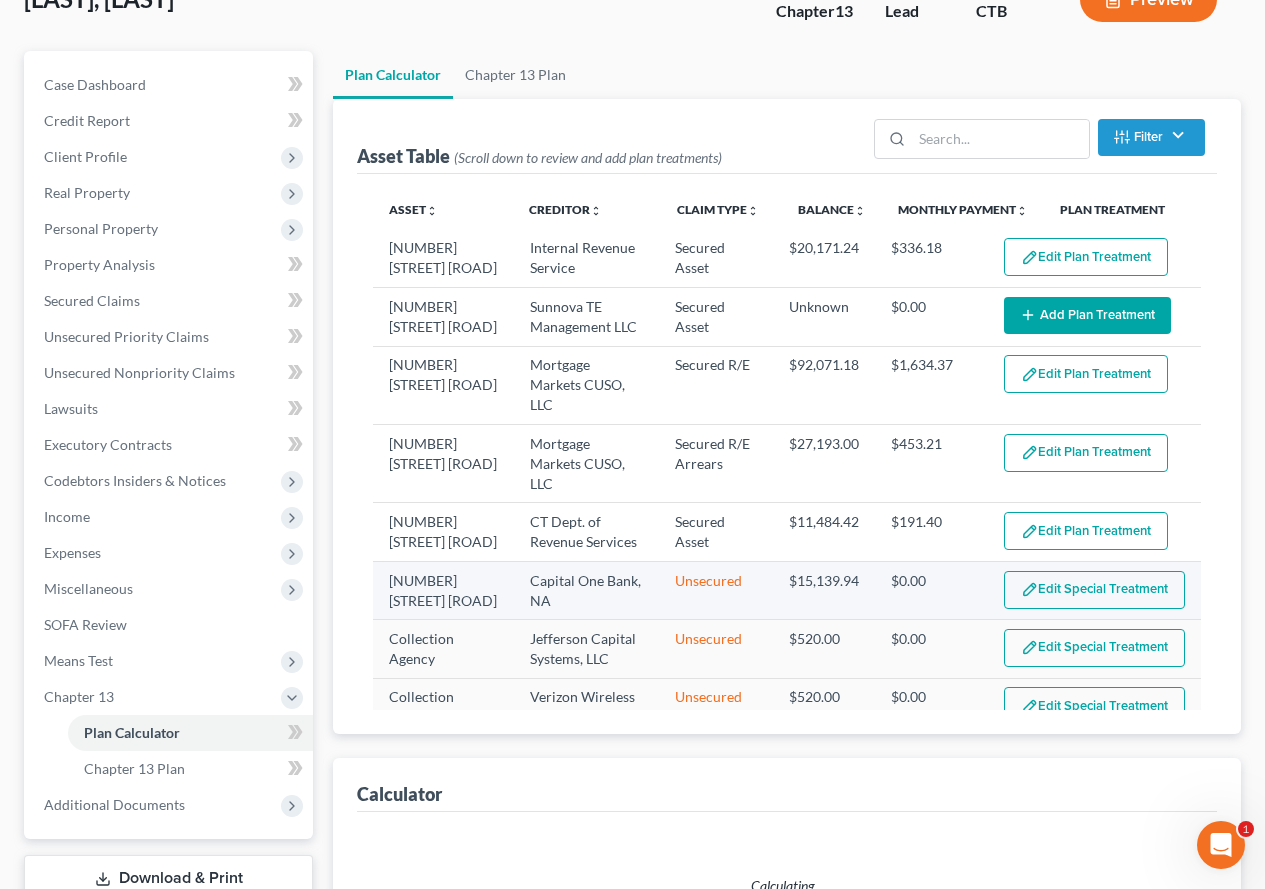 select on "59" 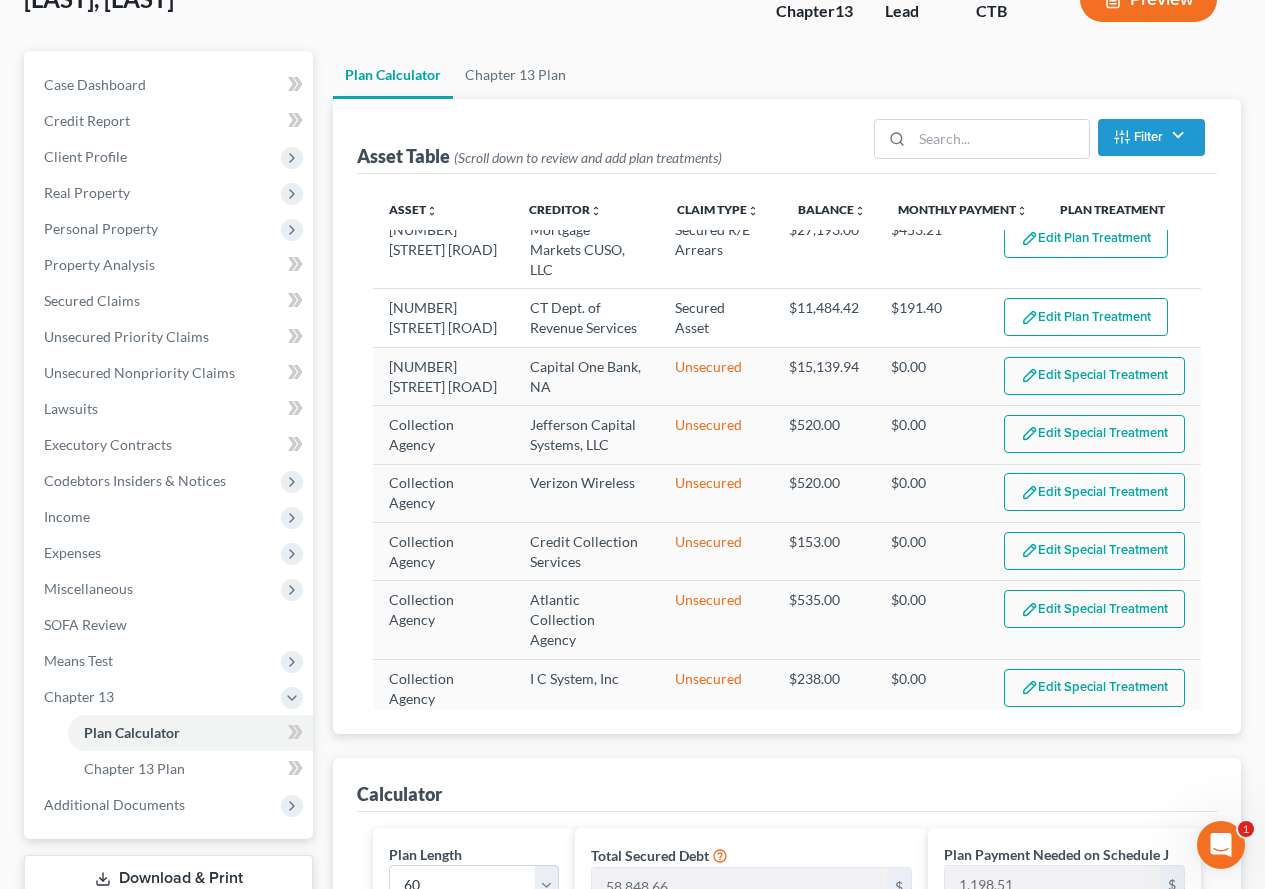 scroll, scrollTop: 237, scrollLeft: 0, axis: vertical 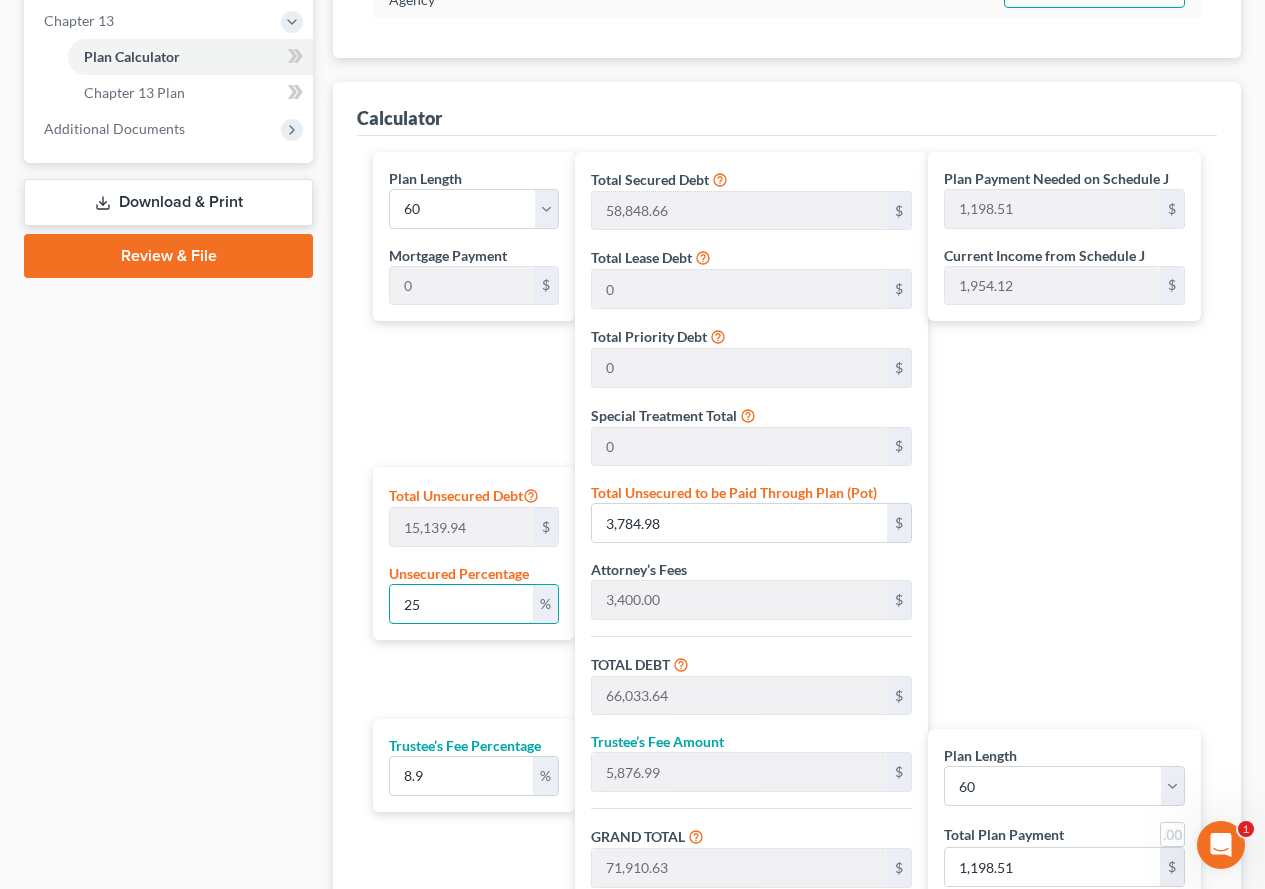 drag, startPoint x: 430, startPoint y: 607, endPoint x: 380, endPoint y: 612, distance: 50.24938 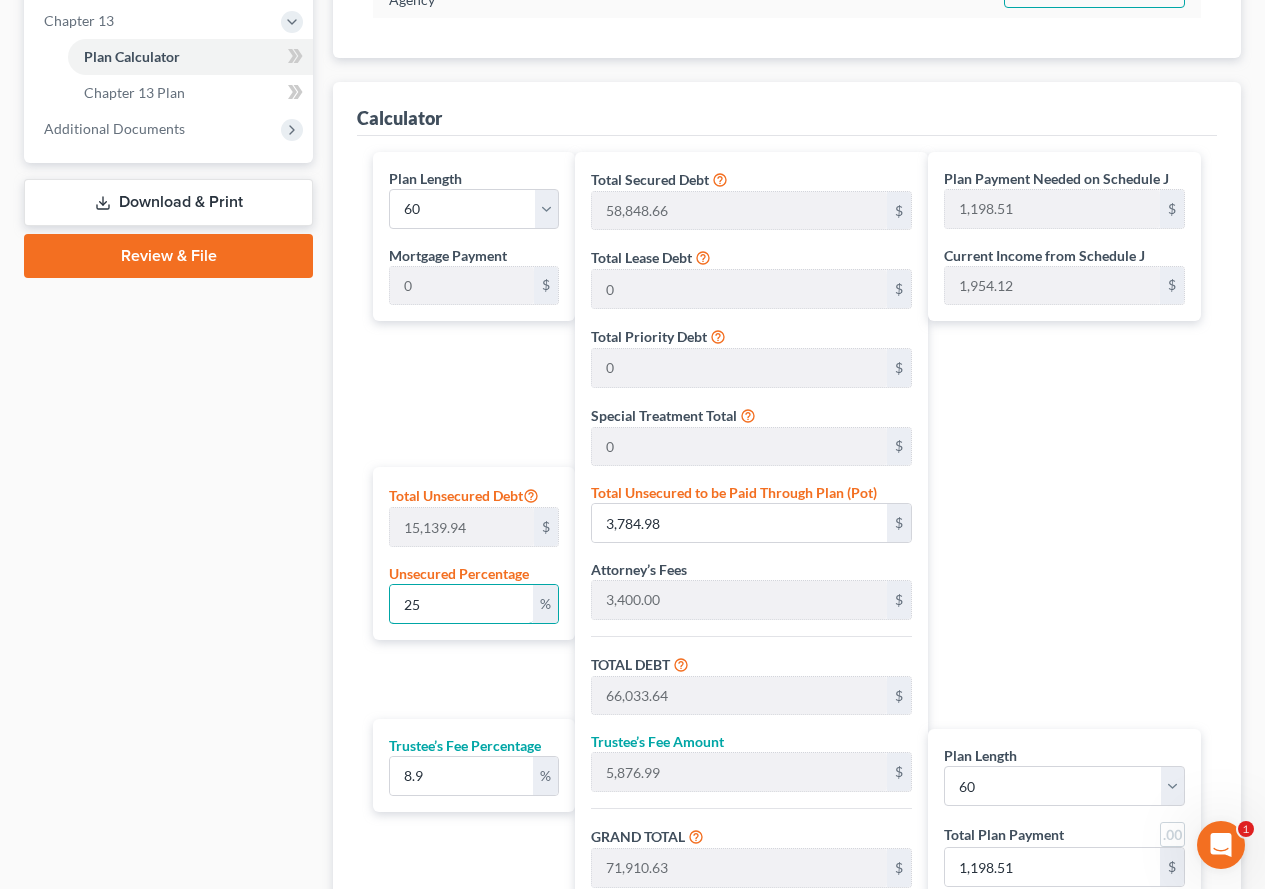 click on "Total Unsecured Debt  15,139.94 $ Unsecured Percentage 25 %" at bounding box center (474, 553) 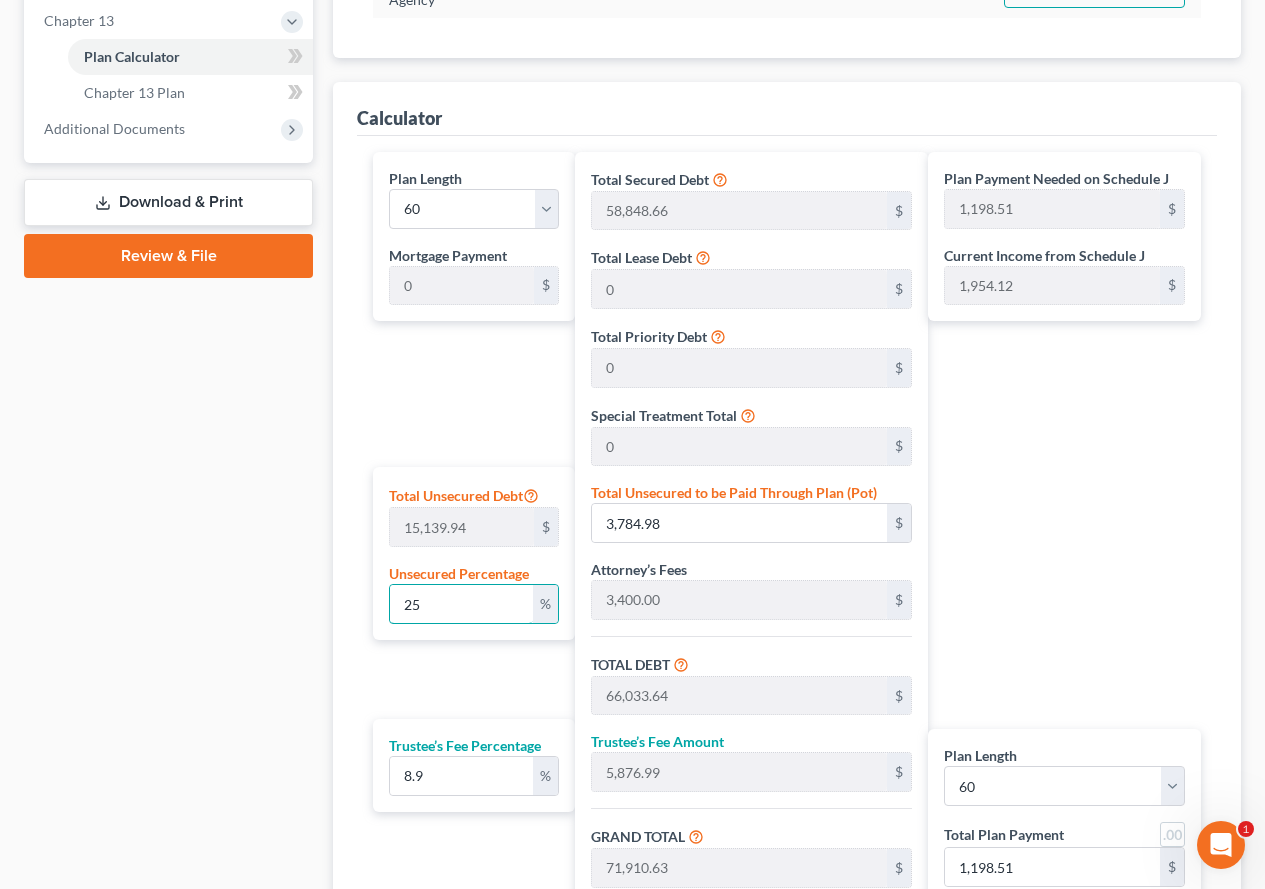 type on "0" 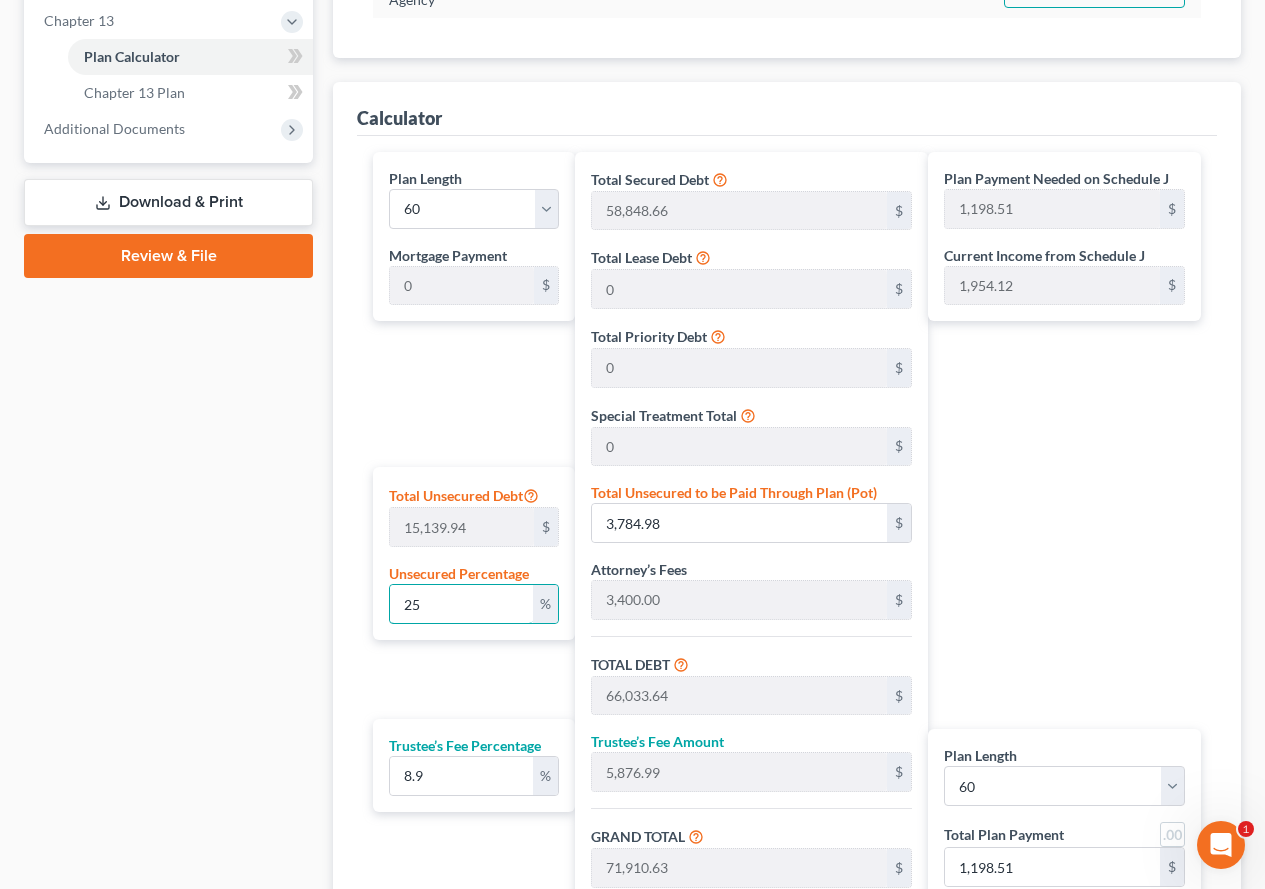 type on "0" 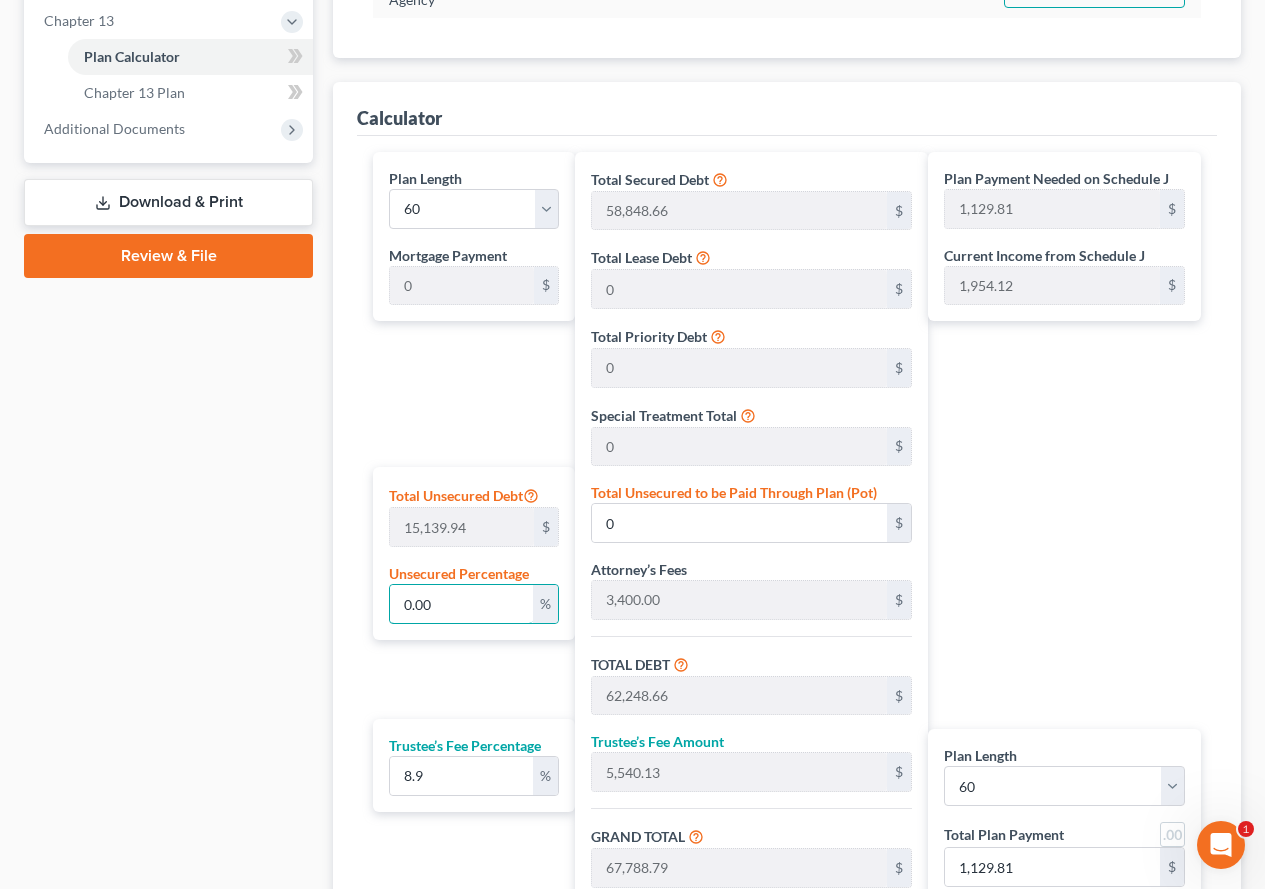 type on "0.00" 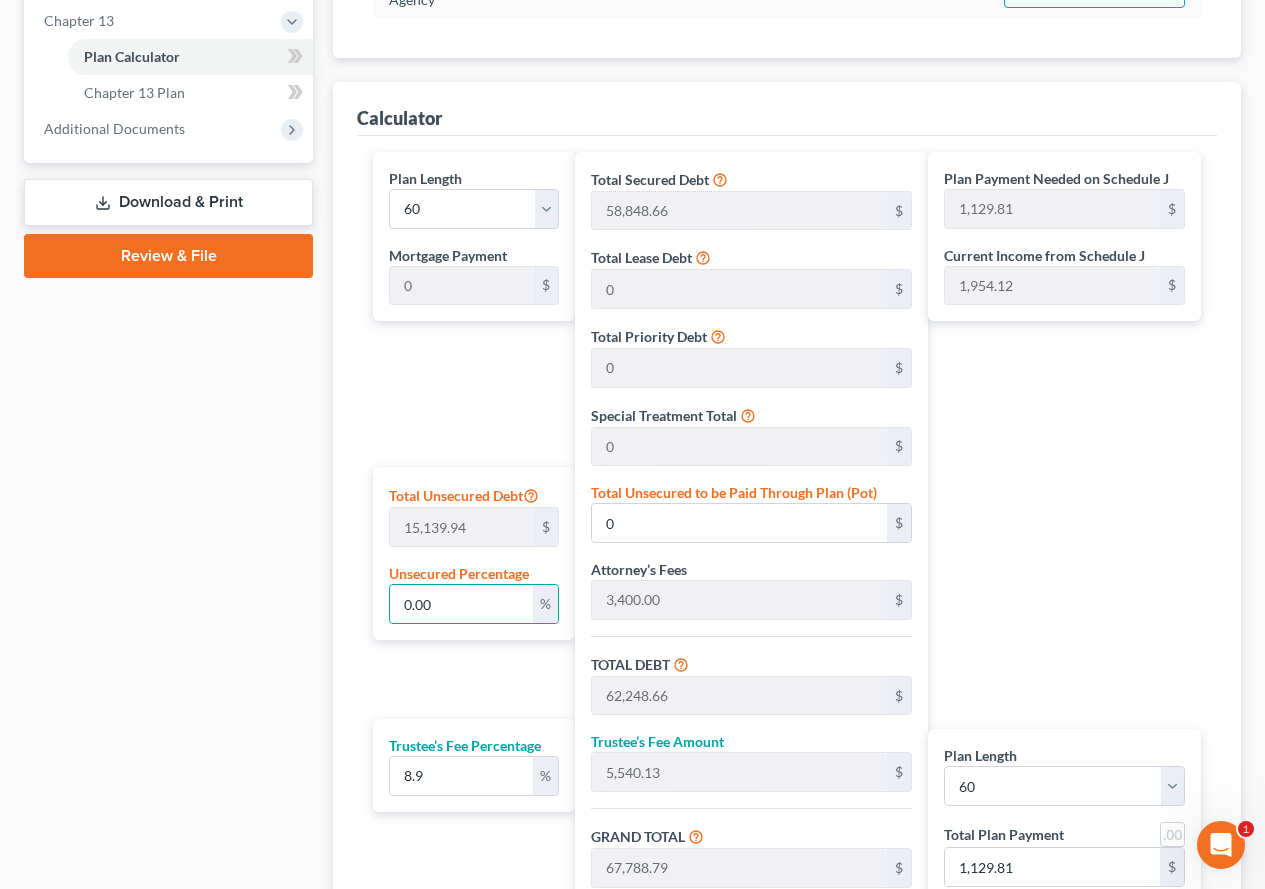 click on "Case Dashboard
Payments
Invoices
Payments
Payments
Credit Report
Client Profile" at bounding box center [168, 213] 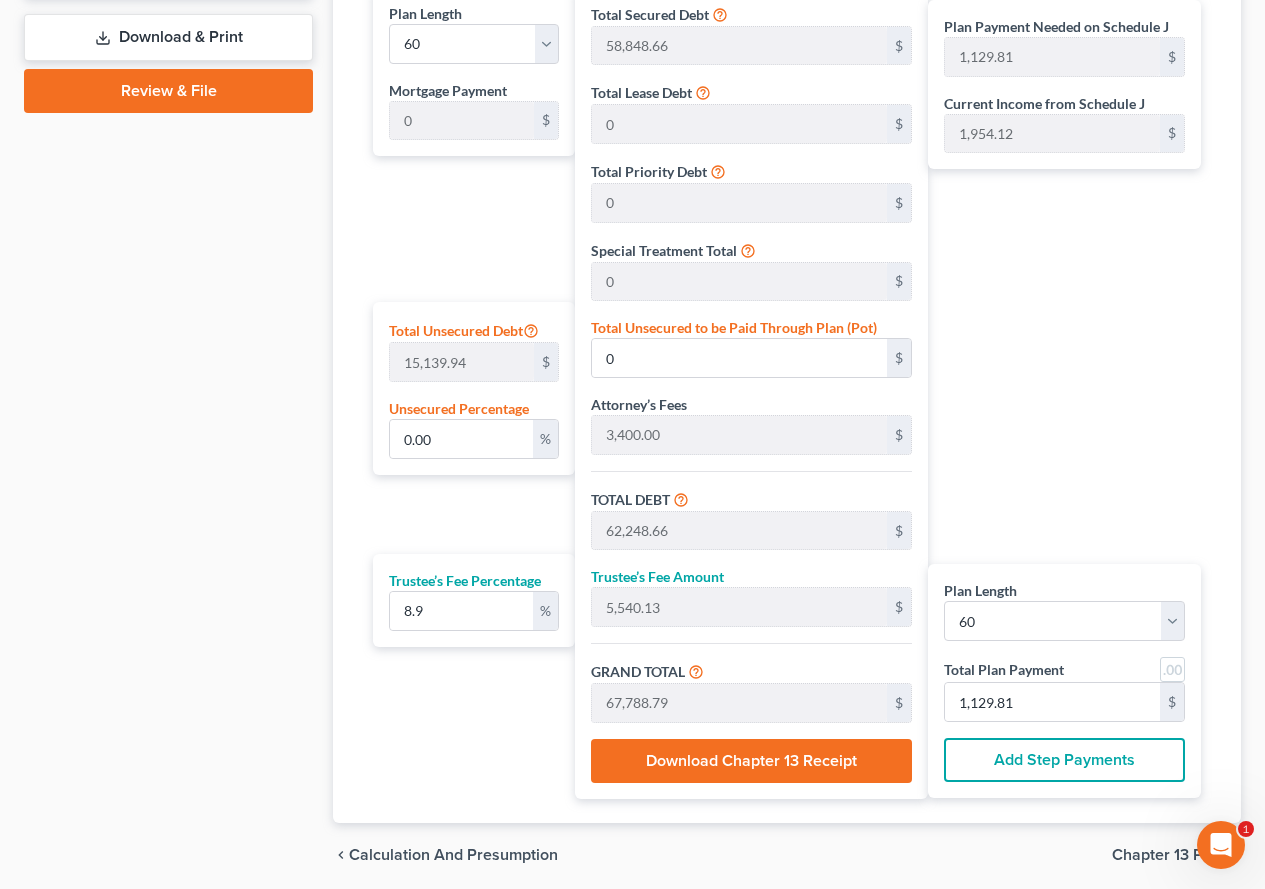 scroll, scrollTop: 1053, scrollLeft: 0, axis: vertical 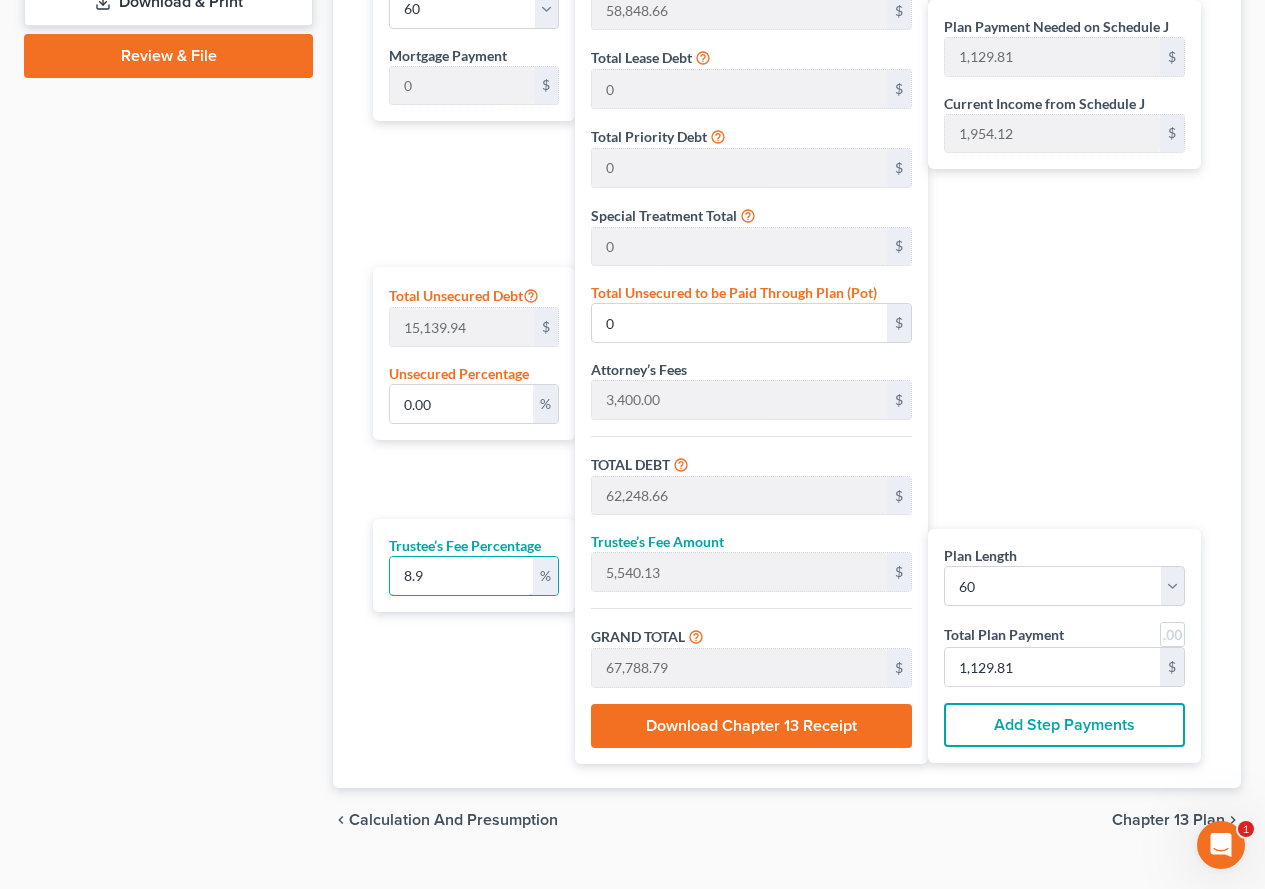 drag, startPoint x: 454, startPoint y: 575, endPoint x: 364, endPoint y: 572, distance: 90.04999 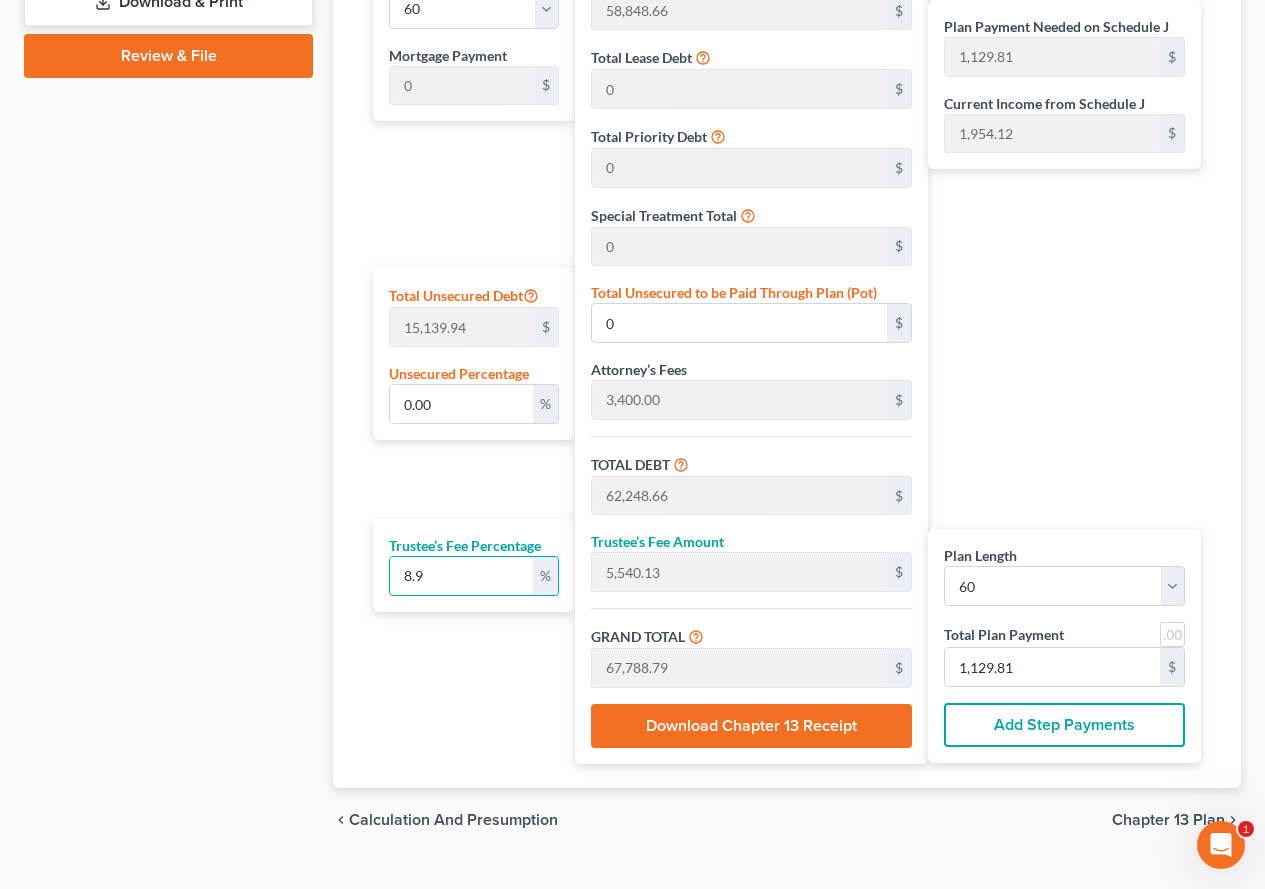 click on "Plan Length  1 2 3 4 5 6 7 8 9 10 11 12 13 14 15 16 17 18 19 20 21 22 23 24 25 26 27 28 29 30 31 32 33 34 35 36 37 38 39 40 41 42 43 44 45 46 47 48 49 50 51 52 53 54 55 56 57 58 59 60 61 62 63 64 65 66 67 68 69 70 71 72 73 74 75 76 77 78 79 80 81 82 83 84 Mortgage Payment 0 $ Total Unsecured Debt  15,139.94 $ Unsecured Percentage 0.00 % Trustee’s Fee Percentage 8.9 %" at bounding box center [469, 358] 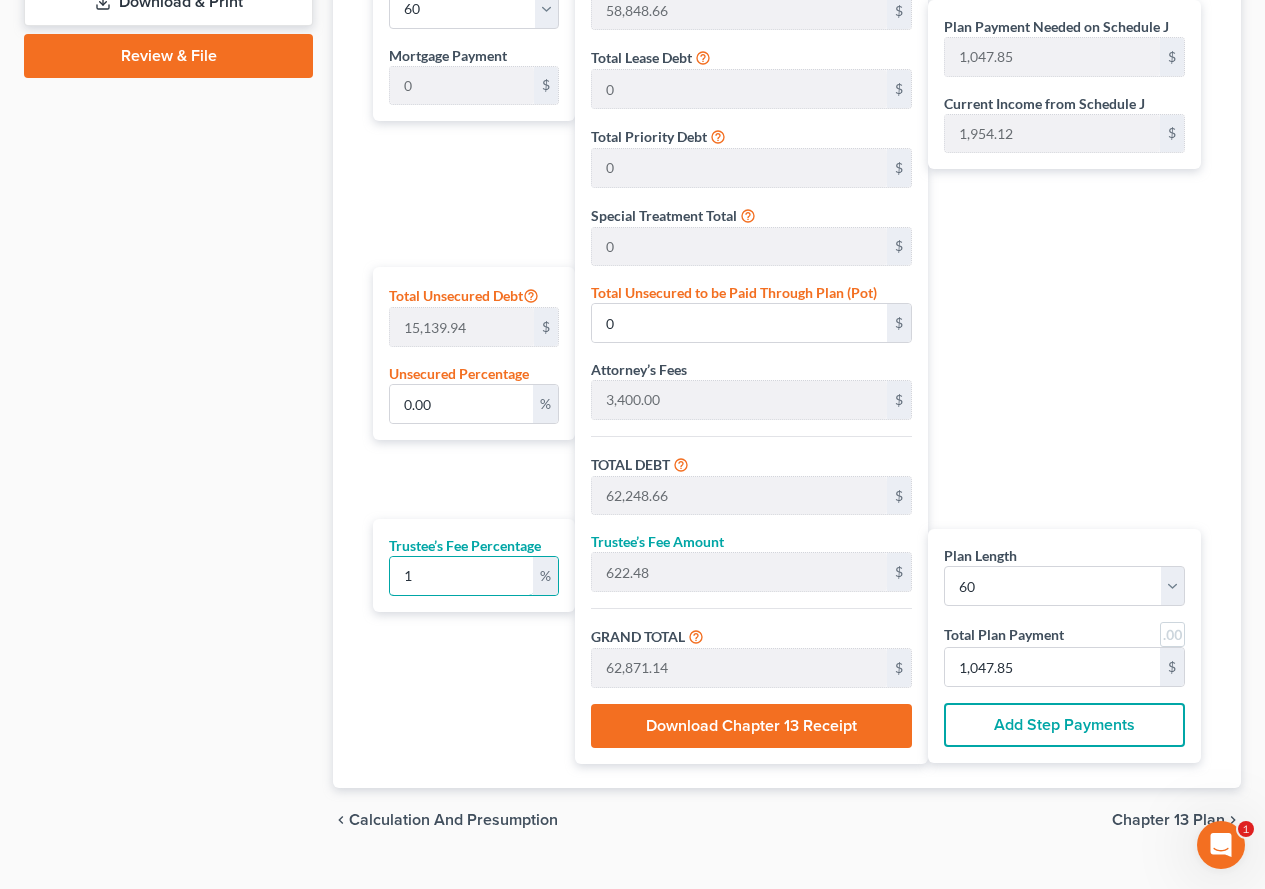 type on "10" 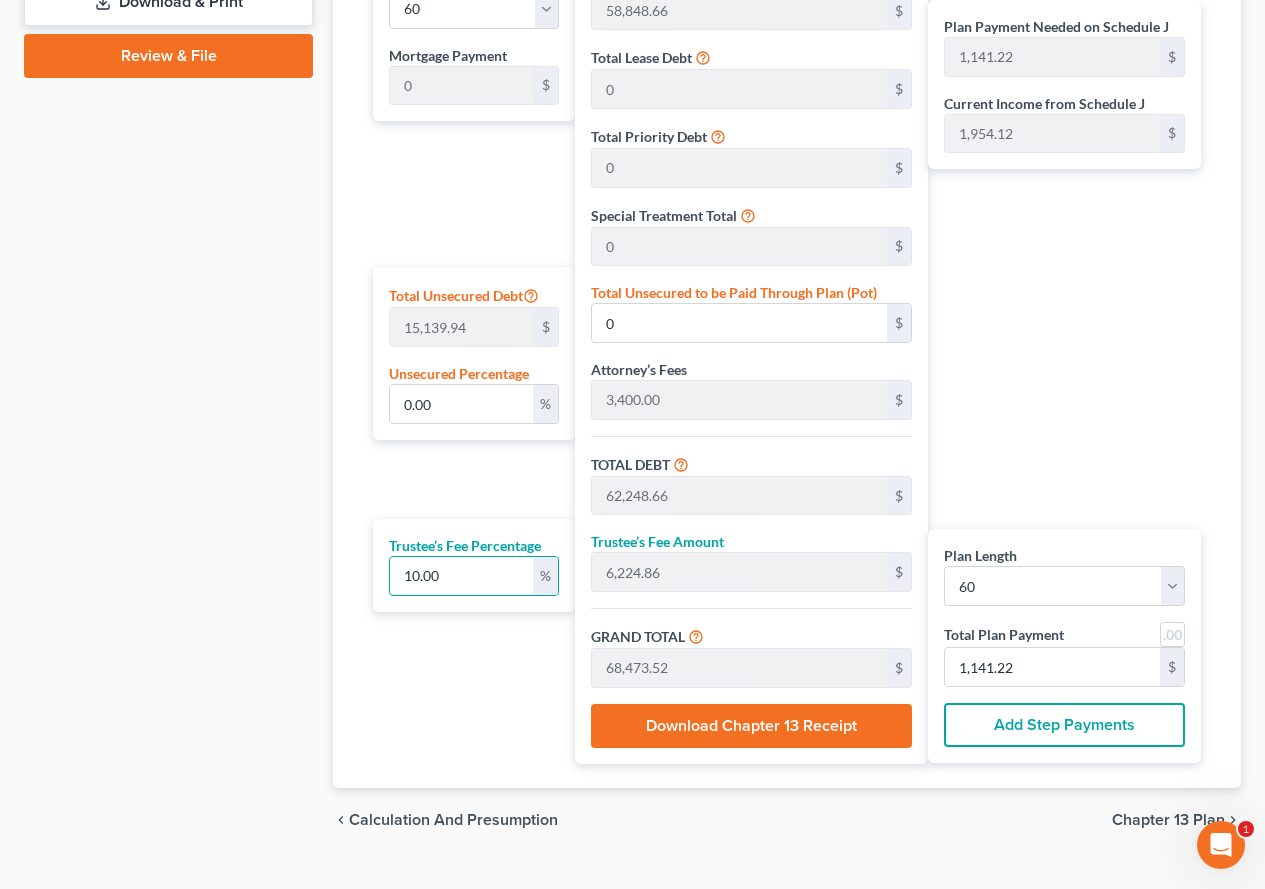 type on "10.00" 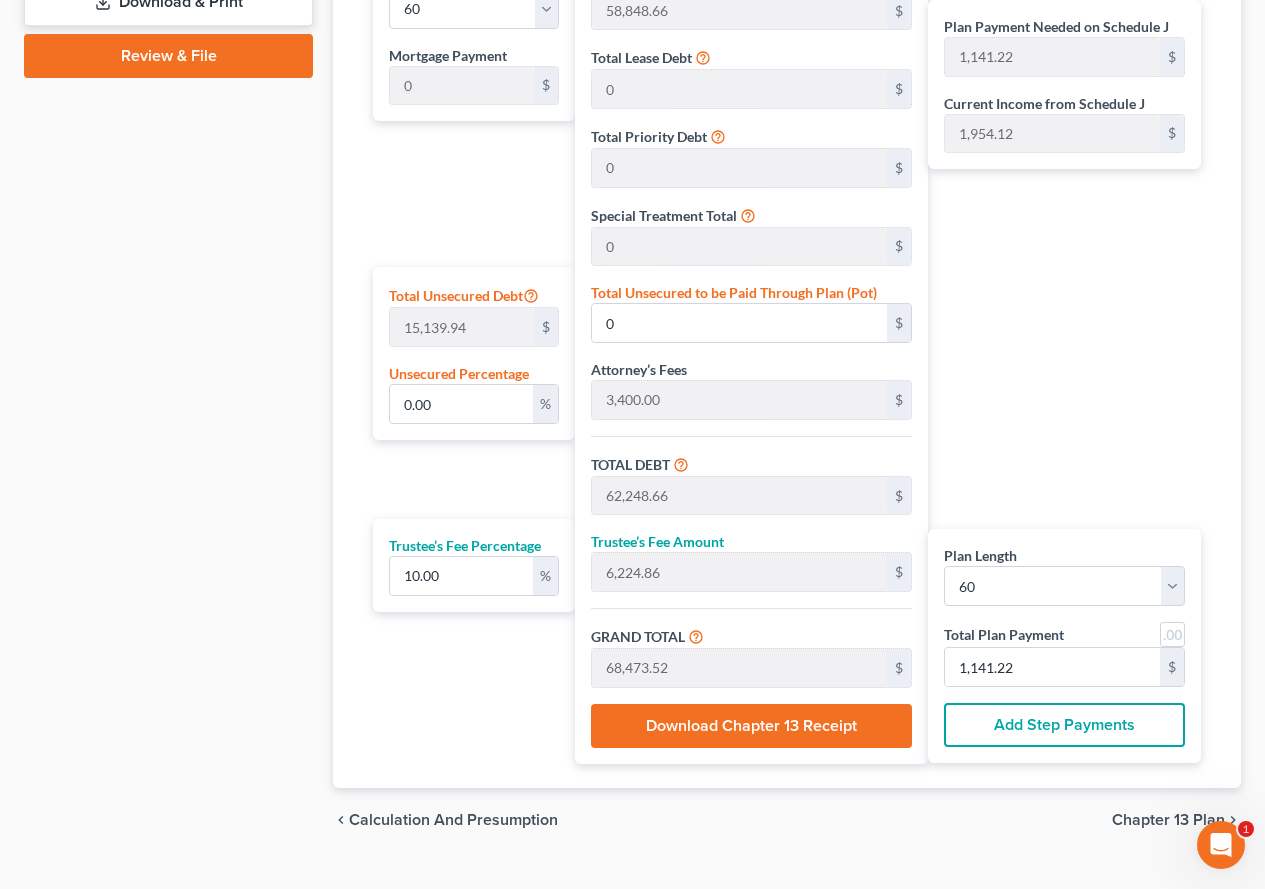 click on "Plan Payment Needed on Schedule J 1,141.22 $ Current Income from Schedule J 1,954.12 $ Plan Length  1 2 3 4 5 6 7 8 9 10 11 12 13 14 15 16 17 18 19 20 21 22 23 24 25 26 27 28 29 30 31 32 33 34 35 36 37 38 39 40 41 42 43 44 45 46 47 48 49 50 51 52 53 54 55 56 57 58 59 60 61 62 63 64 65 66 67 68 69 70 71 72 73 74 75 76 77 78 79 80 81 82 83 84 Total Plan Payment 1,141.22 $ Add Step Payments" at bounding box center (1069, 358) 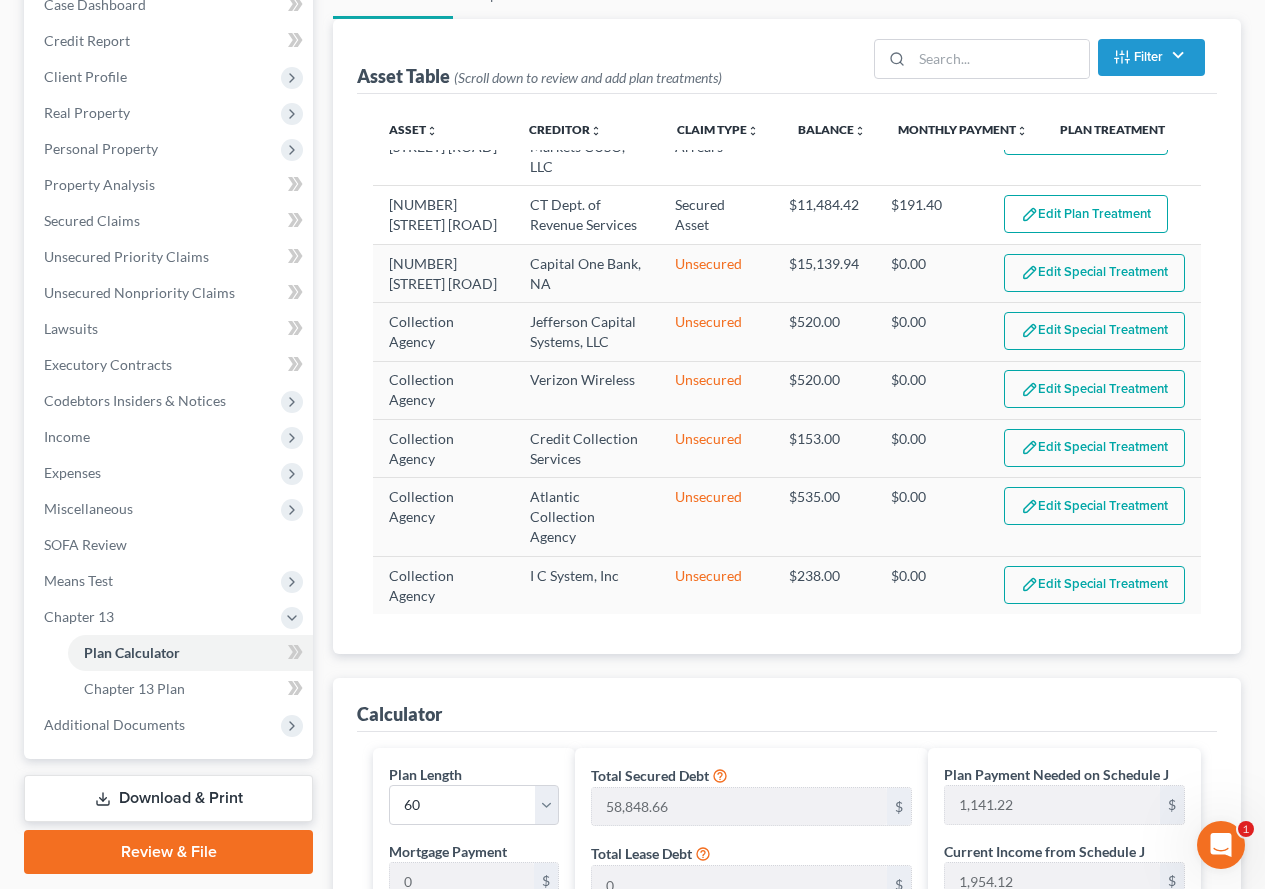scroll, scrollTop: 253, scrollLeft: 0, axis: vertical 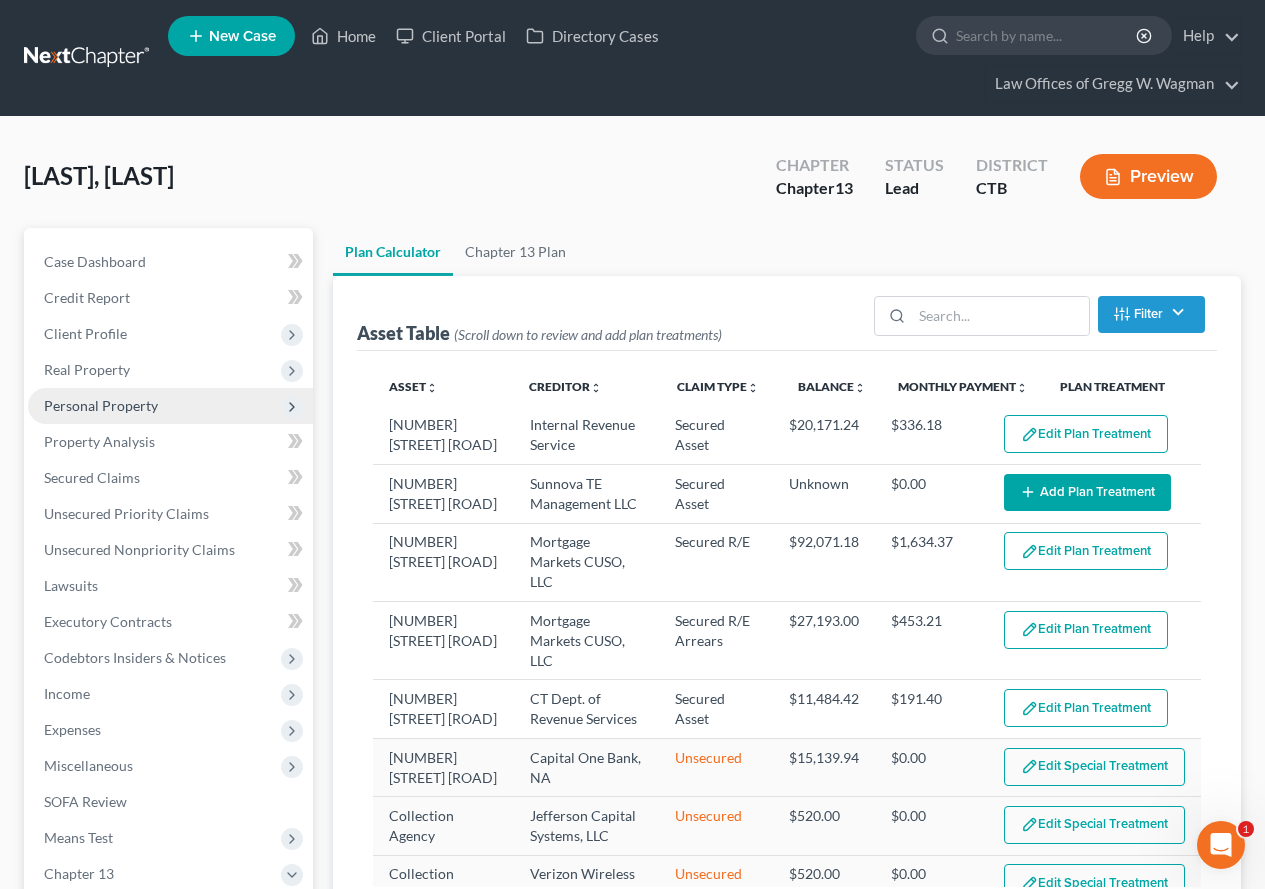 click on "Personal Property" at bounding box center (101, 405) 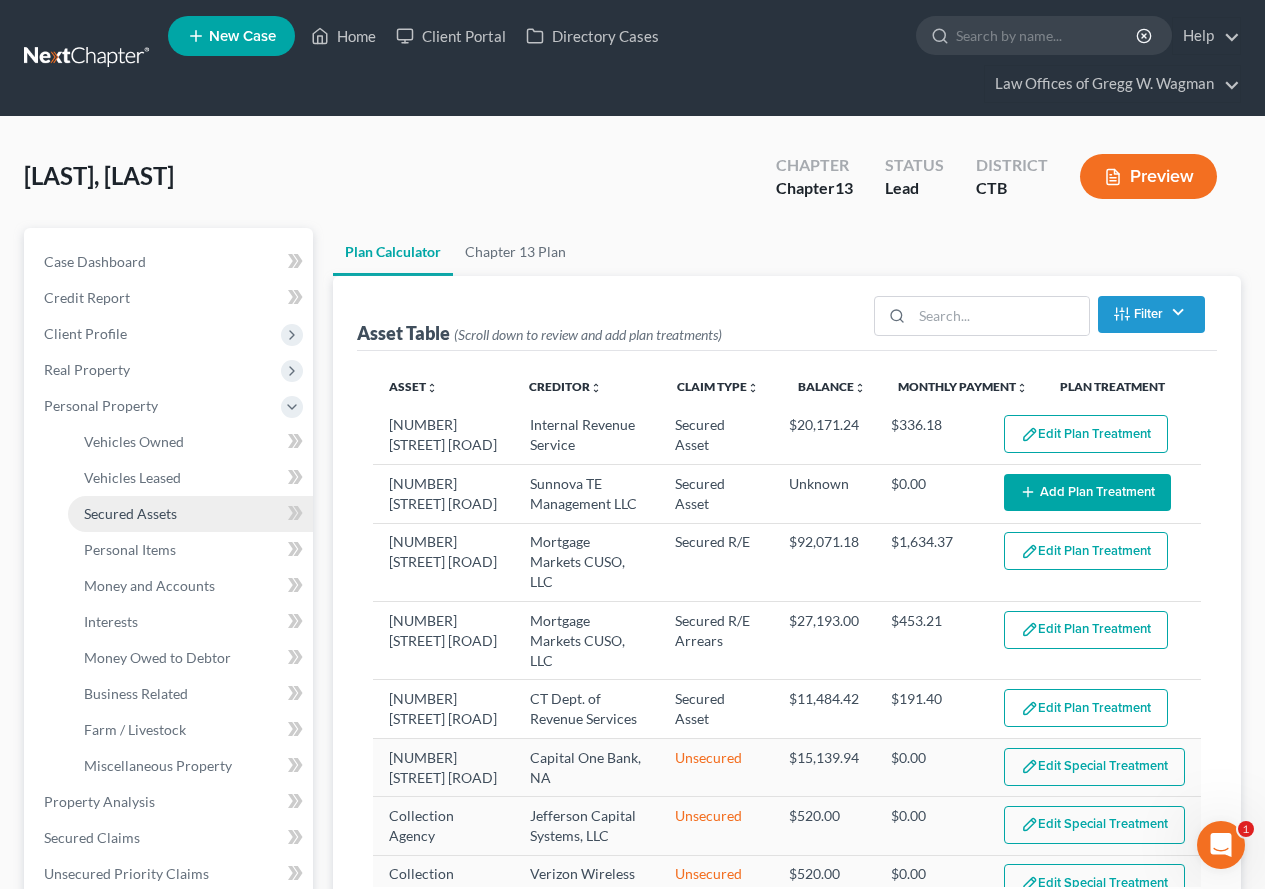click on "Secured Assets" at bounding box center (130, 513) 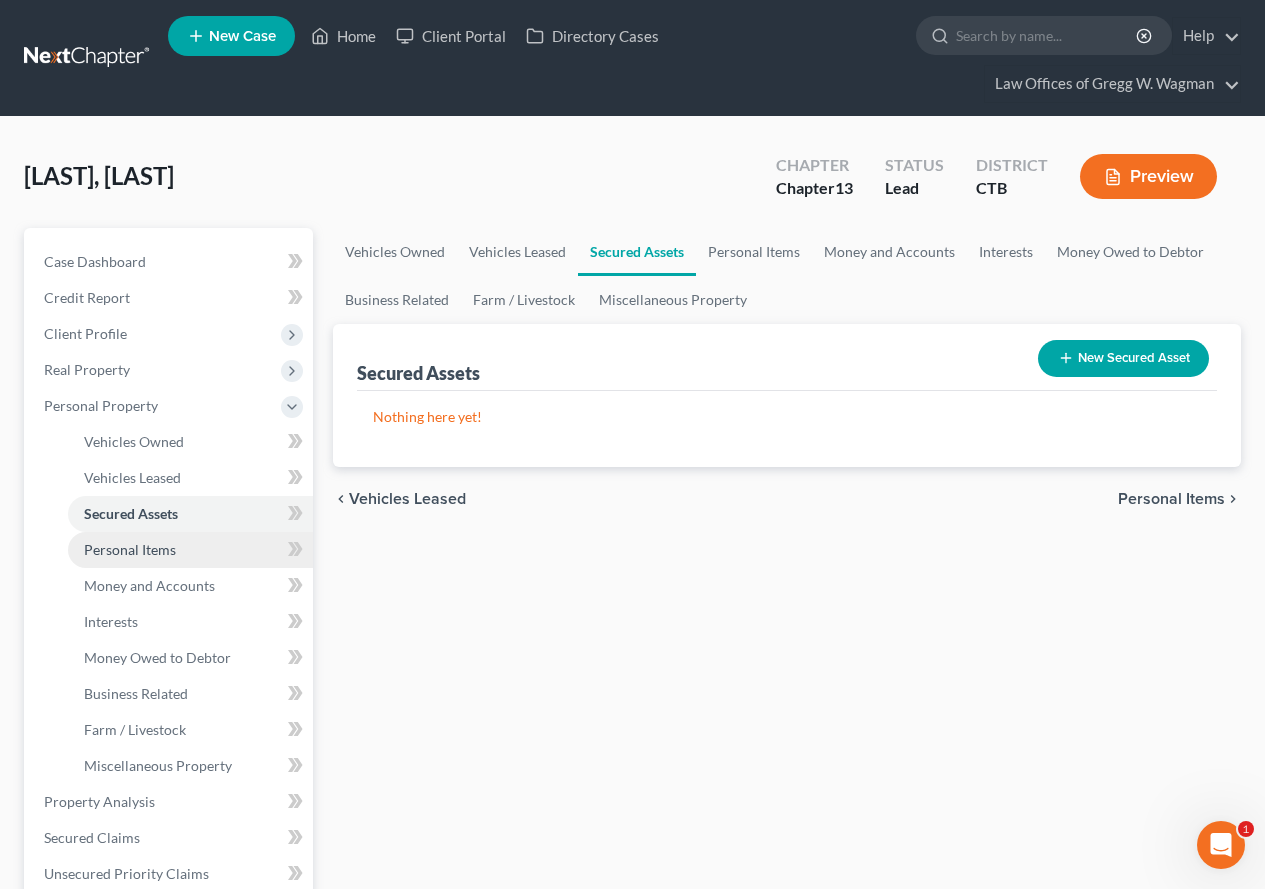click on "Personal Items" at bounding box center [130, 549] 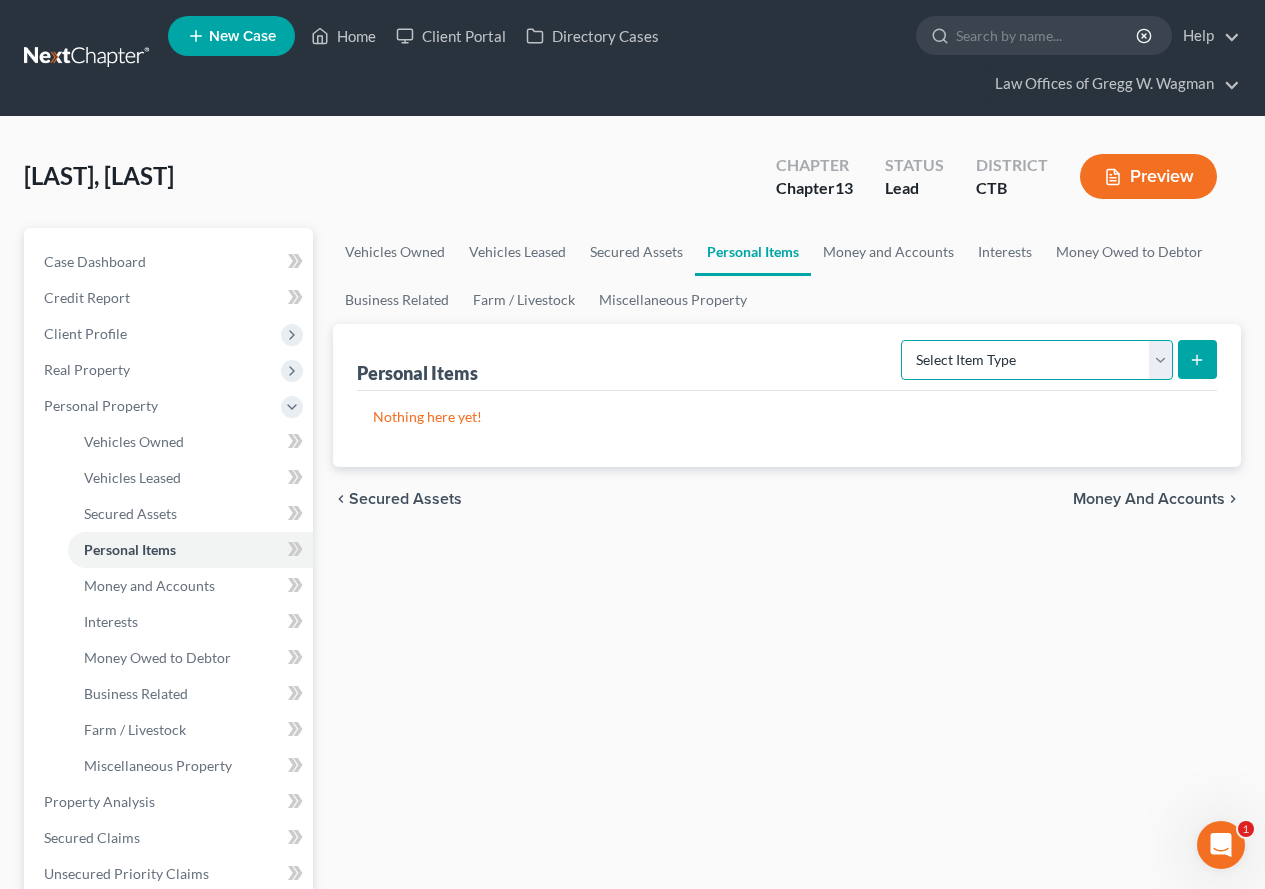 click on "Select Item Type Clothing (A/B: 11) Collectibles Of Value (A/B: 8) Electronics (A/B: 7) Firearms (A/B: 10) Household Goods (A/B: 6) Jewelry (A/B: 12) Other (A/B: 14) Pet(s) (A/B: 13) Sports & Hobby Equipment (A/B: 9)" at bounding box center (1037, 360) 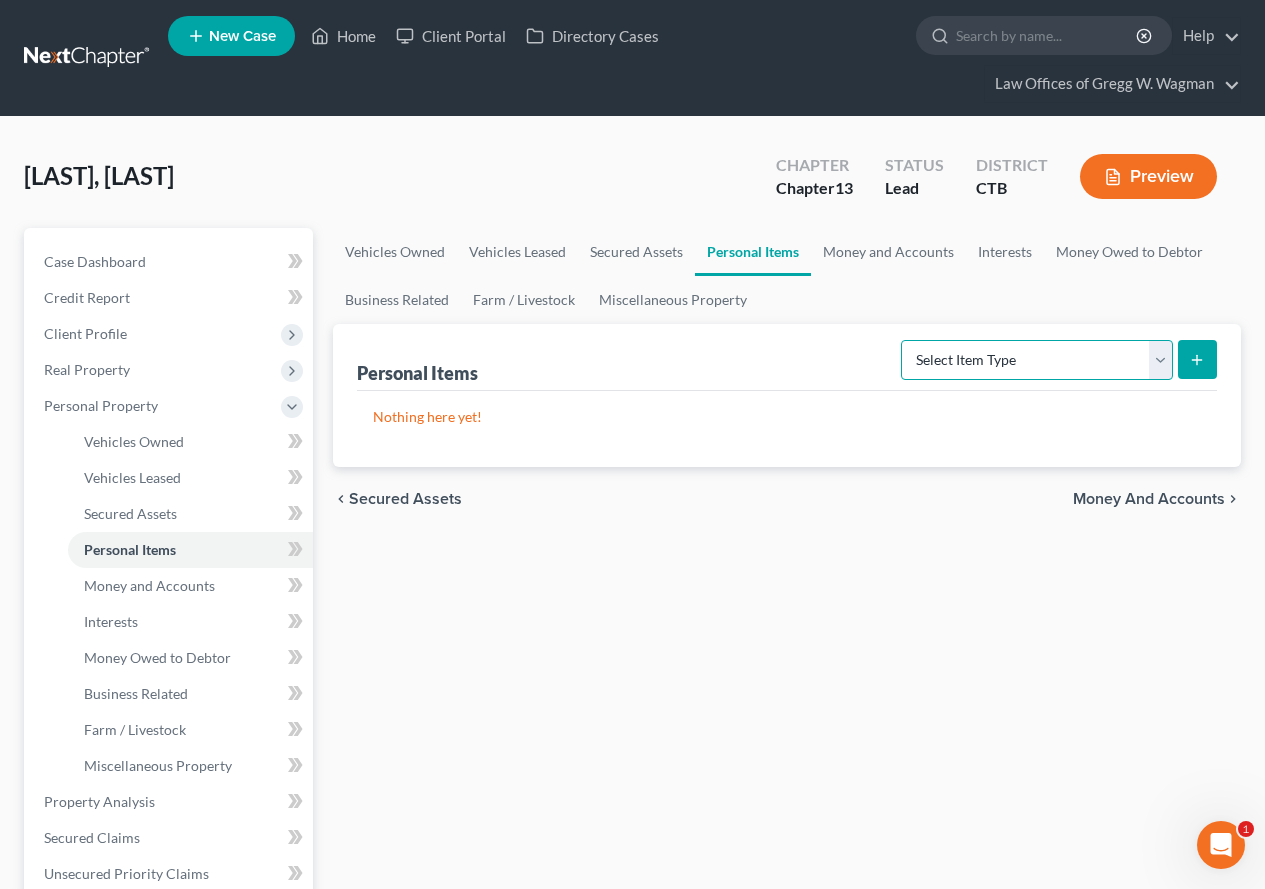 select on "clothing" 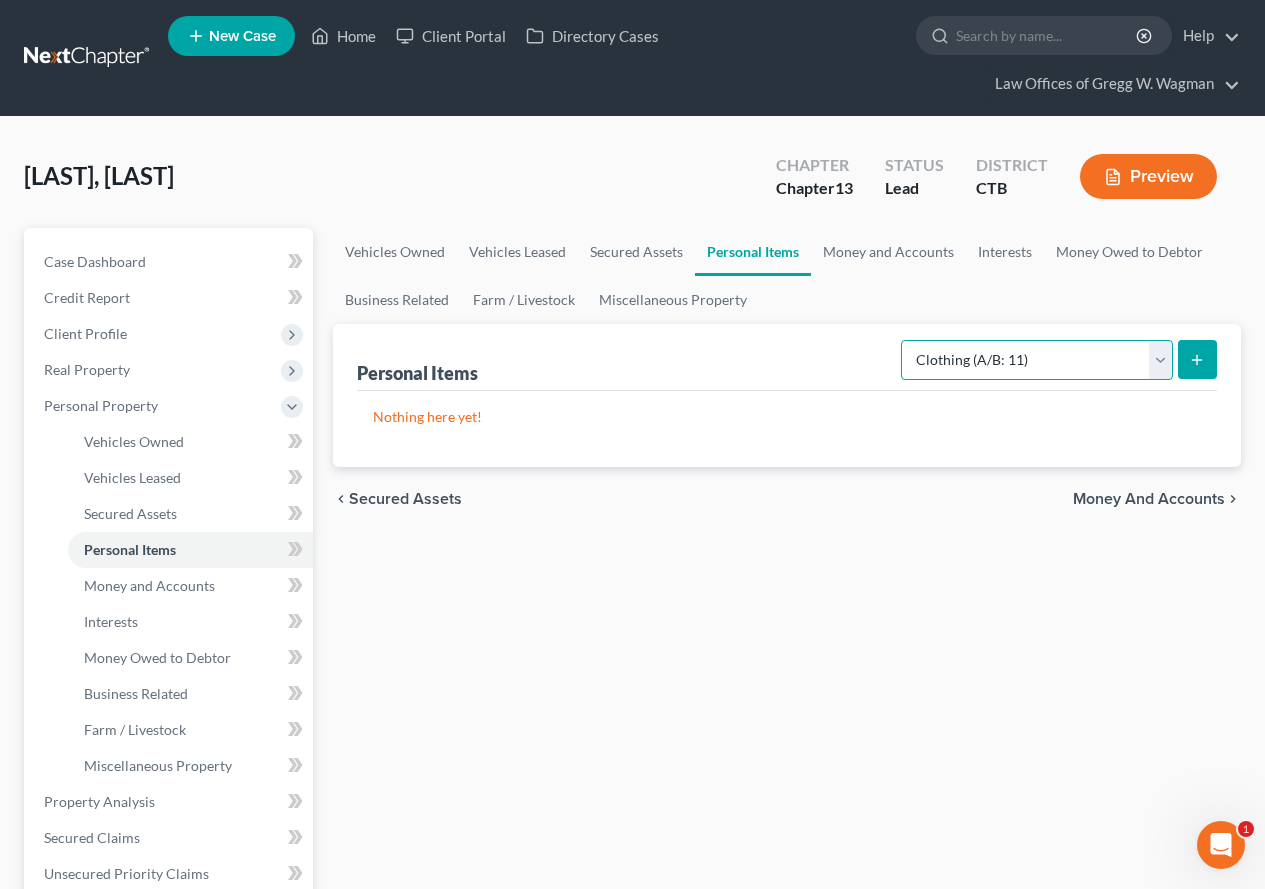 click on "Select Item Type Clothing (A/B: 11) Collectibles Of Value (A/B: 8) Electronics (A/B: 7) Firearms (A/B: 10) Household Goods (A/B: 6) Jewelry (A/B: 12) Other (A/B: 14) Pet(s) (A/B: 13) Sports & Hobby Equipment (A/B: 9)" at bounding box center [1037, 360] 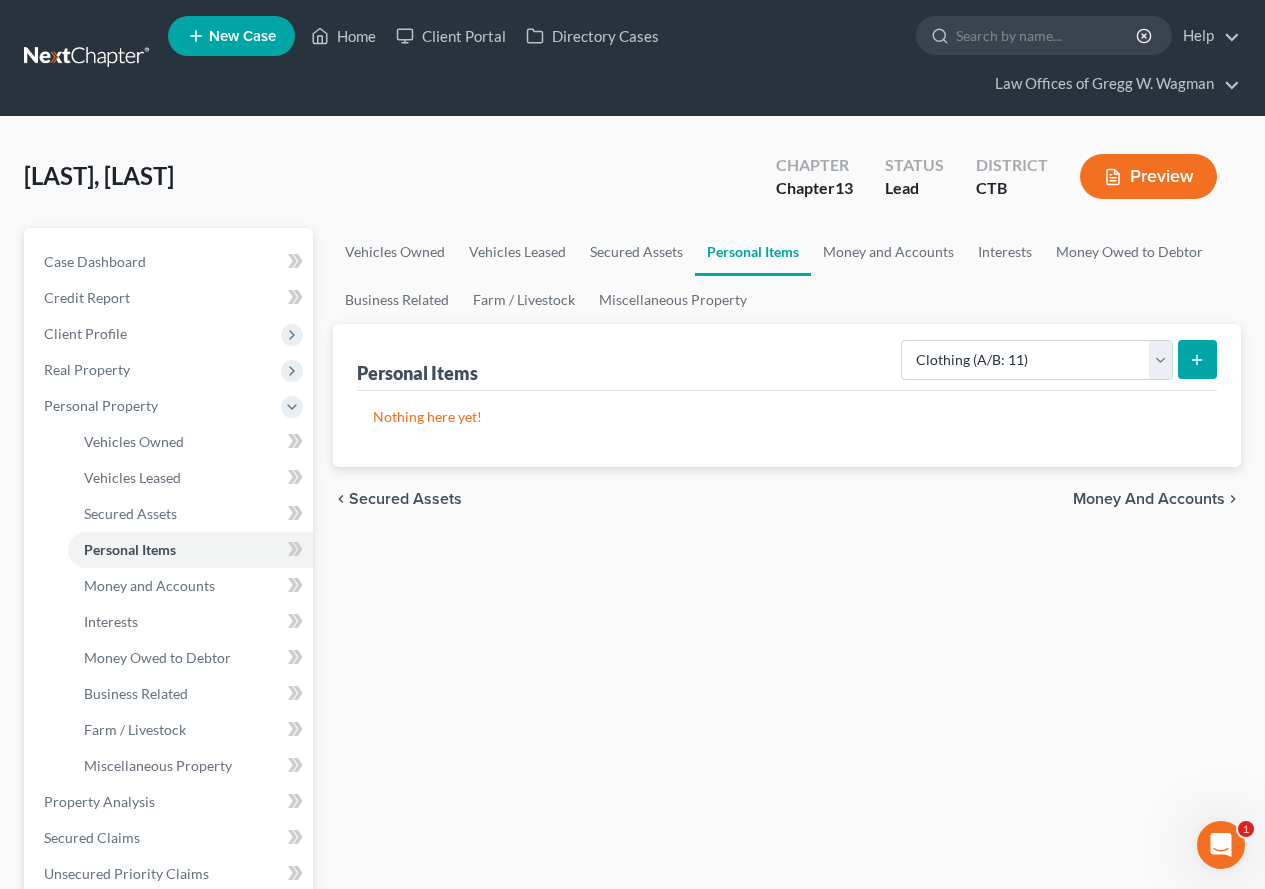 click 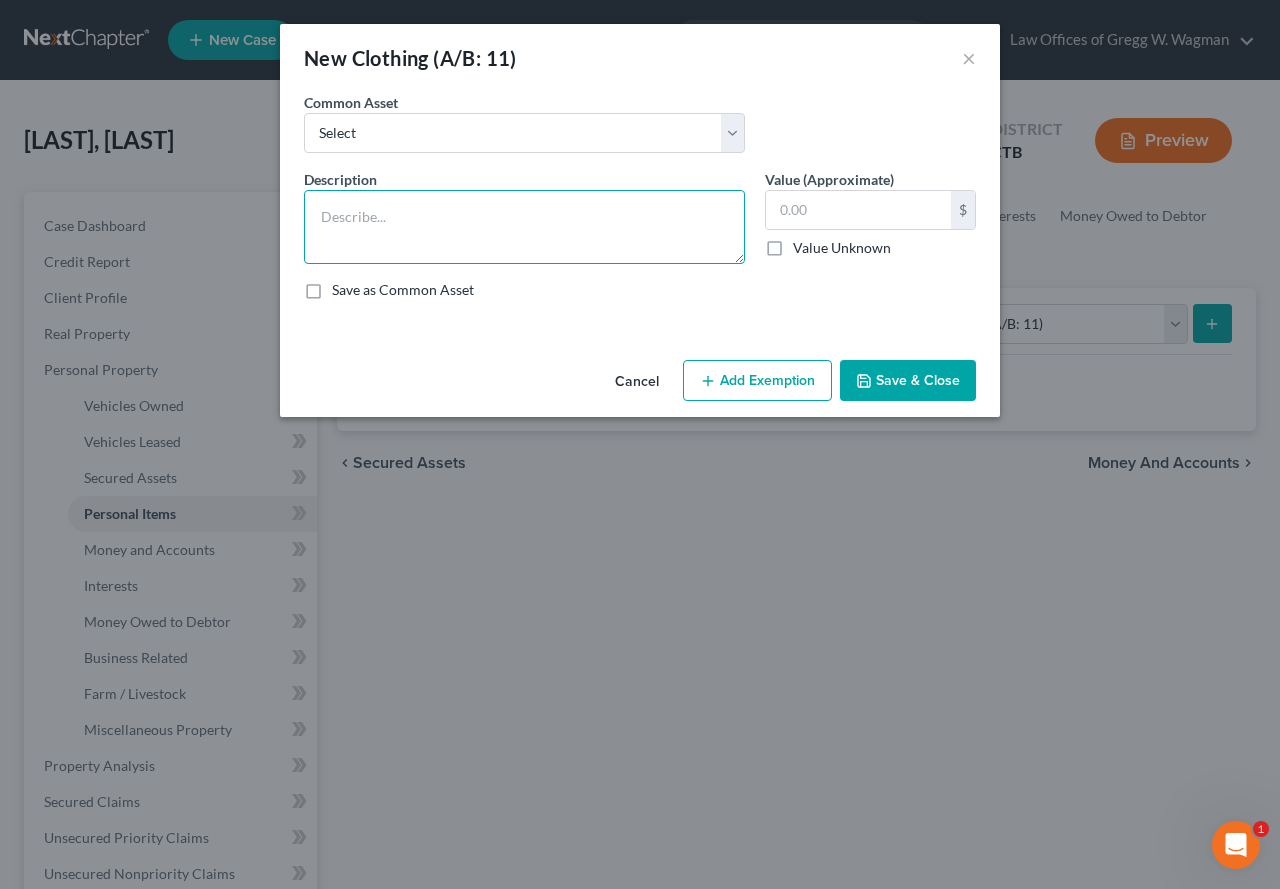 click at bounding box center (524, 227) 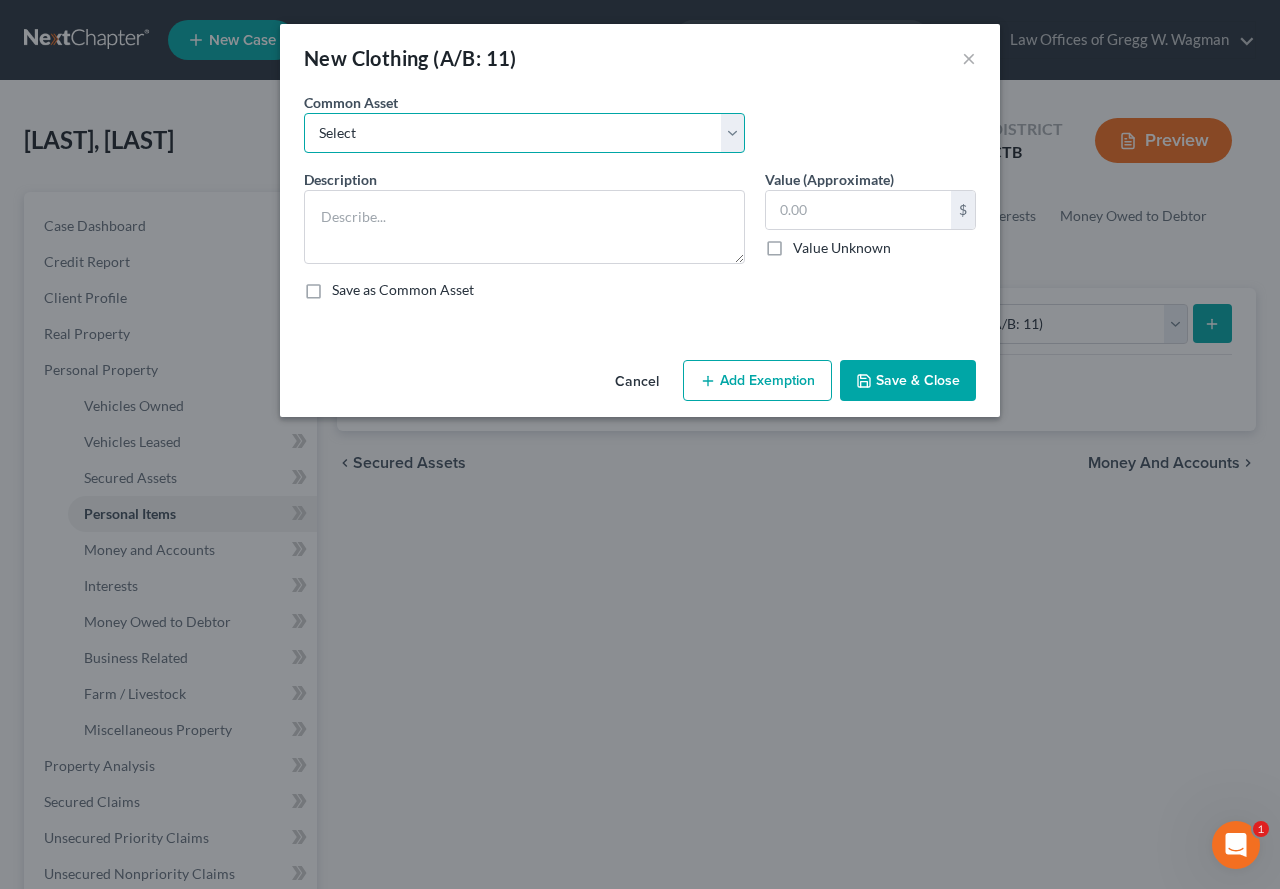 click on "Select Clothing" at bounding box center (524, 133) 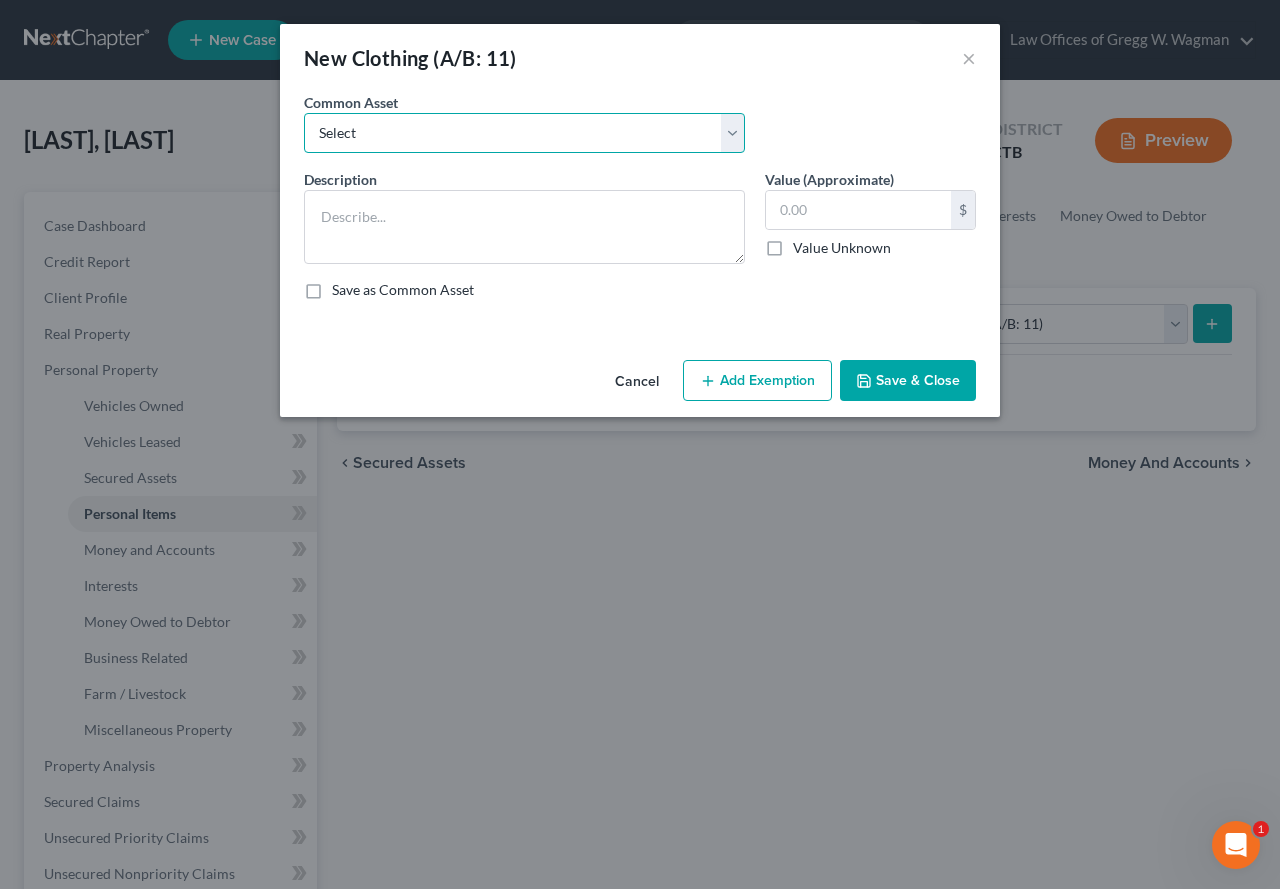 select on "0" 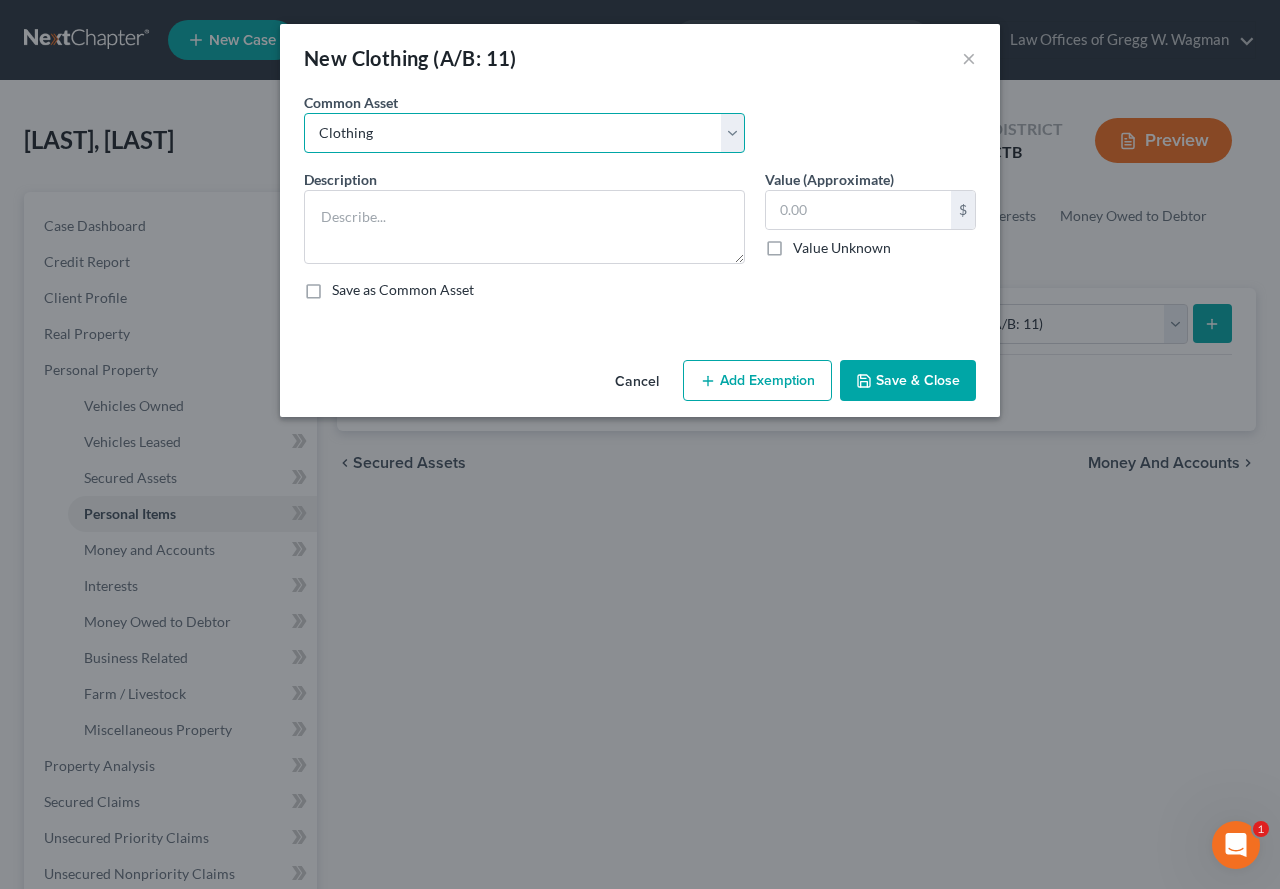click on "Select Clothing" at bounding box center [524, 133] 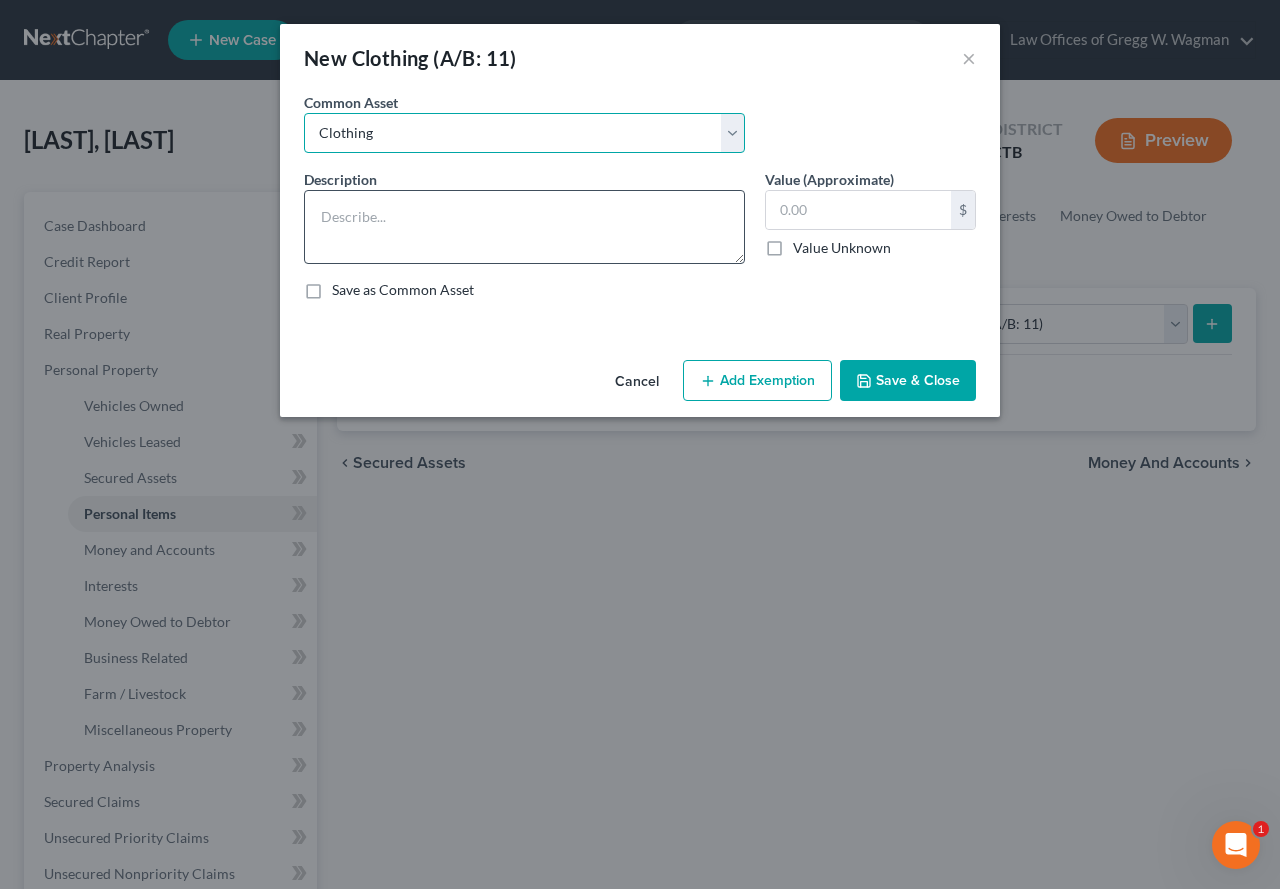 type on "Clothing" 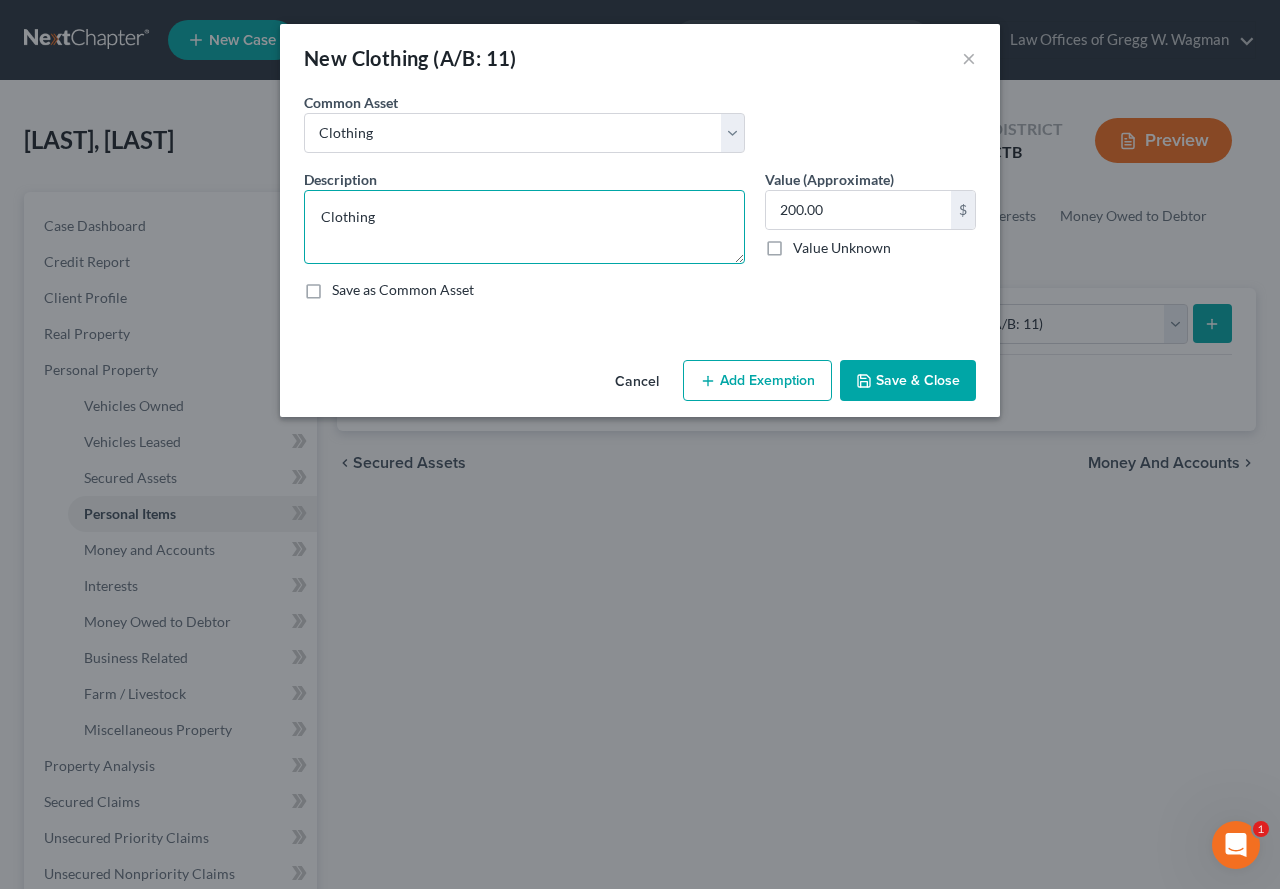 click on "Clothing" at bounding box center [524, 227] 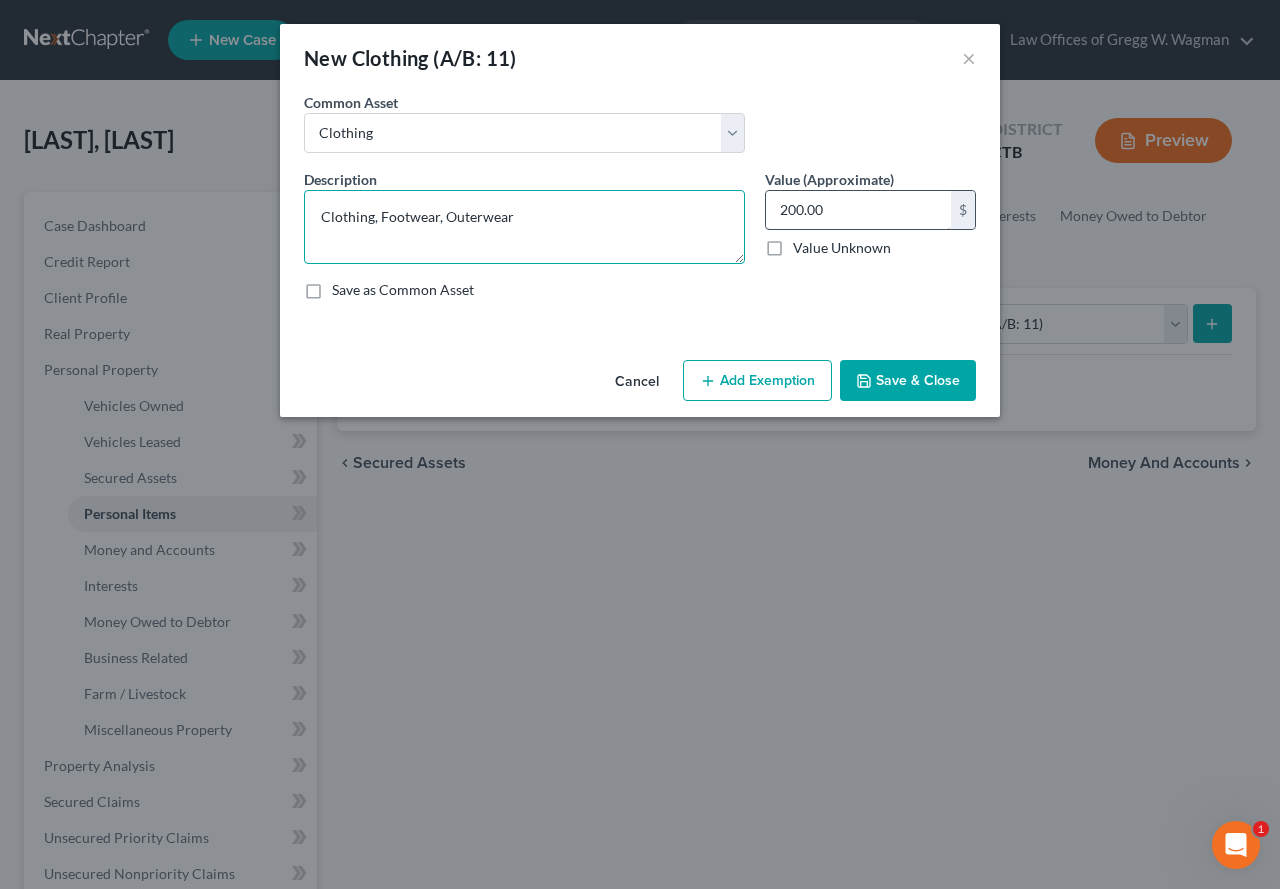 type on "Clothing, Footwear, Outerwear" 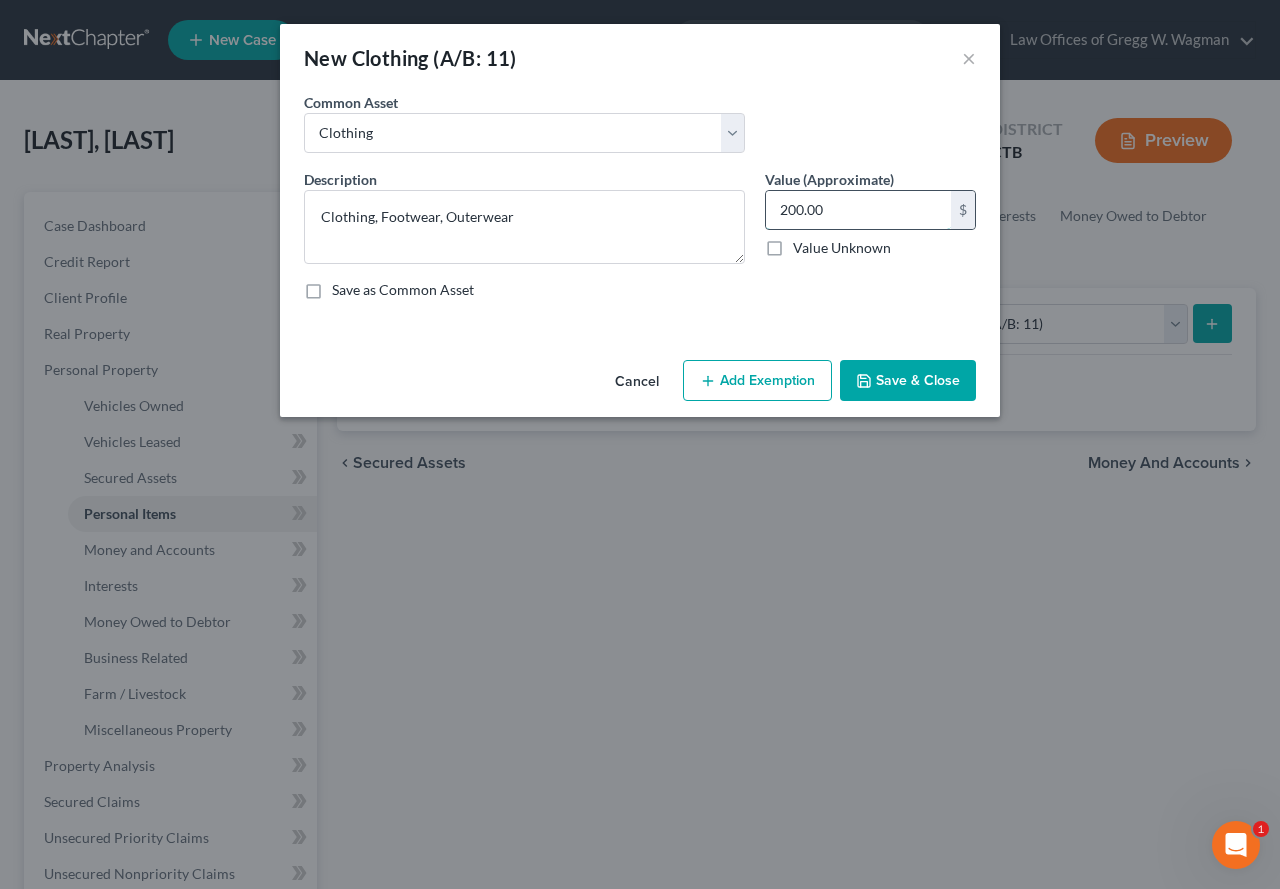 click on "200.00" at bounding box center (858, 210) 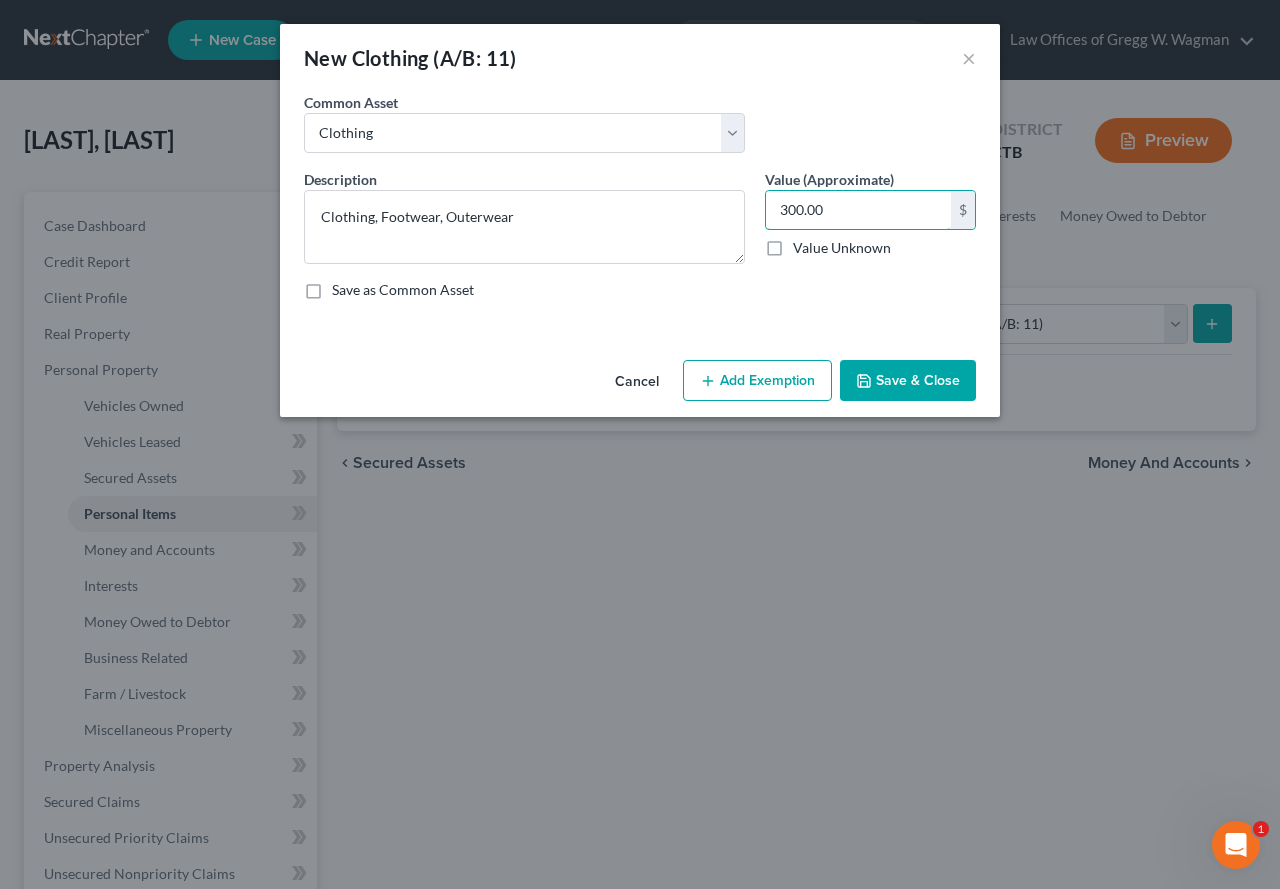 type on "300.00" 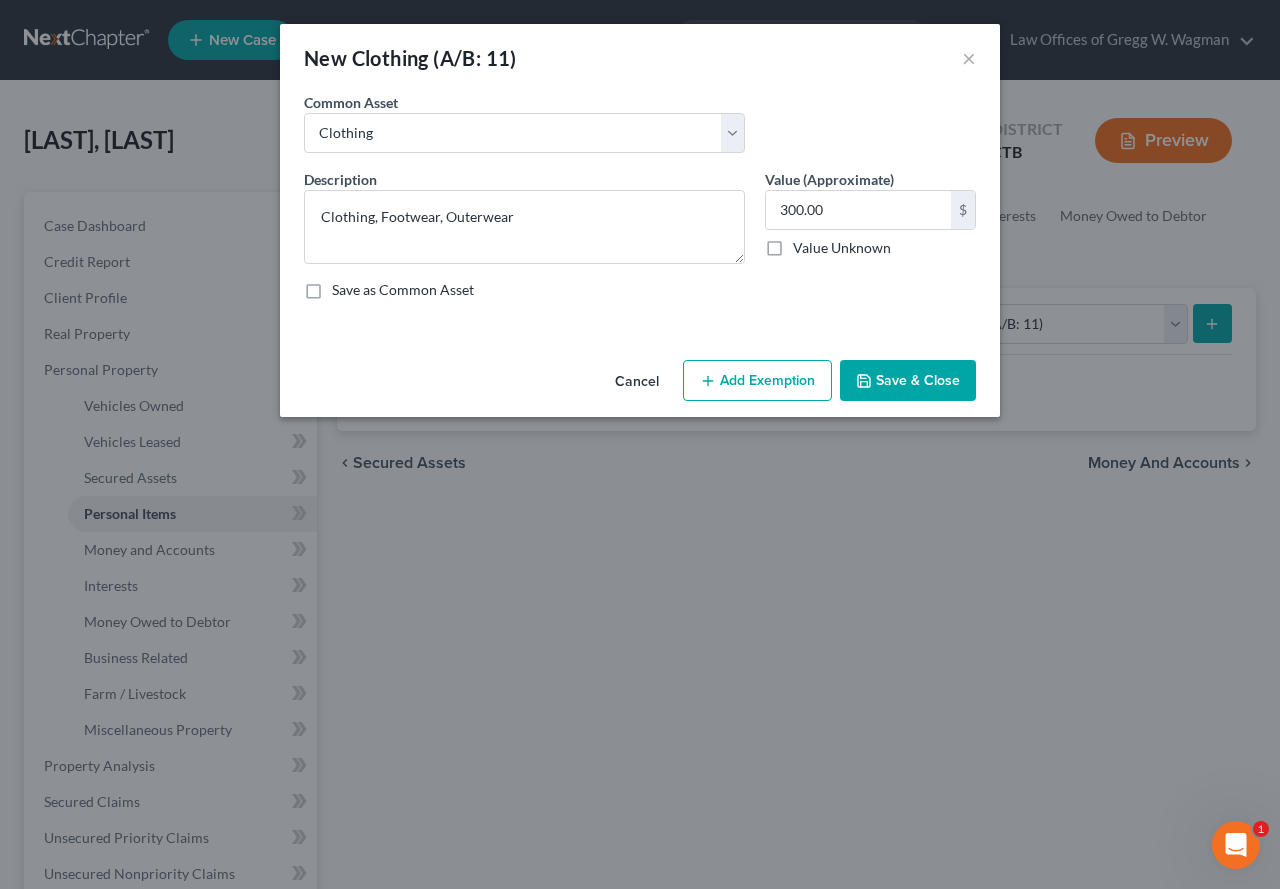click on "Add Exemption" at bounding box center [757, 381] 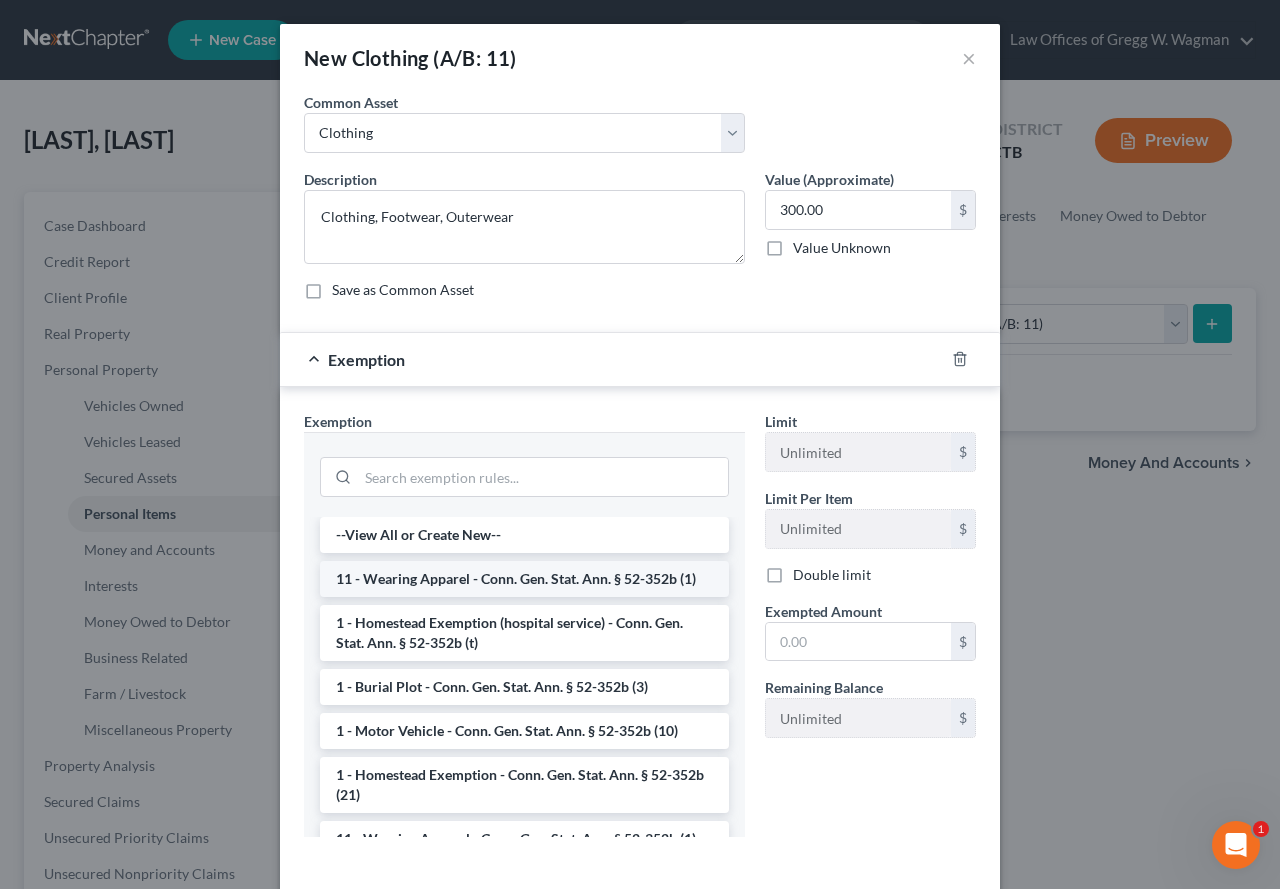 click on "11 - Wearing Apparel  - Conn. Gen. Stat. Ann. § 52-352b (1)" at bounding box center [524, 579] 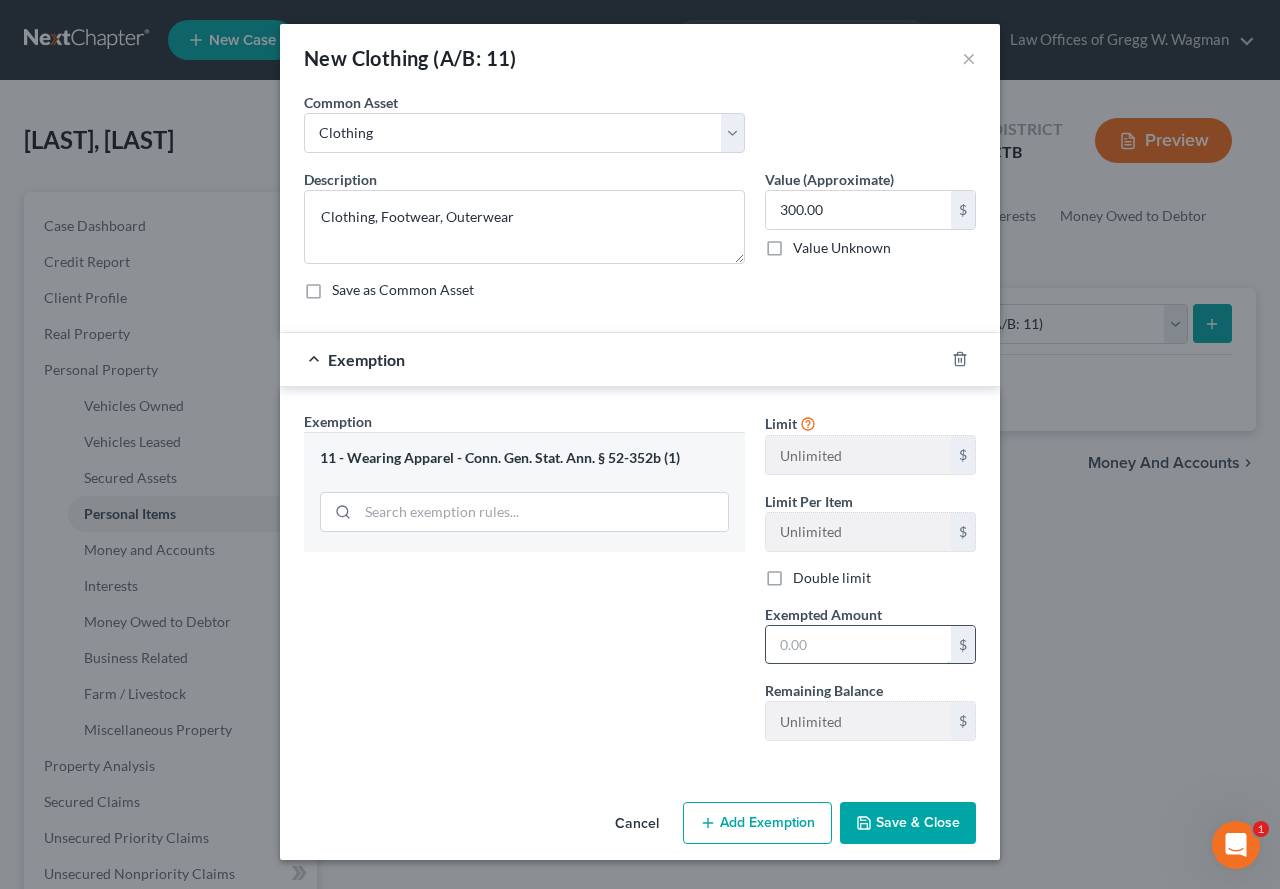 click at bounding box center [858, 645] 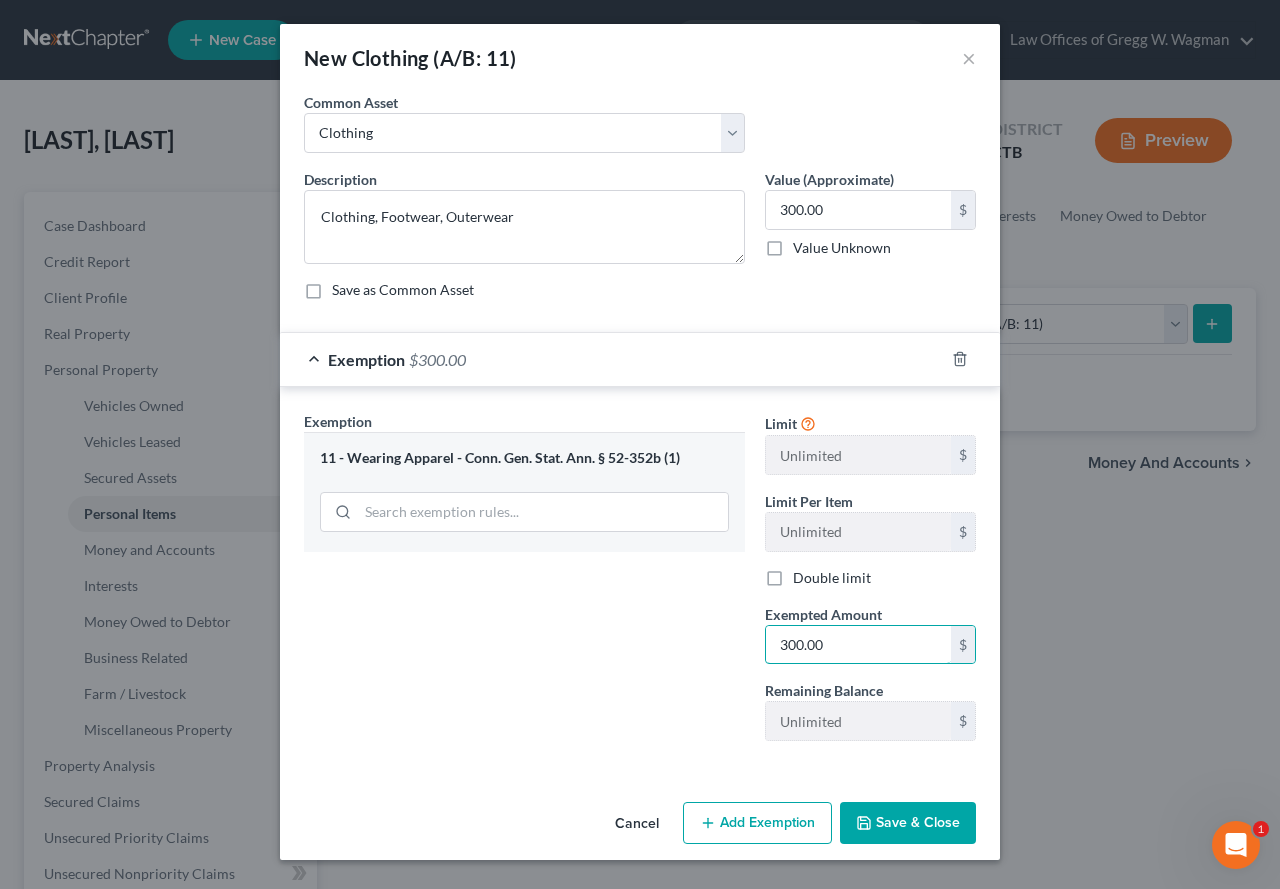 type on "300.00" 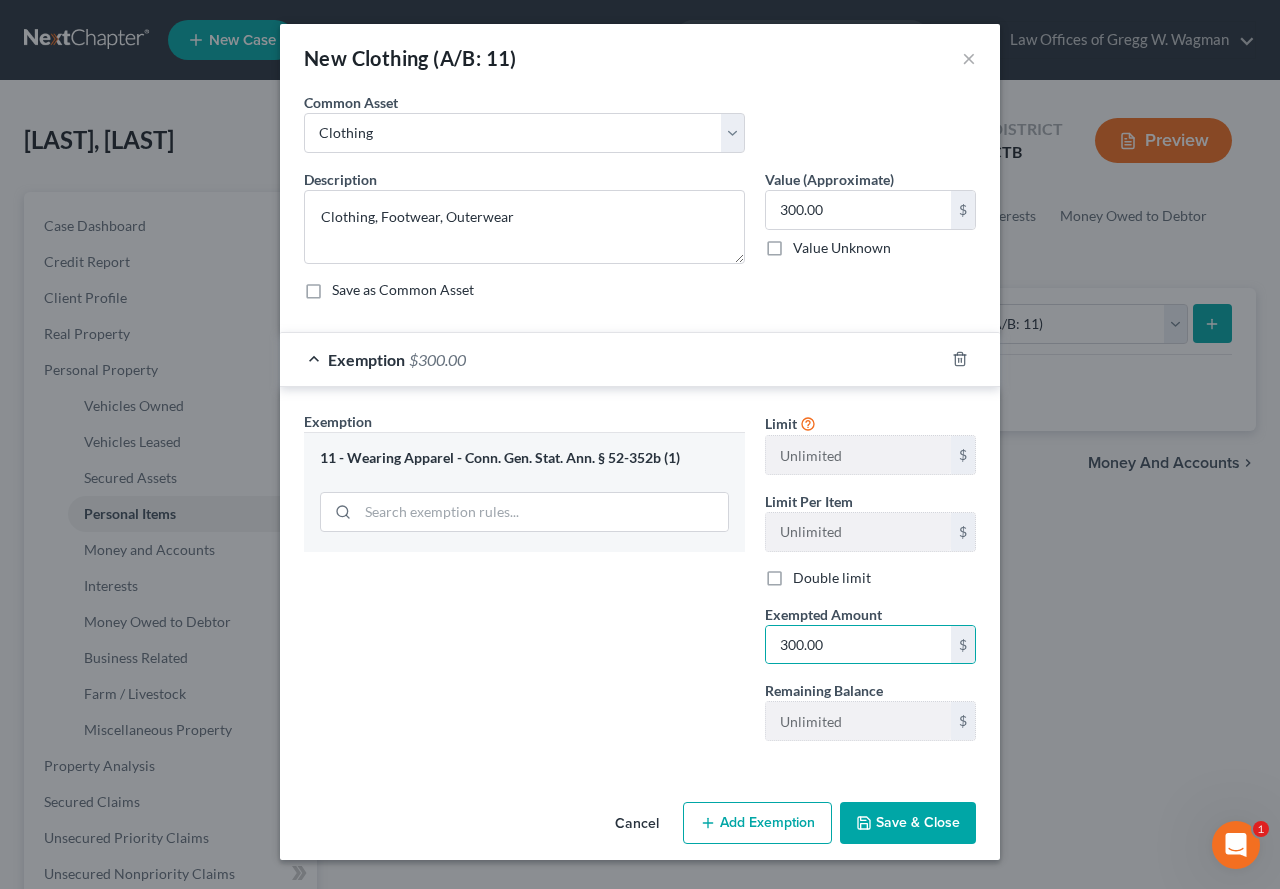 click on "Save & Close" at bounding box center [908, 823] 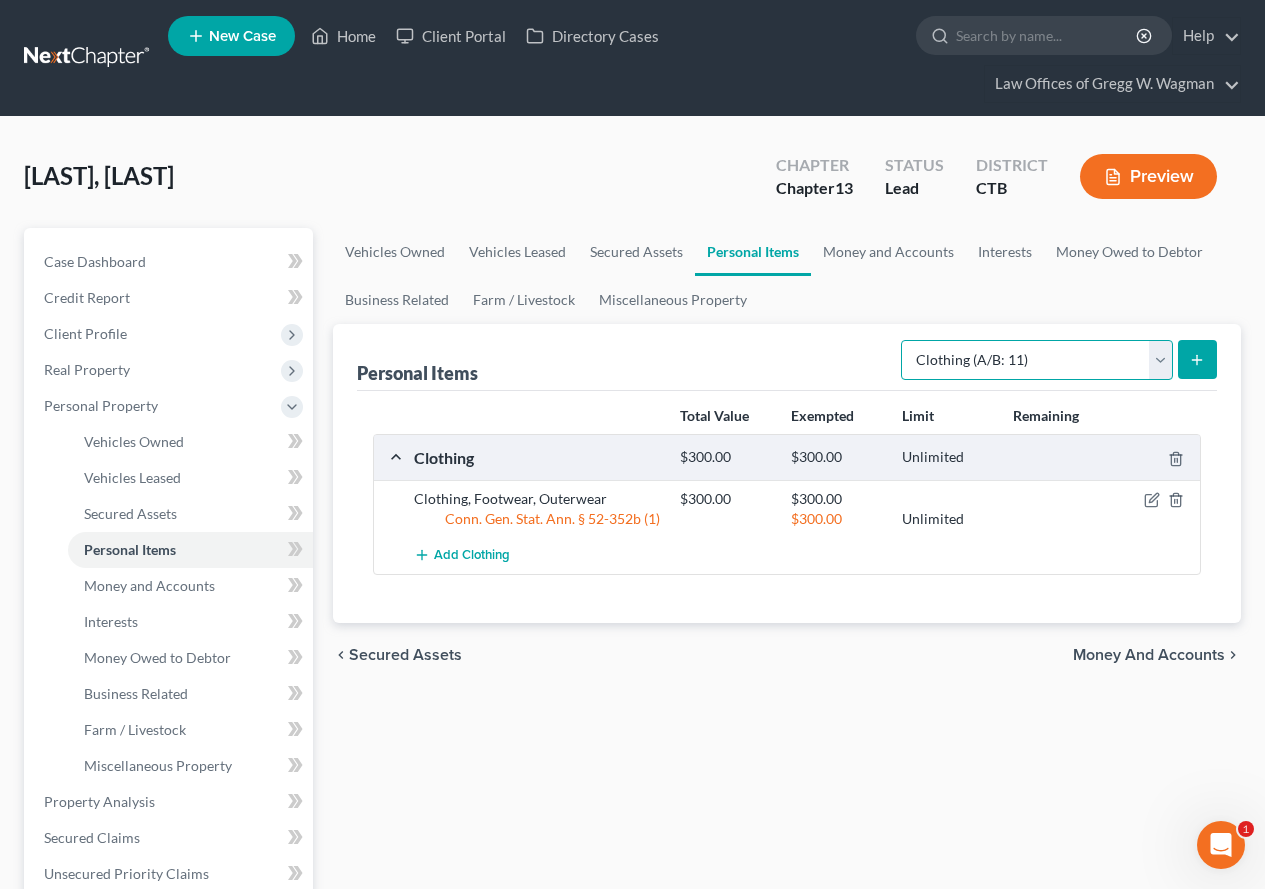 click on "Select Item Type Clothing (A/B: 11) Collectibles Of Value (A/B: 8) Electronics (A/B: 7) Firearms (A/B: 10) Household Goods (A/B: 6) Jewelry (A/B: 12) Other (A/B: 14) Pet(s) (A/B: 13) Sports & Hobby Equipment (A/B: 9)" at bounding box center [1037, 360] 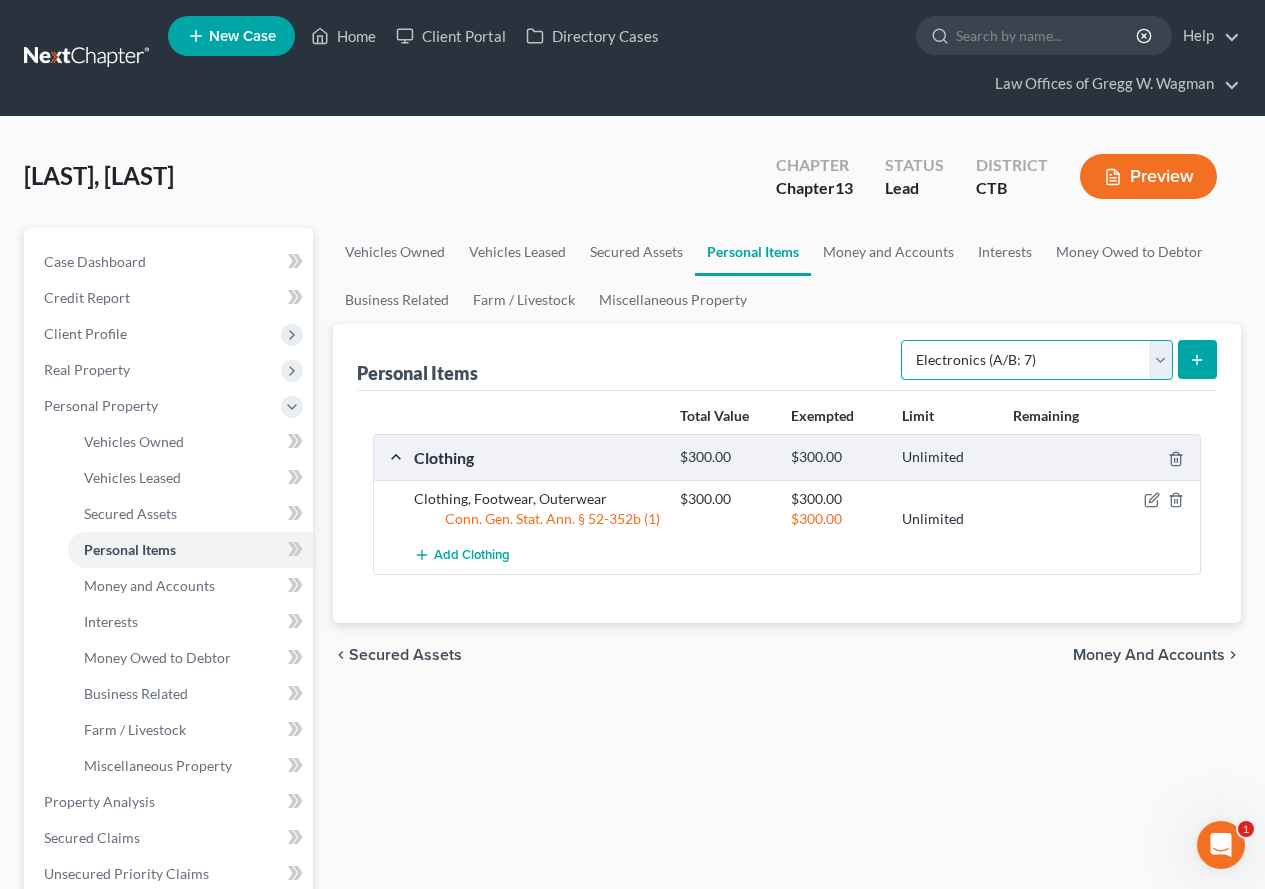 click on "Select Item Type Clothing (A/B: 11) Collectibles Of Value (A/B: 8) Electronics (A/B: 7) Firearms (A/B: 10) Household Goods (A/B: 6) Jewelry (A/B: 12) Other (A/B: 14) Pet(s) (A/B: 13) Sports & Hobby Equipment (A/B: 9)" at bounding box center (1037, 360) 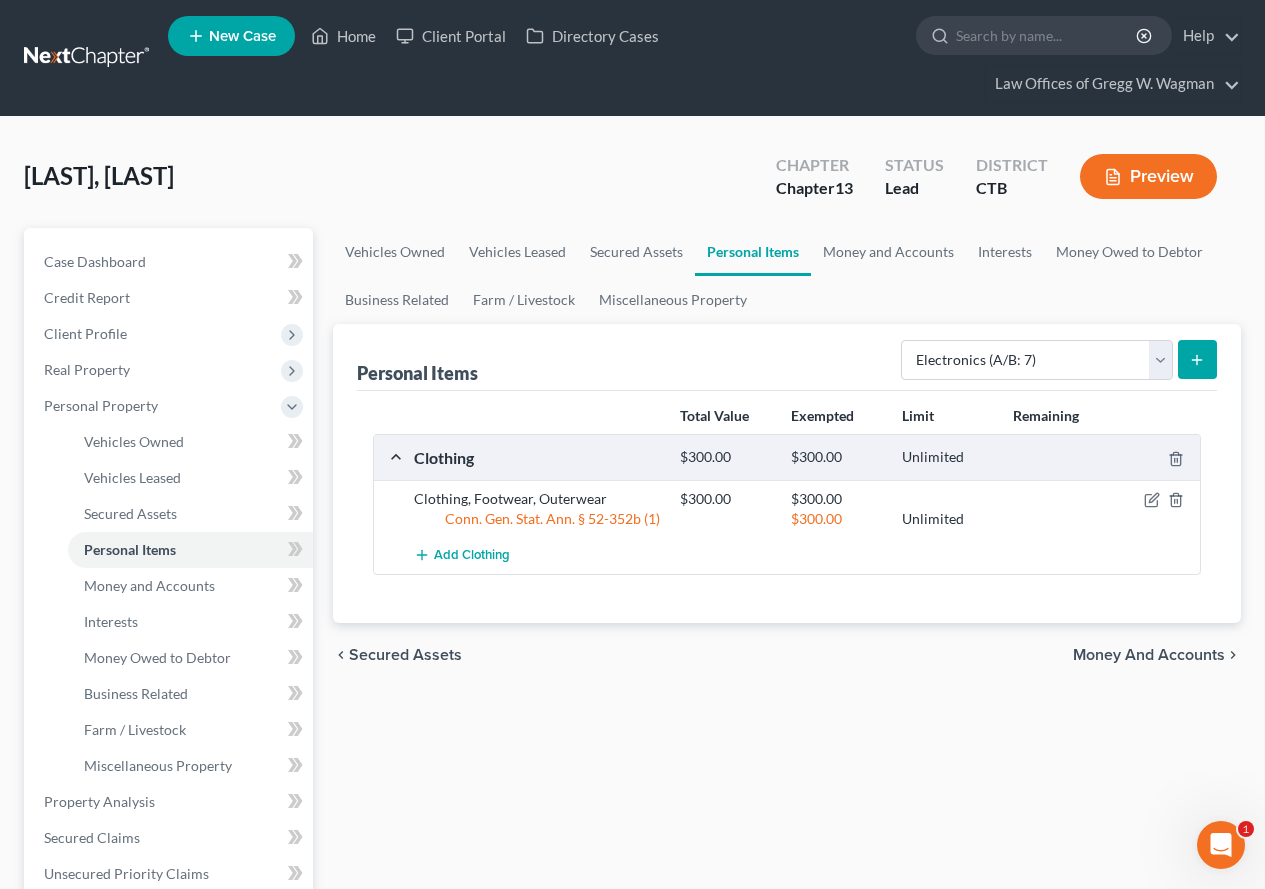 click 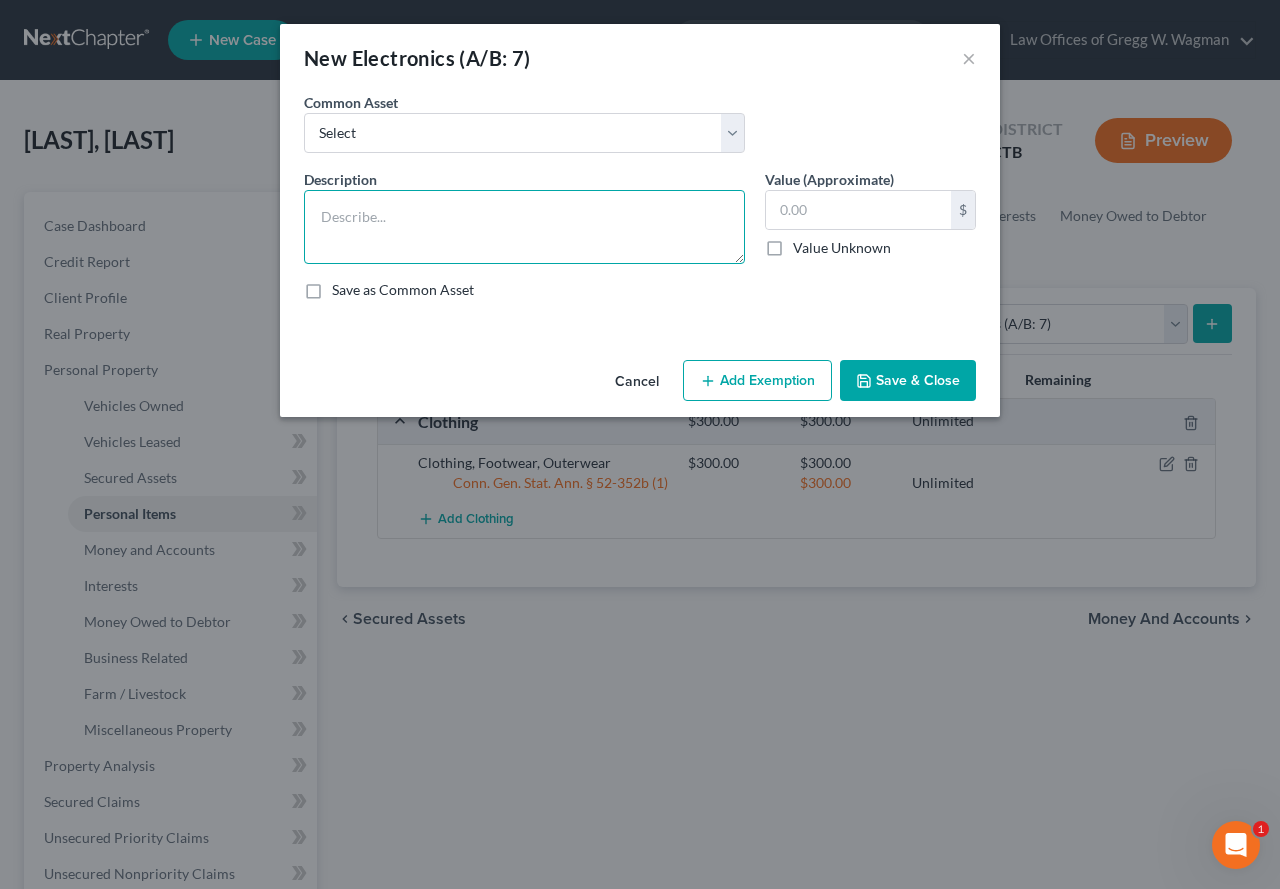click at bounding box center (524, 227) 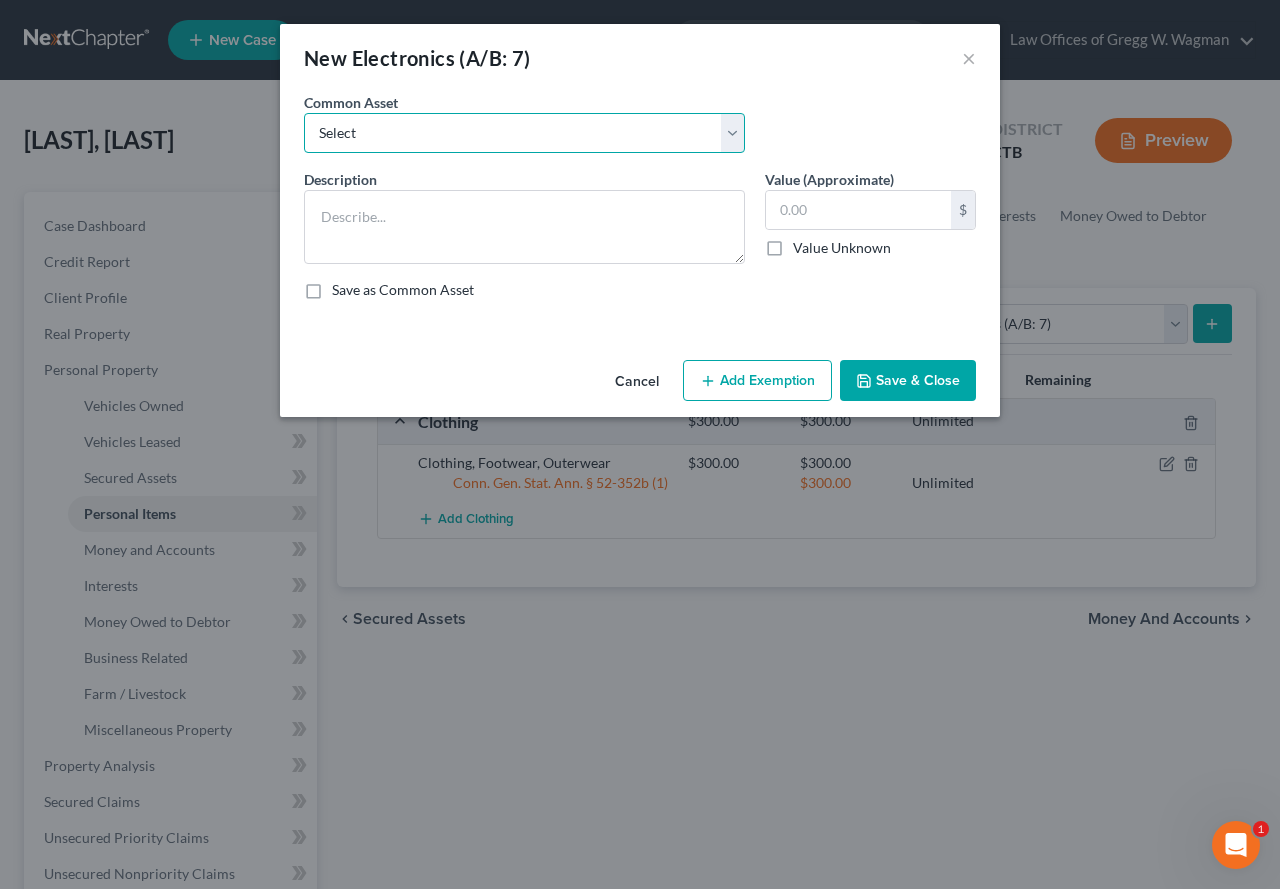 click on "Select Electronics Television Computer Game console Printers Cell phone CDs DVD player Sound system" at bounding box center (524, 133) 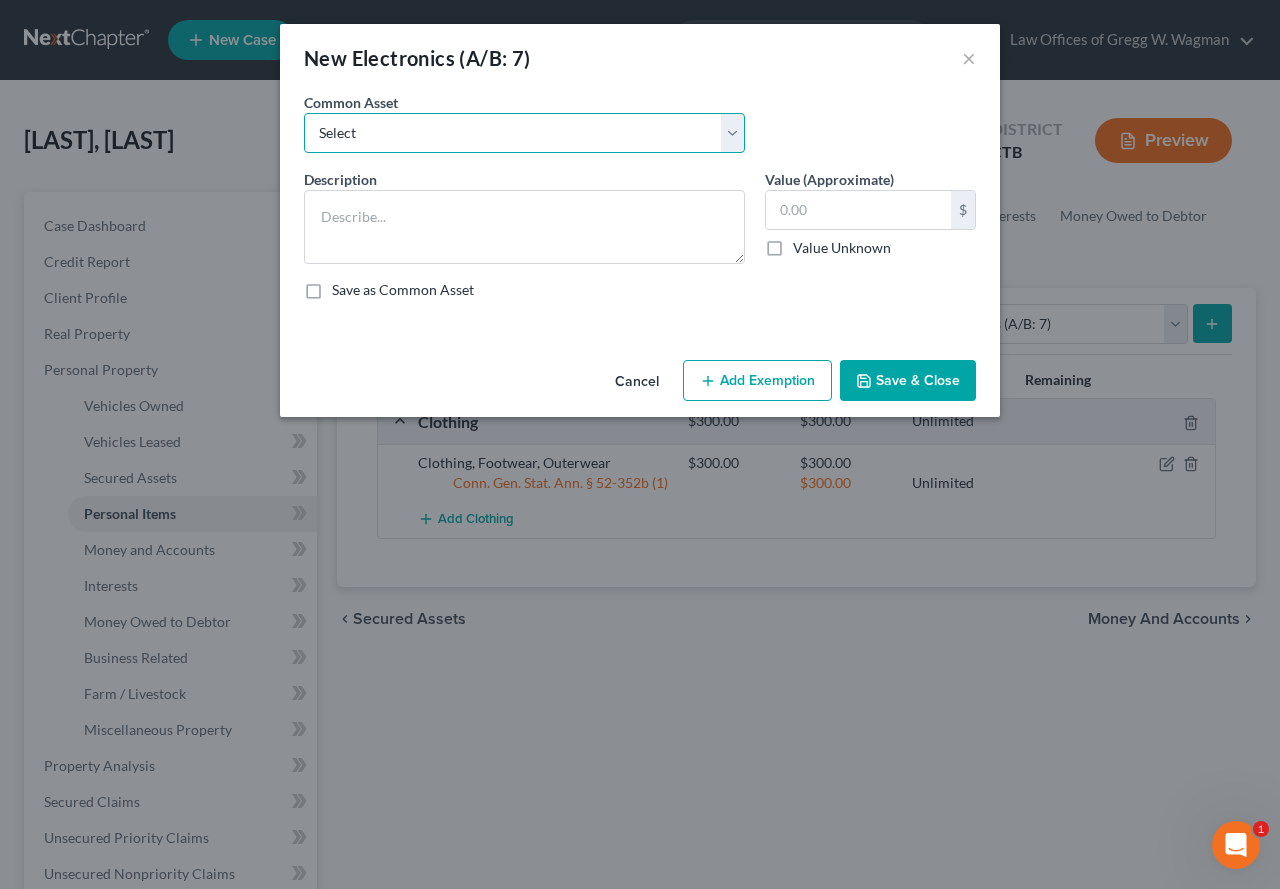 select on "0" 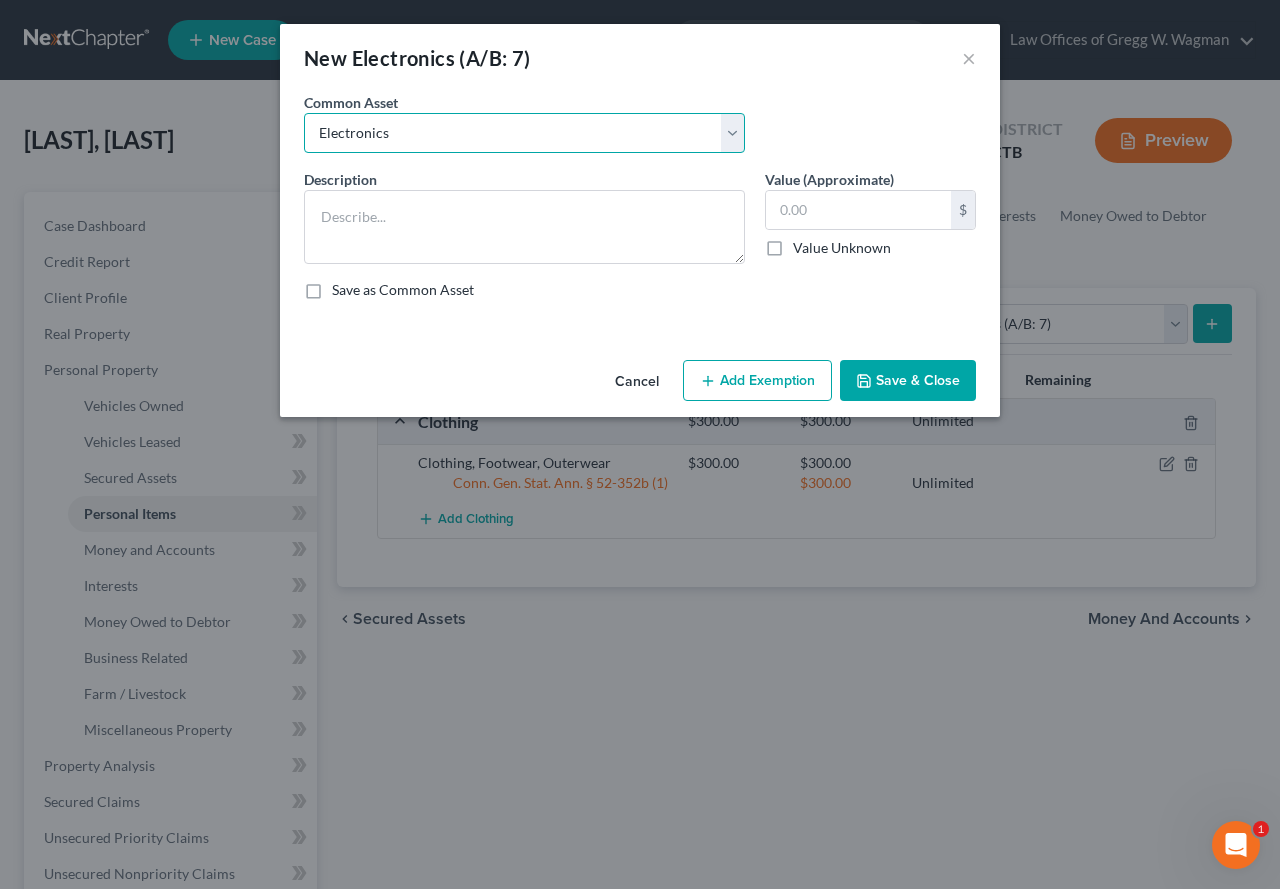 click on "Select Electronics Television Computer Game console Printers Cell phone CDs DVD player Sound system" at bounding box center [524, 133] 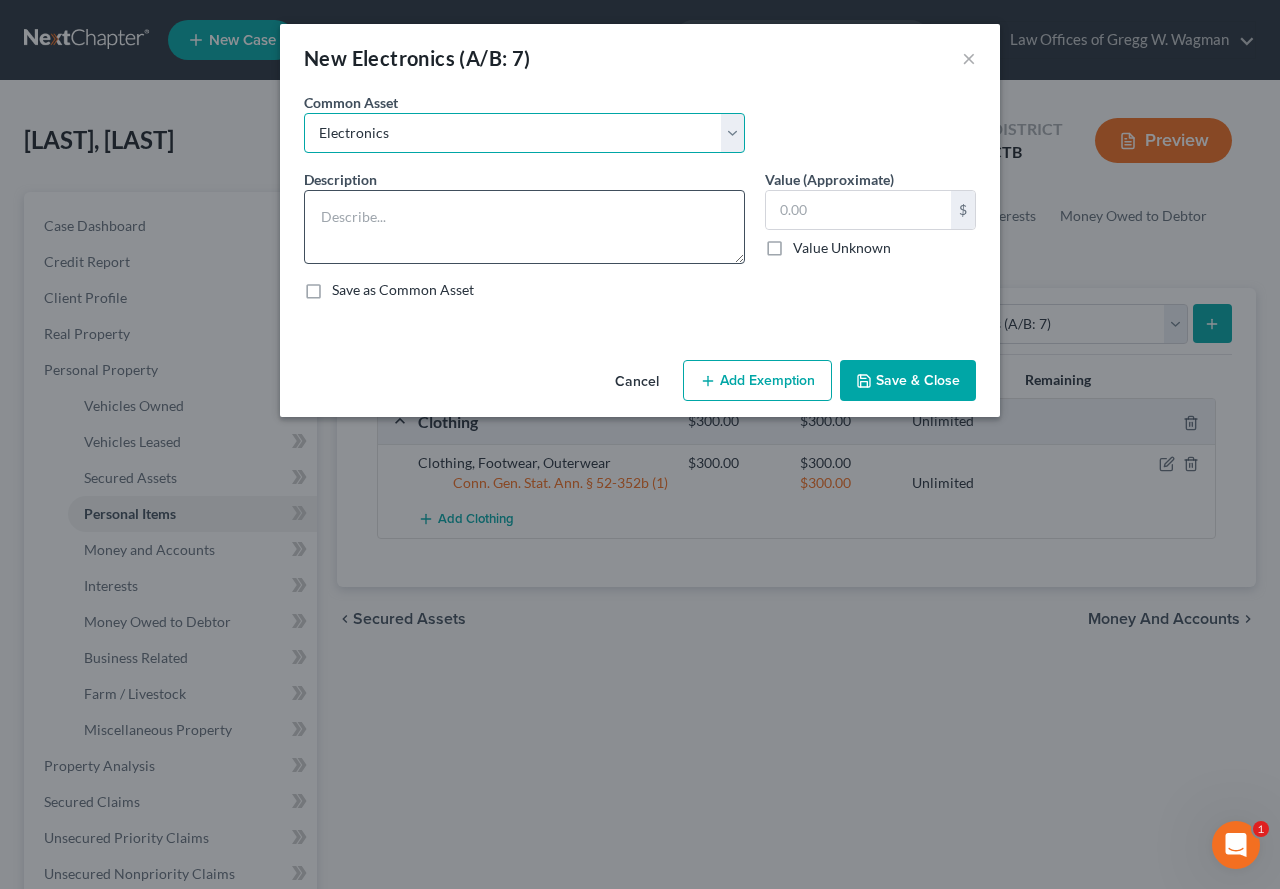 type on "Electronics" 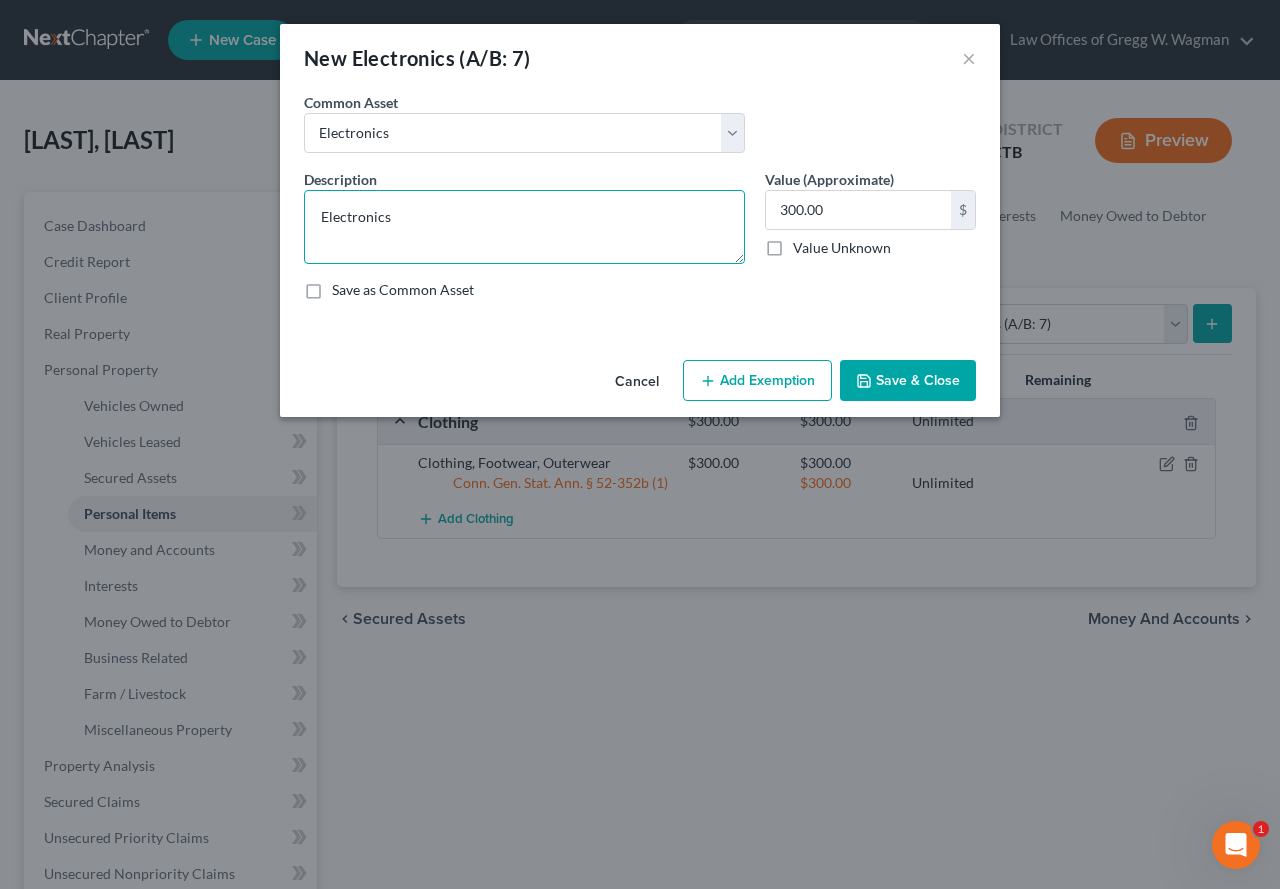 click on "Electronics" at bounding box center [524, 227] 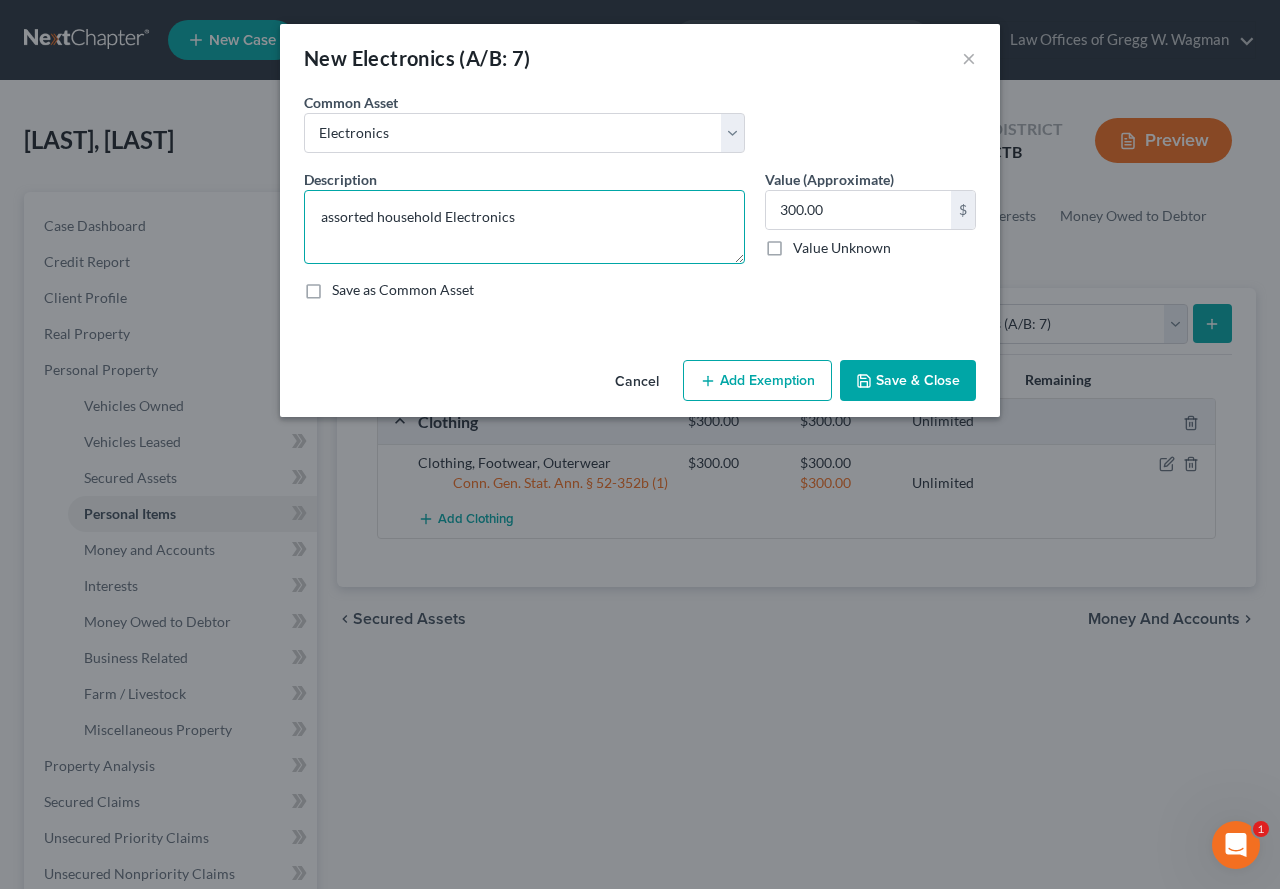 type on "assorted household Electronics" 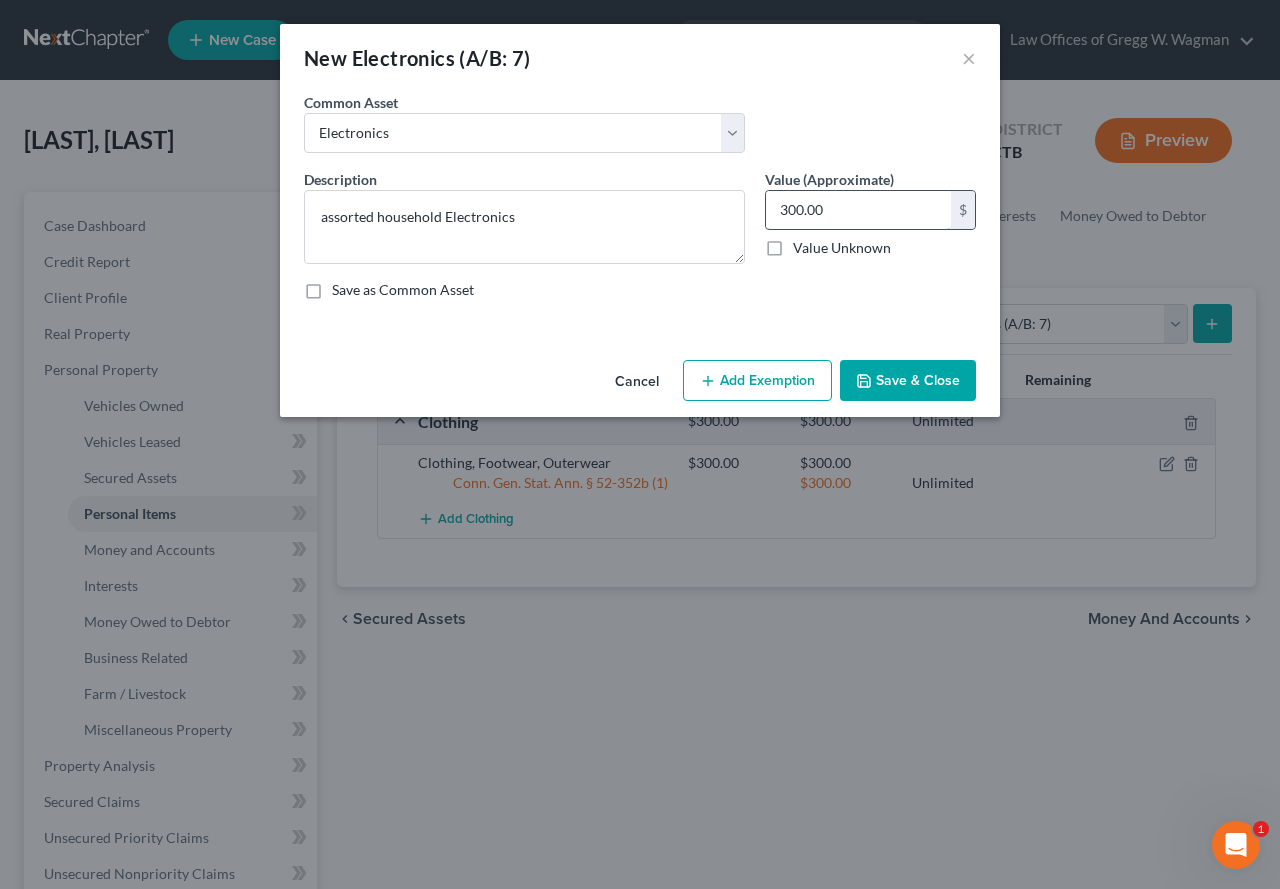 click on "300.00" at bounding box center [858, 210] 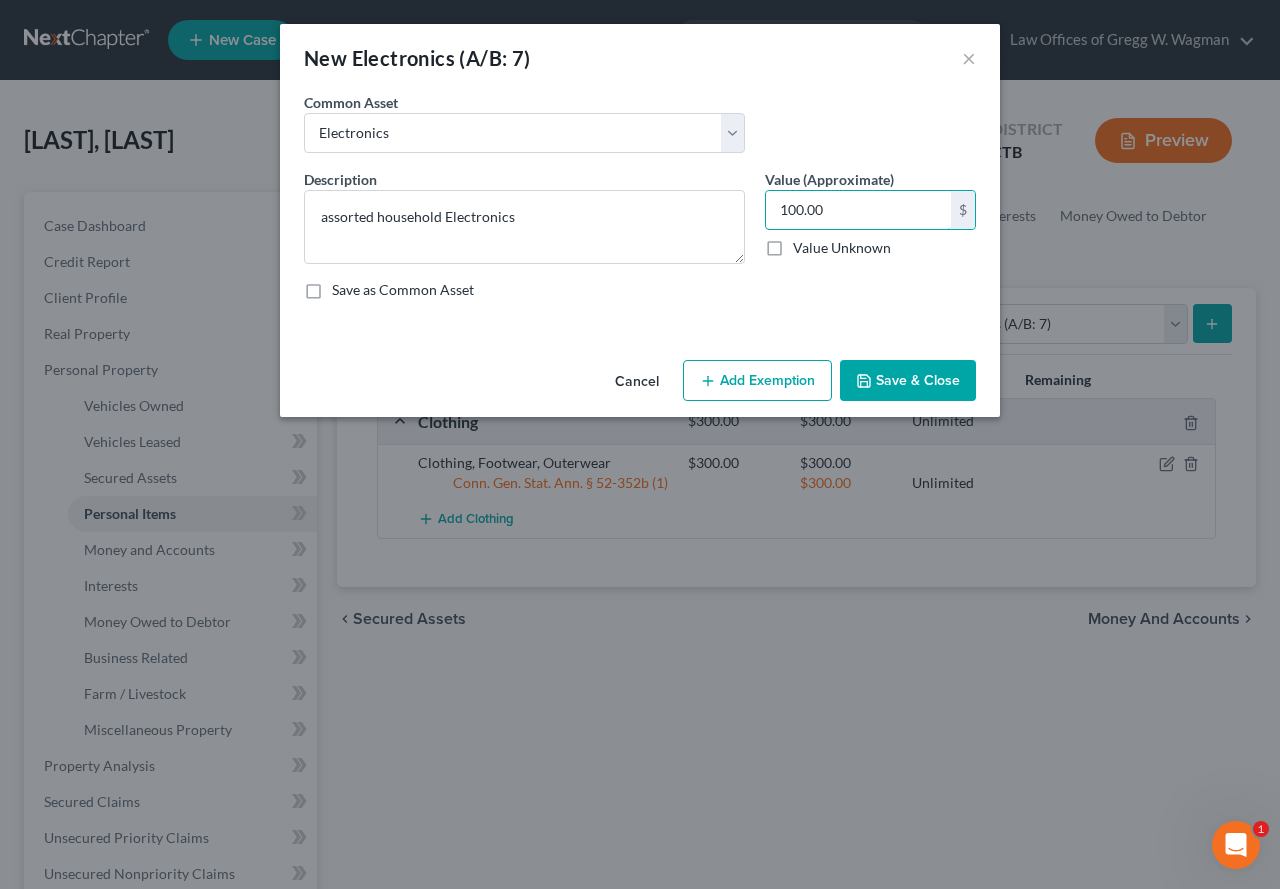type on "100.00" 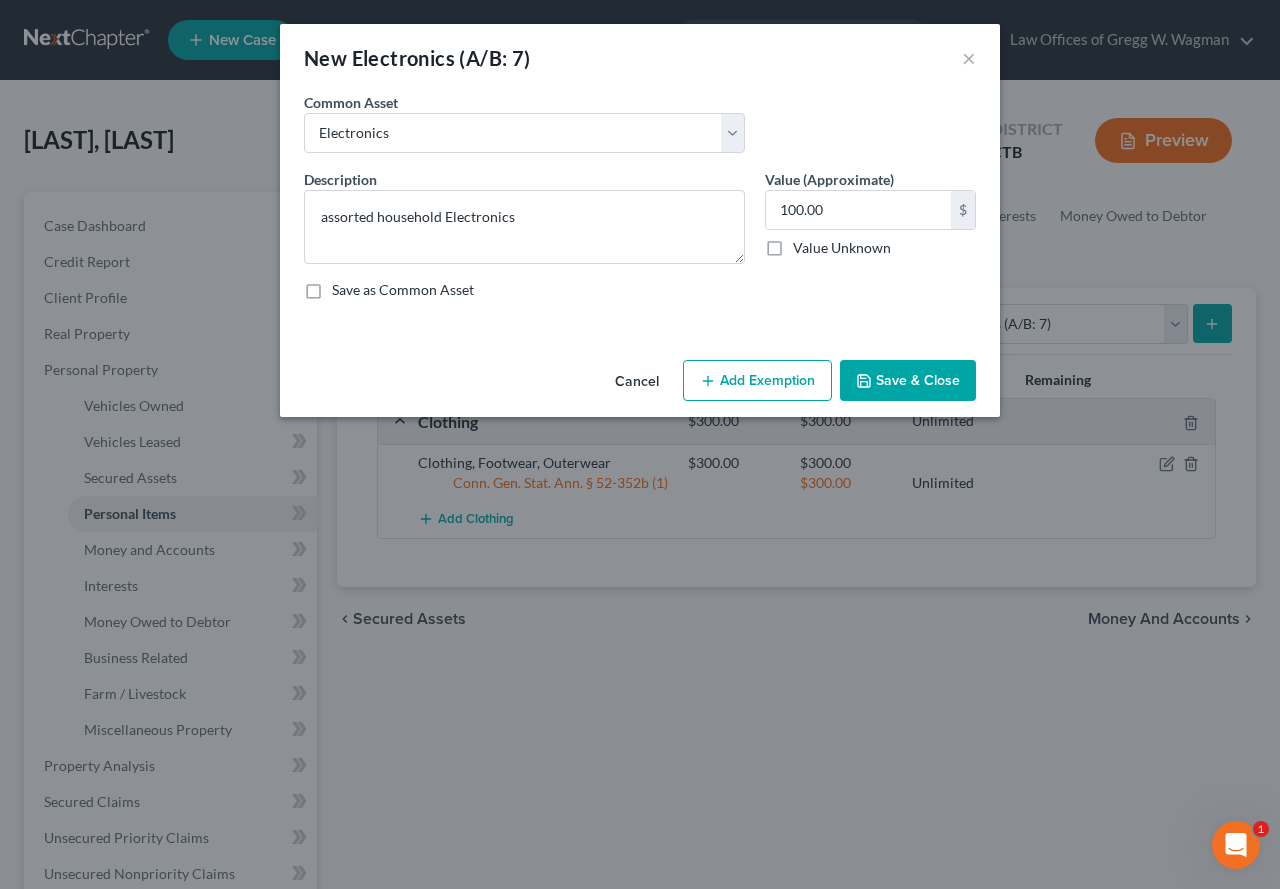 click on "Add Exemption" at bounding box center (757, 381) 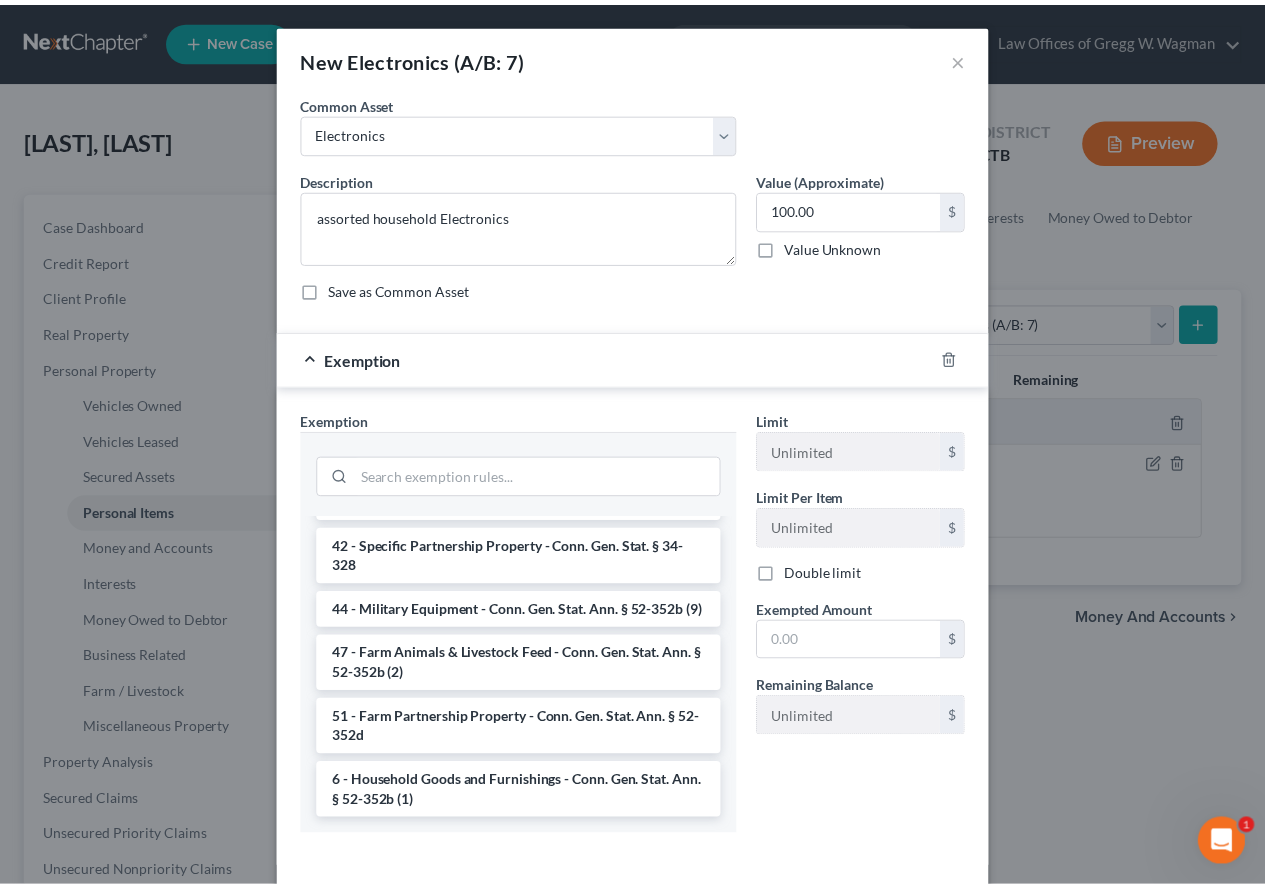 scroll, scrollTop: 2116, scrollLeft: 0, axis: vertical 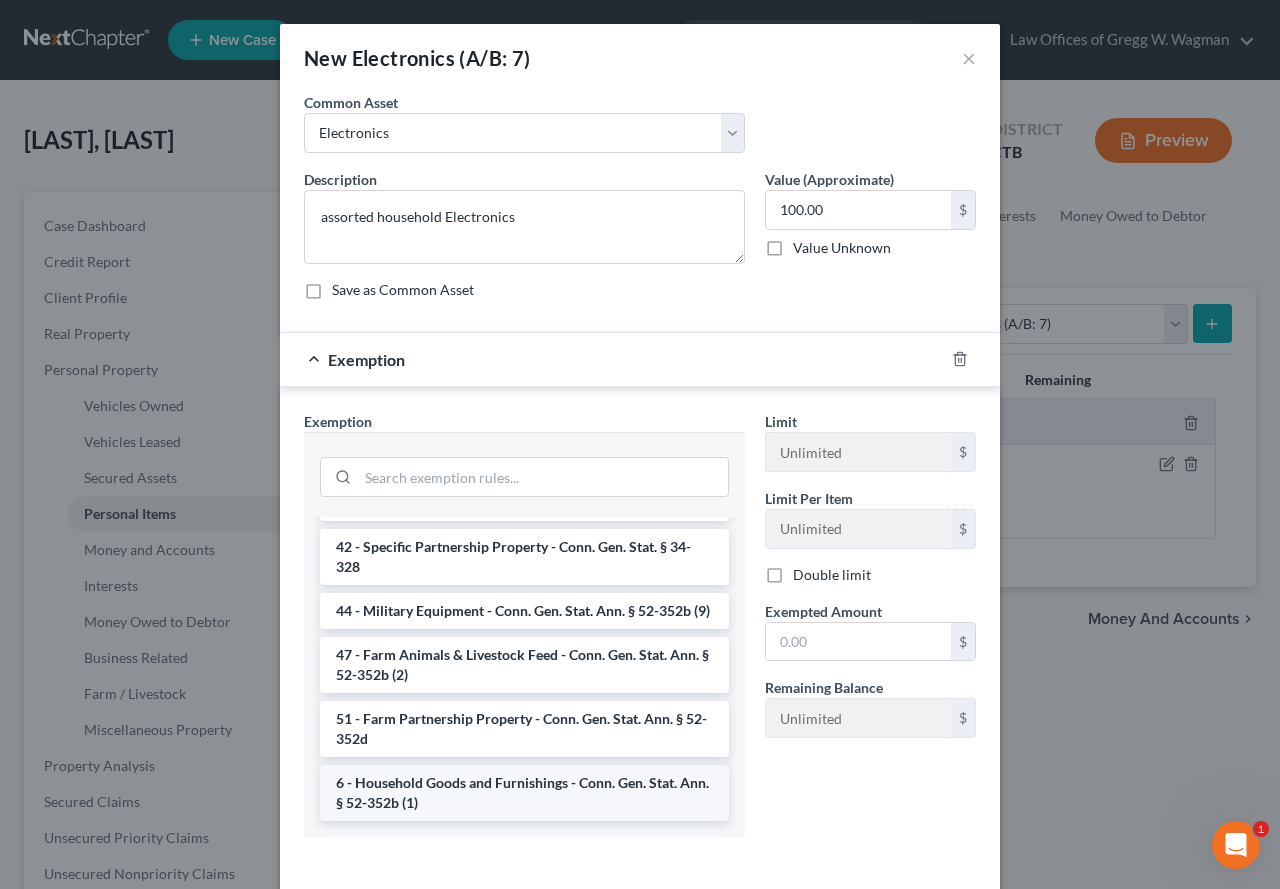 click on "6 - Household Goods and Furnishings  - Conn. Gen. Stat. Ann. § 52-352b (1)" at bounding box center [524, 793] 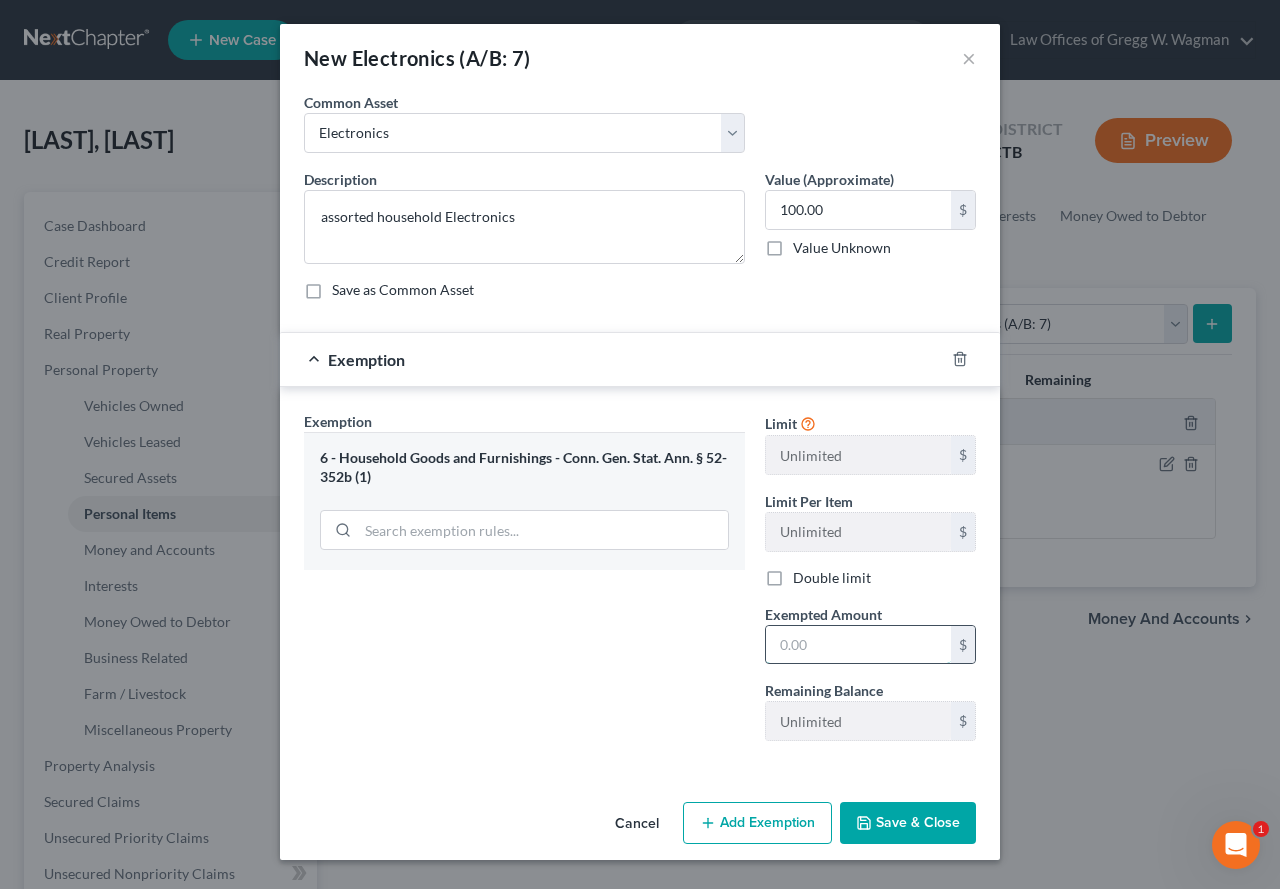 click at bounding box center (858, 645) 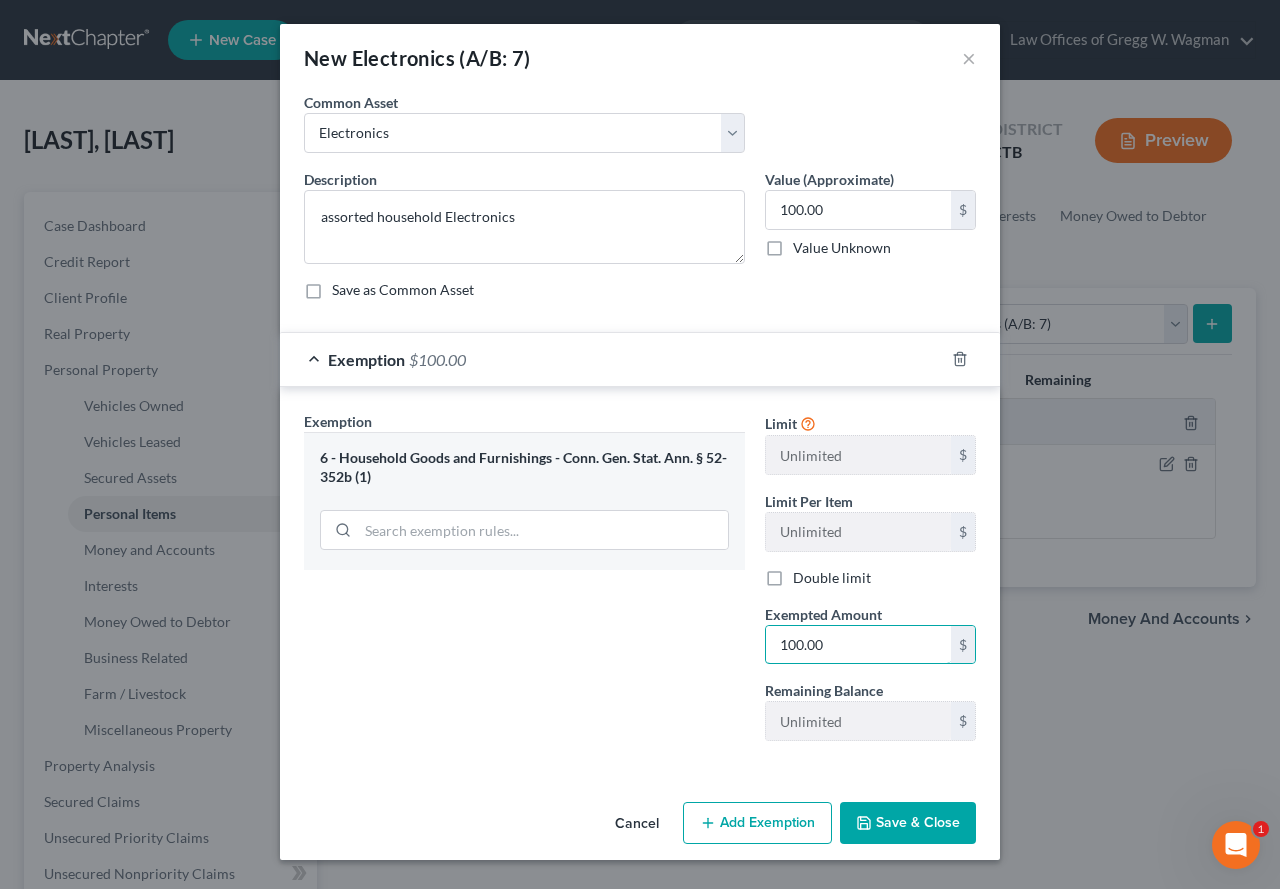 type on "100.00" 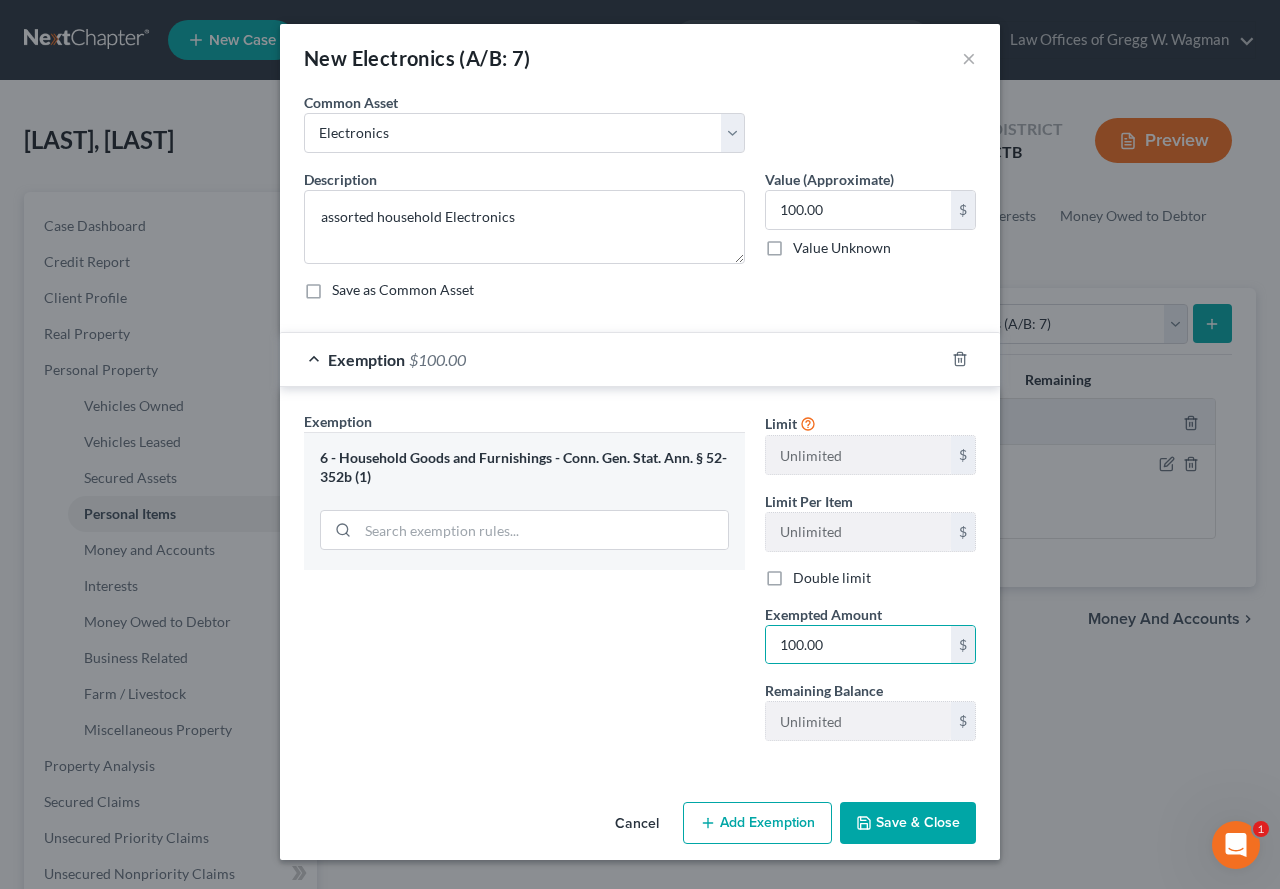 click on "Save & Close" at bounding box center (908, 823) 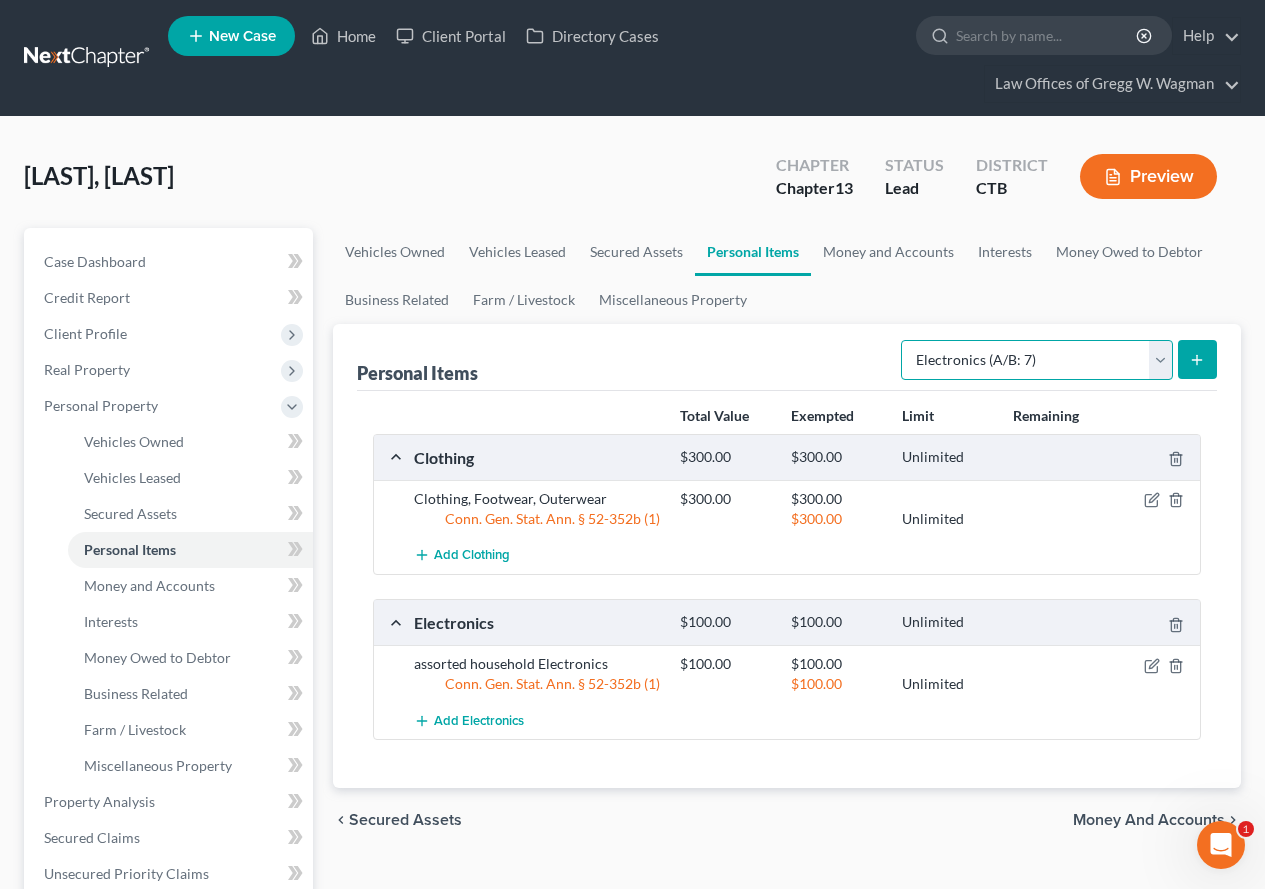 click on "Select Item Type Clothing (A/B: 11) Collectibles Of Value (A/B: 8) Electronics (A/B: 7) Firearms (A/B: 10) Household Goods (A/B: 6) Jewelry (A/B: 12) Other (A/B: 14) Pet(s) (A/B: 13) Sports & Hobby Equipment (A/B: 9)" at bounding box center [1037, 360] 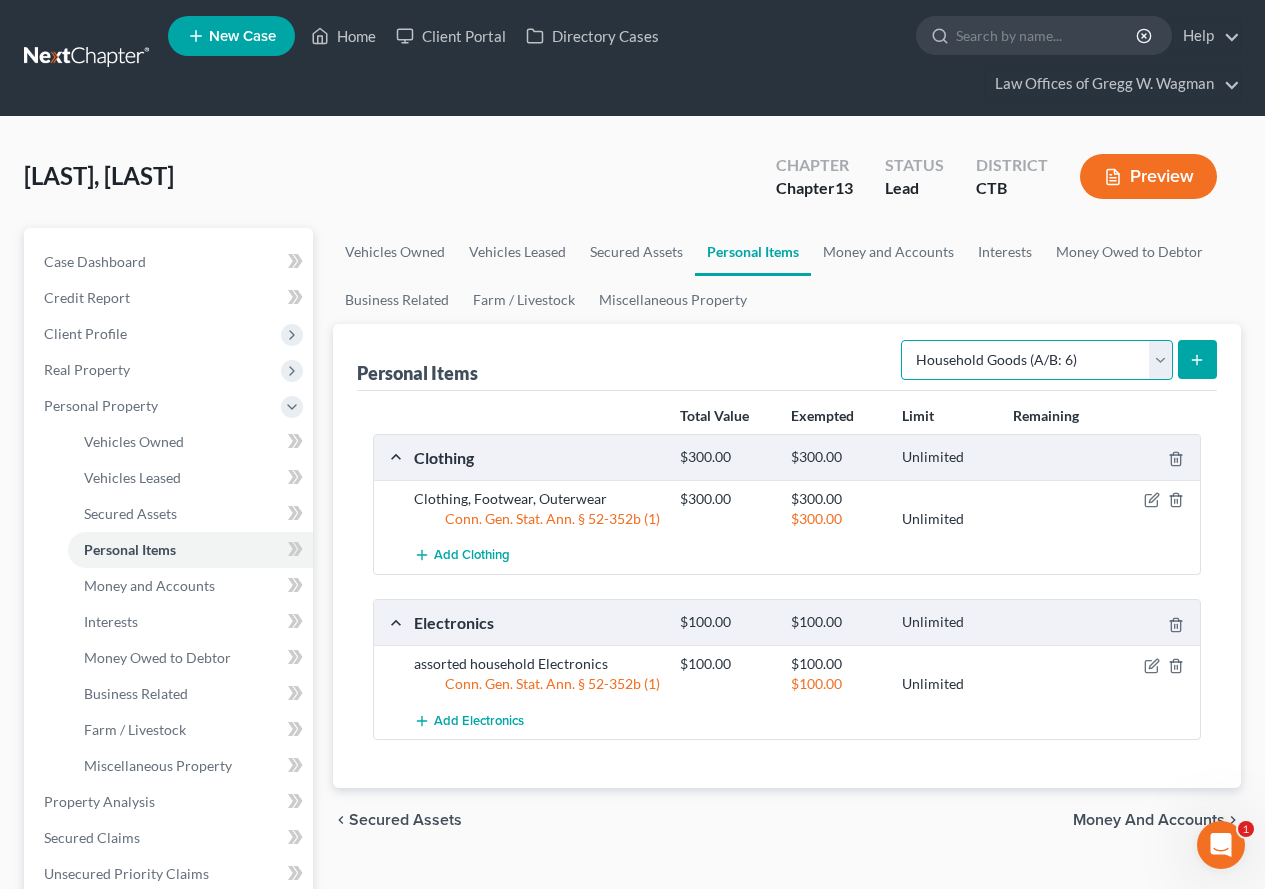 click on "Select Item Type Clothing (A/B: 11) Collectibles Of Value (A/B: 8) Electronics (A/B: 7) Firearms (A/B: 10) Household Goods (A/B: 6) Jewelry (A/B: 12) Other (A/B: 14) Pet(s) (A/B: 13) Sports & Hobby Equipment (A/B: 9)" at bounding box center (1037, 360) 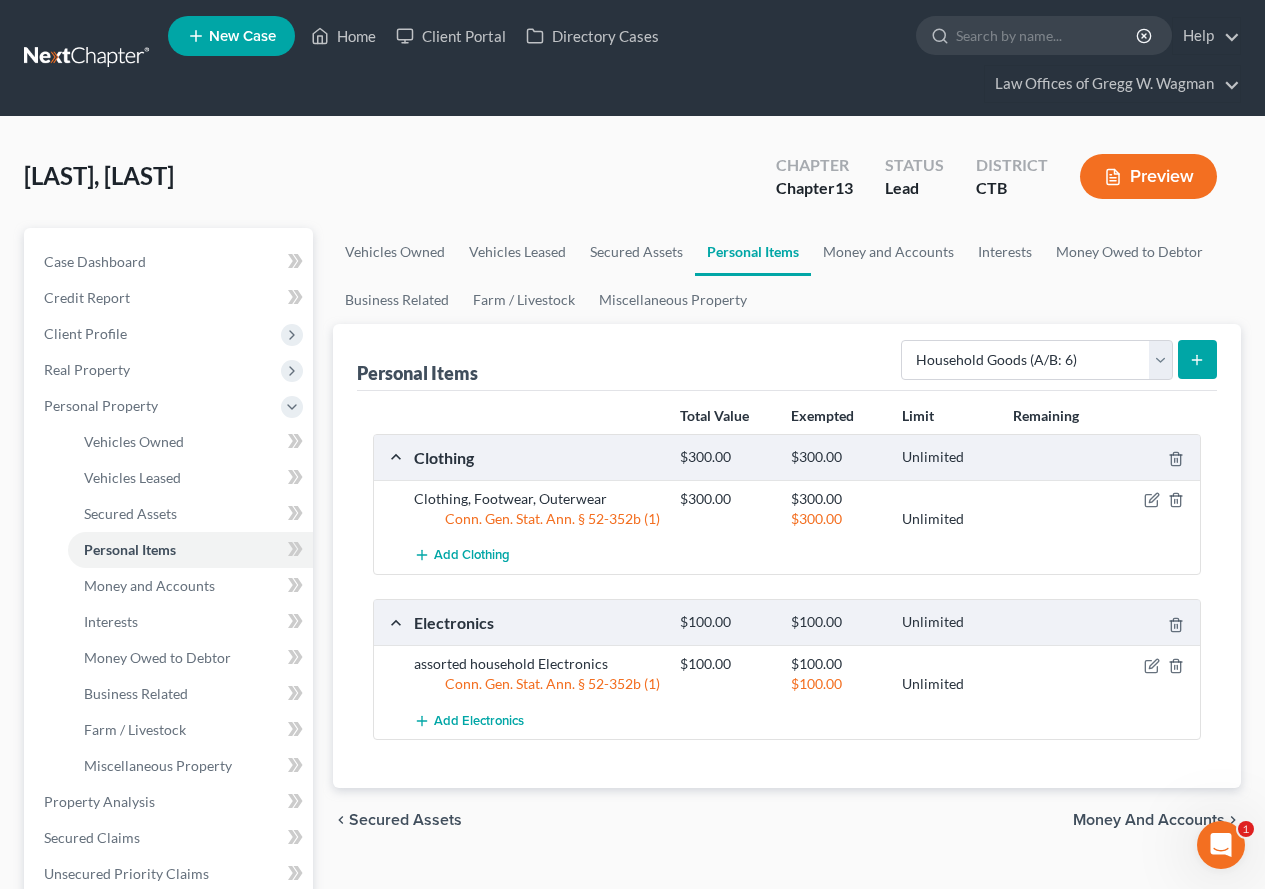 click 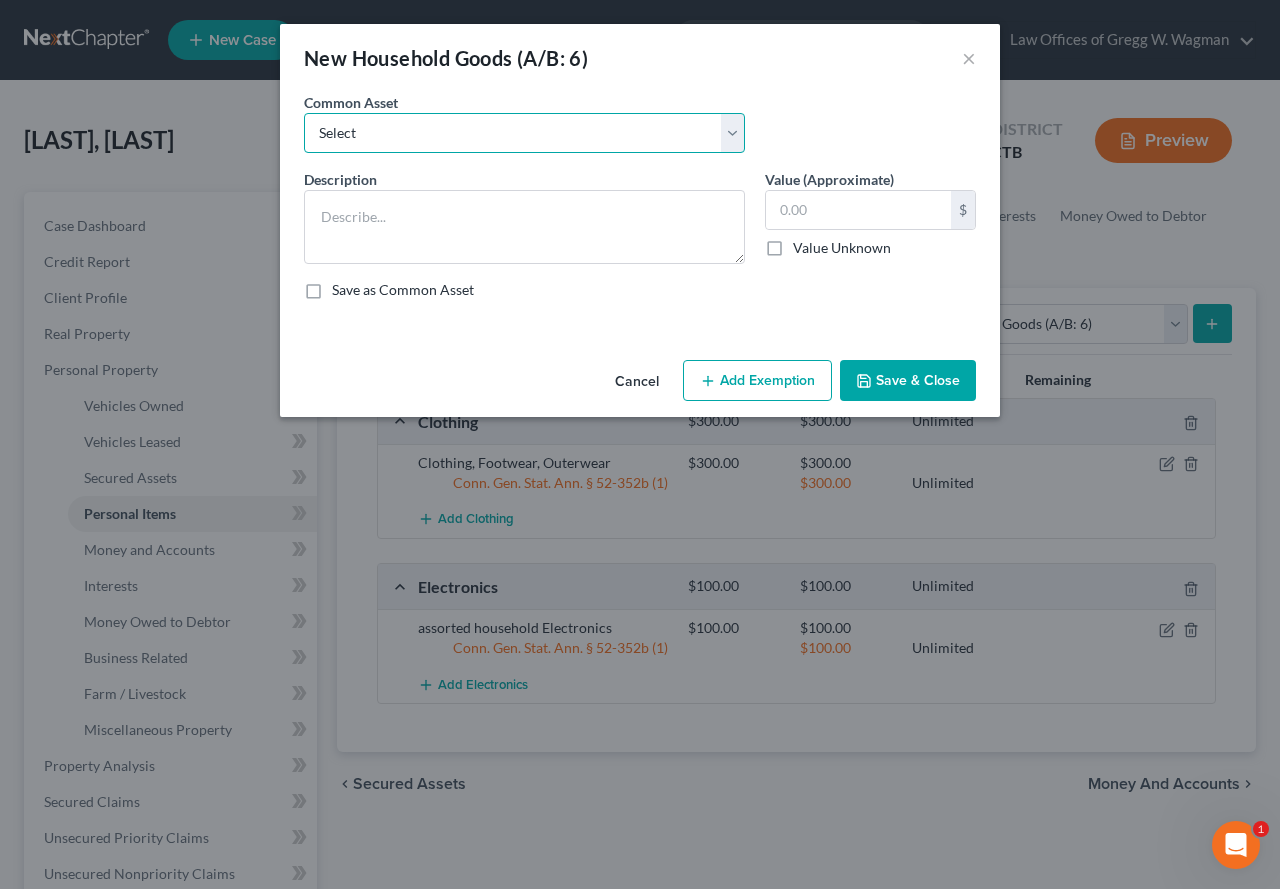 click on "Select Household goods Furniture Couch Beds & bedding Freezer Cooking Utensils Dressers & nightstands Silverware Office furniture Cookware Tables & chairs Bedroom furniture Lamps Stove Refrigerator Microwave Washer & dryer Dishwasher Kitchen Furnishings Carpet & rugs" at bounding box center [524, 133] 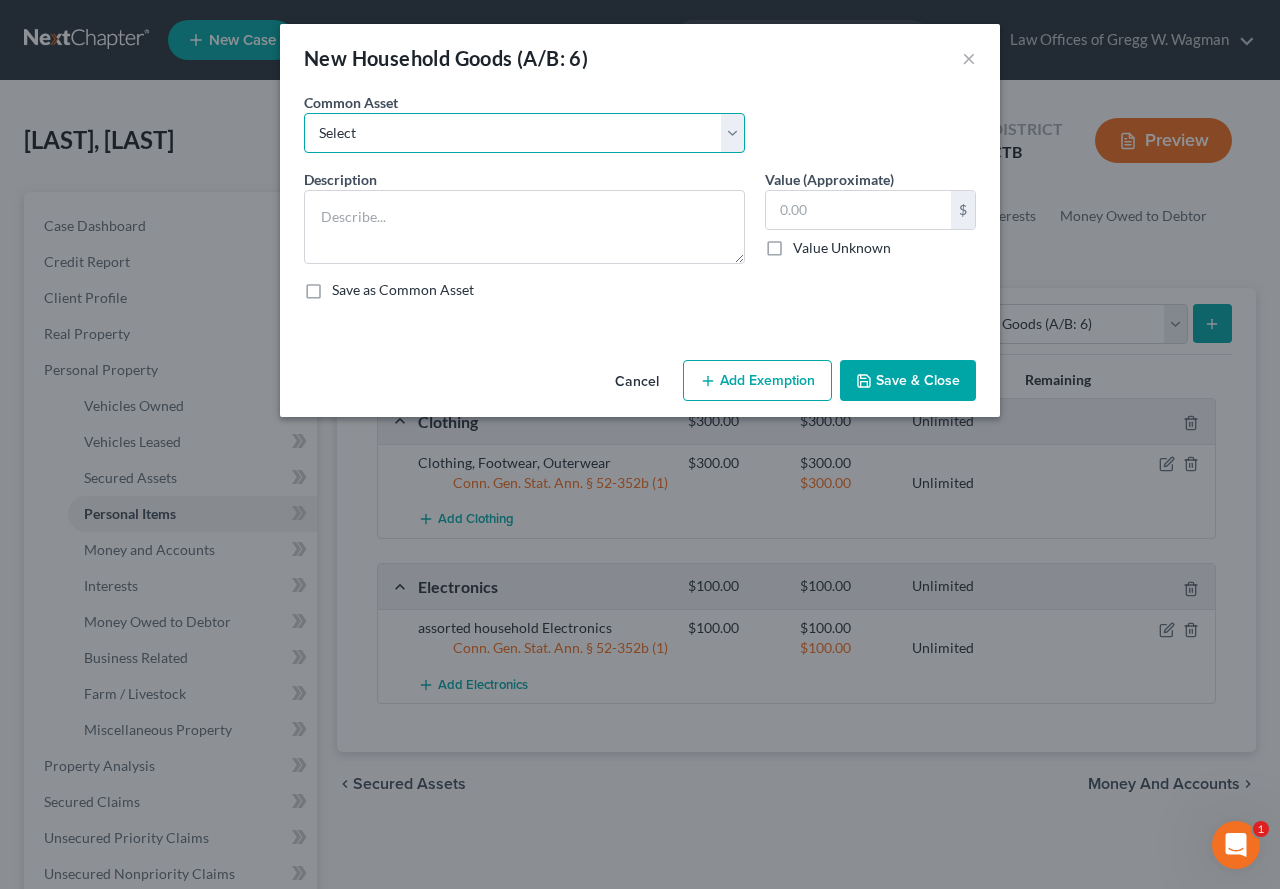 select on "1" 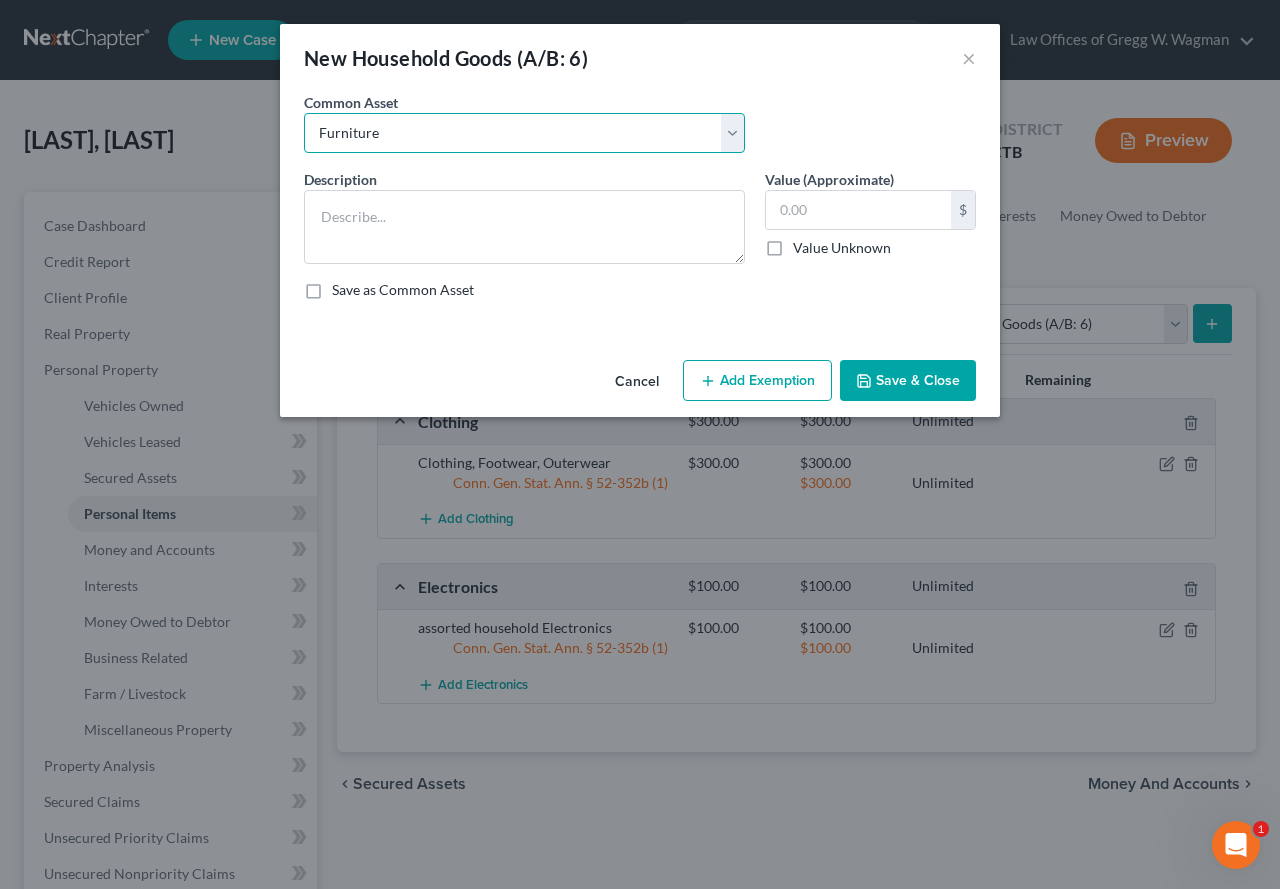 click on "Select Household goods Furniture Couch Beds & bedding Freezer Cooking Utensils Dressers & nightstands Silverware Office furniture Cookware Tables & chairs Bedroom furniture Lamps Stove Refrigerator Microwave Washer & dryer Dishwasher Kitchen Furnishings Carpet & rugs" at bounding box center (524, 133) 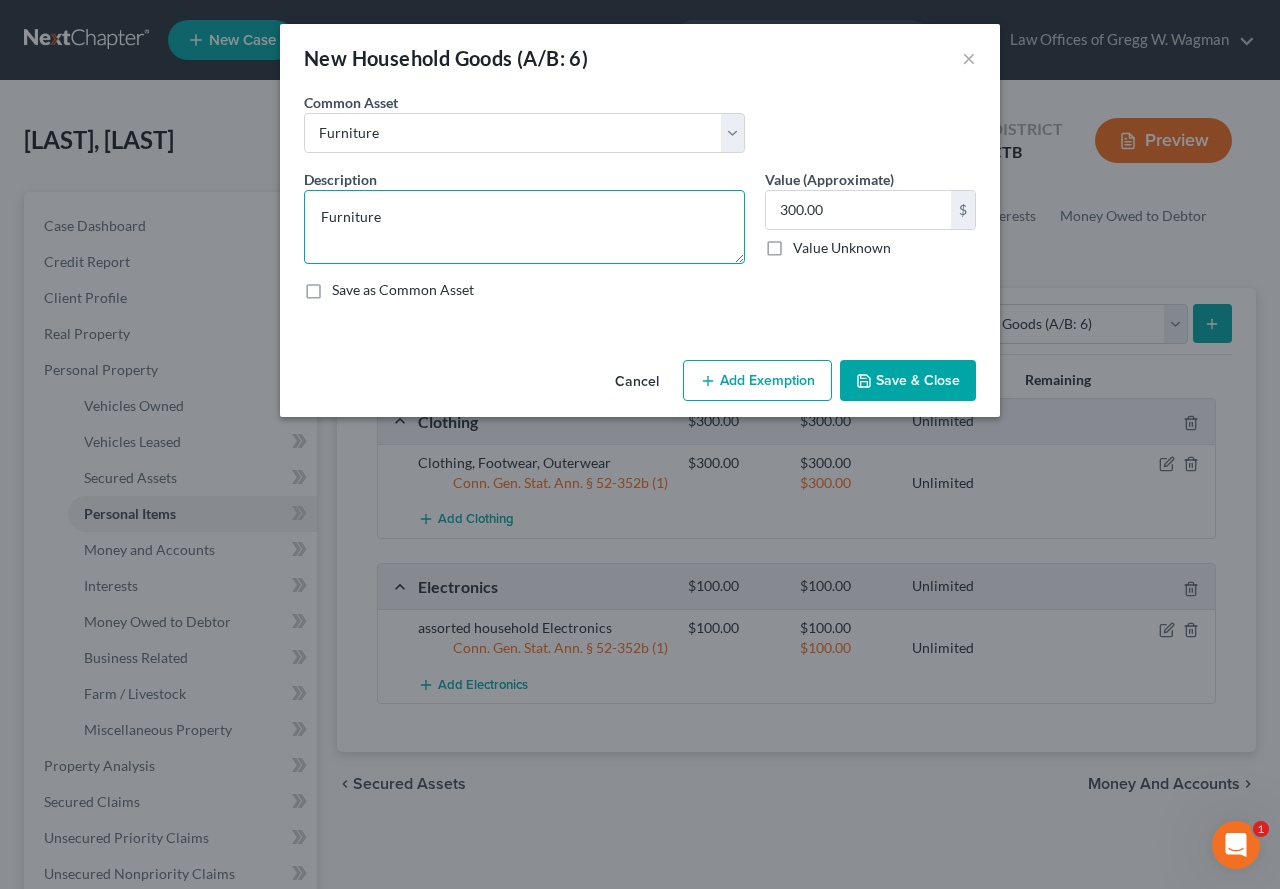 click on "Furniture" at bounding box center [524, 227] 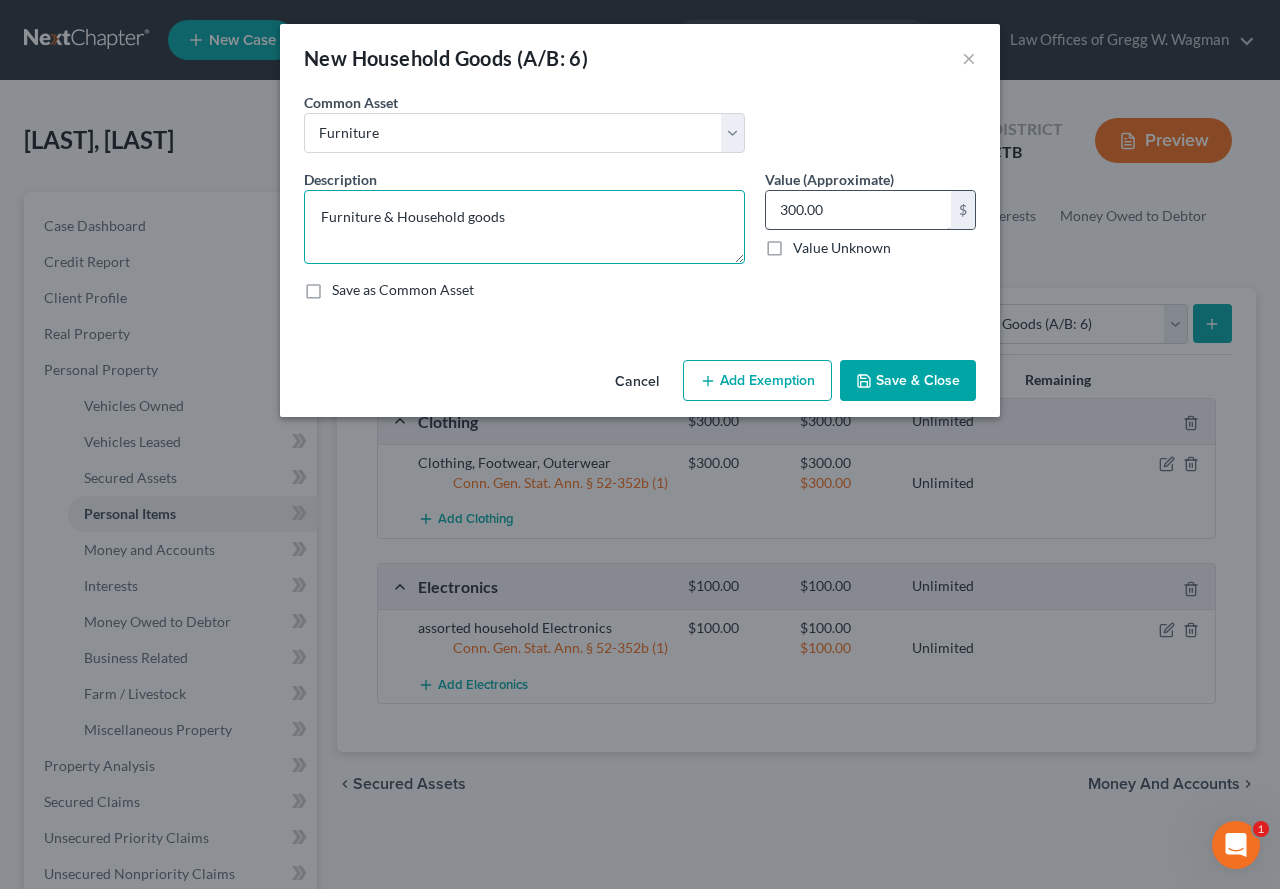 type on "Furniture & Household goods" 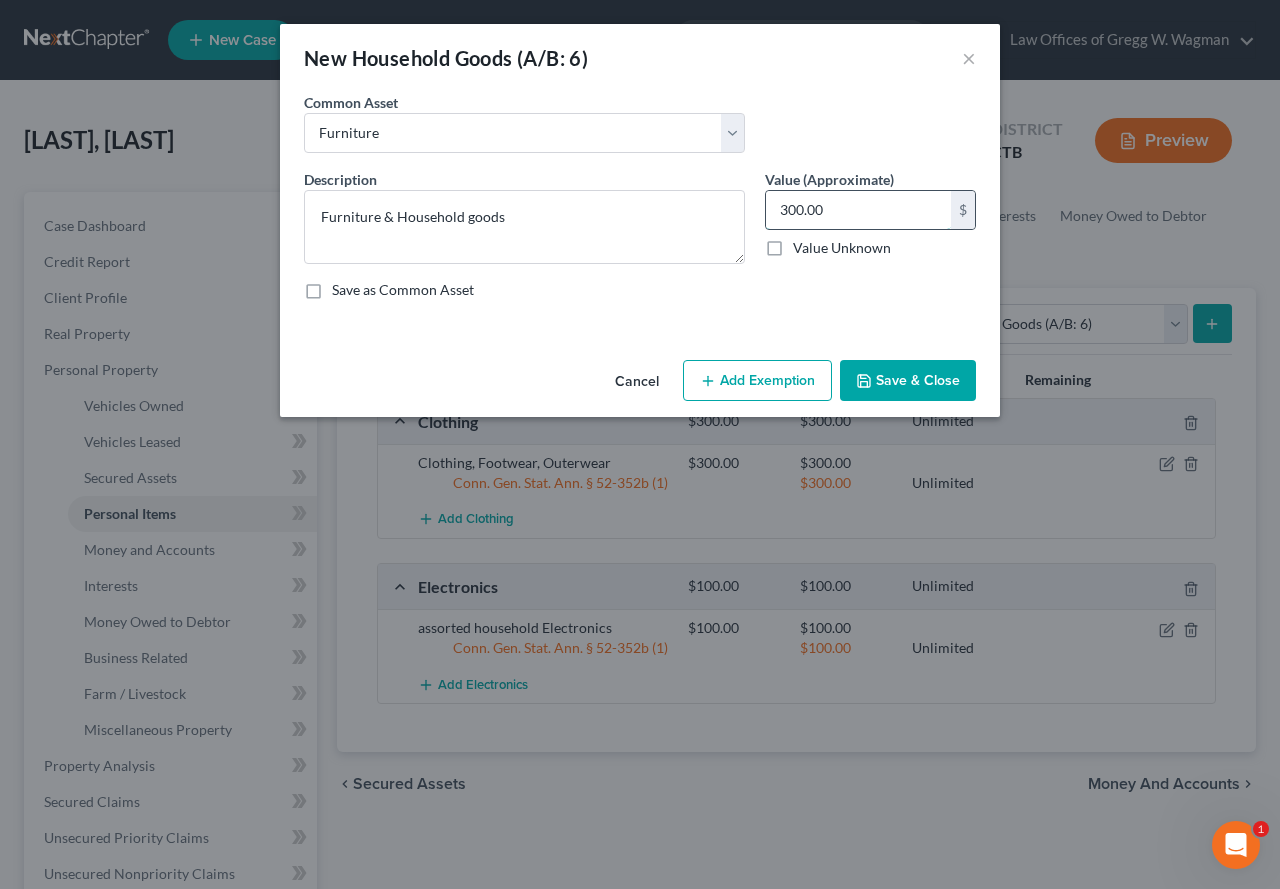 click on "300.00" at bounding box center (858, 210) 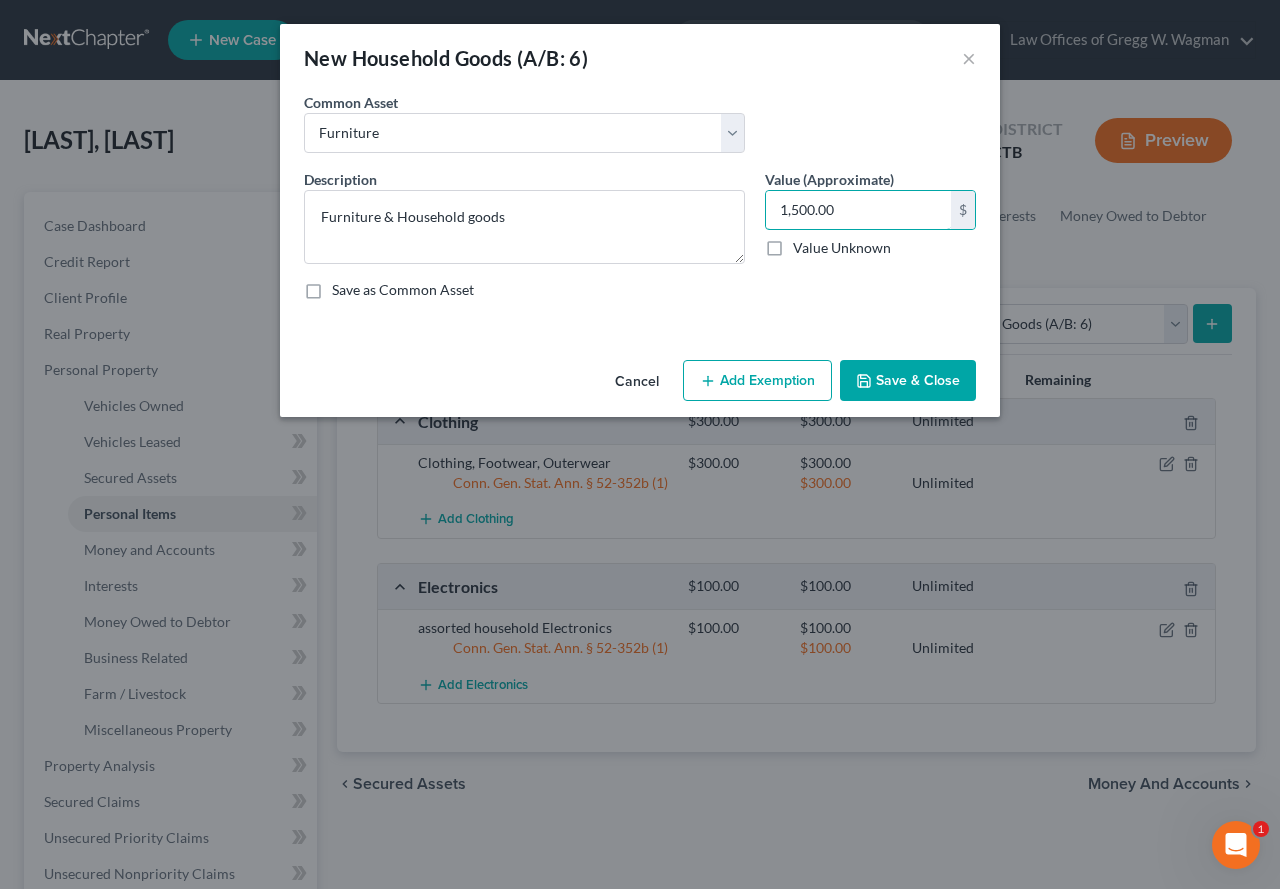 type on "1,500.00" 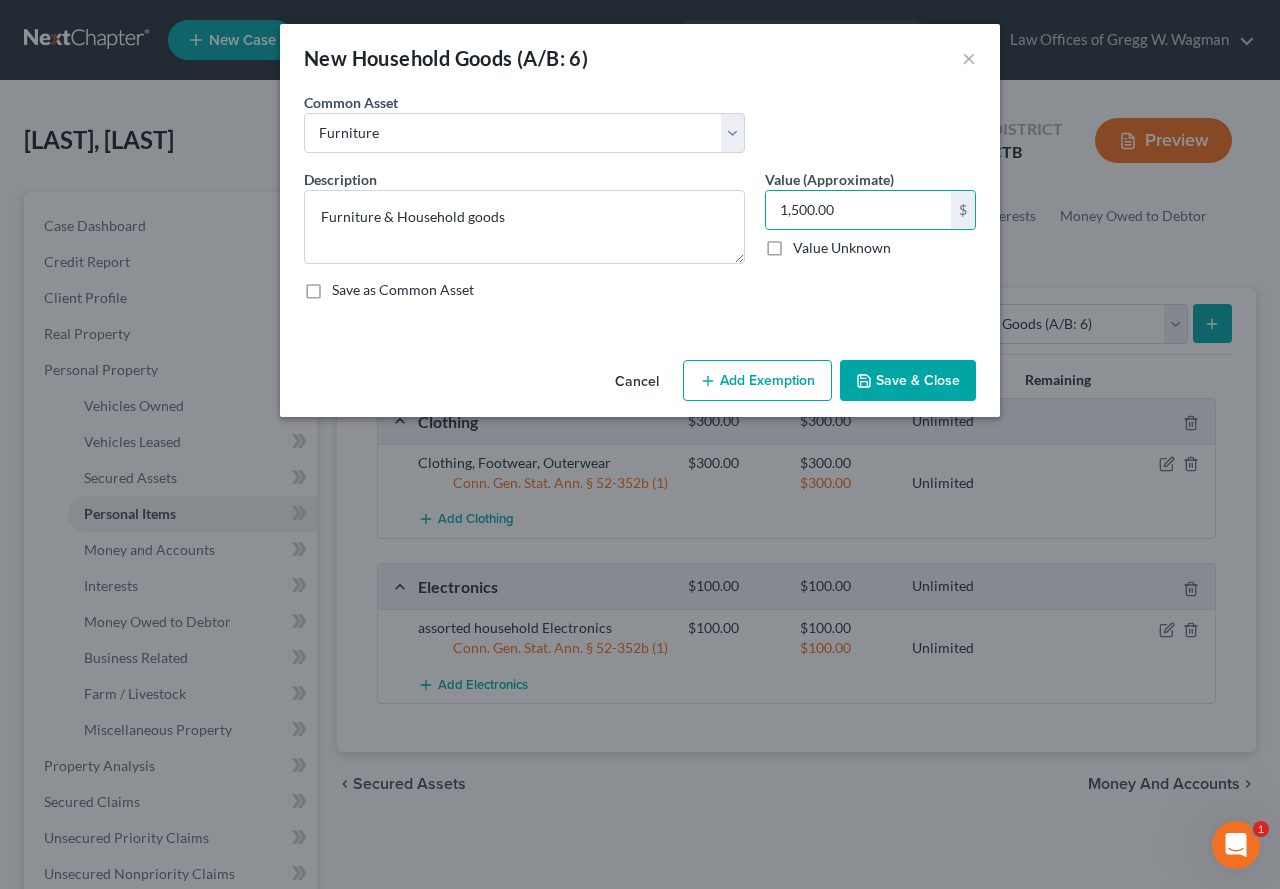 click on "Add Exemption" at bounding box center (757, 381) 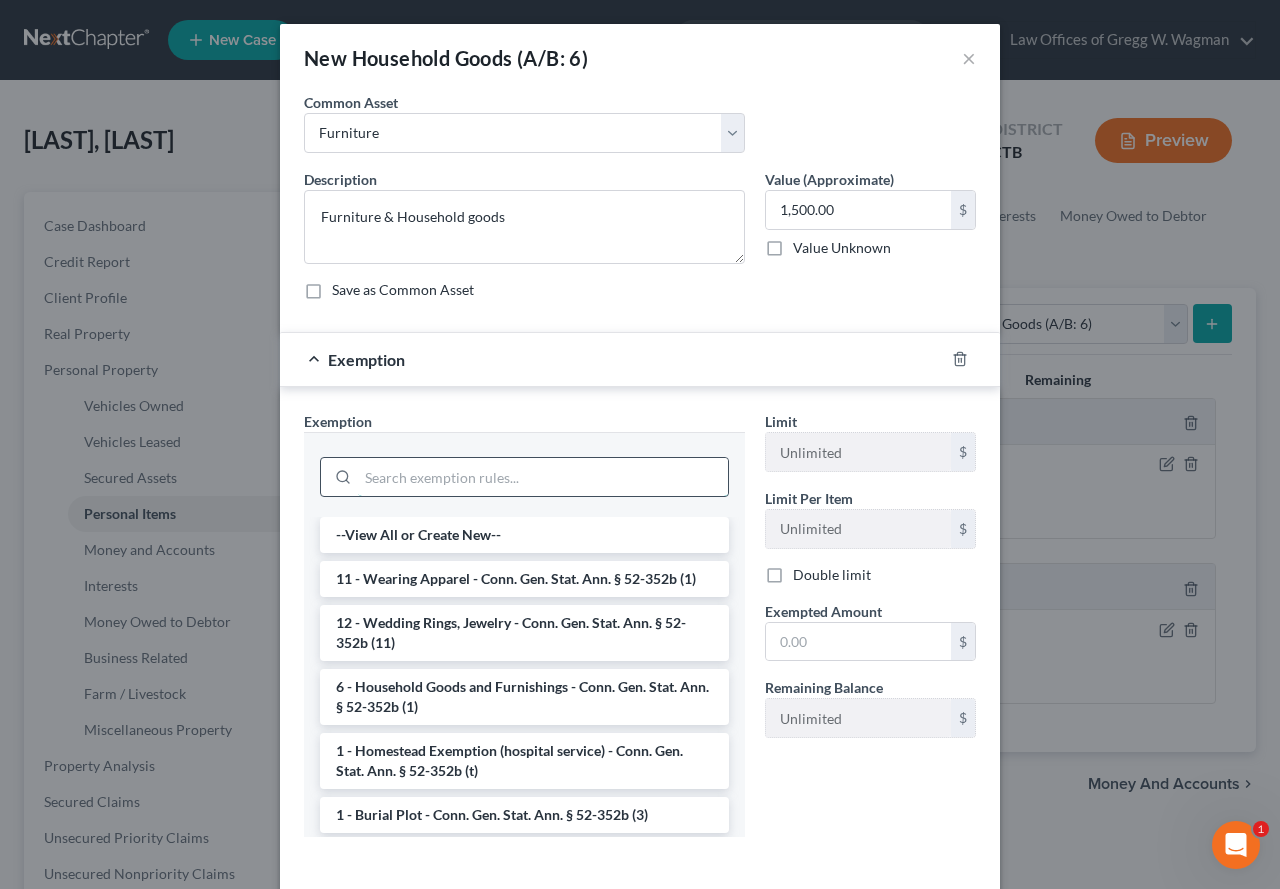 click at bounding box center [543, 477] 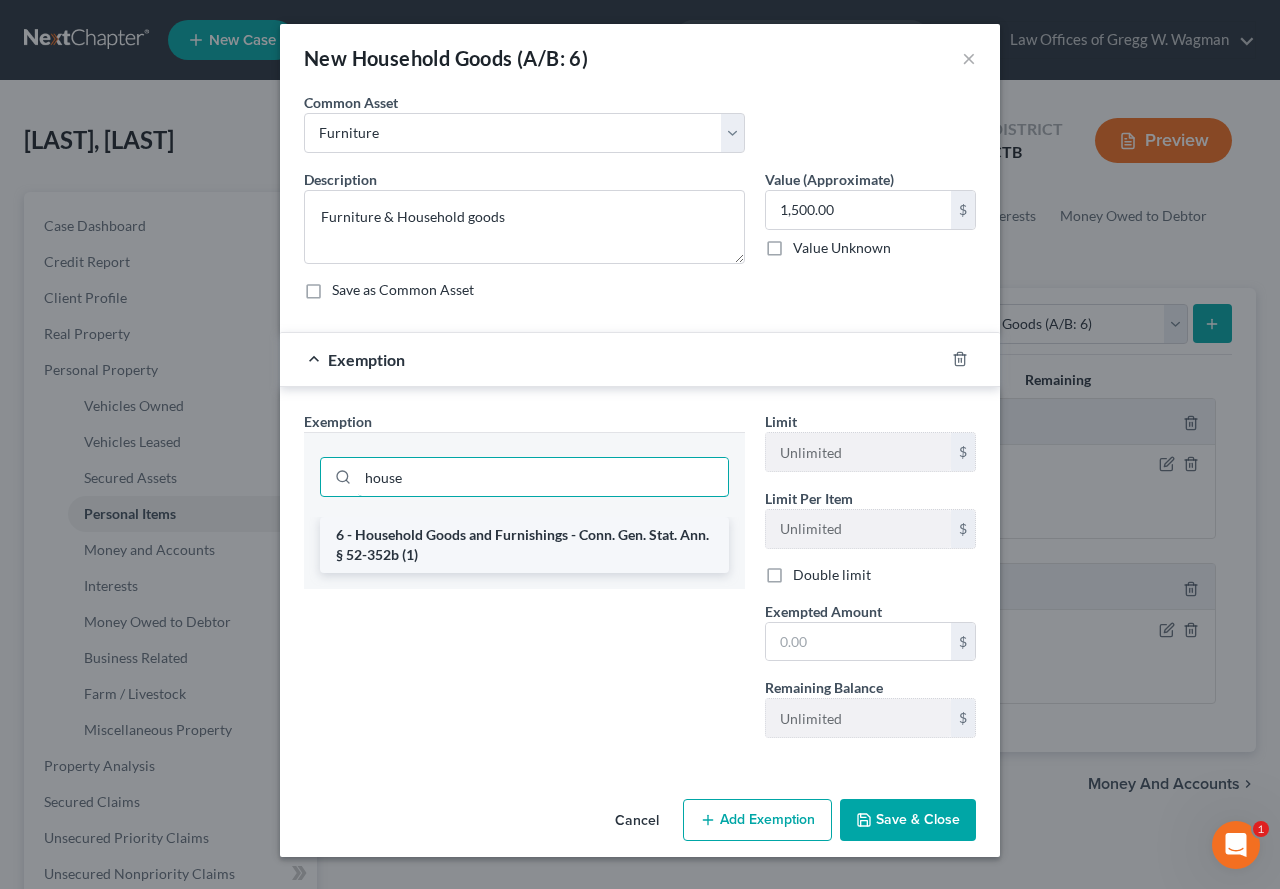 type on "house" 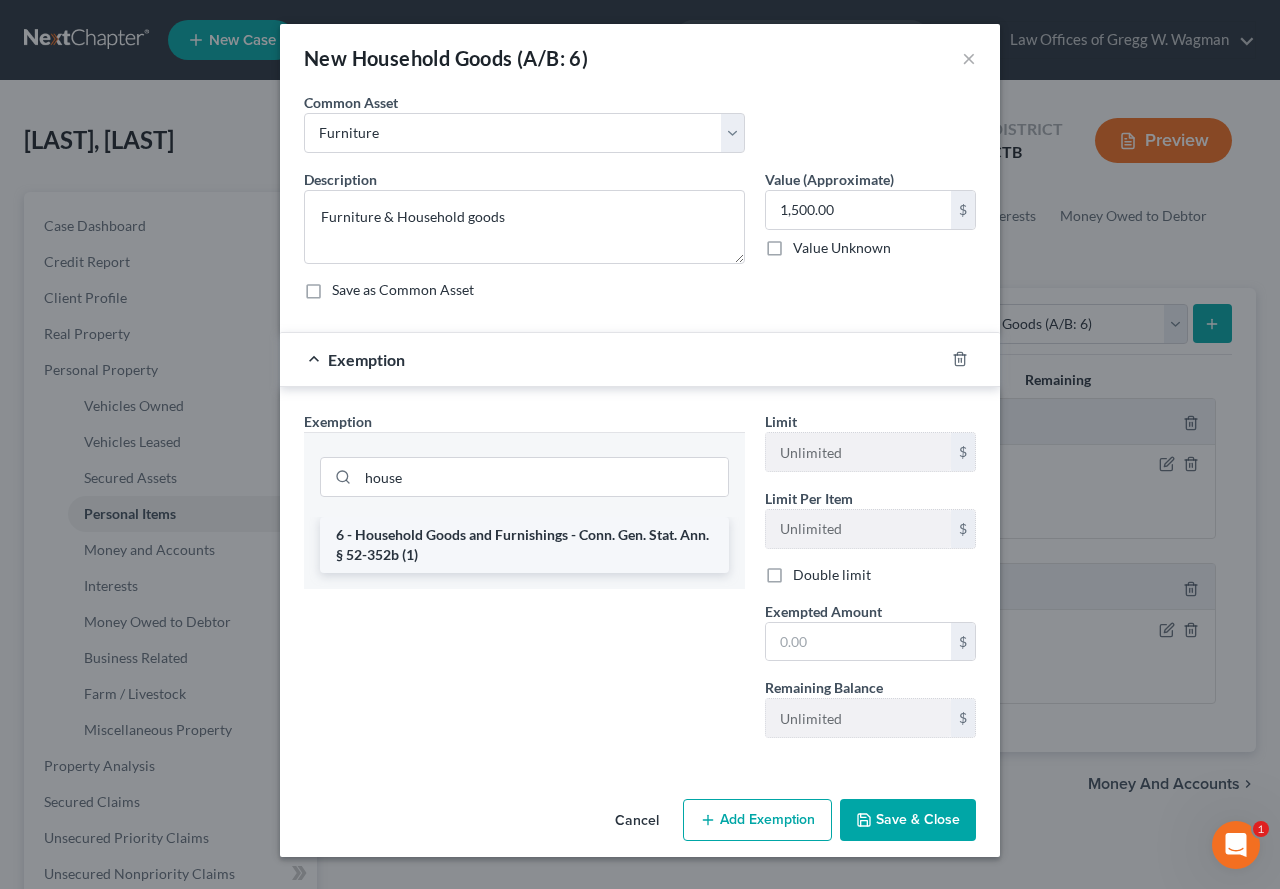 click on "6 - Household Goods and Furnishings  - Conn. Gen. Stat. Ann. § 52-352b (1)" at bounding box center [524, 545] 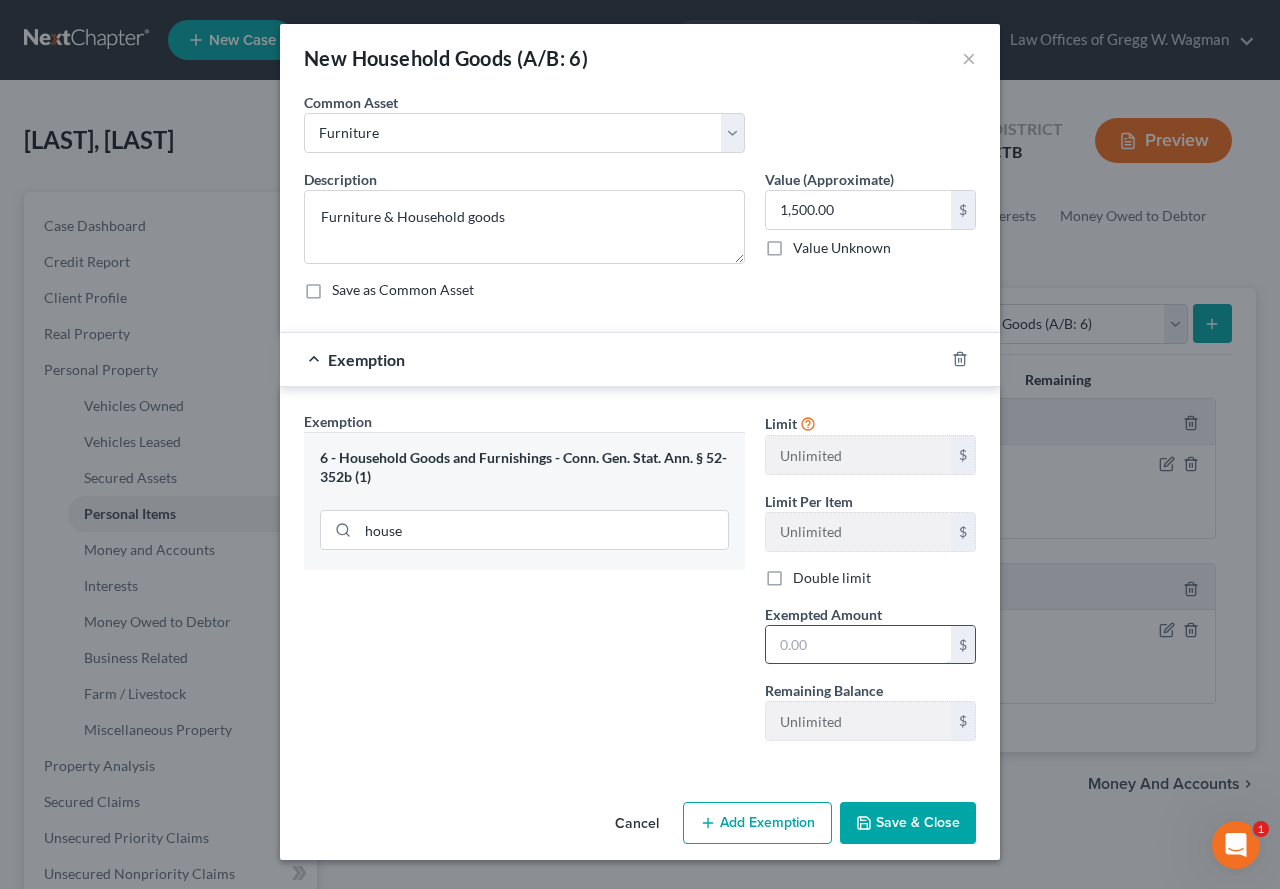 click at bounding box center [858, 645] 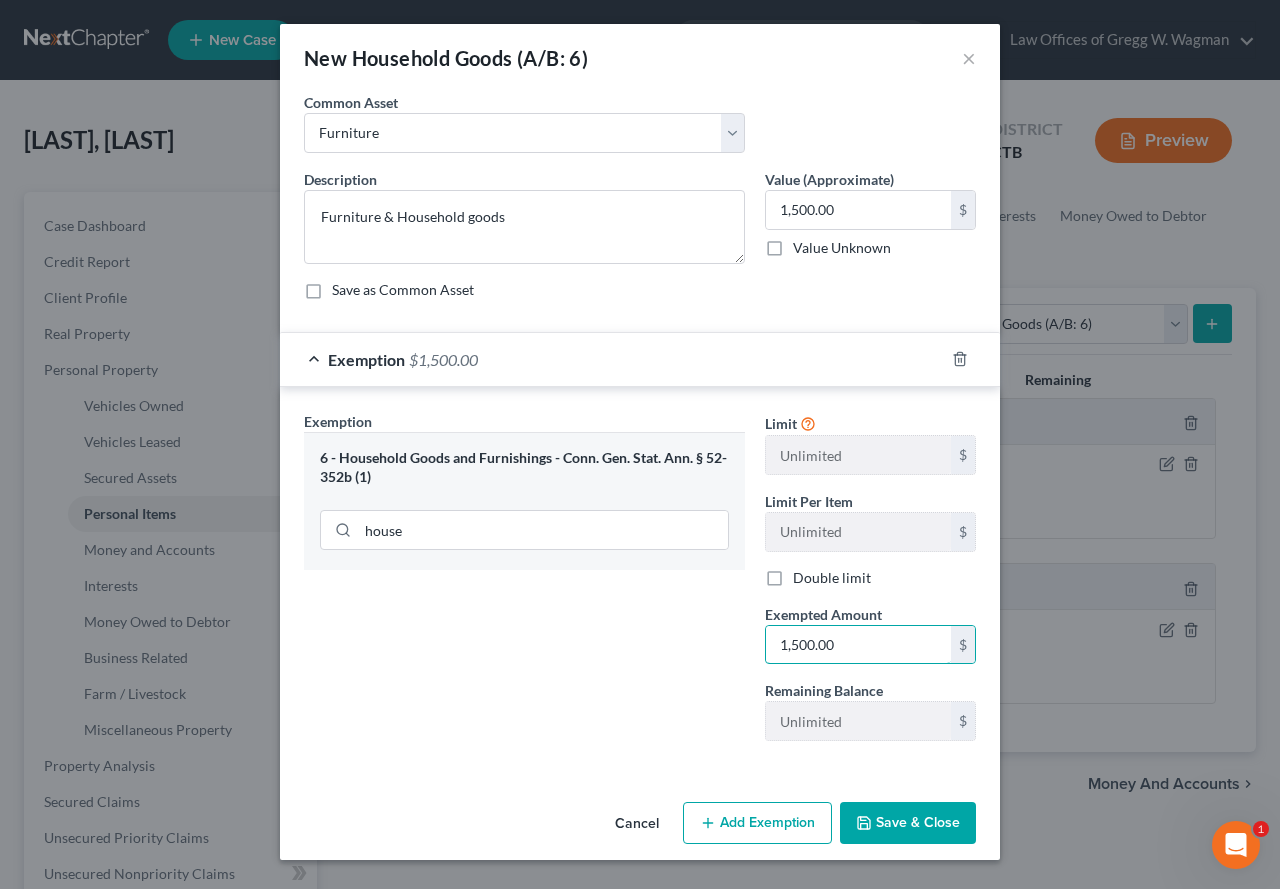 type on "1,500.00" 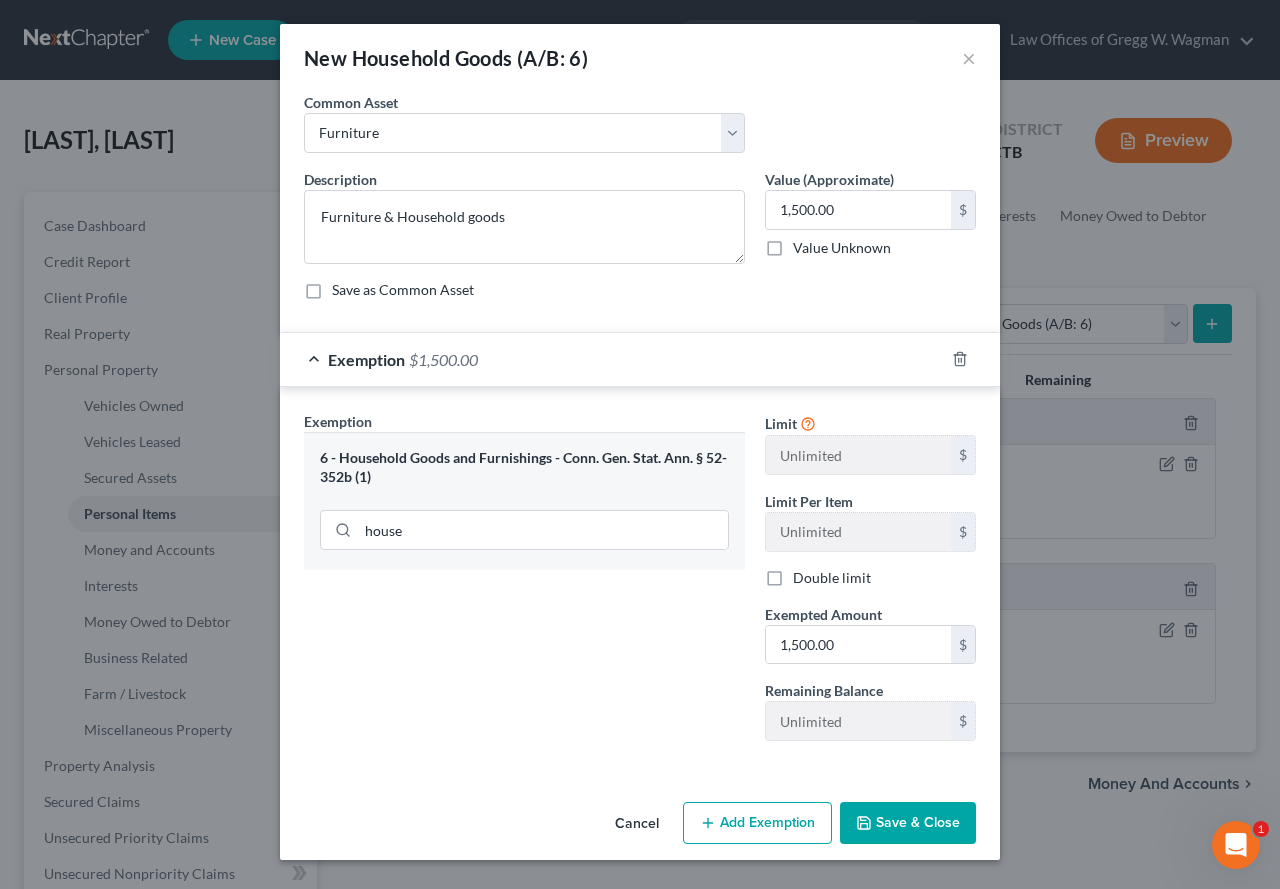 click on "Save & Close" at bounding box center (908, 823) 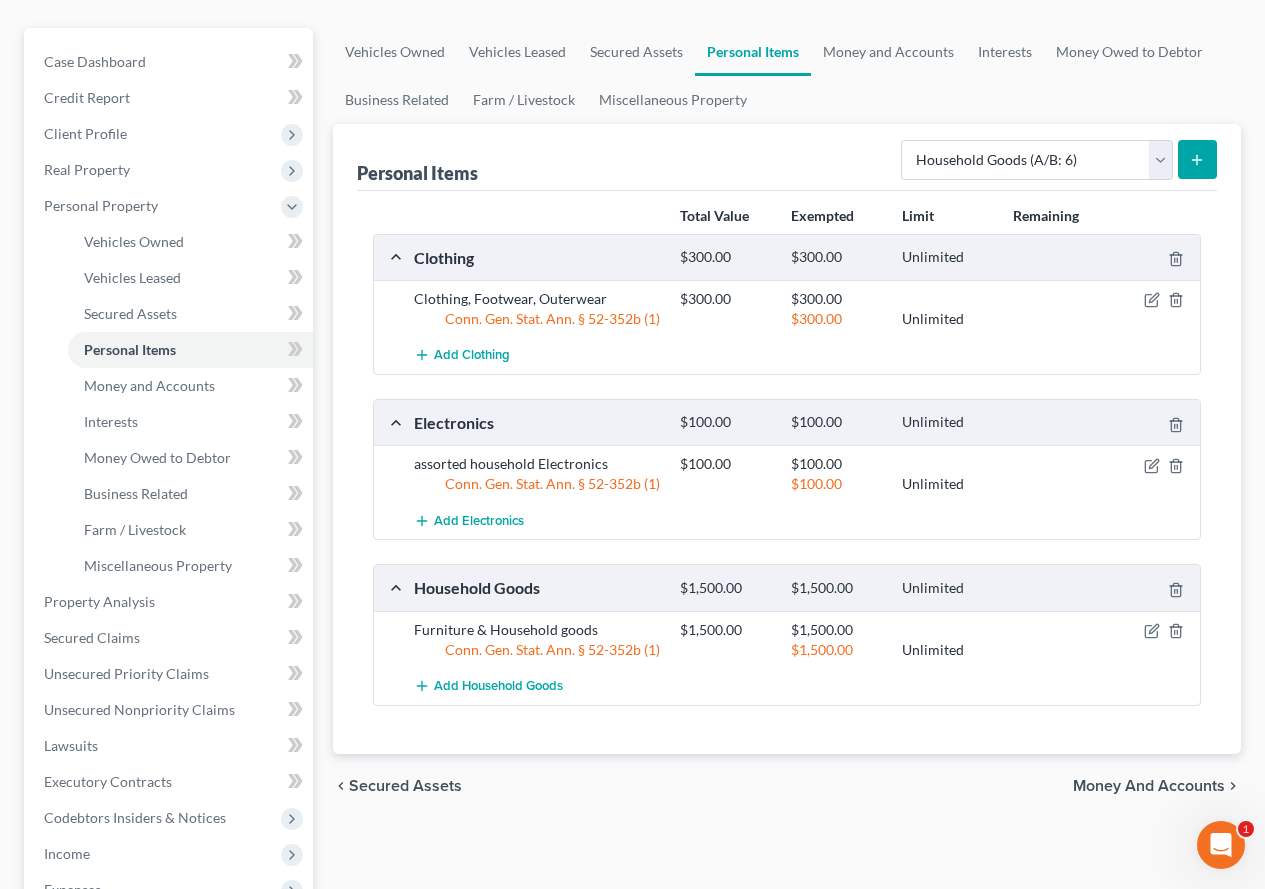 scroll, scrollTop: 100, scrollLeft: 0, axis: vertical 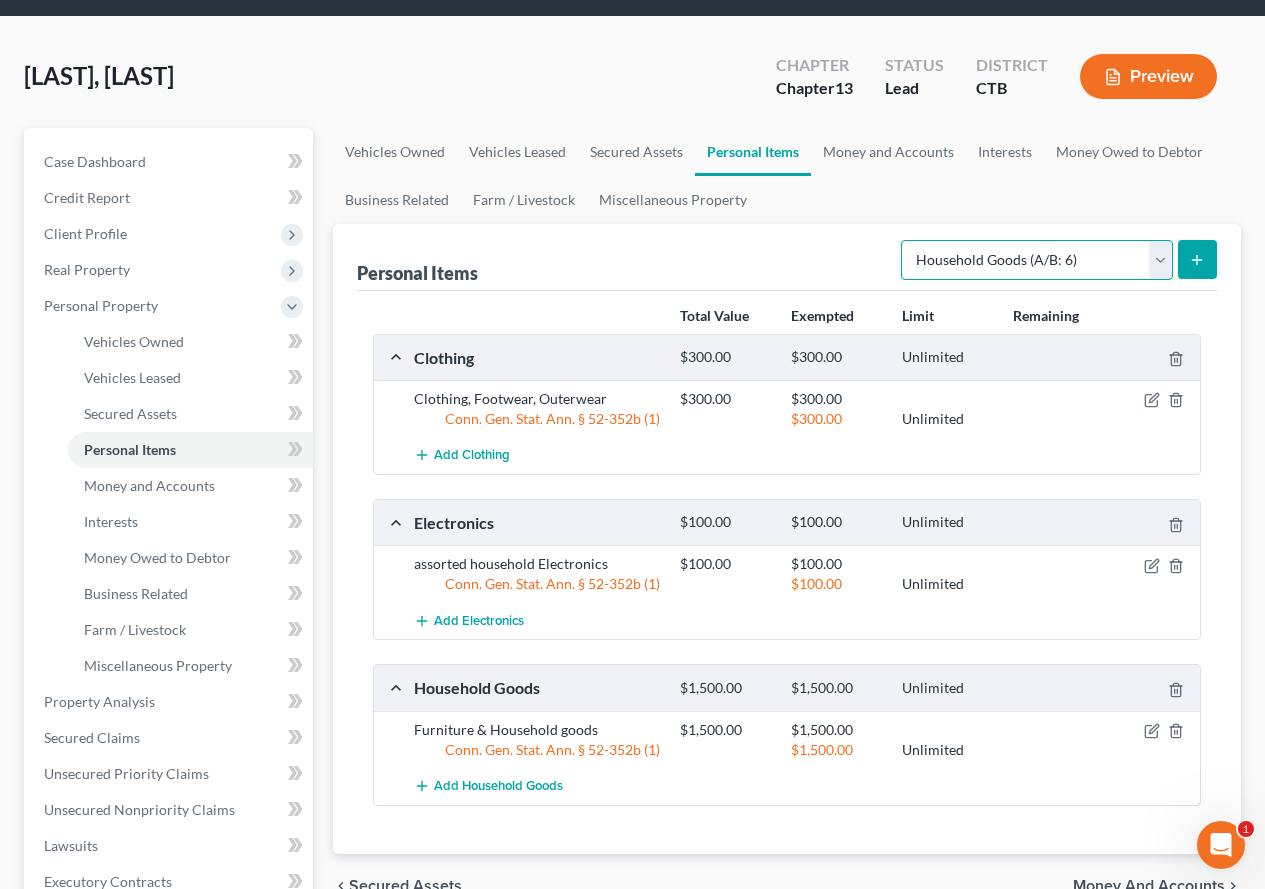 click on "Select Item Type Clothing (A/B: 11) Collectibles Of Value (A/B: 8) Electronics (A/B: 7) Firearms (A/B: 10) Household Goods (A/B: 6) Jewelry (A/B: 12) Other (A/B: 14) Pet(s) (A/B: 13) Sports & Hobby Equipment (A/B: 9)" at bounding box center (1037, 260) 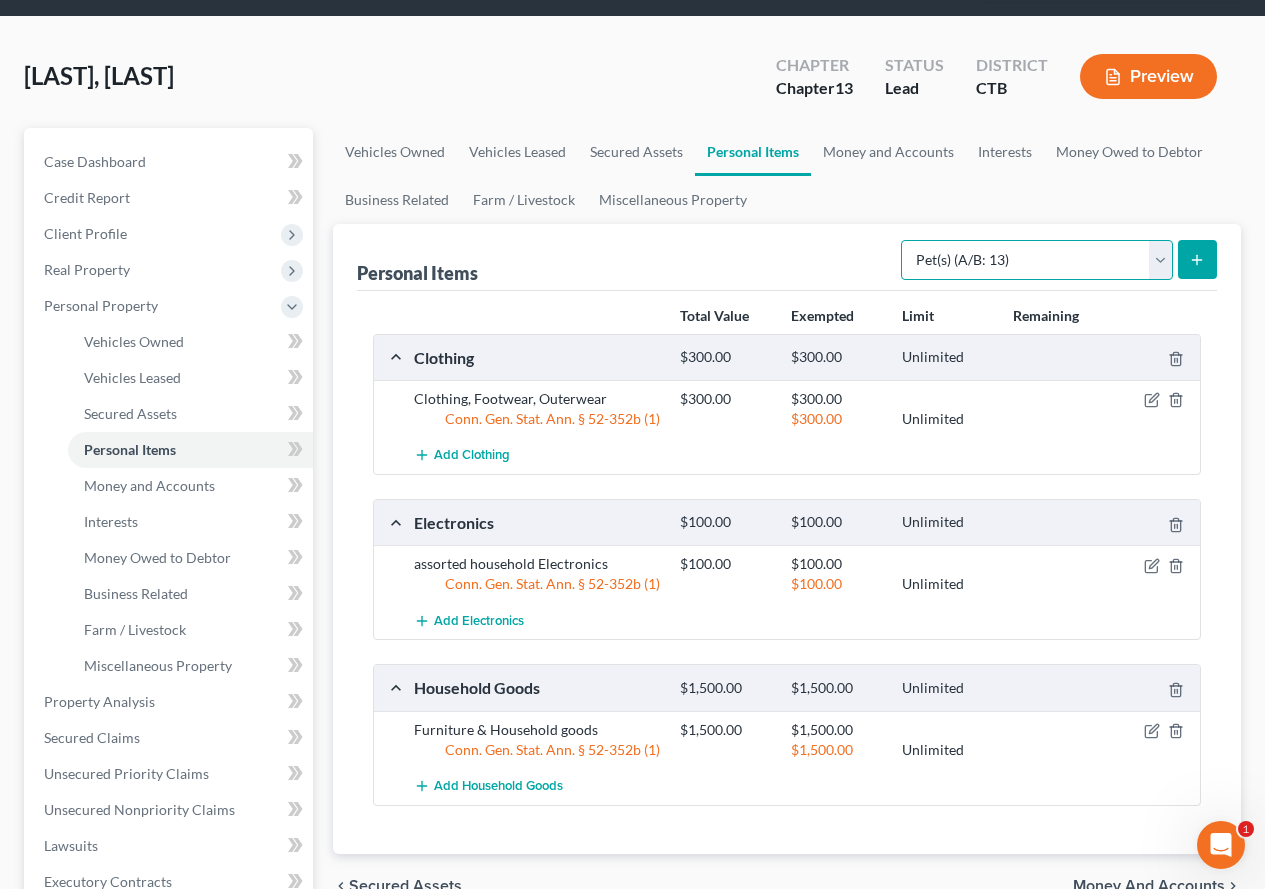 click on "Select Item Type Clothing (A/B: 11) Collectibles Of Value (A/B: 8) Electronics (A/B: 7) Firearms (A/B: 10) Household Goods (A/B: 6) Jewelry (A/B: 12) Other (A/B: 14) Pet(s) (A/B: 13) Sports & Hobby Equipment (A/B: 9)" at bounding box center (1037, 260) 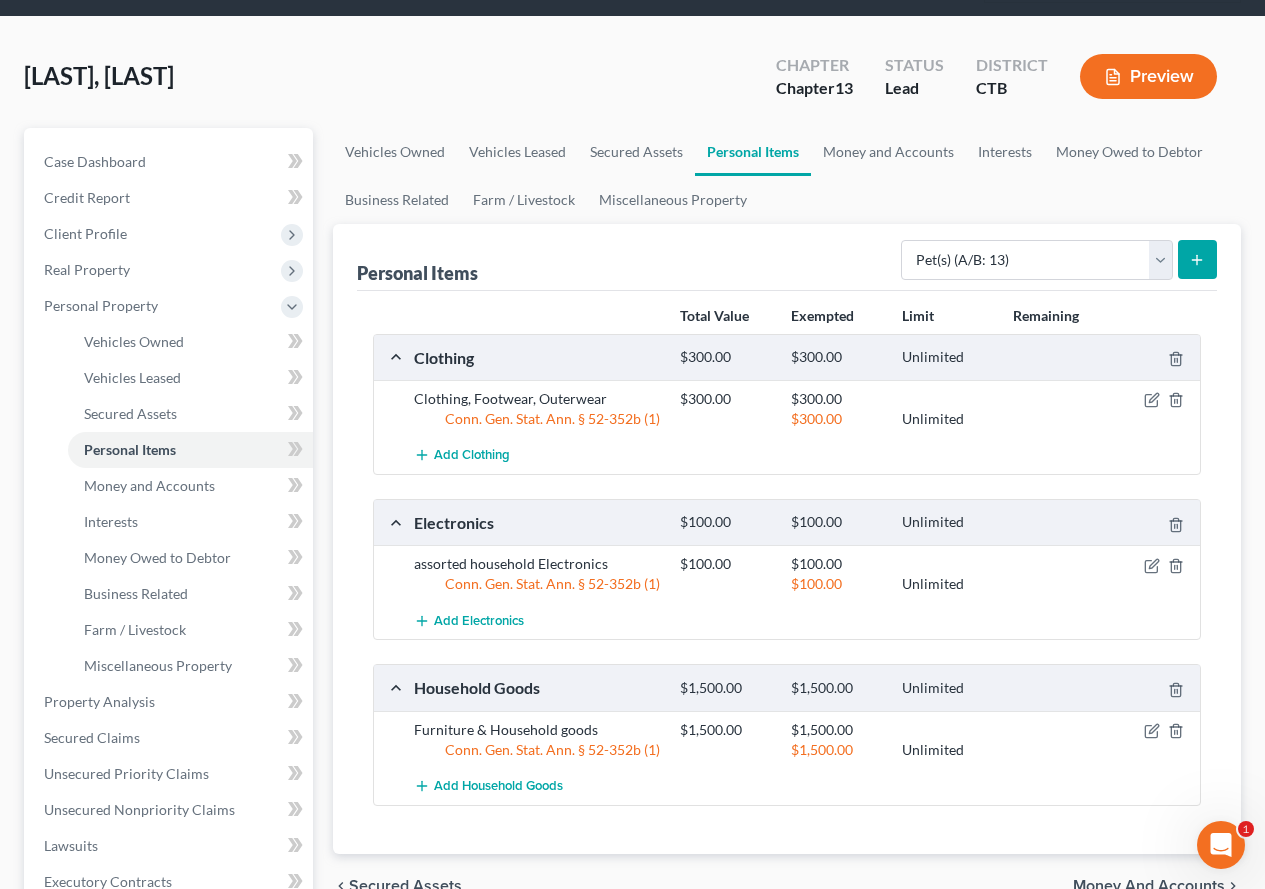 click 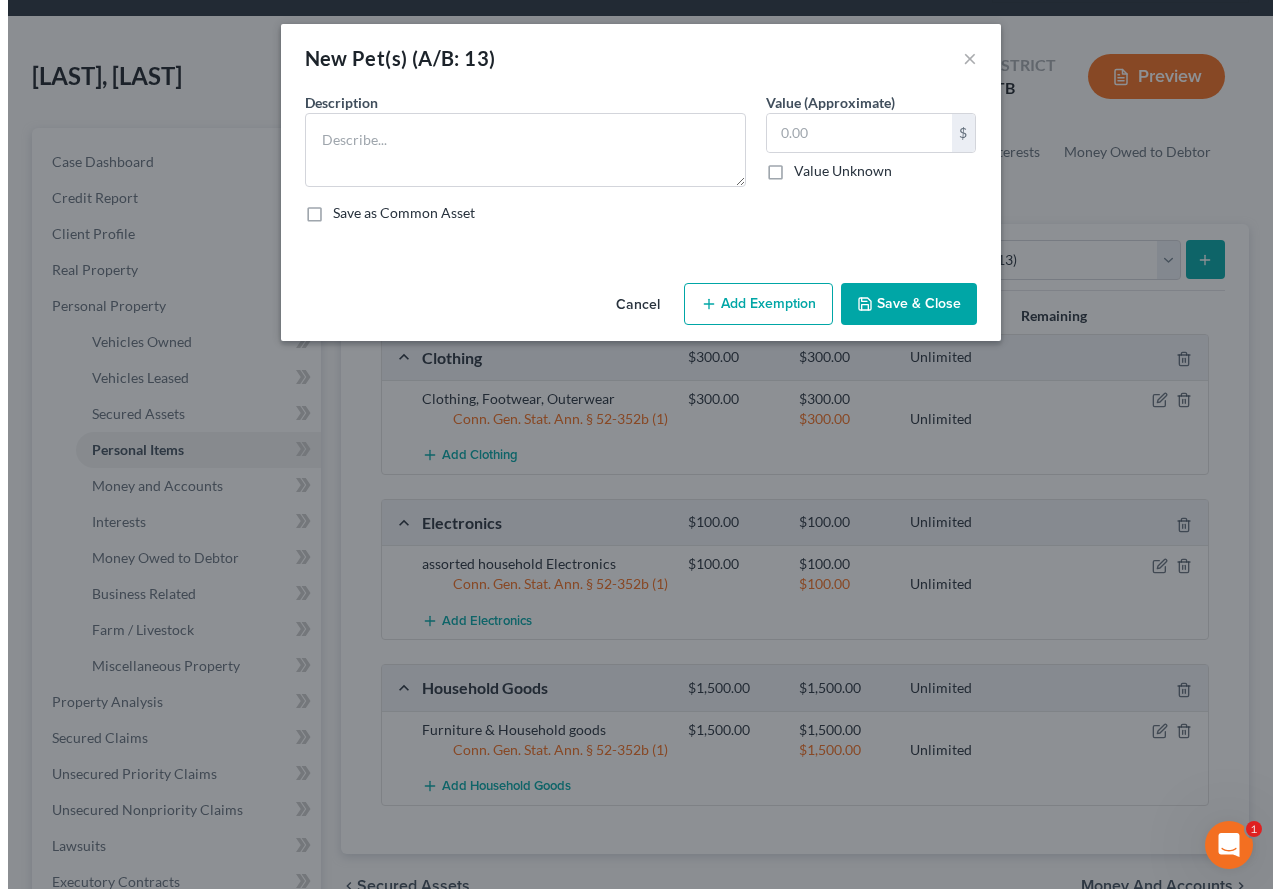 scroll, scrollTop: 56, scrollLeft: 0, axis: vertical 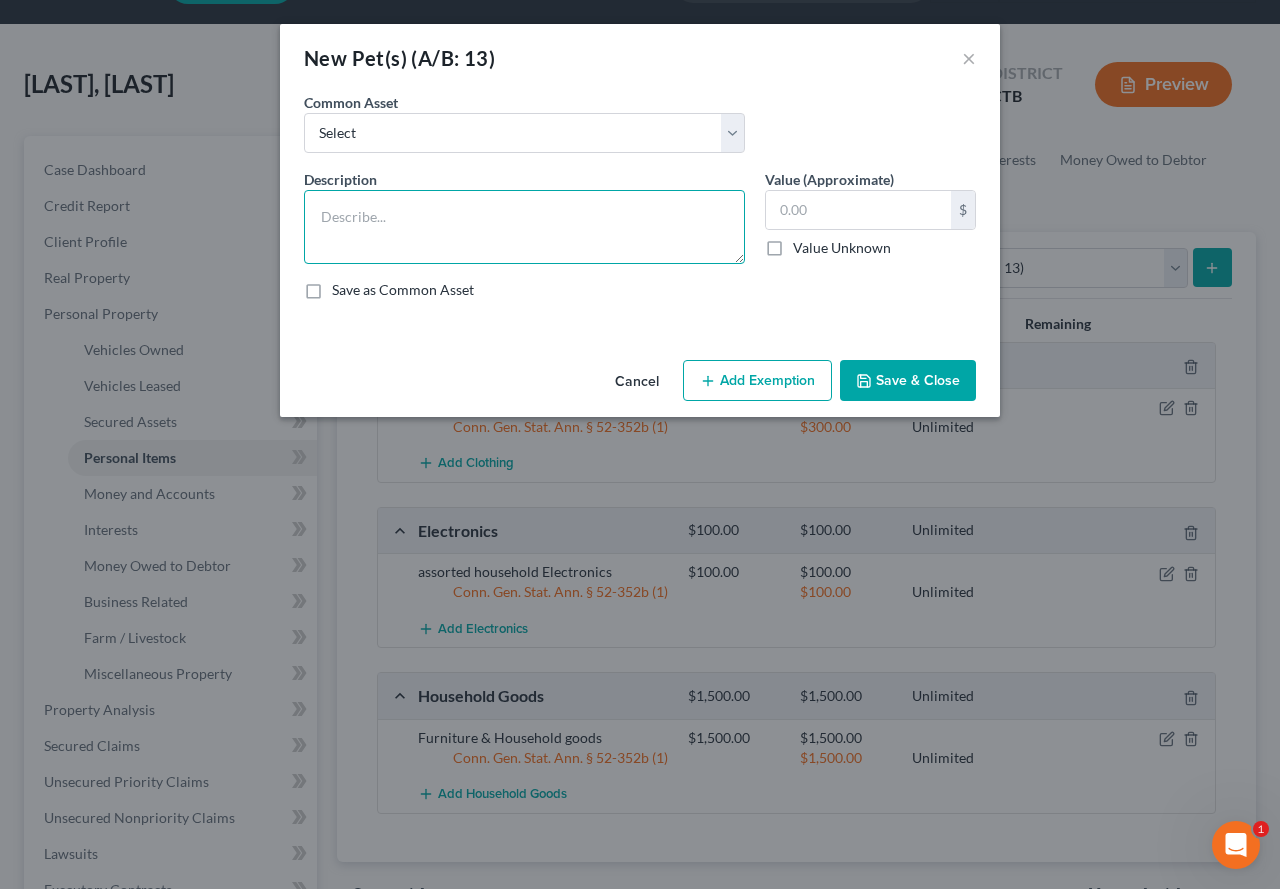 click at bounding box center [524, 227] 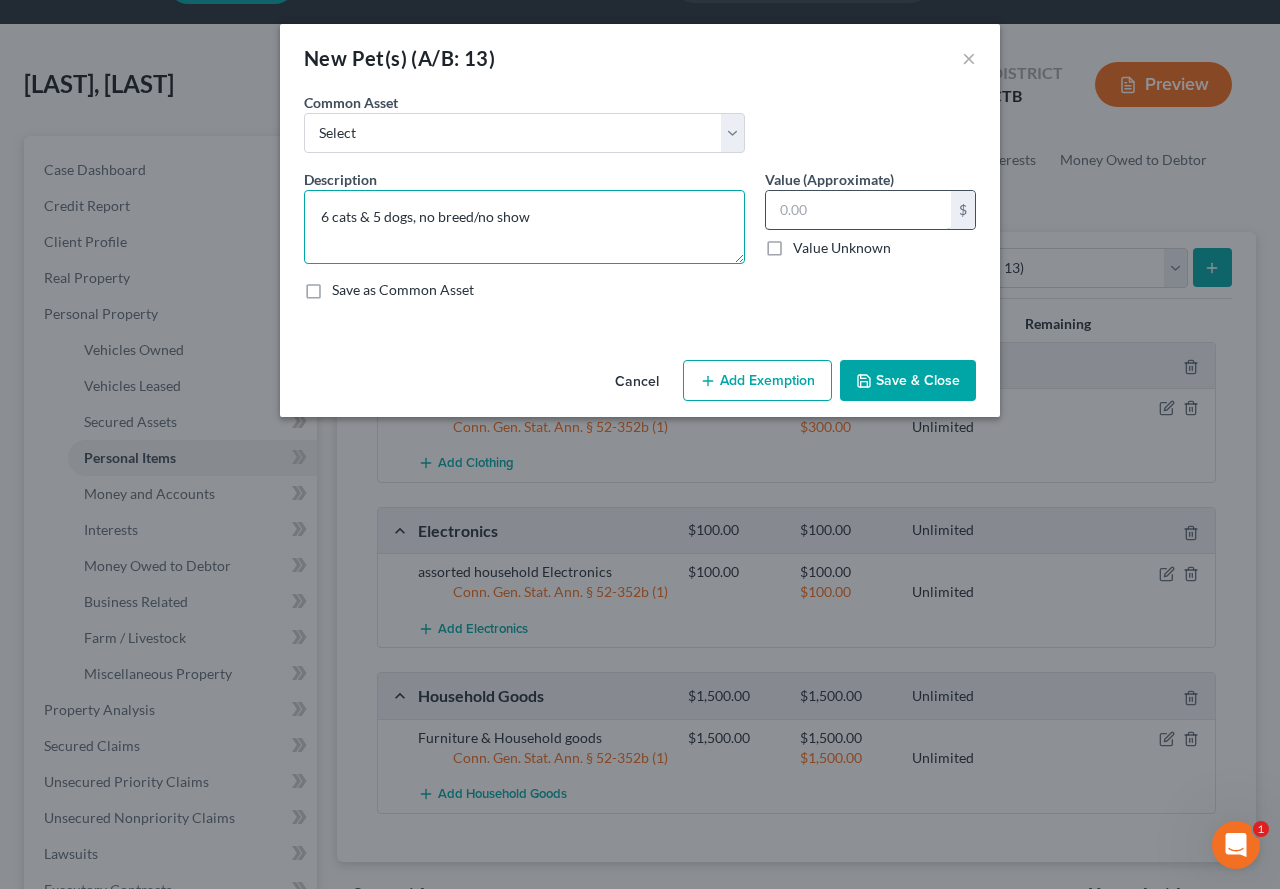 type on "6 cats & 5 dogs, no breed/no show" 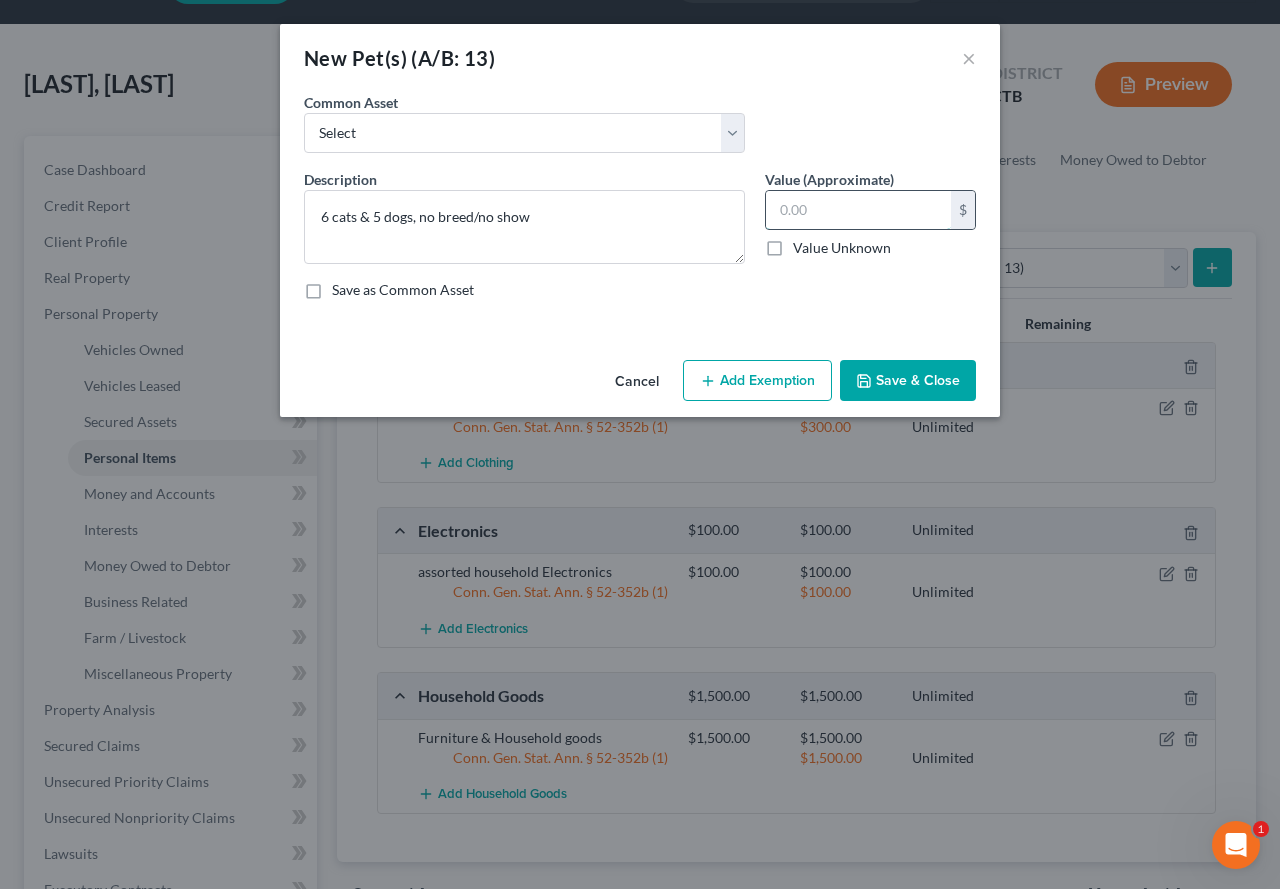 click at bounding box center (858, 210) 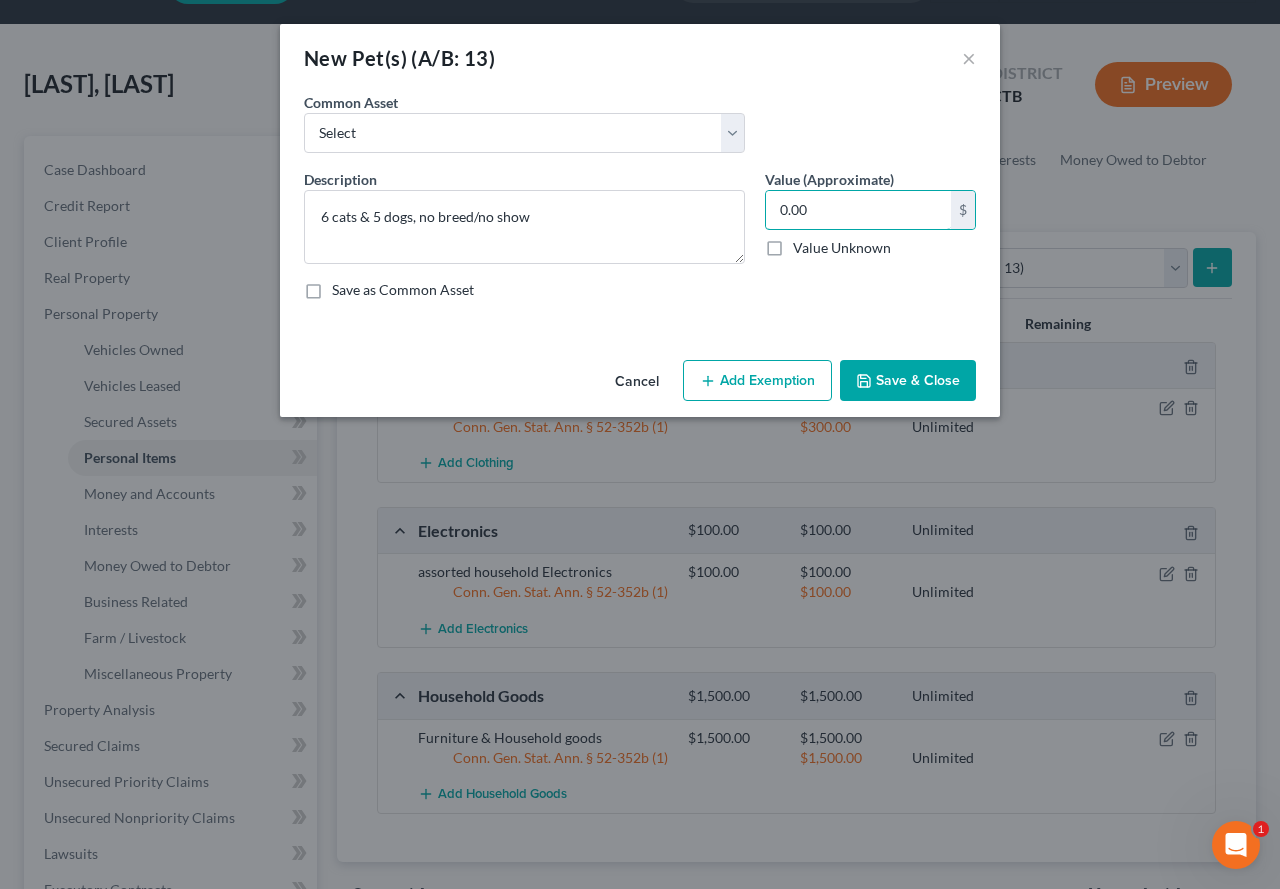type on "0.00" 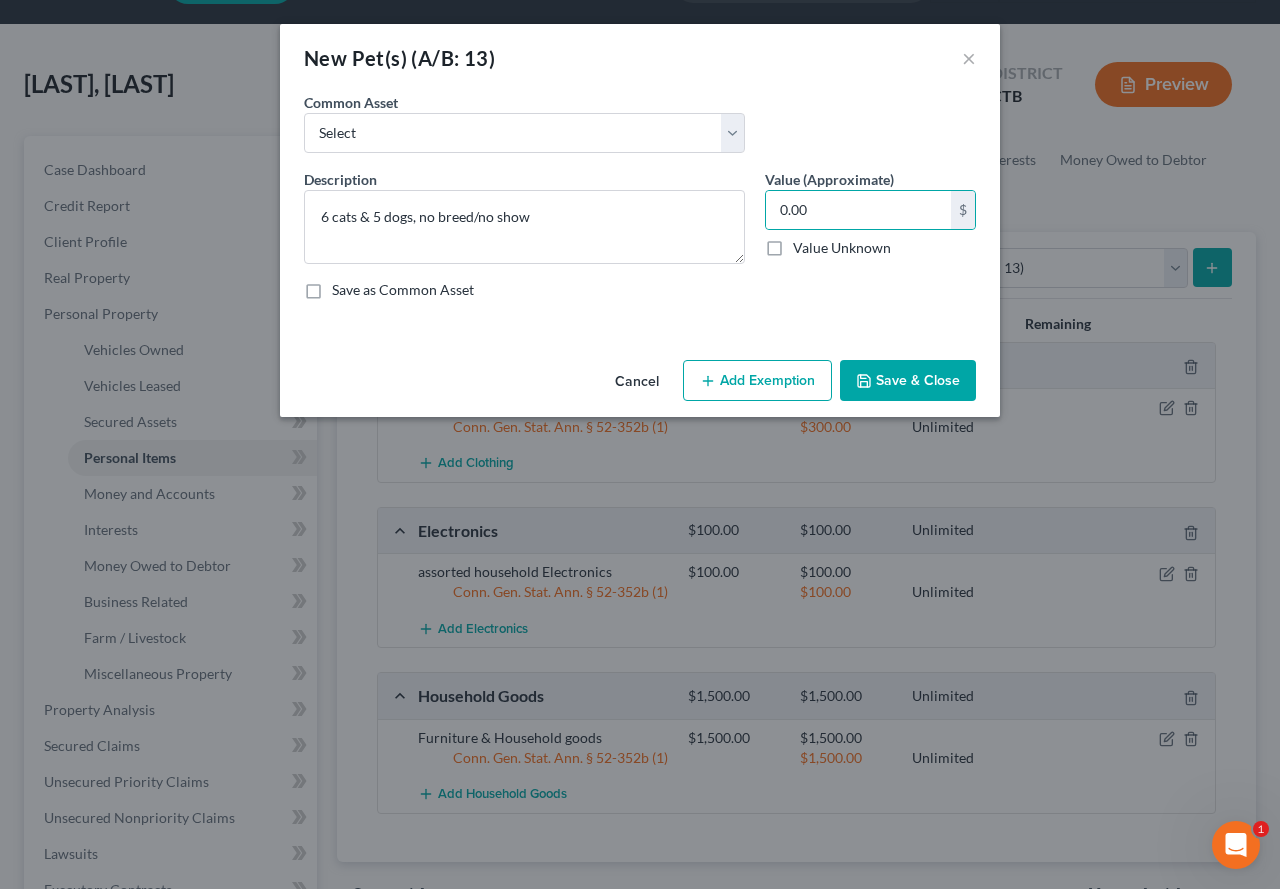 click on "Save & Close" at bounding box center (908, 381) 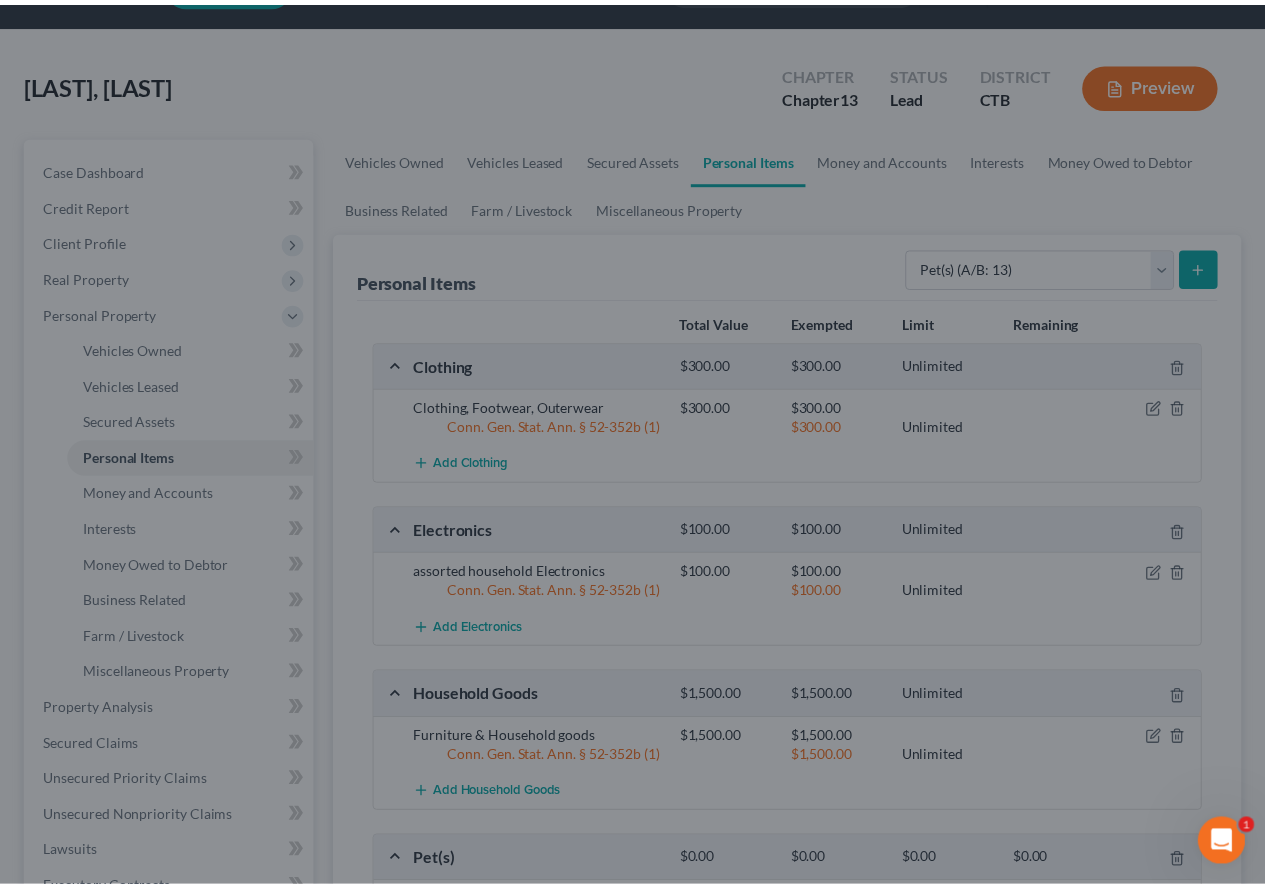 scroll, scrollTop: 74, scrollLeft: 0, axis: vertical 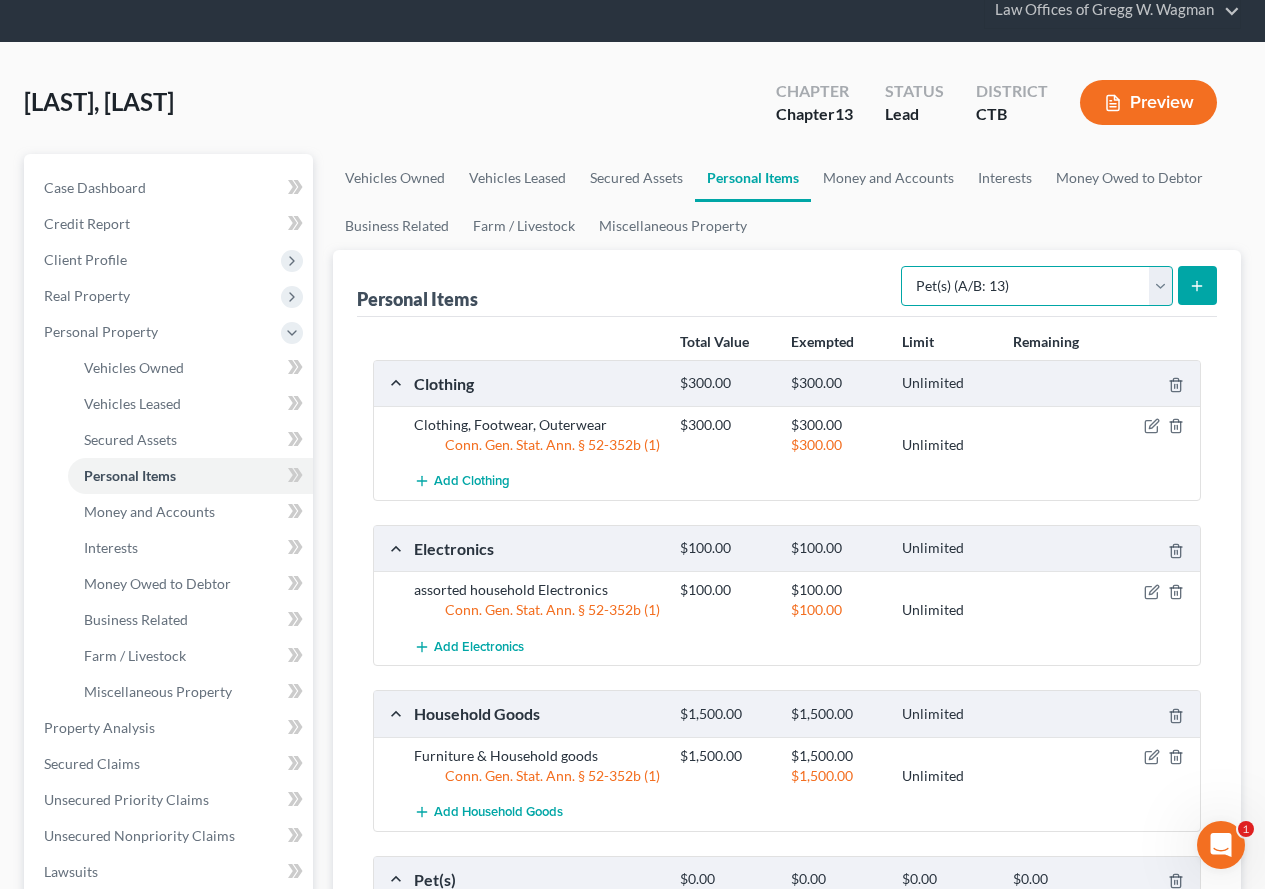 click on "Select Item Type Clothing (A/B: 11) Collectibles Of Value (A/B: 8) Electronics (A/B: 7) Firearms (A/B: 10) Household Goods (A/B: 6) Jewelry (A/B: 12) Other (A/B: 14) Pet(s) (A/B: 13) Sports & Hobby Equipment (A/B: 9)" at bounding box center (1037, 286) 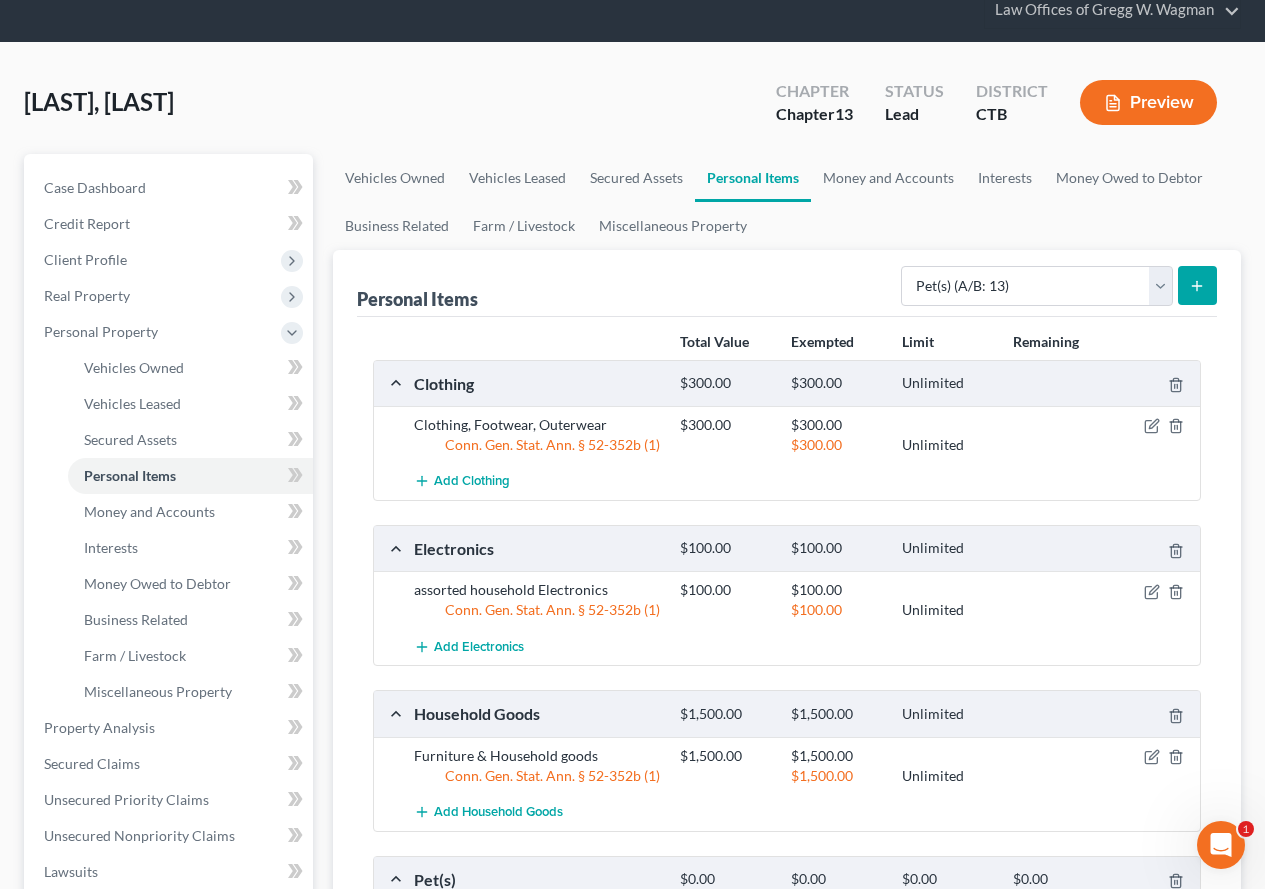 drag, startPoint x: 725, startPoint y: 260, endPoint x: 770, endPoint y: 249, distance: 46.32494 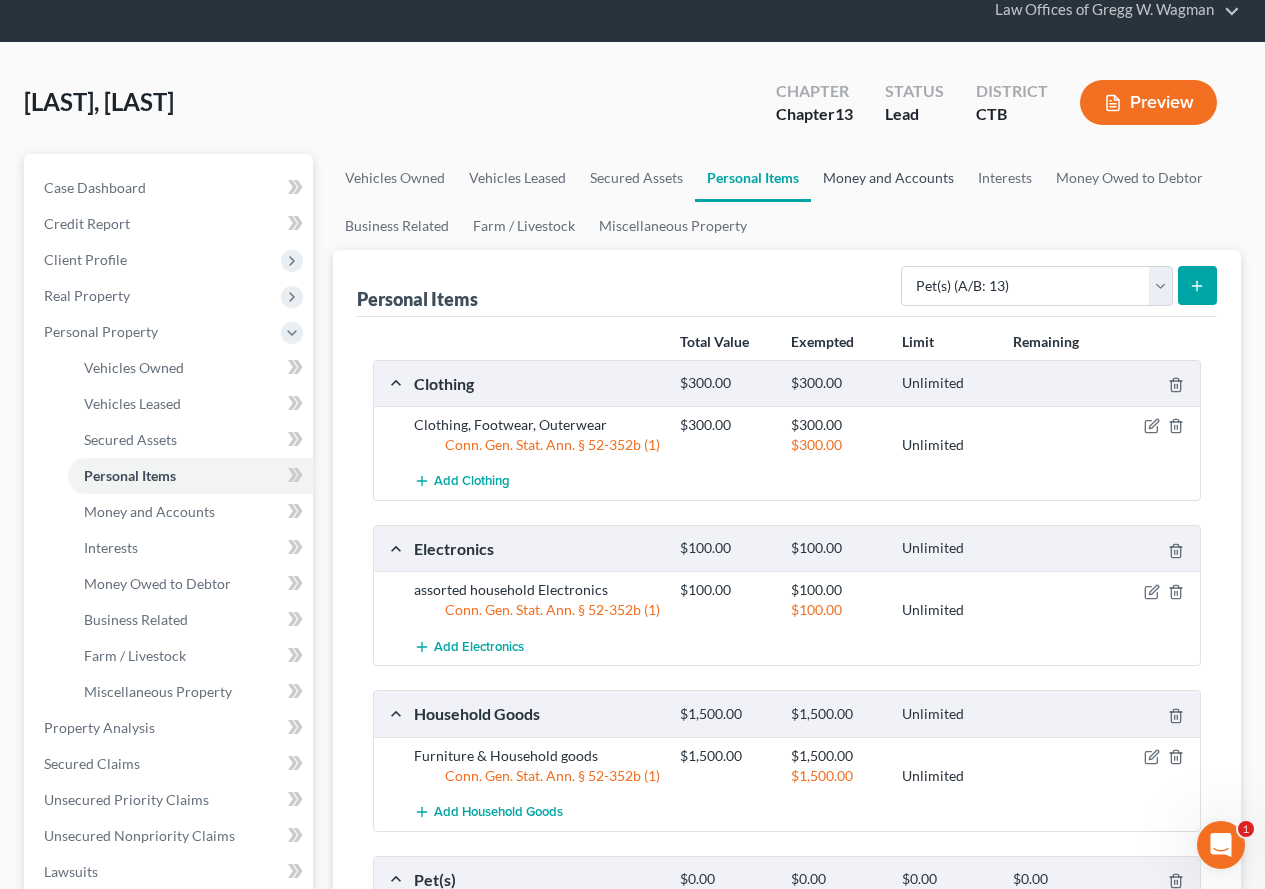 click on "Money and Accounts" at bounding box center [888, 178] 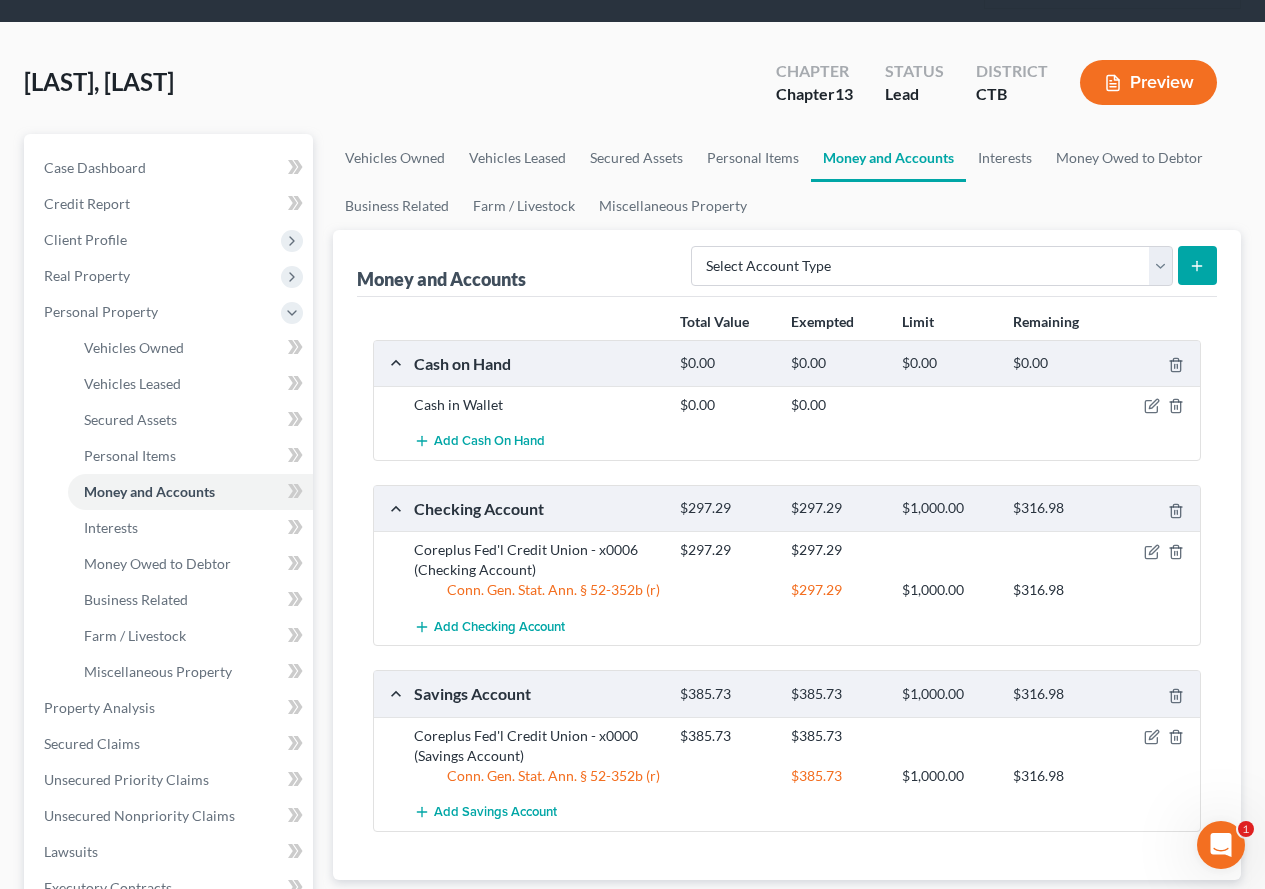 scroll, scrollTop: 0, scrollLeft: 0, axis: both 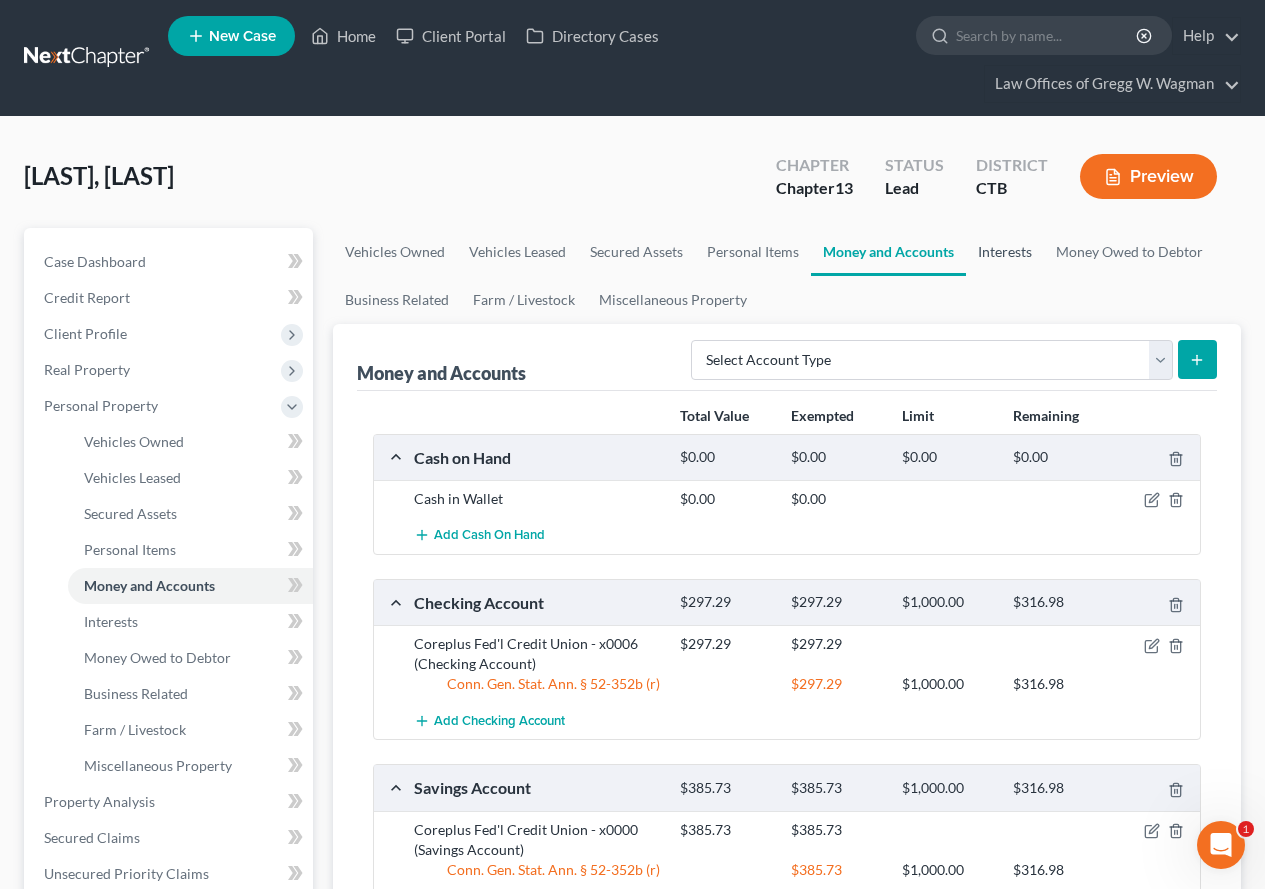 click on "Interests" at bounding box center (1005, 252) 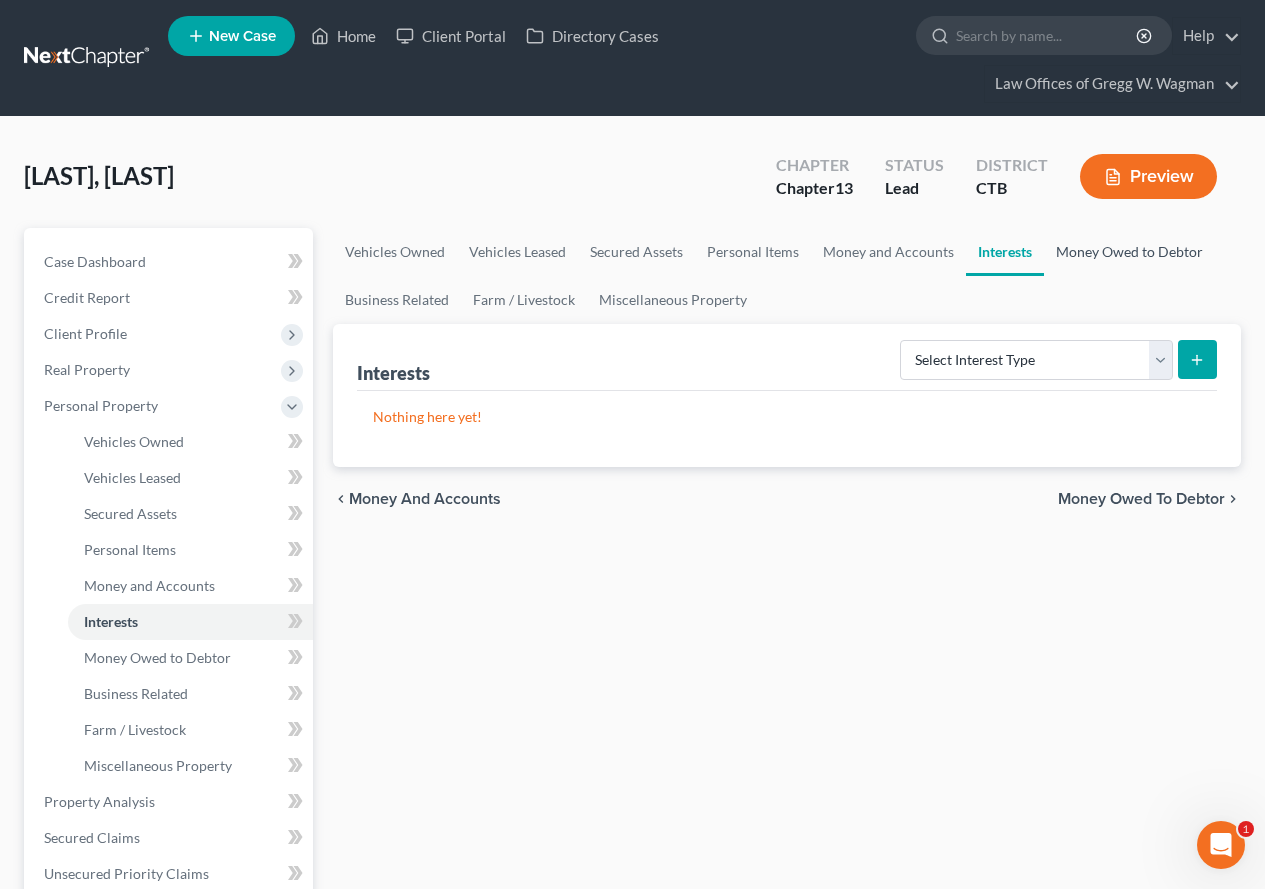 click on "Money Owed to Debtor" at bounding box center [1129, 252] 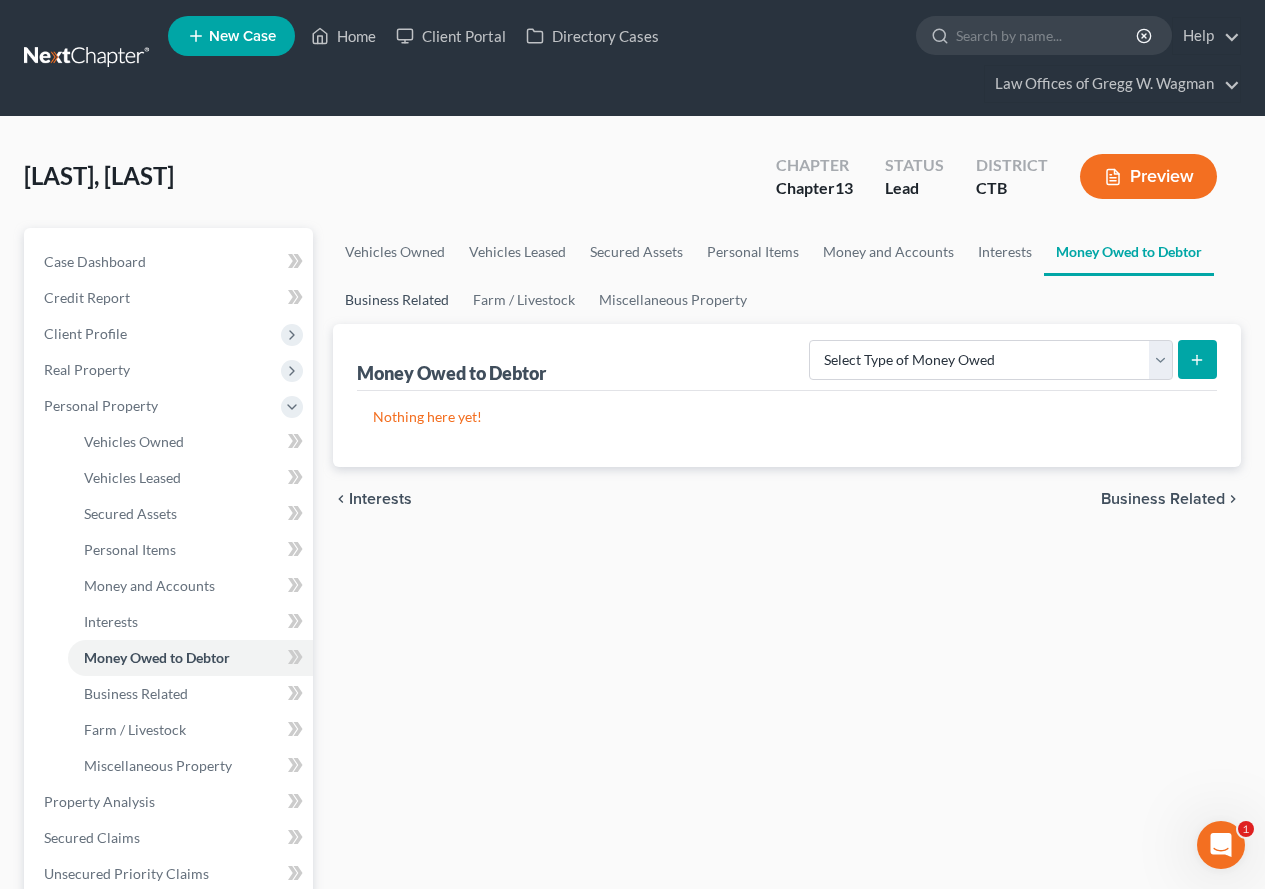 click on "Business Related" at bounding box center (397, 300) 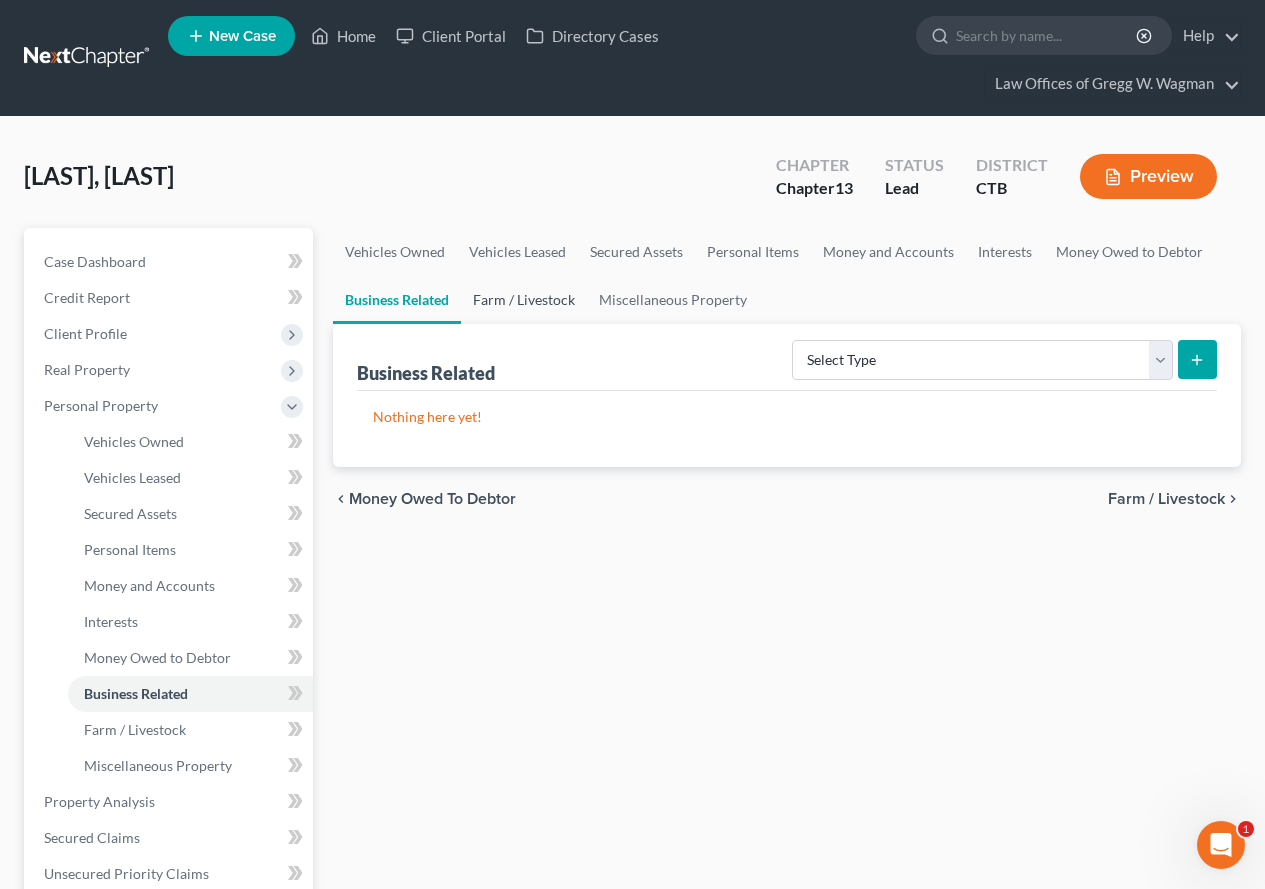 click on "Farm / Livestock" at bounding box center (524, 300) 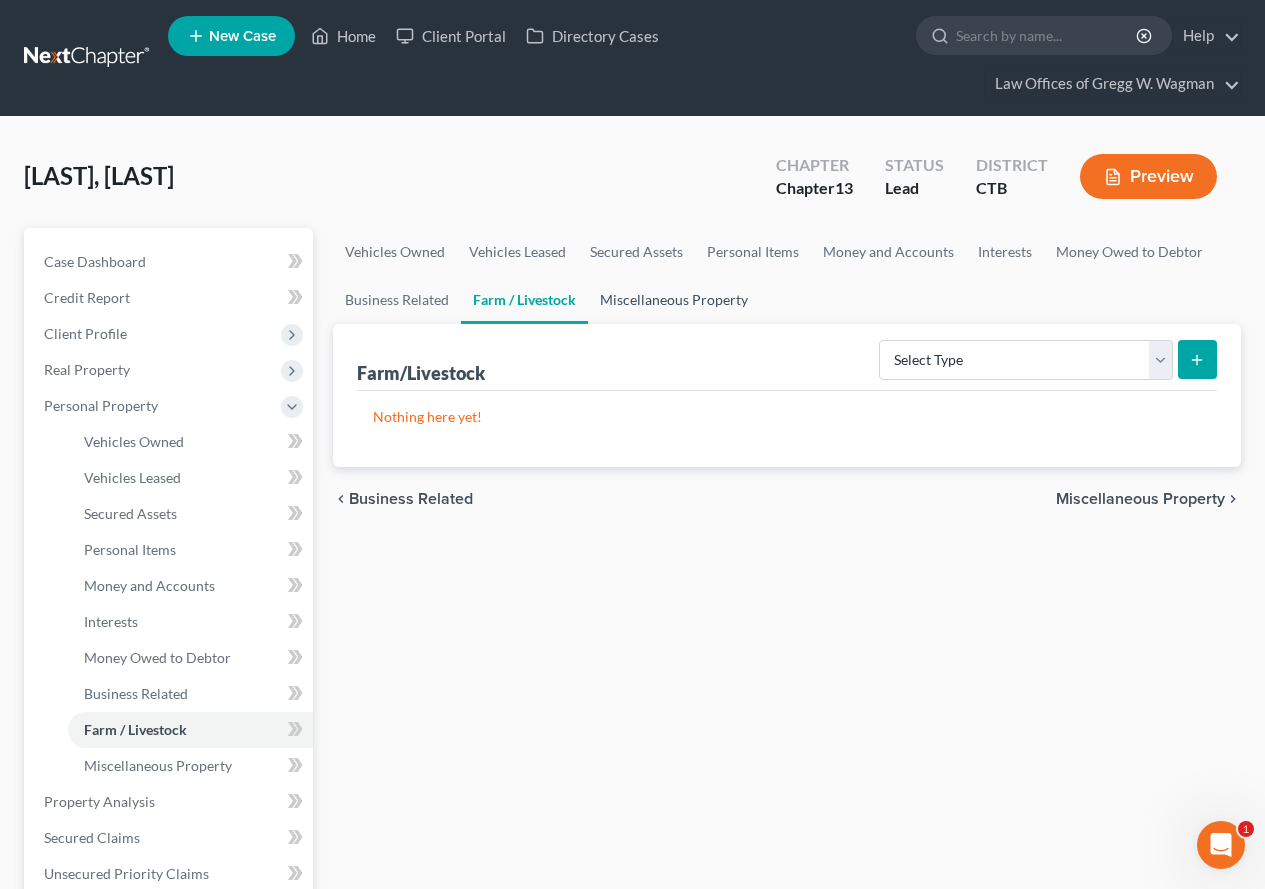 click on "Miscellaneous Property" at bounding box center (674, 300) 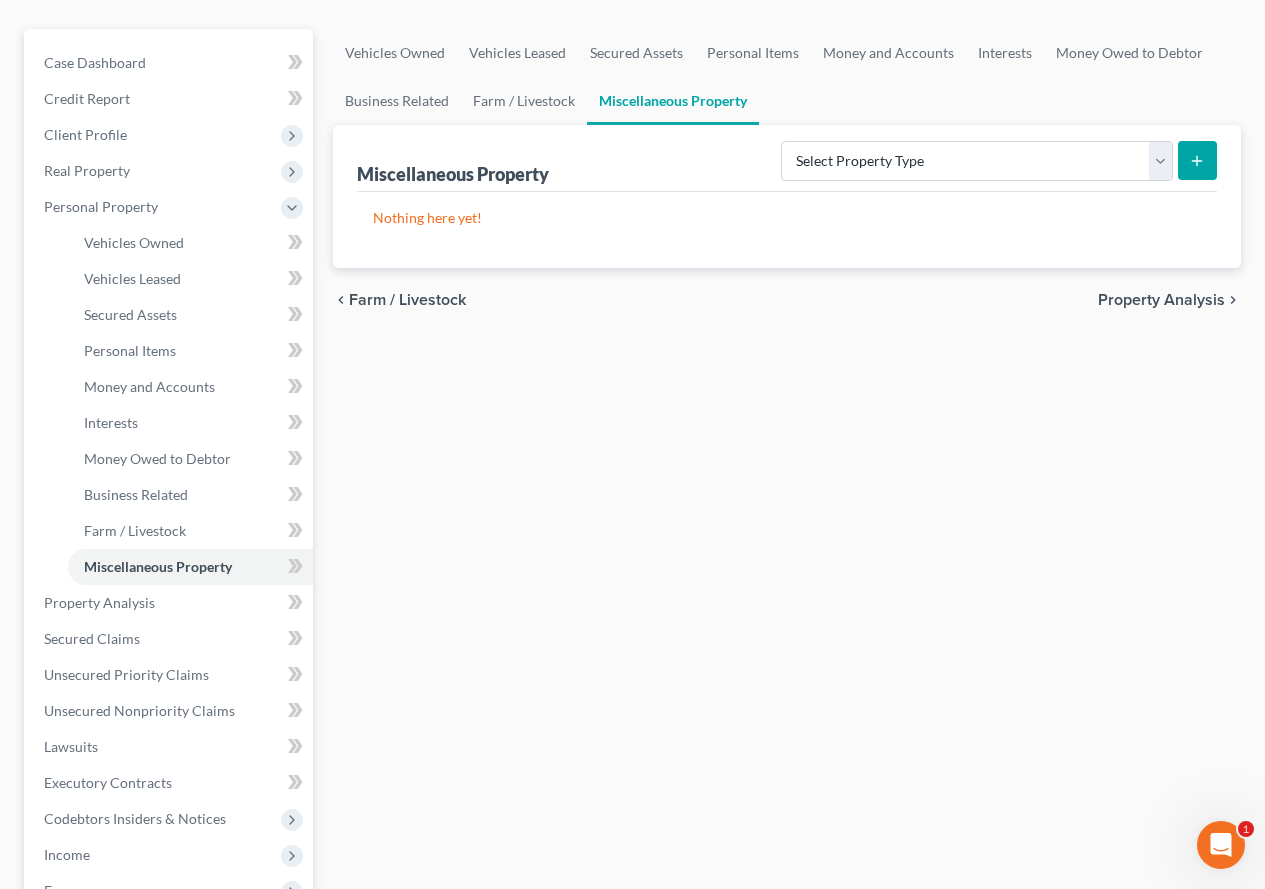 scroll, scrollTop: 200, scrollLeft: 0, axis: vertical 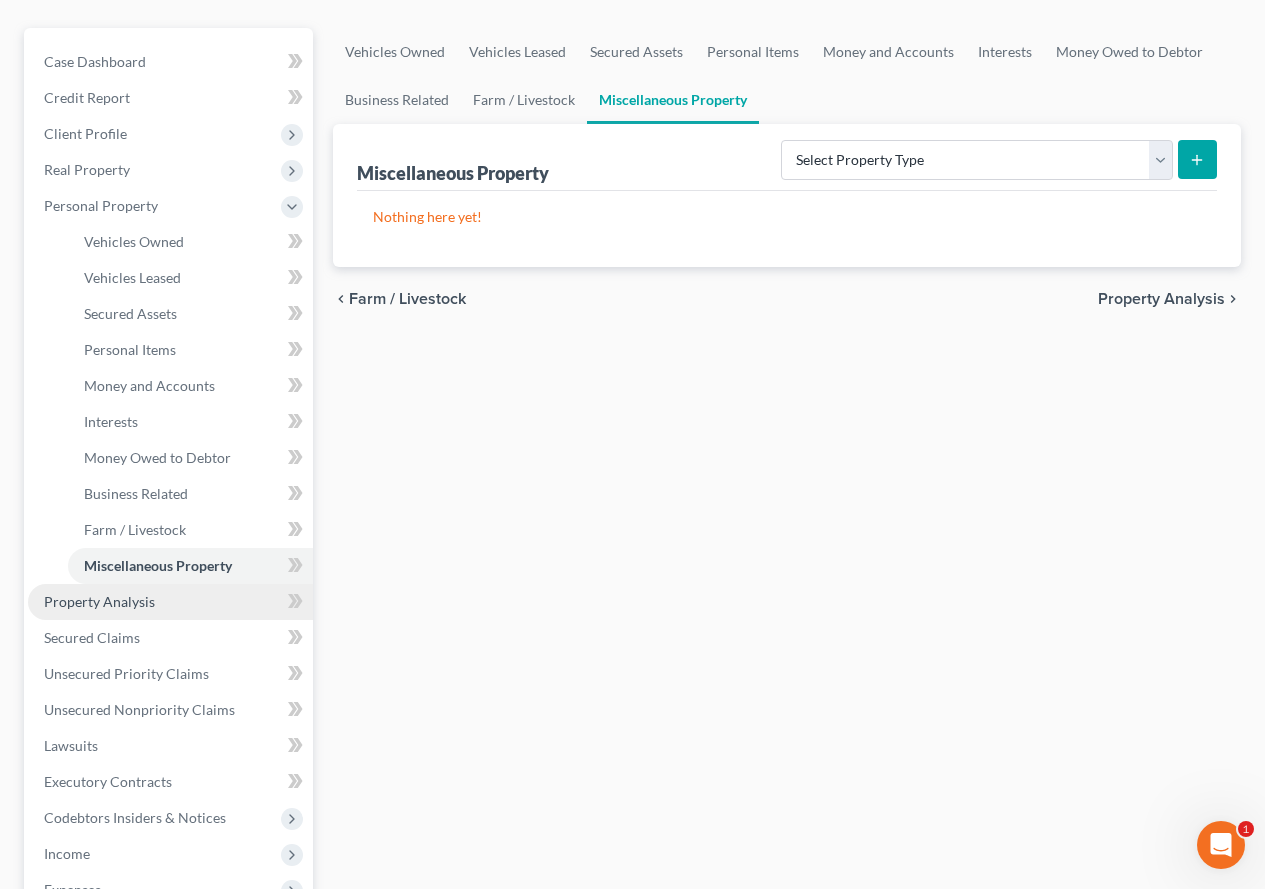 click on "Property Analysis" at bounding box center [99, 601] 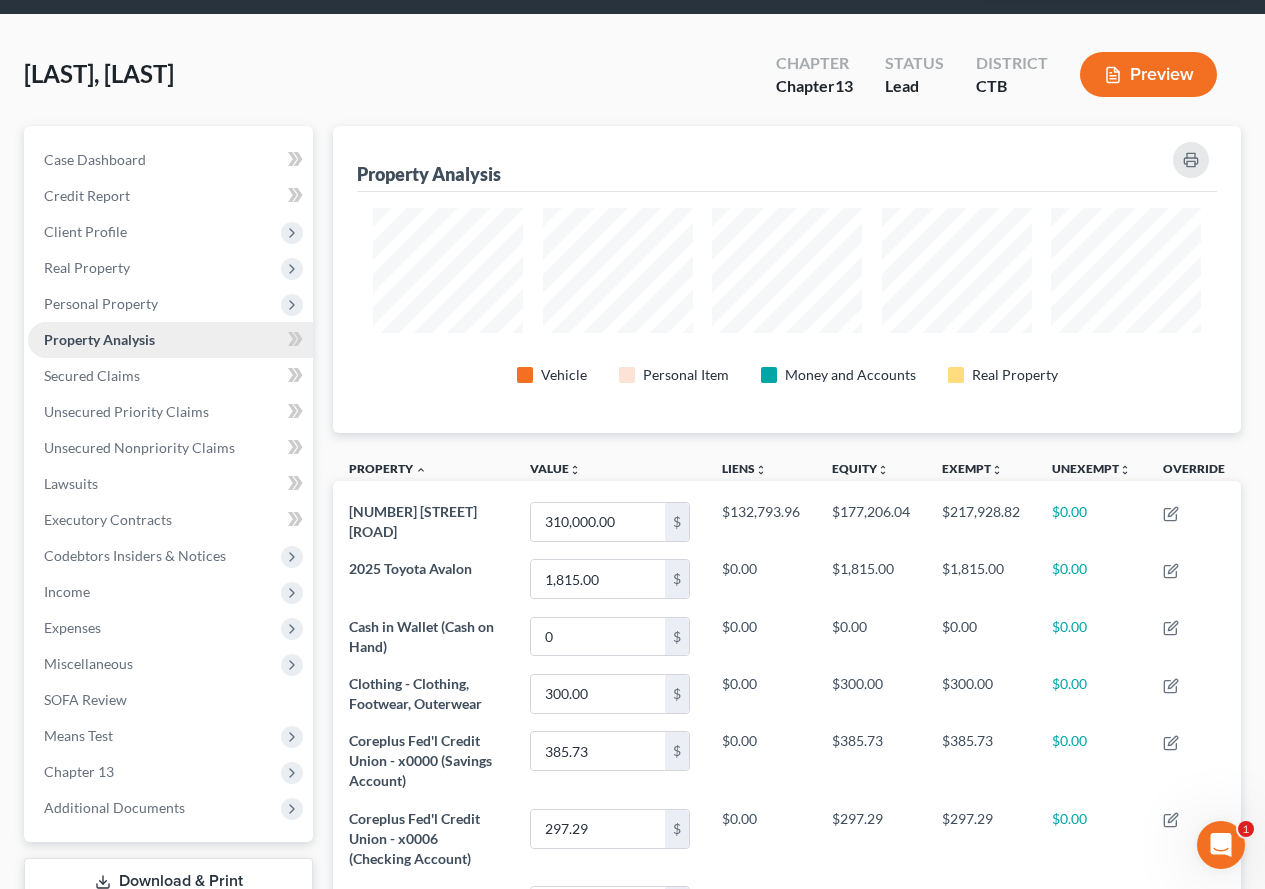 scroll, scrollTop: 0, scrollLeft: 0, axis: both 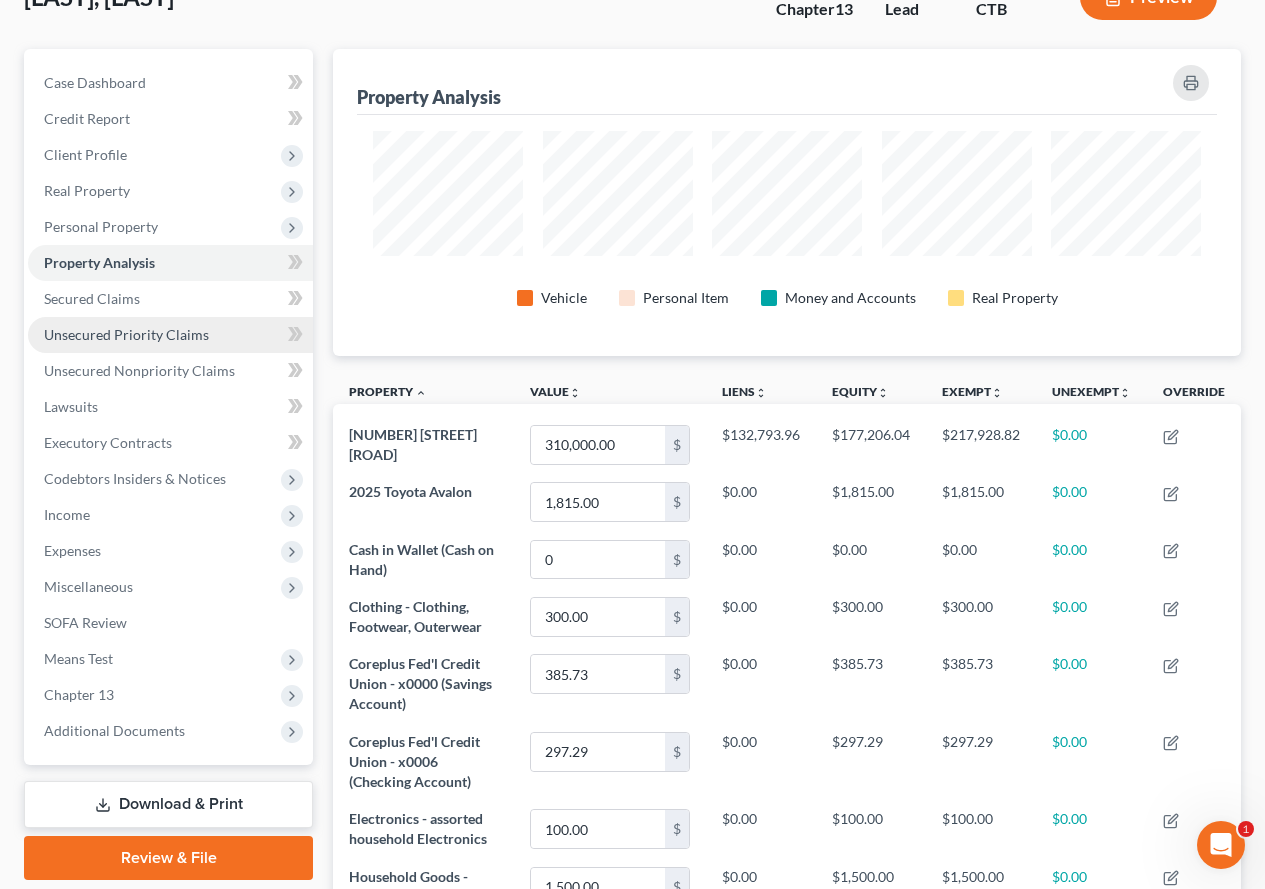click on "Unsecured Priority Claims" at bounding box center [126, 334] 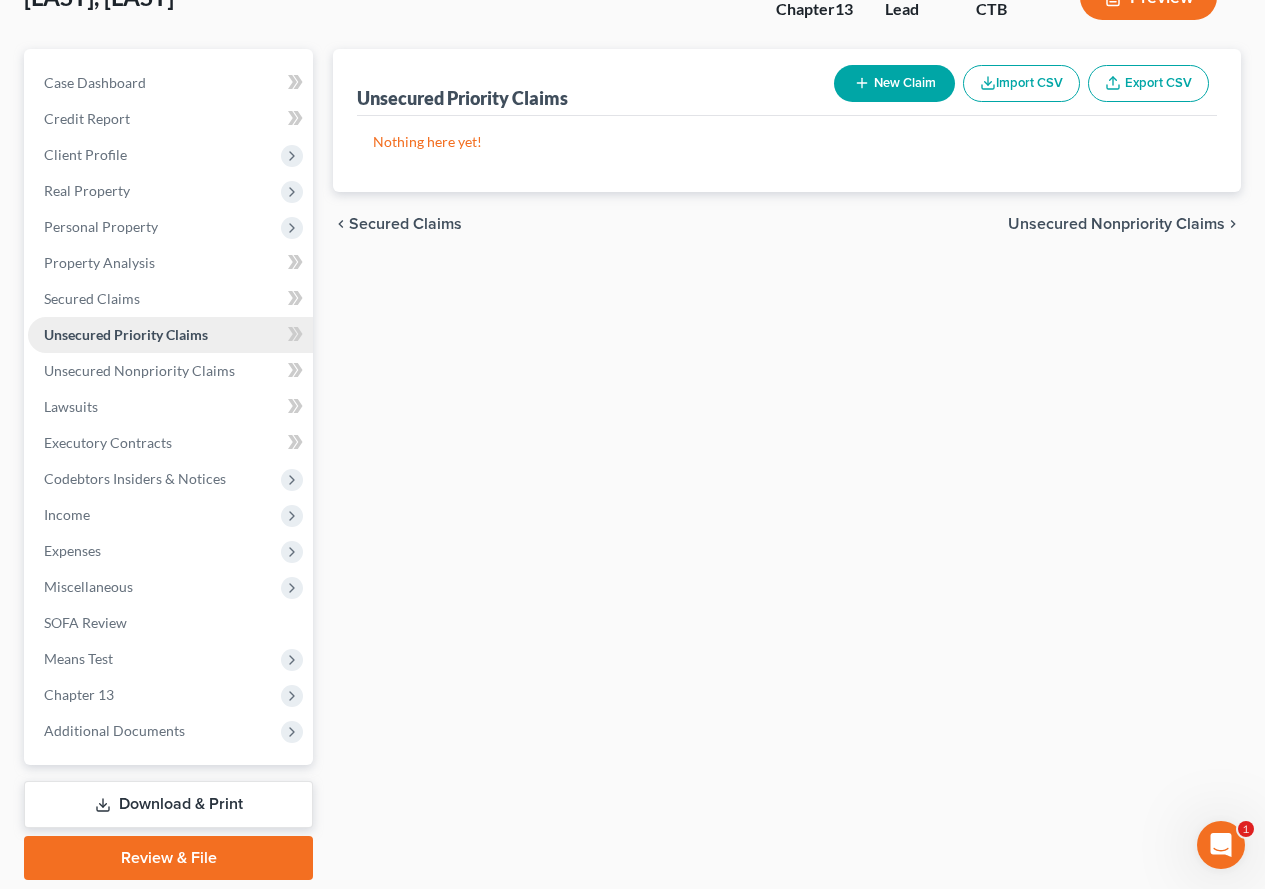 scroll, scrollTop: 0, scrollLeft: 0, axis: both 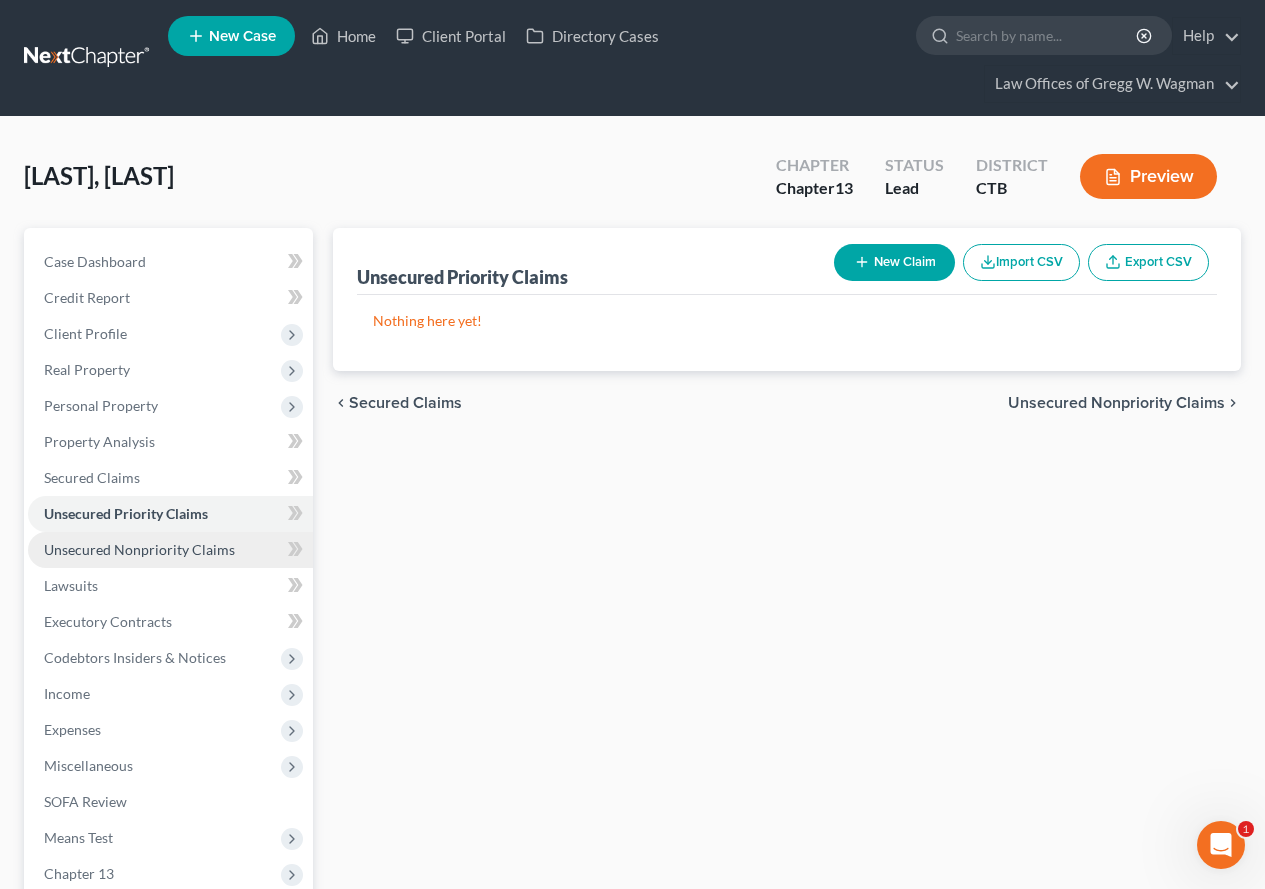 click on "Unsecured Nonpriority Claims" at bounding box center (139, 549) 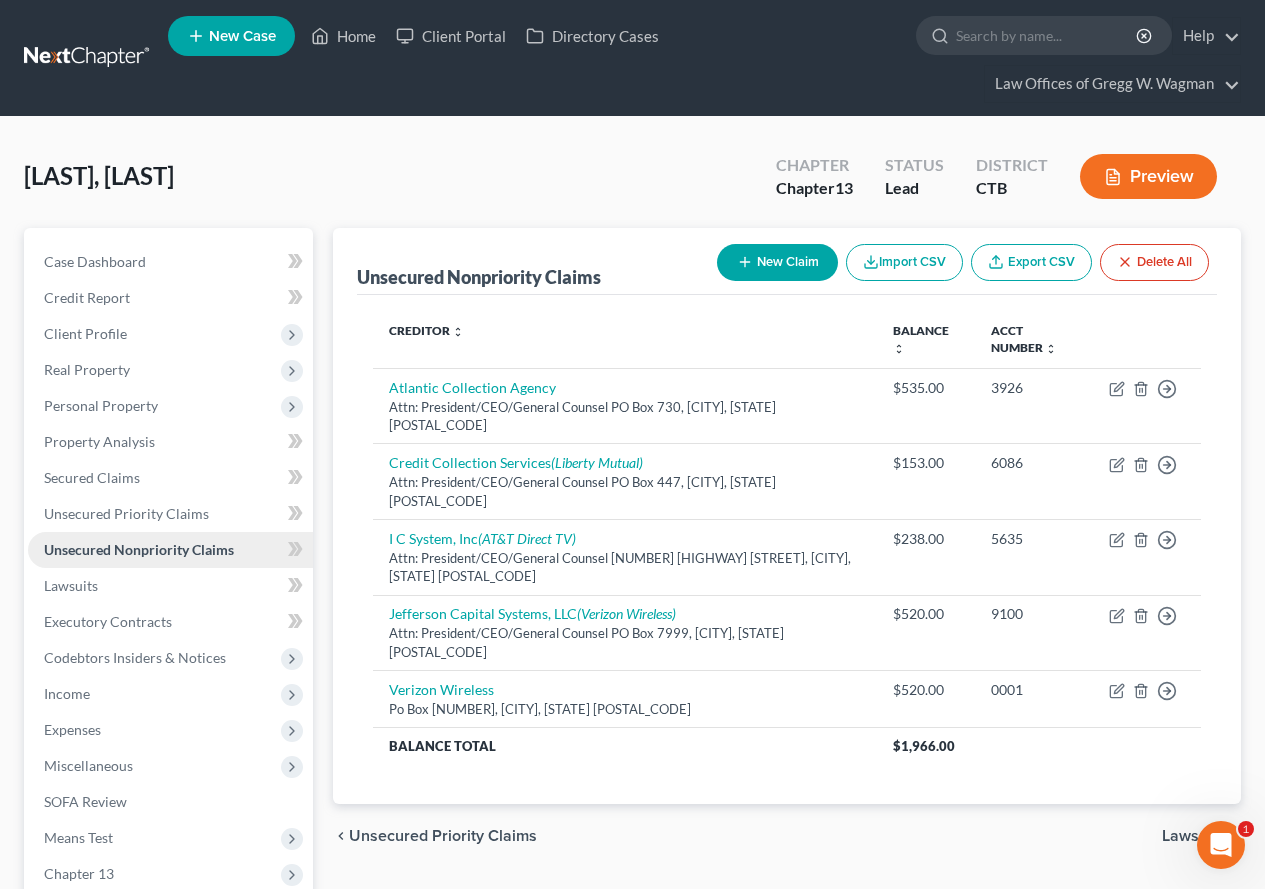scroll, scrollTop: 100, scrollLeft: 0, axis: vertical 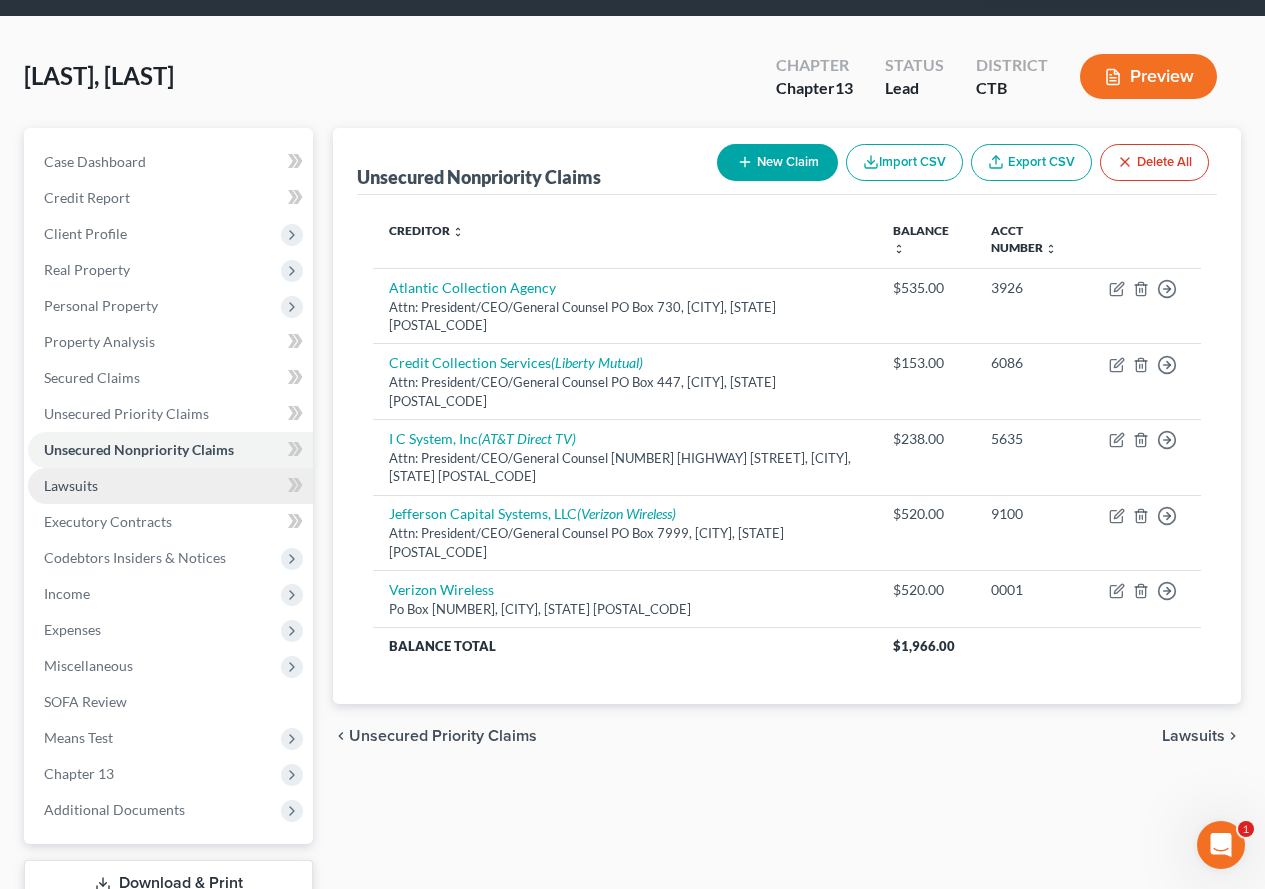 click on "Lawsuits" at bounding box center (71, 485) 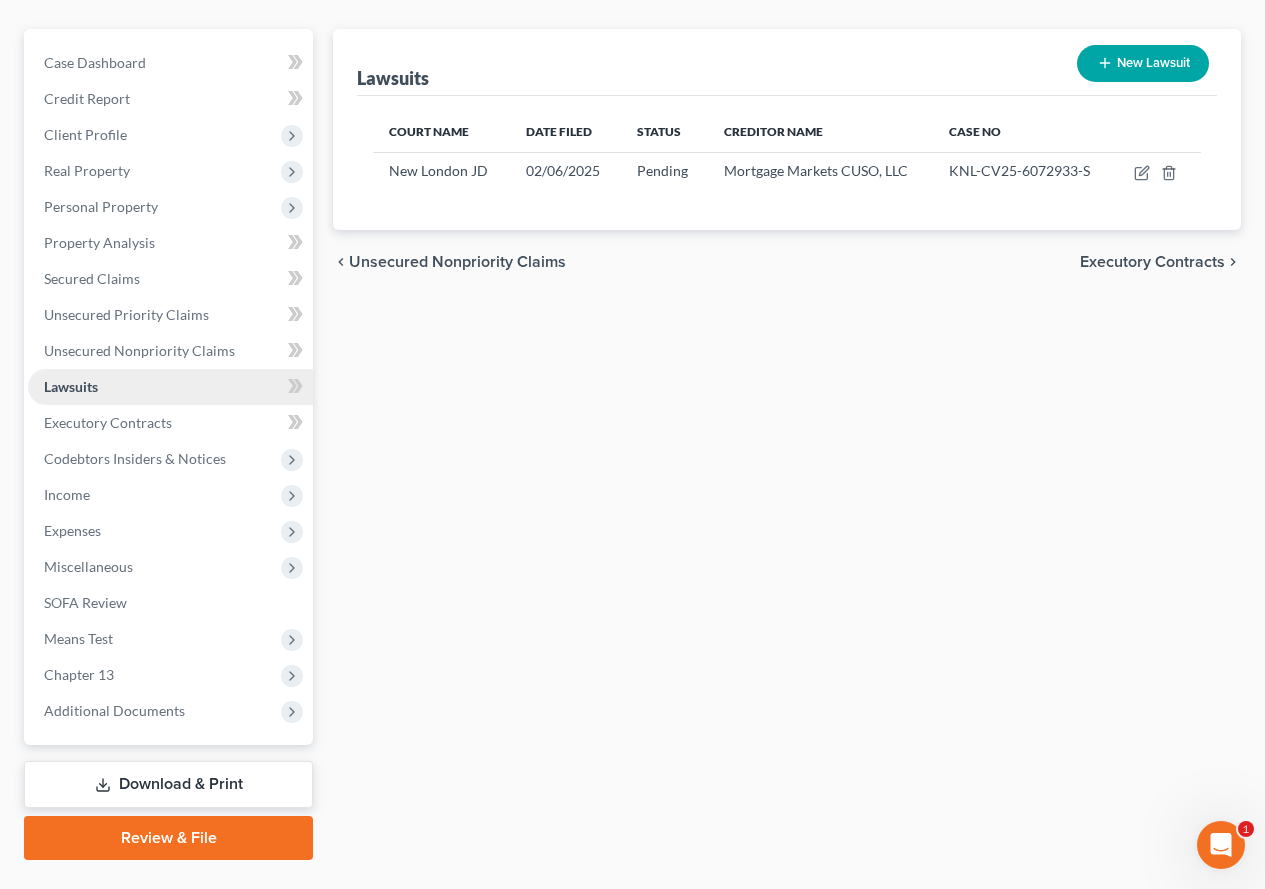 scroll, scrollTop: 200, scrollLeft: 0, axis: vertical 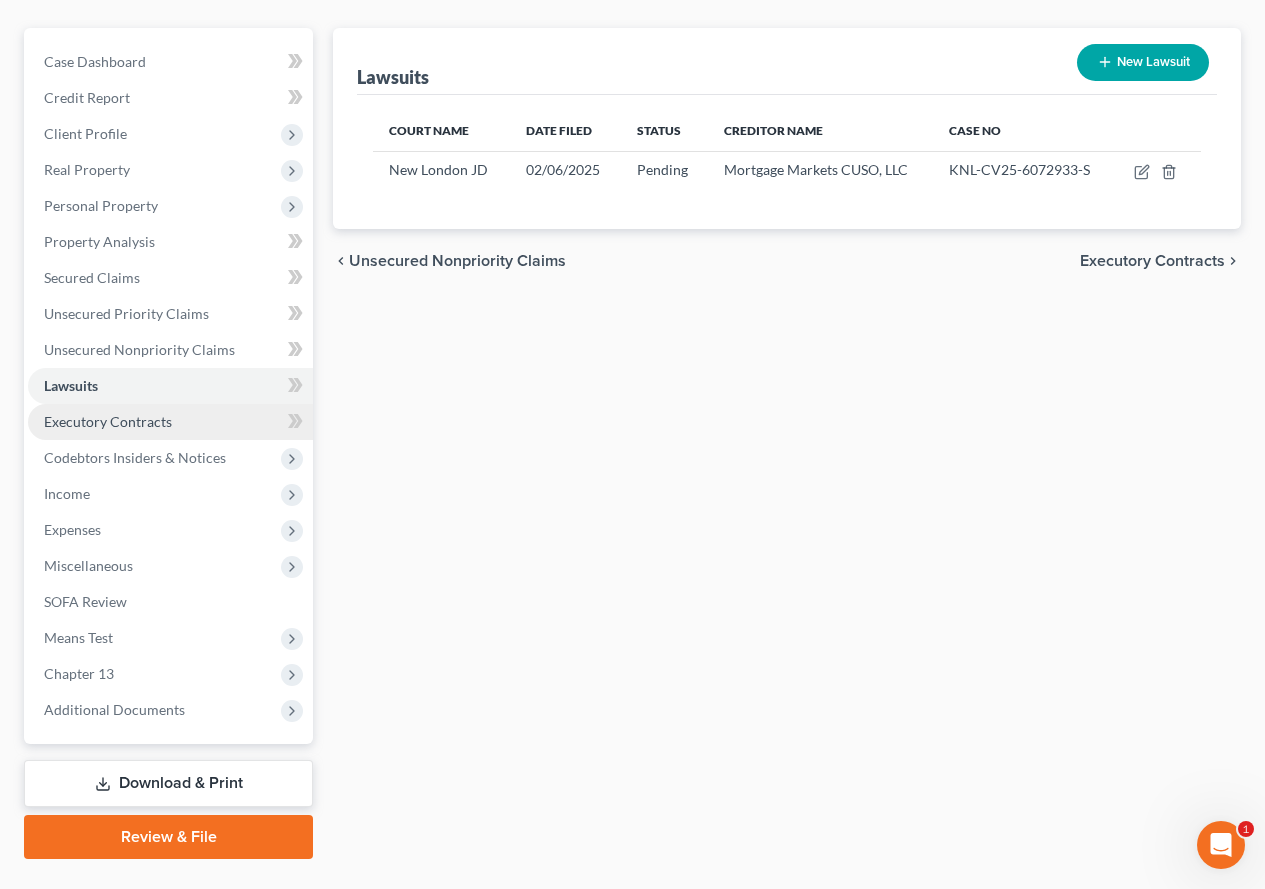click on "Executory Contracts" at bounding box center [108, 421] 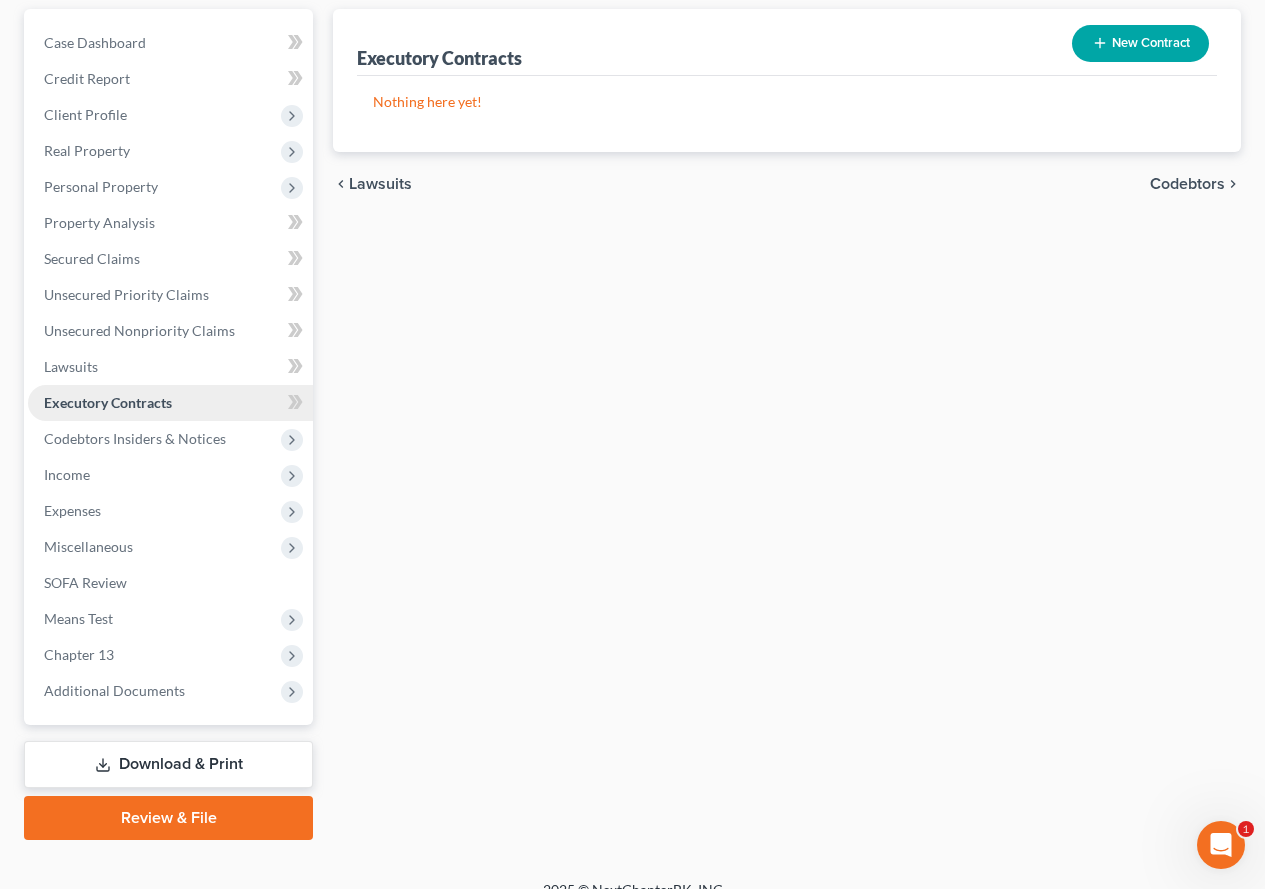 scroll, scrollTop: 246, scrollLeft: 0, axis: vertical 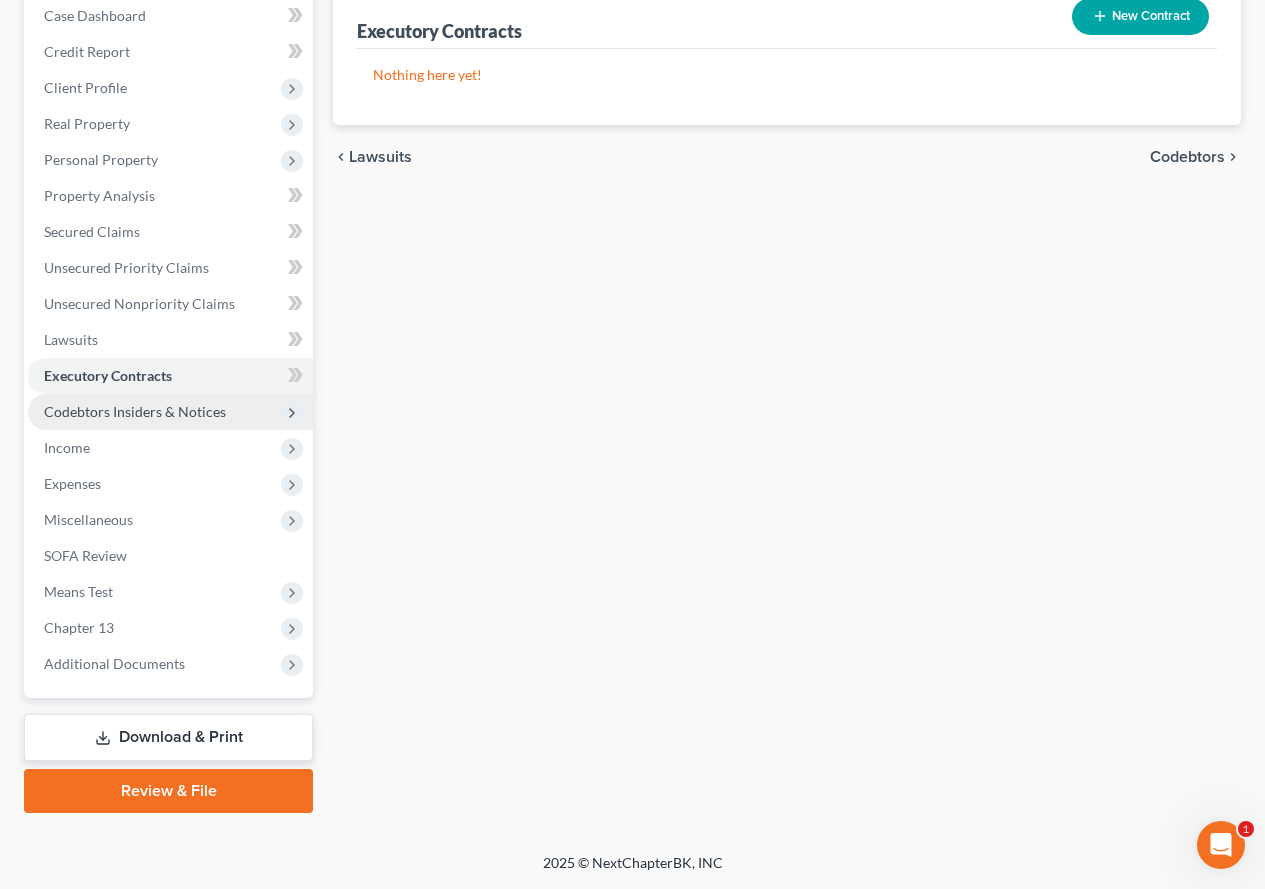 click on "Codebtors Insiders & Notices" at bounding box center [135, 411] 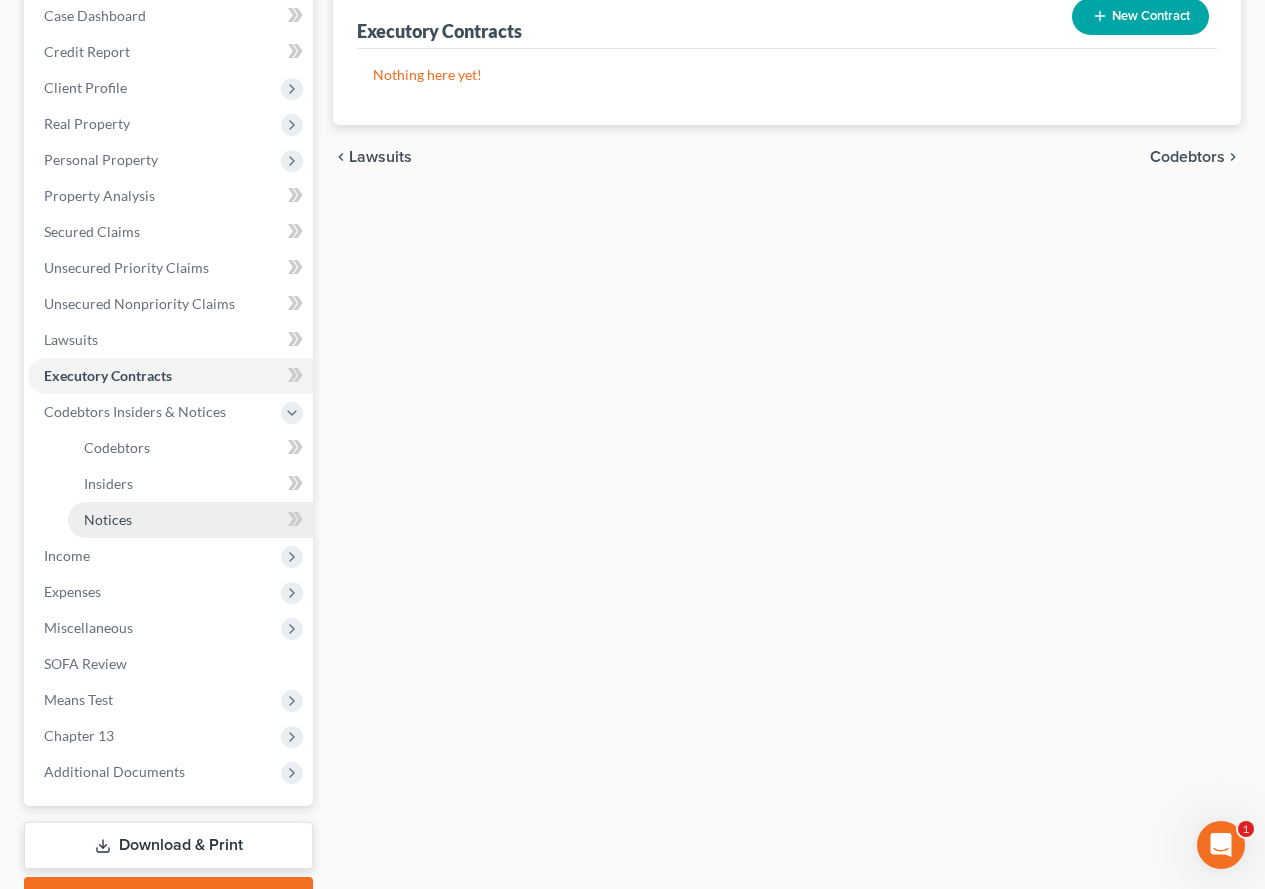 click on "Notices" at bounding box center (108, 519) 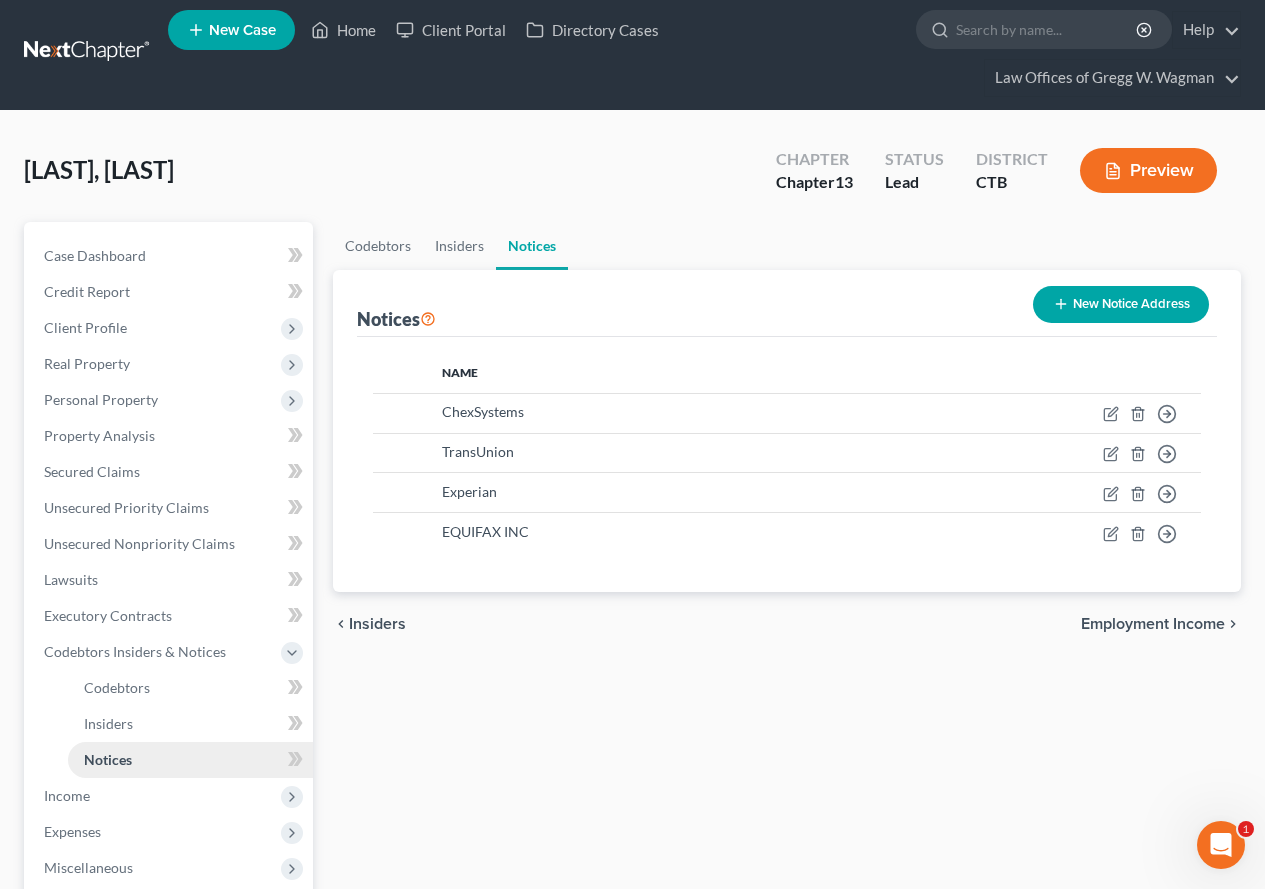 scroll, scrollTop: 0, scrollLeft: 0, axis: both 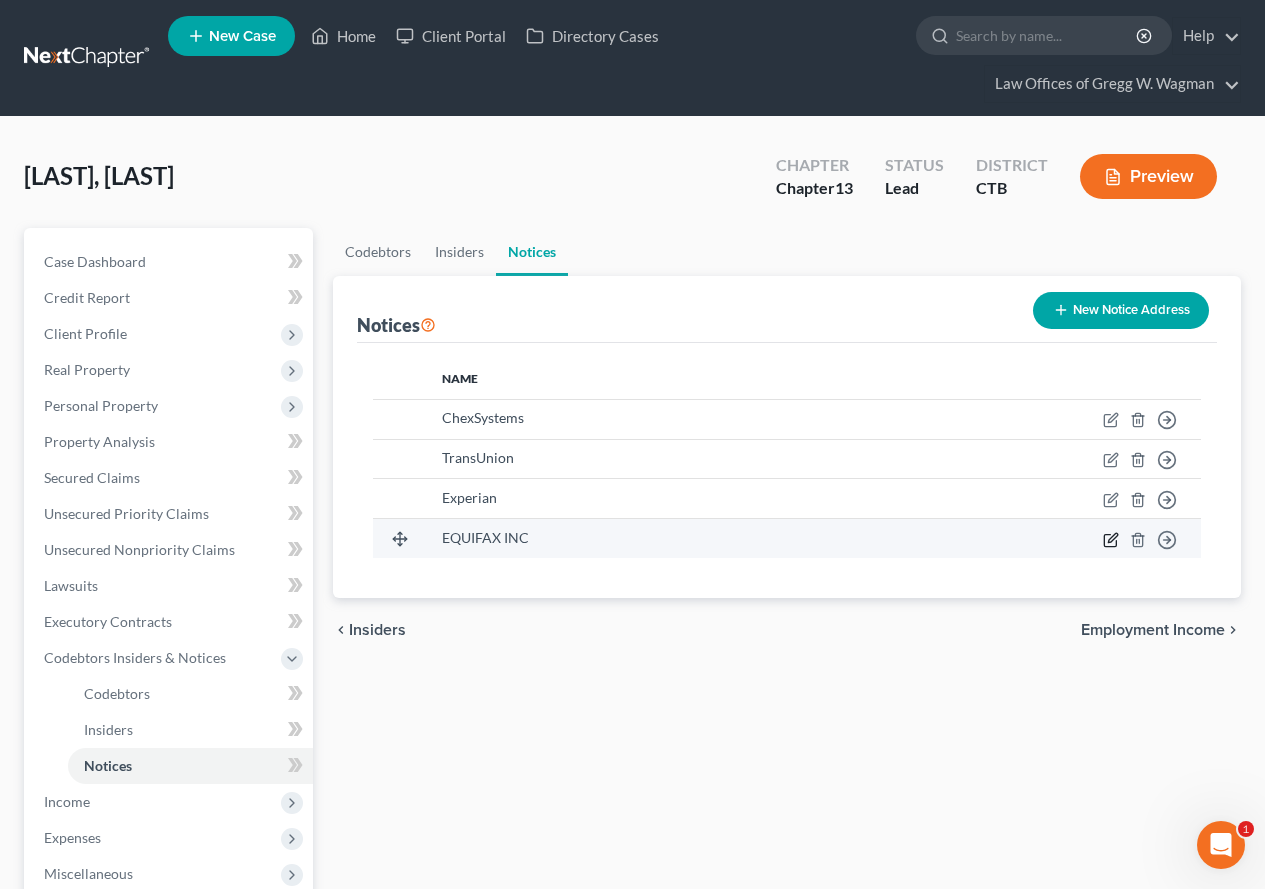 click 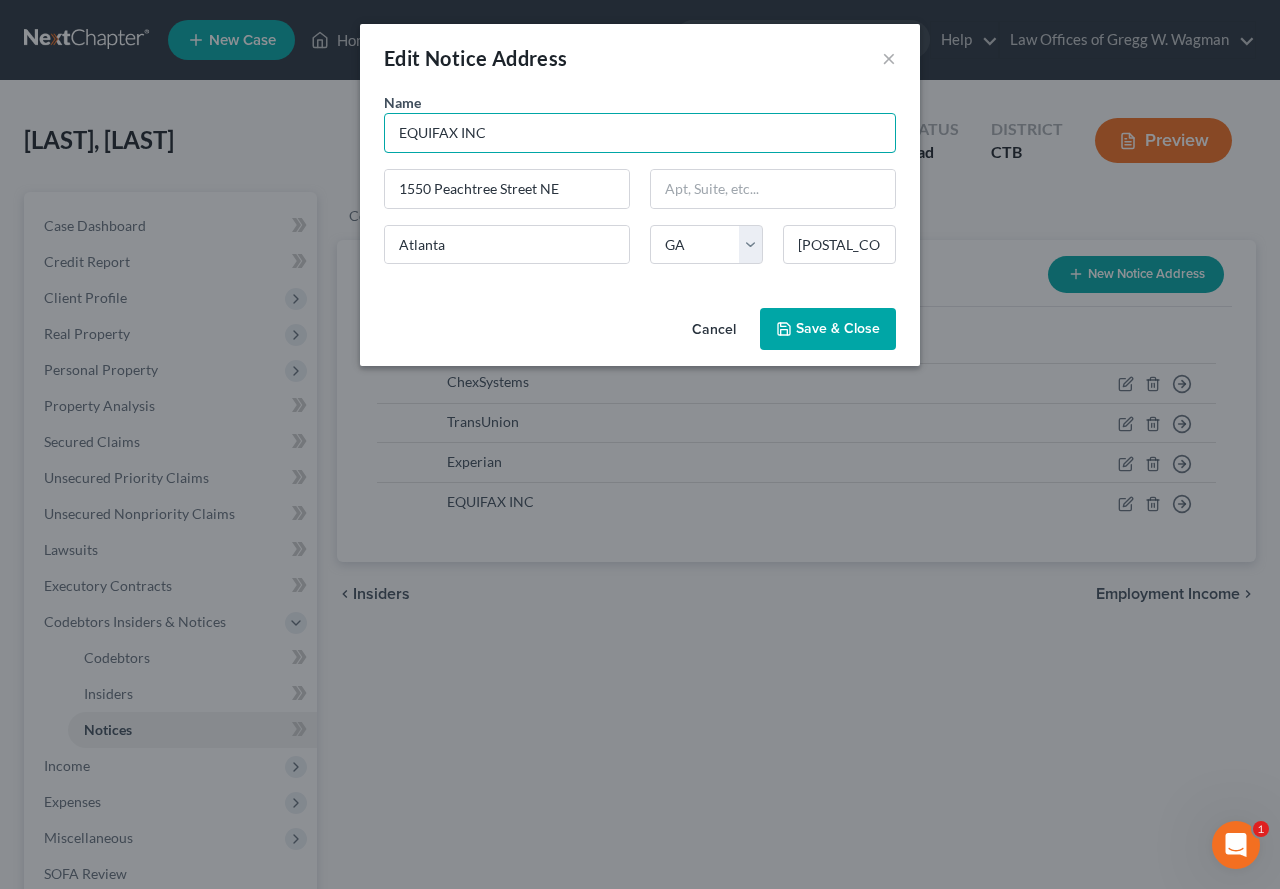 click on "EQUIFAX INC" at bounding box center (640, 133) 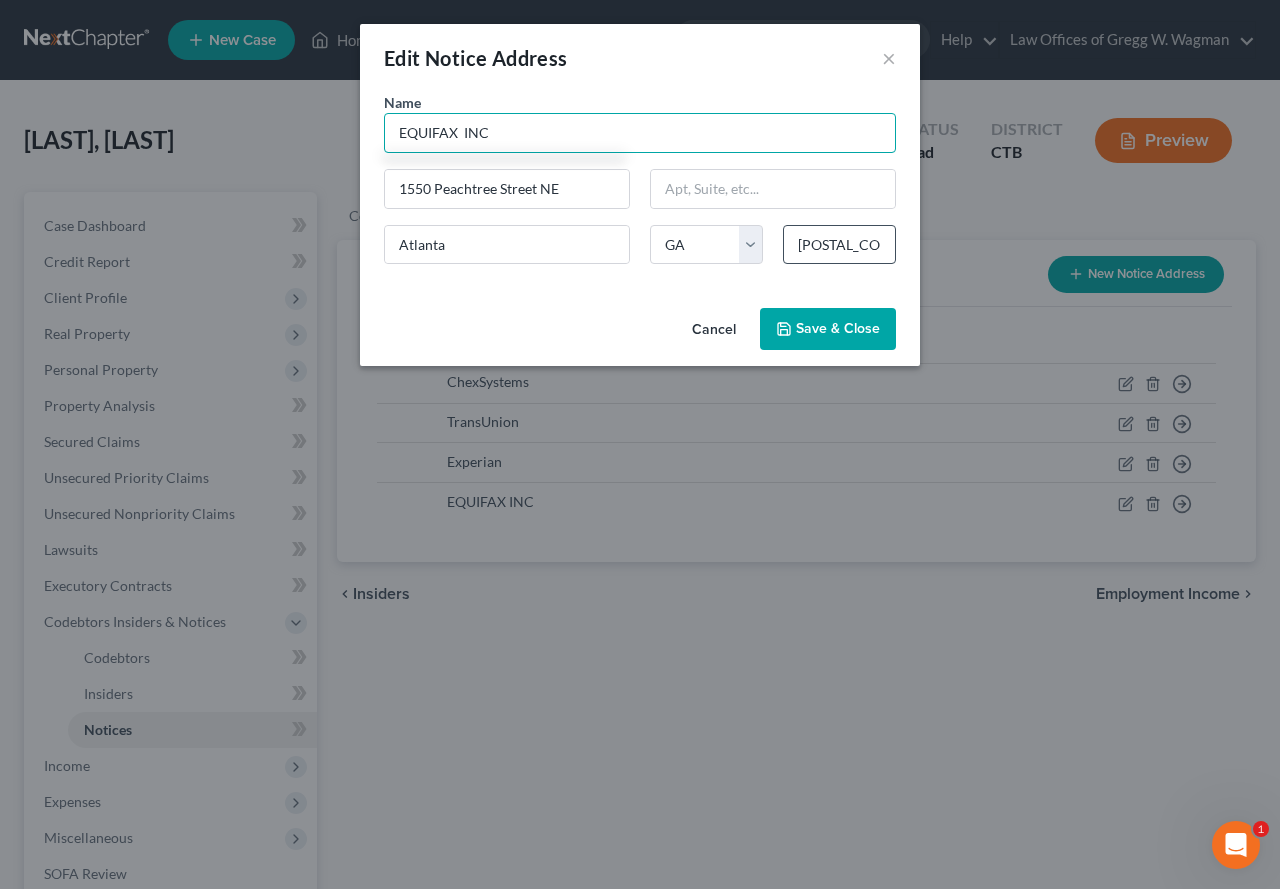 type on "EQUIFAX  INC" 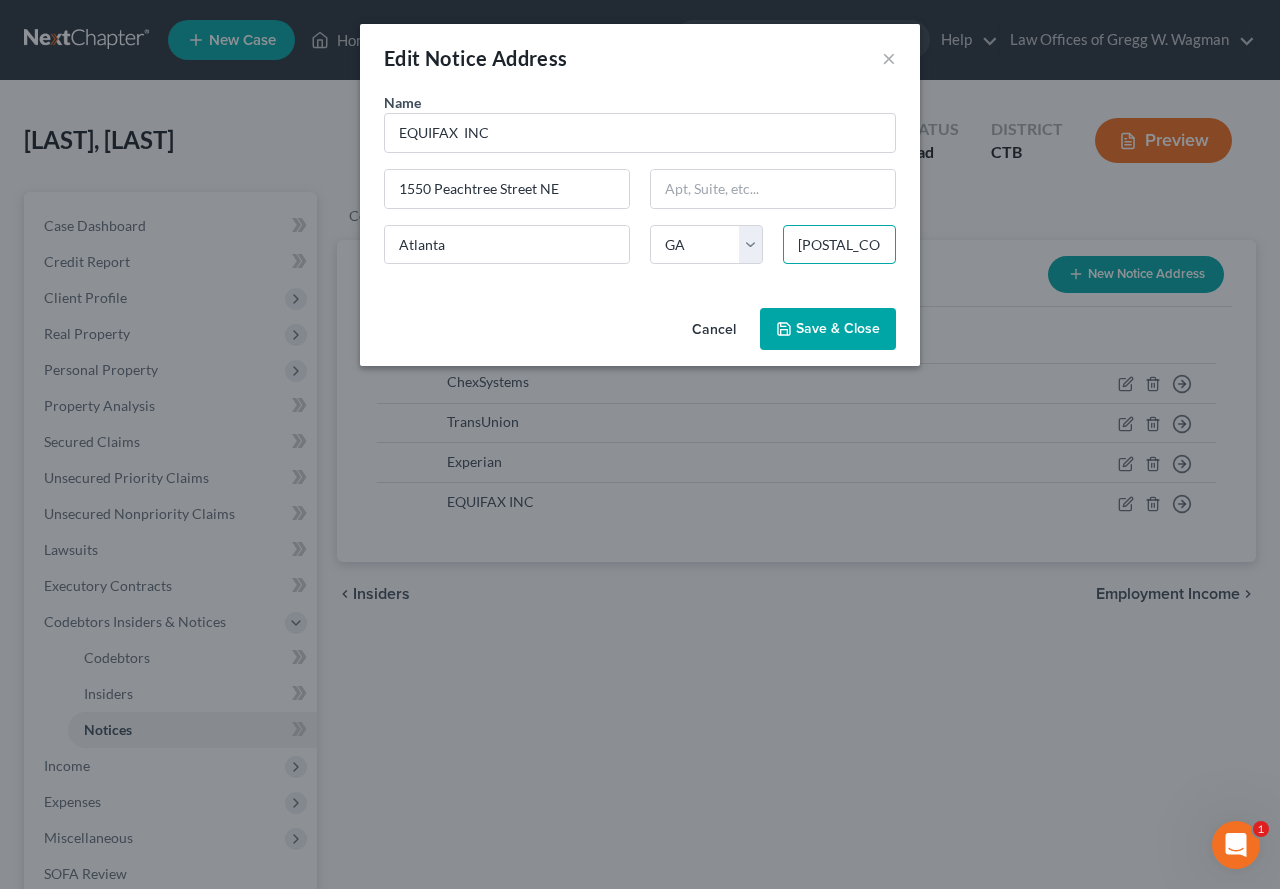 drag, startPoint x: 839, startPoint y: 249, endPoint x: 885, endPoint y: 243, distance: 46.389652 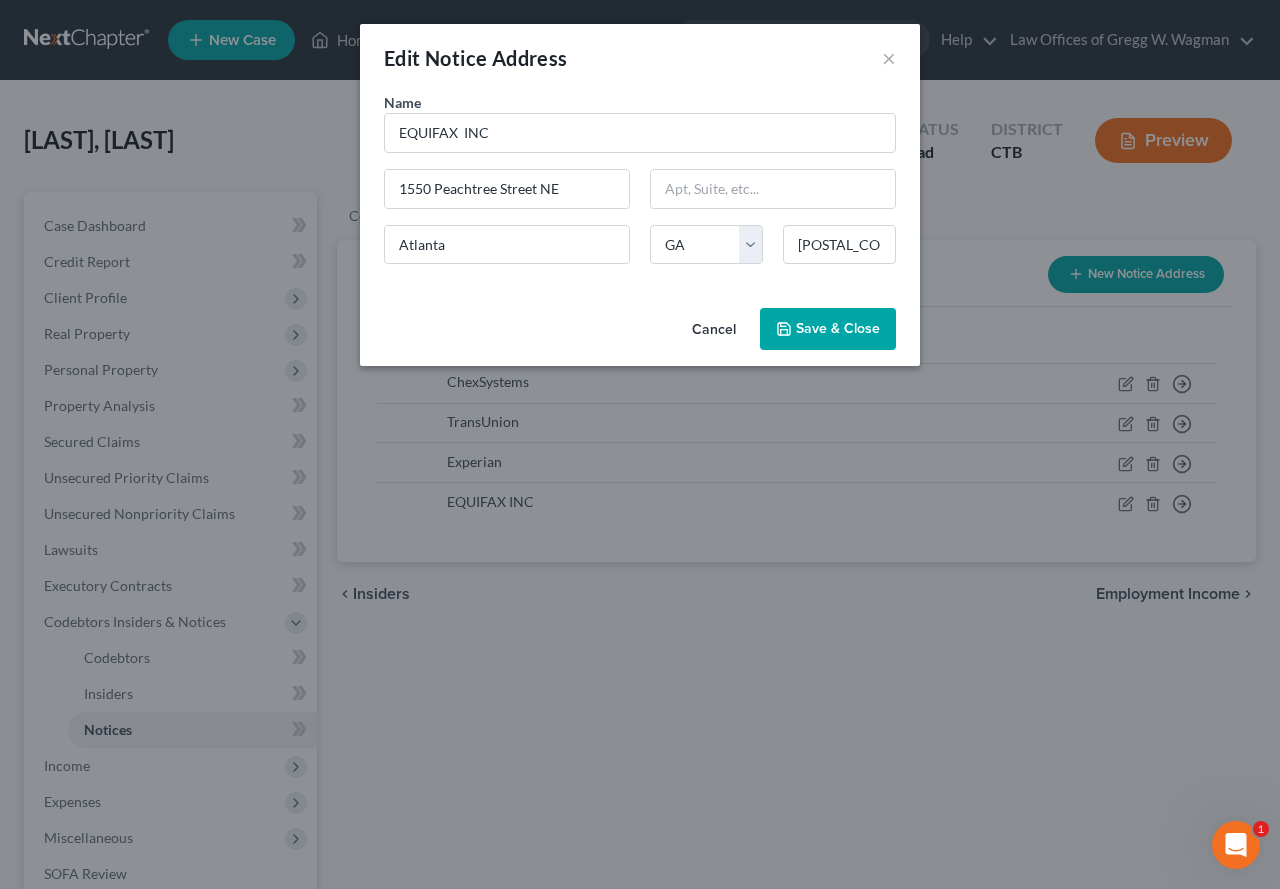 click on "Cancel Save & Close" at bounding box center (640, 333) 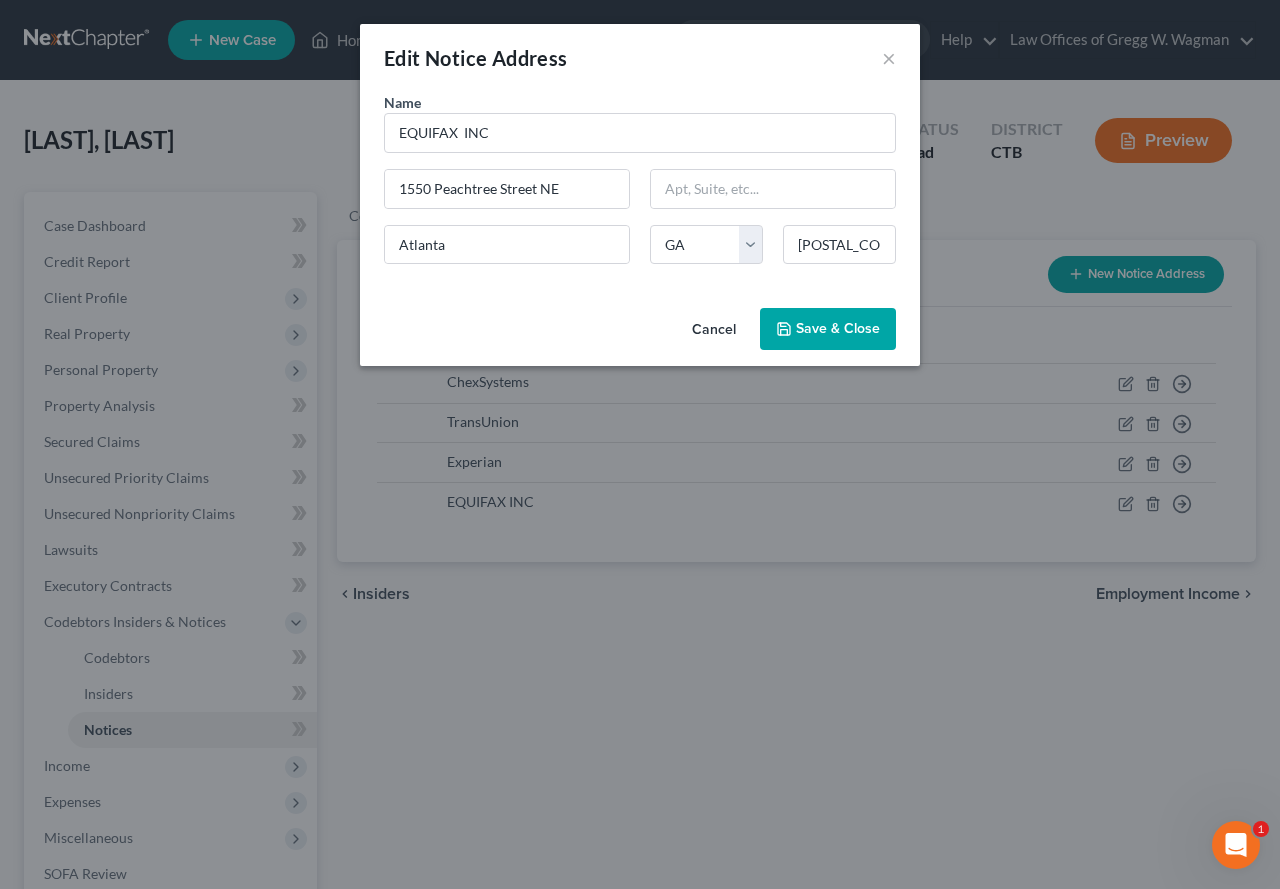 click on "Save & Close" at bounding box center (838, 328) 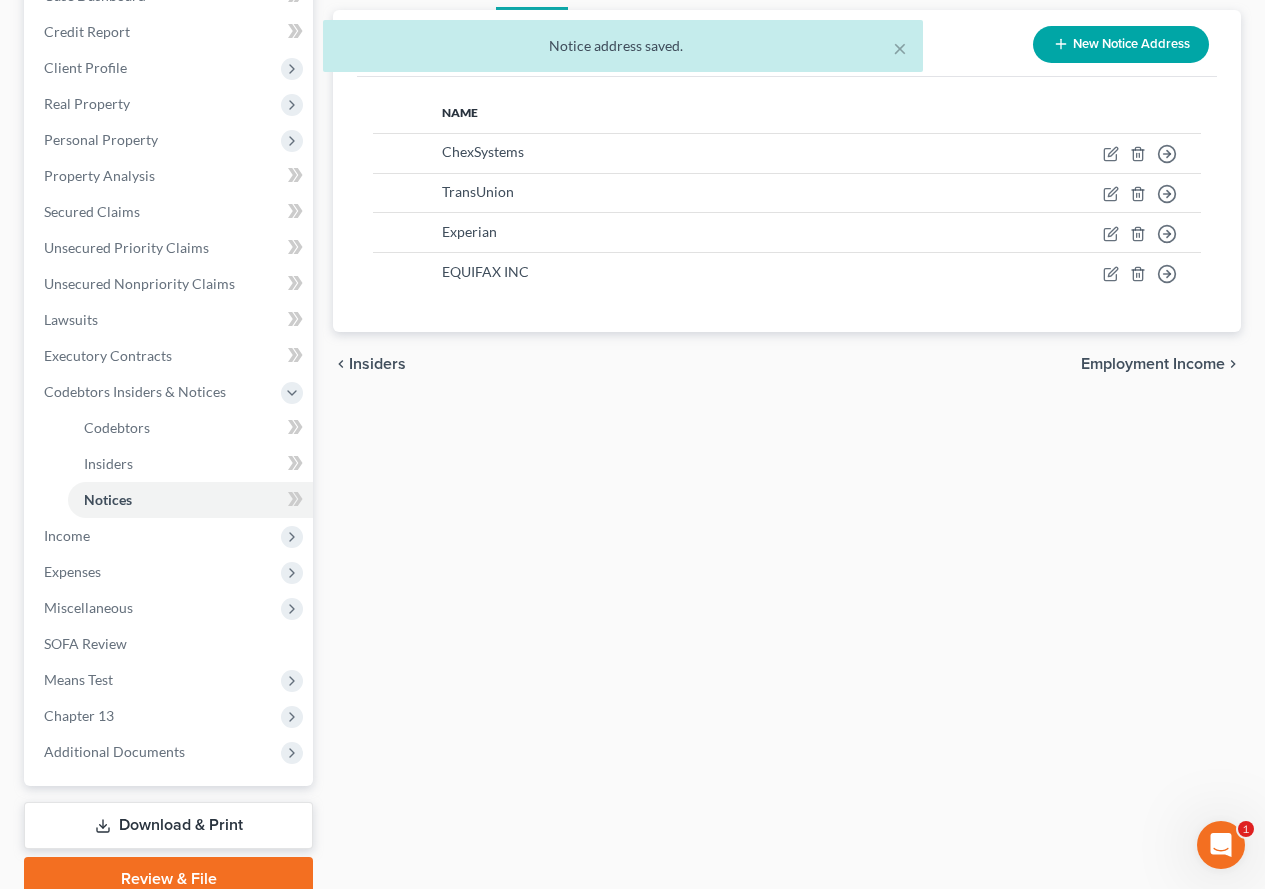 scroll, scrollTop: 300, scrollLeft: 0, axis: vertical 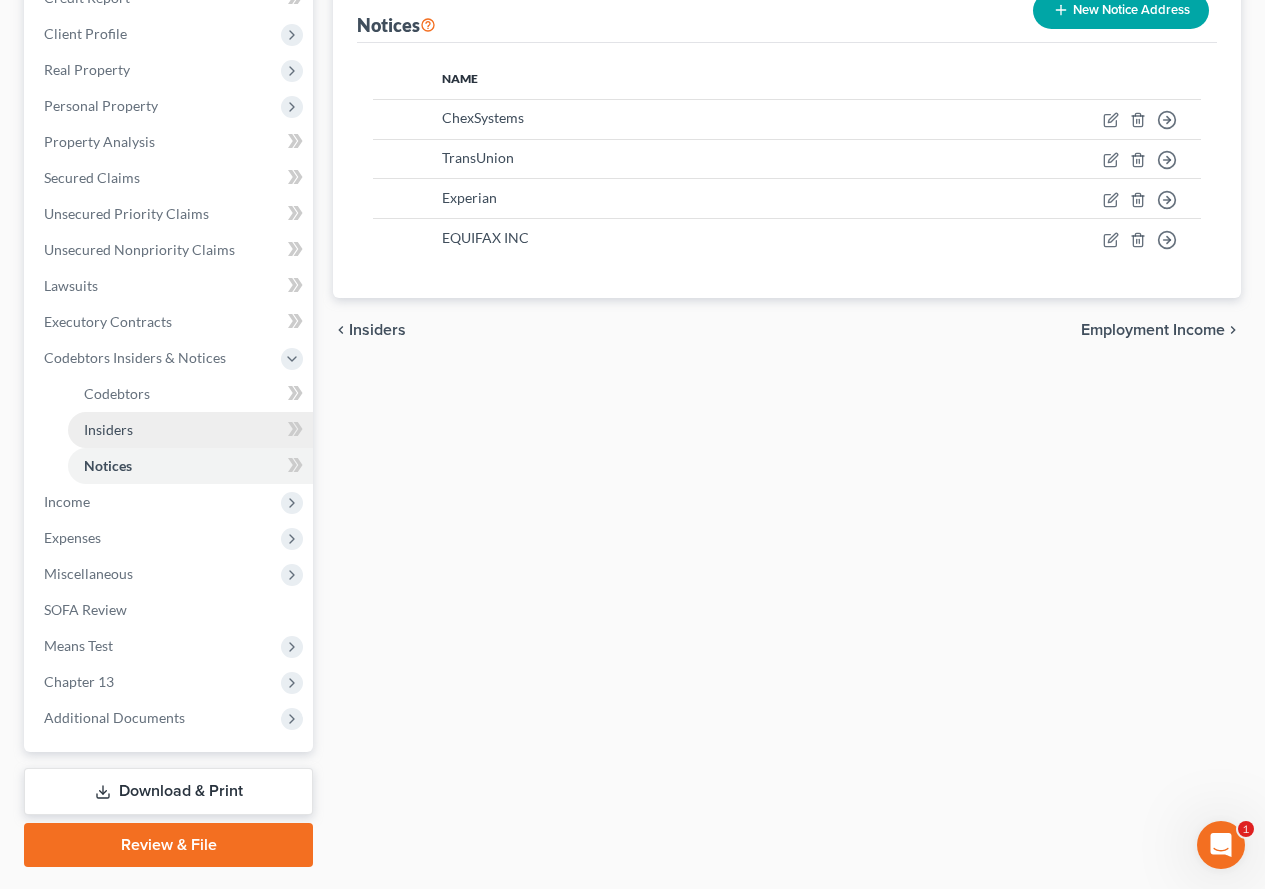 click on "Insiders" at bounding box center (108, 429) 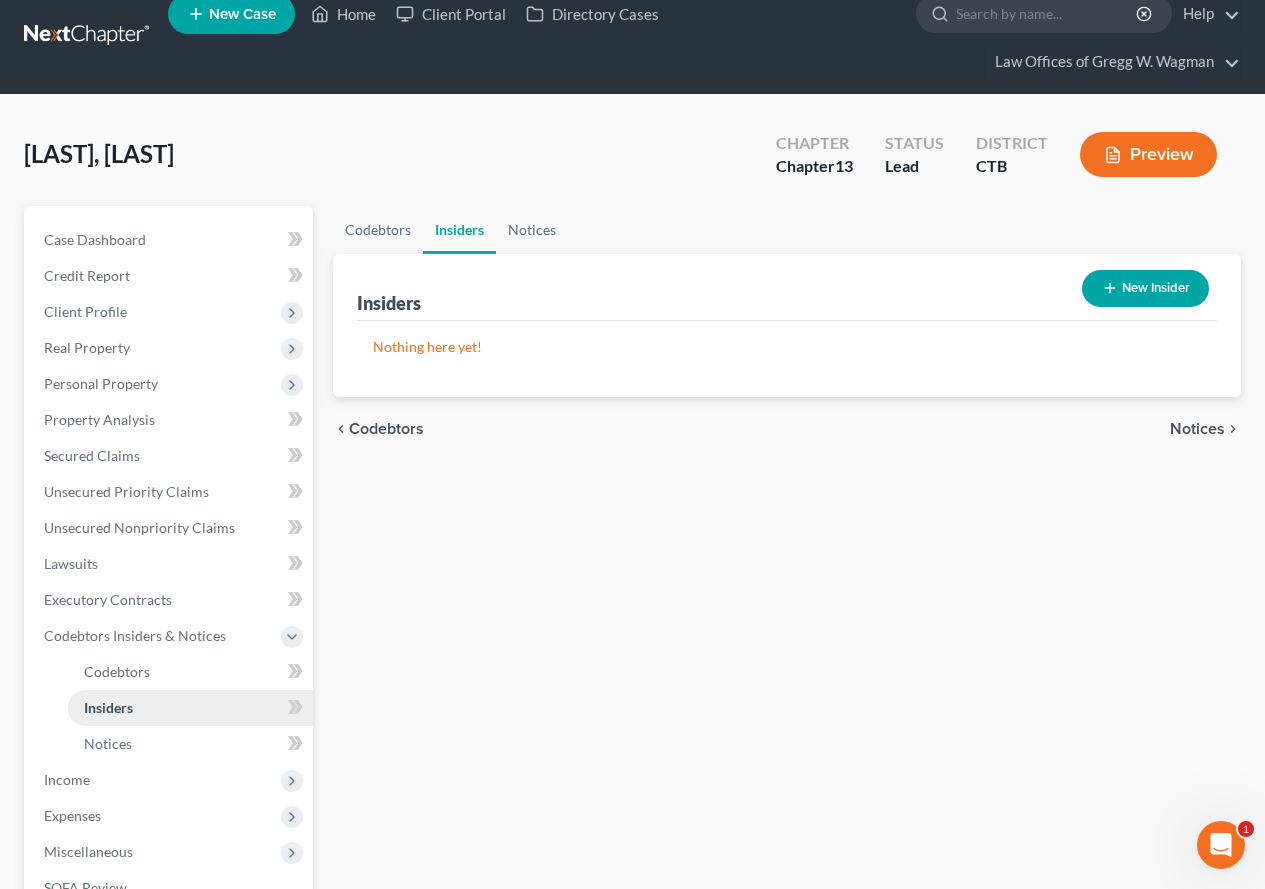 scroll, scrollTop: 0, scrollLeft: 0, axis: both 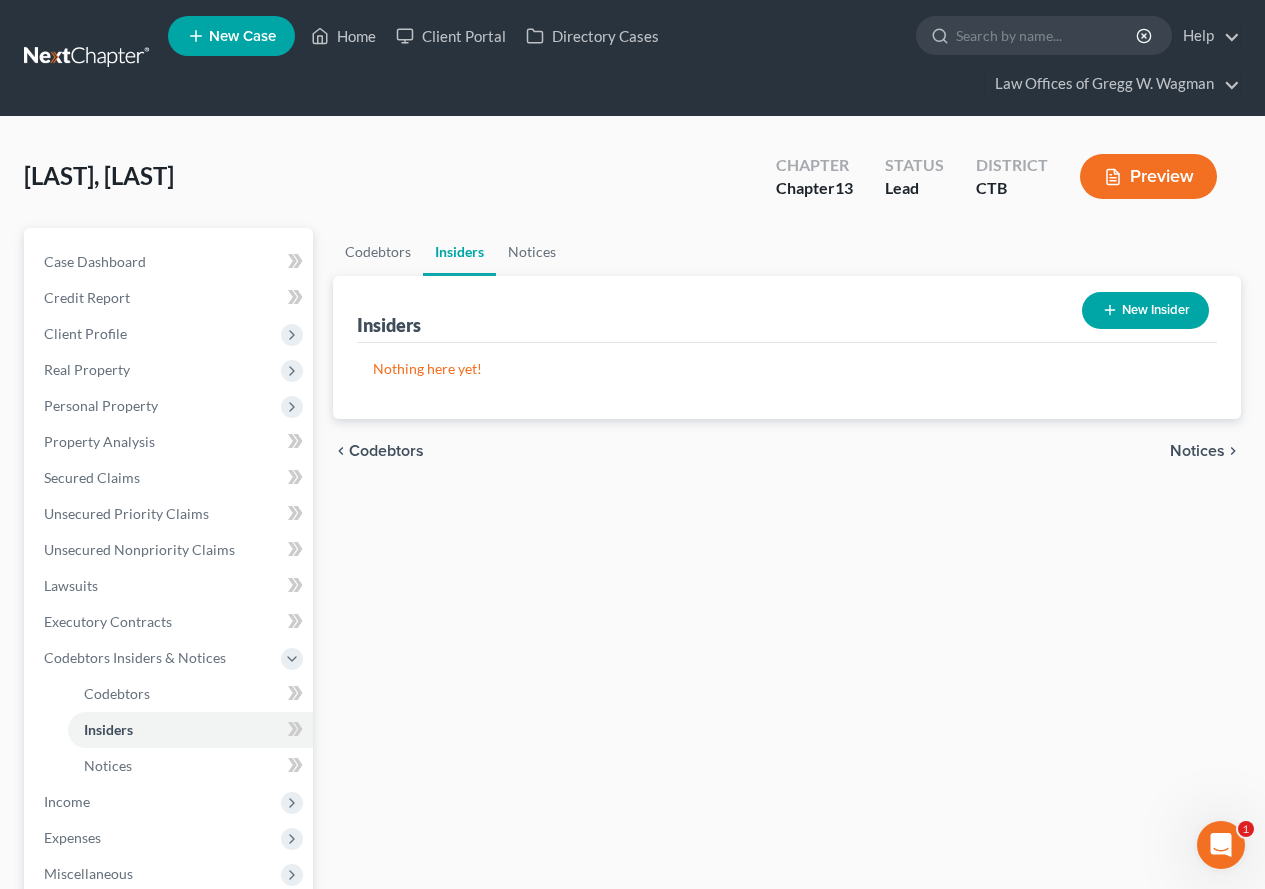 click on "New Insider" at bounding box center (1145, 310) 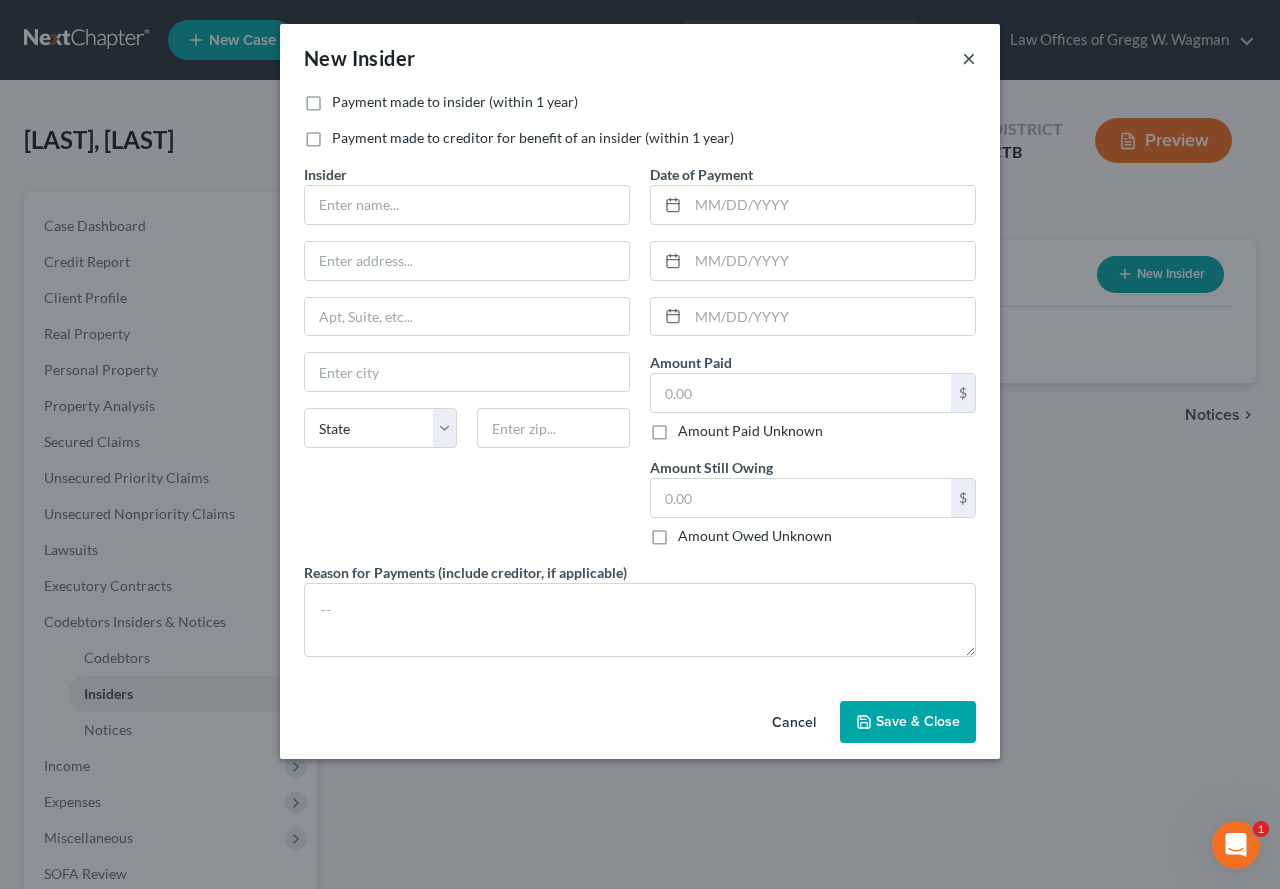 click on "×" at bounding box center (969, 58) 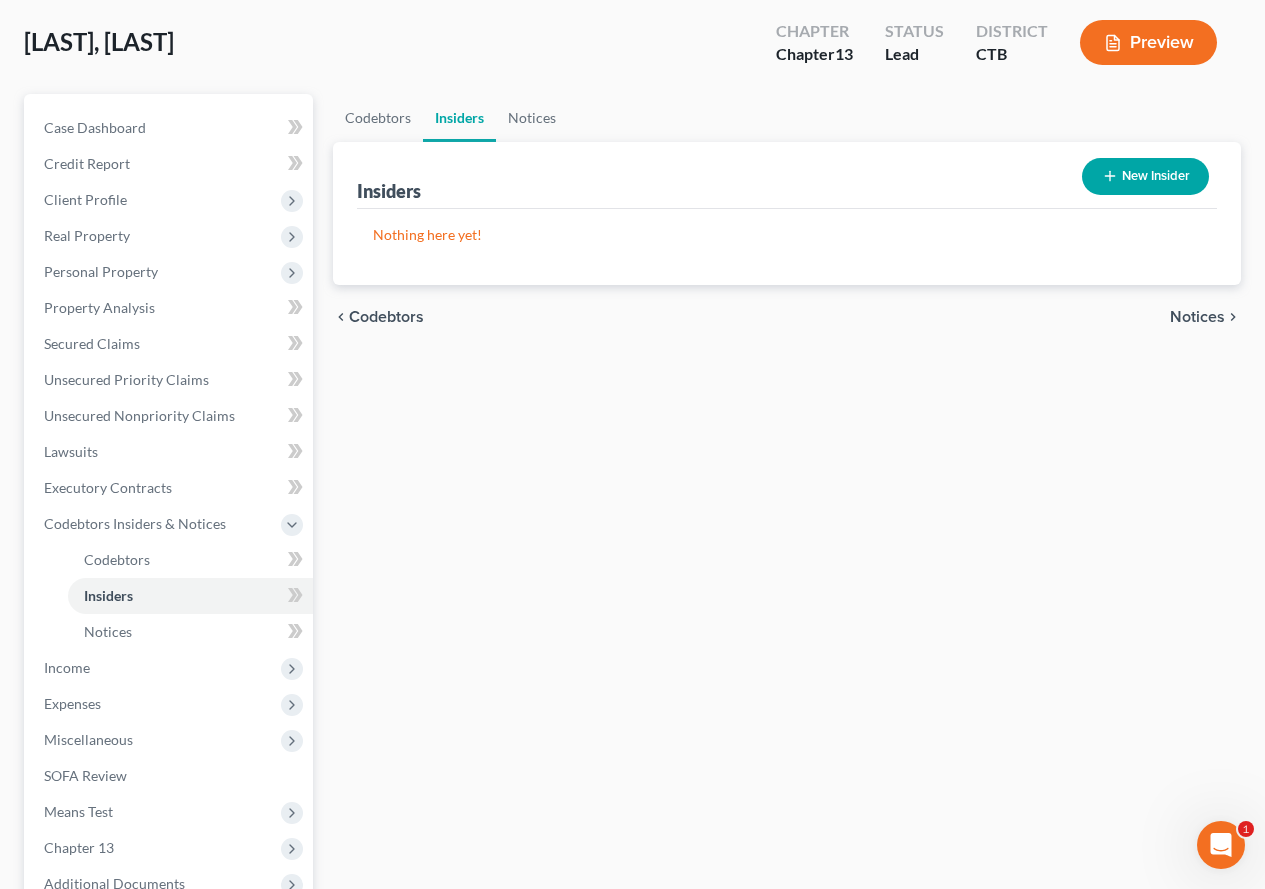 scroll, scrollTop: 300, scrollLeft: 0, axis: vertical 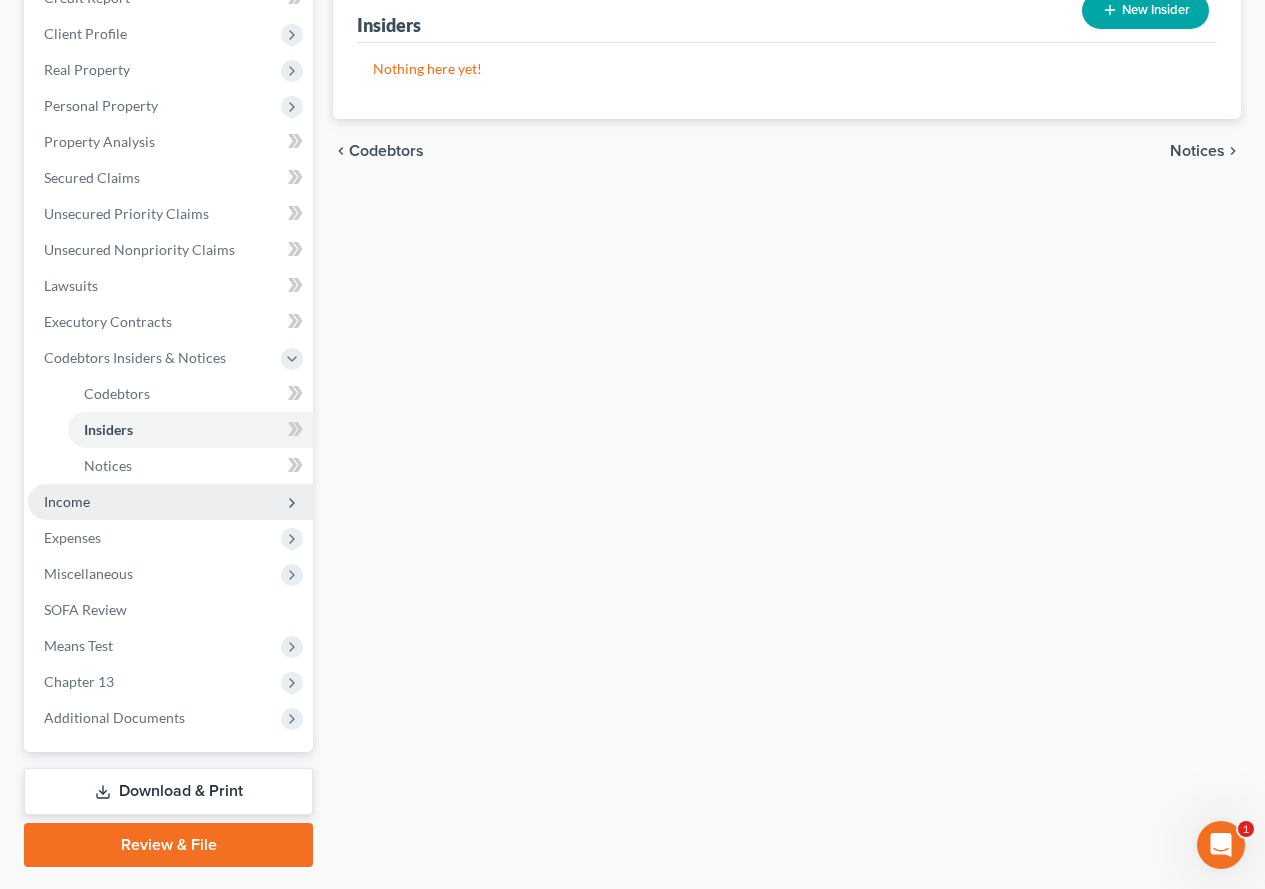 click on "Income" at bounding box center [67, 501] 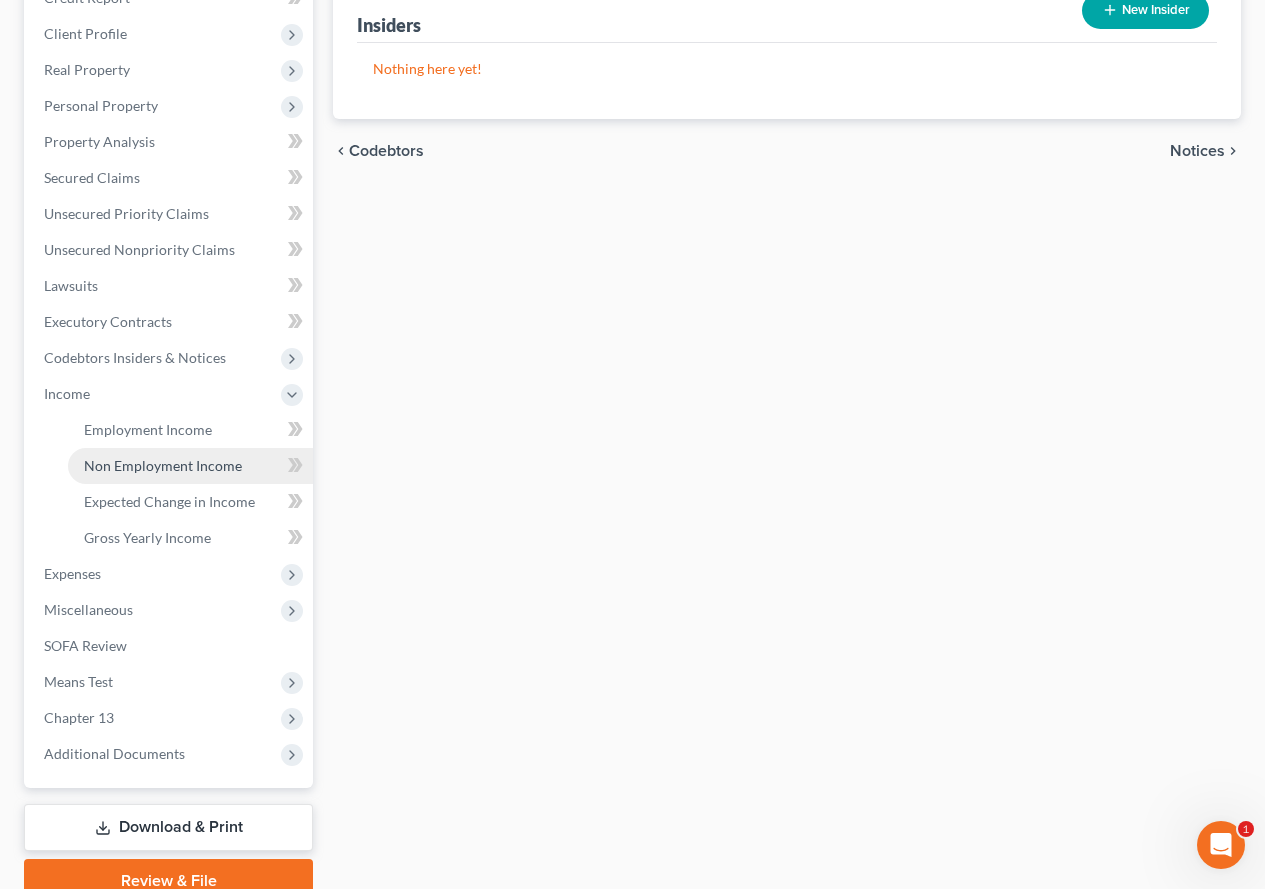 click on "Non Employment Income" at bounding box center [163, 465] 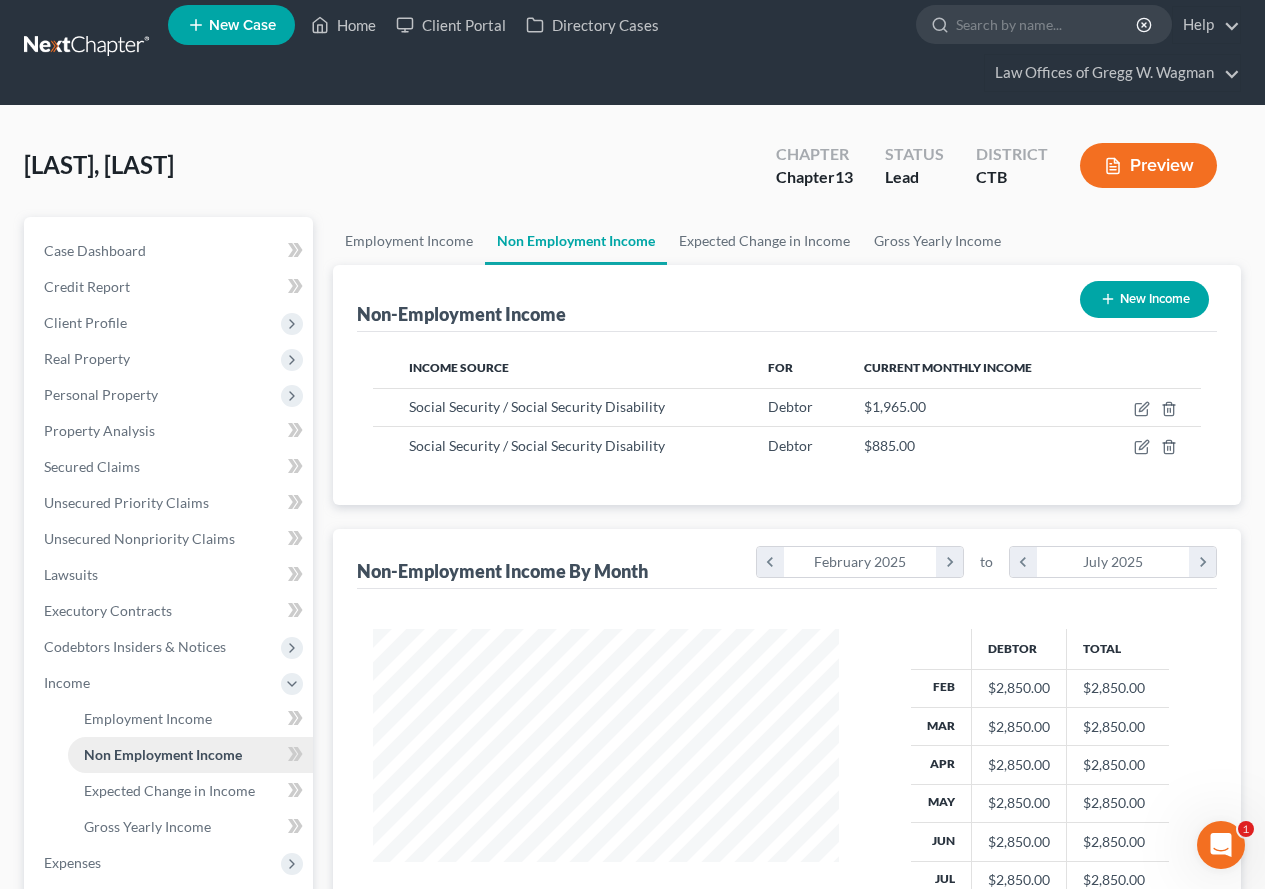 scroll, scrollTop: 0, scrollLeft: 0, axis: both 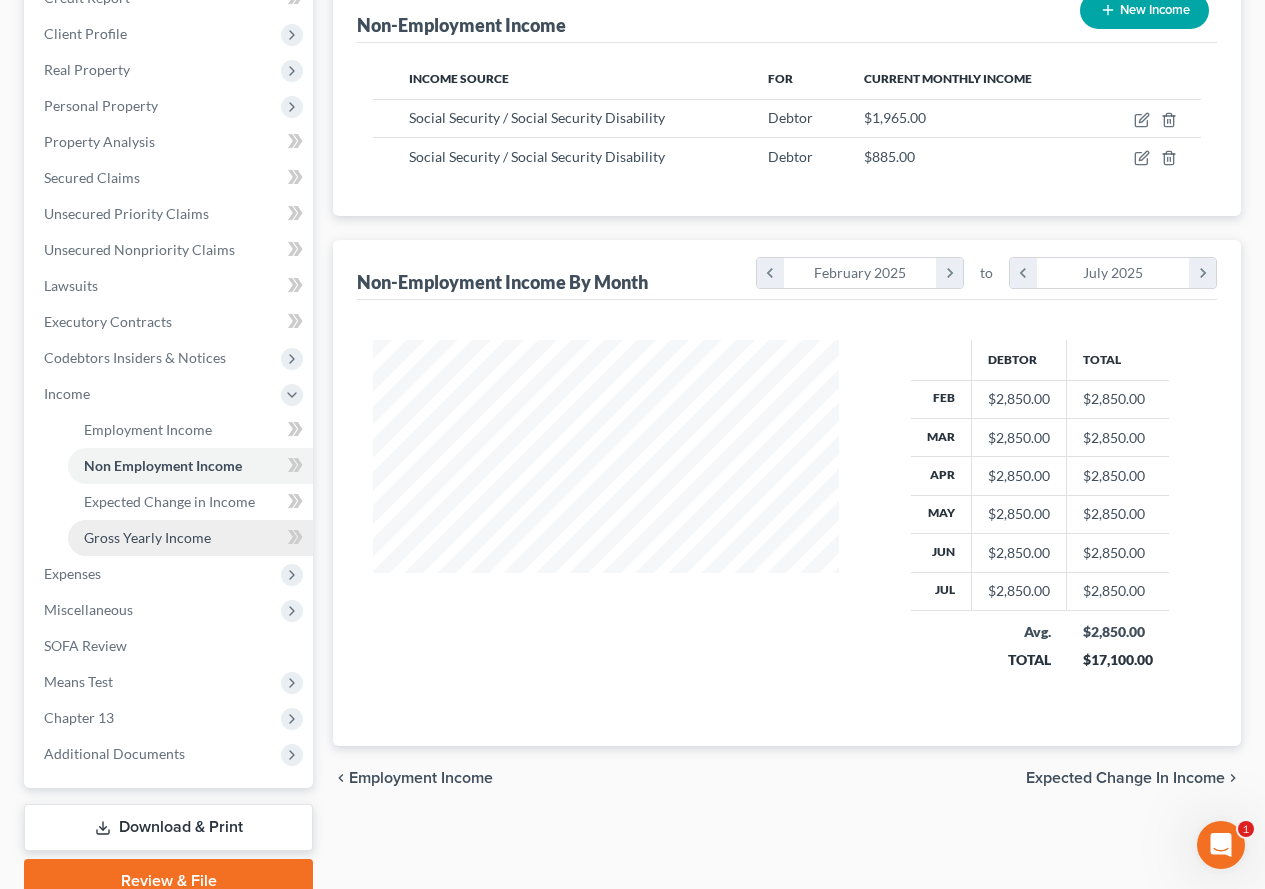 click on "Gross Yearly Income" at bounding box center [147, 537] 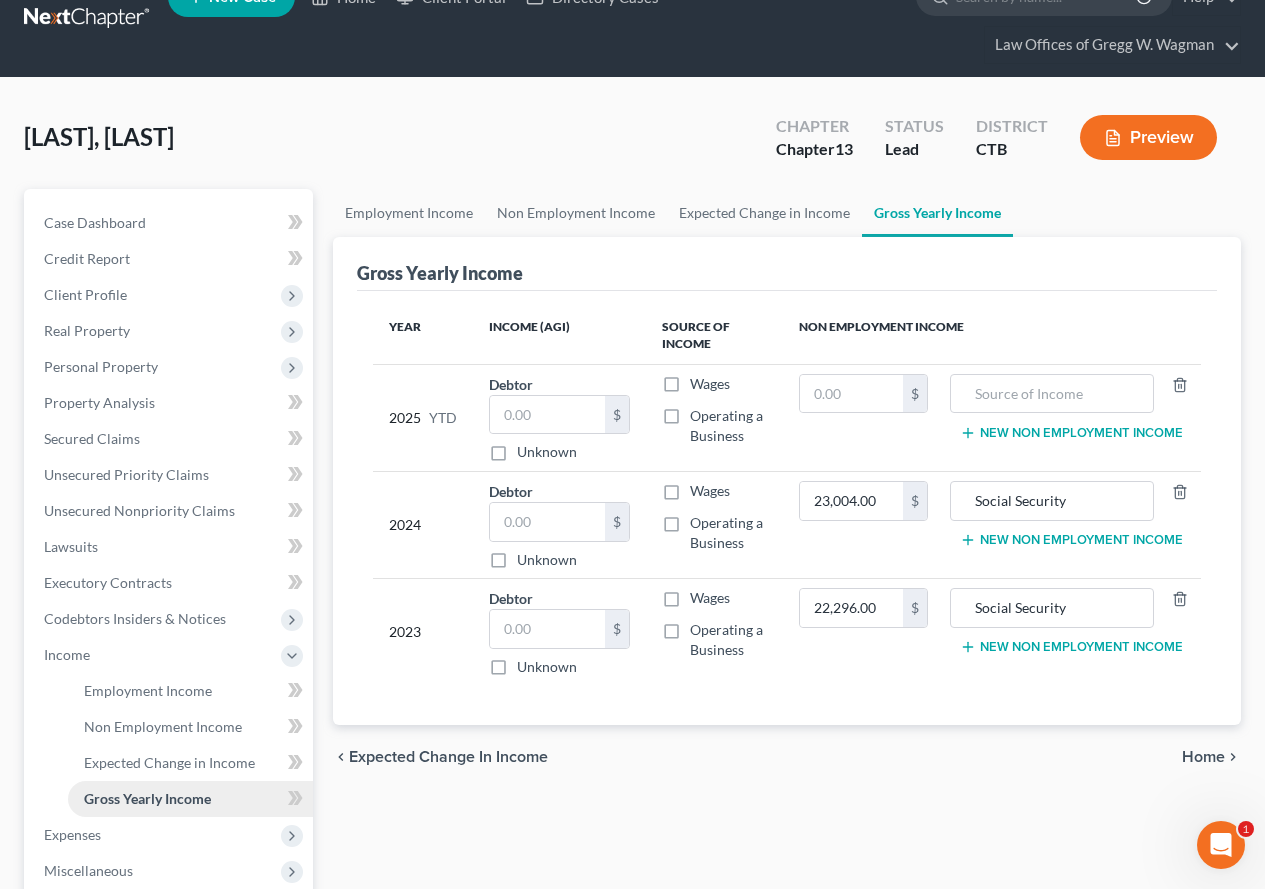 scroll, scrollTop: 0, scrollLeft: 0, axis: both 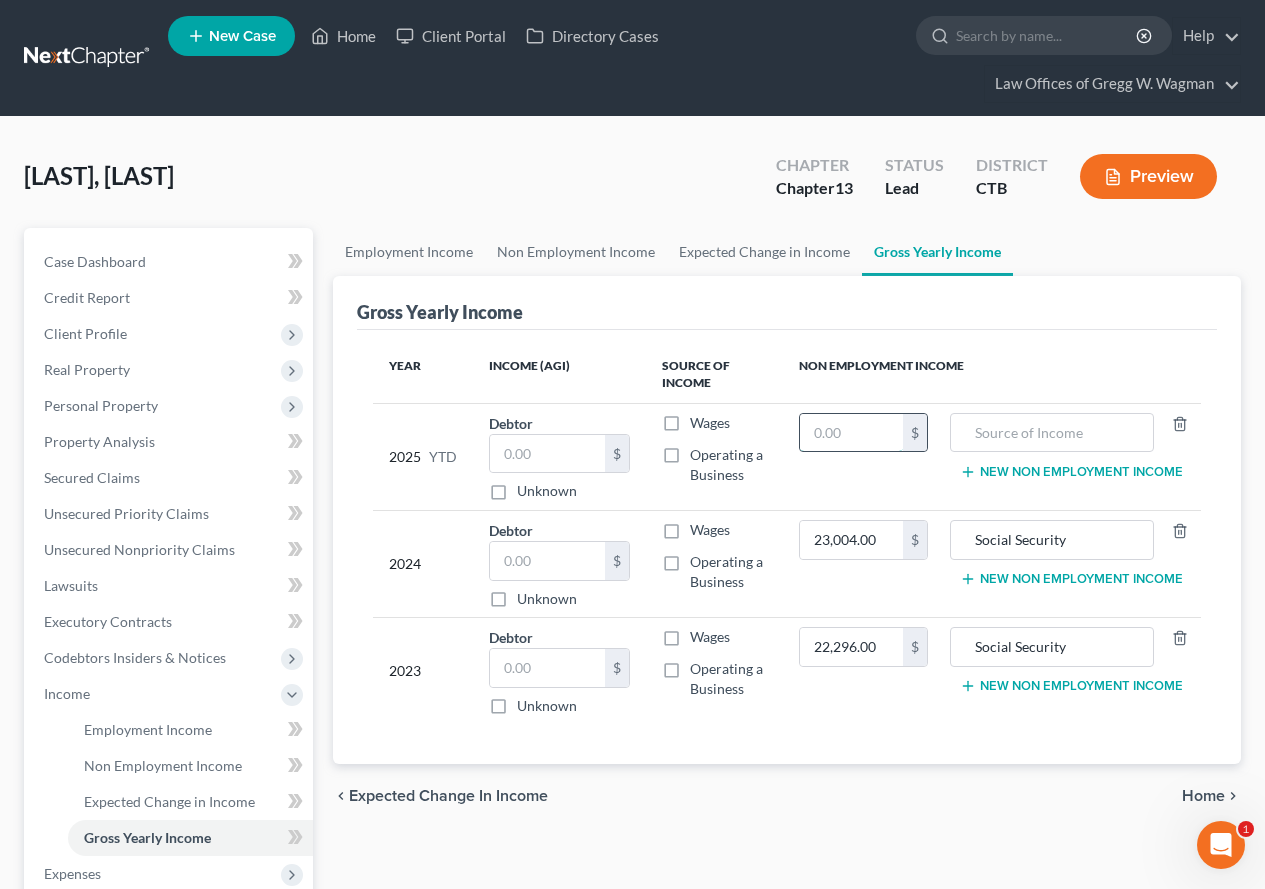 click at bounding box center [851, 433] 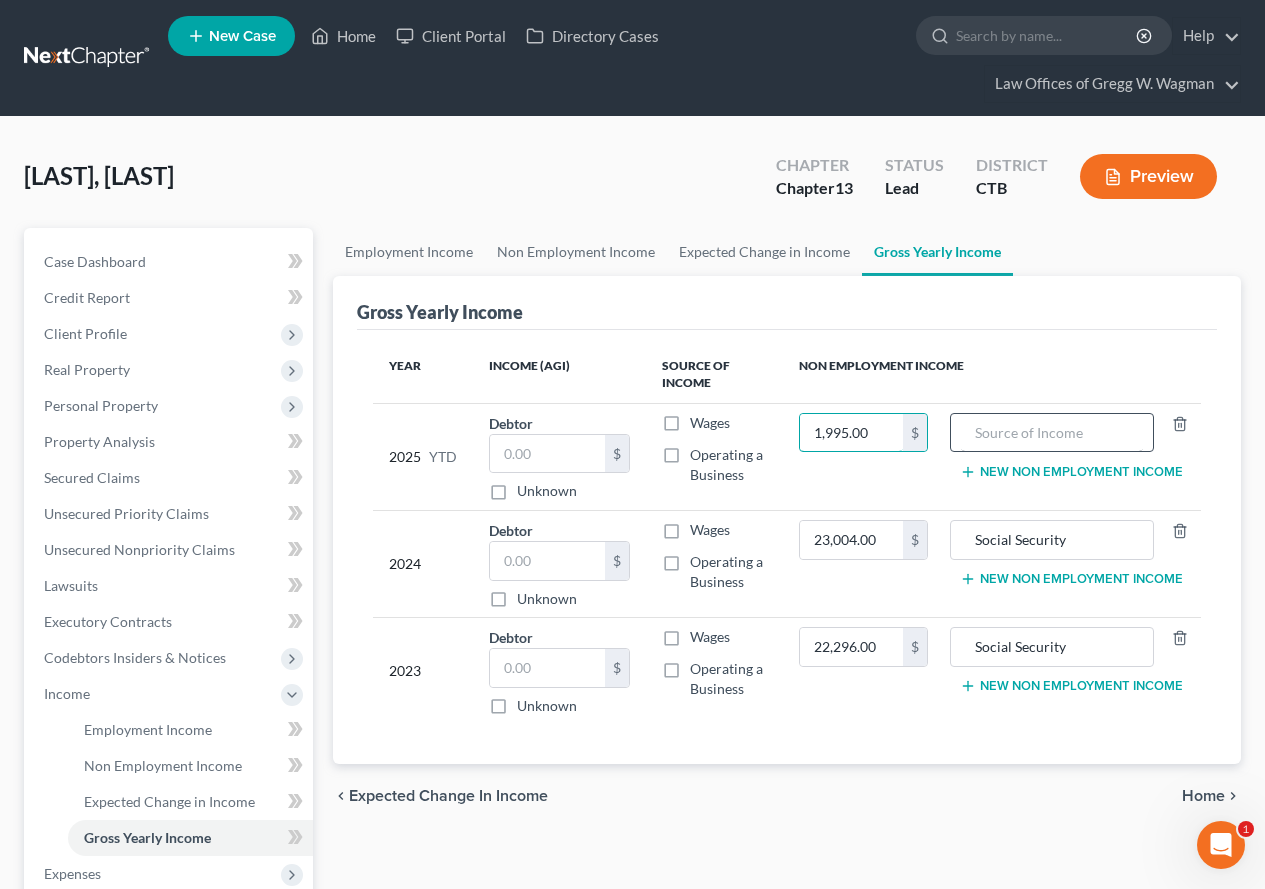 type on "1,995.00" 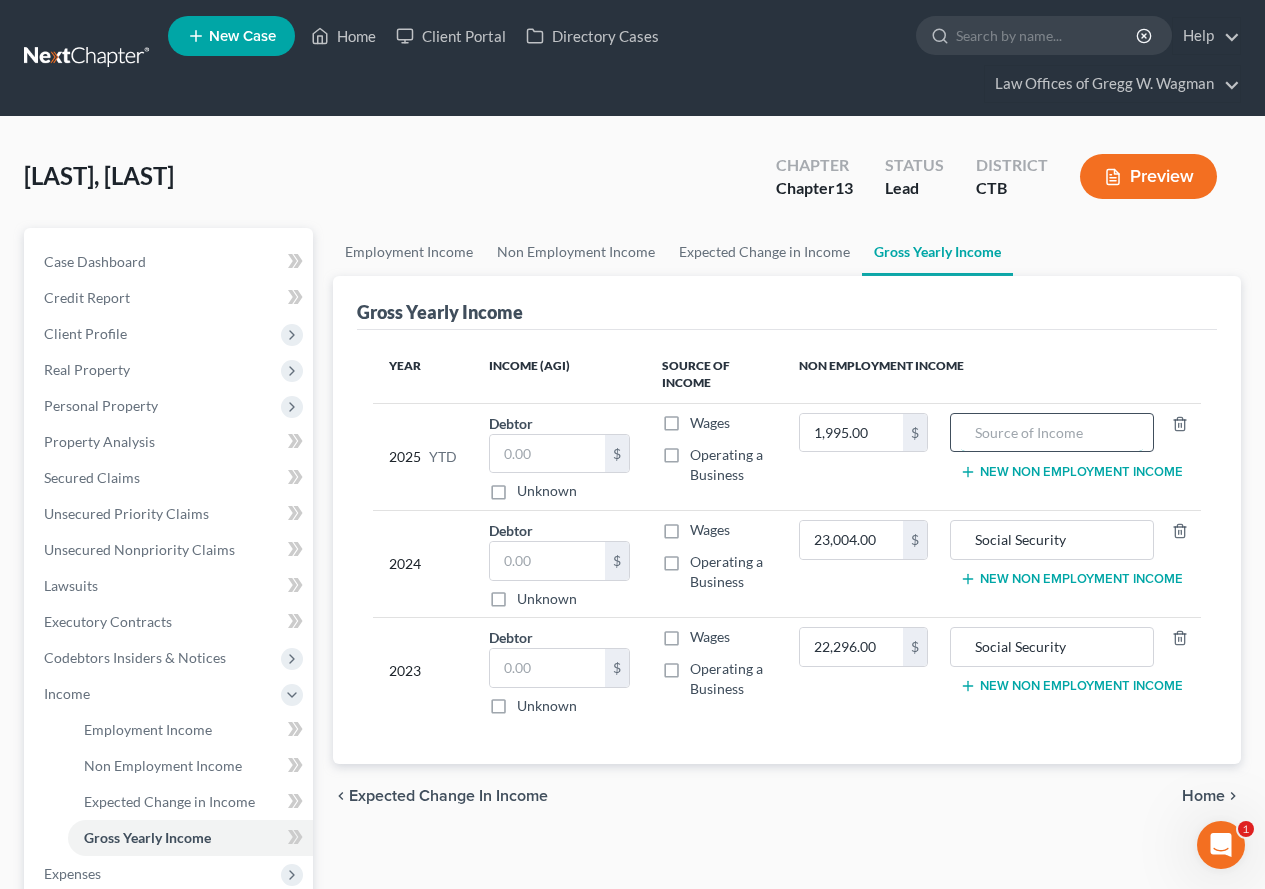 click at bounding box center (1052, 433) 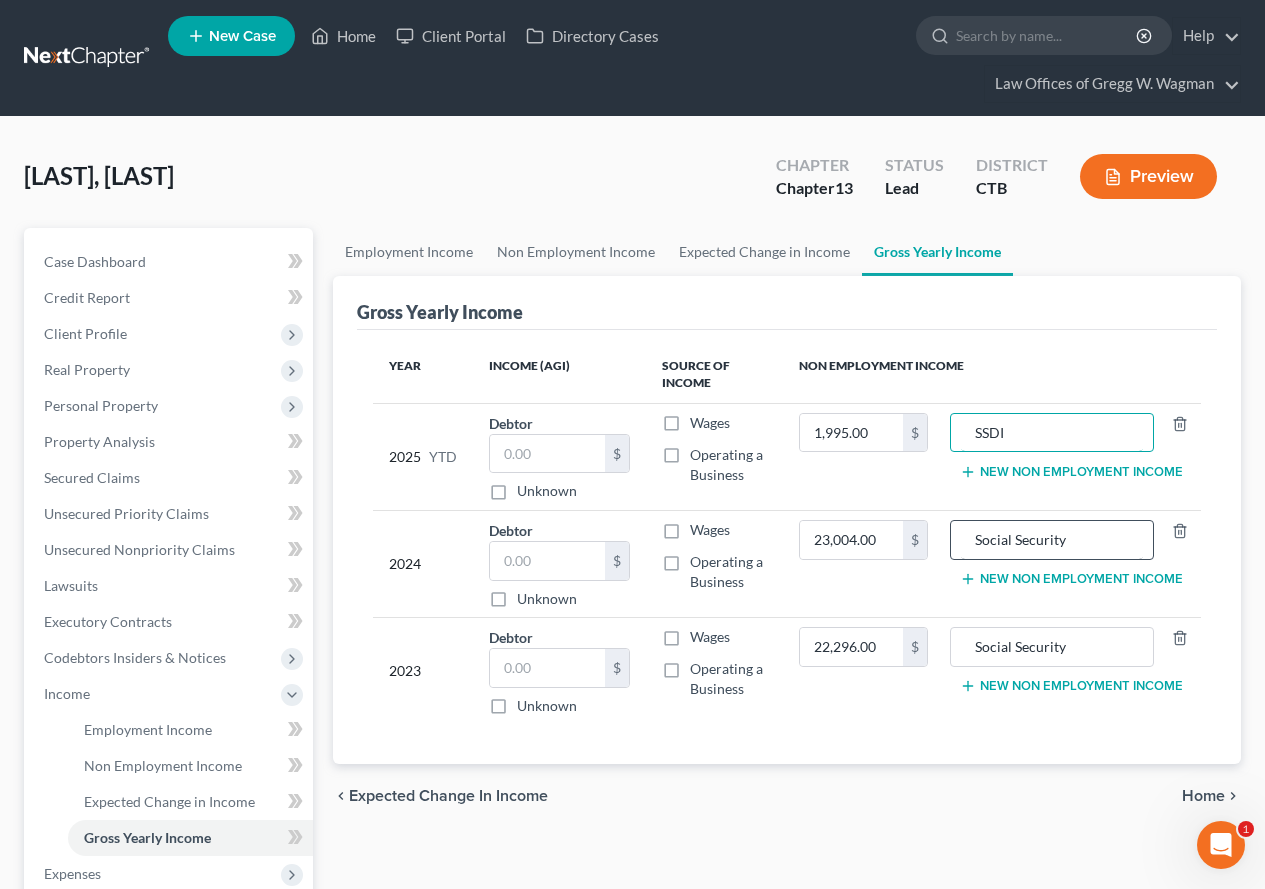 type on "SSDI" 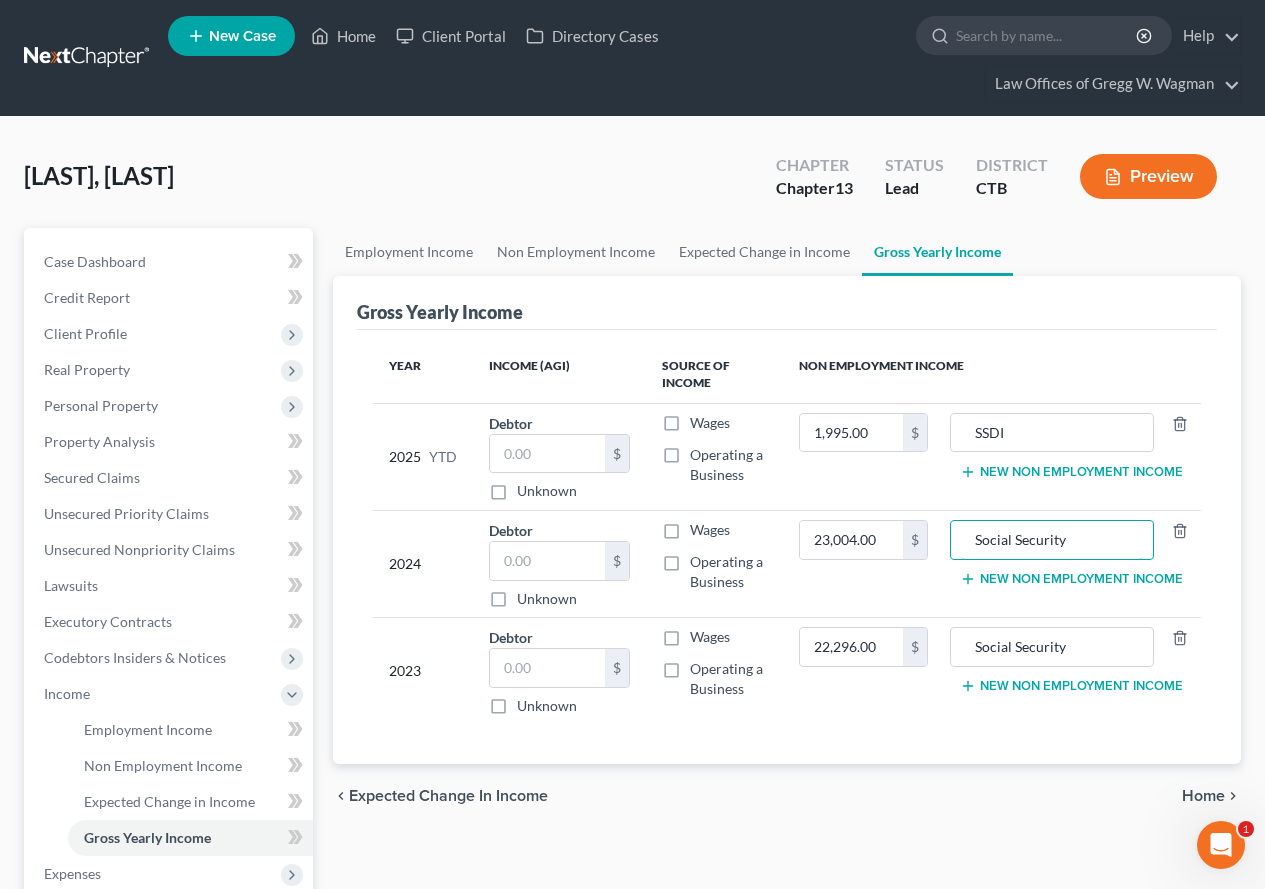 drag, startPoint x: 1069, startPoint y: 541, endPoint x: 931, endPoint y: 544, distance: 138.03261 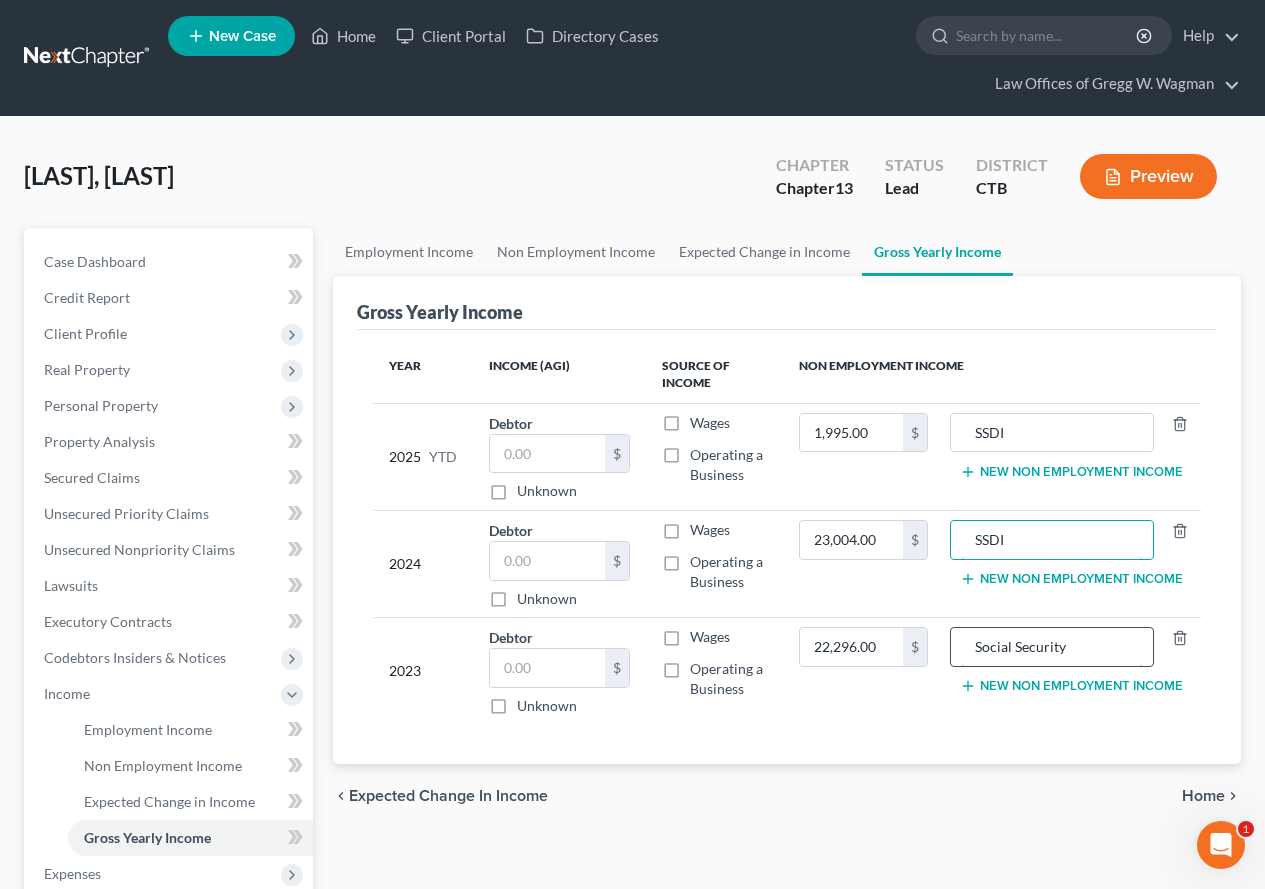 type on "SSDI" 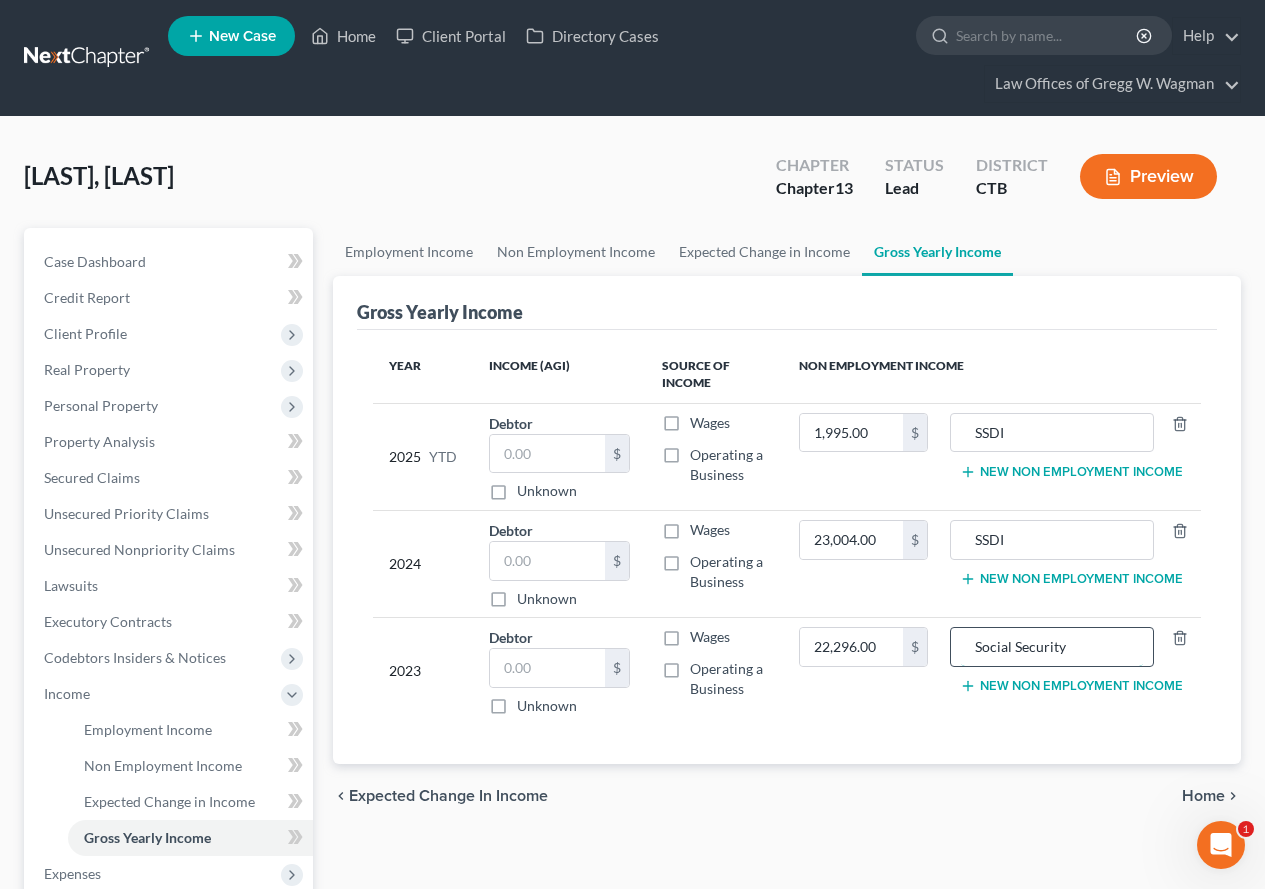drag, startPoint x: 1100, startPoint y: 652, endPoint x: 976, endPoint y: 662, distance: 124.40257 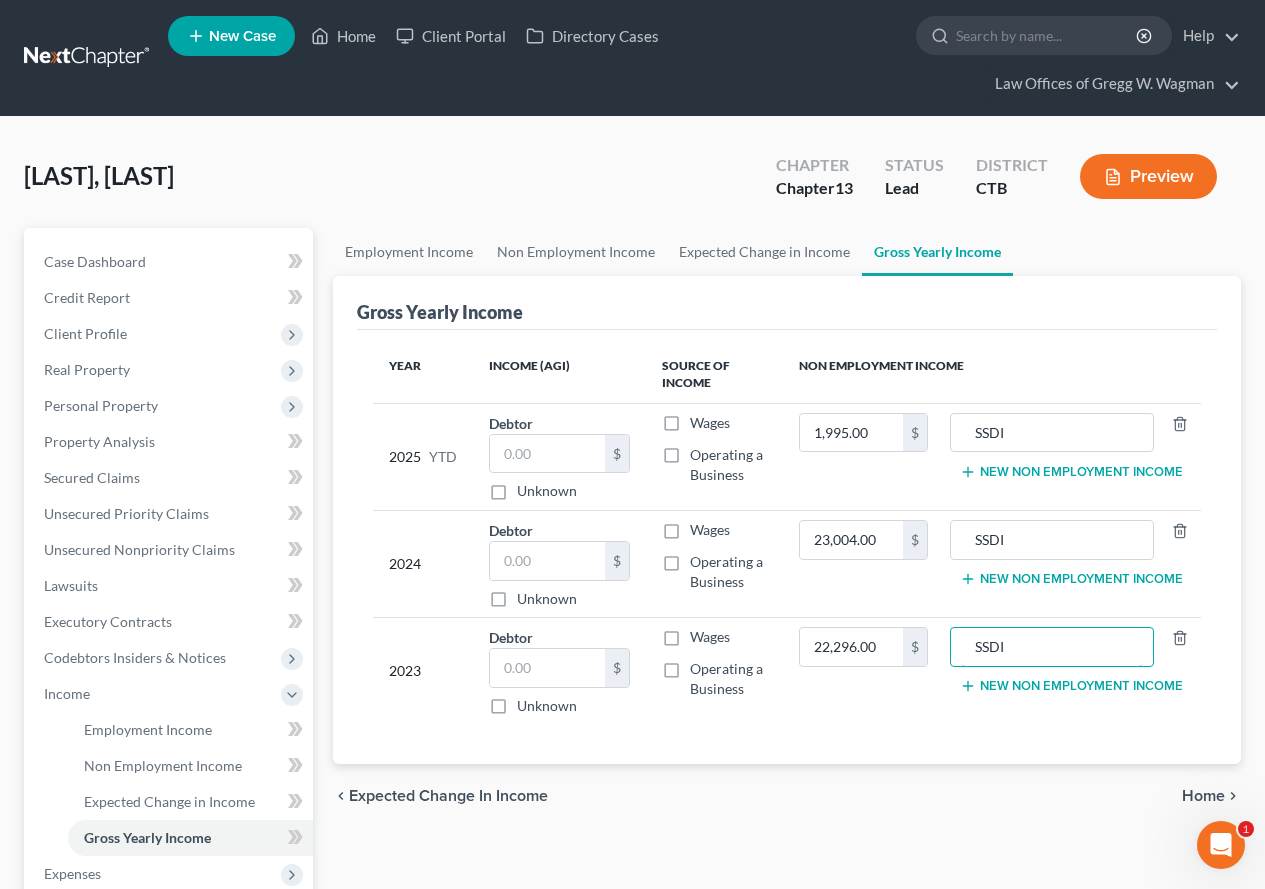 type on "SSDI" 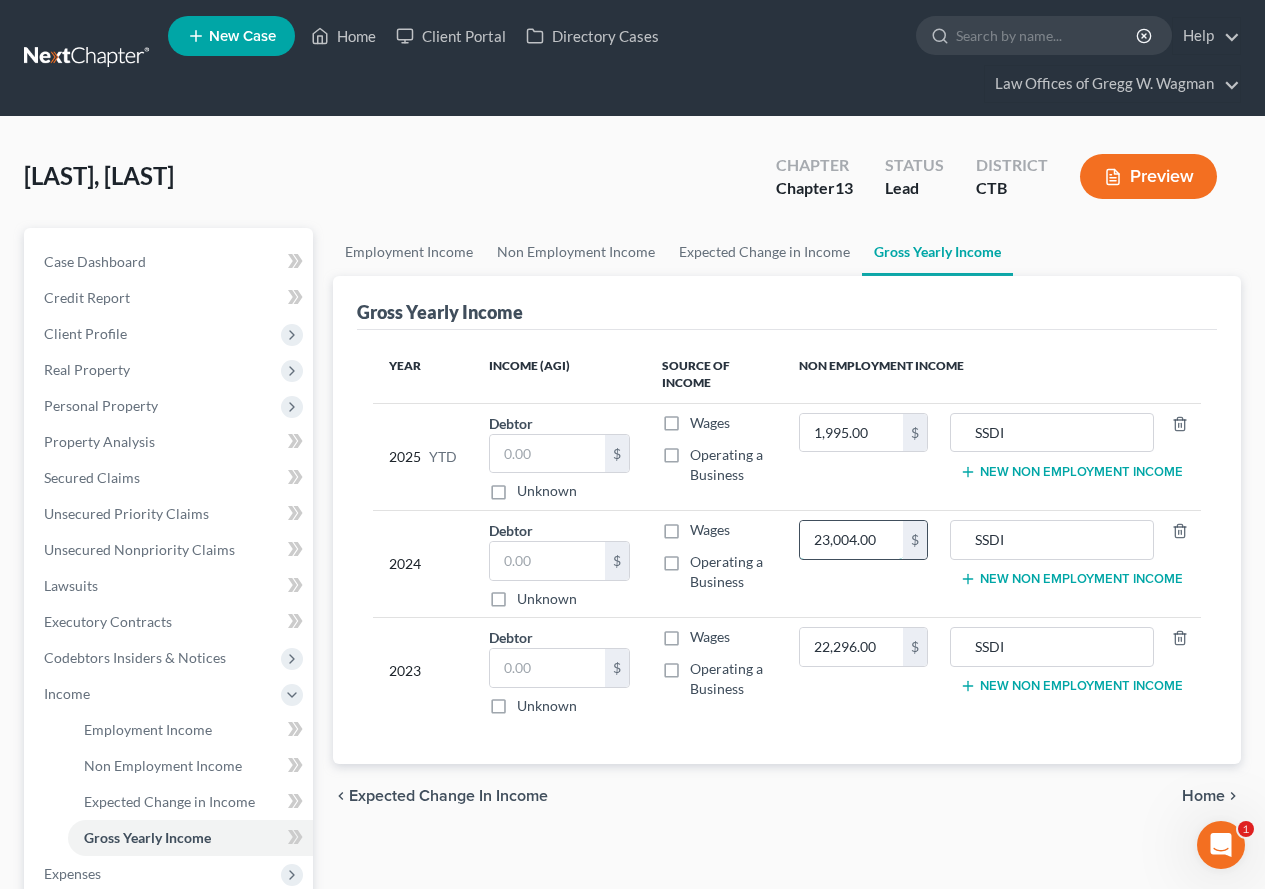 click on "23,004.00" at bounding box center (851, 540) 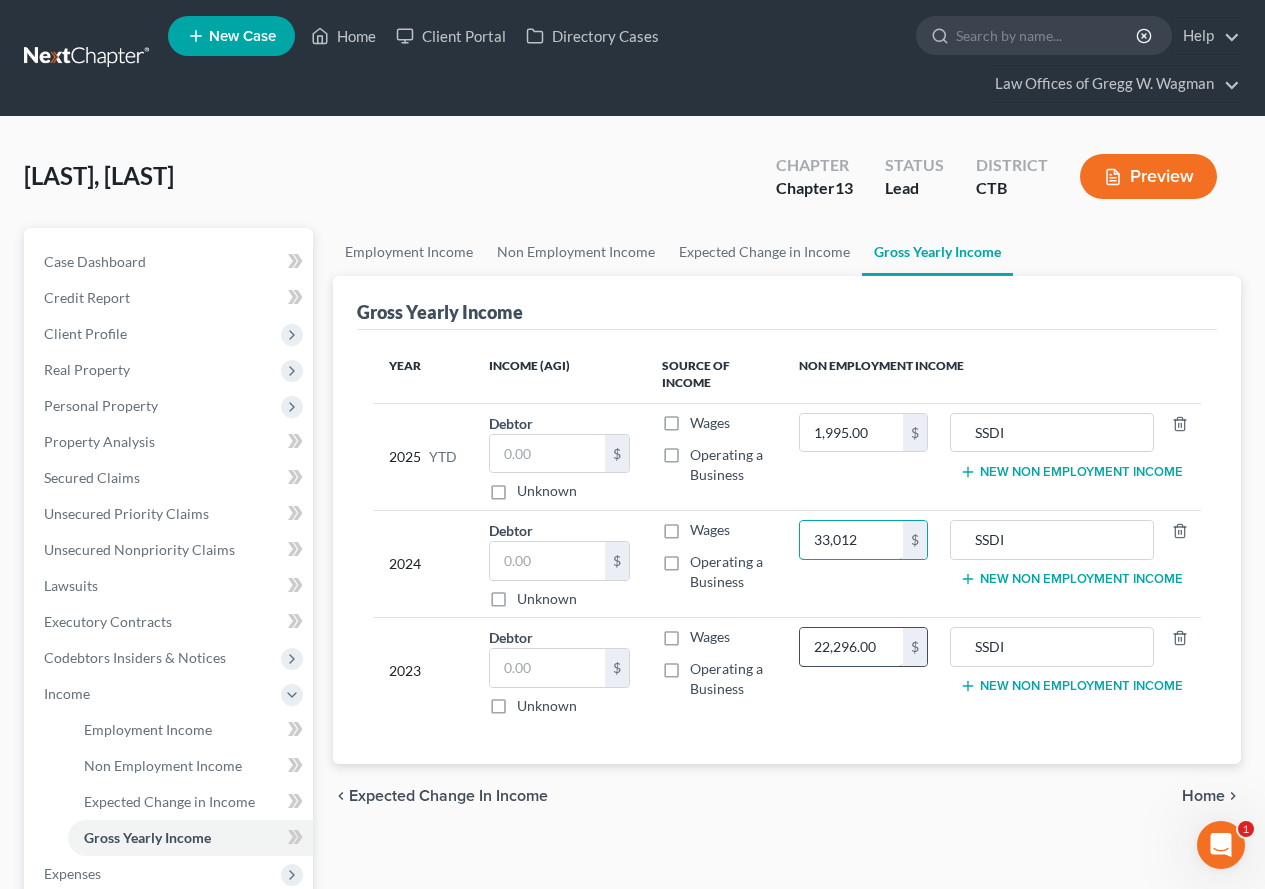 type on "33,012" 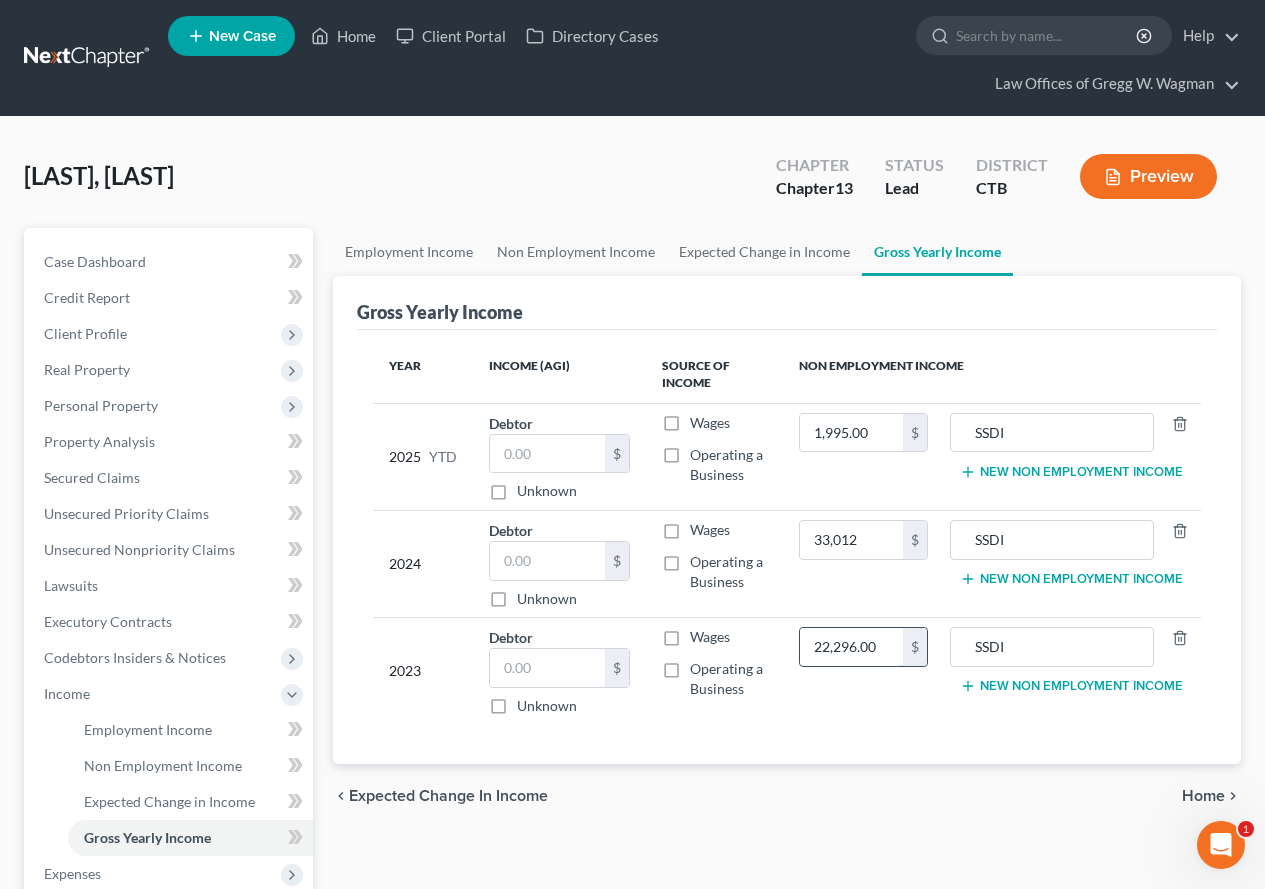 click on "22,296.00" at bounding box center [851, 647] 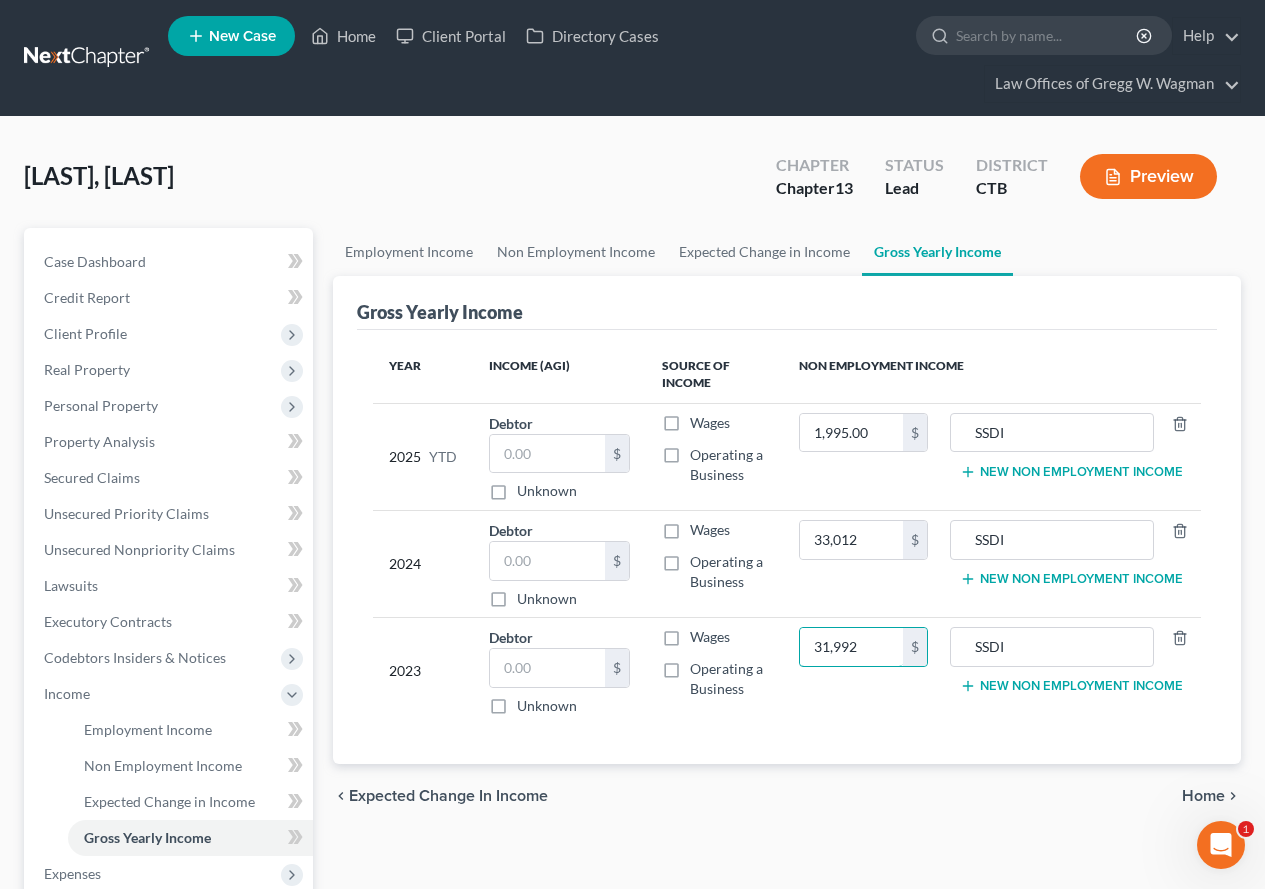 type on "31,992" 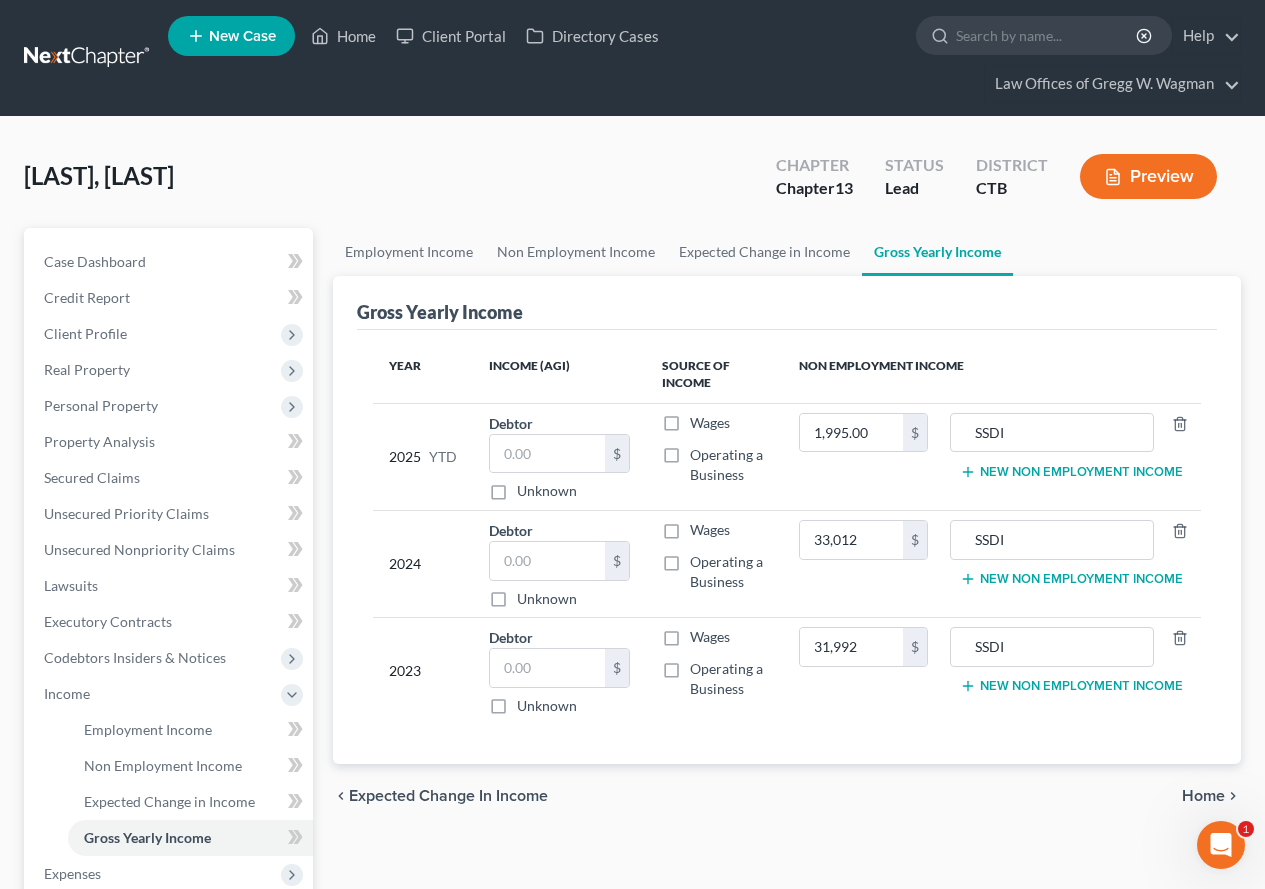 click on "New Non Employment Income" at bounding box center (1071, 579) 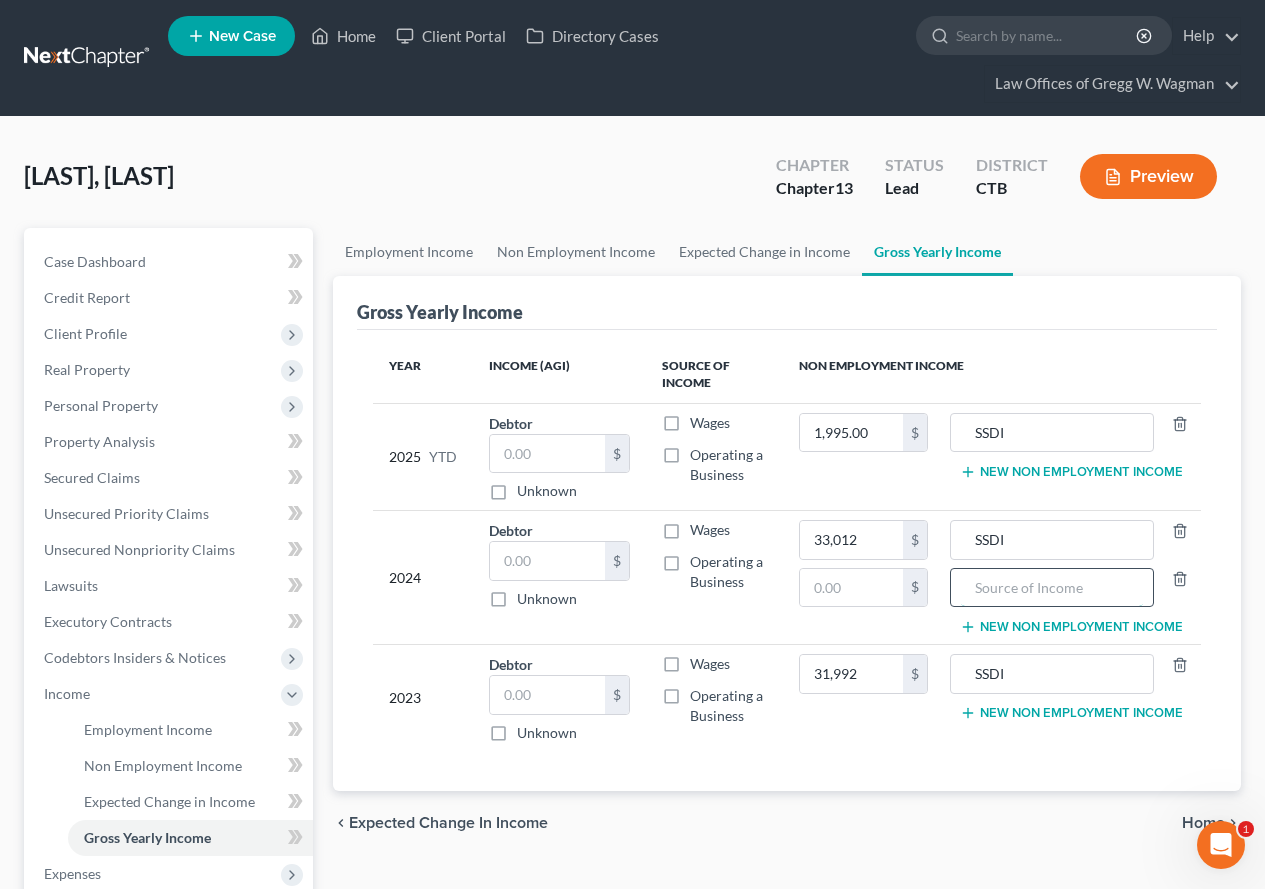 click at bounding box center (1052, 588) 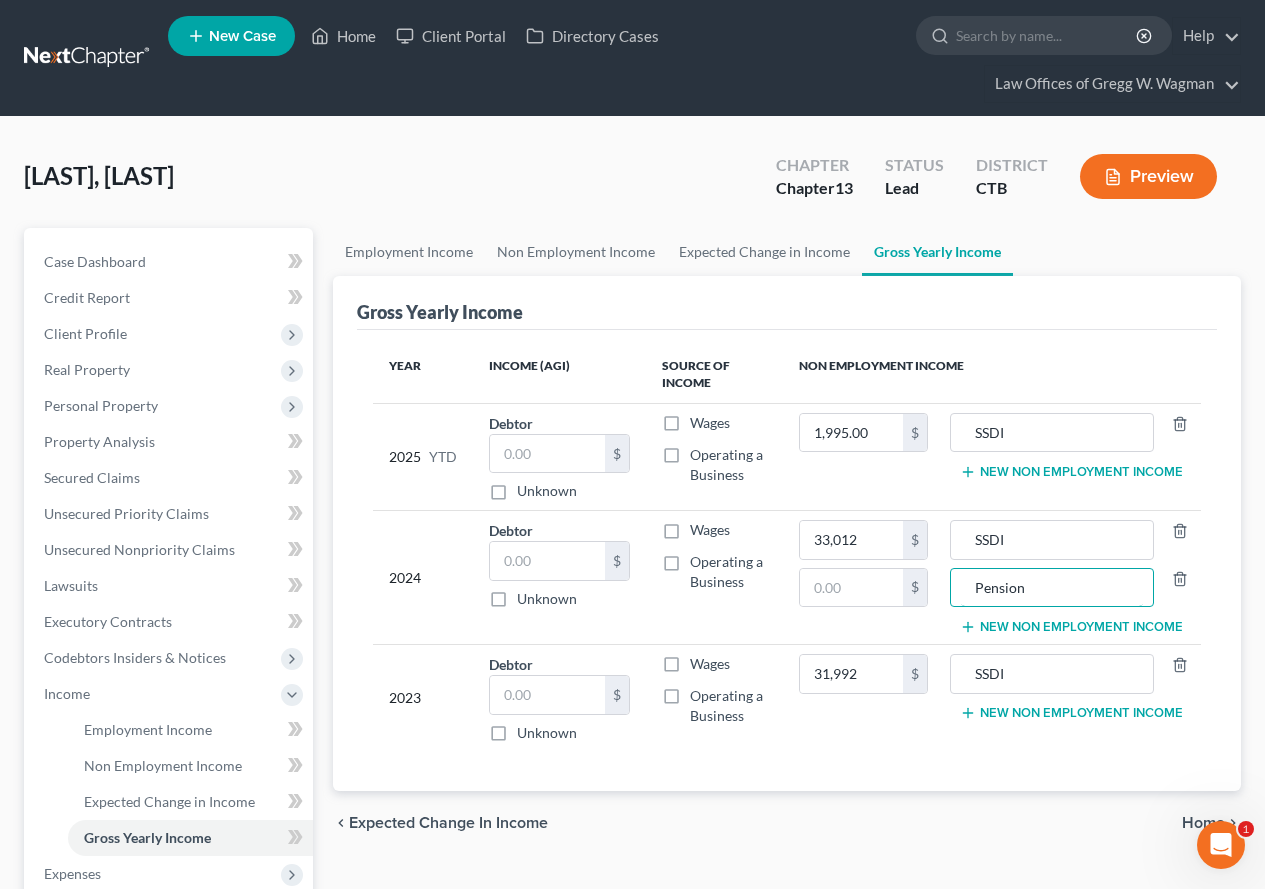 type on "Pension" 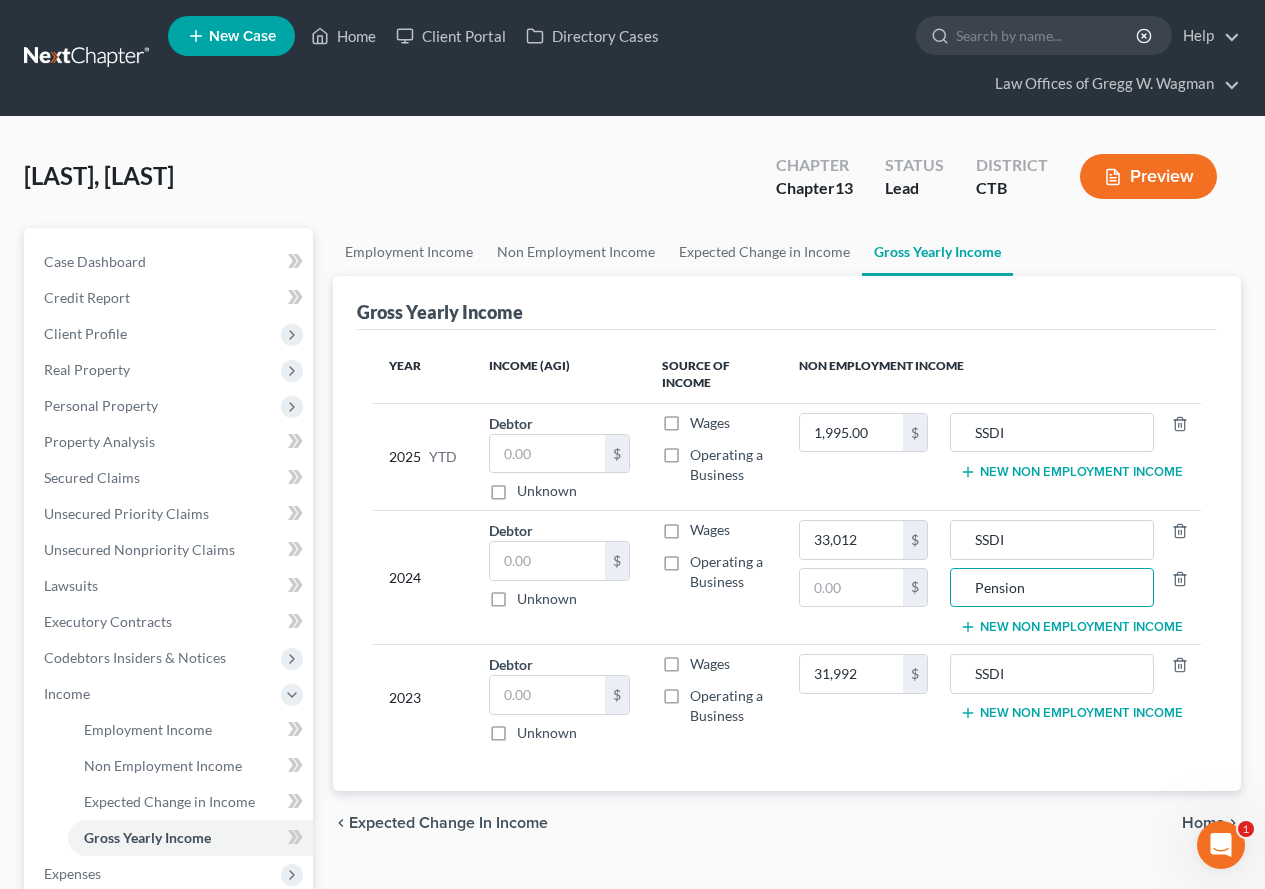 click on "New Non Employment Income" at bounding box center (1071, 713) 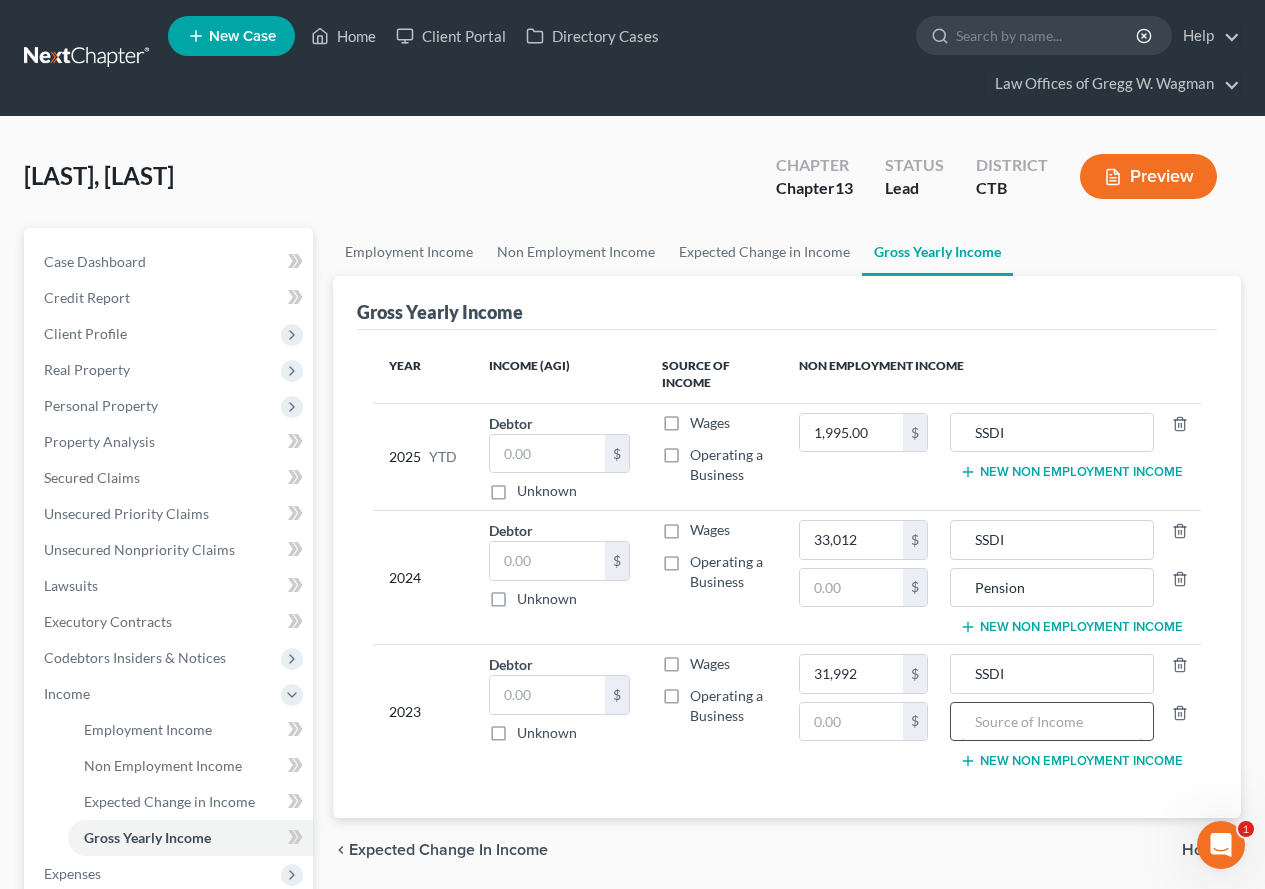click at bounding box center (1052, 722) 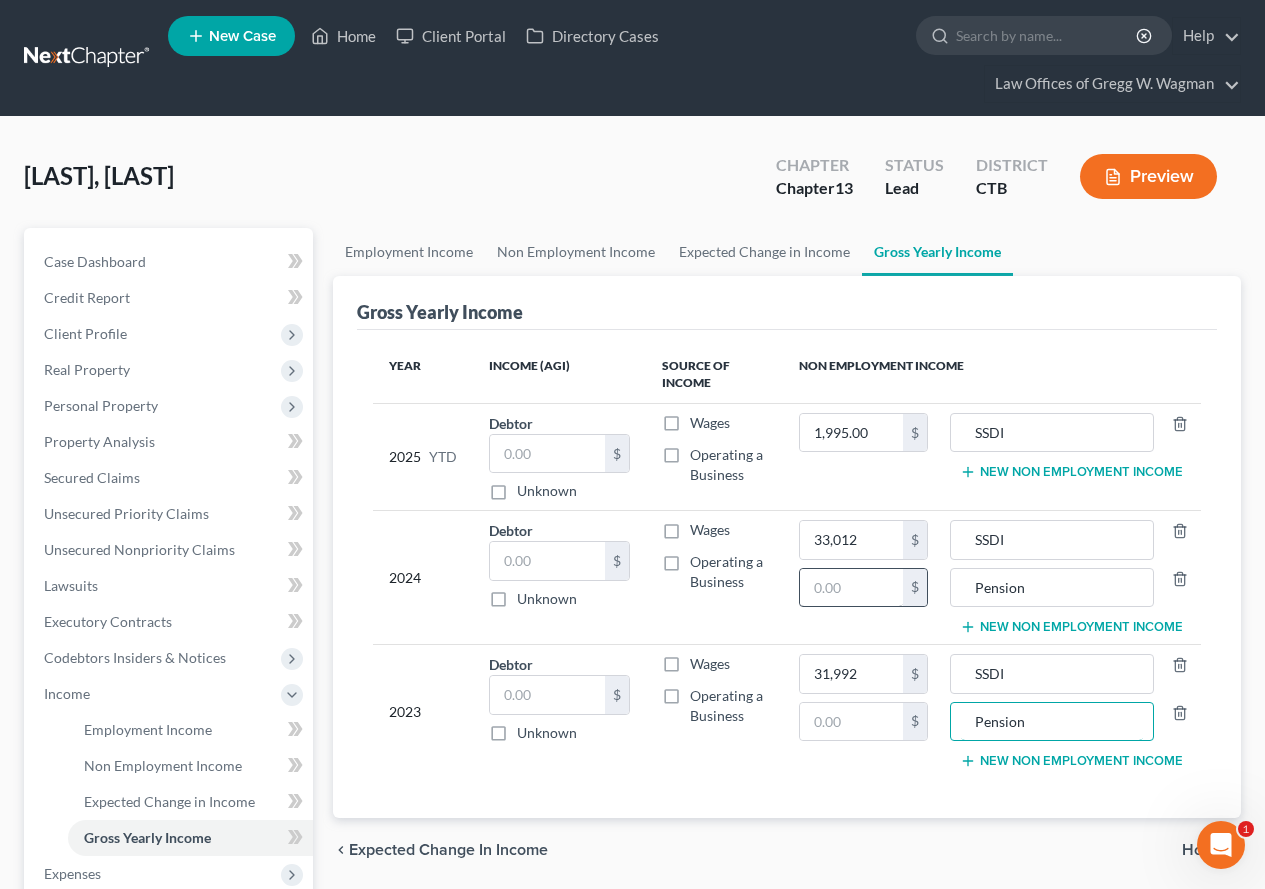 type on "Pension" 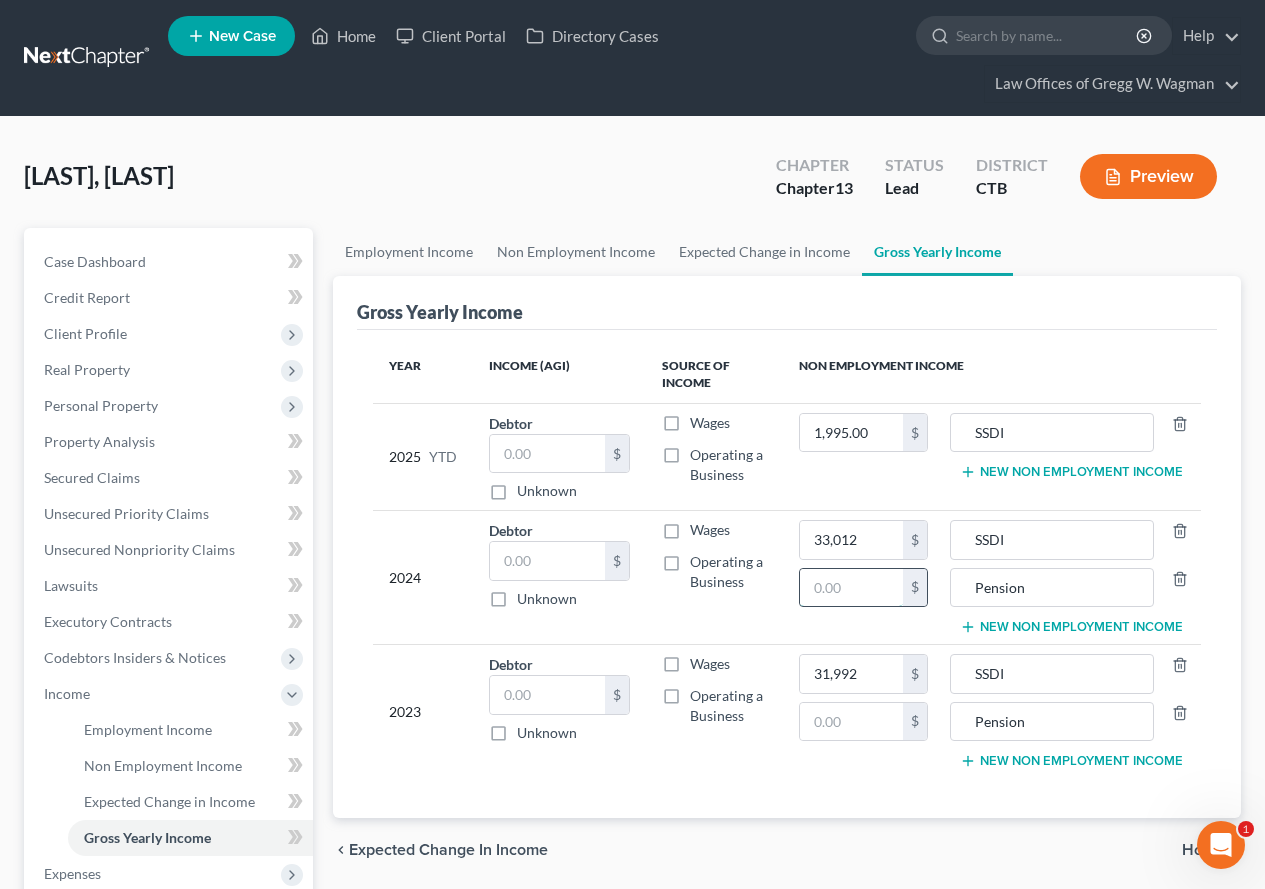 click at bounding box center (851, 588) 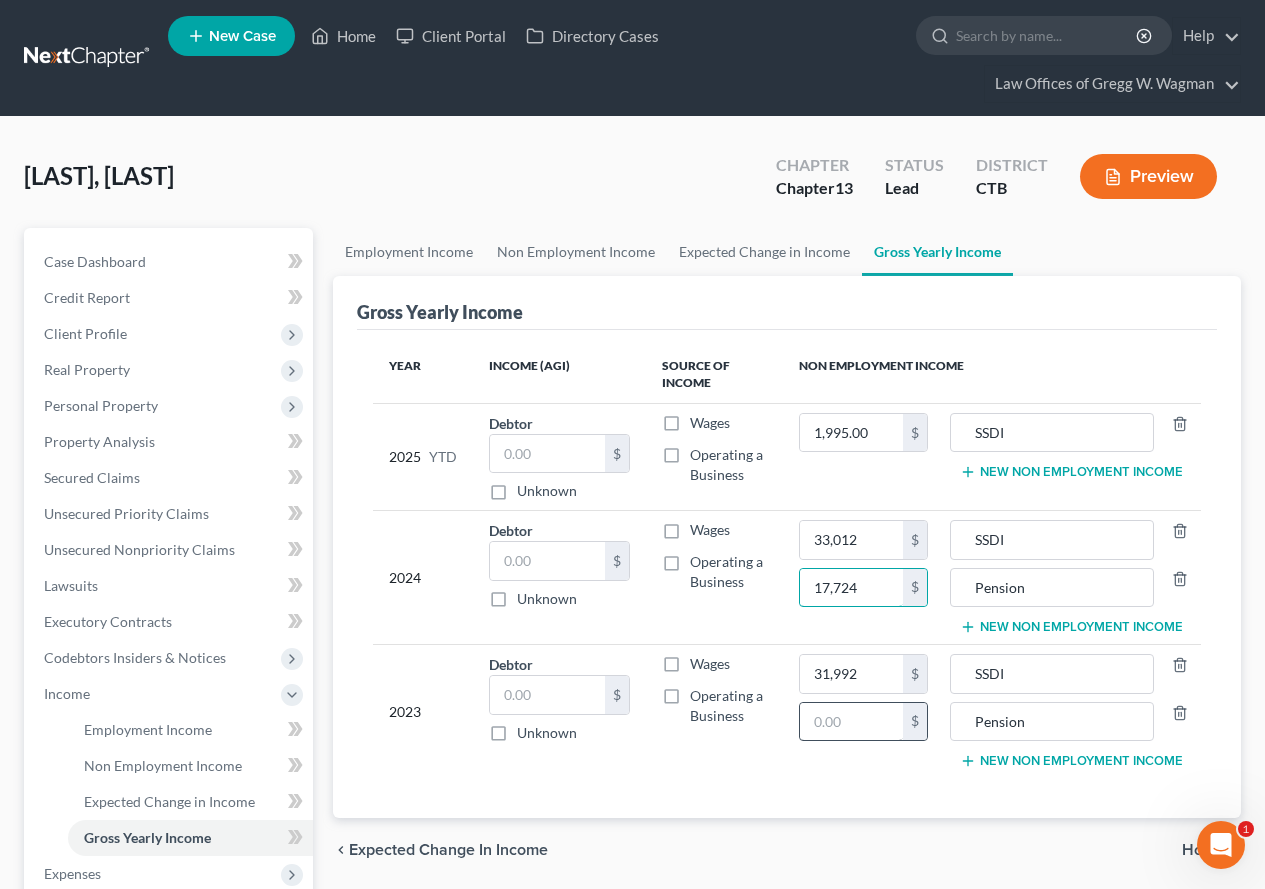 type on "17,724" 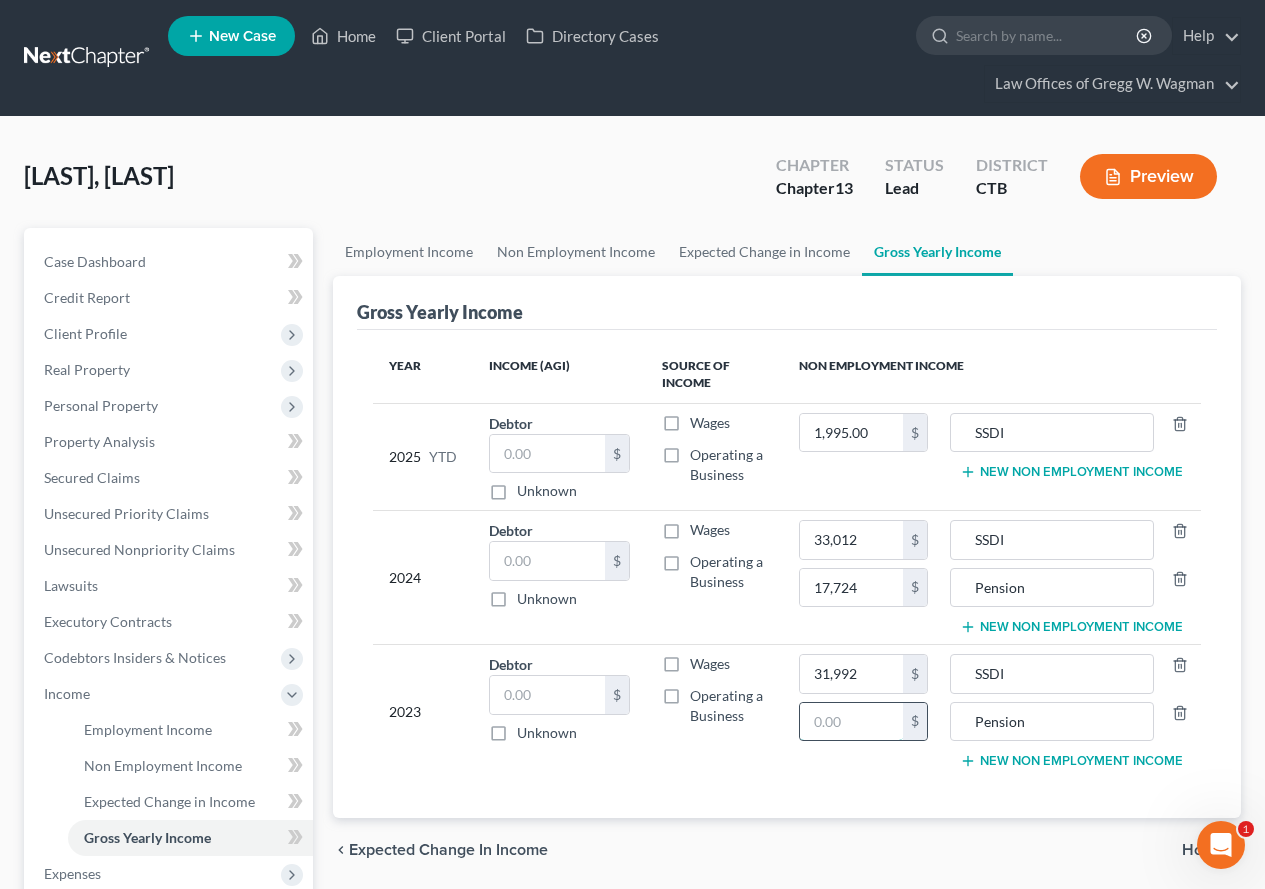 click at bounding box center [851, 722] 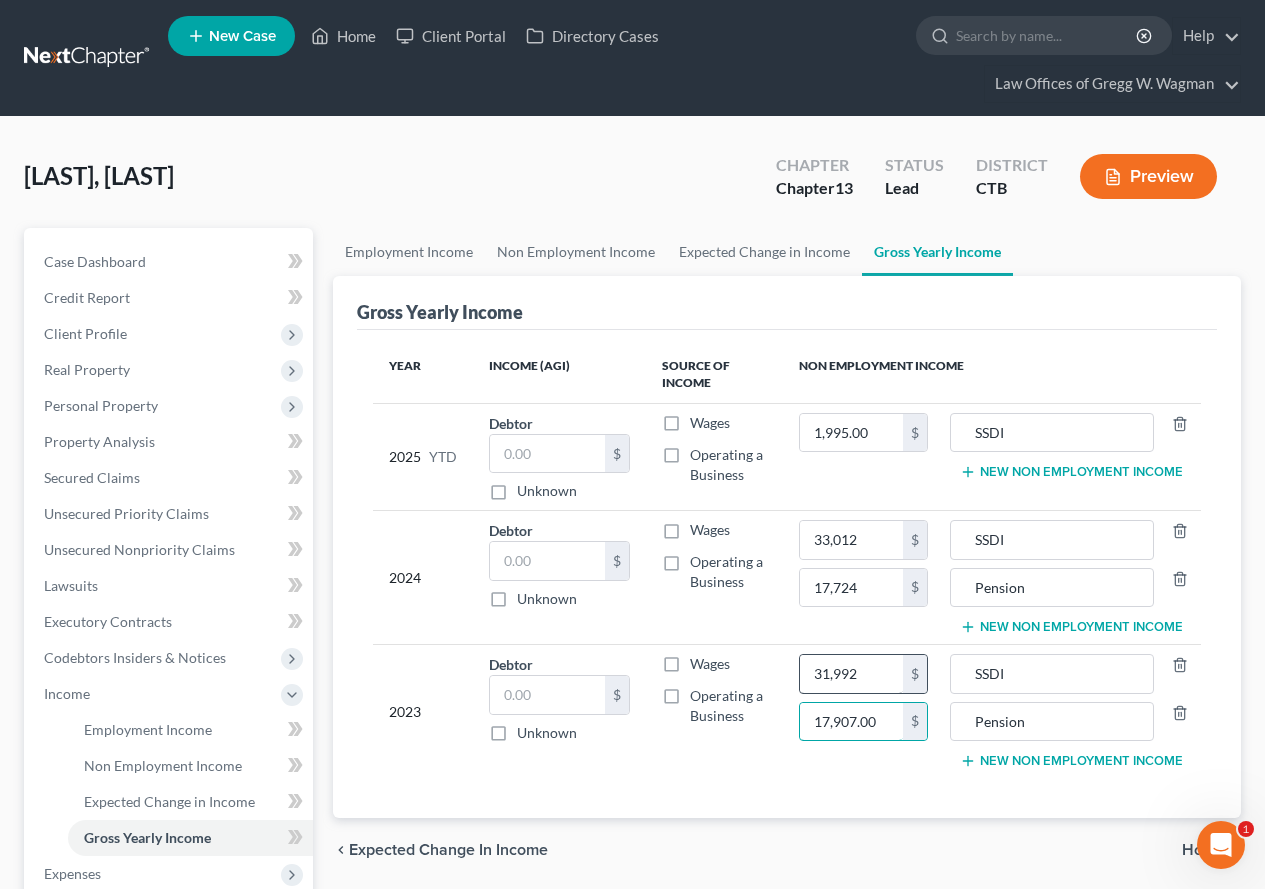 type on "17,907.00" 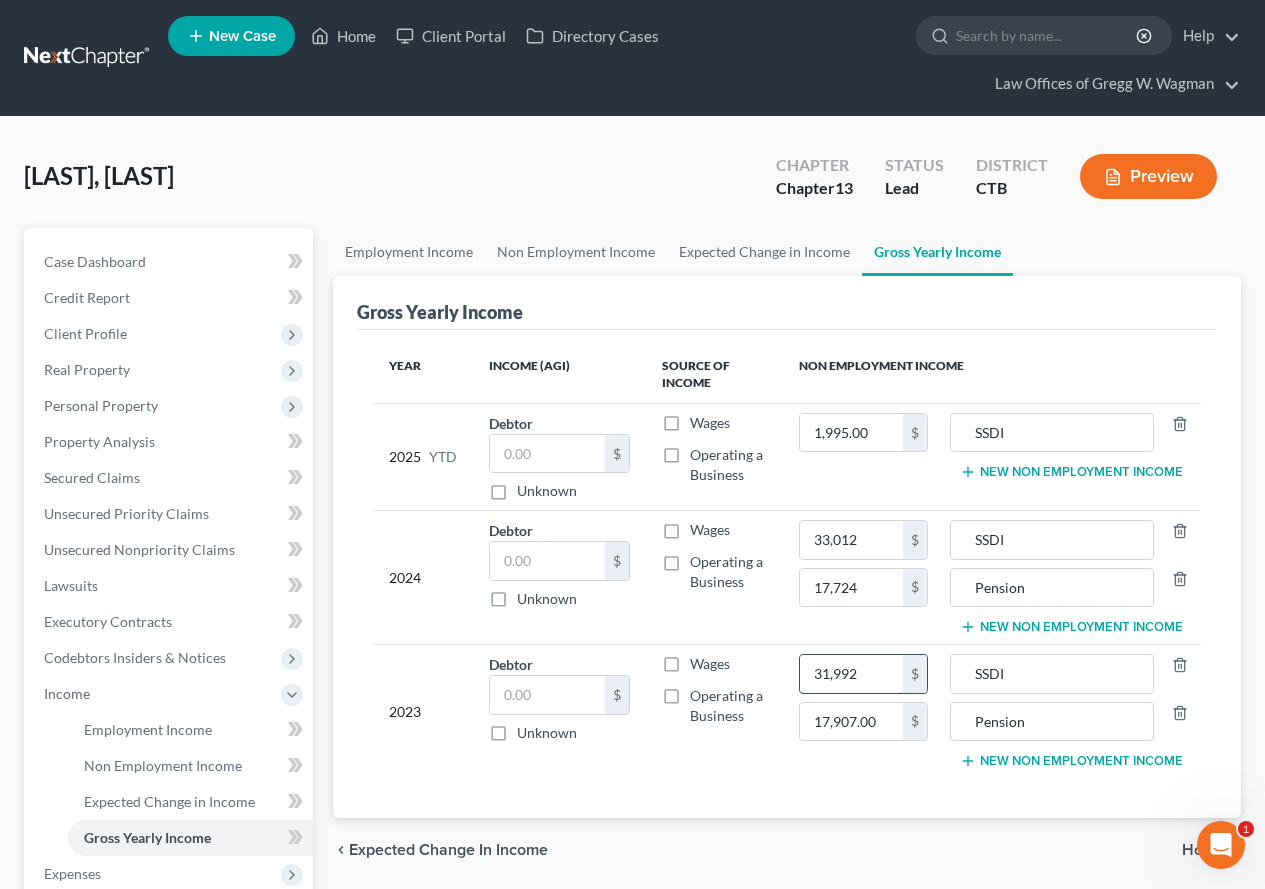 click on "31,992" at bounding box center [851, 674] 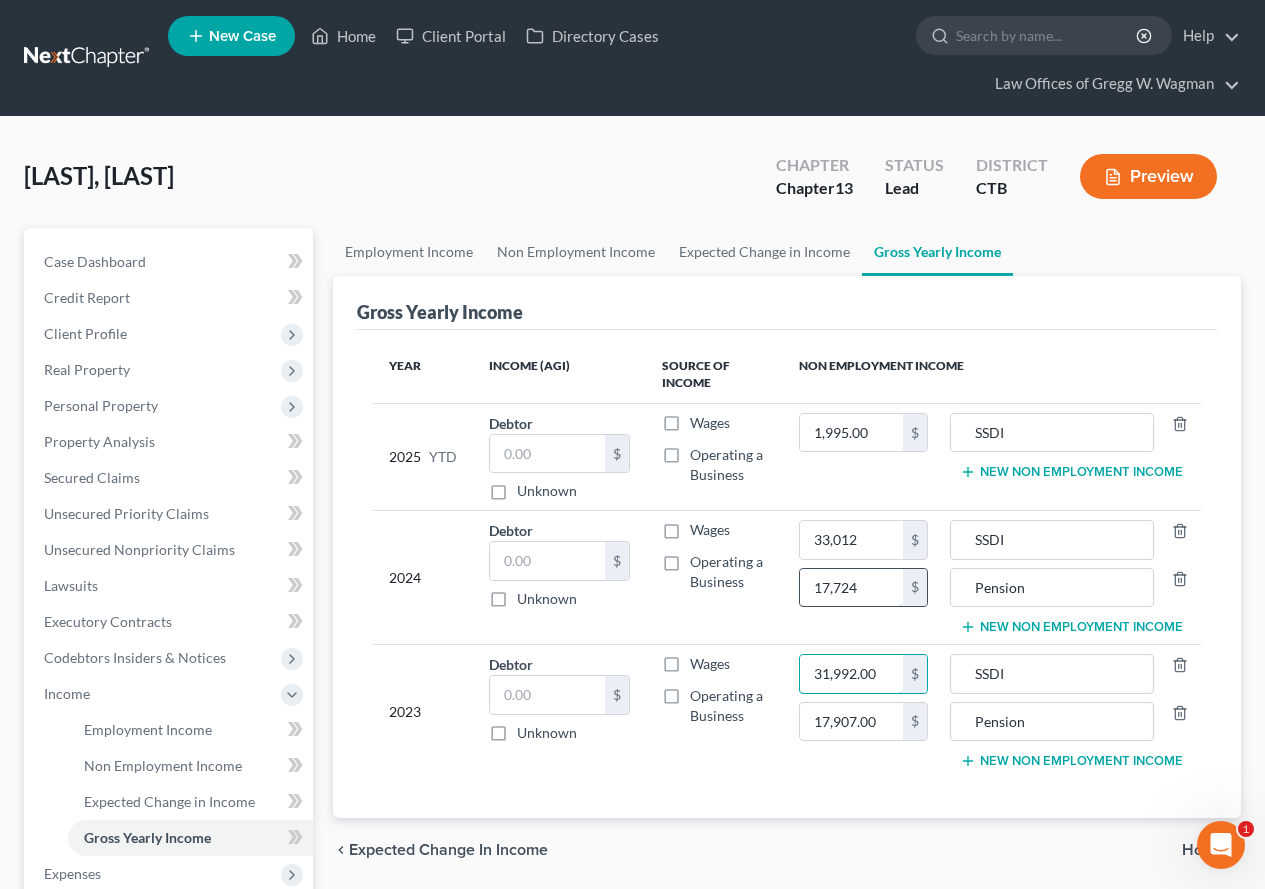 type on "31,992.00" 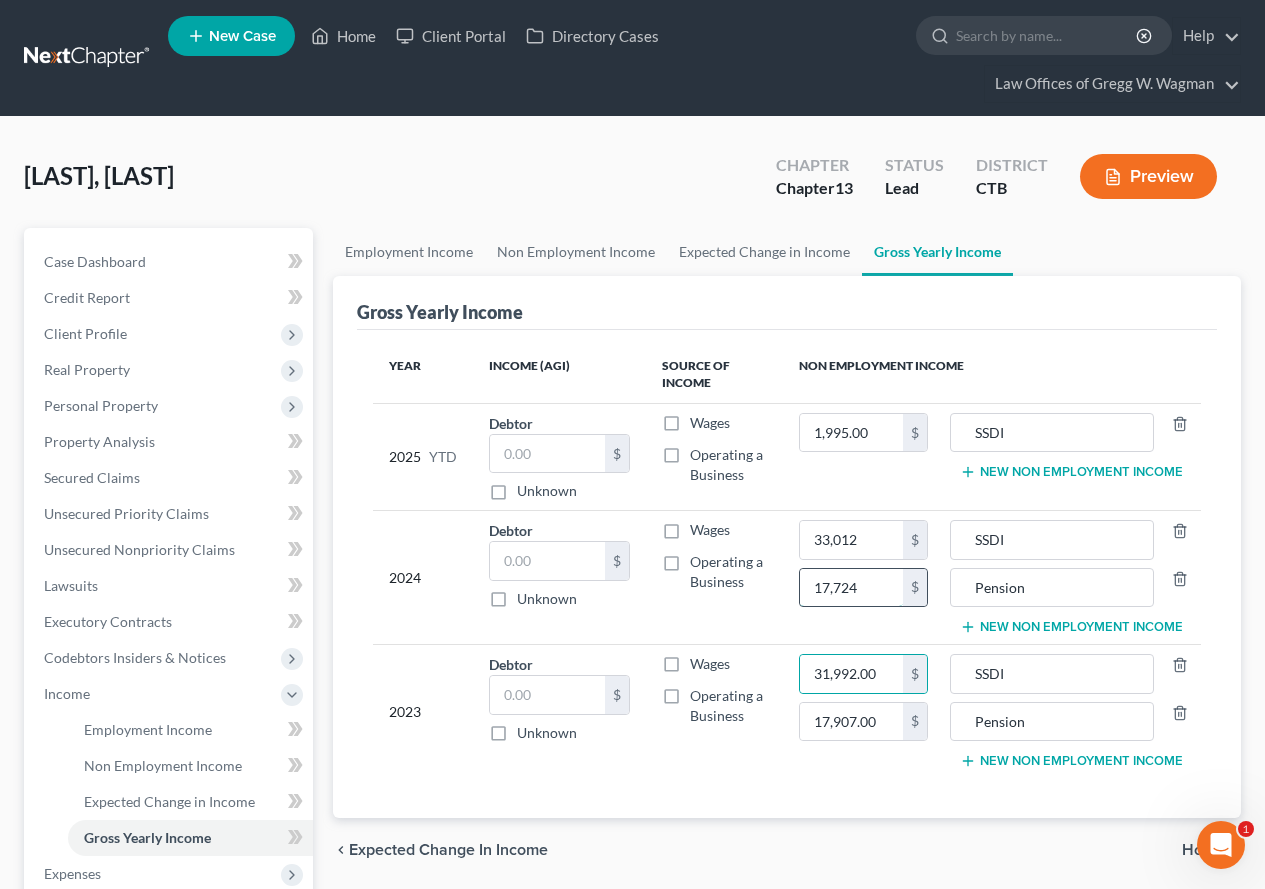 click on "17,724" at bounding box center (851, 588) 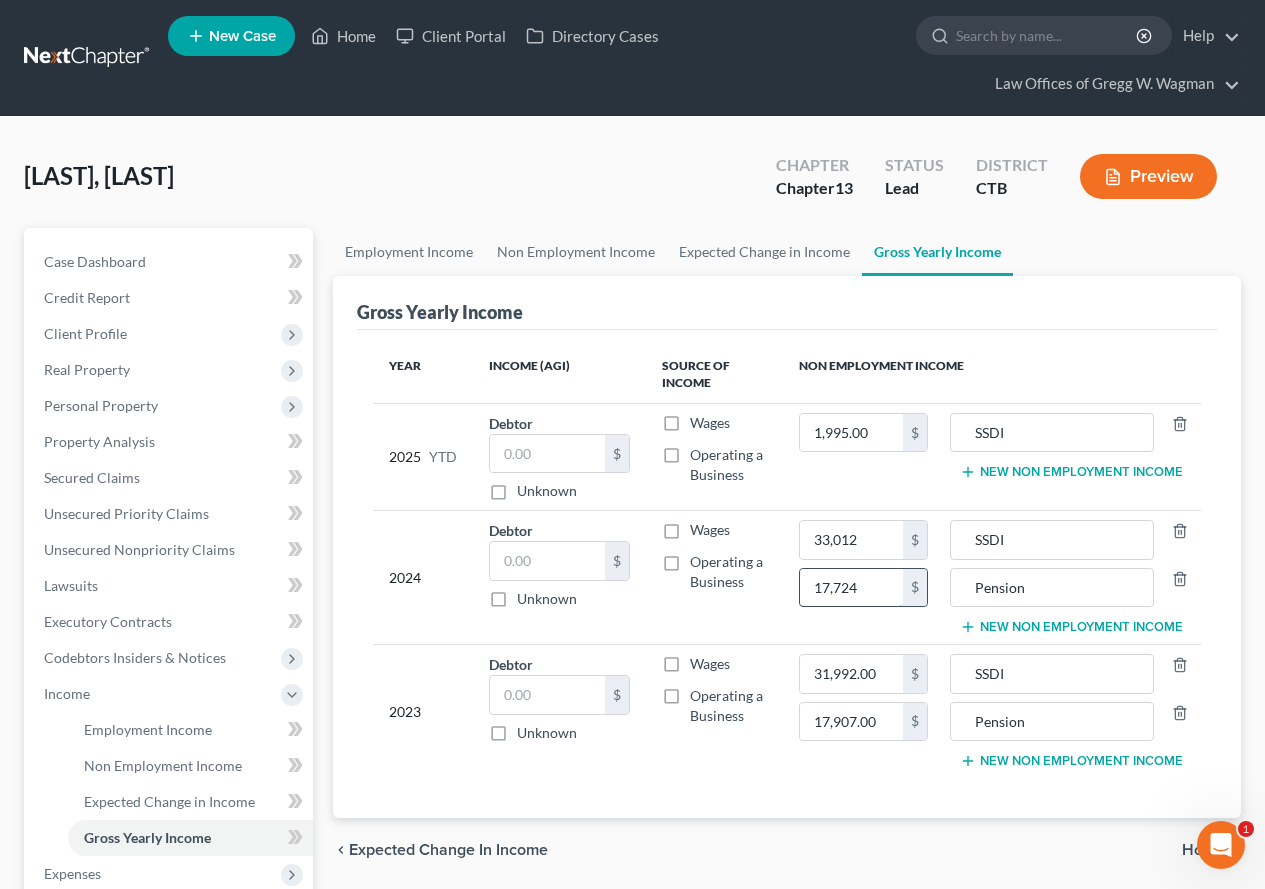 click on "17,724" at bounding box center (851, 588) 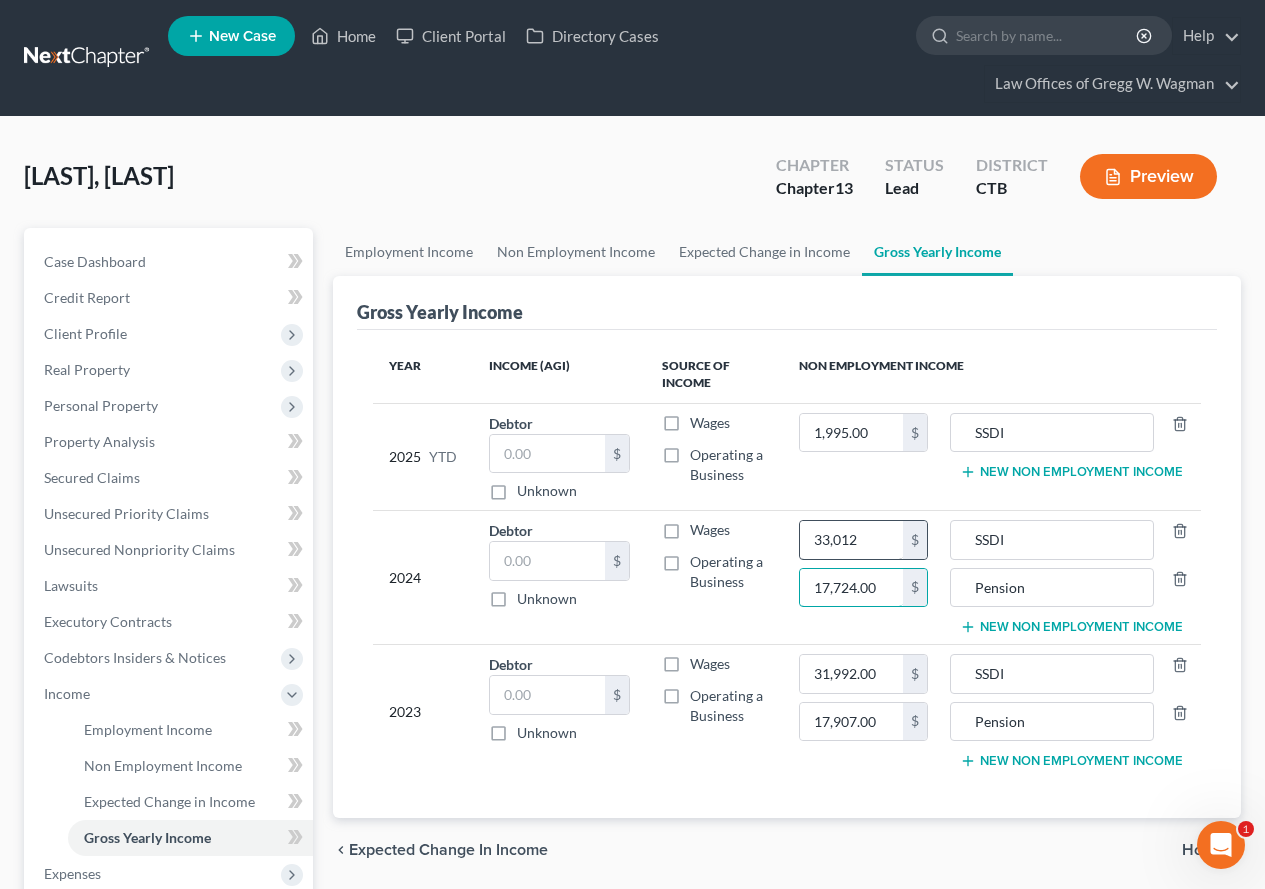 type on "17,724.00" 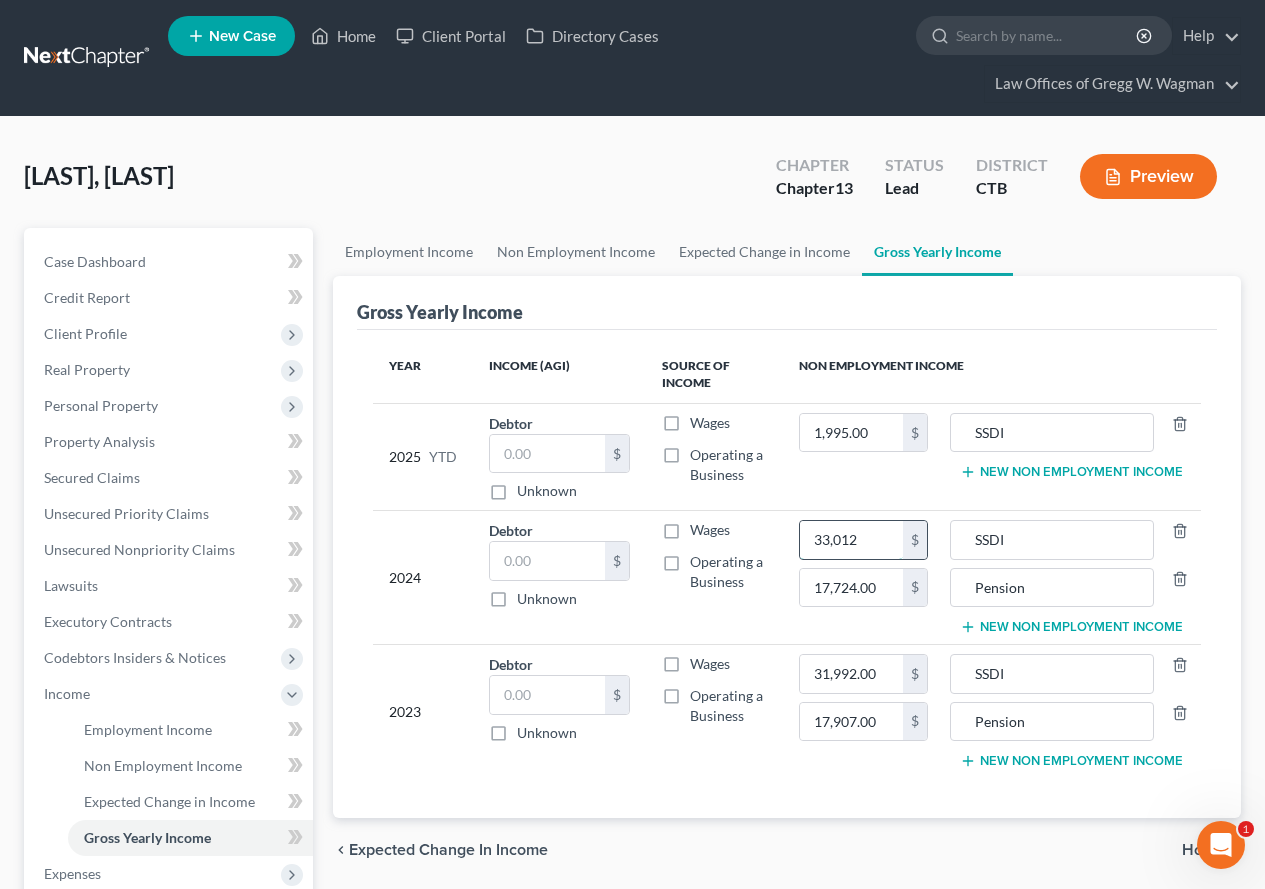 click on "33,012" at bounding box center [851, 540] 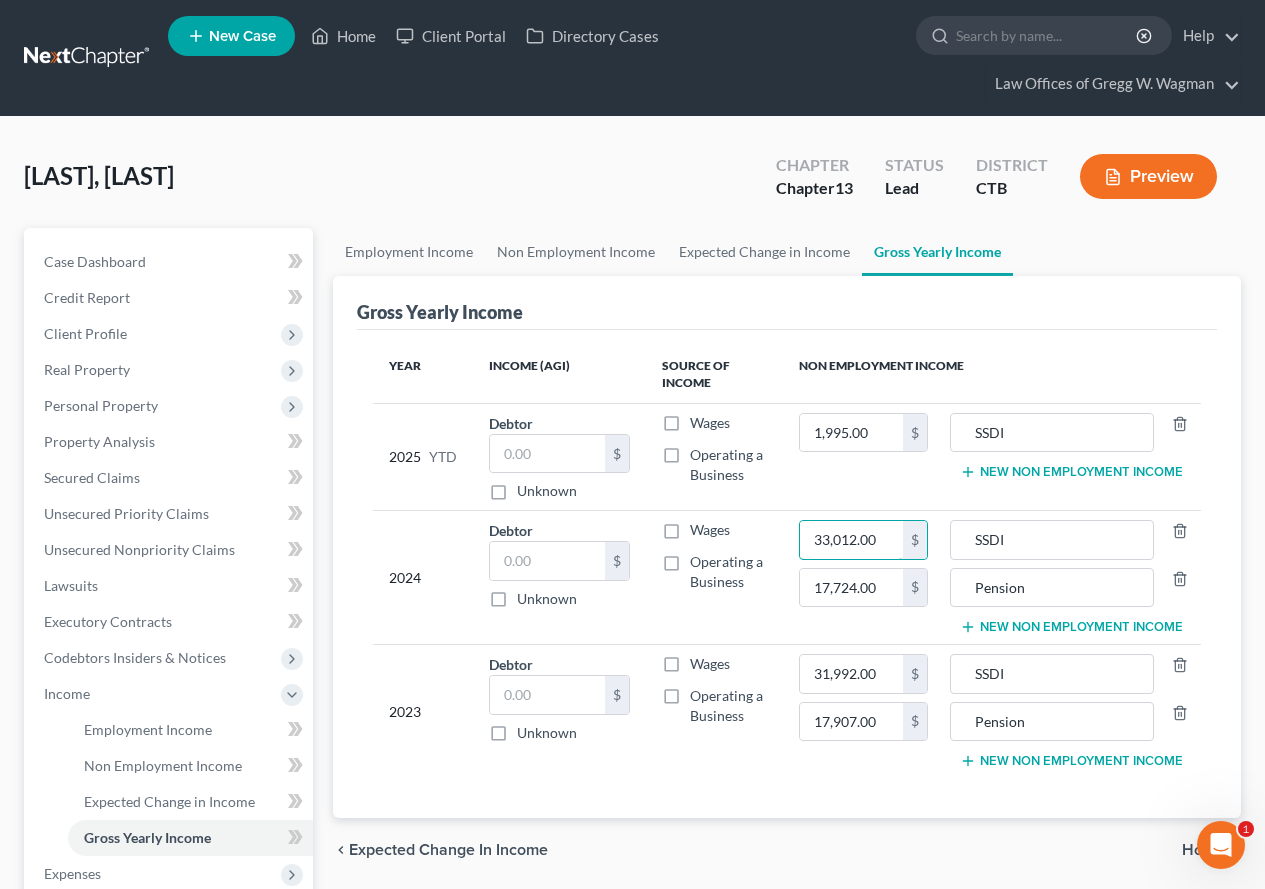 type on "33,012.00" 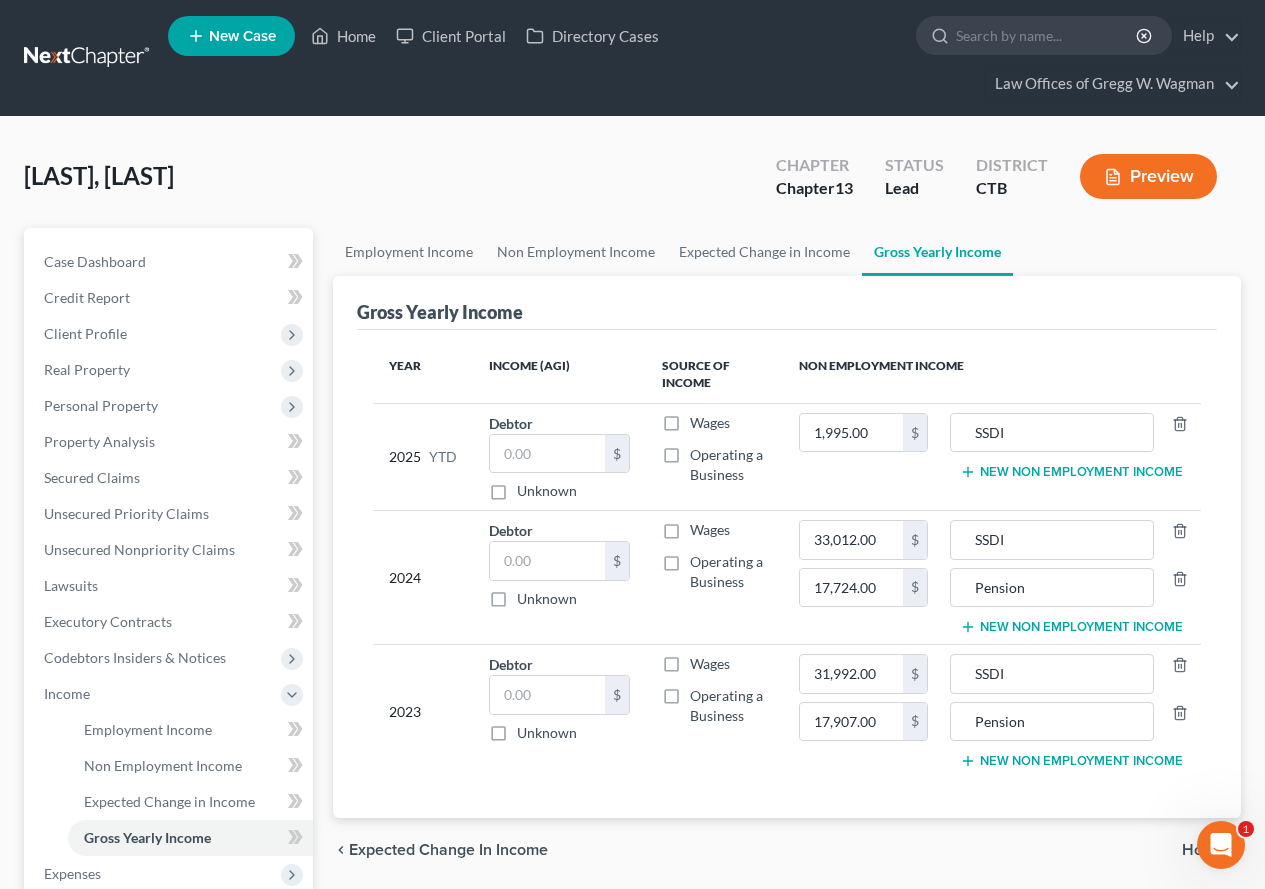 click on "Year Income (AGI) Source of Income Non Employment Income 2025  YTD Debtor
$
Unknown
Balance Undetermined
$
Unknown
Wages Operating a Business 1,995.00 $ SSDI New Non Employment Income 2024 Debtor
$
Unknown
Balance Undetermined
$
Unknown
Wages Operating a Business 33,012.00 $ 17,724.00 $ SSDI Pension New Non Employment Income 2023 Debtor
$
Unknown
Balance Undetermined
$
Unknown
Wages Operating a Business 31,992.00 $ 17,907.00 $ SSDI Pension New Non Employment Income" at bounding box center (787, 574) 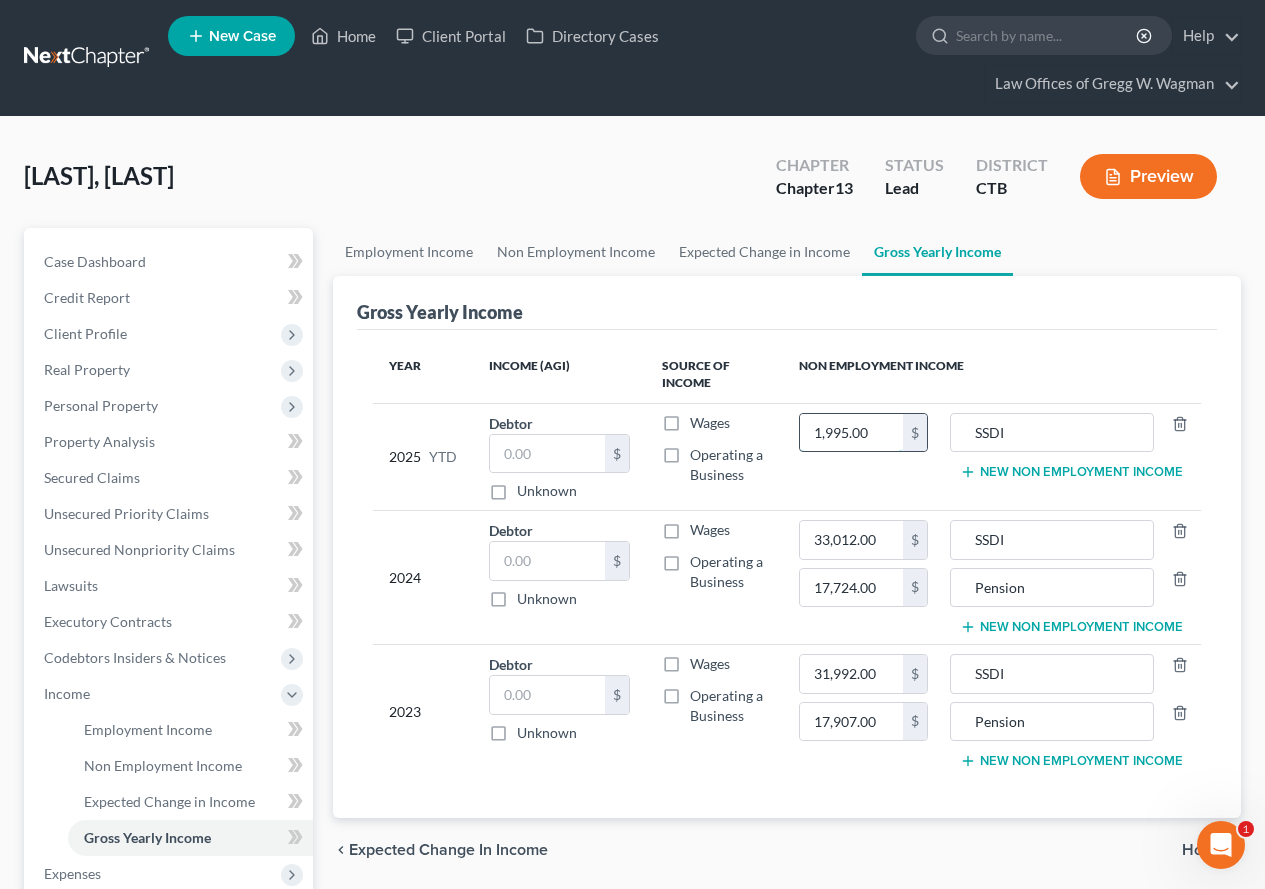 click on "1,995.00" at bounding box center (851, 433) 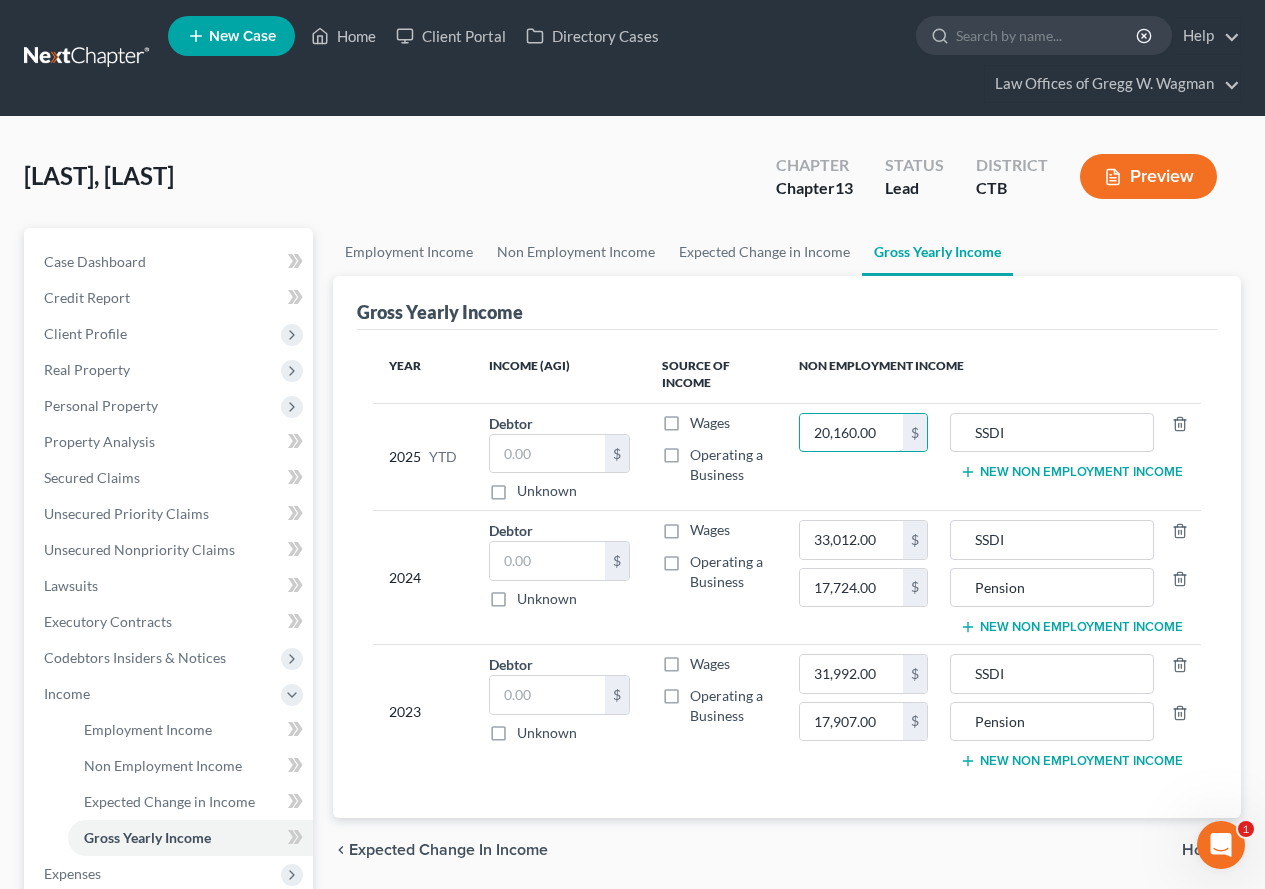 type on "20,160.00" 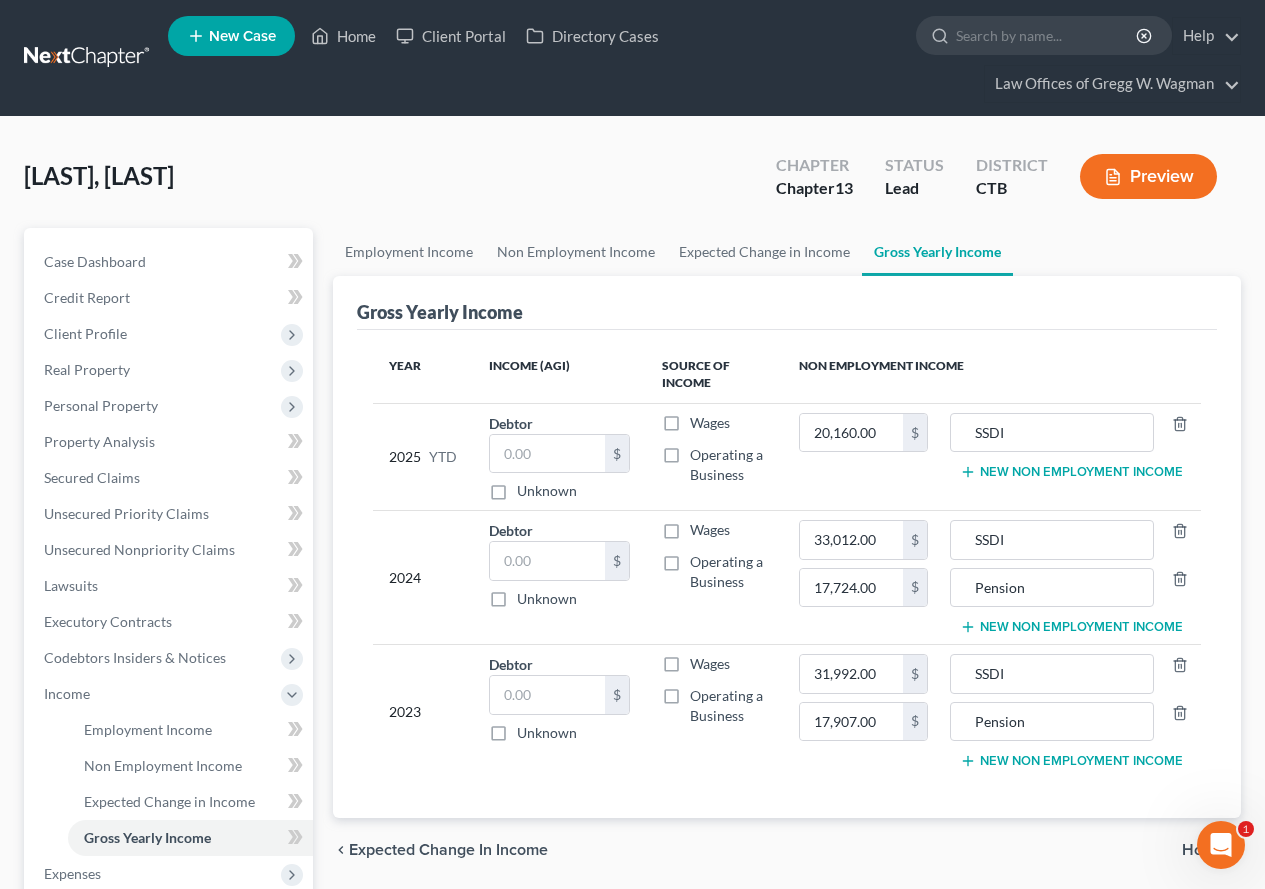 click on "20,160.00 $" at bounding box center (863, 456) 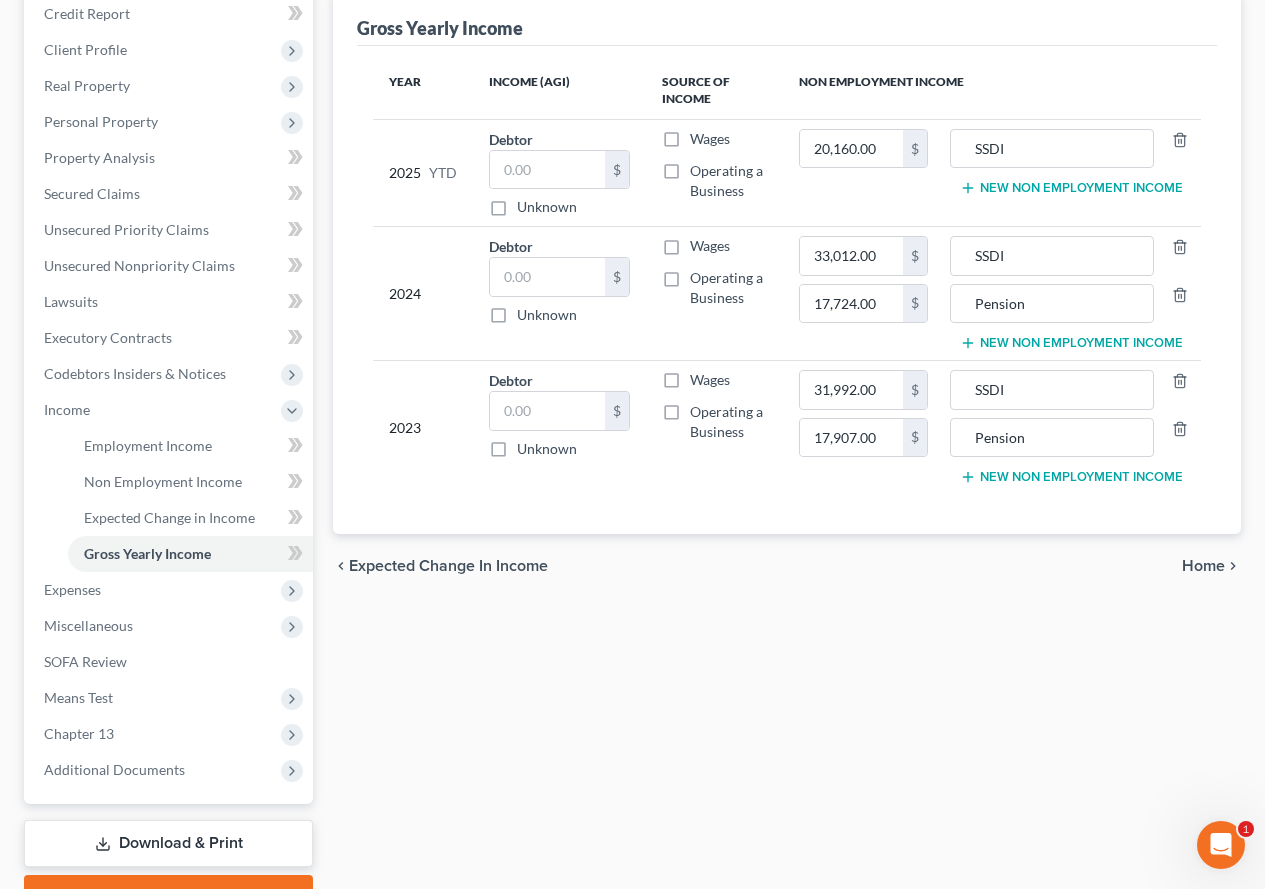 scroll, scrollTop: 300, scrollLeft: 0, axis: vertical 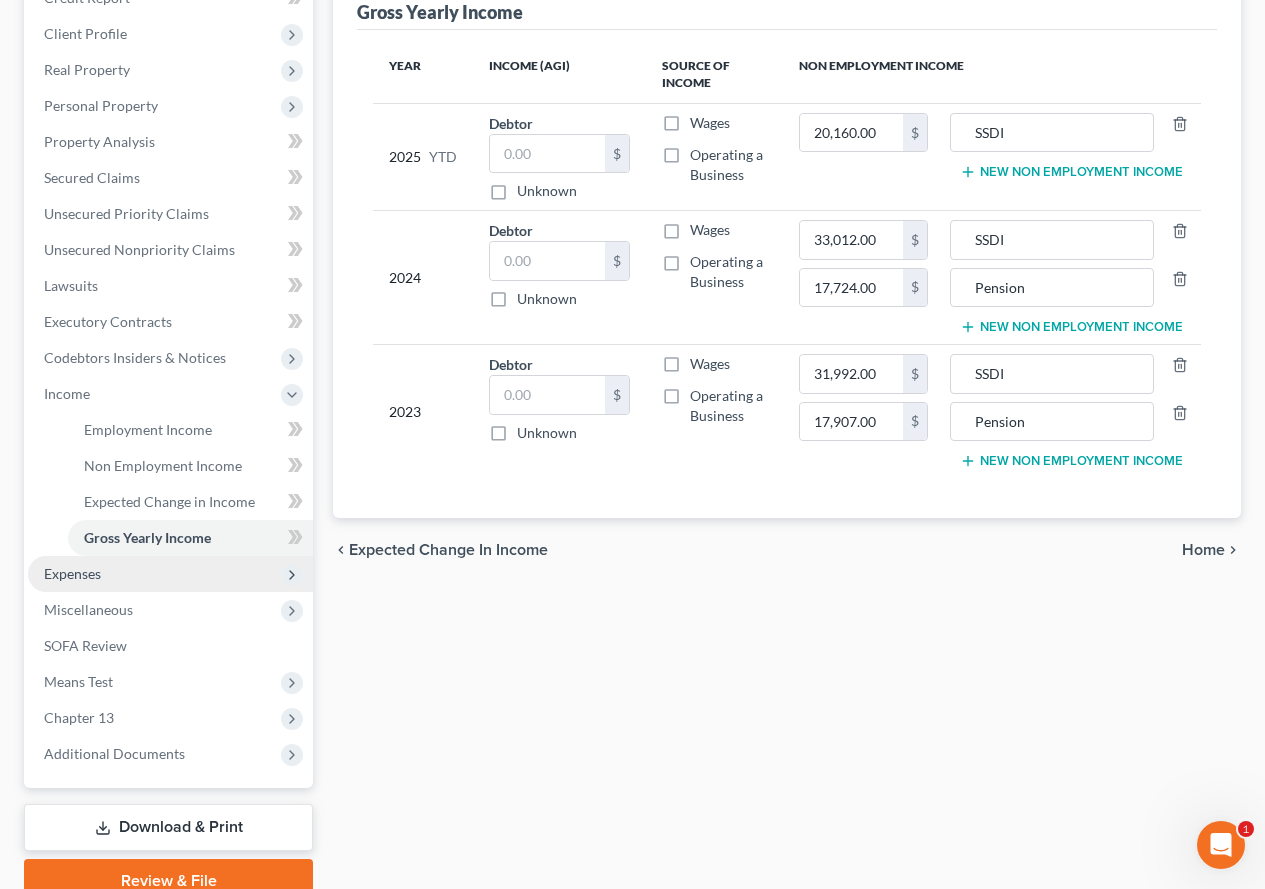 click on "Expenses" at bounding box center (72, 573) 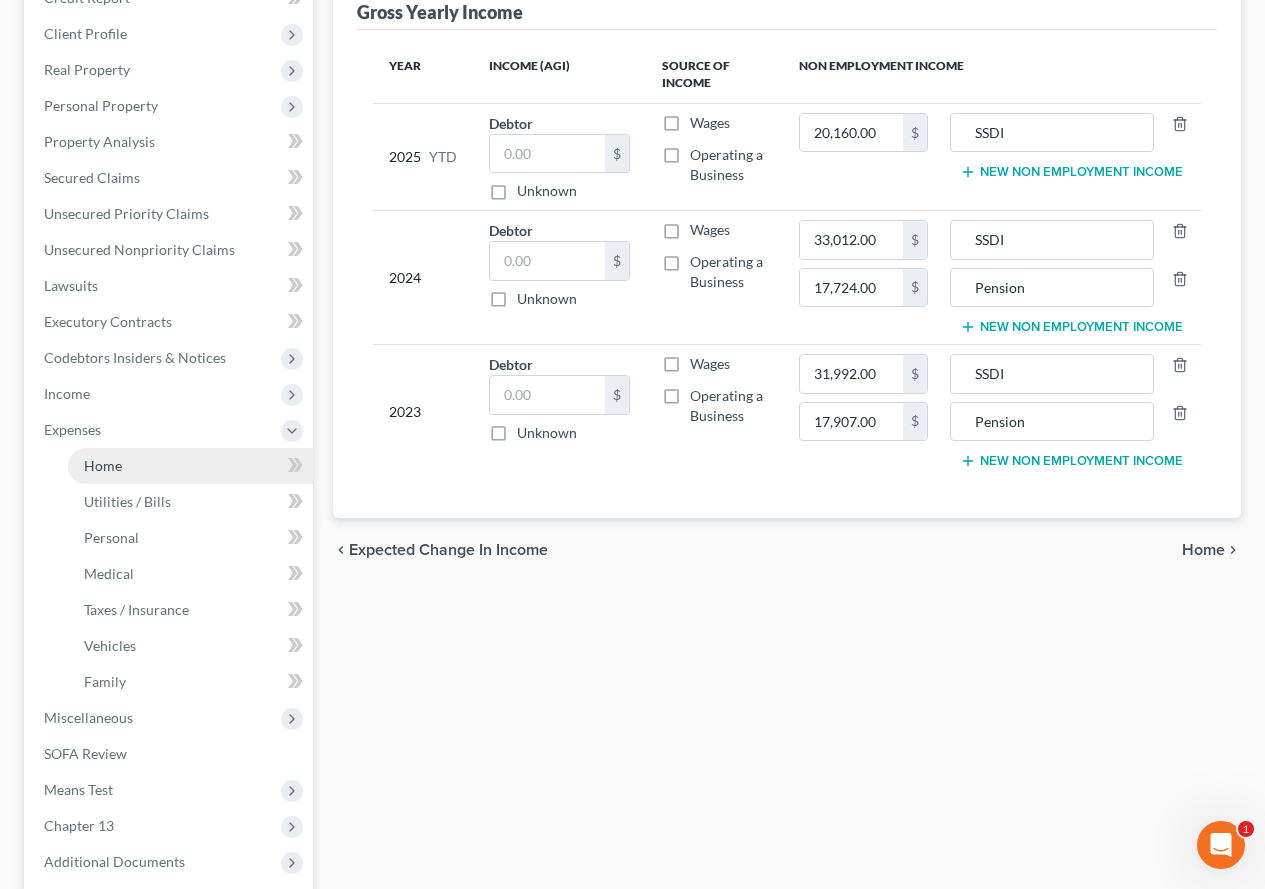 click on "Home" at bounding box center (103, 465) 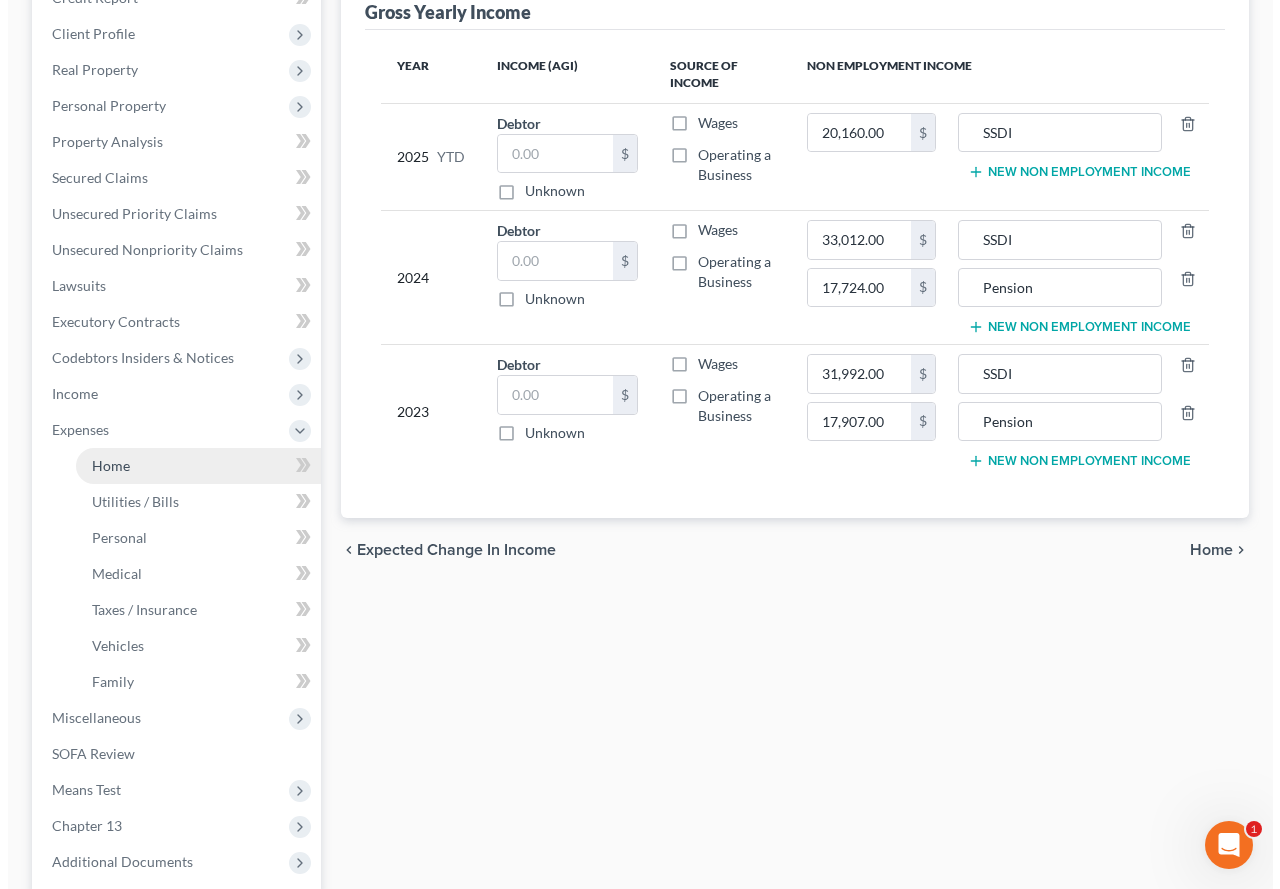 scroll, scrollTop: 264, scrollLeft: 0, axis: vertical 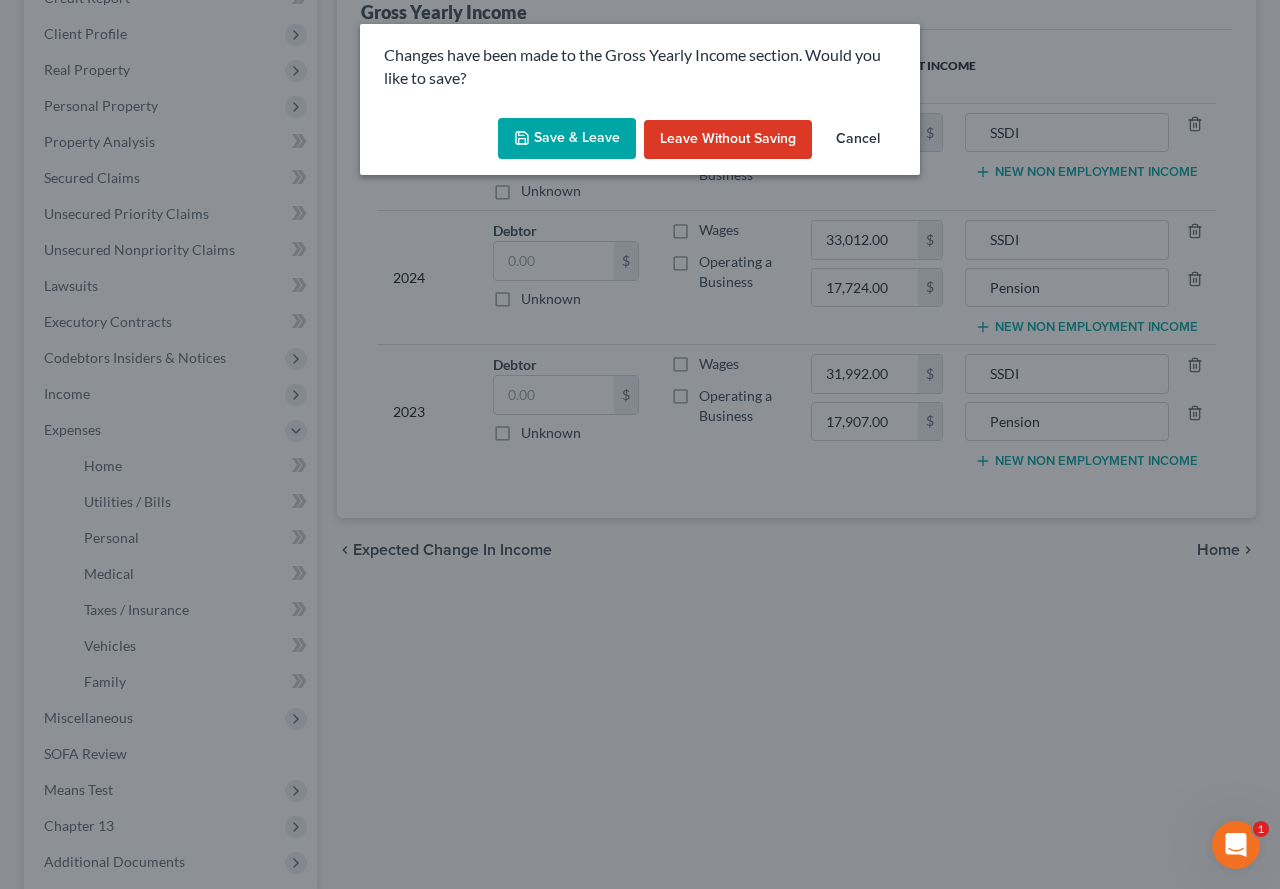 click on "Save & Leave" at bounding box center [567, 139] 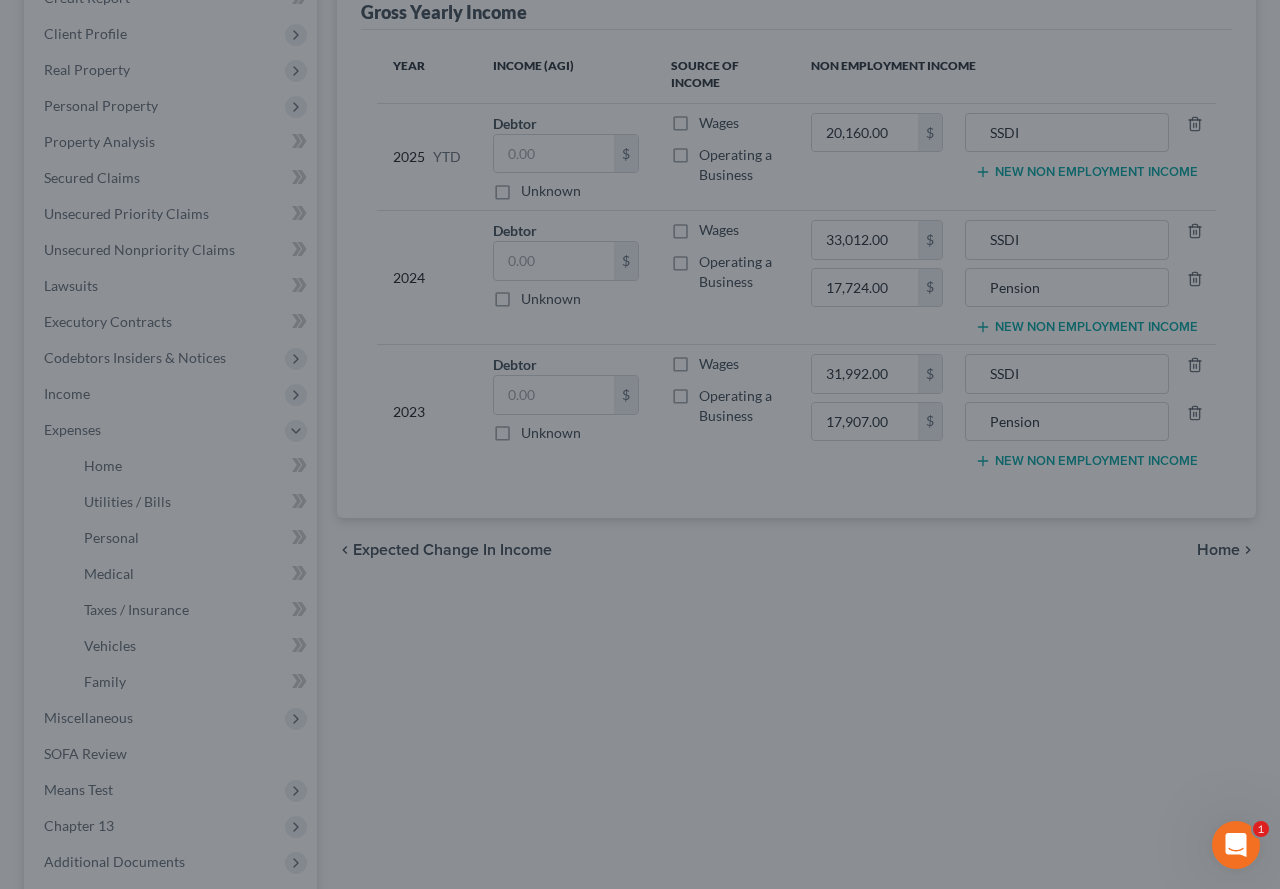 type on "17,907.00" 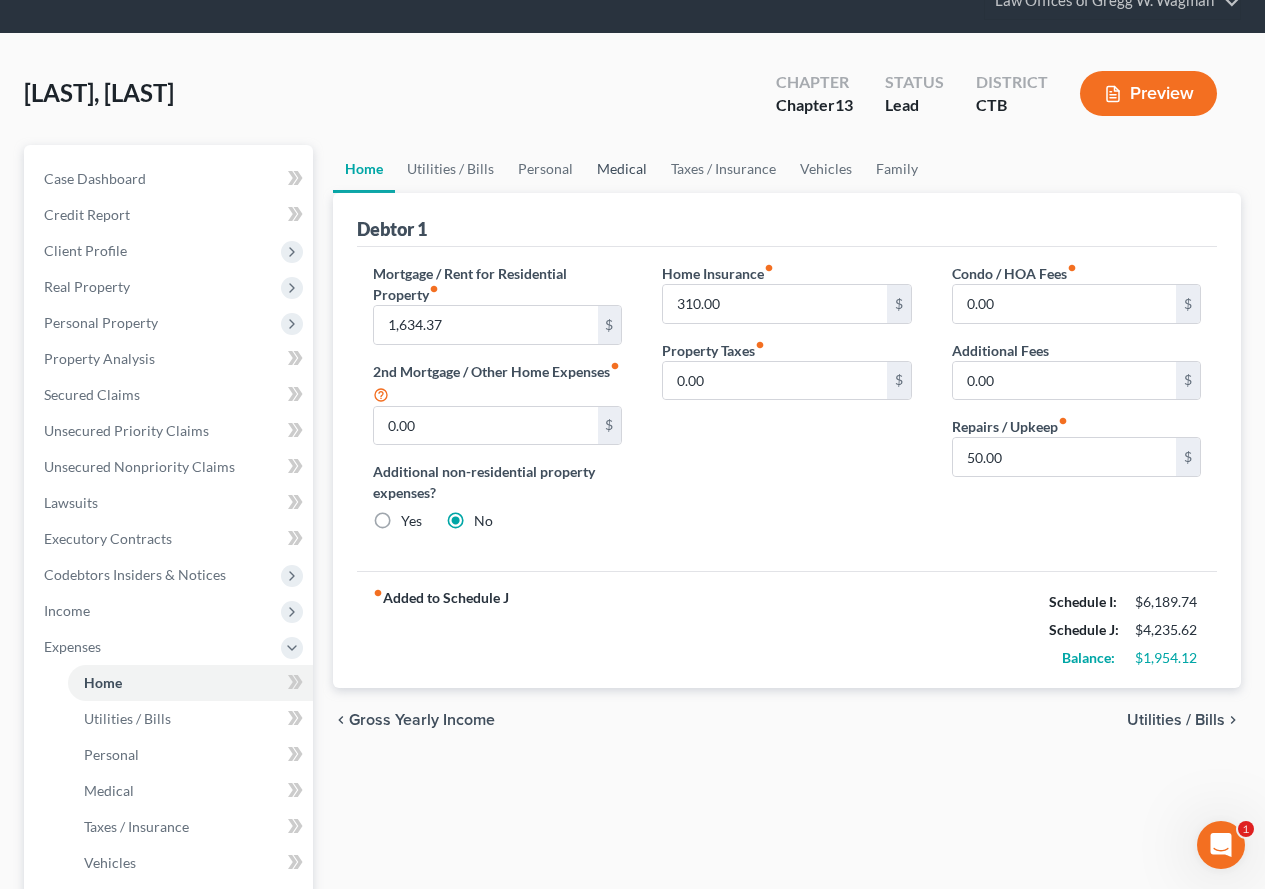 scroll, scrollTop: 0, scrollLeft: 0, axis: both 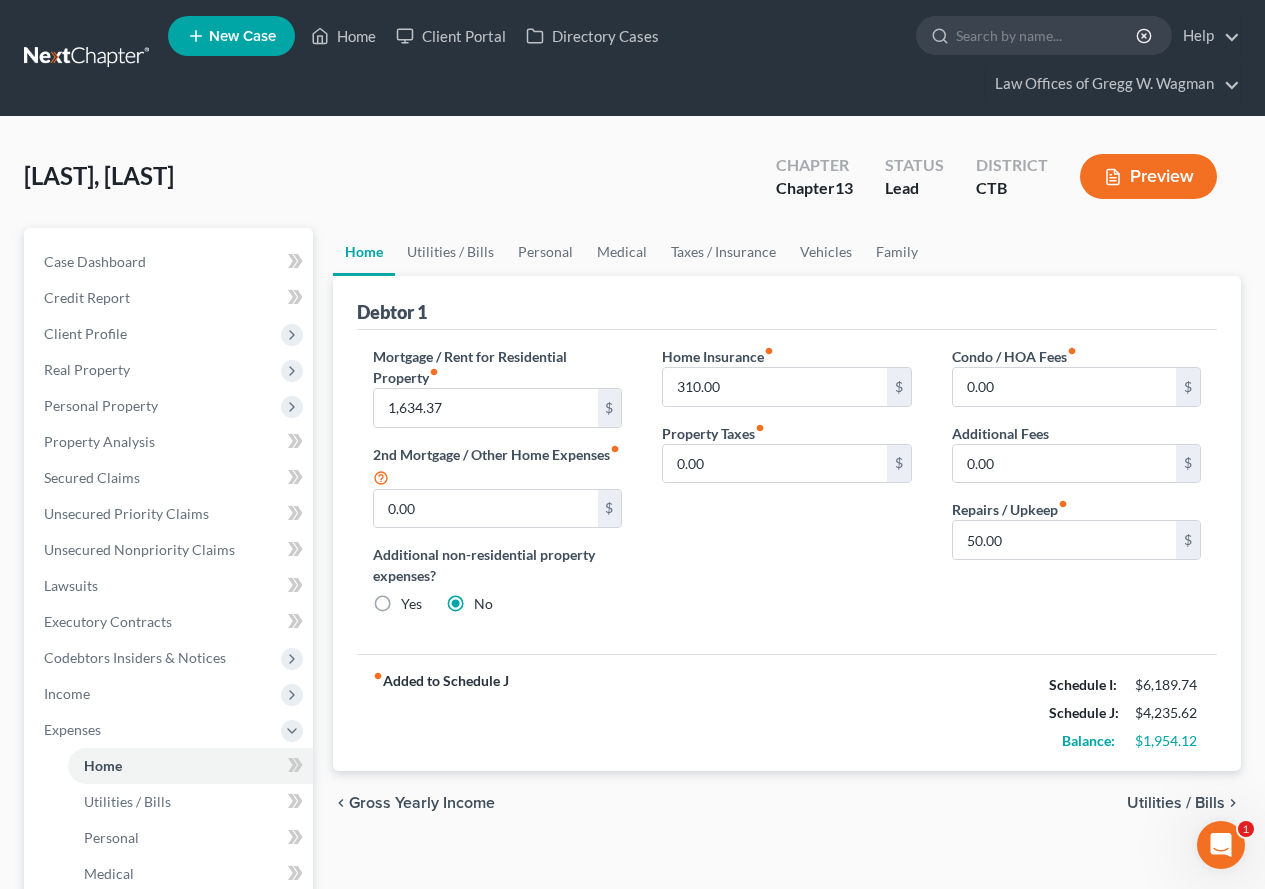 click on "Fadden, Chong Upgraded Chapter Chapter  13 Status Lead District CTB Preview" at bounding box center (632, 184) 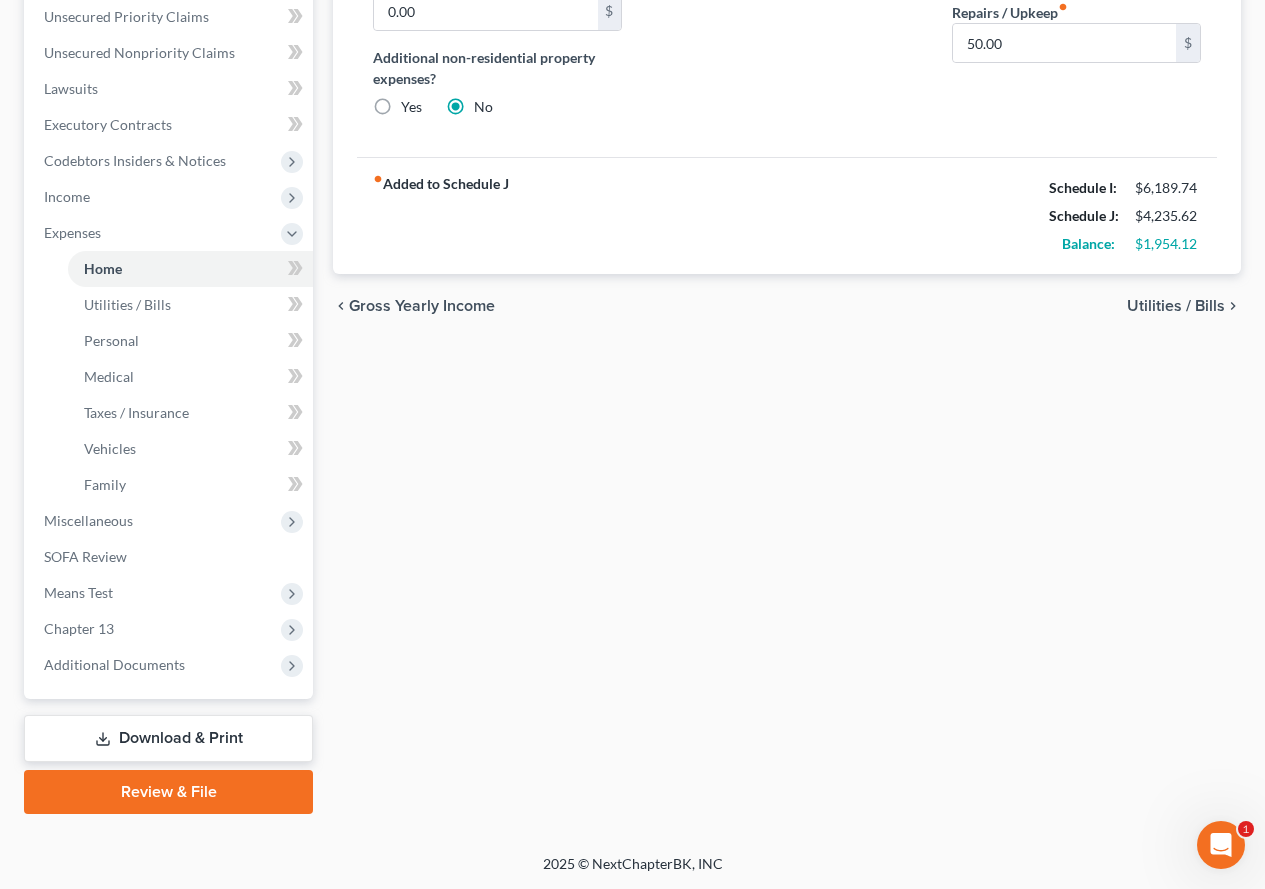 scroll, scrollTop: 498, scrollLeft: 0, axis: vertical 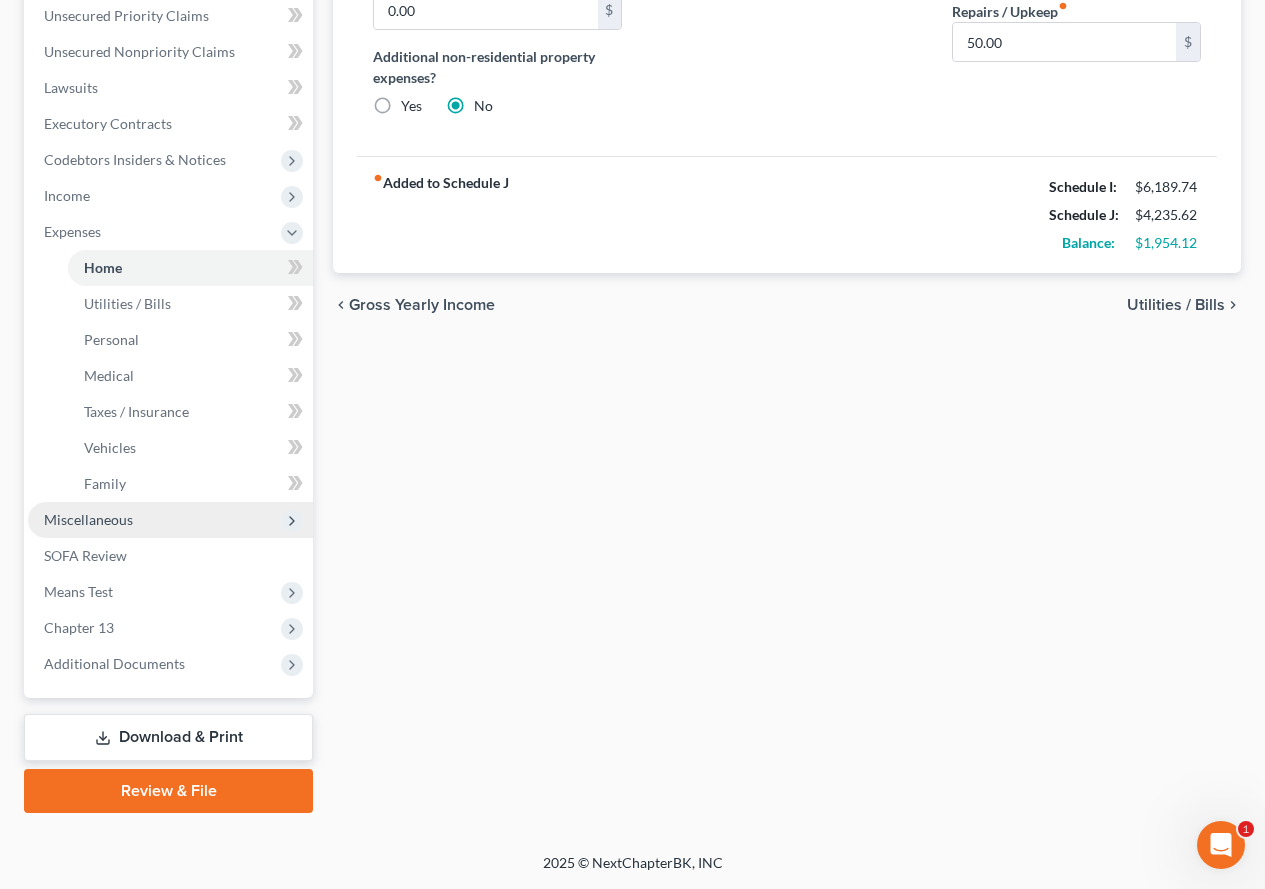 click on "Miscellaneous" at bounding box center [88, 519] 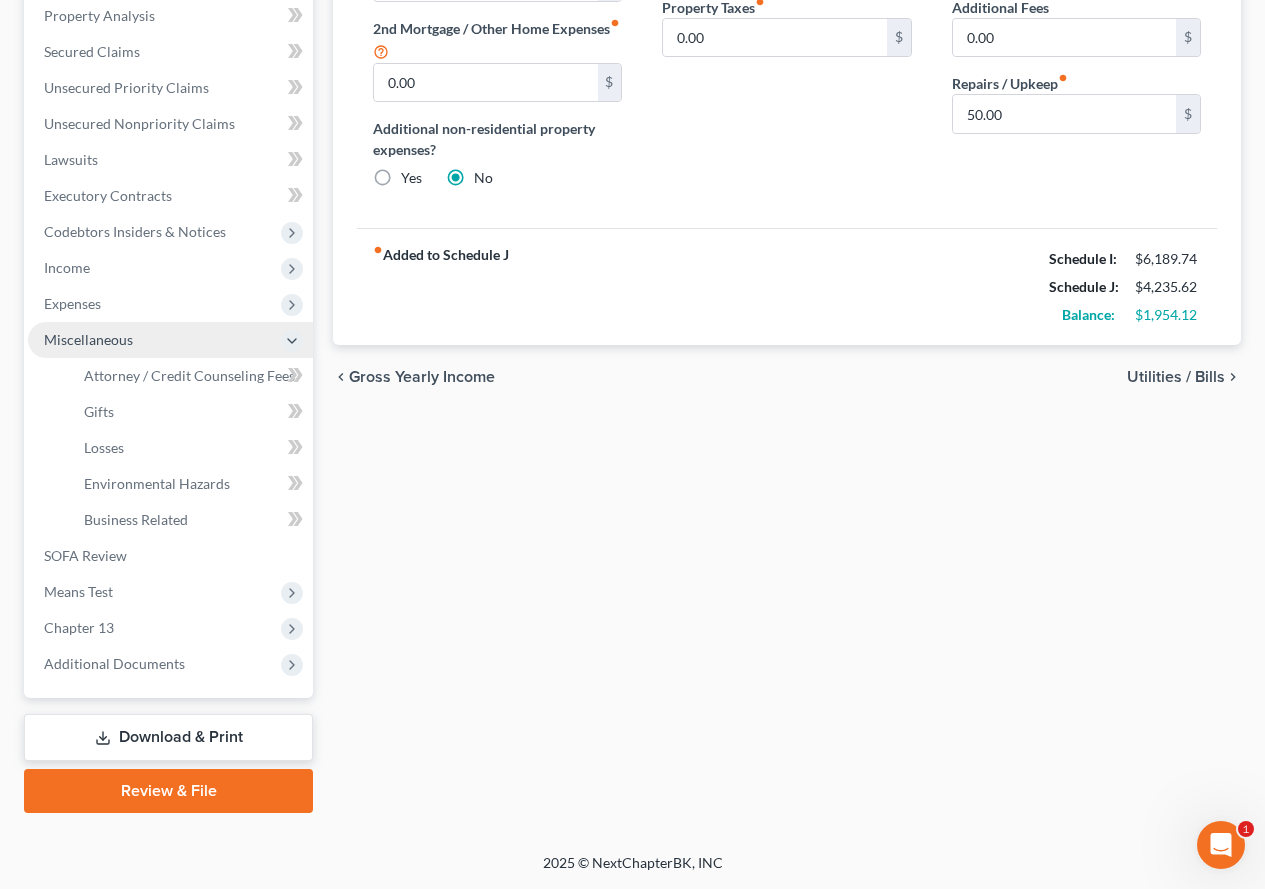 scroll, scrollTop: 426, scrollLeft: 0, axis: vertical 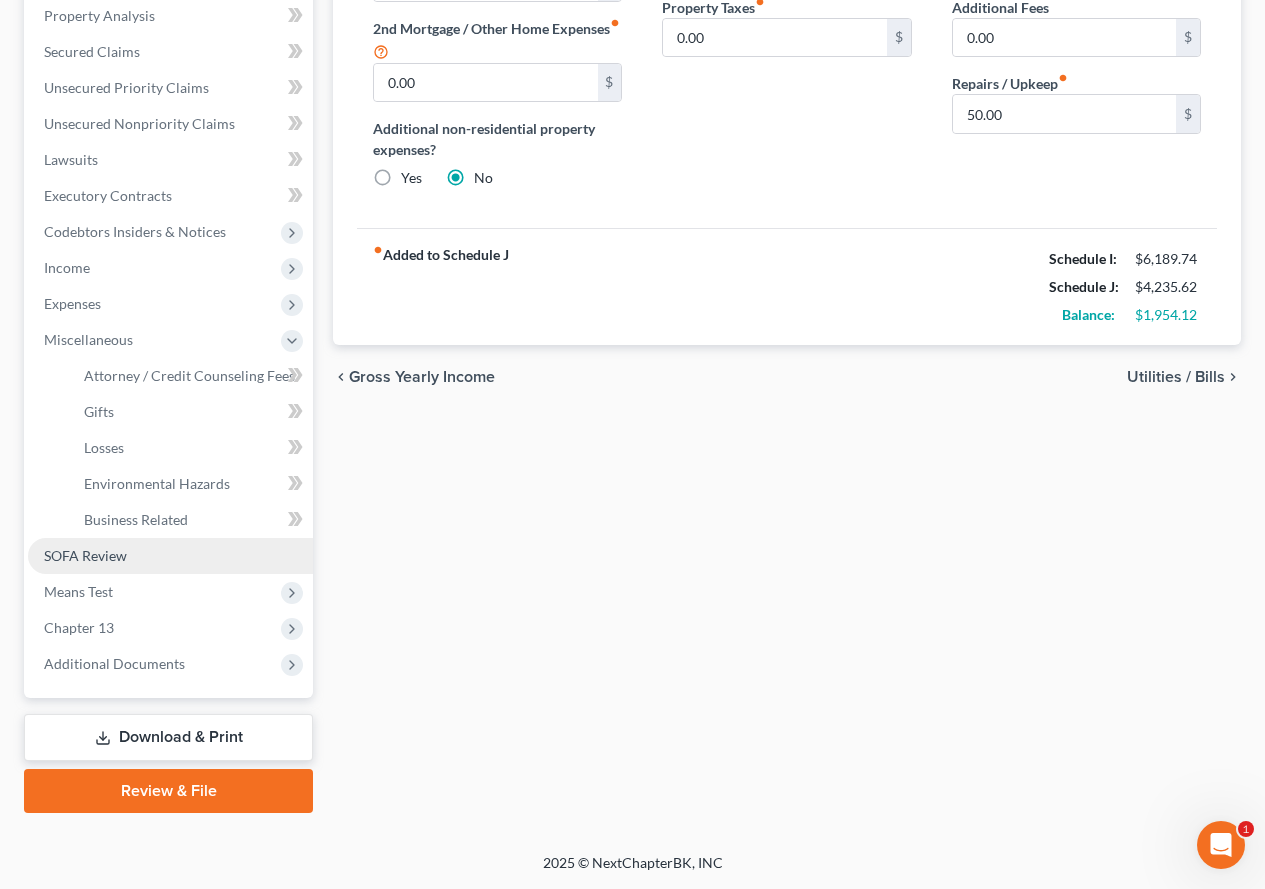 click on "SOFA Review" at bounding box center [85, 555] 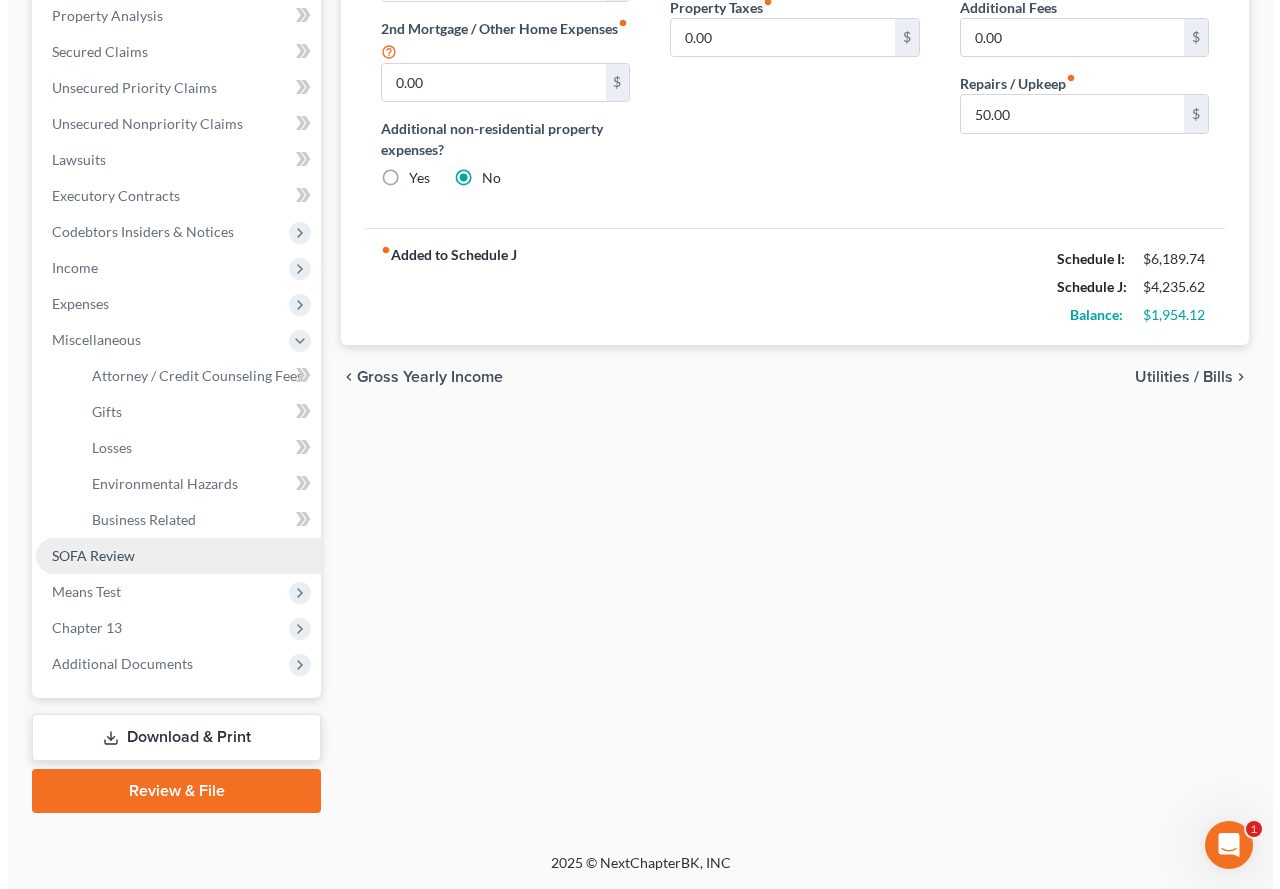 scroll, scrollTop: 390, scrollLeft: 0, axis: vertical 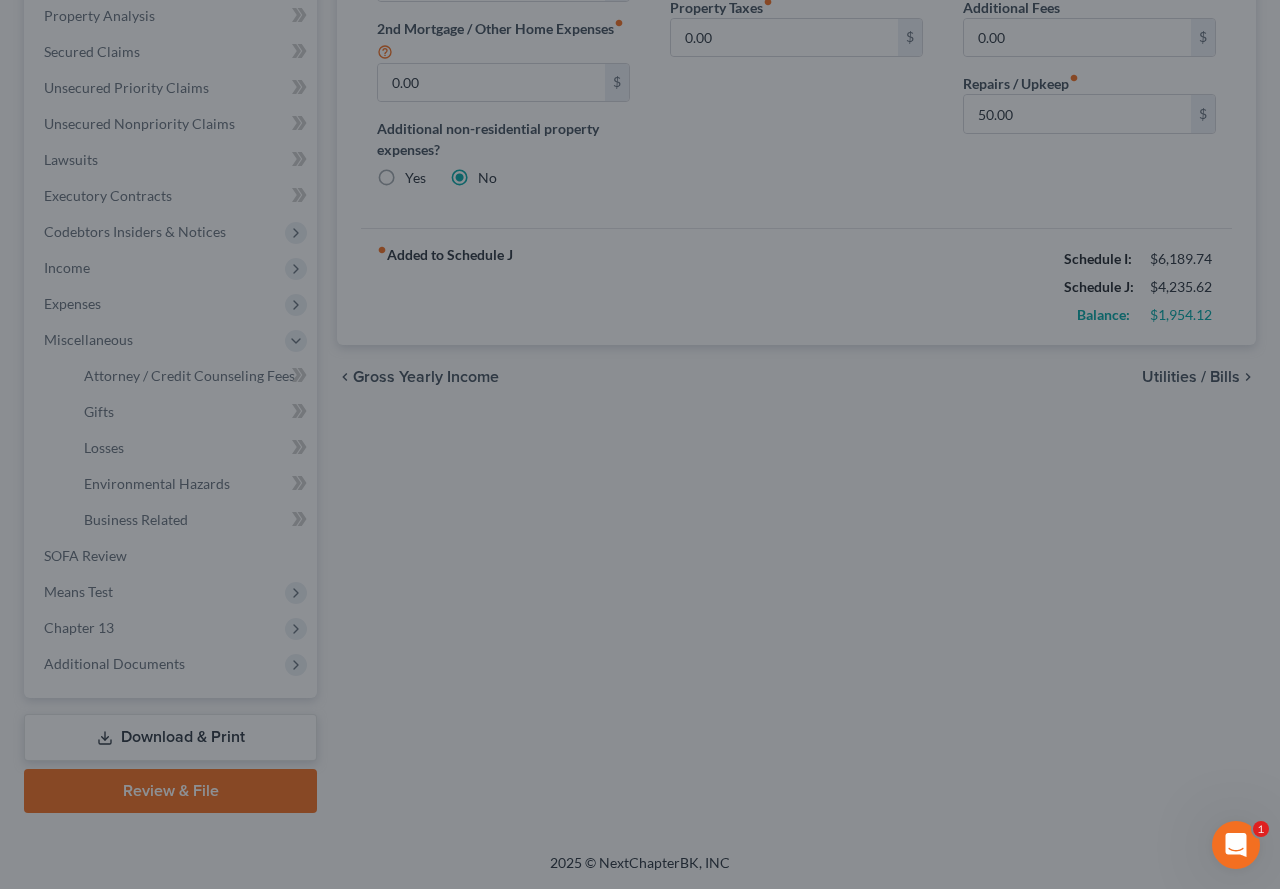 click at bounding box center [640, 444] 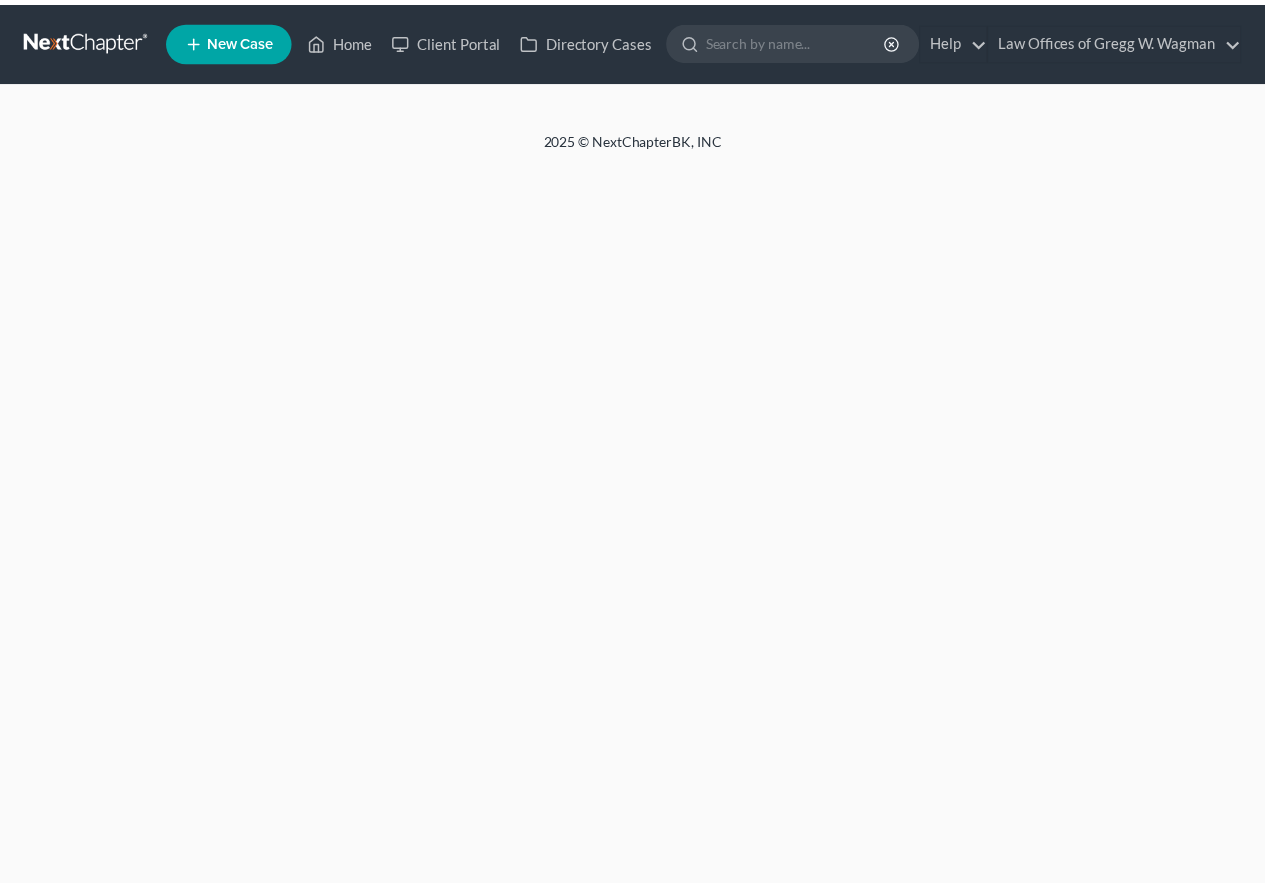 scroll, scrollTop: 0, scrollLeft: 0, axis: both 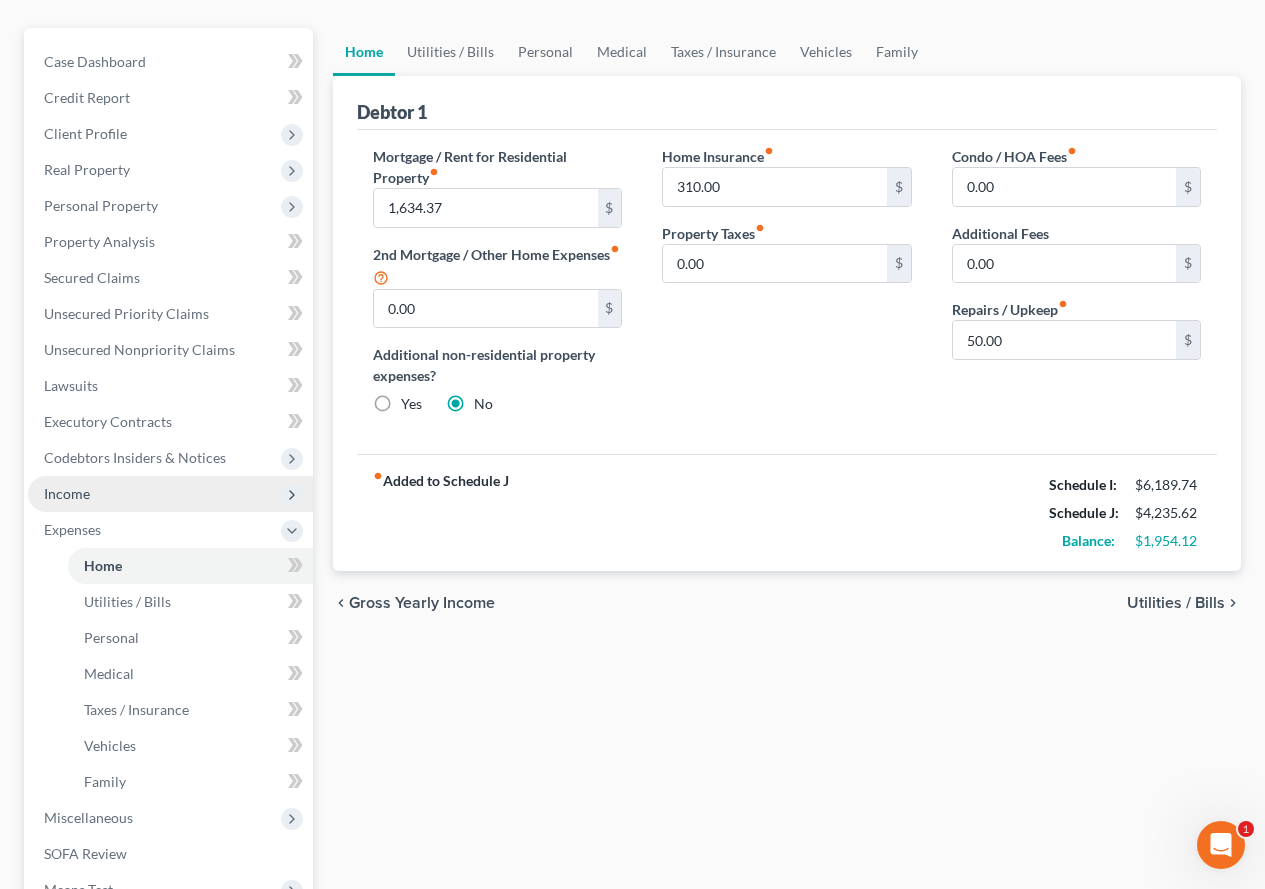 click on "Income" at bounding box center [67, 493] 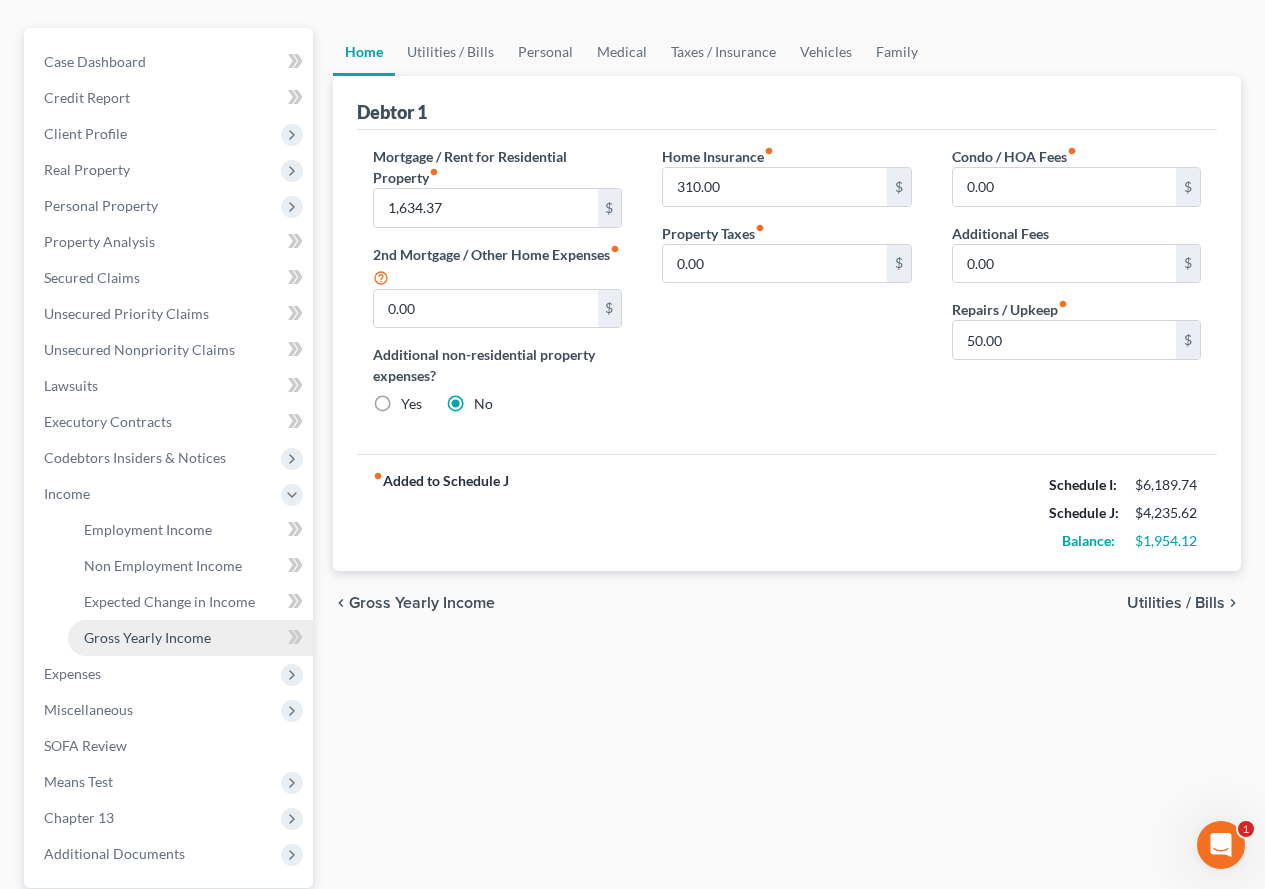 click on "Gross Yearly Income" at bounding box center (190, 638) 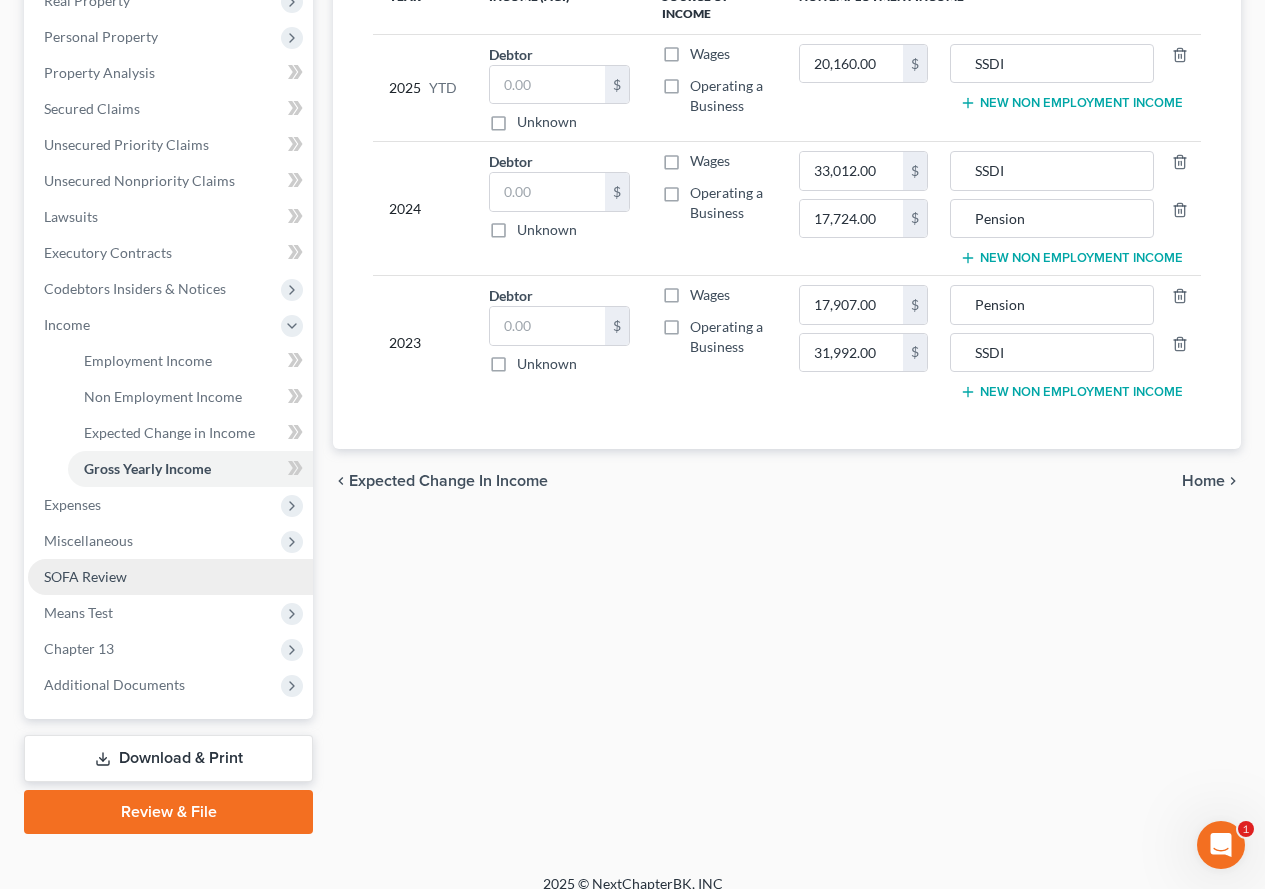 scroll, scrollTop: 390, scrollLeft: 0, axis: vertical 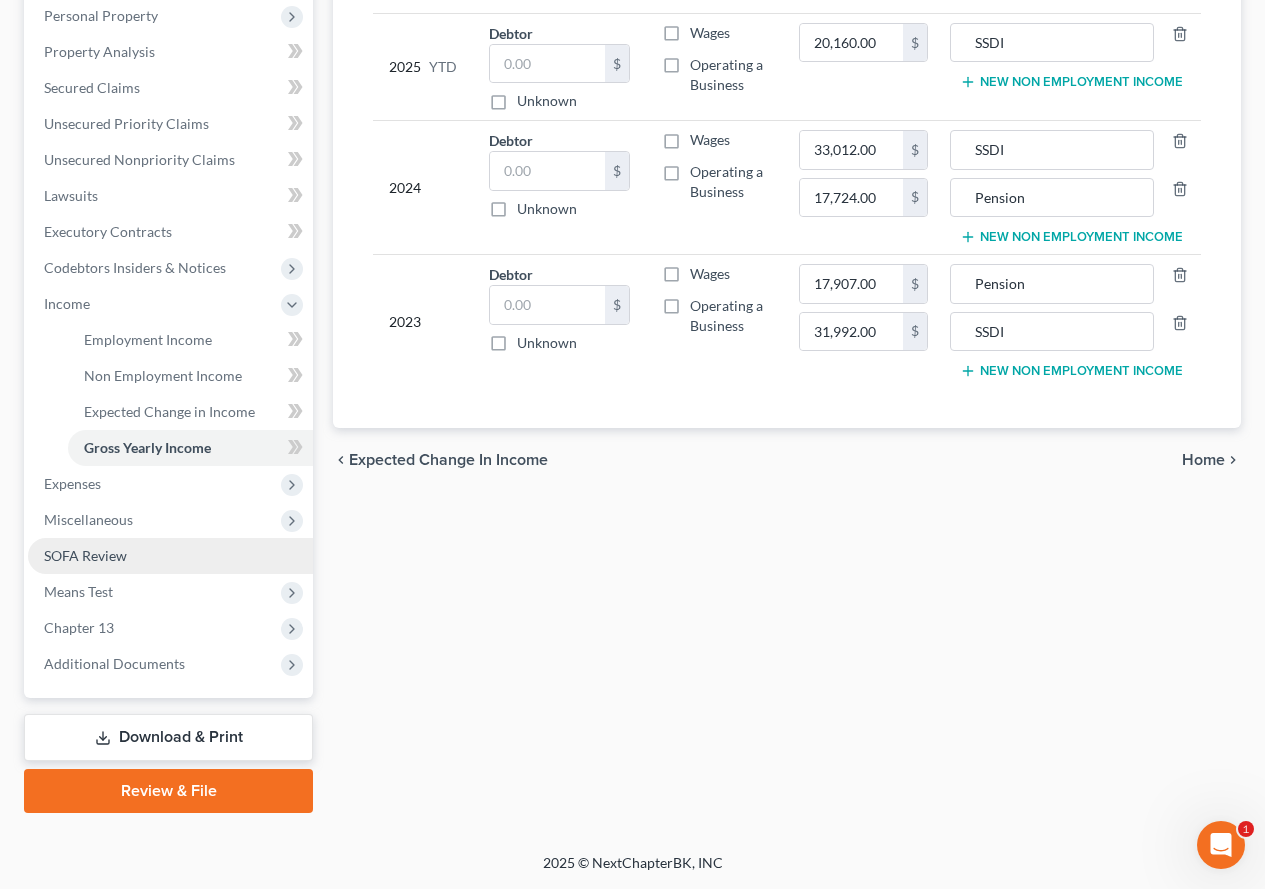 click on "SOFA Review" at bounding box center [85, 555] 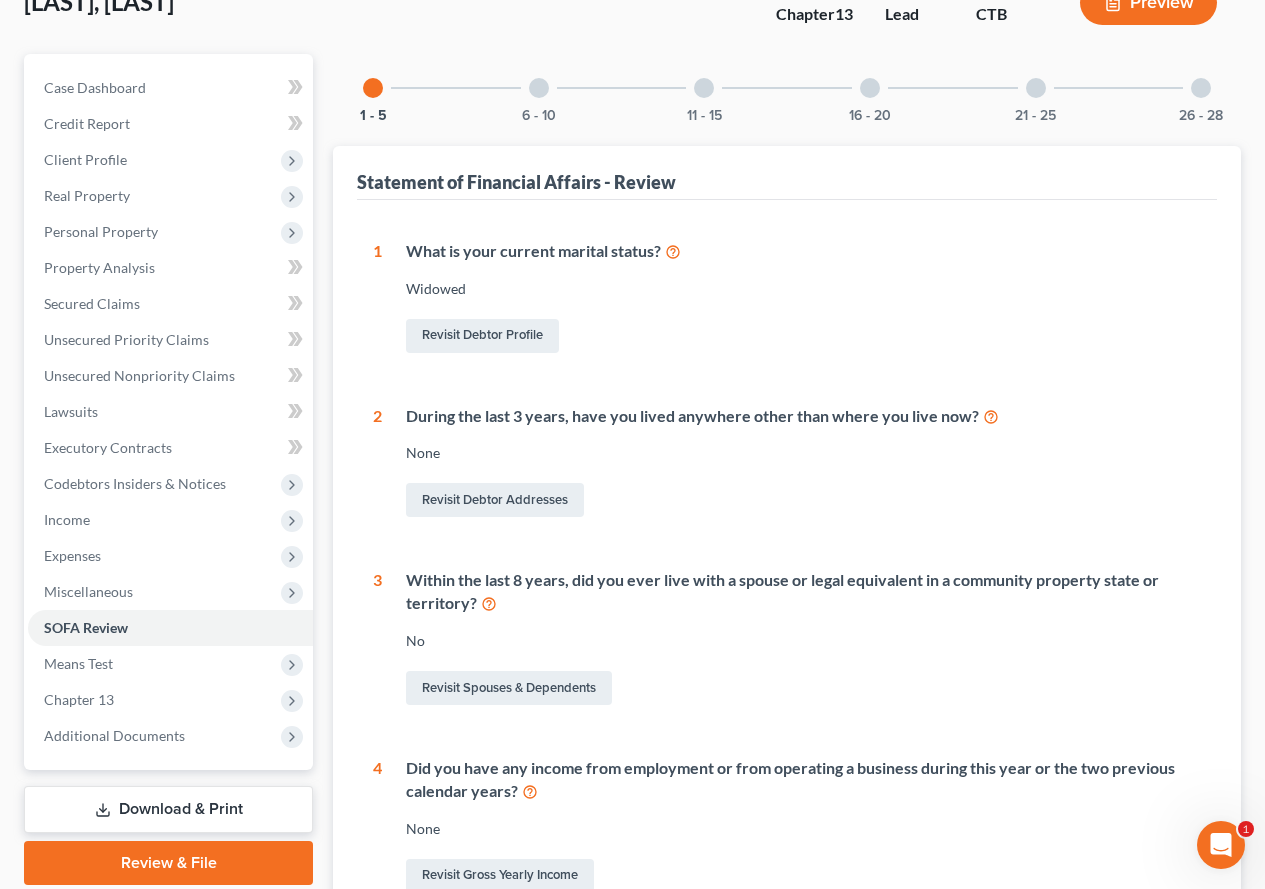 scroll, scrollTop: 0, scrollLeft: 0, axis: both 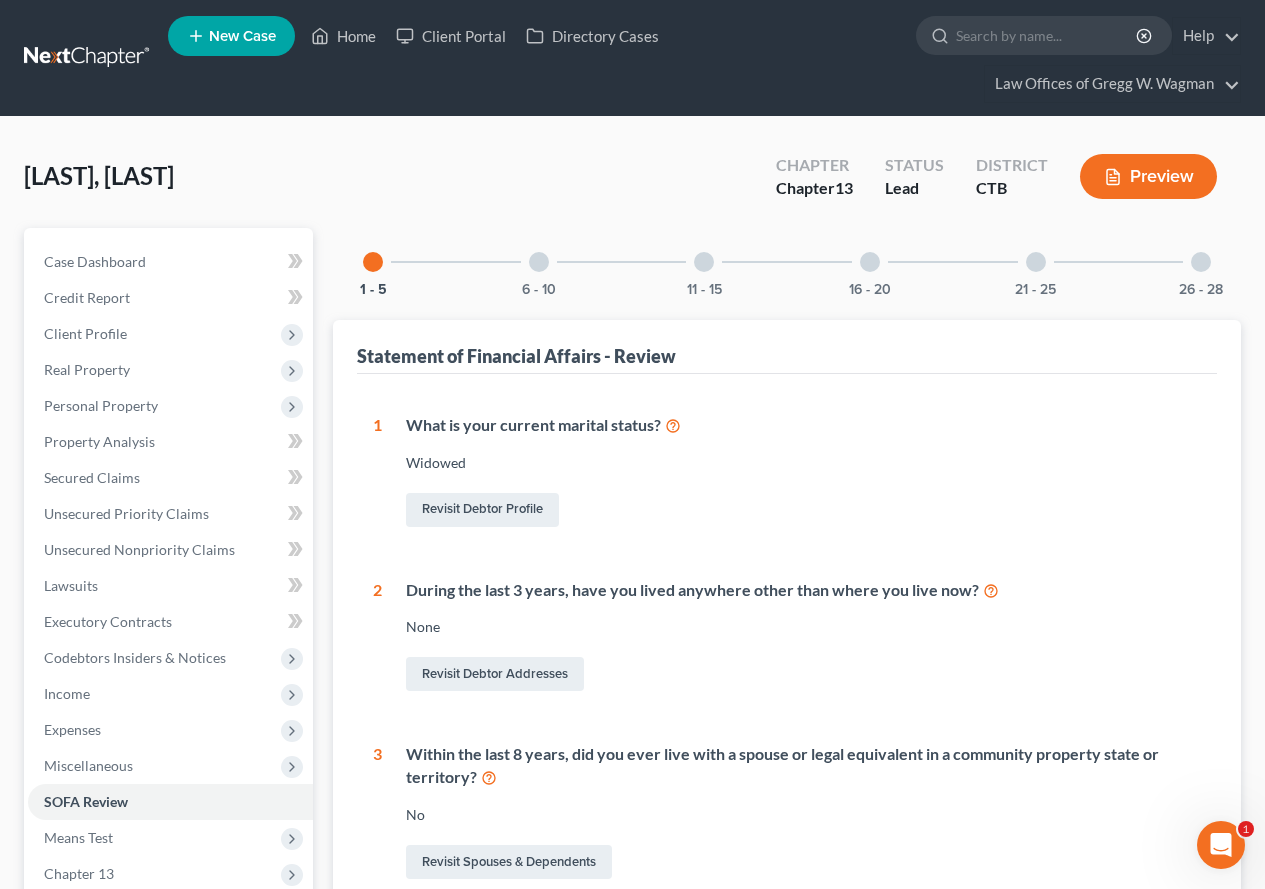 click at bounding box center (539, 262) 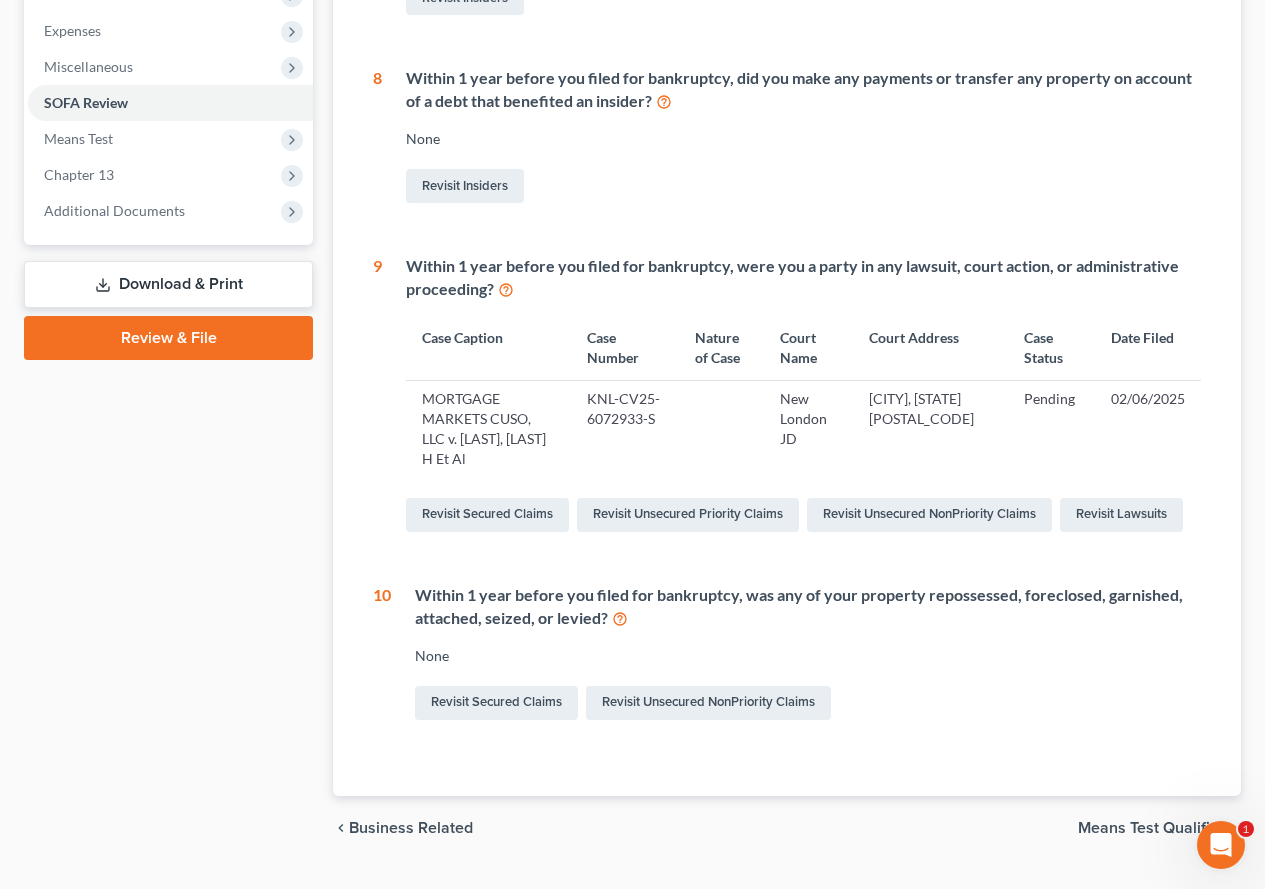 scroll, scrollTop: 700, scrollLeft: 0, axis: vertical 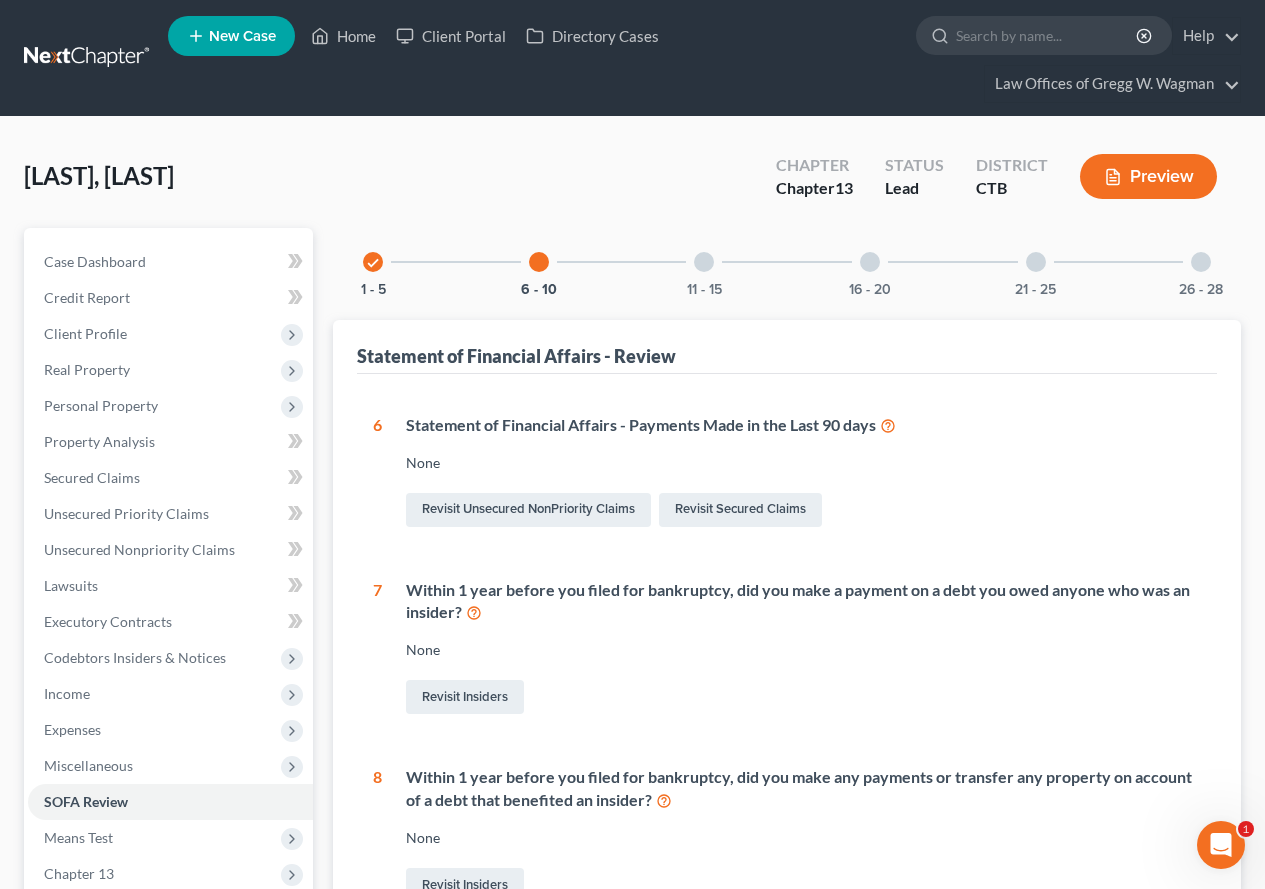 click at bounding box center [704, 262] 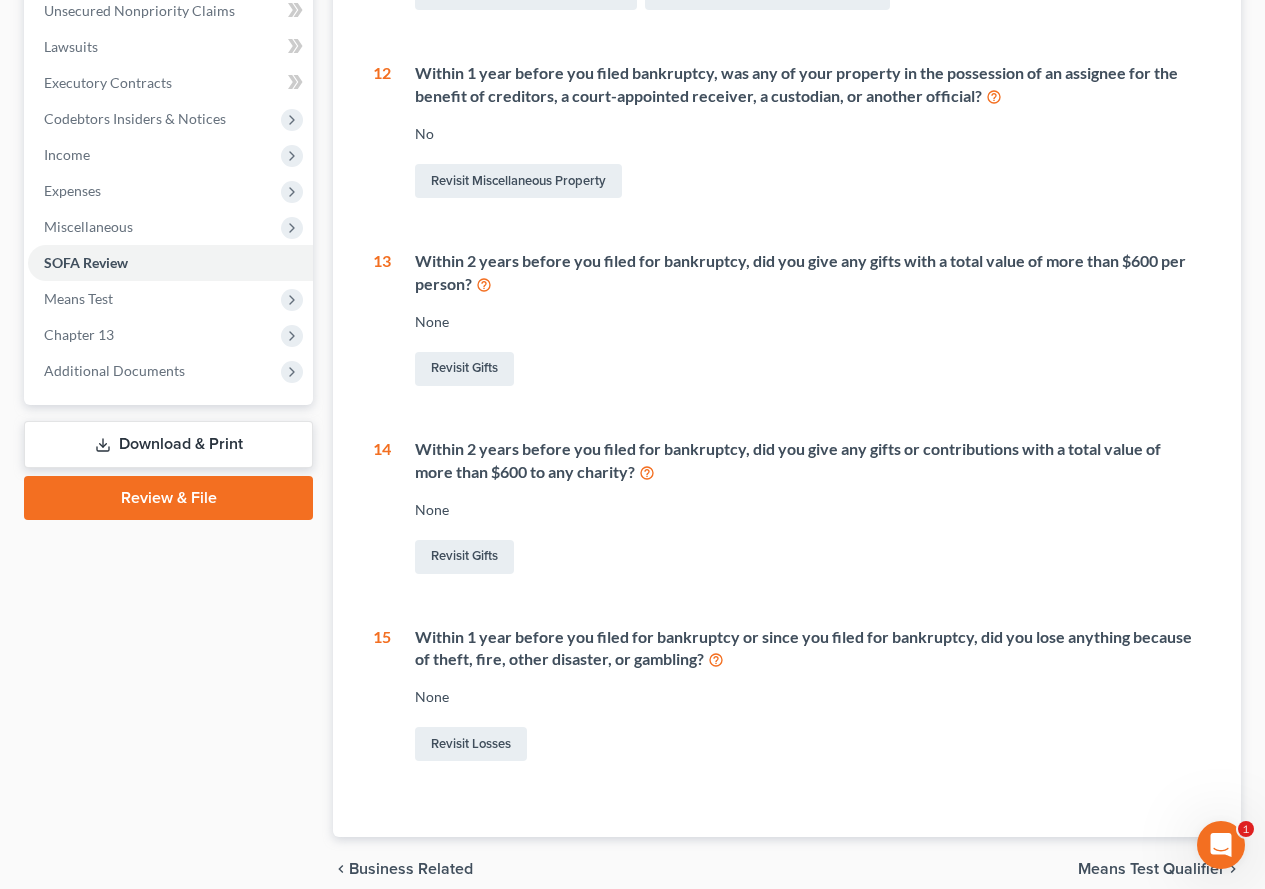 scroll, scrollTop: 600, scrollLeft: 0, axis: vertical 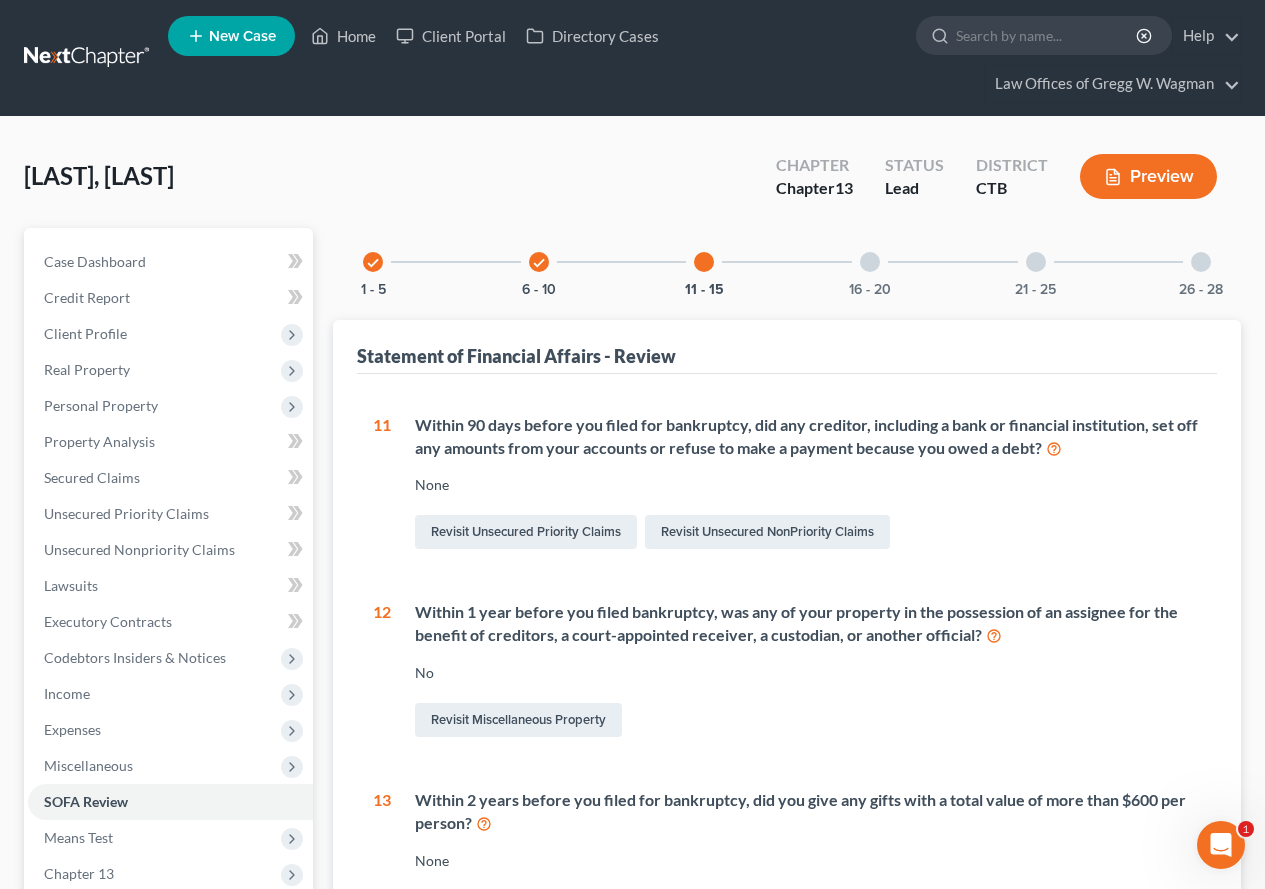 click at bounding box center [870, 262] 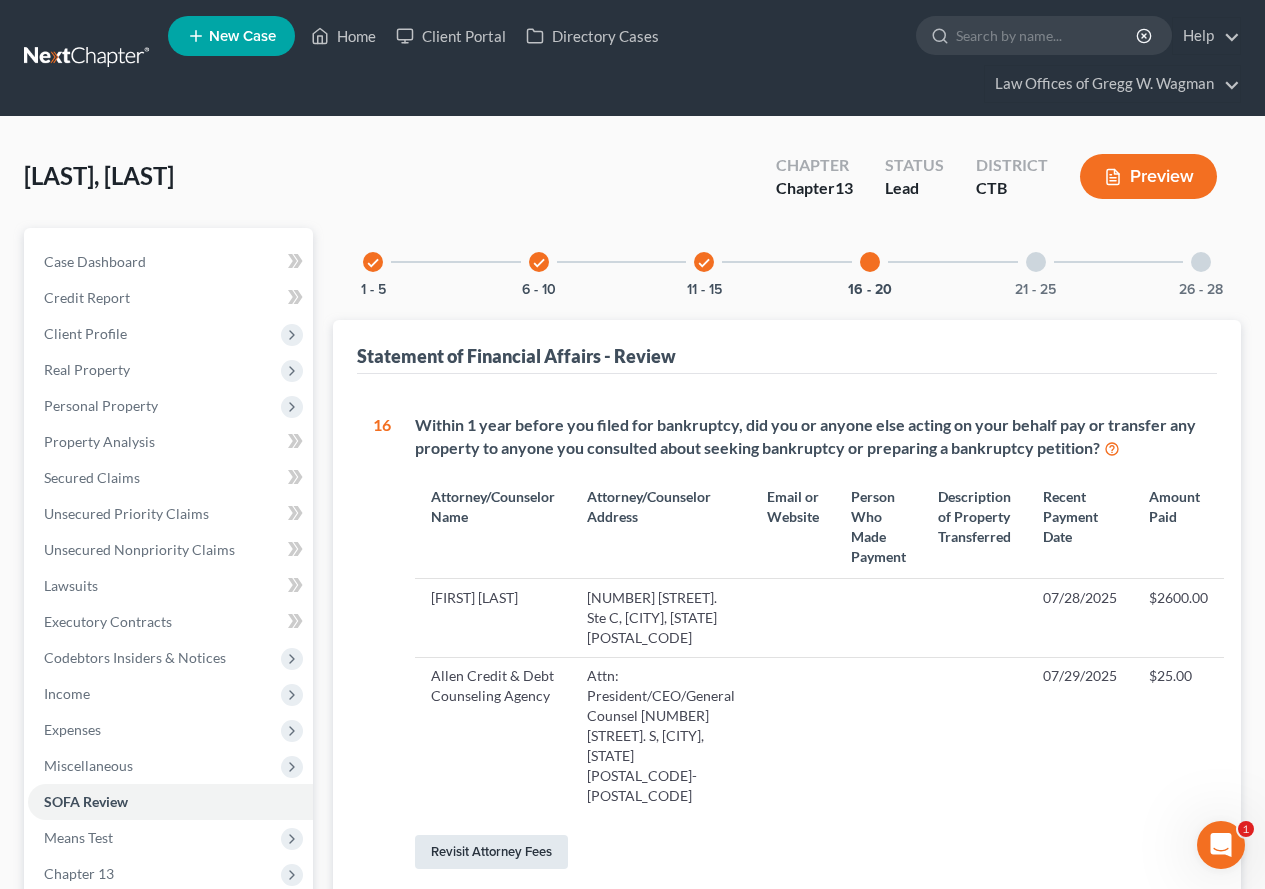 click on "Revisit Attorney Fees" at bounding box center [491, 852] 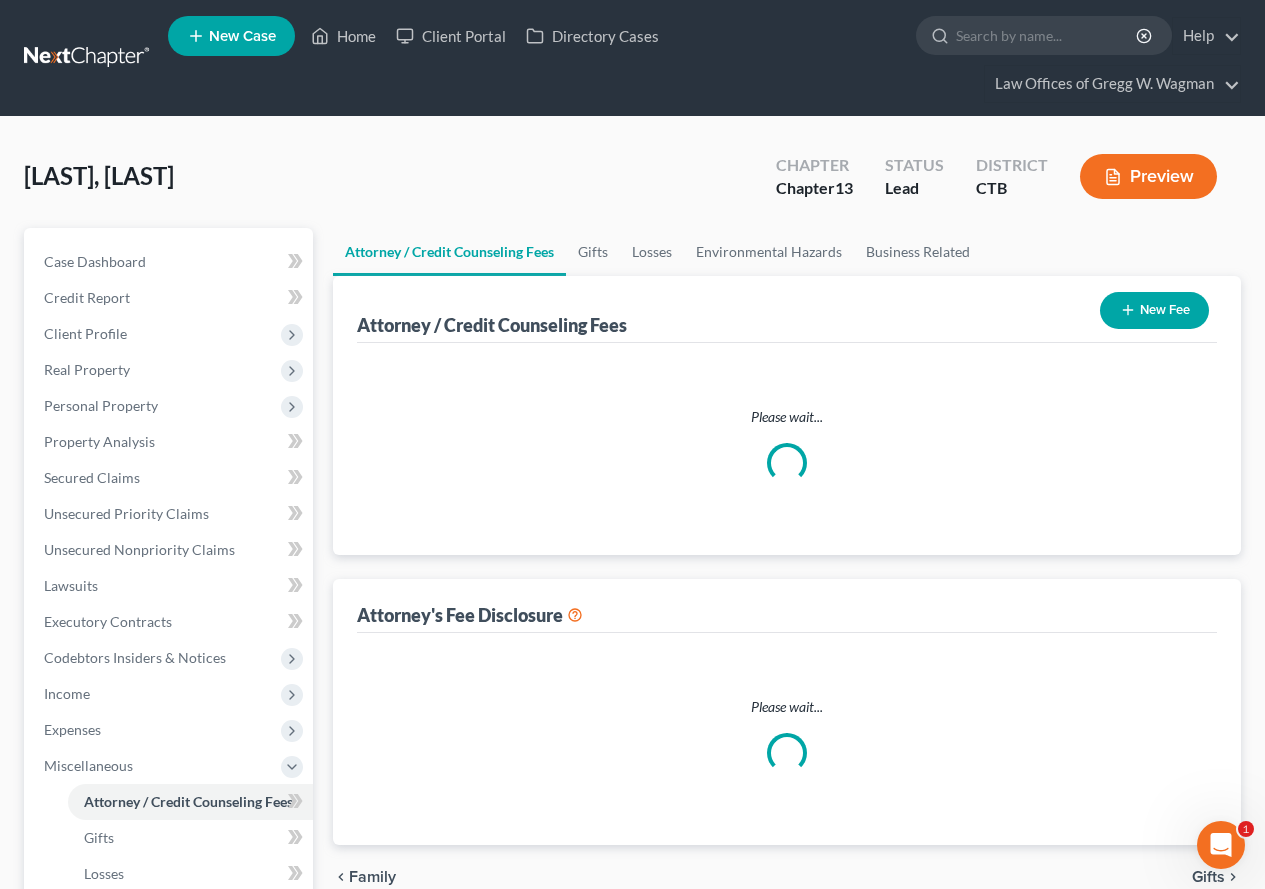select on "0" 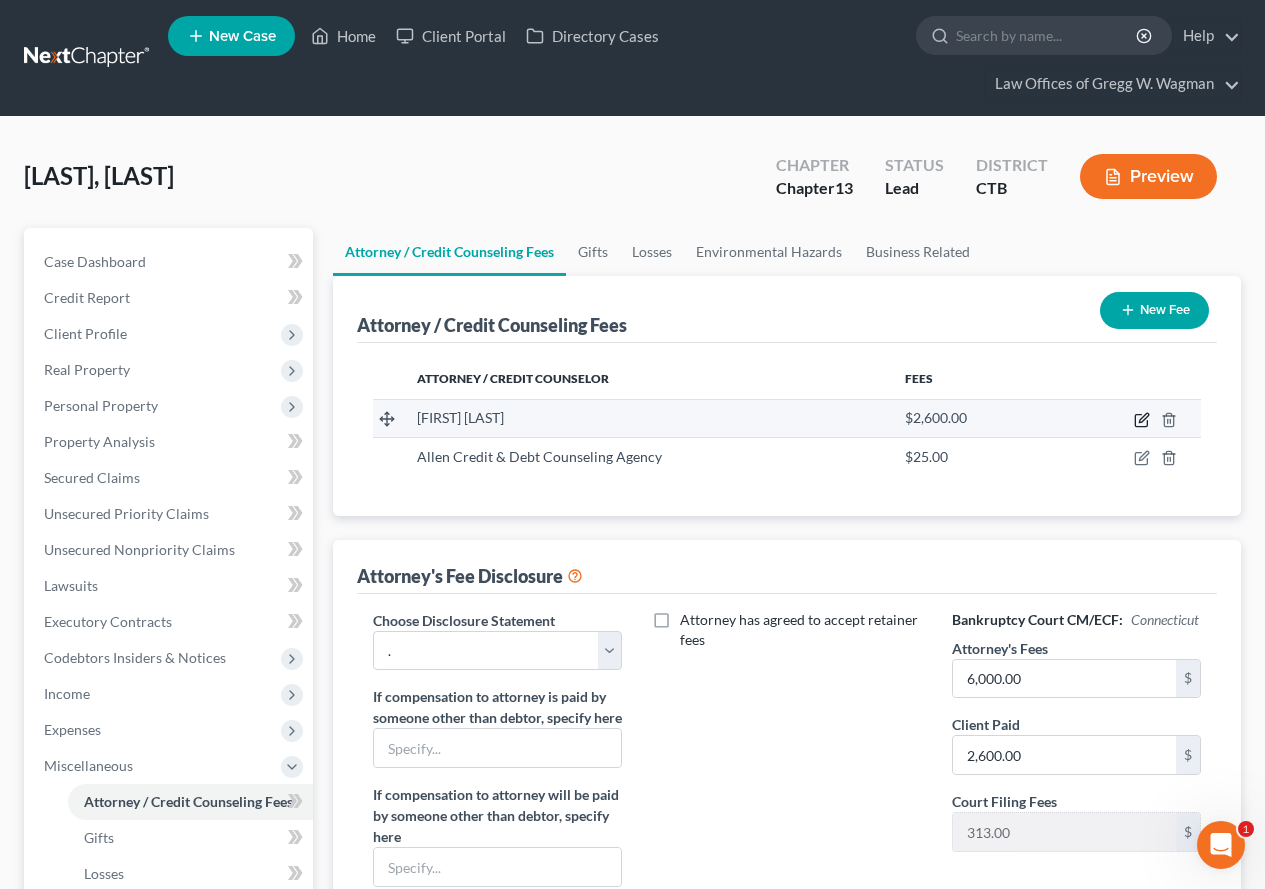 click 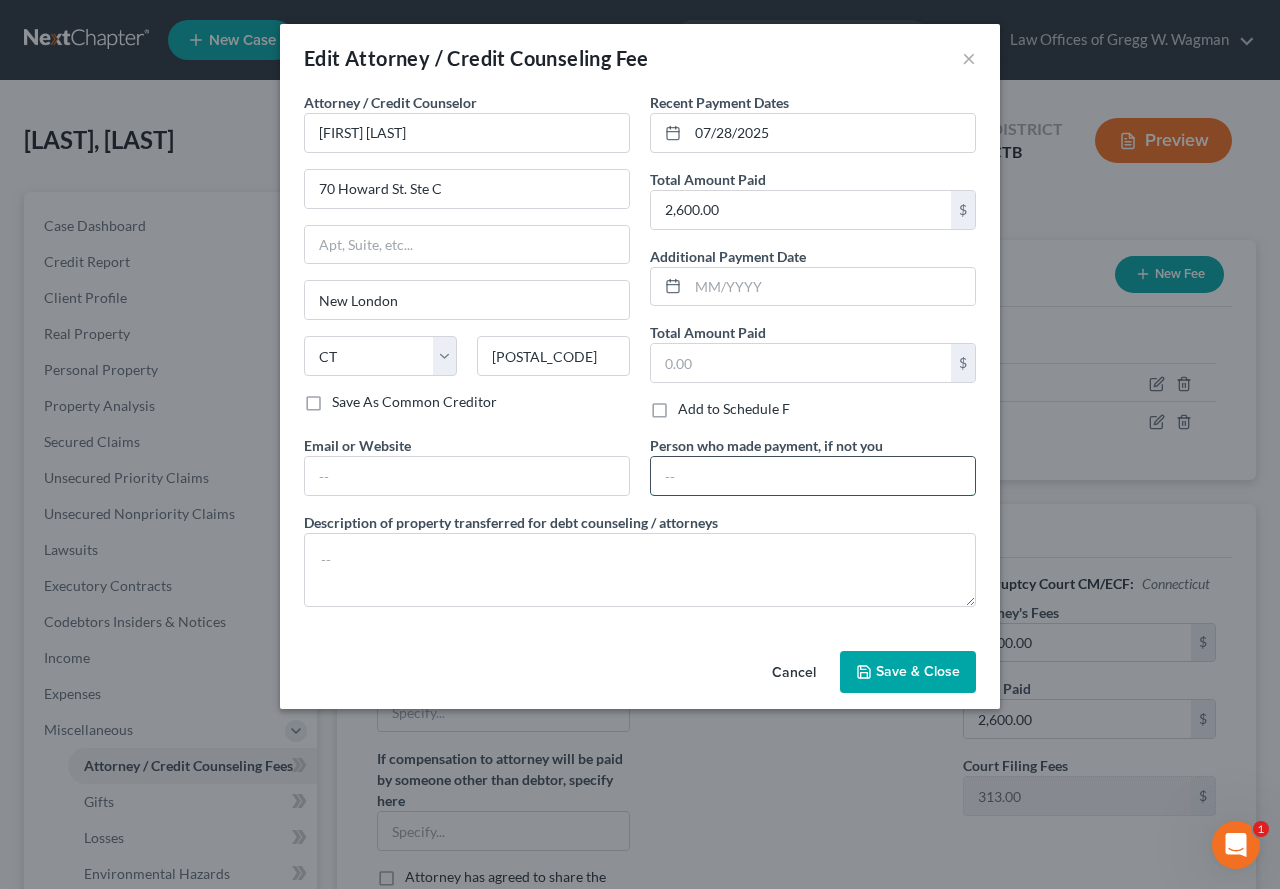click at bounding box center (813, 476) 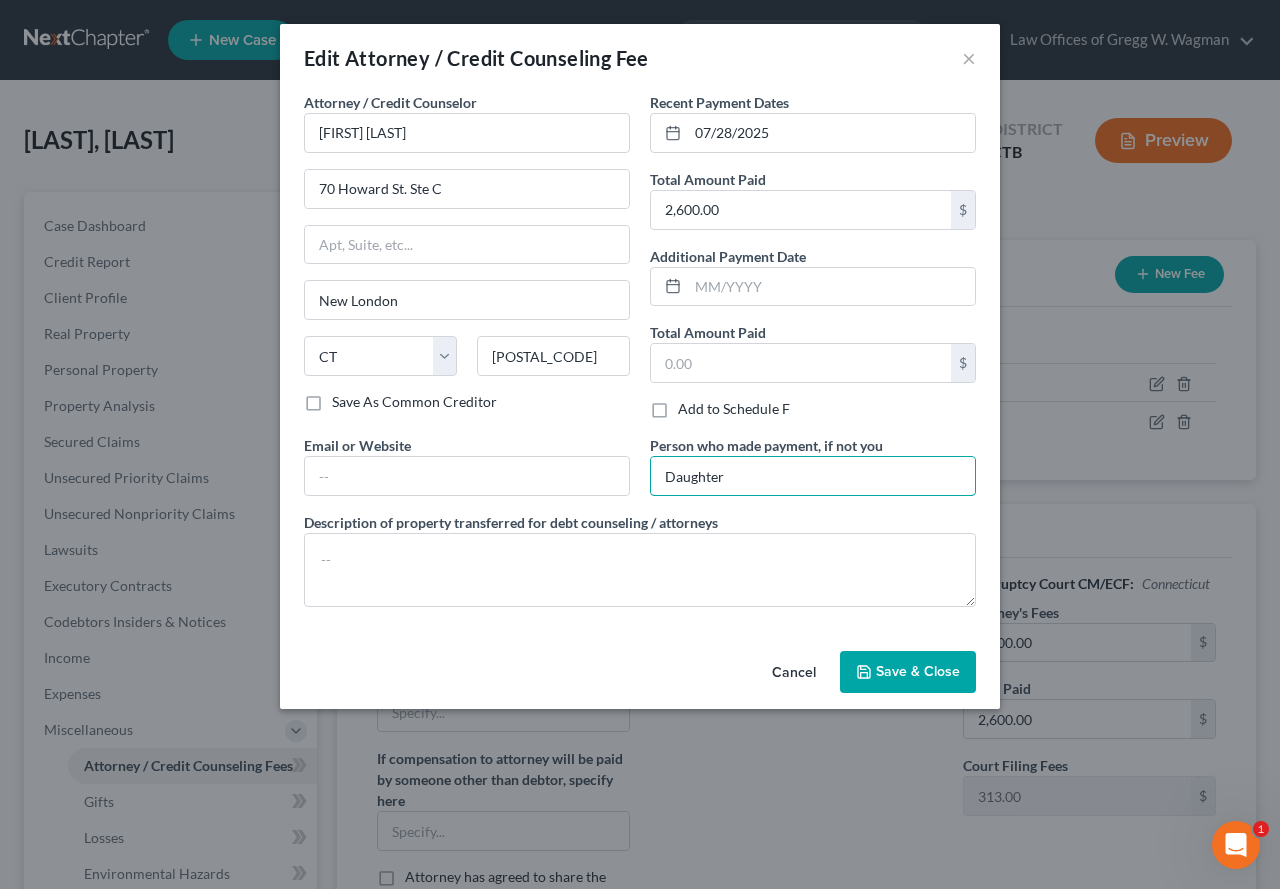 type on "Daughter" 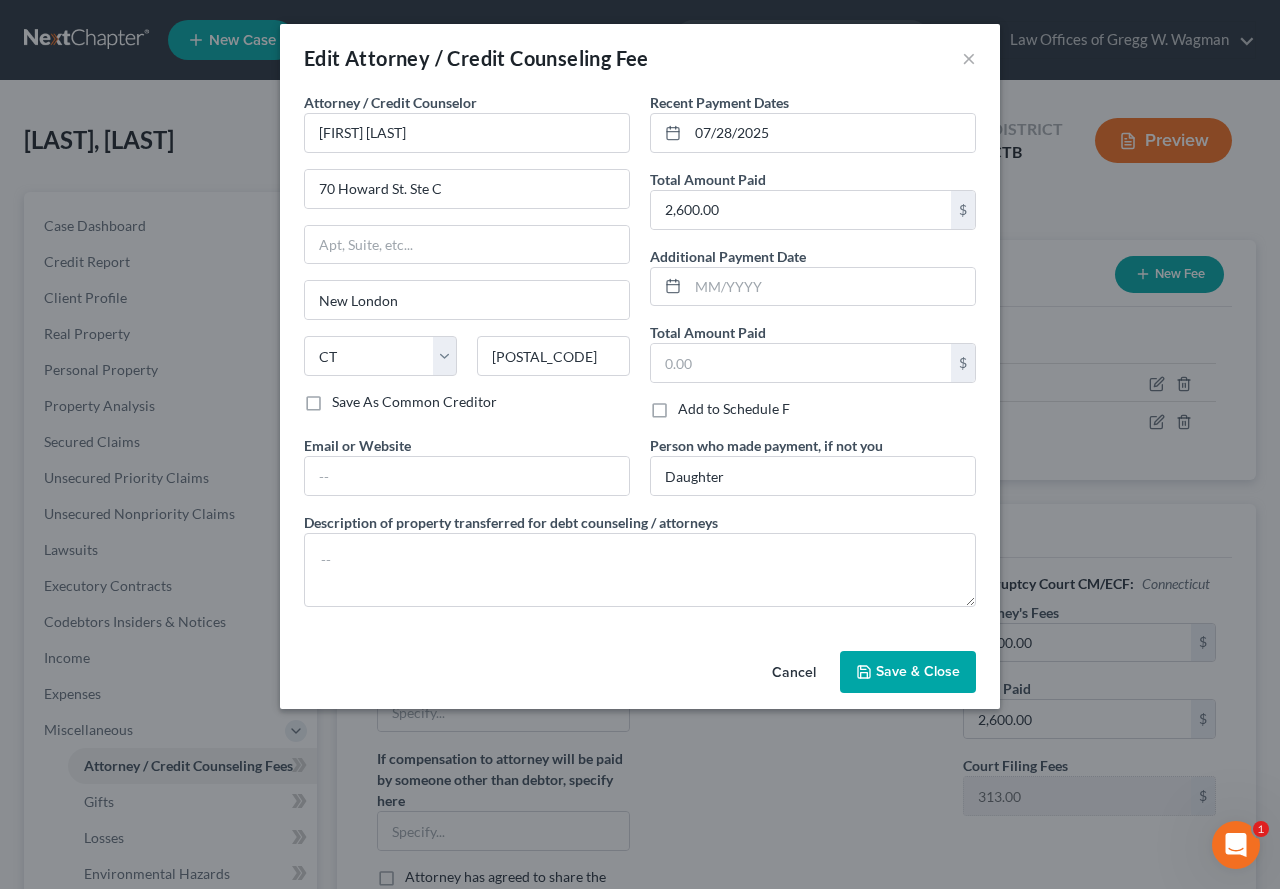 click on "Save & Close" at bounding box center (918, 671) 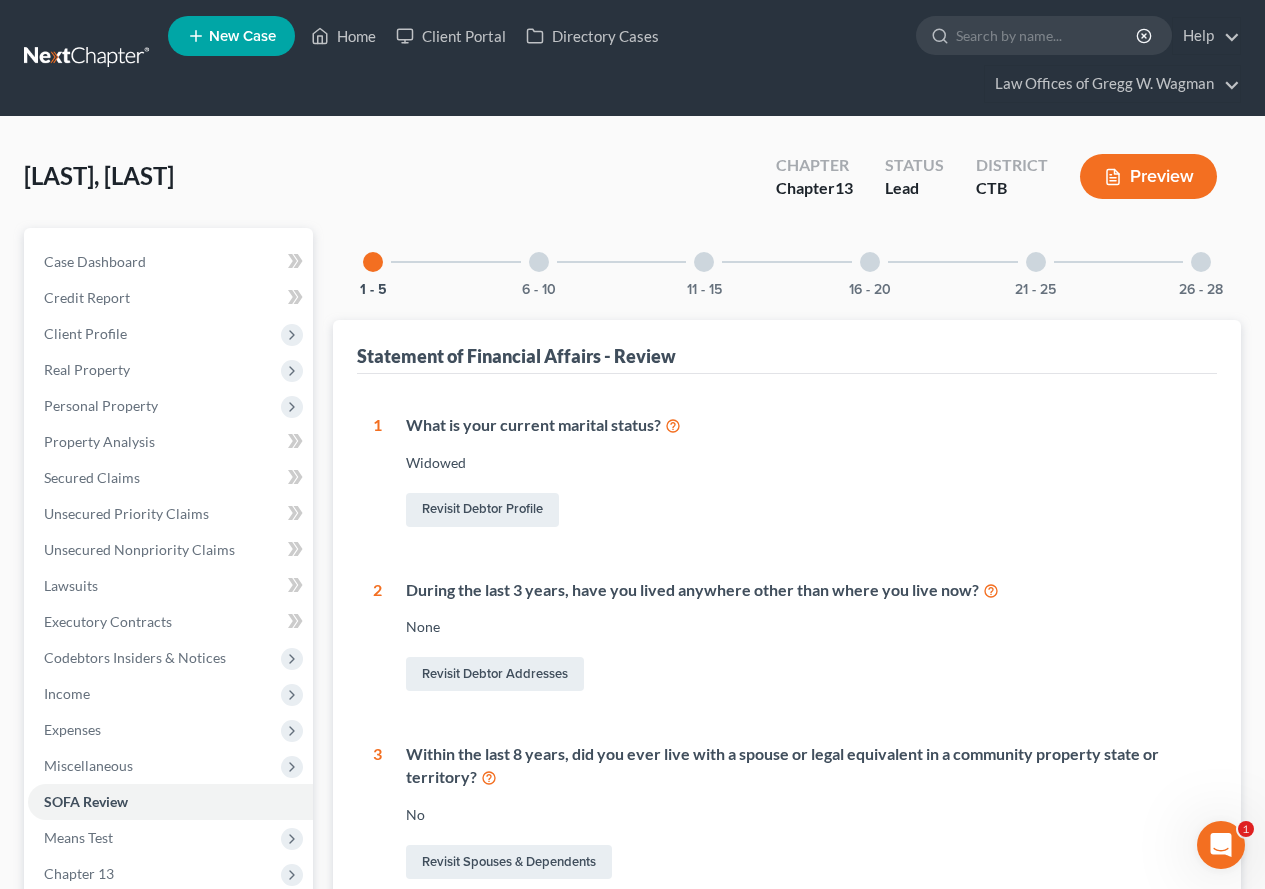 click at bounding box center [539, 262] 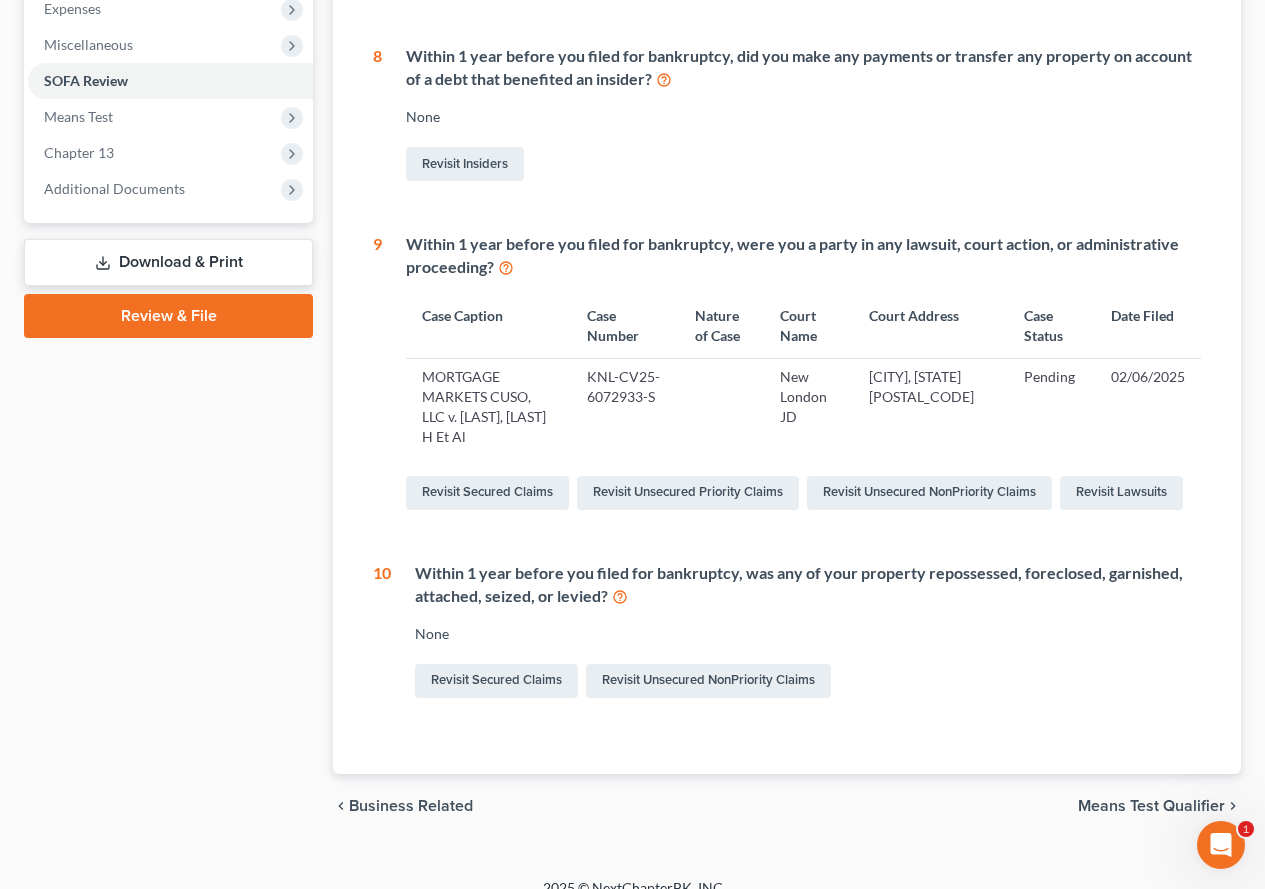 scroll, scrollTop: 726, scrollLeft: 0, axis: vertical 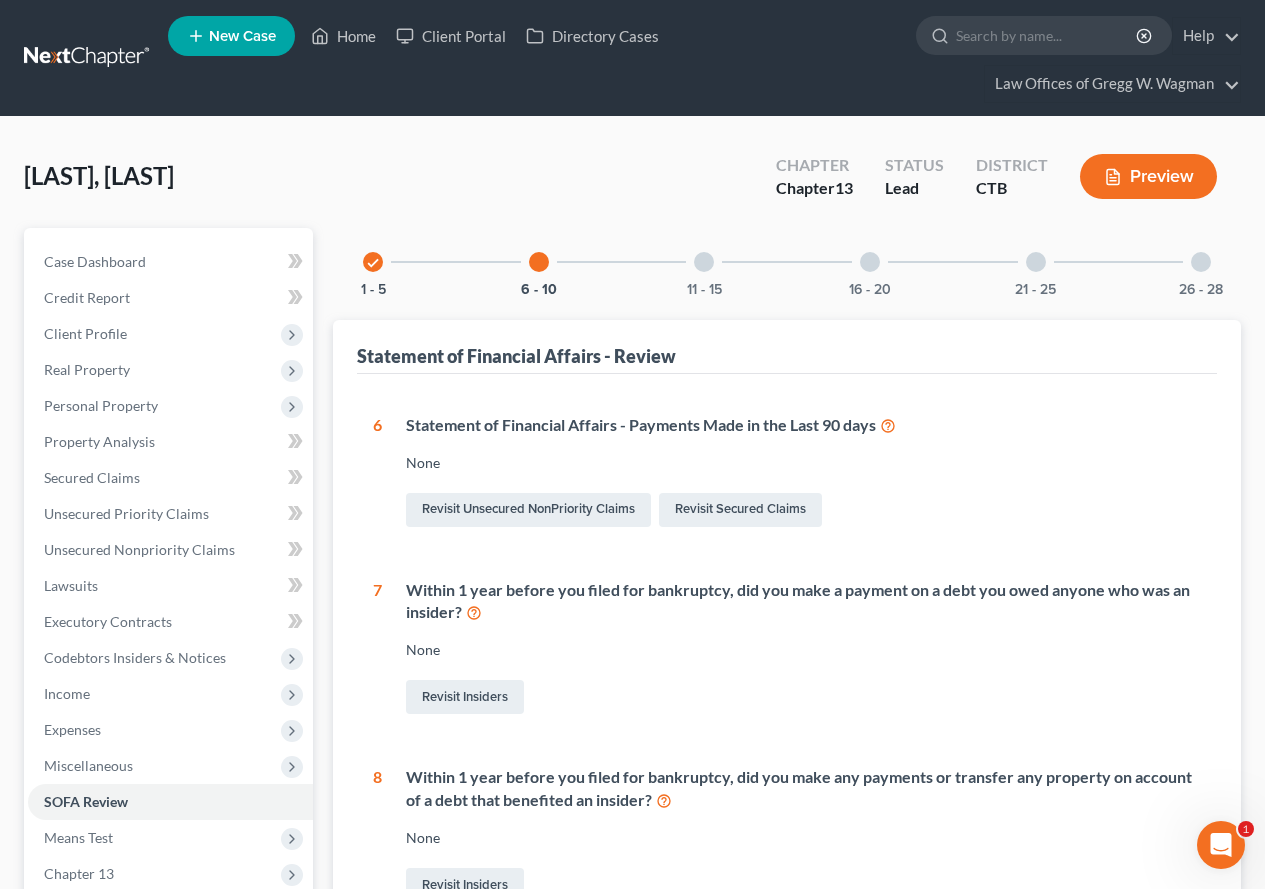 click at bounding box center [704, 262] 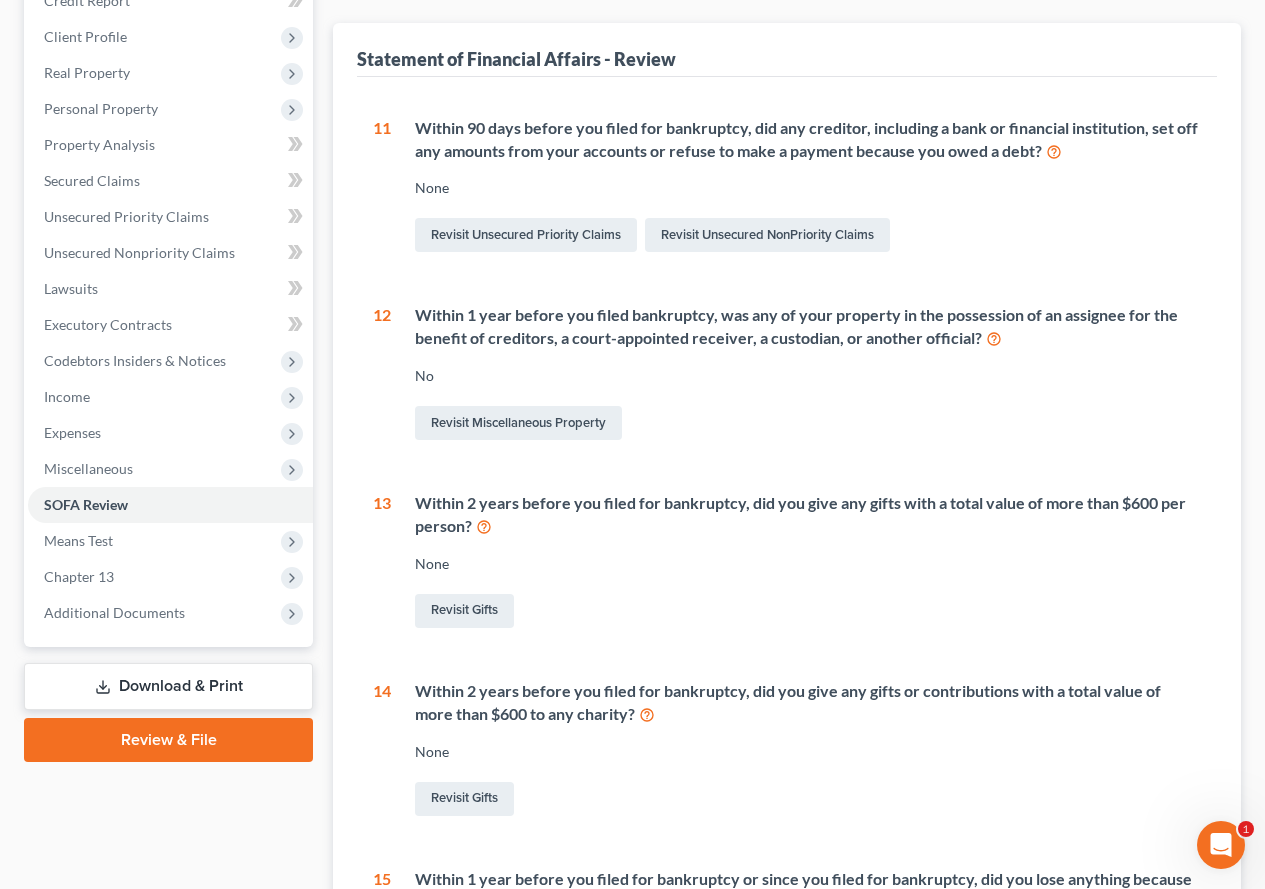 scroll, scrollTop: 227, scrollLeft: 0, axis: vertical 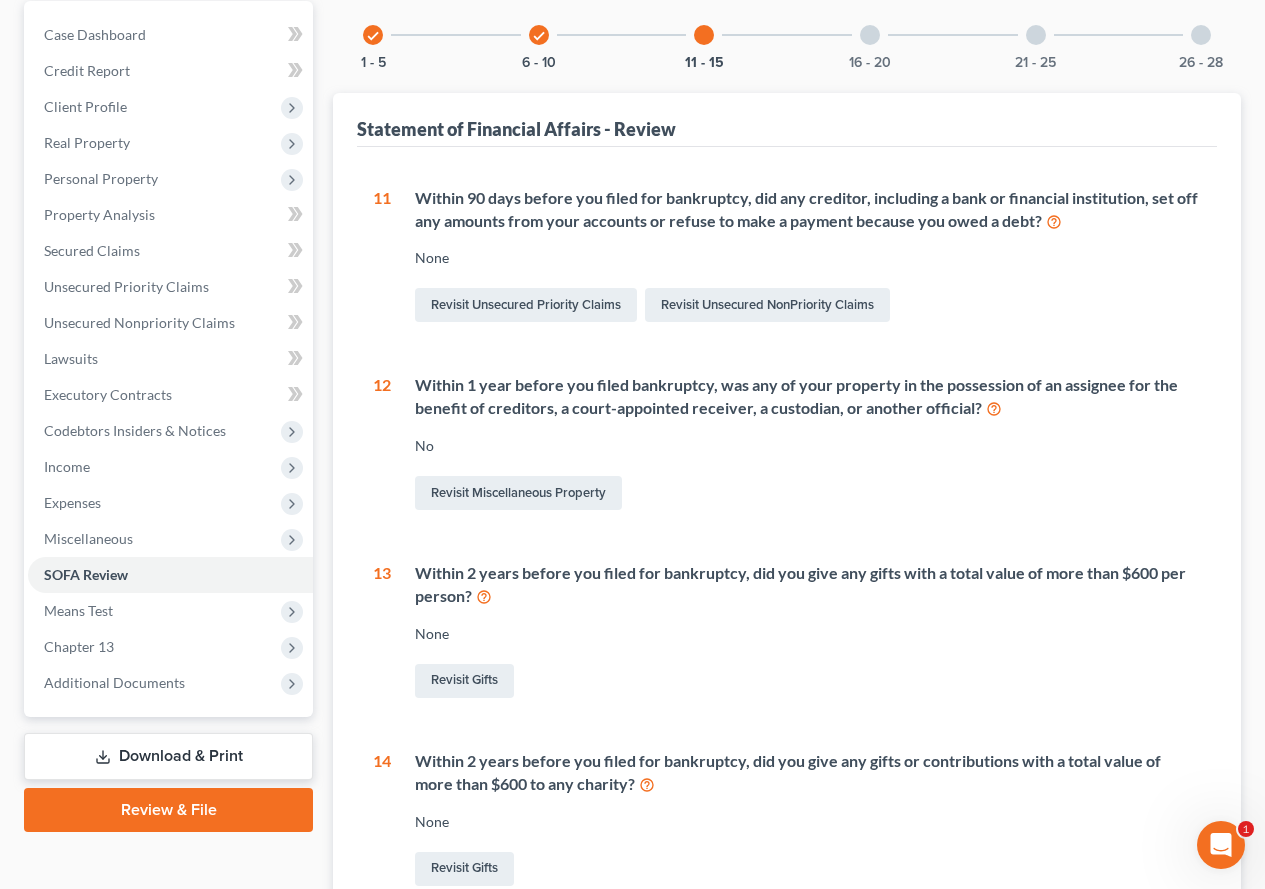 click at bounding box center (870, 35) 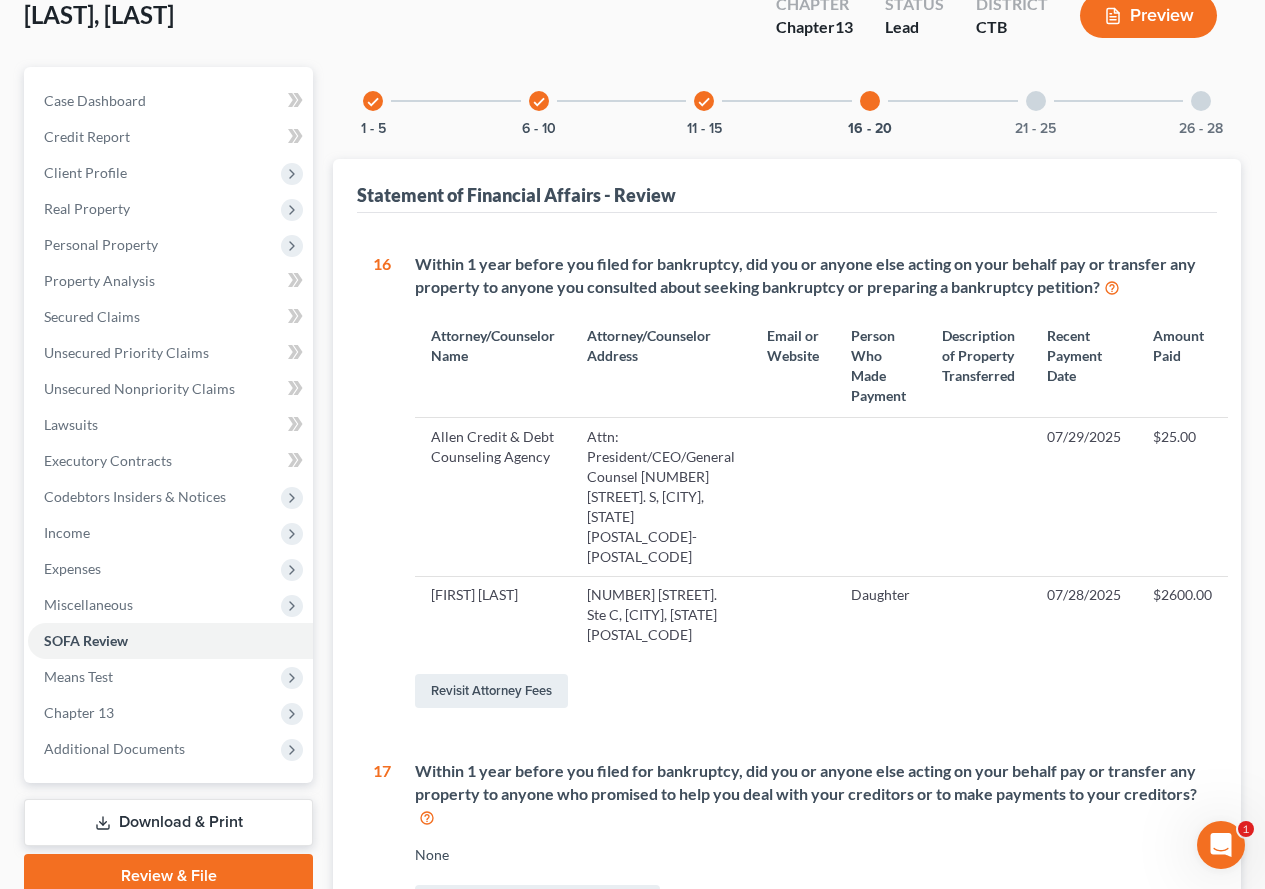 scroll, scrollTop: 27, scrollLeft: 0, axis: vertical 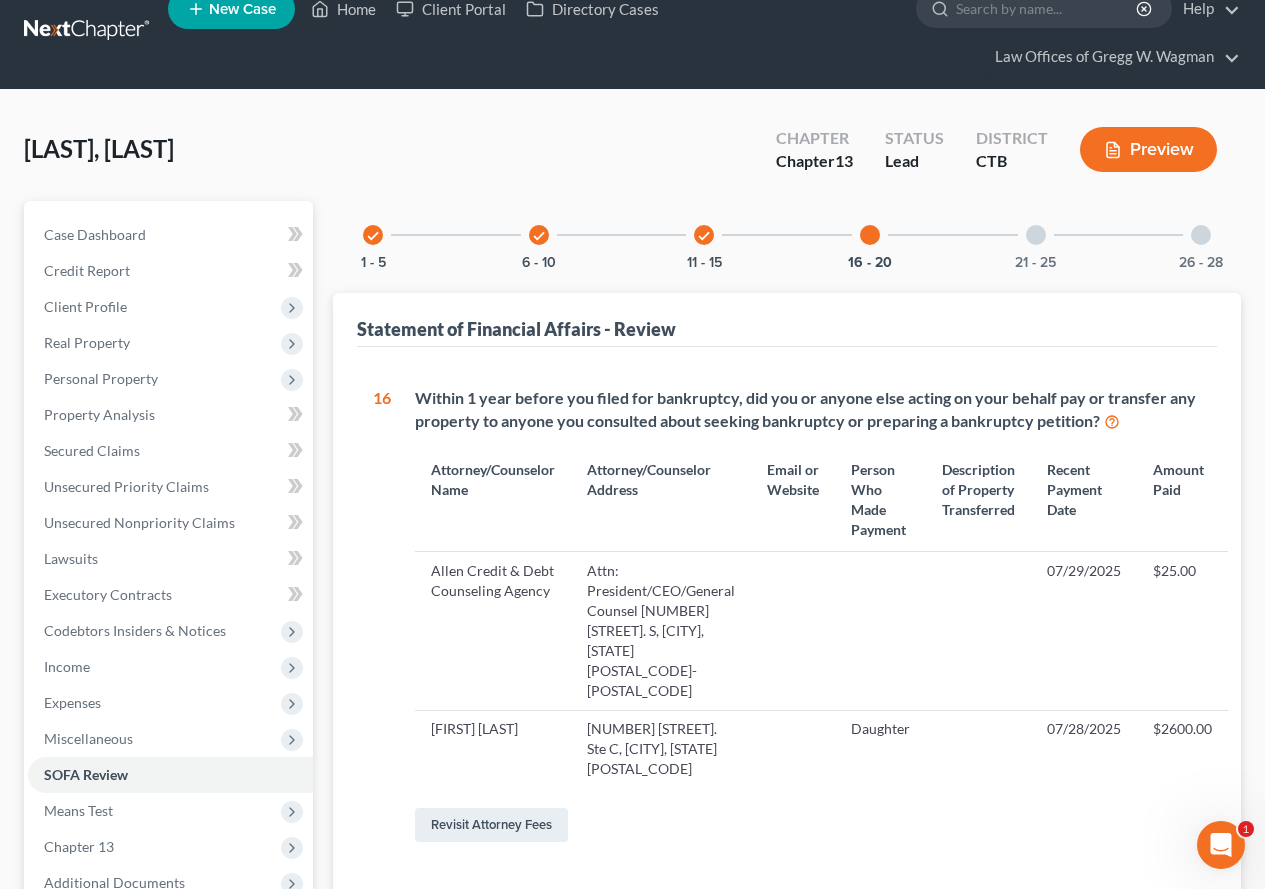click at bounding box center (1036, 235) 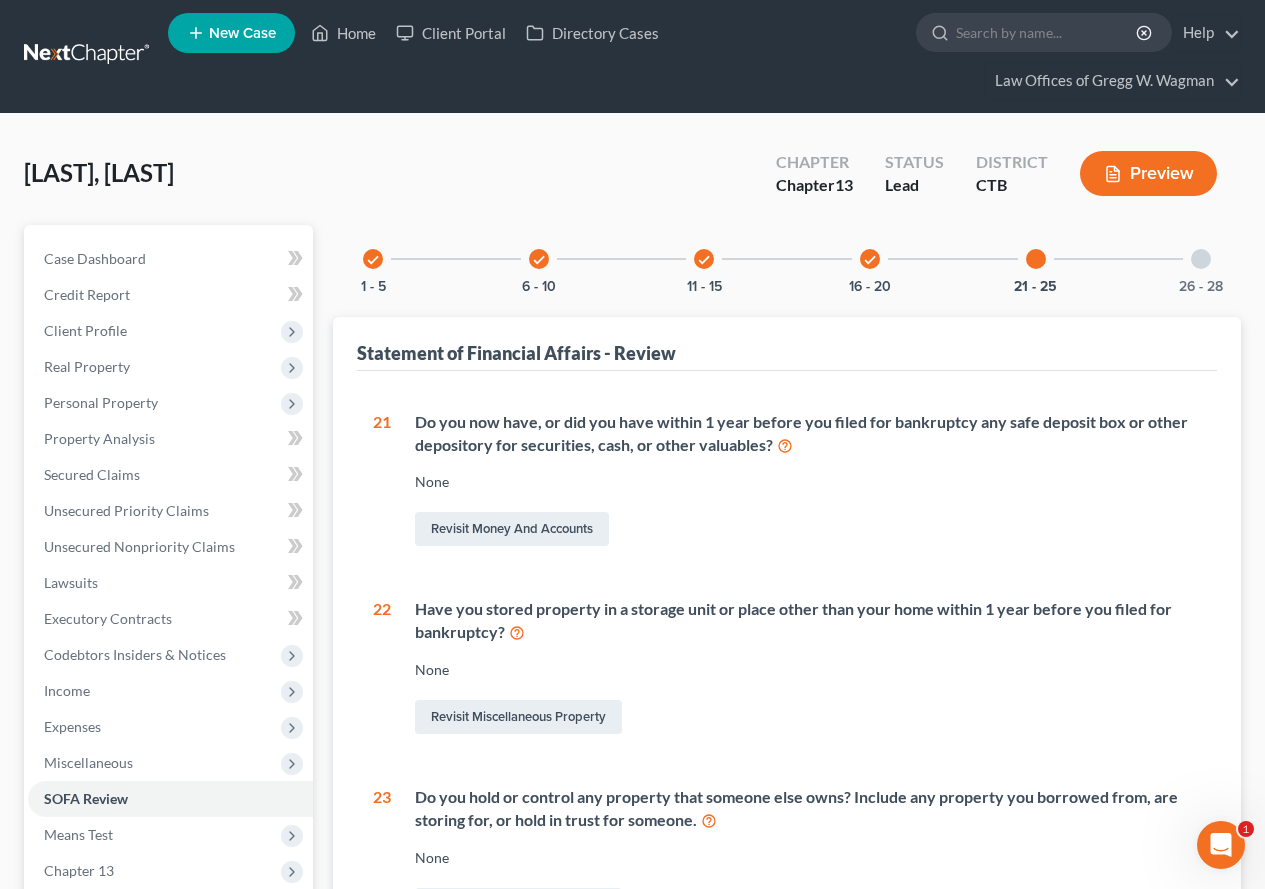 scroll, scrollTop: 0, scrollLeft: 0, axis: both 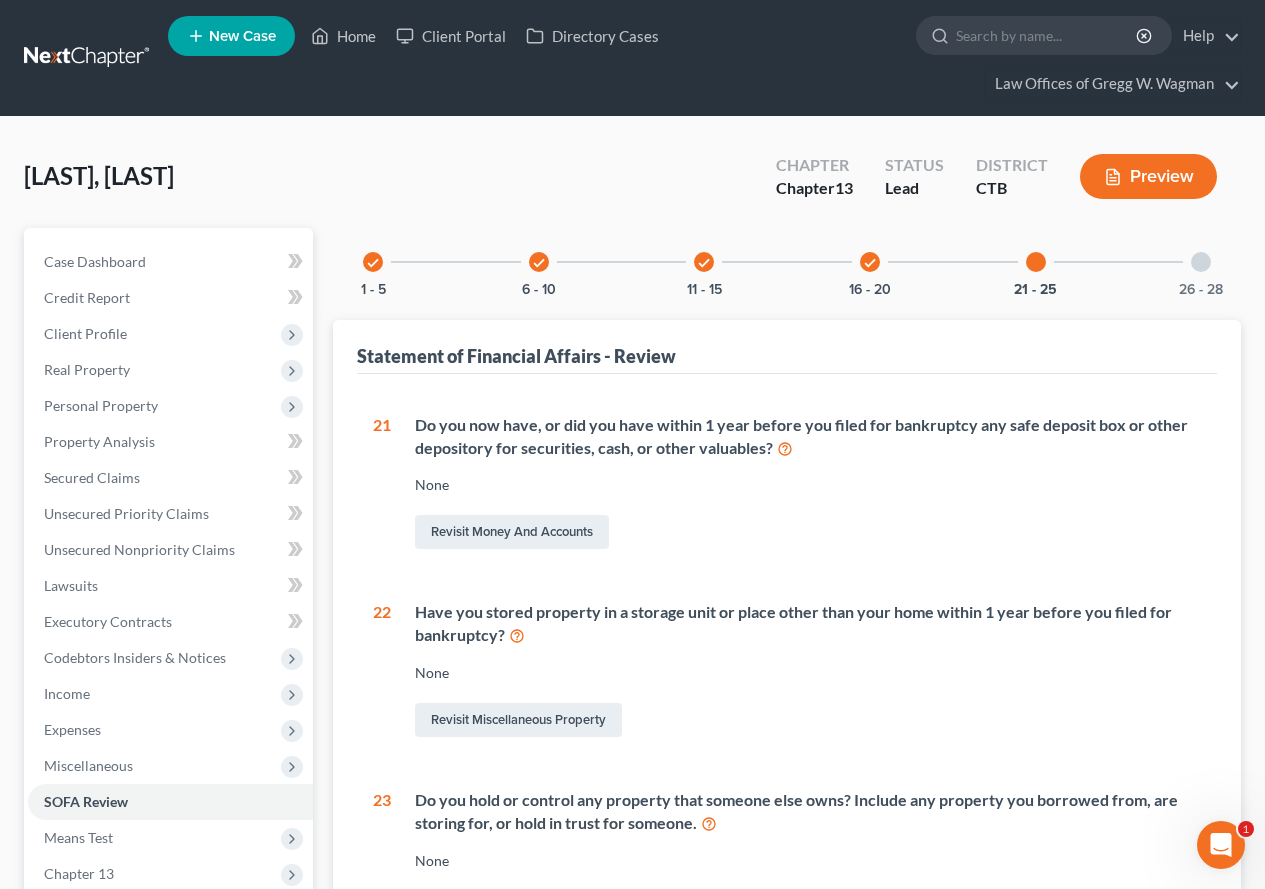 click at bounding box center (1201, 262) 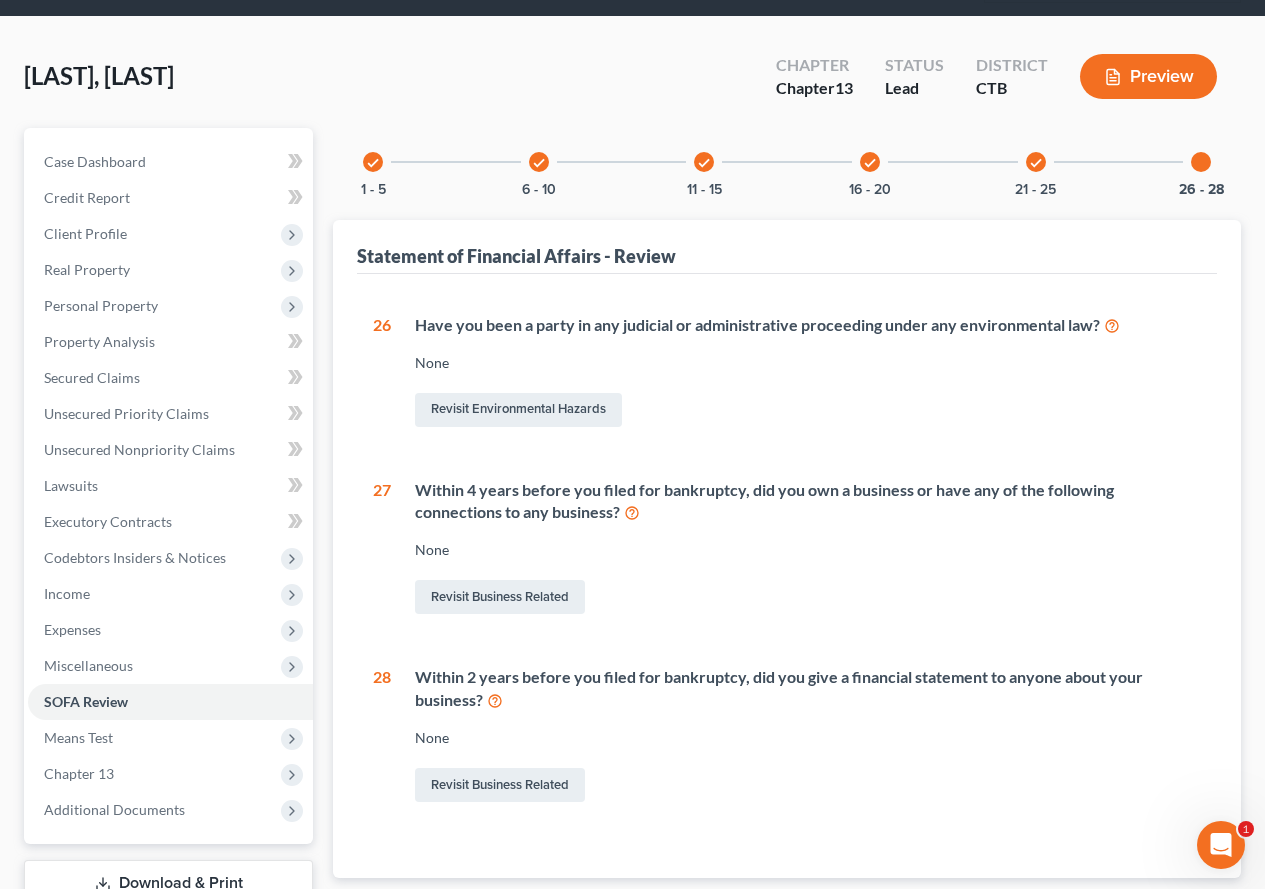 scroll, scrollTop: 200, scrollLeft: 0, axis: vertical 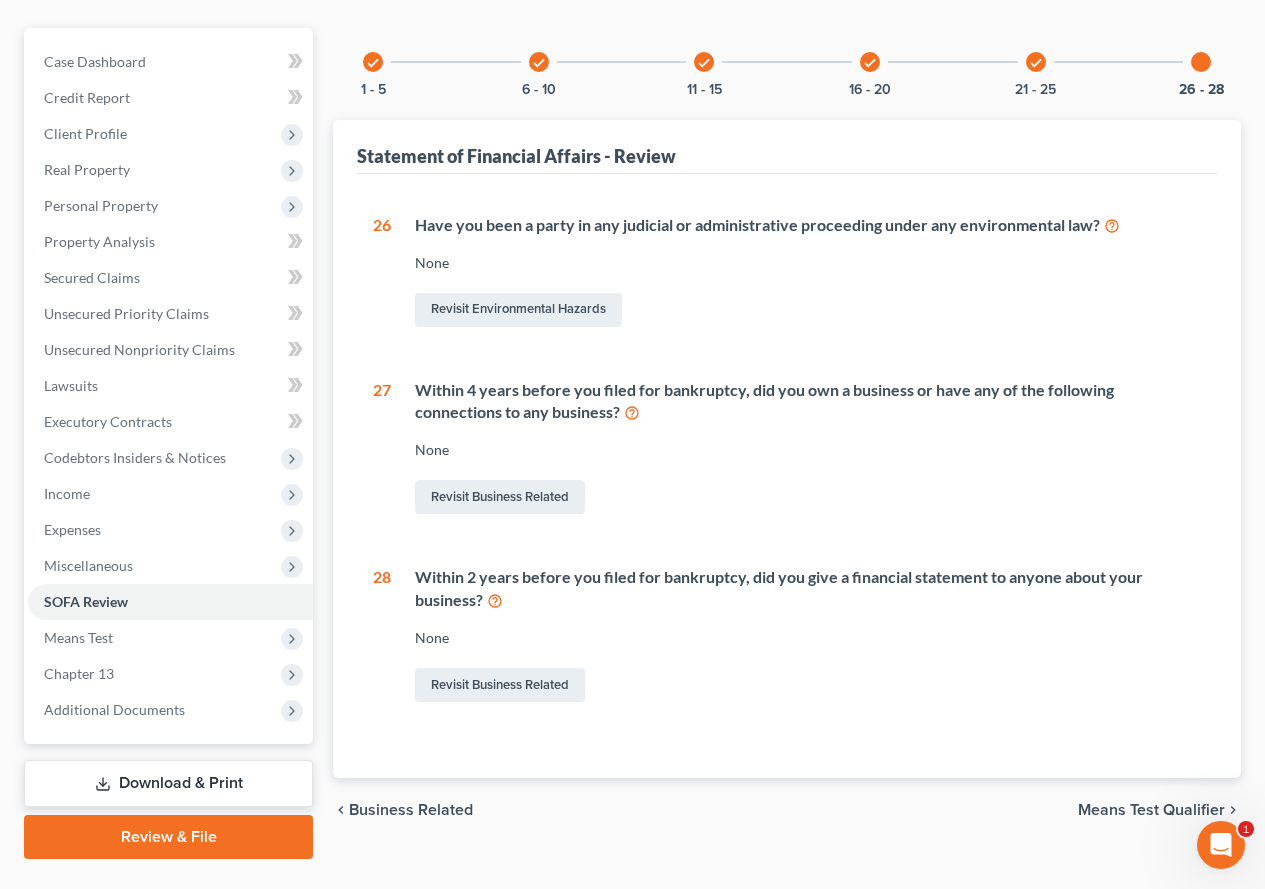 click on "Means Test Qualifier" at bounding box center [1151, 810] 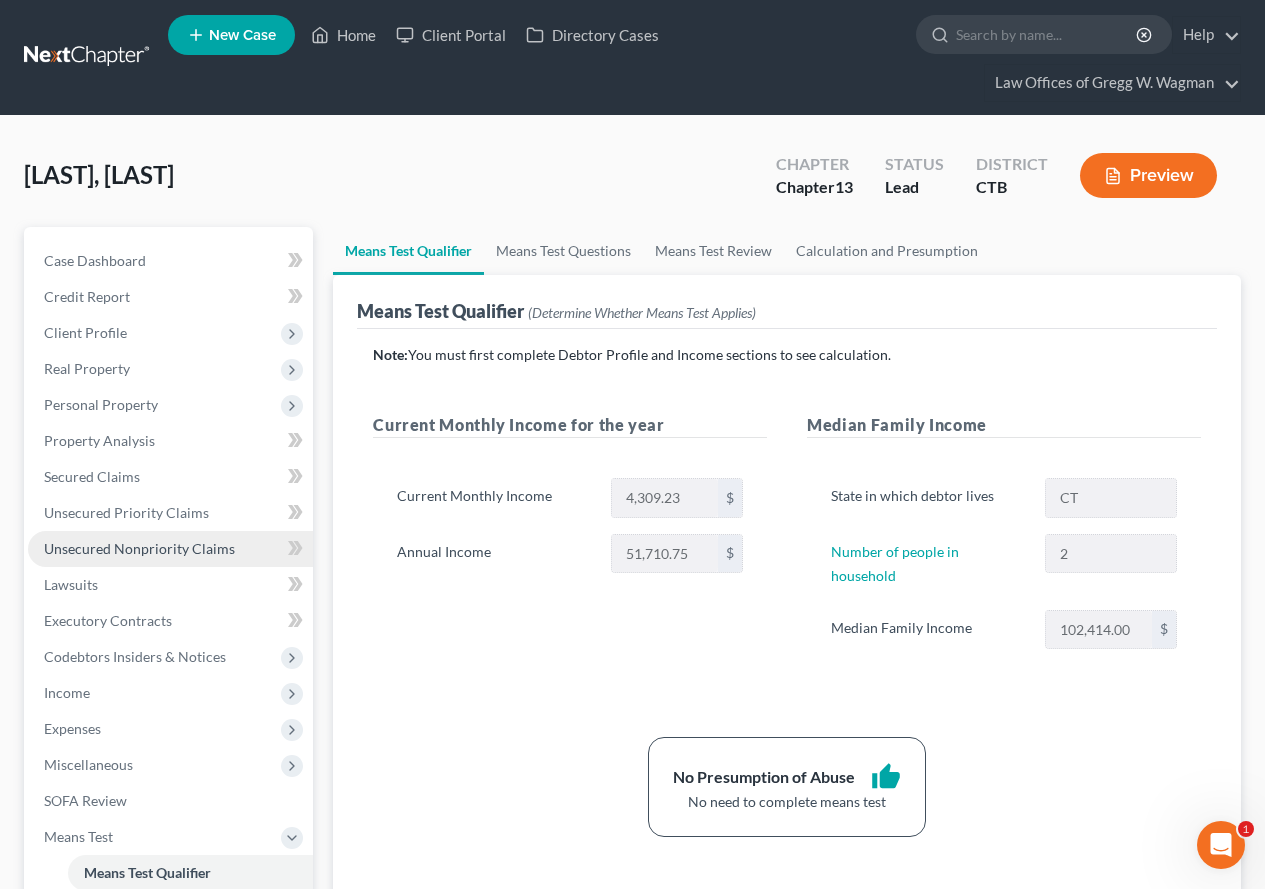 scroll, scrollTop: 0, scrollLeft: 0, axis: both 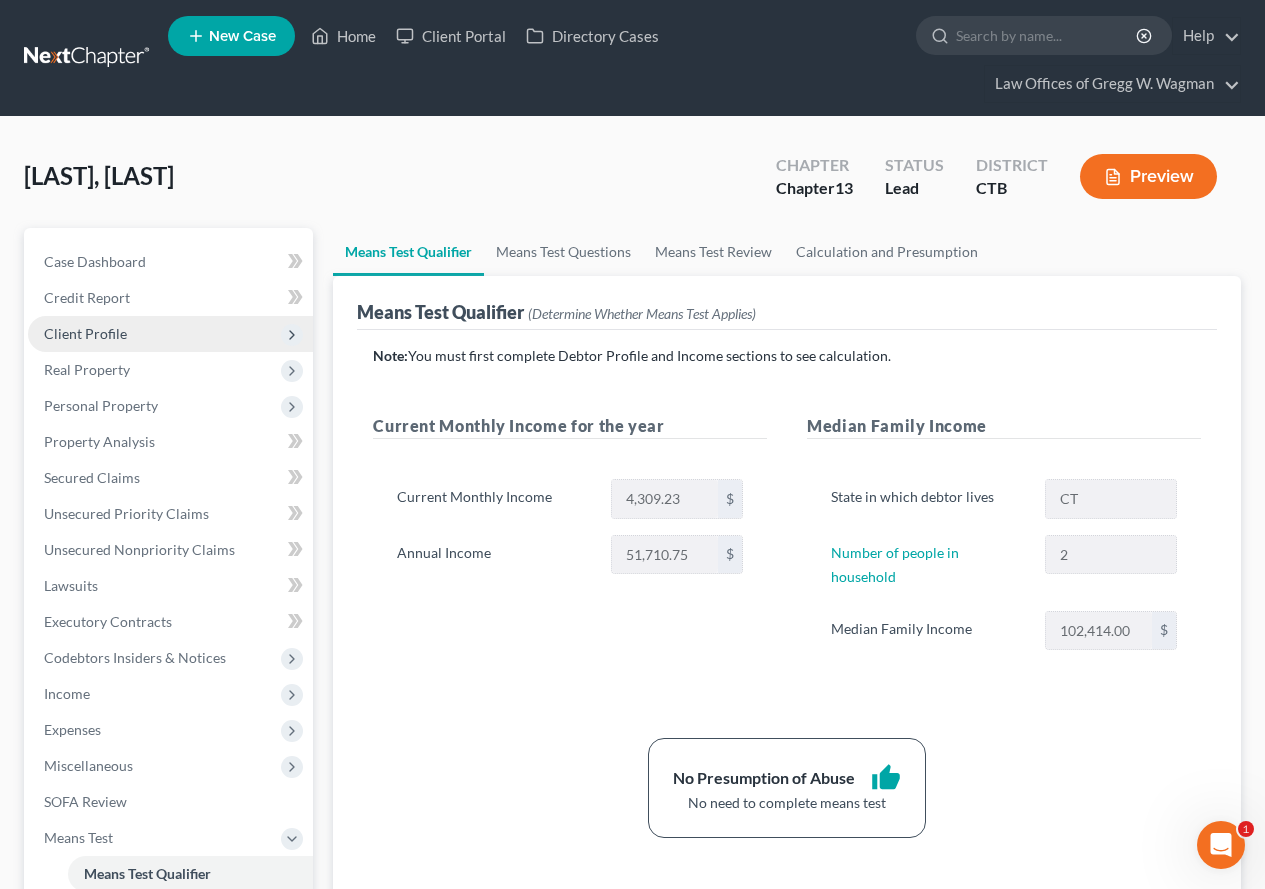 click on "Client Profile" at bounding box center (85, 333) 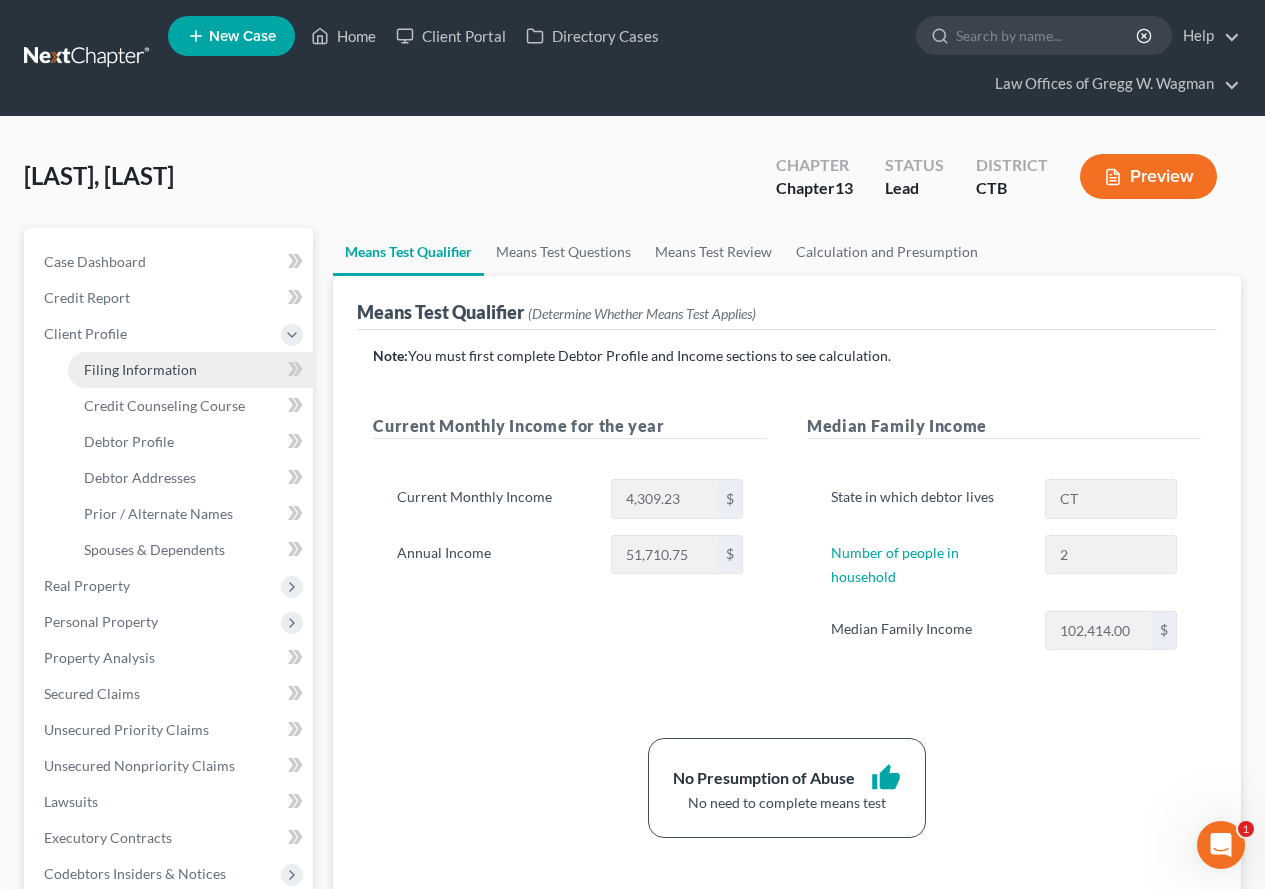 click on "Filing Information" at bounding box center (140, 369) 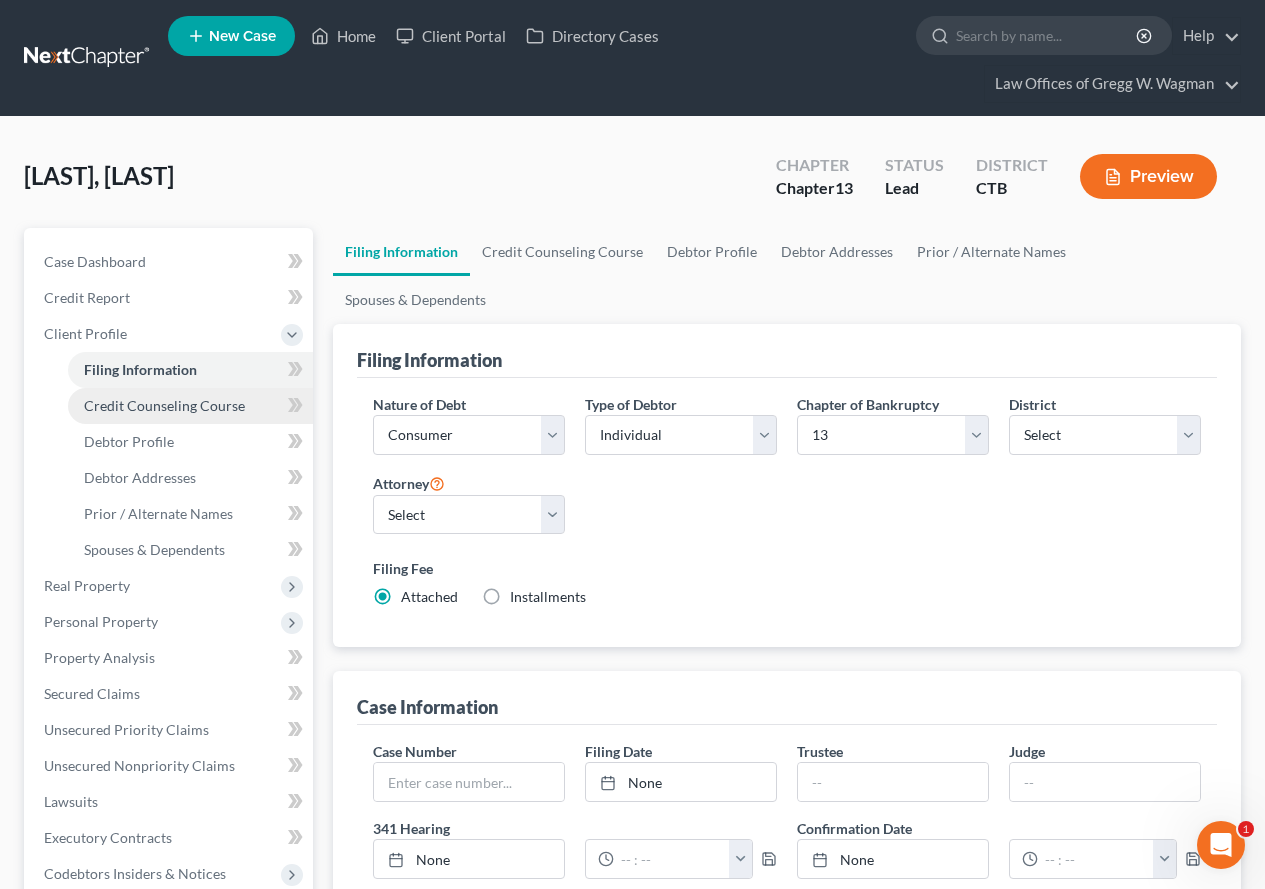click on "Credit Counseling Course" at bounding box center (164, 405) 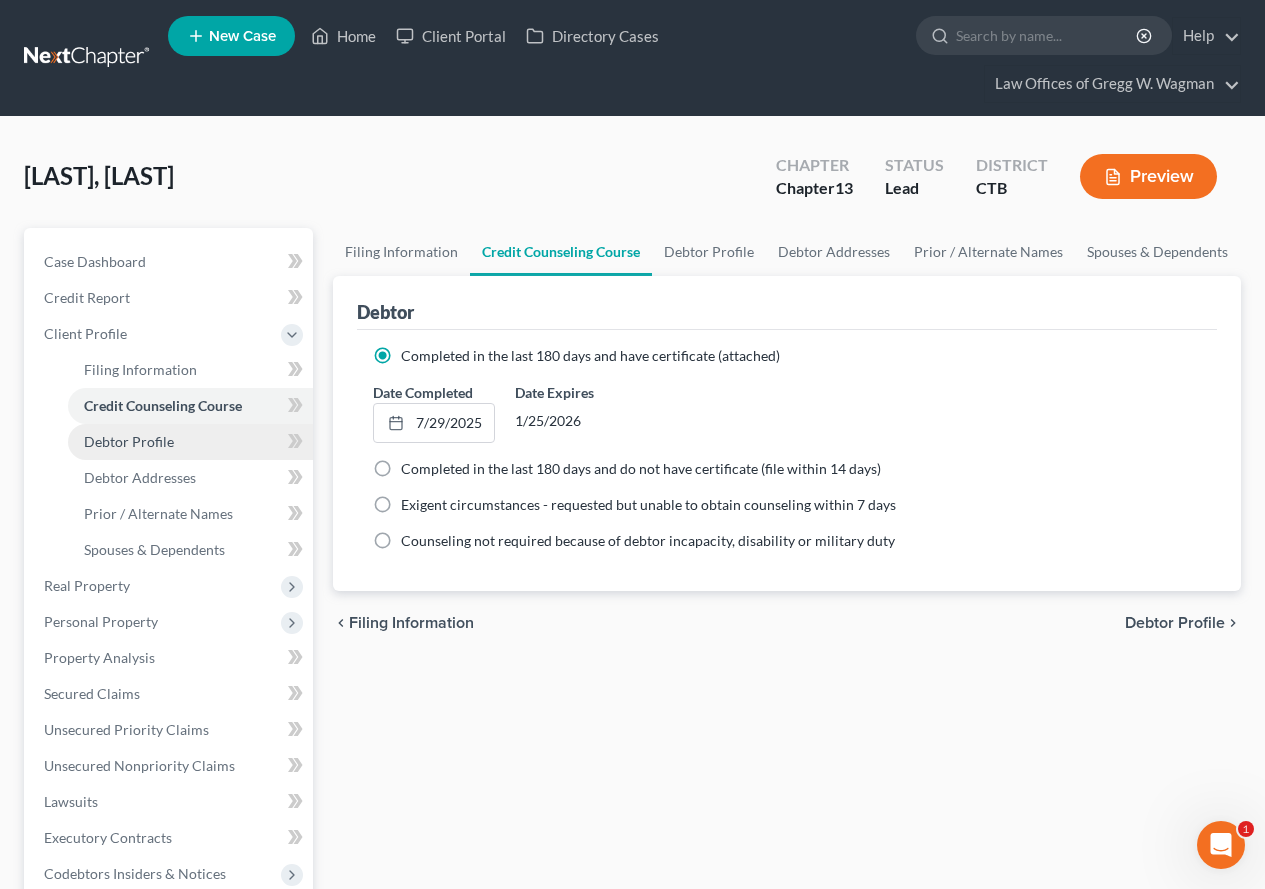 click on "Debtor Profile" at bounding box center [129, 441] 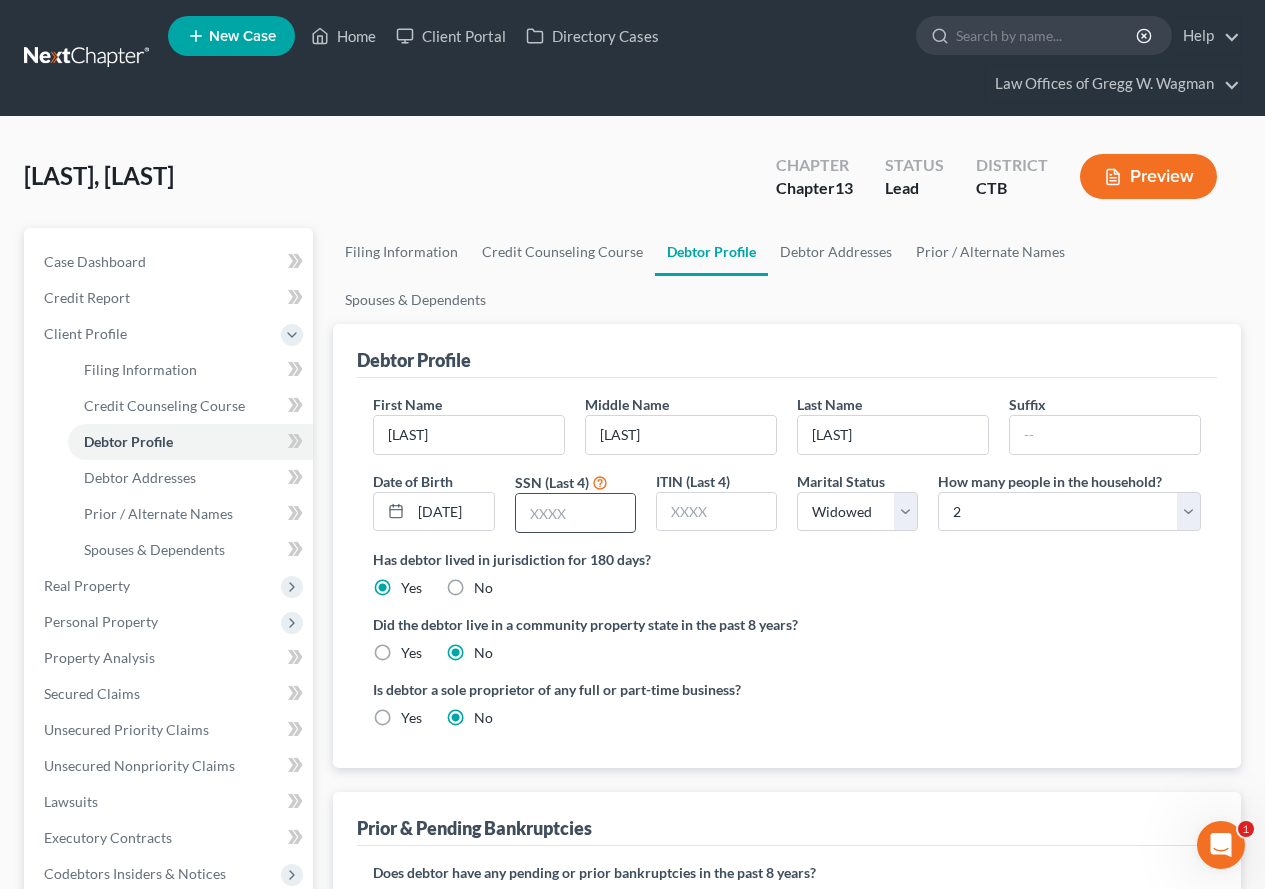 click at bounding box center [575, 513] 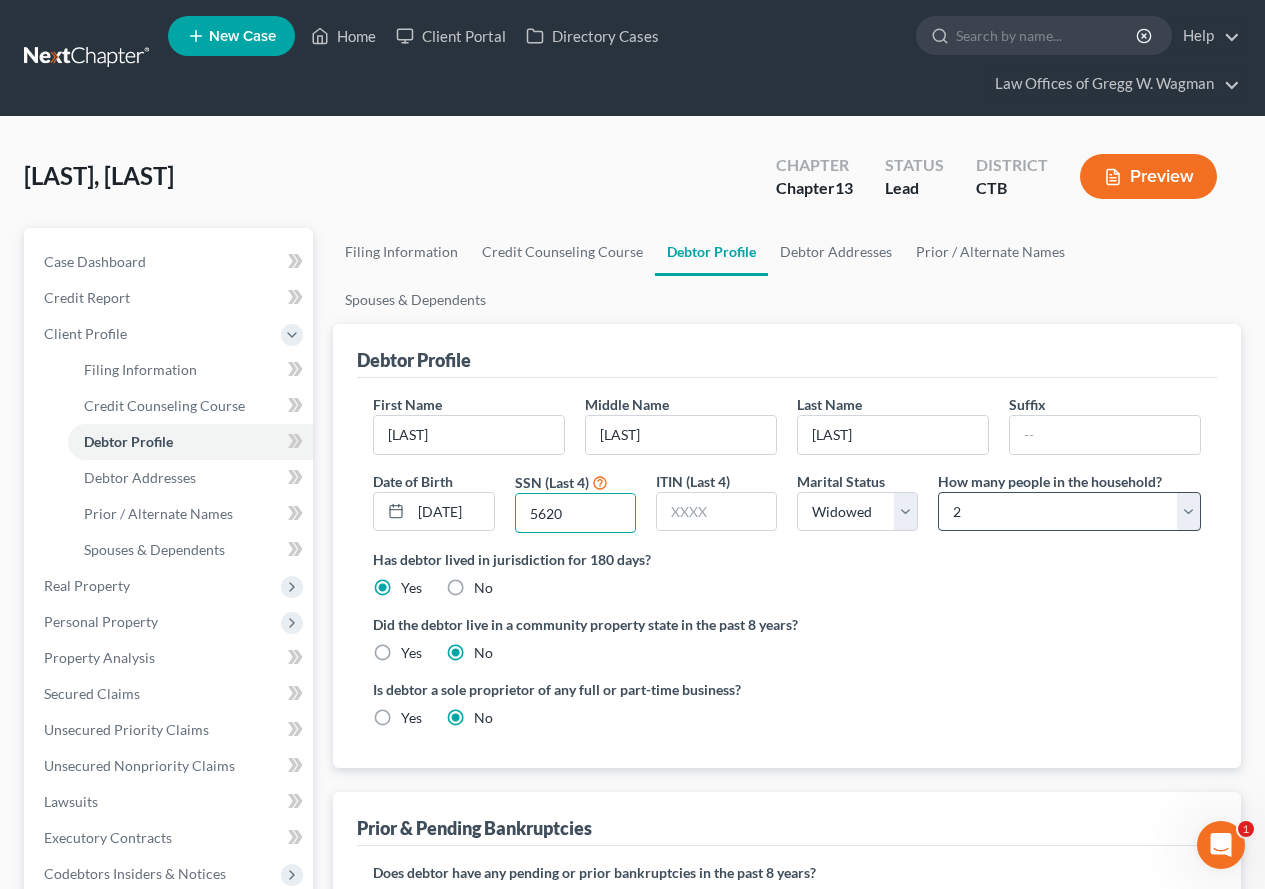 type on "5620" 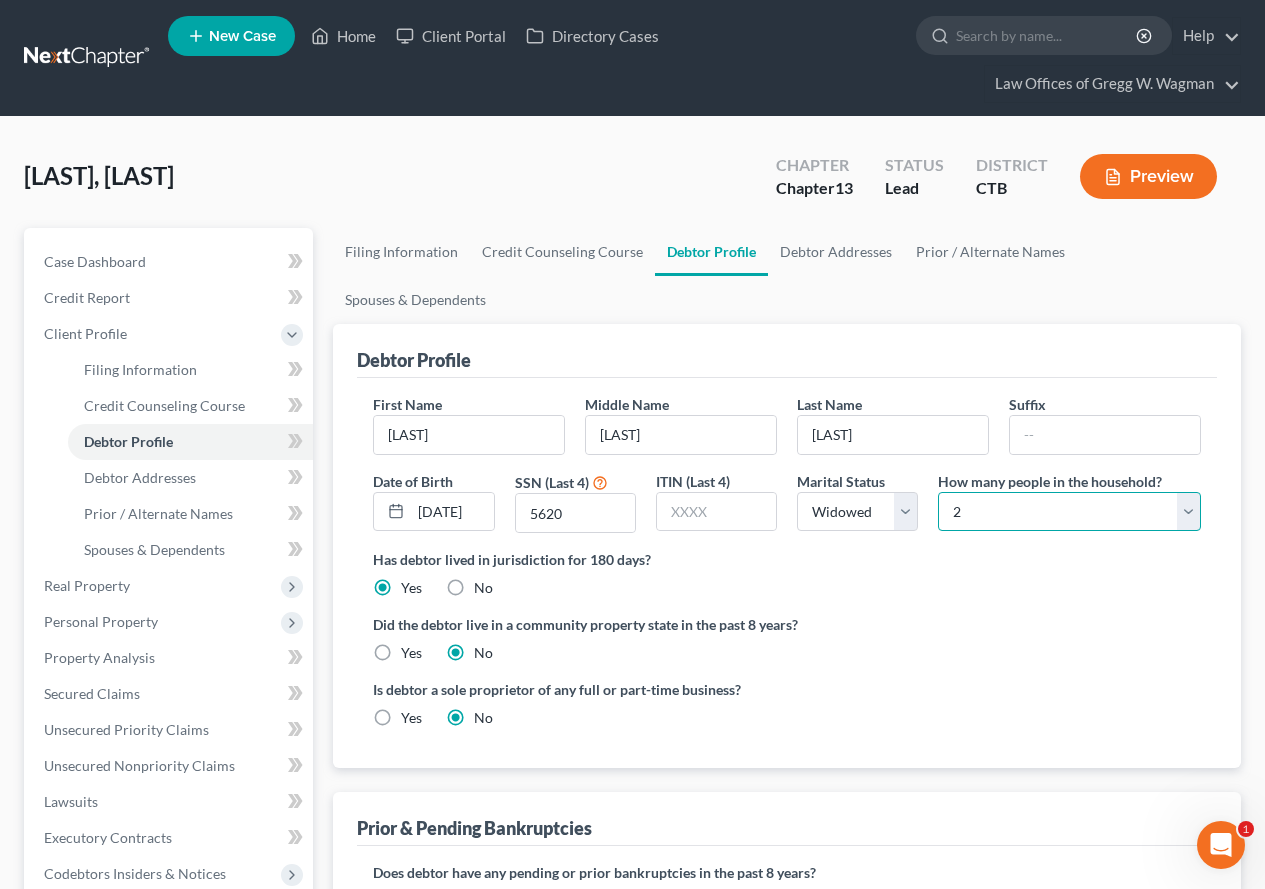 click on "Select 1 2 3 4 5 6 7 8 9 10 11 12 13 14 15 16 17 18 19 20" at bounding box center [1069, 512] 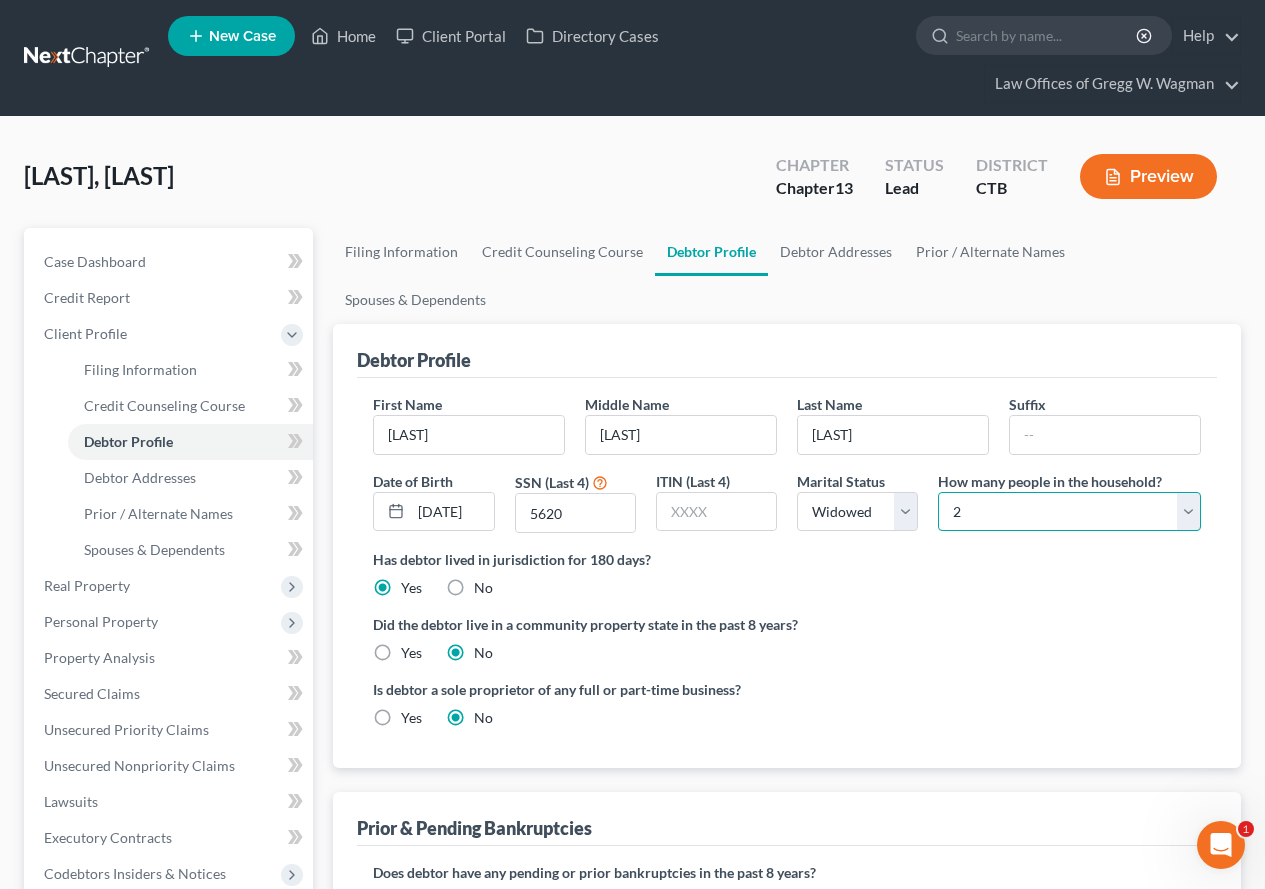 select on "2" 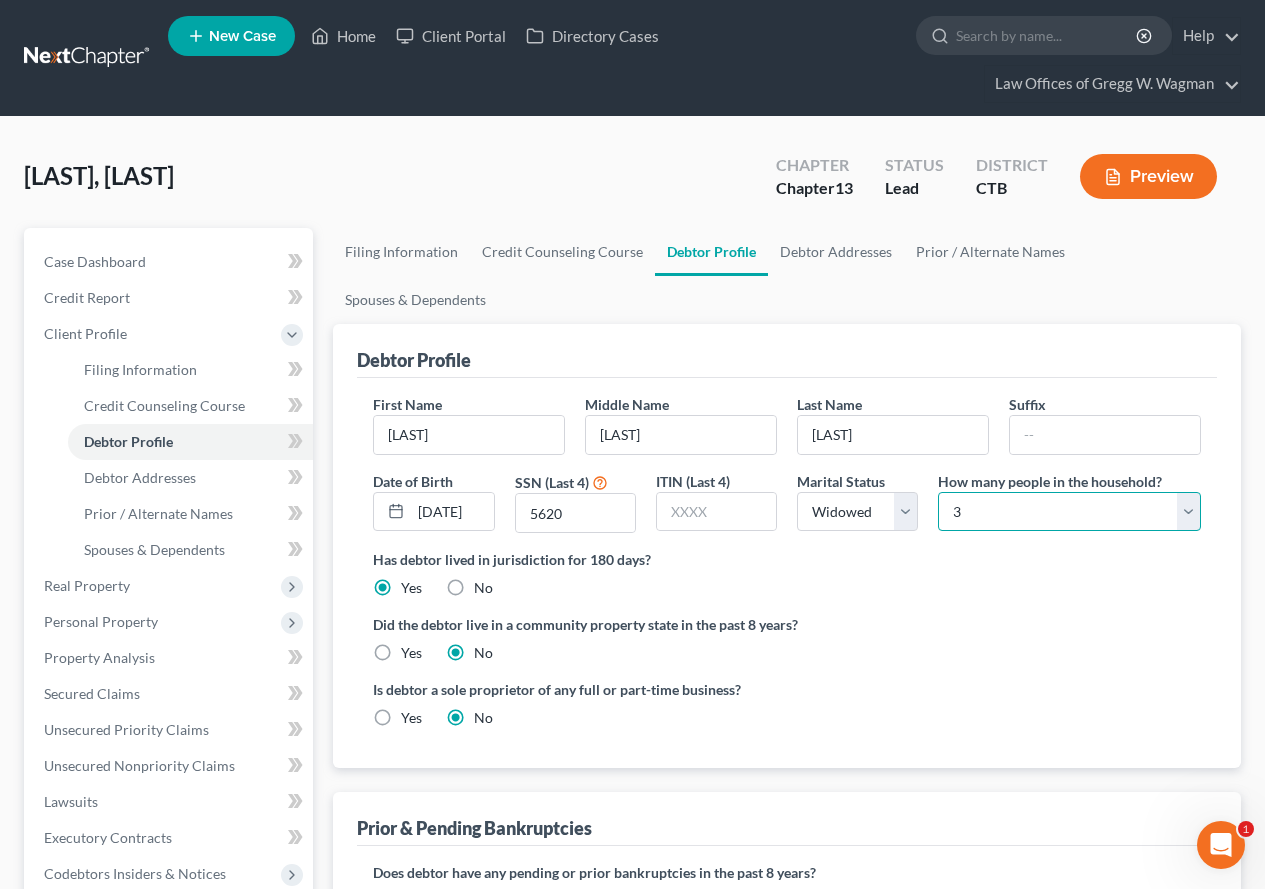 click on "Select 1 2 3 4 5 6 7 8 9 10 11 12 13 14 15 16 17 18 19 20" at bounding box center (1069, 512) 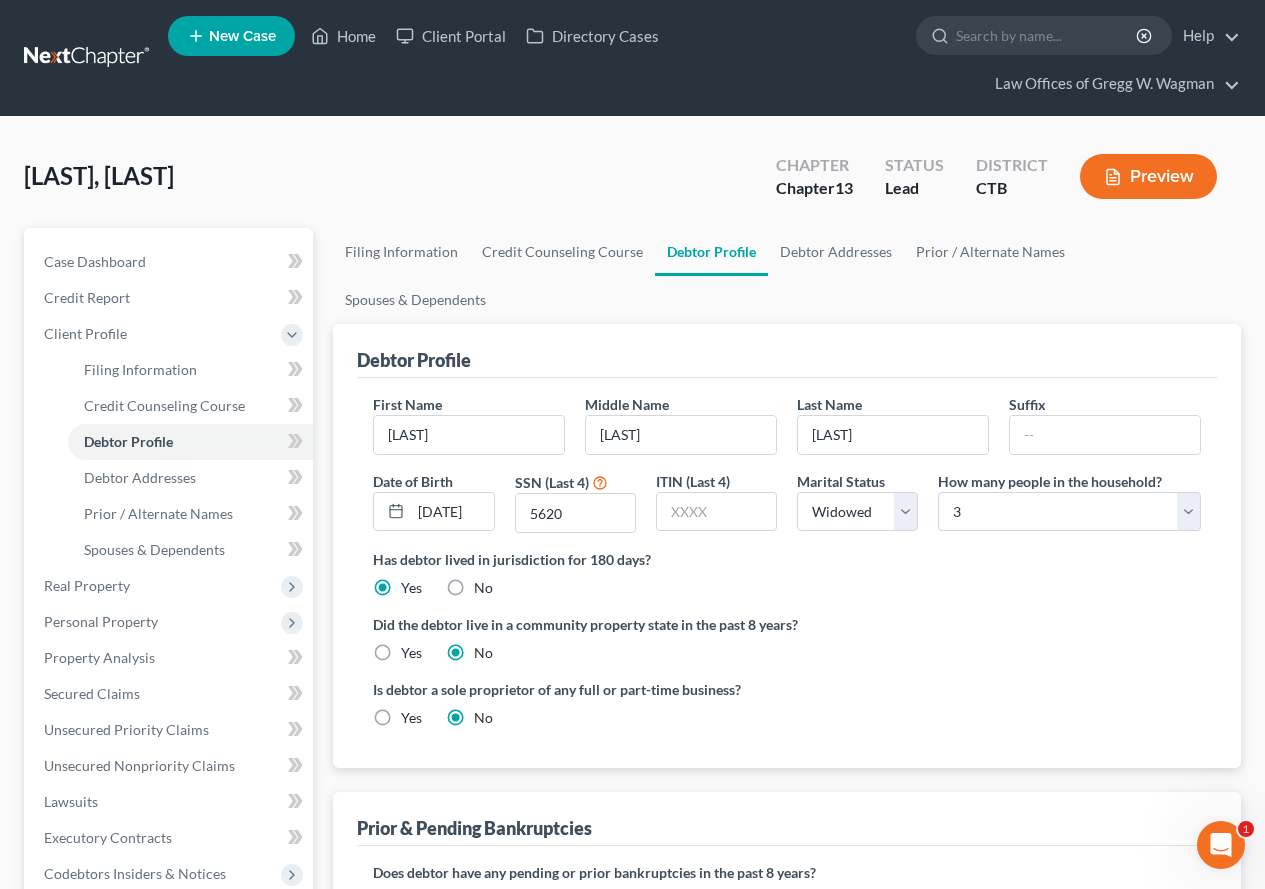 click on "Did the debtor live in a community property state in the past 8 years? Yes No" at bounding box center (787, 638) 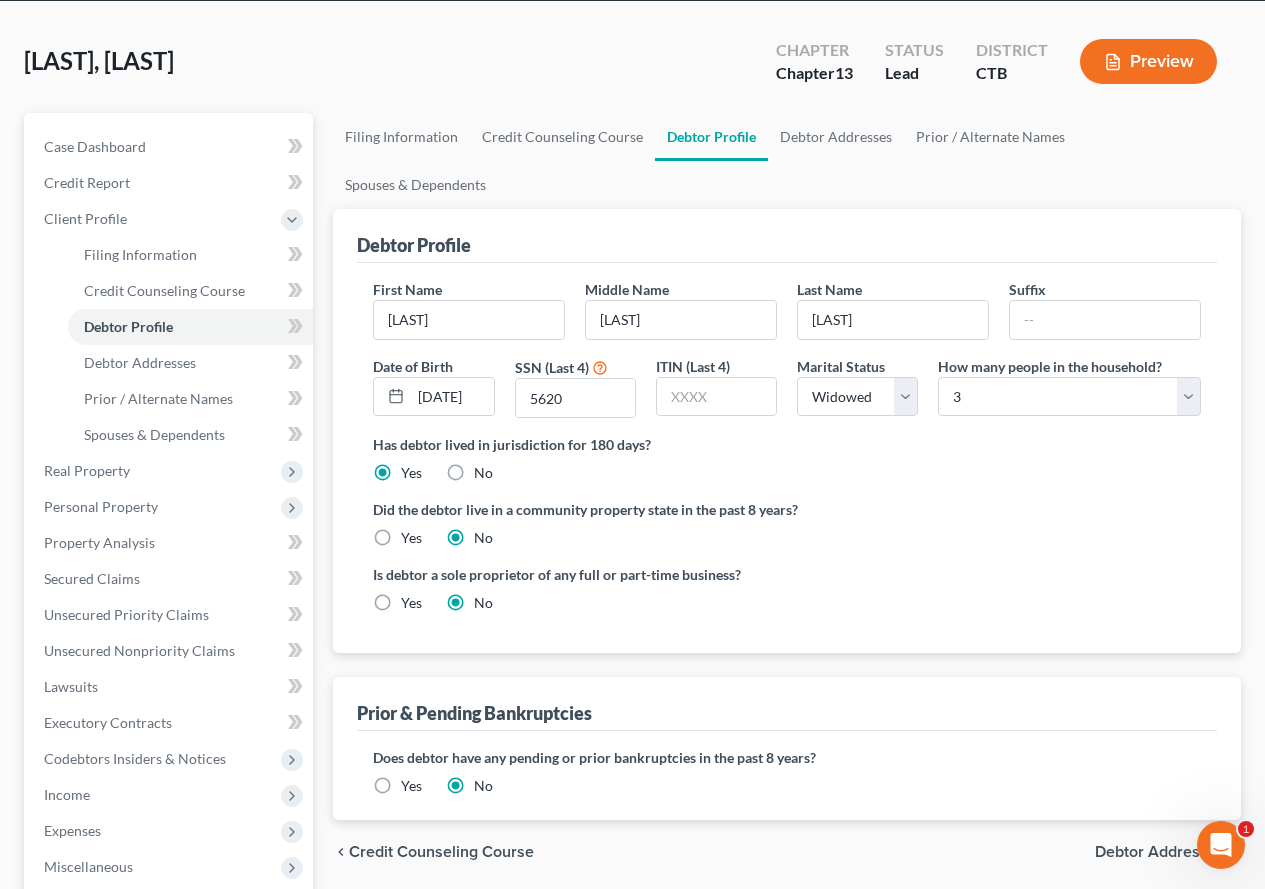 scroll, scrollTop: 200, scrollLeft: 0, axis: vertical 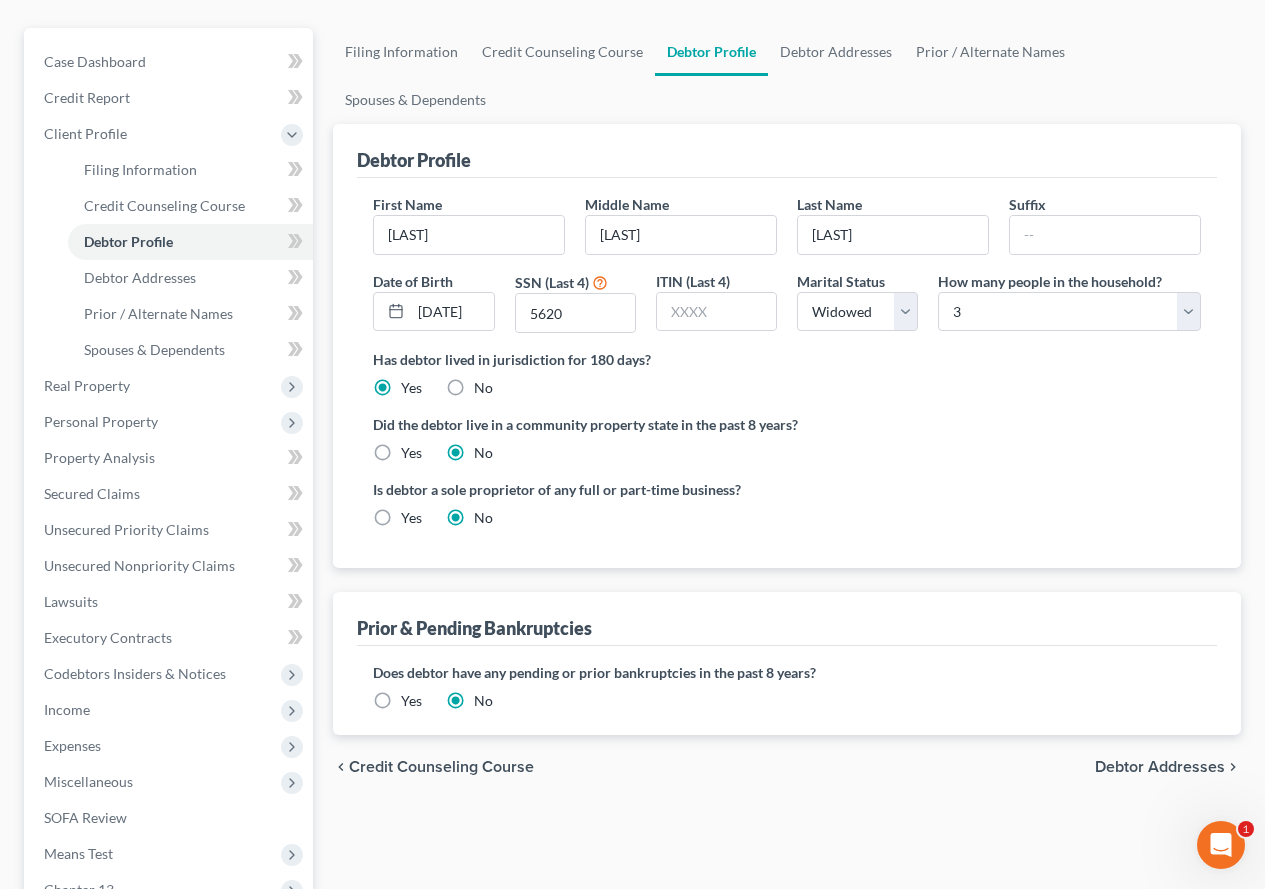 click on "Debtor Addresses" at bounding box center [1160, 767] 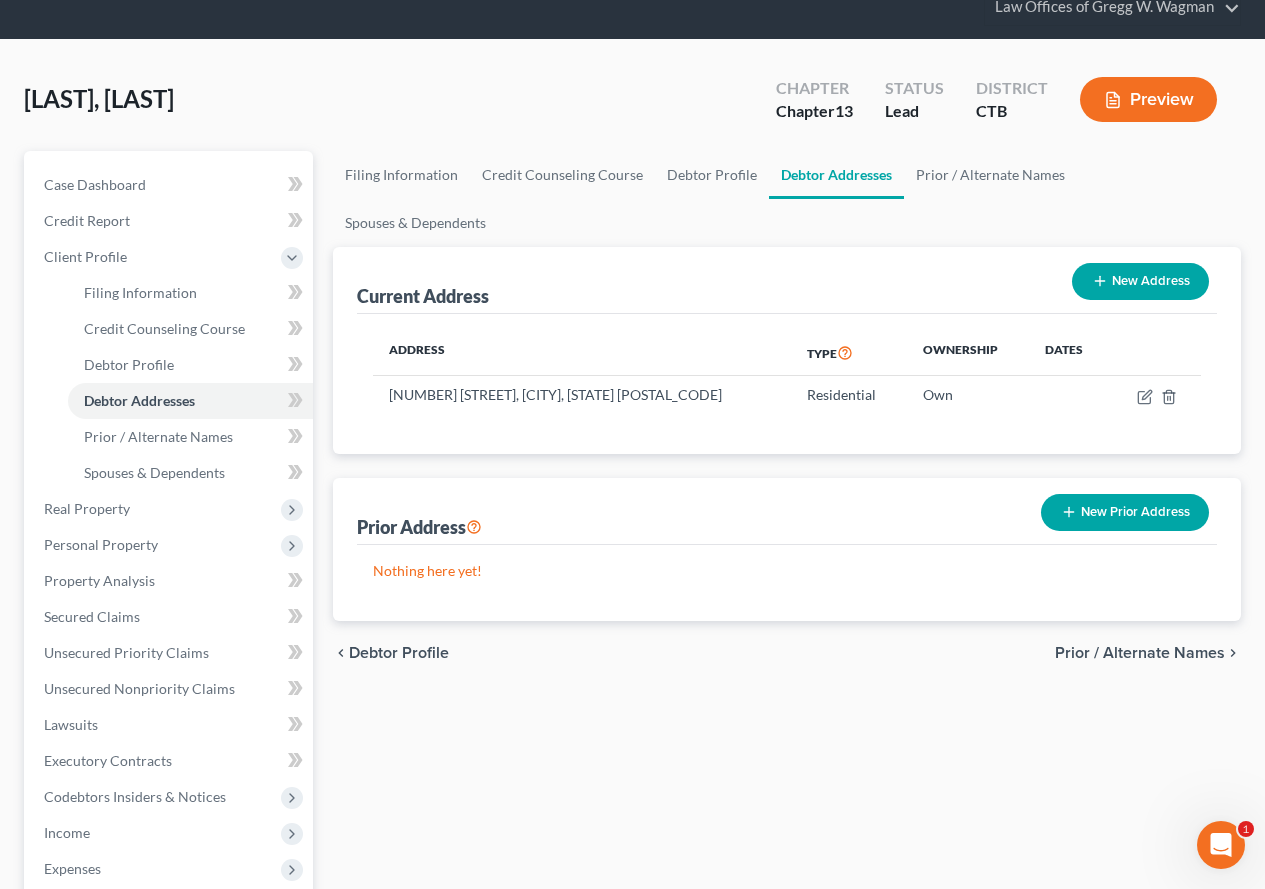 scroll, scrollTop: 0, scrollLeft: 0, axis: both 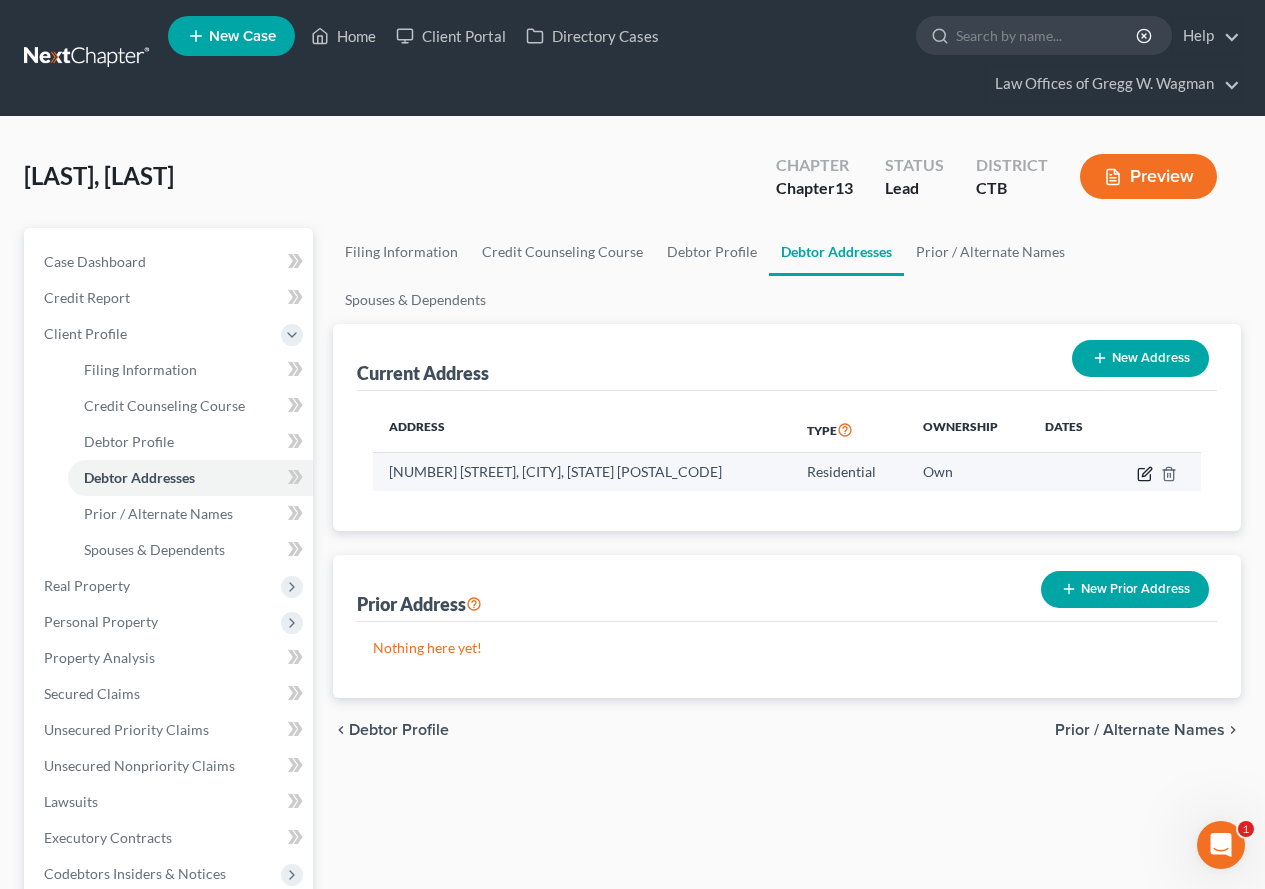 click 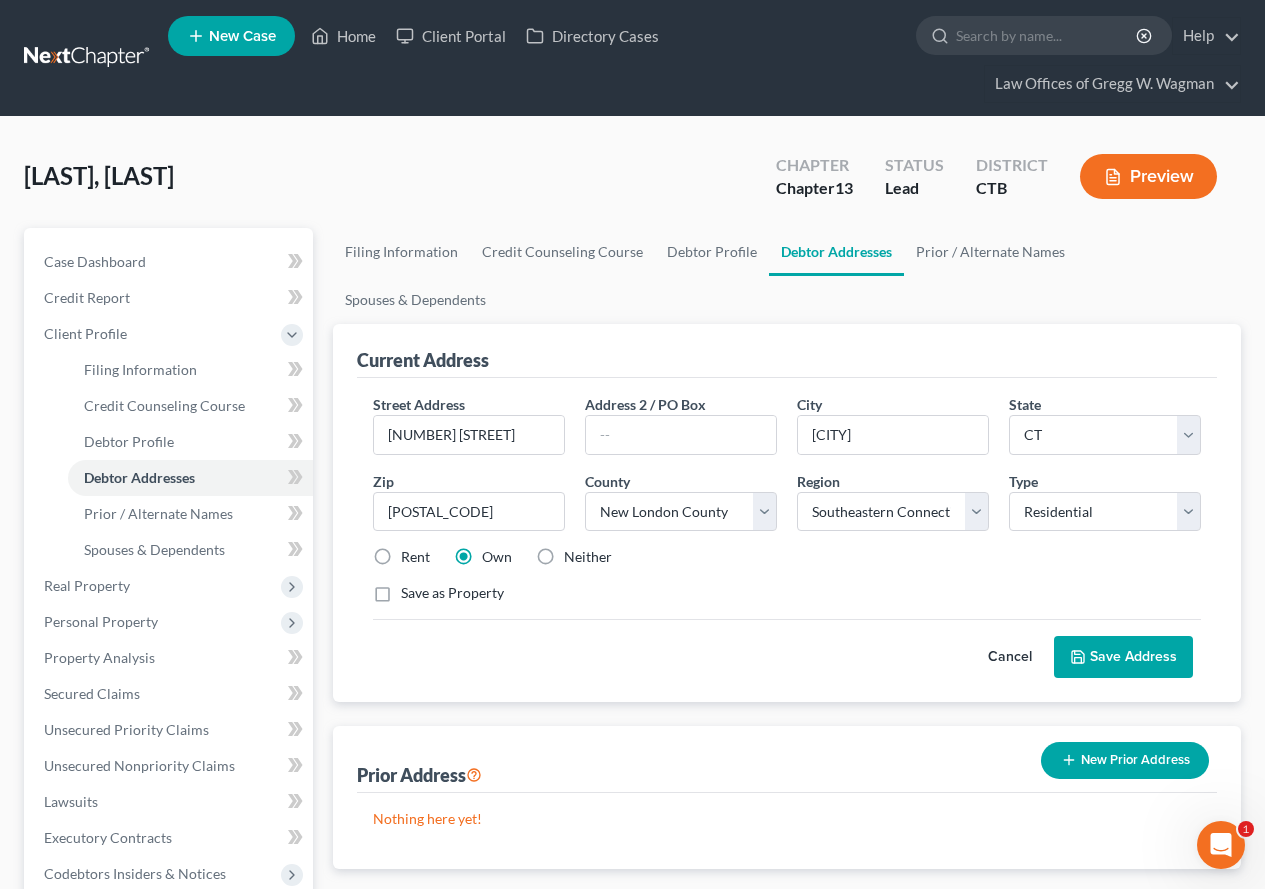 click on "Save Address" at bounding box center (1123, 657) 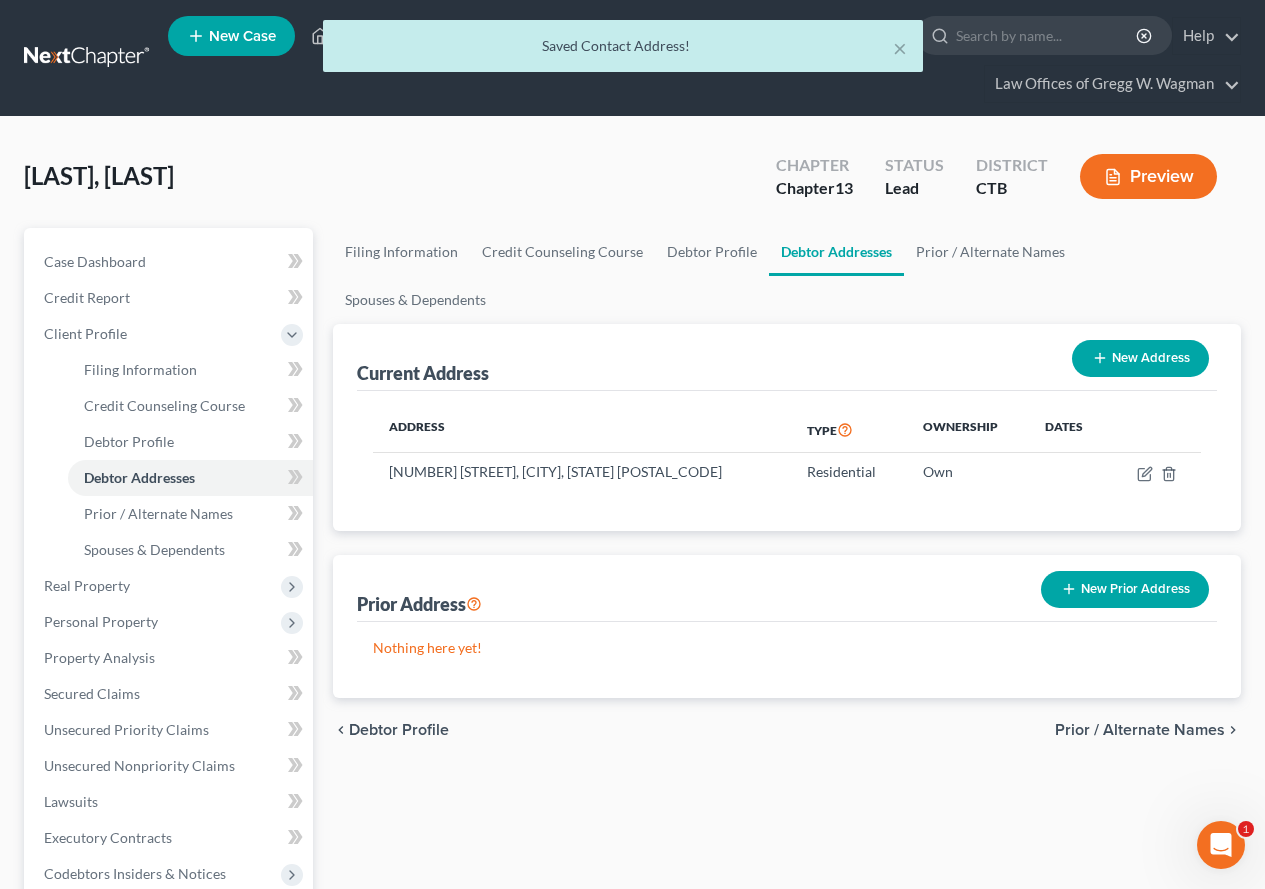 scroll, scrollTop: 100, scrollLeft: 0, axis: vertical 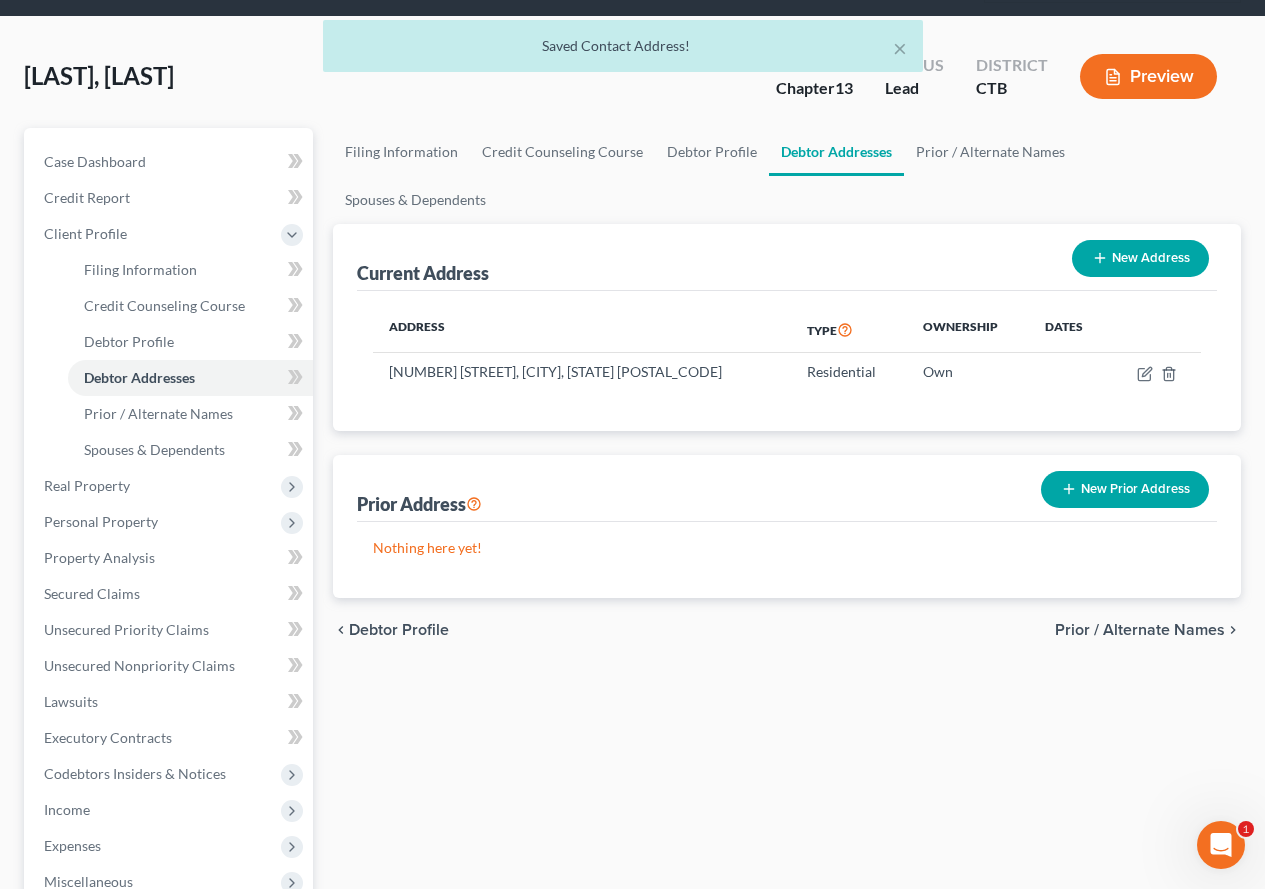 click on "Prior / Alternate Names" at bounding box center (1140, 630) 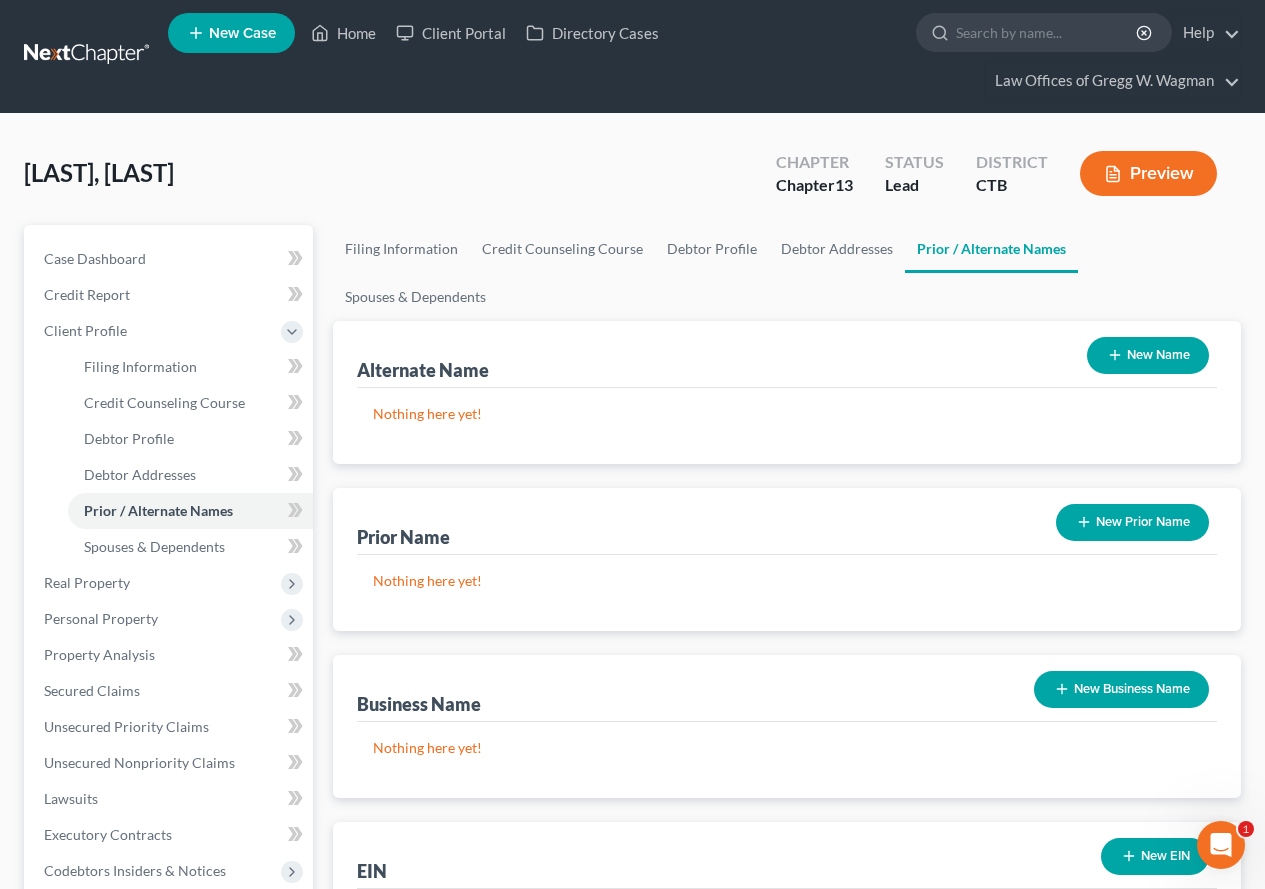 scroll, scrollTop: 0, scrollLeft: 0, axis: both 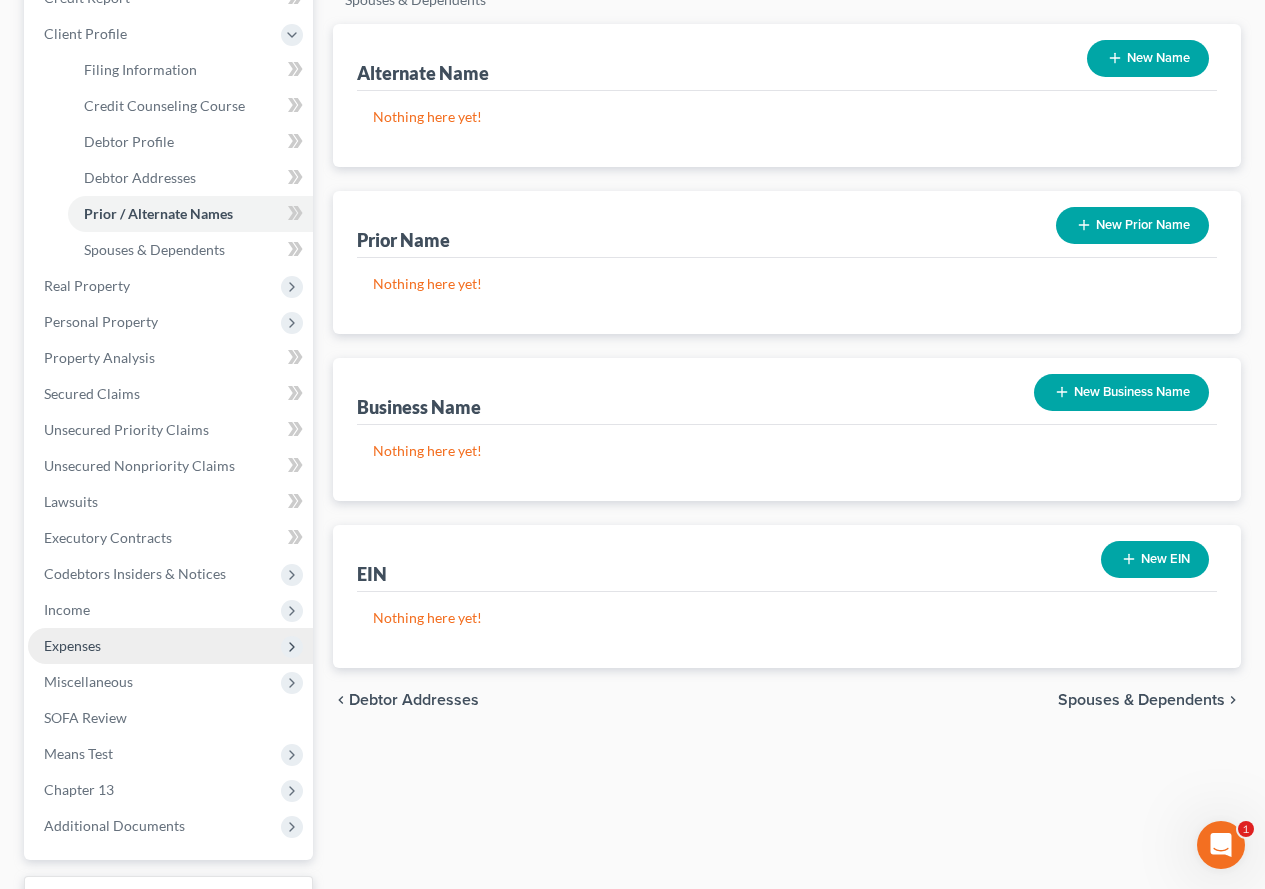 click on "Expenses" at bounding box center [72, 645] 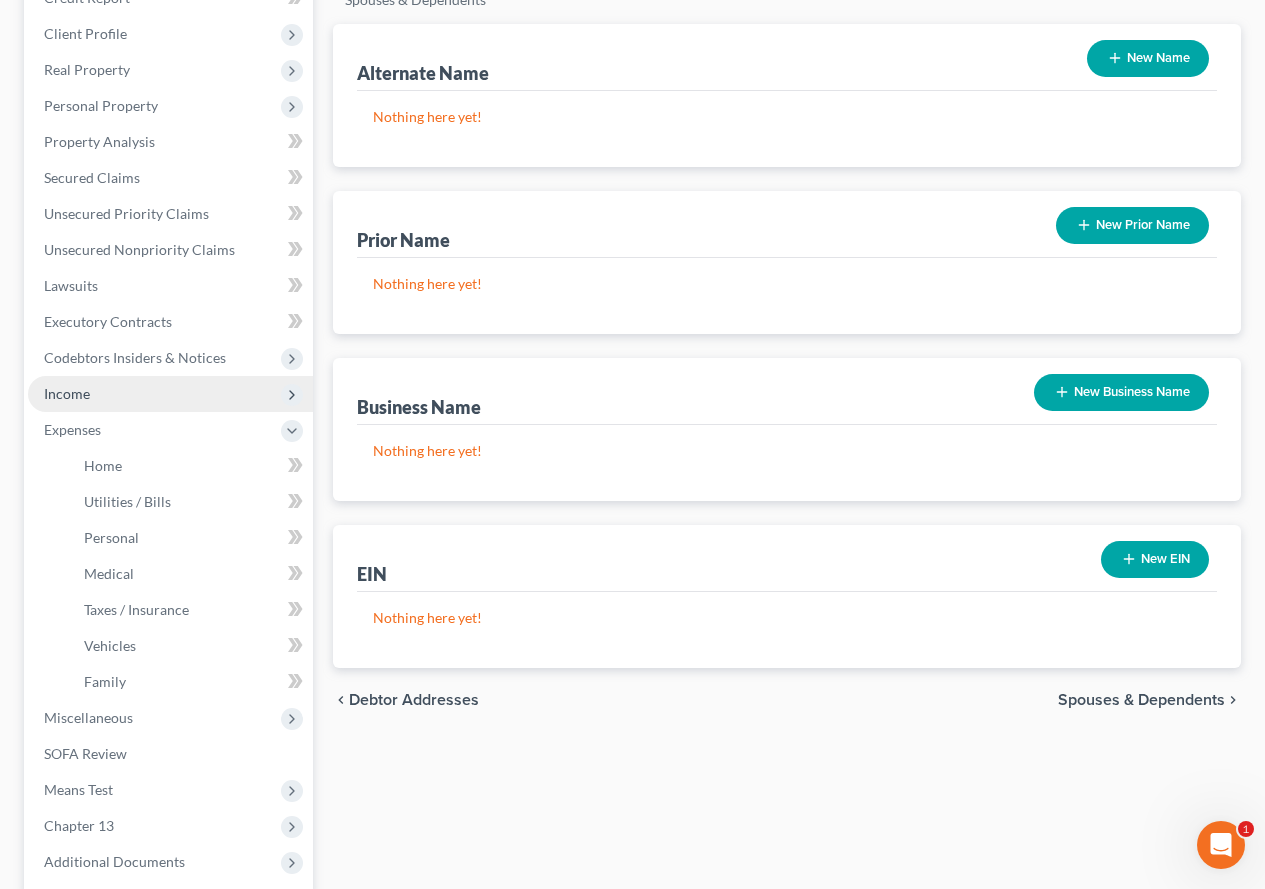 click on "Income" at bounding box center (170, 394) 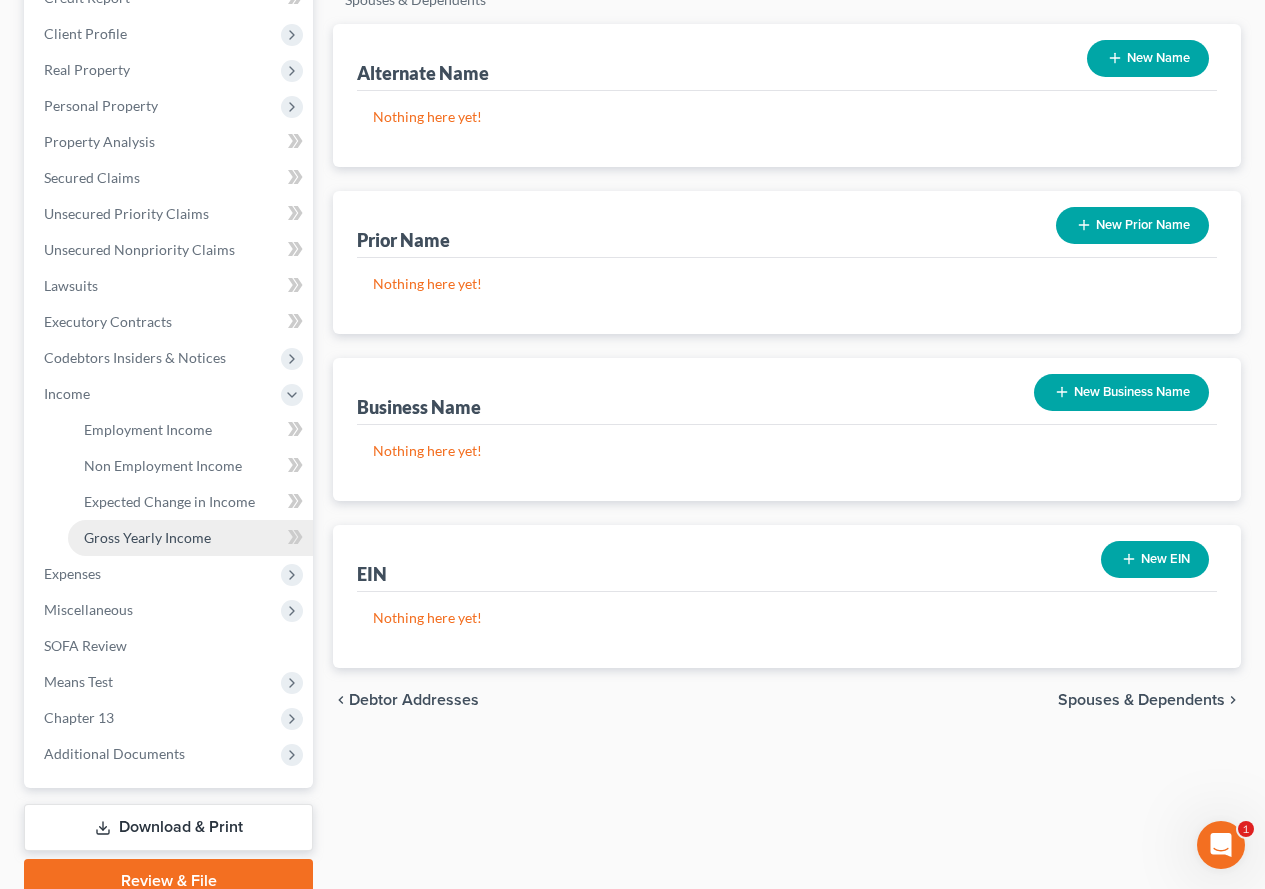 click on "Gross Yearly Income" at bounding box center [147, 537] 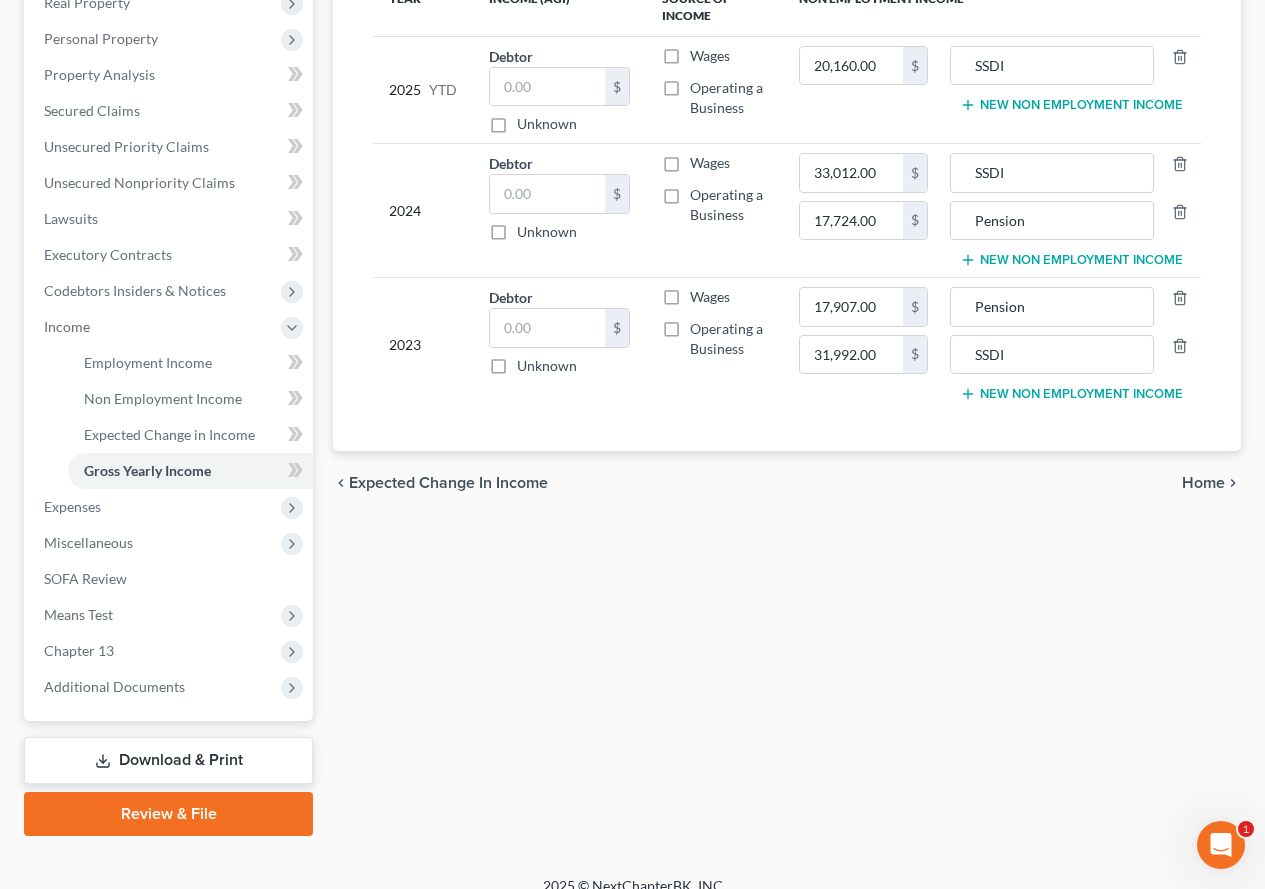 scroll, scrollTop: 390, scrollLeft: 0, axis: vertical 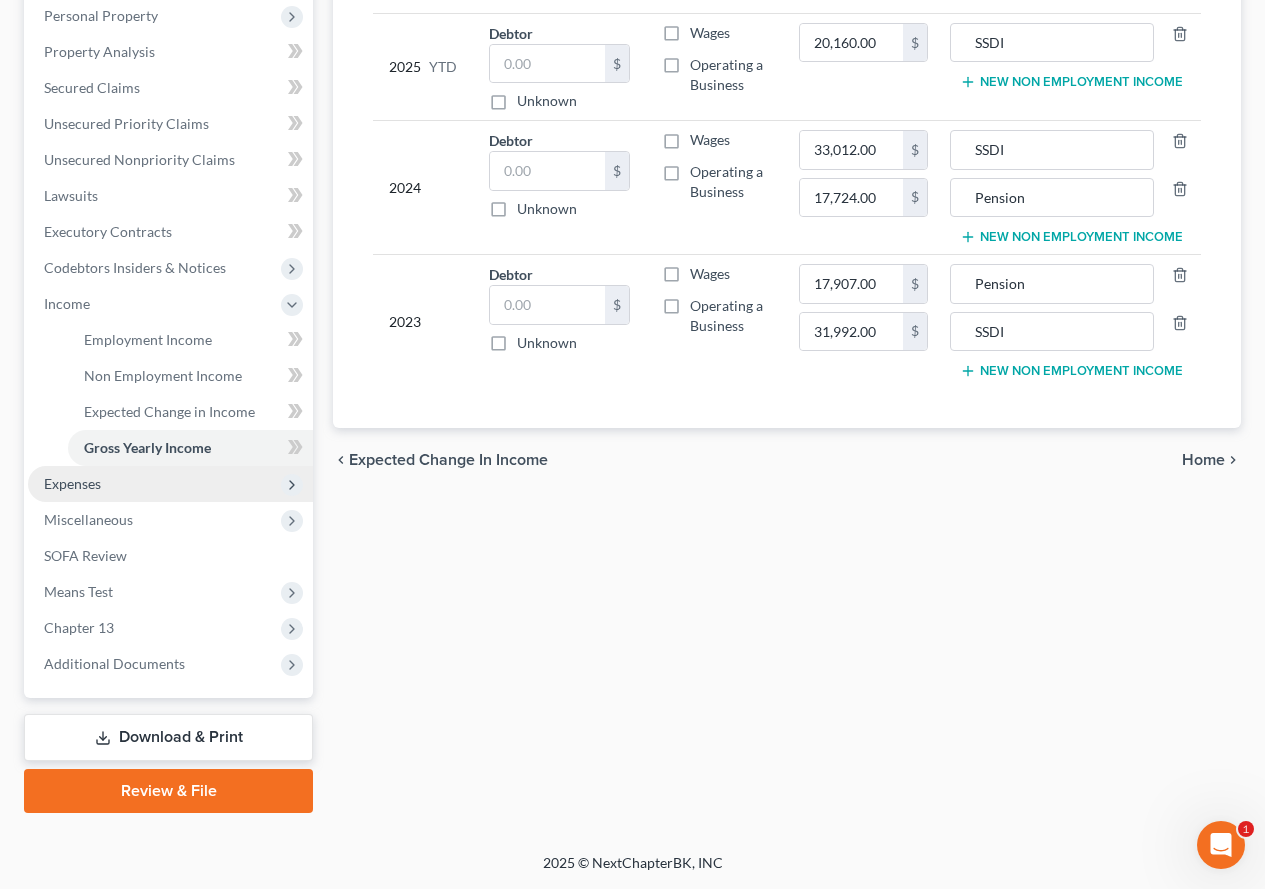 click on "Expenses" at bounding box center [72, 483] 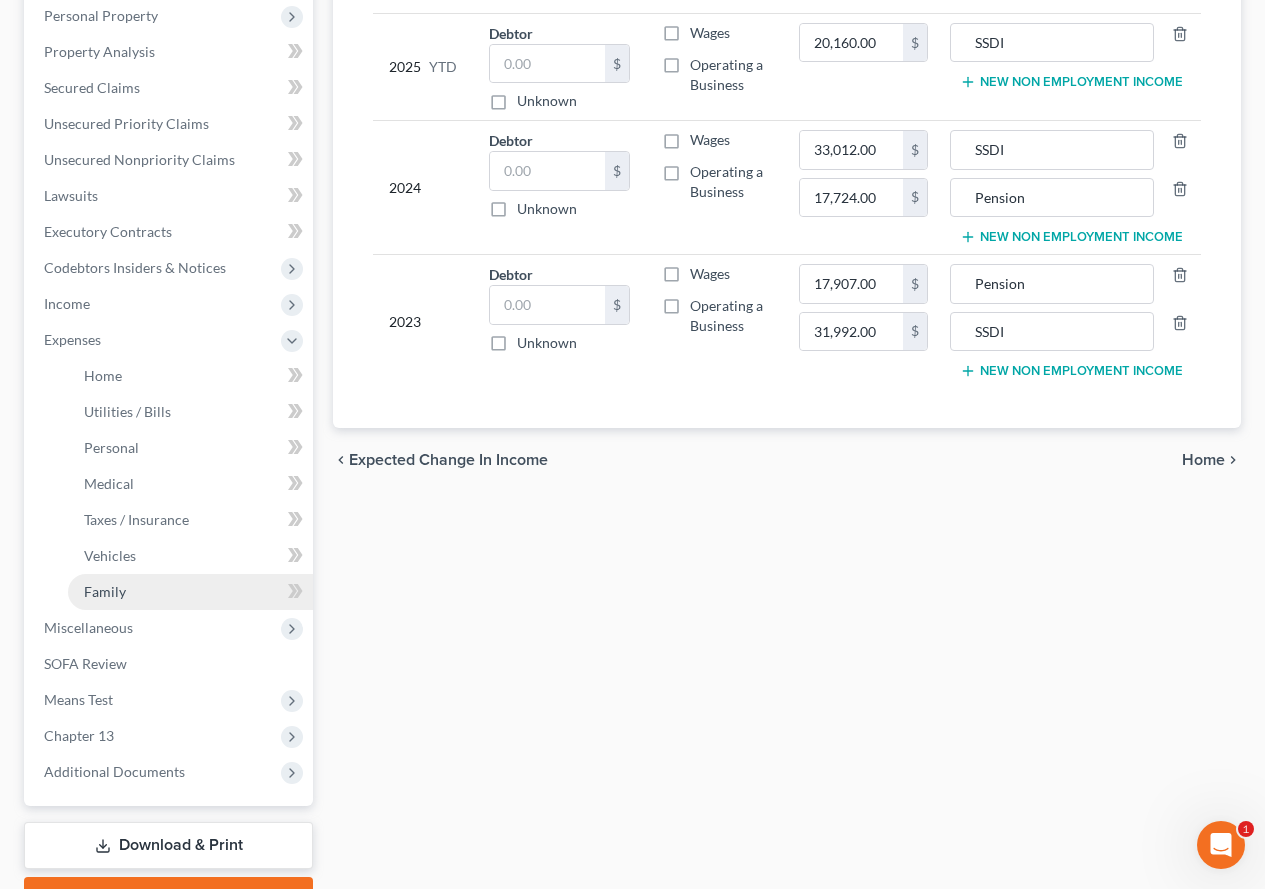 click on "Family" at bounding box center (105, 591) 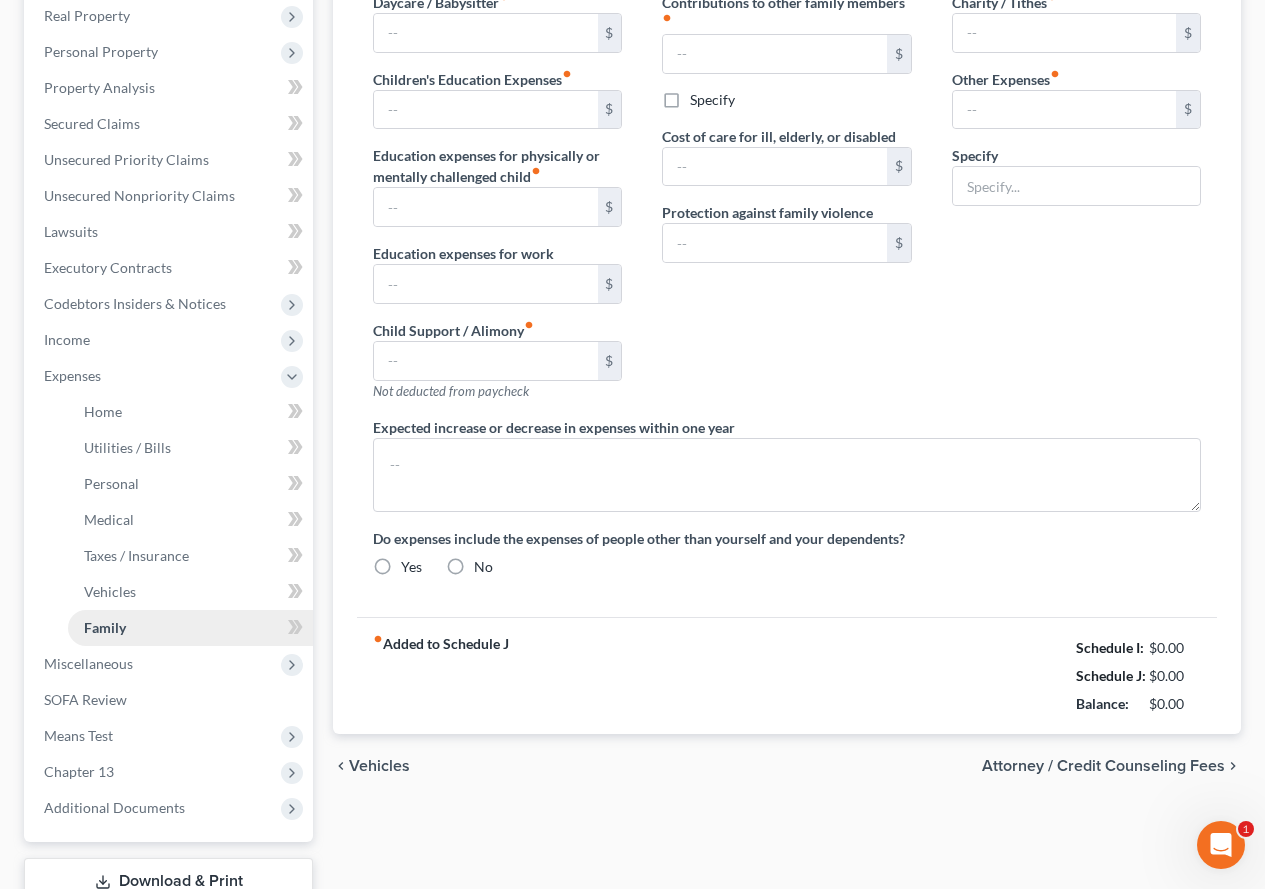 type on "0.00" 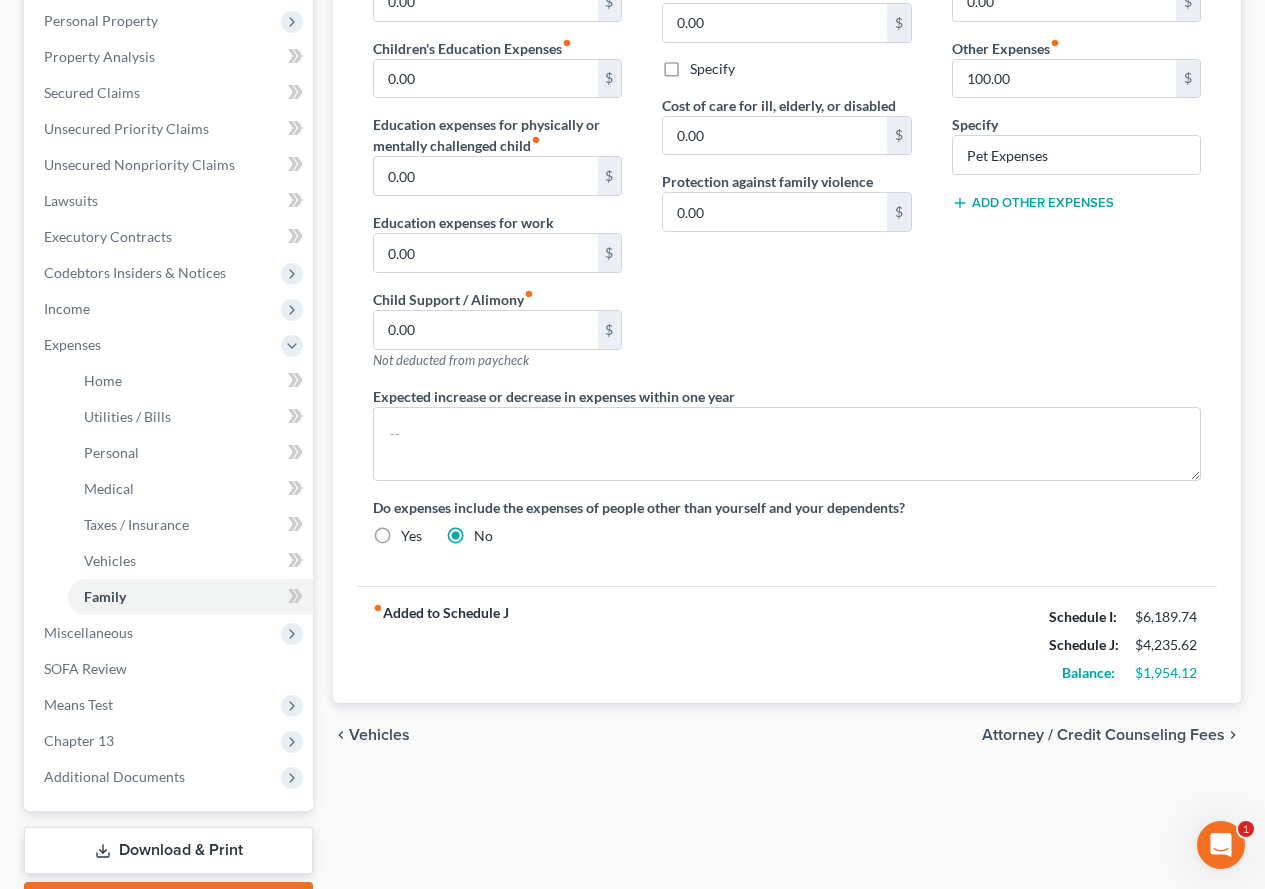 scroll, scrollTop: 400, scrollLeft: 0, axis: vertical 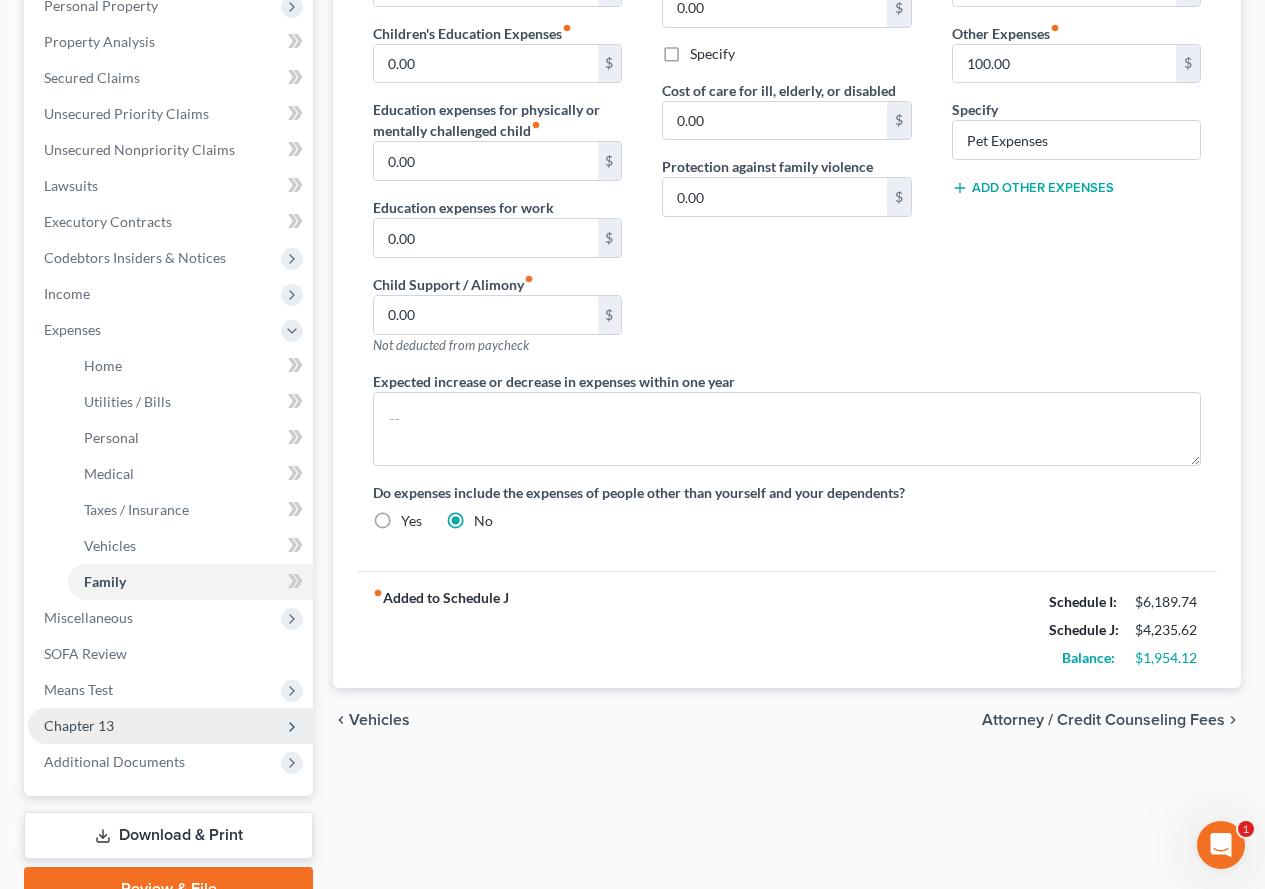 click on "Chapter 13" at bounding box center (79, 725) 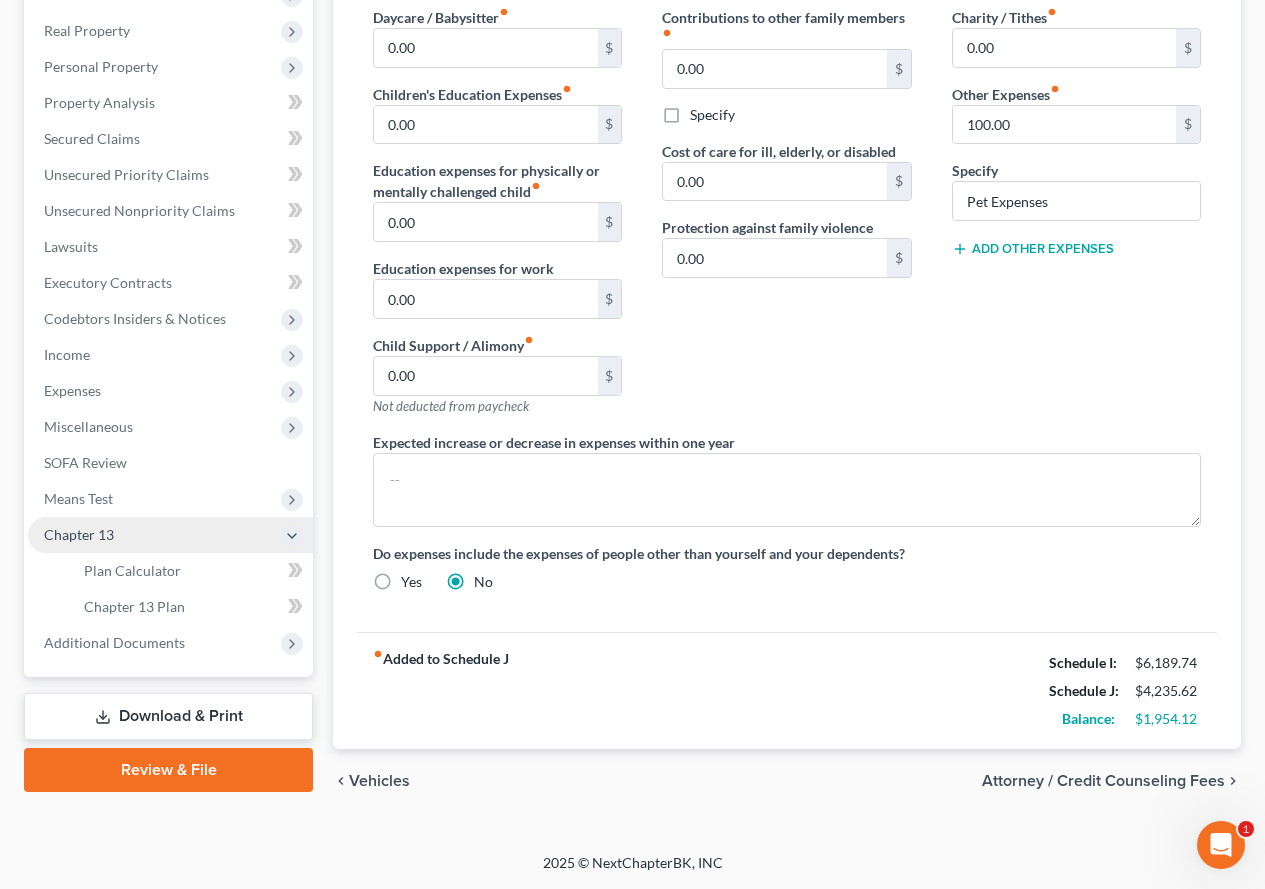 scroll, scrollTop: 339, scrollLeft: 0, axis: vertical 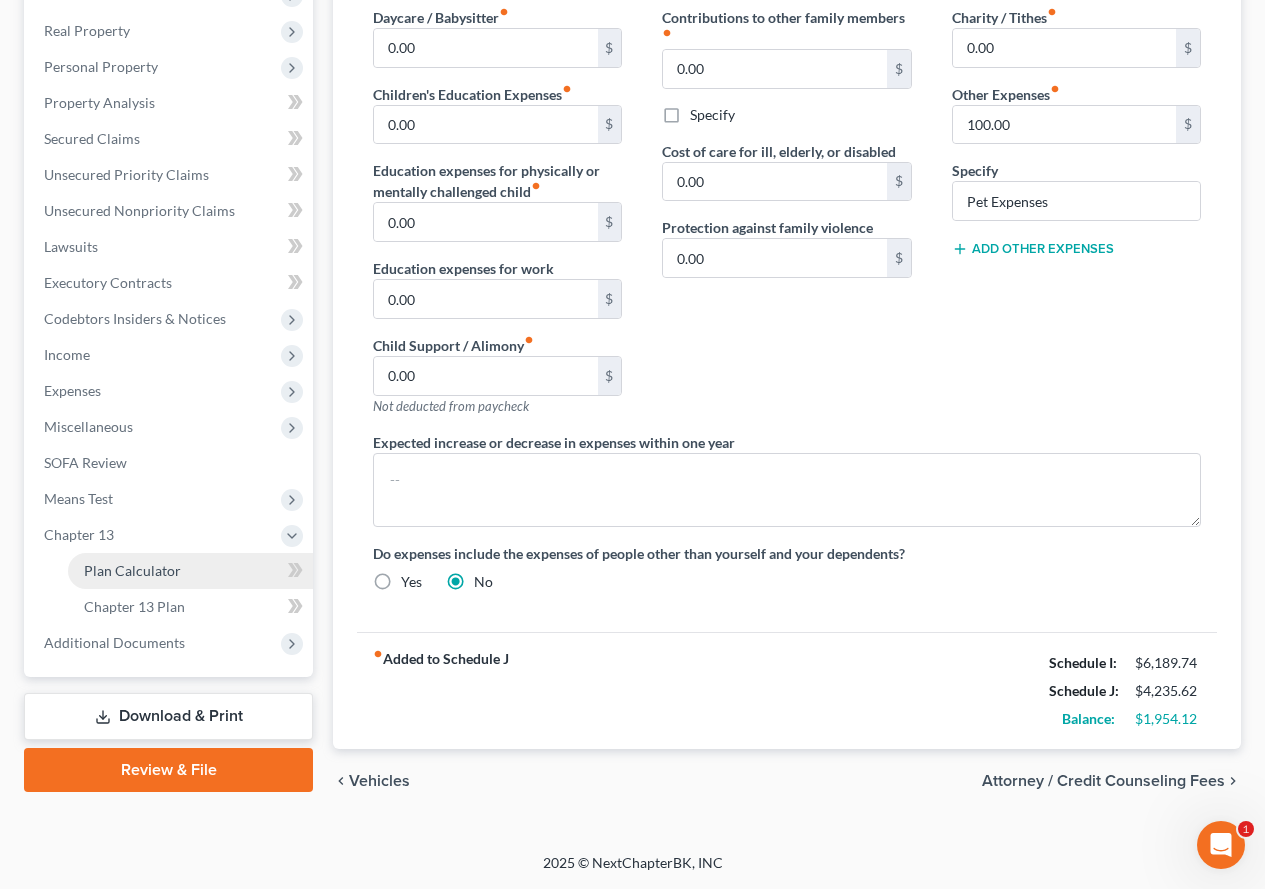 click on "Plan Calculator" at bounding box center (132, 570) 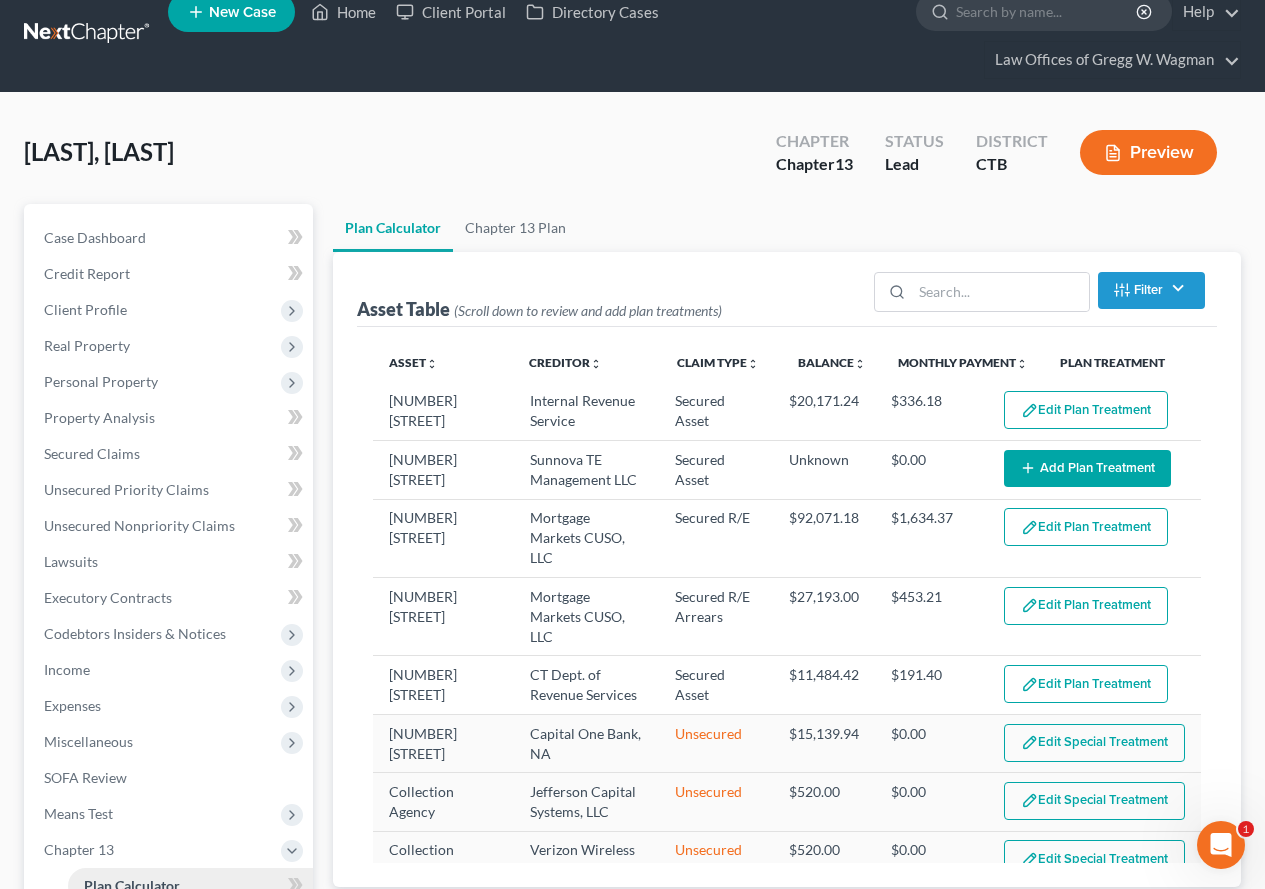 scroll, scrollTop: 0, scrollLeft: 0, axis: both 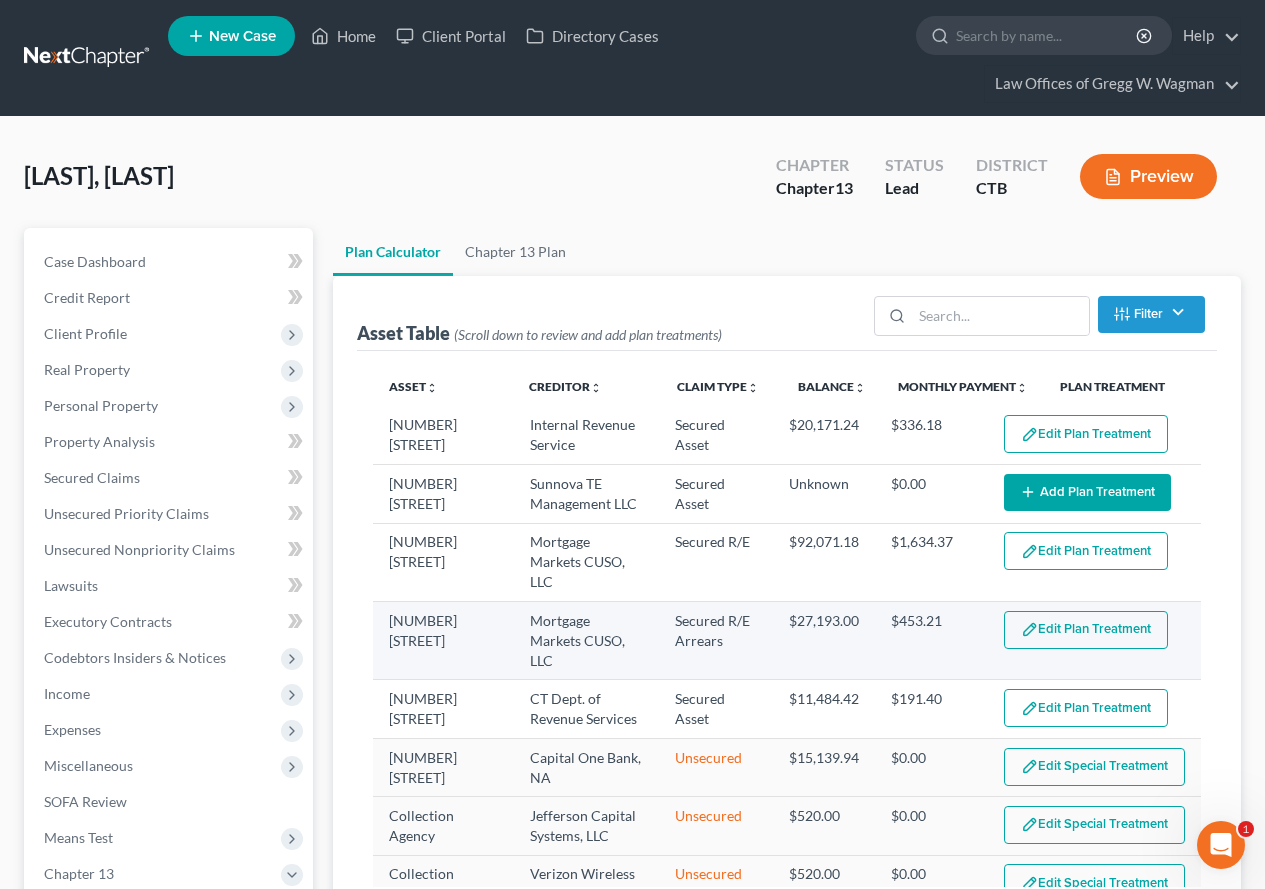 select on "59" 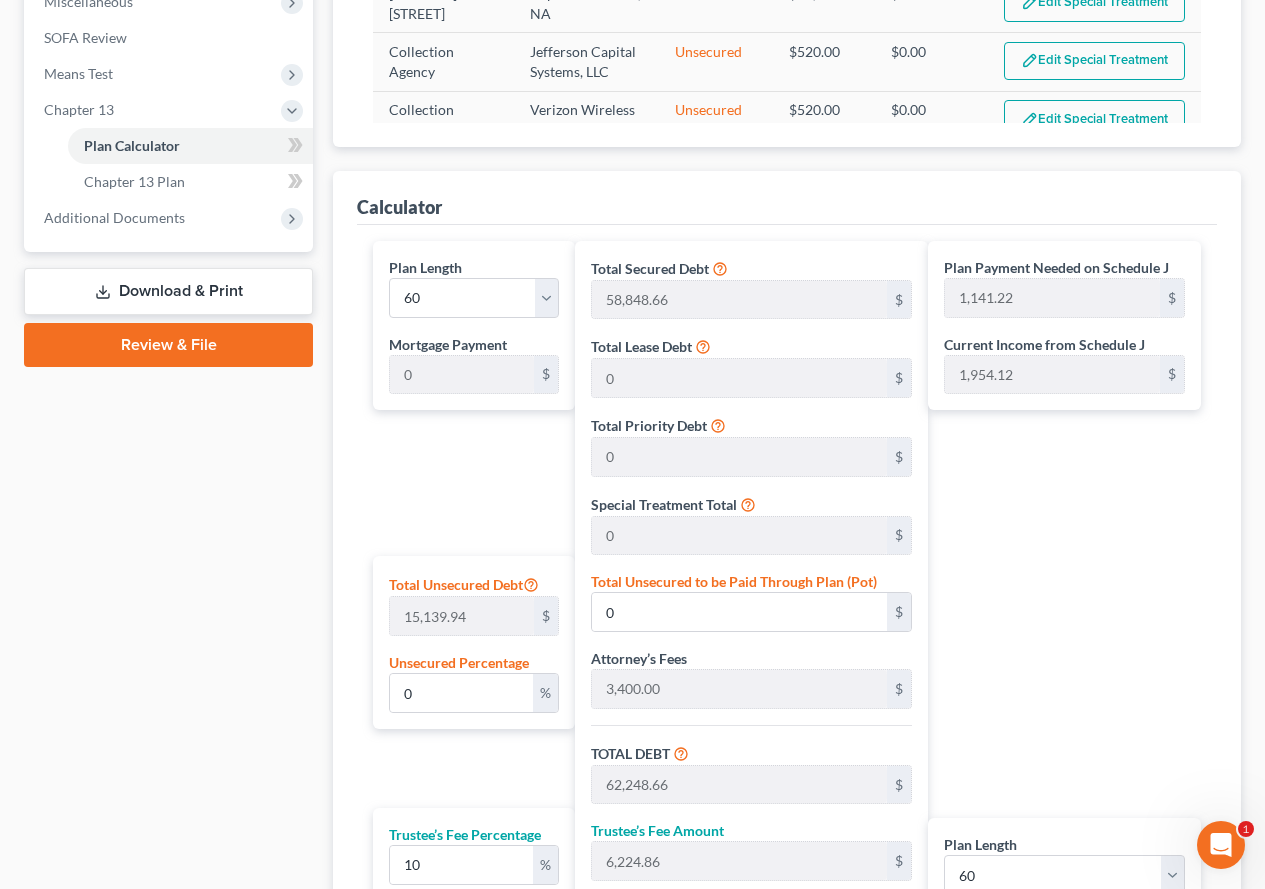 scroll, scrollTop: 855, scrollLeft: 0, axis: vertical 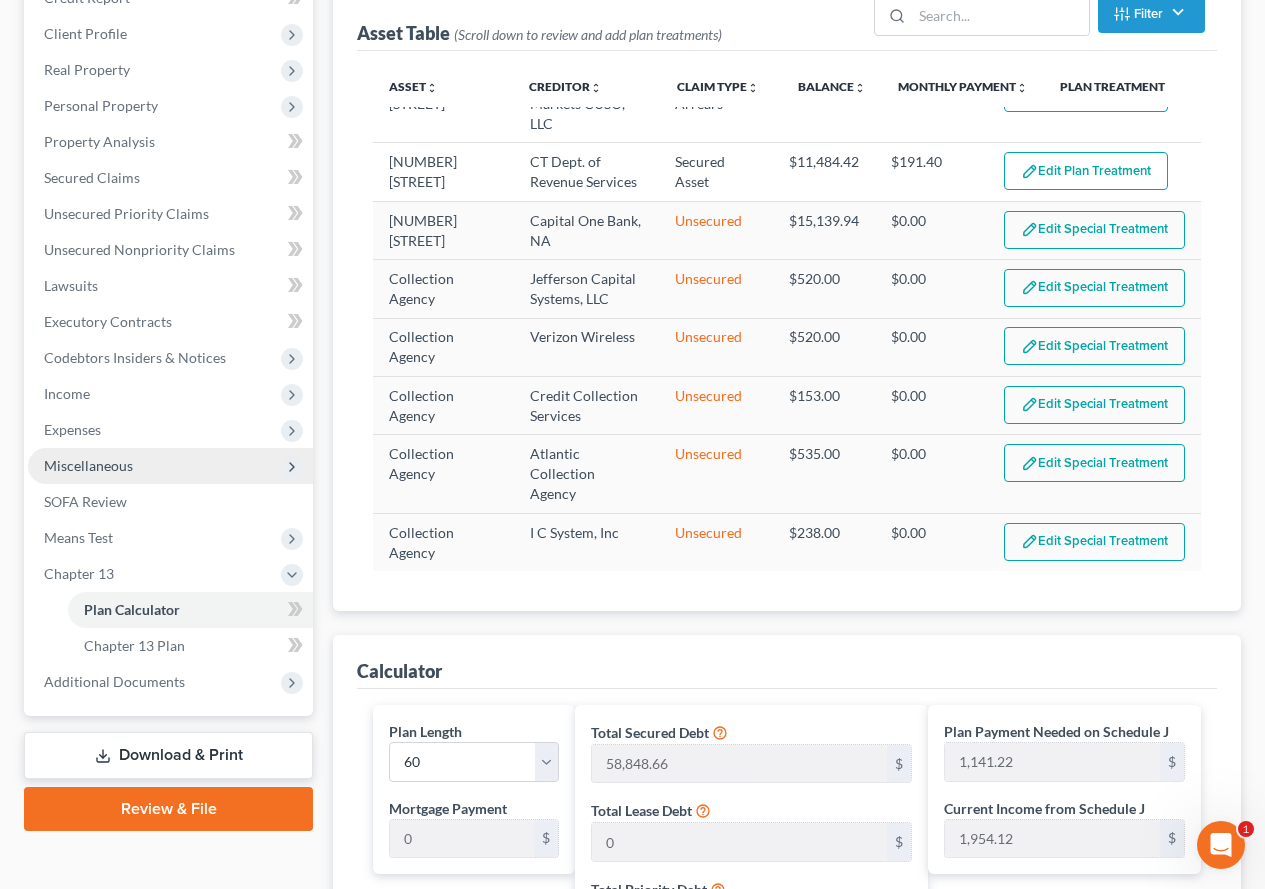 click on "Miscellaneous" at bounding box center (88, 465) 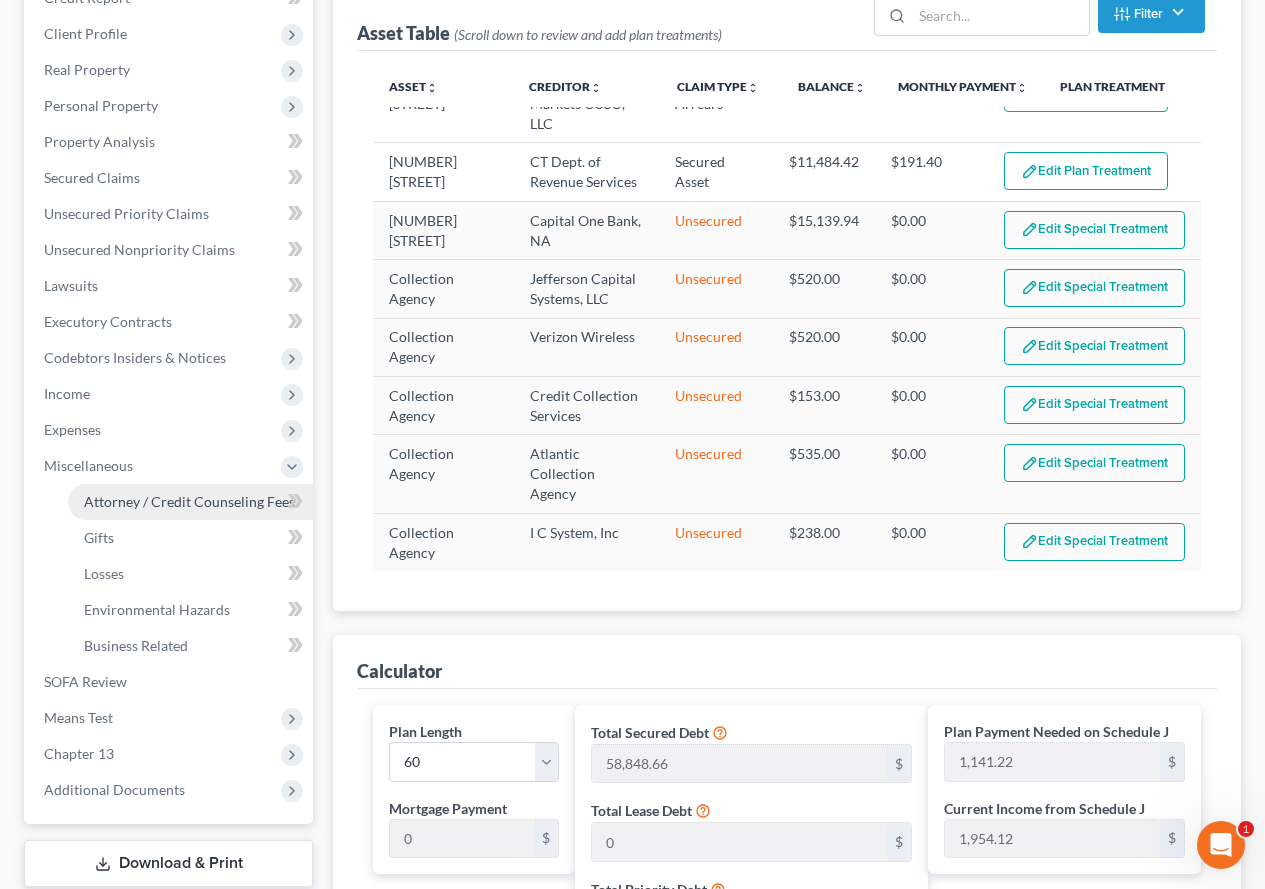 click on "Attorney / Credit Counseling Fees" at bounding box center (189, 501) 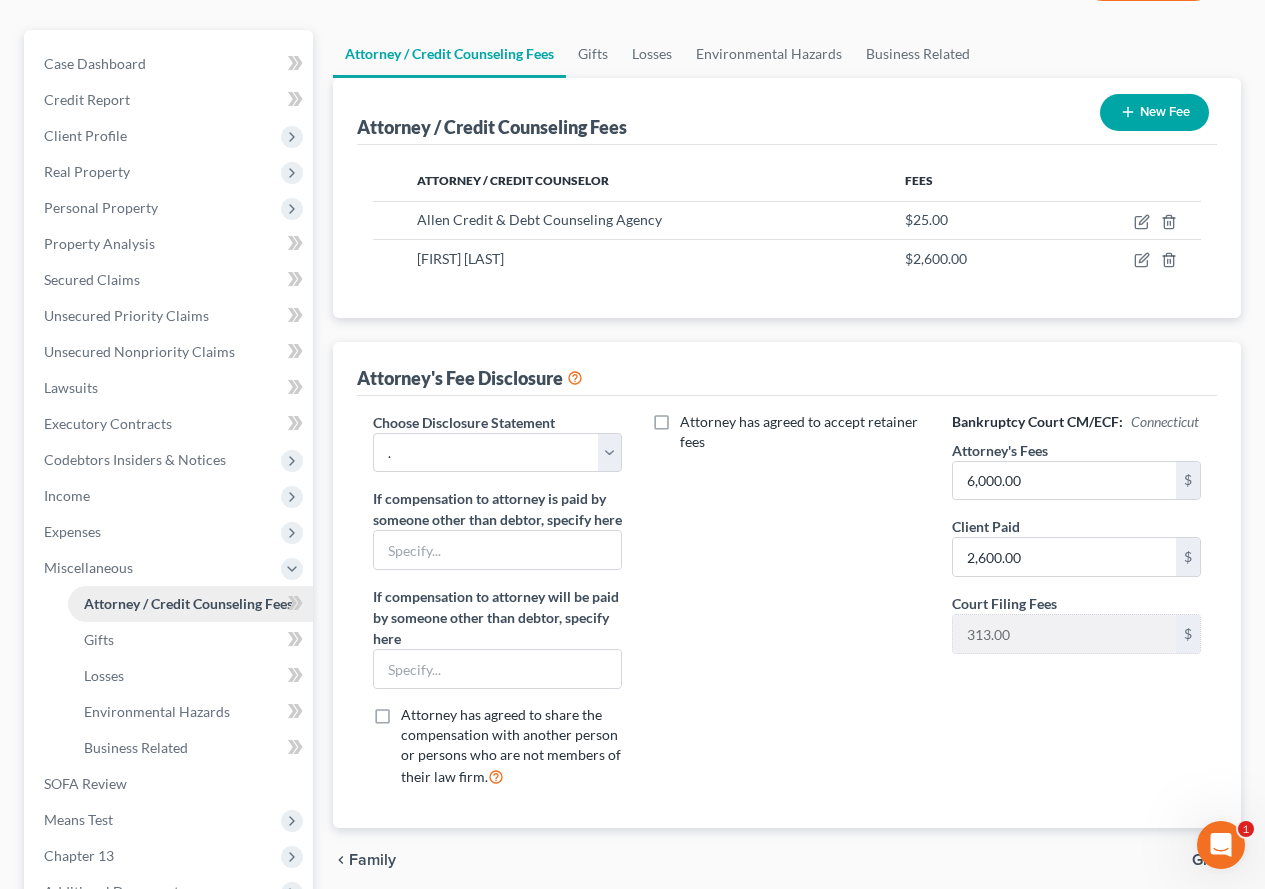 scroll, scrollTop: 0, scrollLeft: 0, axis: both 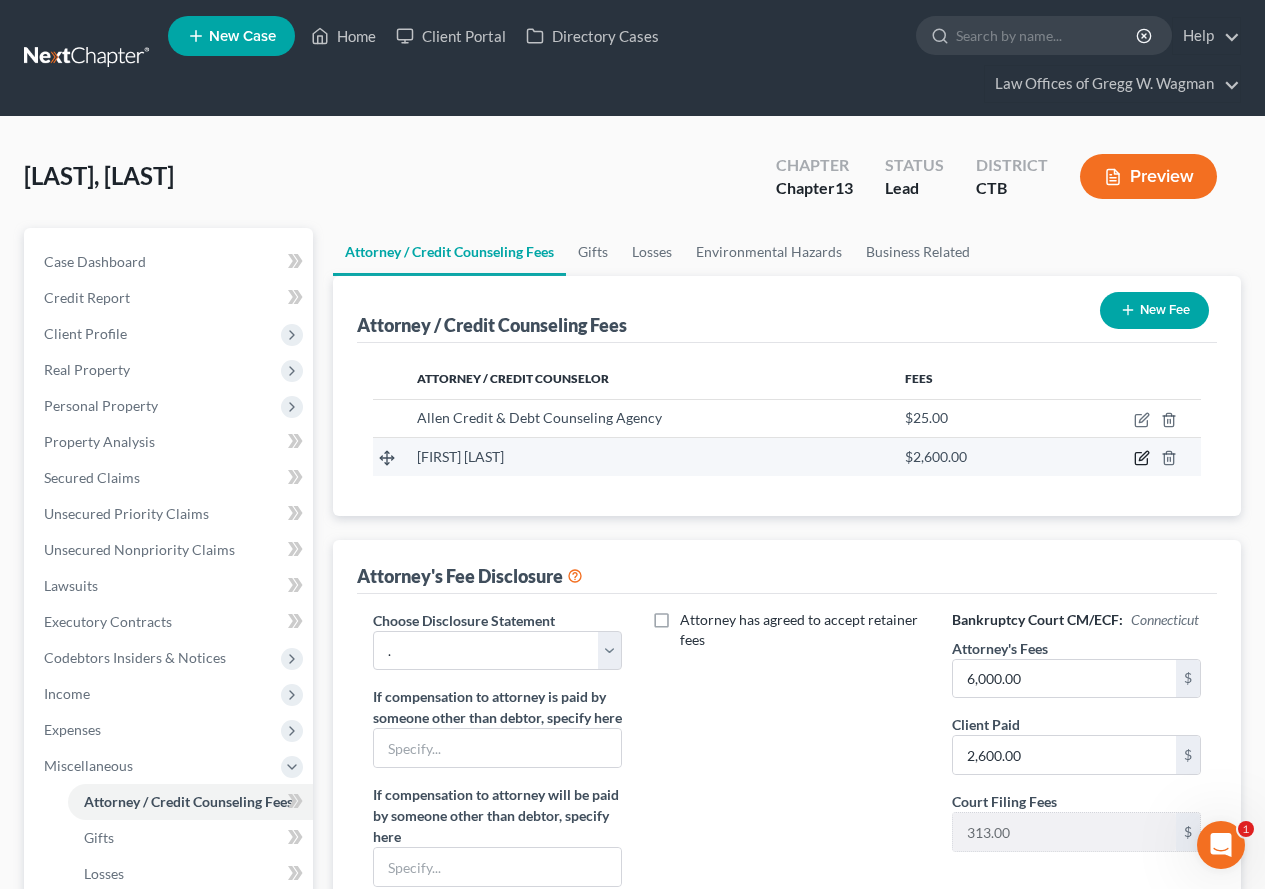 click 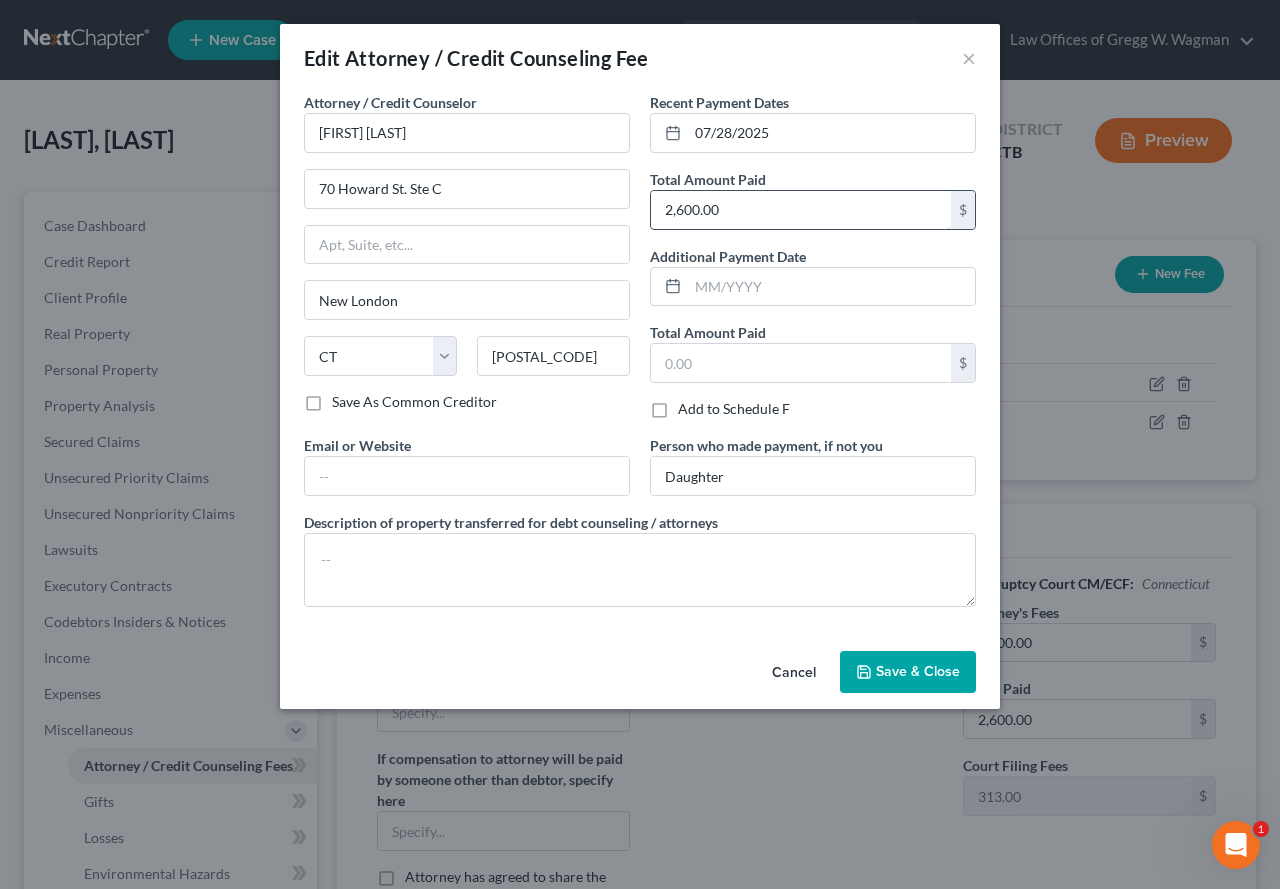click on "2,600.00" at bounding box center (801, 210) 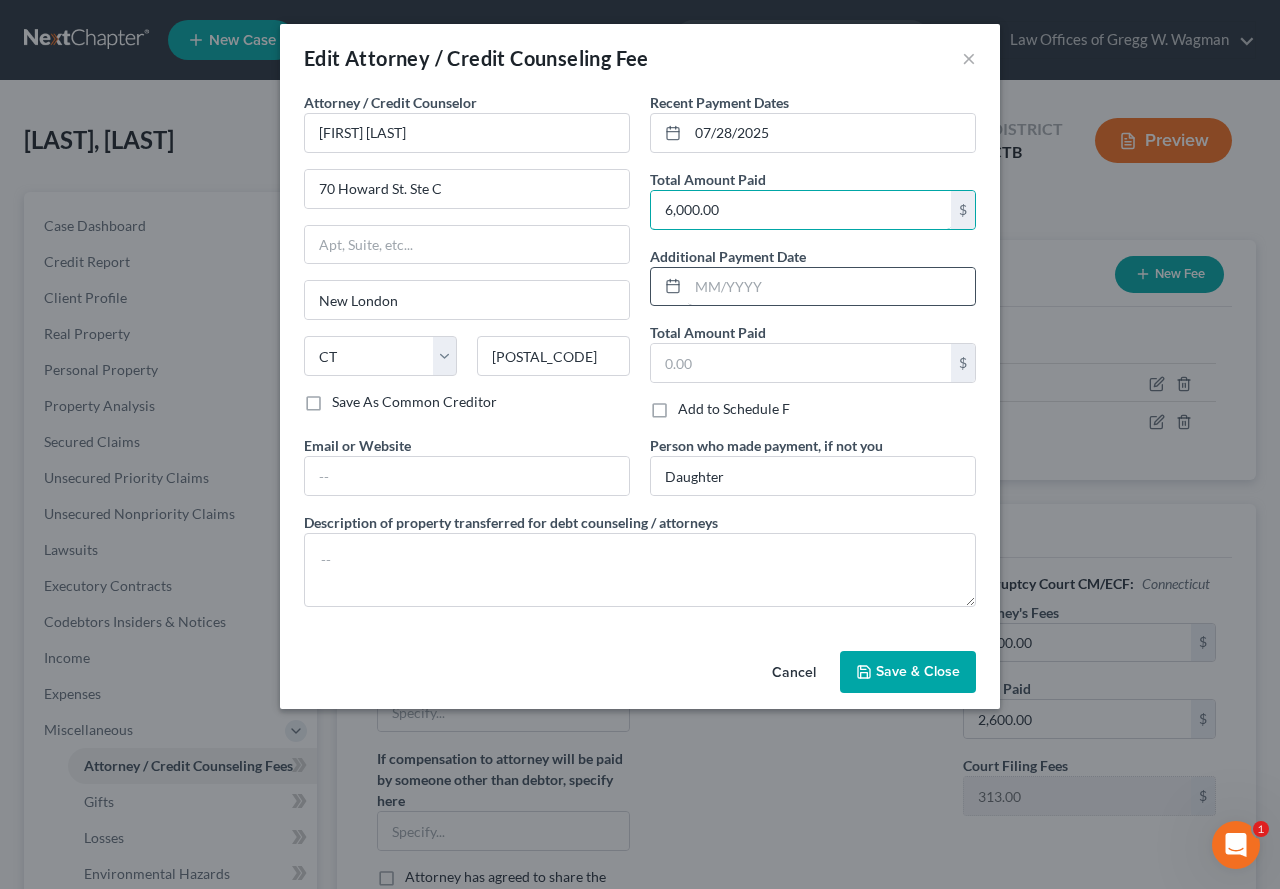 type on "6,000.00" 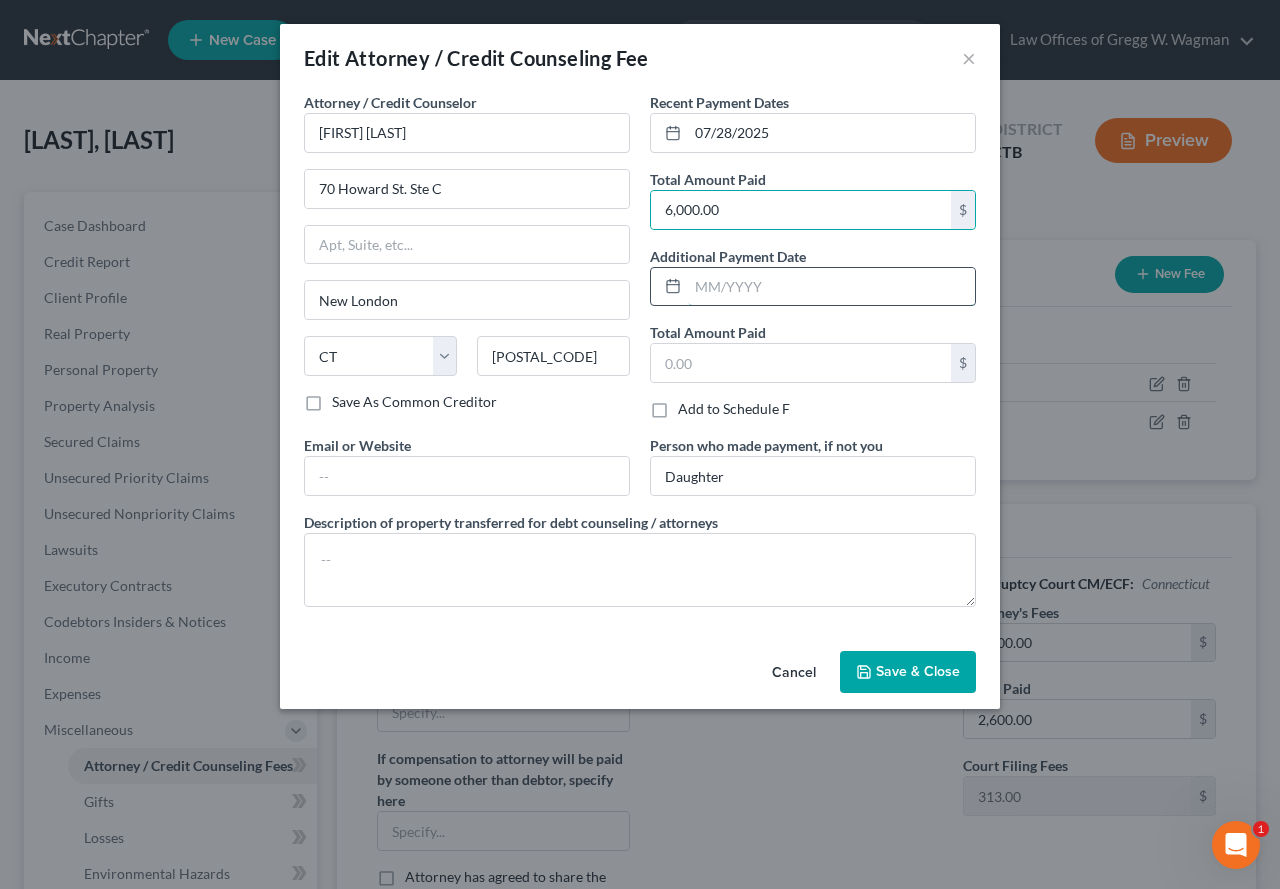 click at bounding box center [831, 287] 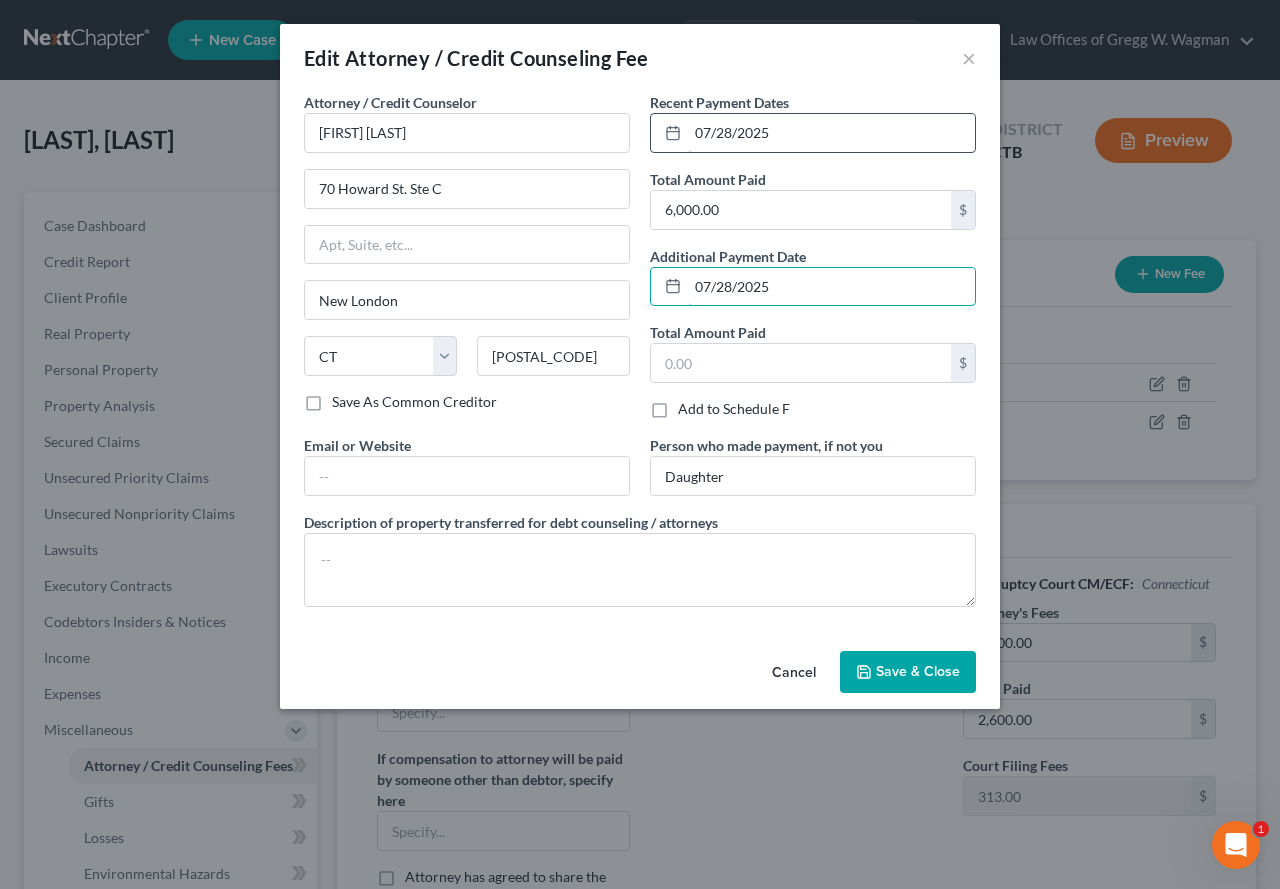 type on "07/28/2025" 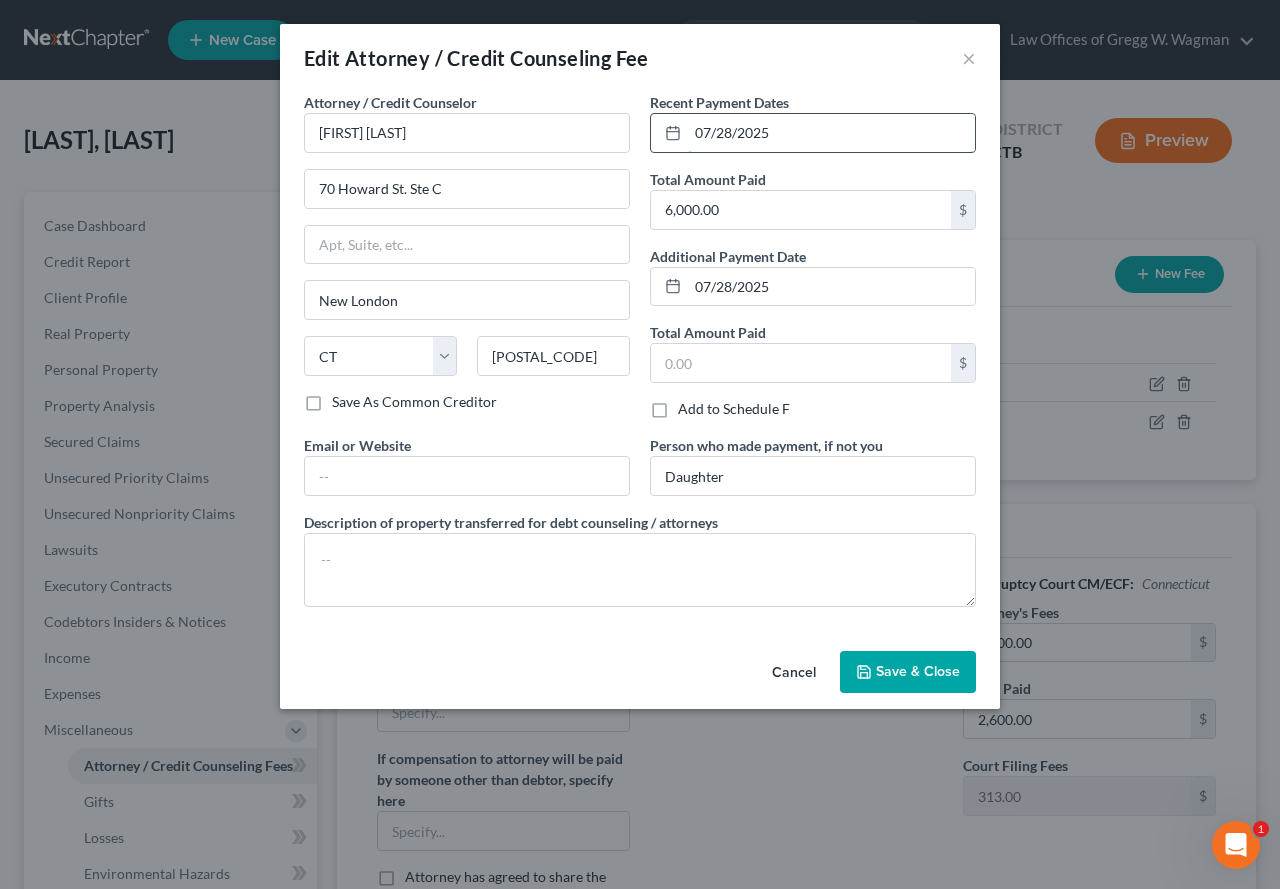 drag, startPoint x: 789, startPoint y: 126, endPoint x: 690, endPoint y: 138, distance: 99.724625 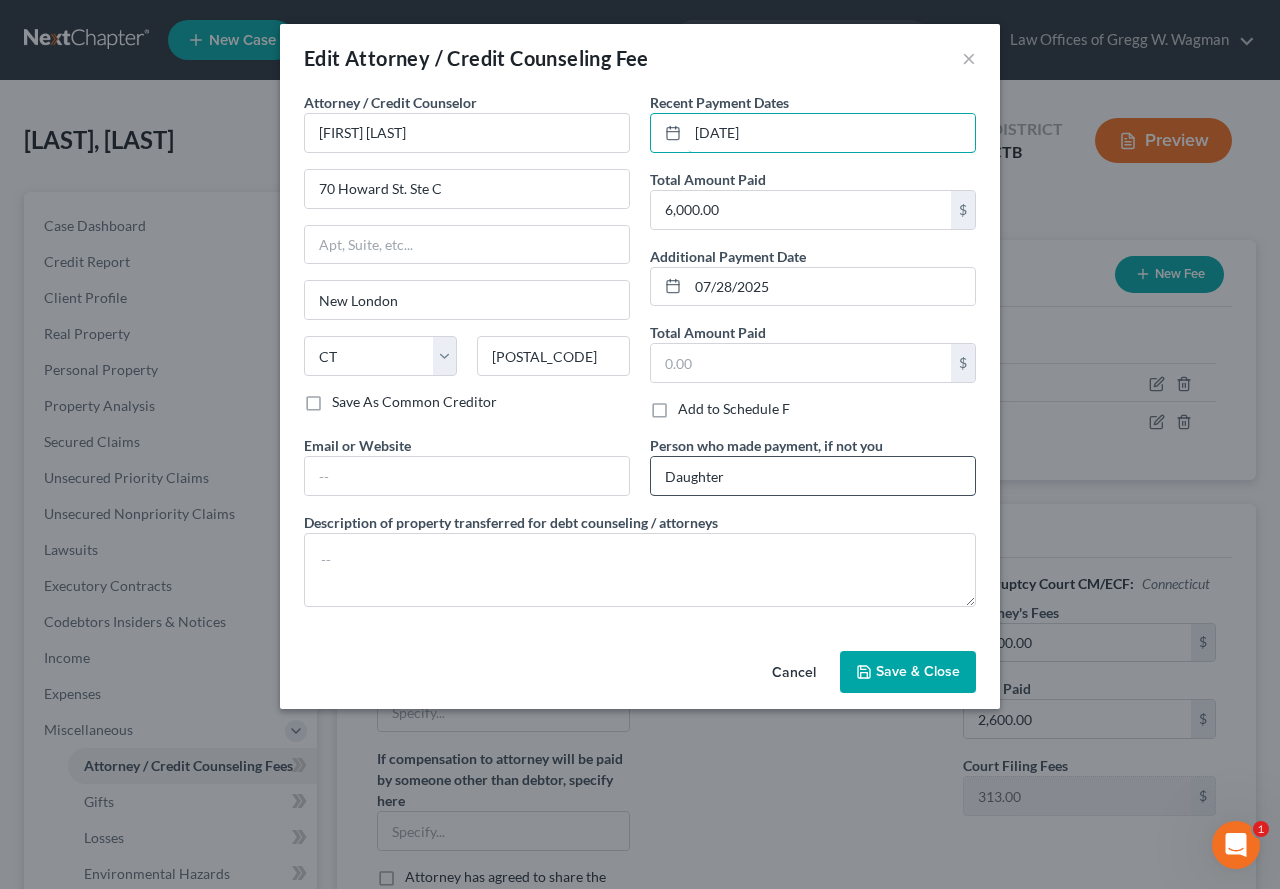 type on "[DATE]" 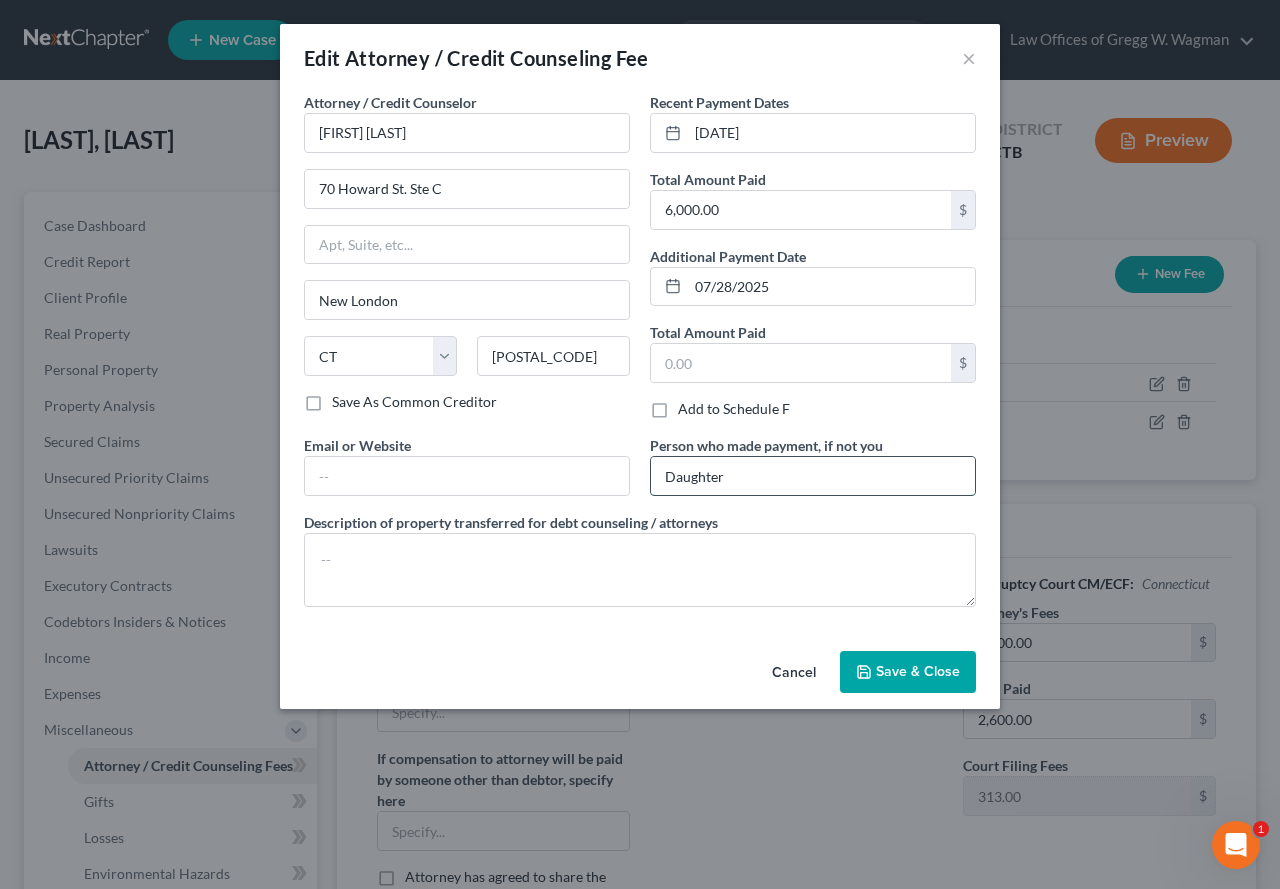 drag, startPoint x: 728, startPoint y: 476, endPoint x: 660, endPoint y: 479, distance: 68.06615 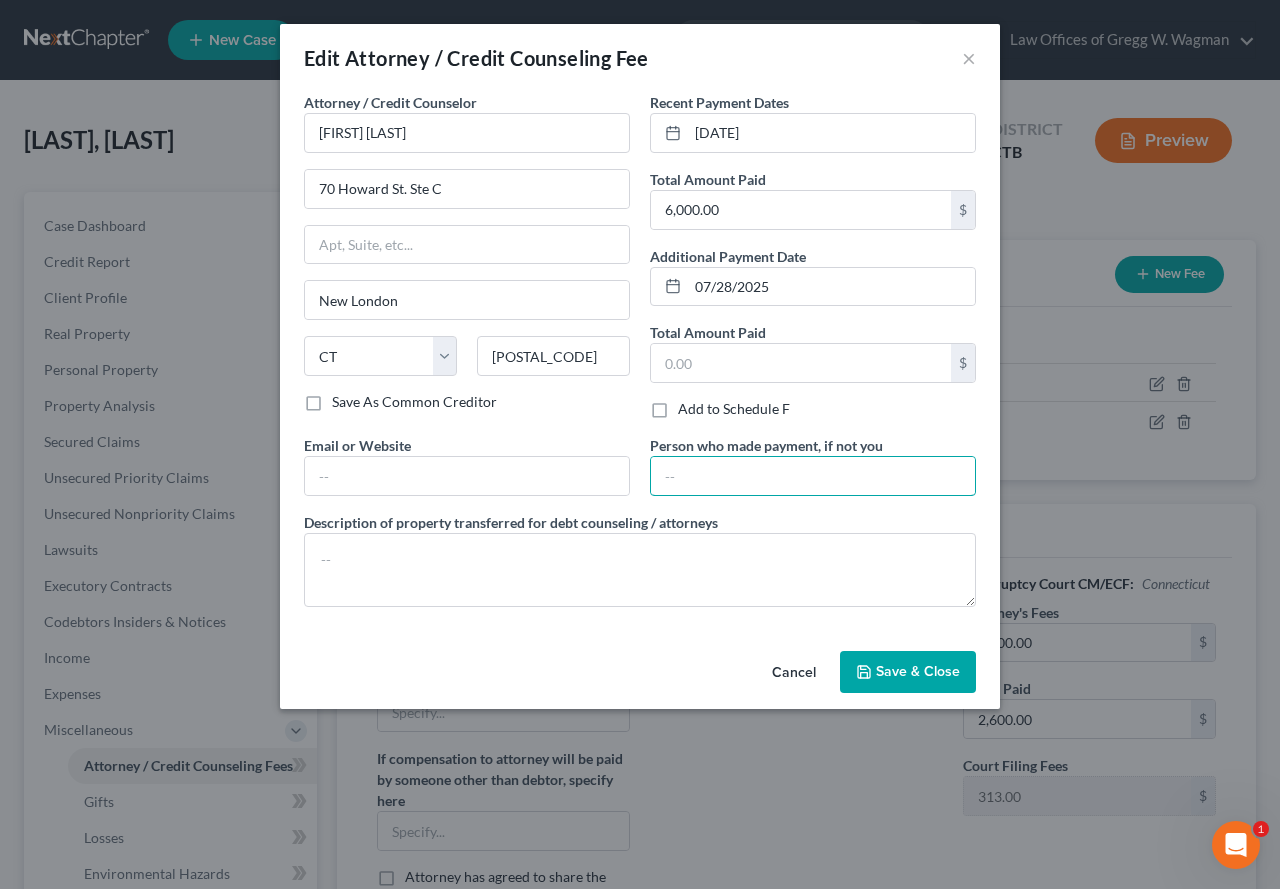 type 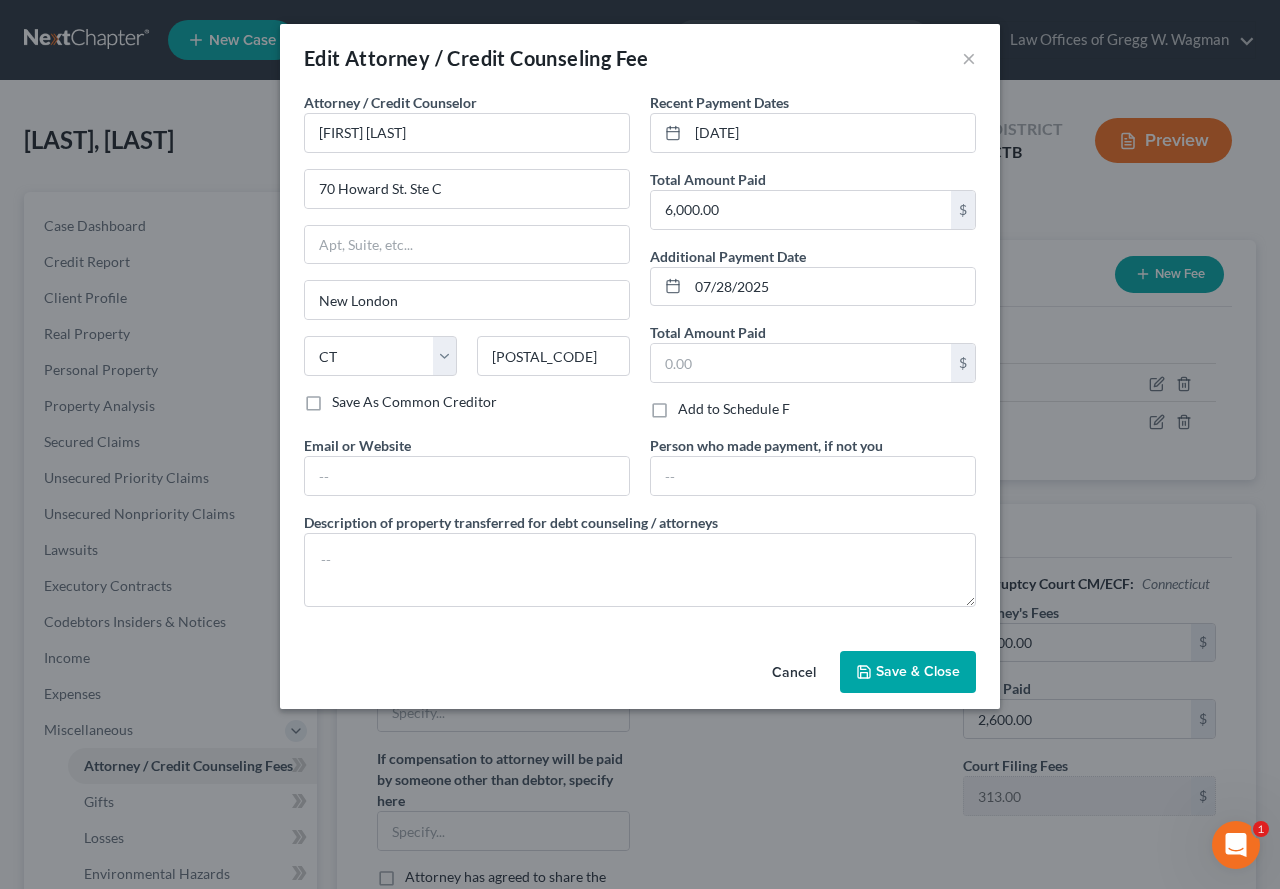 click on "Save & Close" at bounding box center (918, 671) 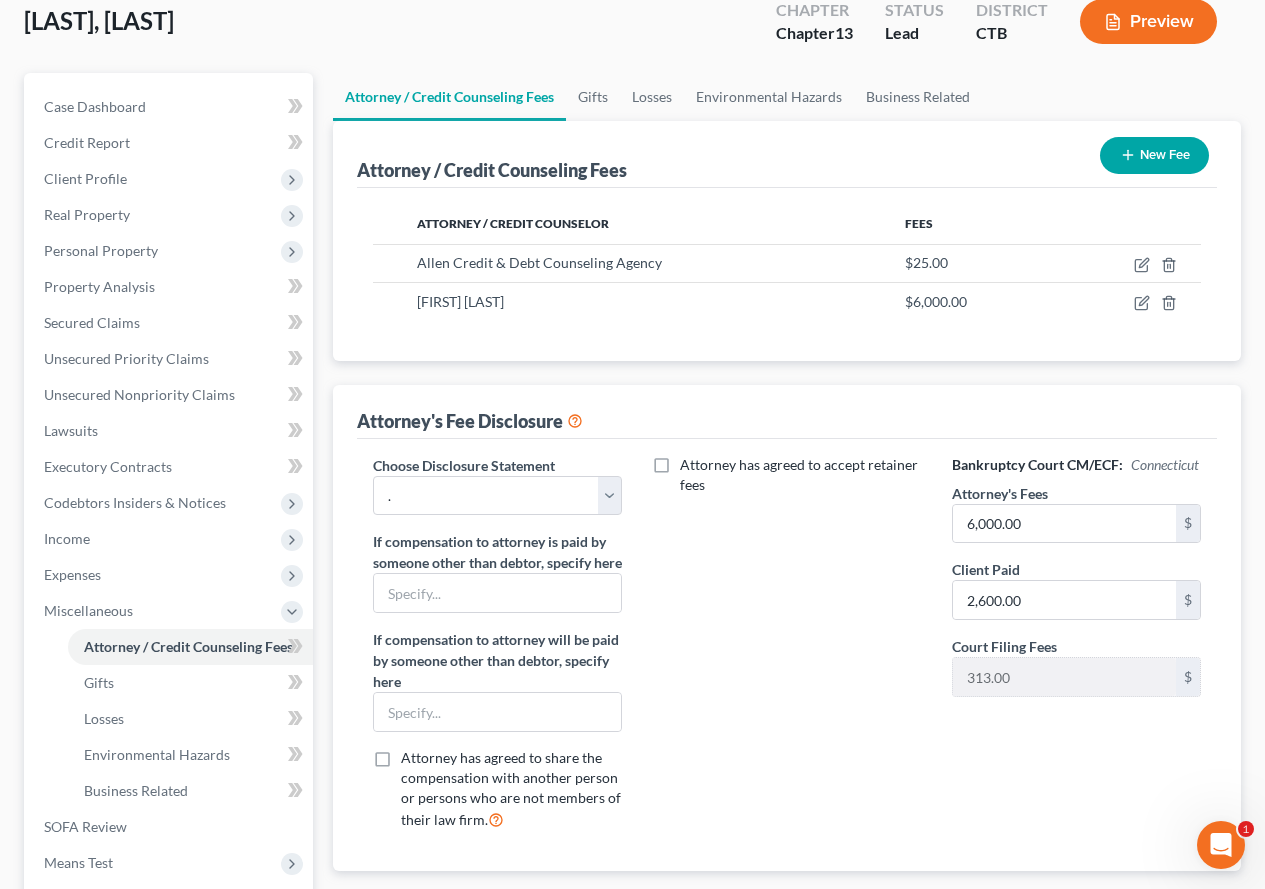 scroll, scrollTop: 200, scrollLeft: 0, axis: vertical 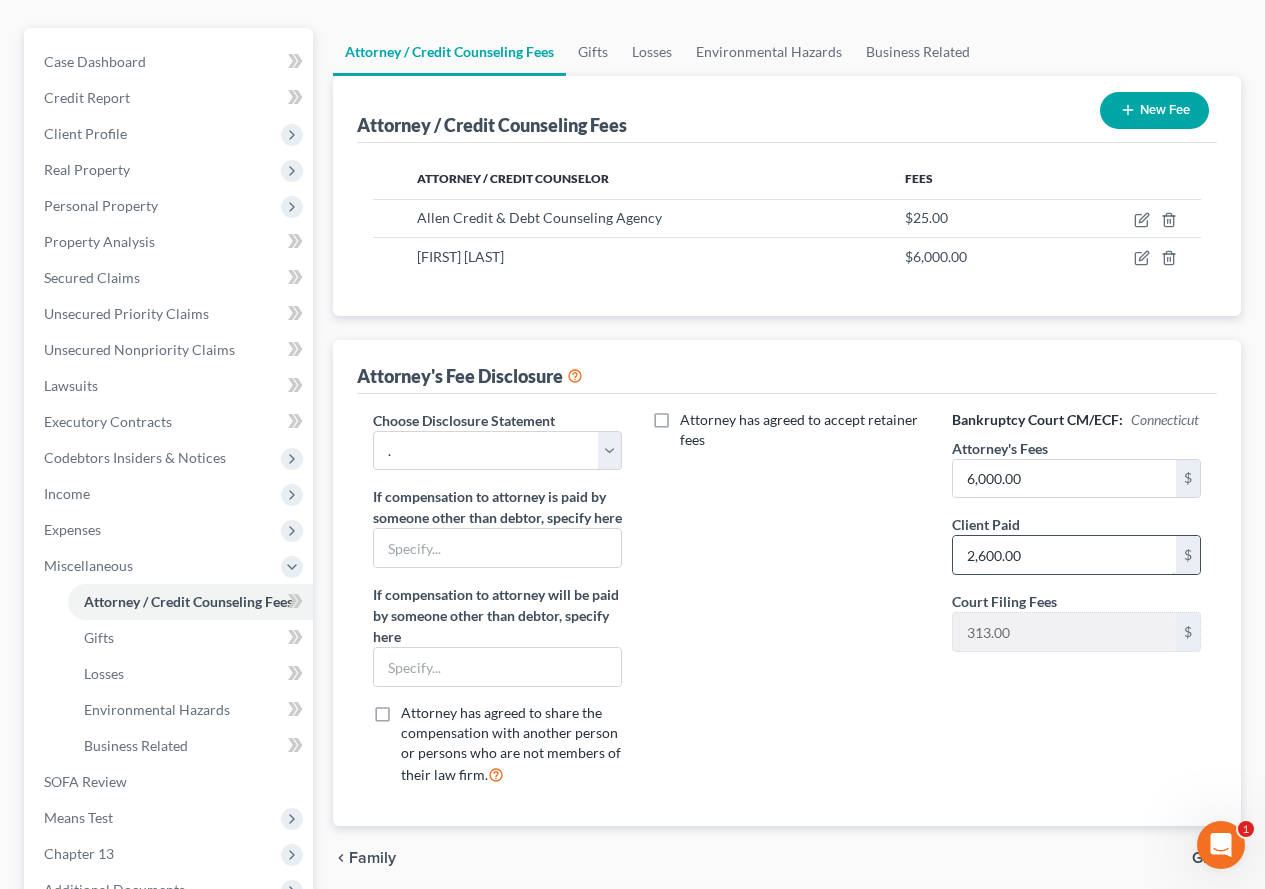 click on "2,600.00" at bounding box center (1064, 555) 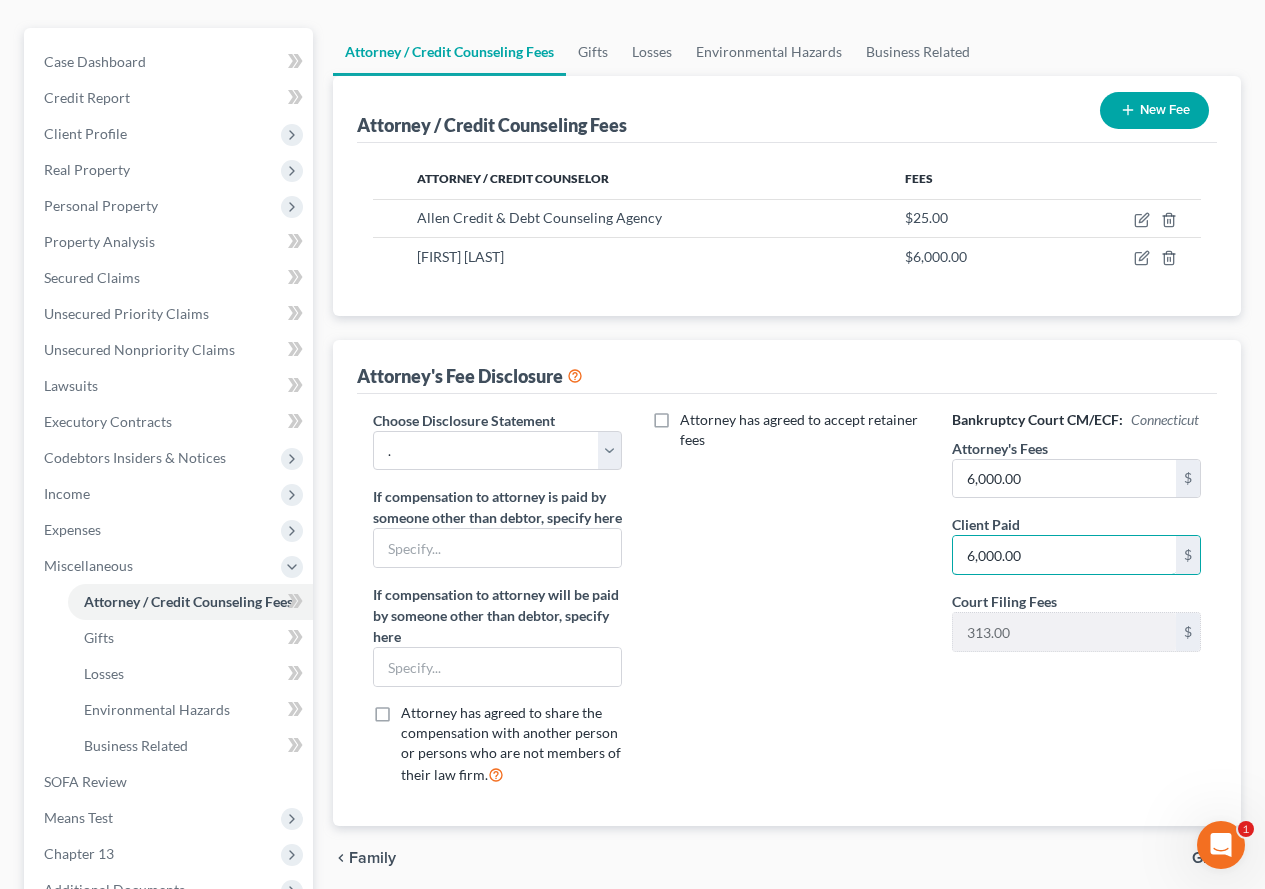 type on "6,000.00" 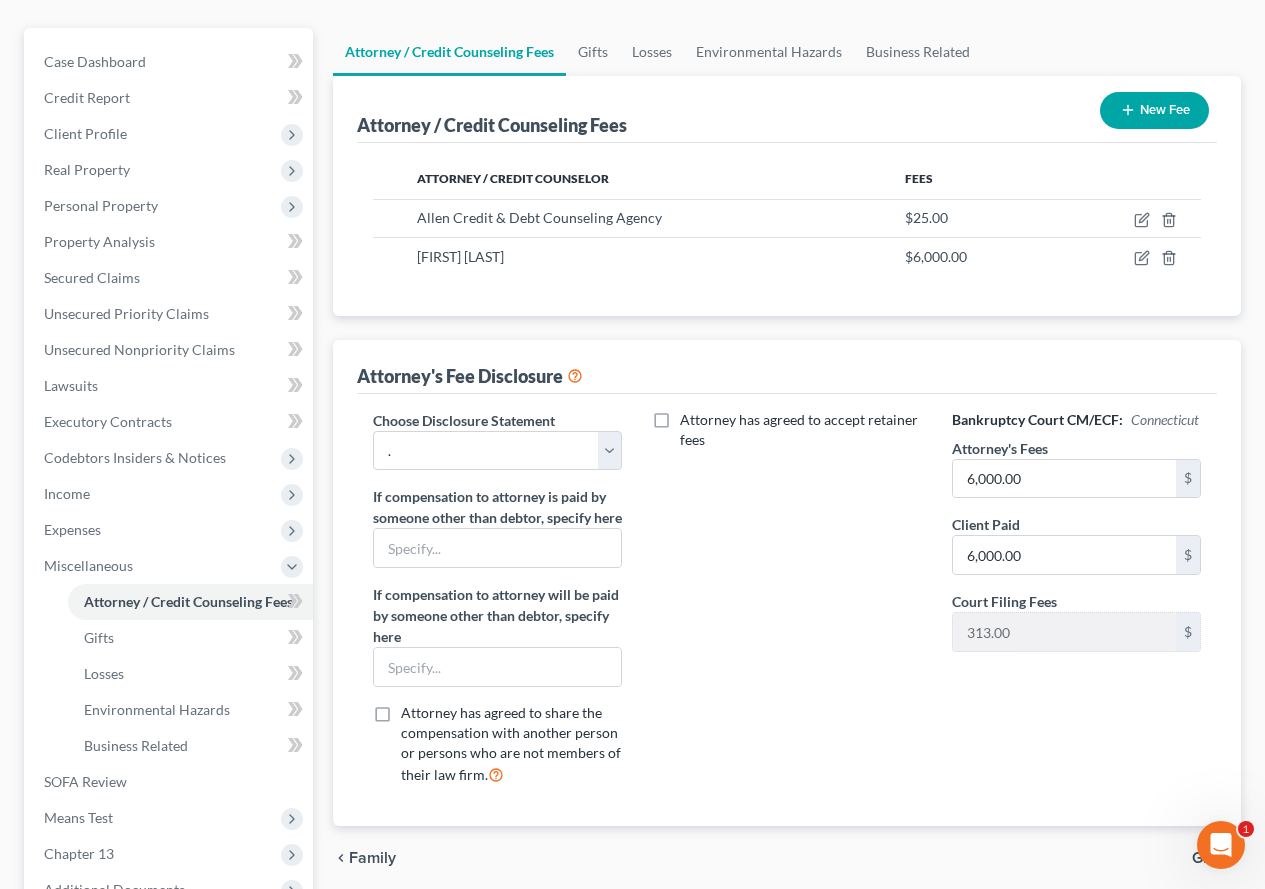 click on "Attorney has agreed to accept retainer fees" at bounding box center [786, 606] 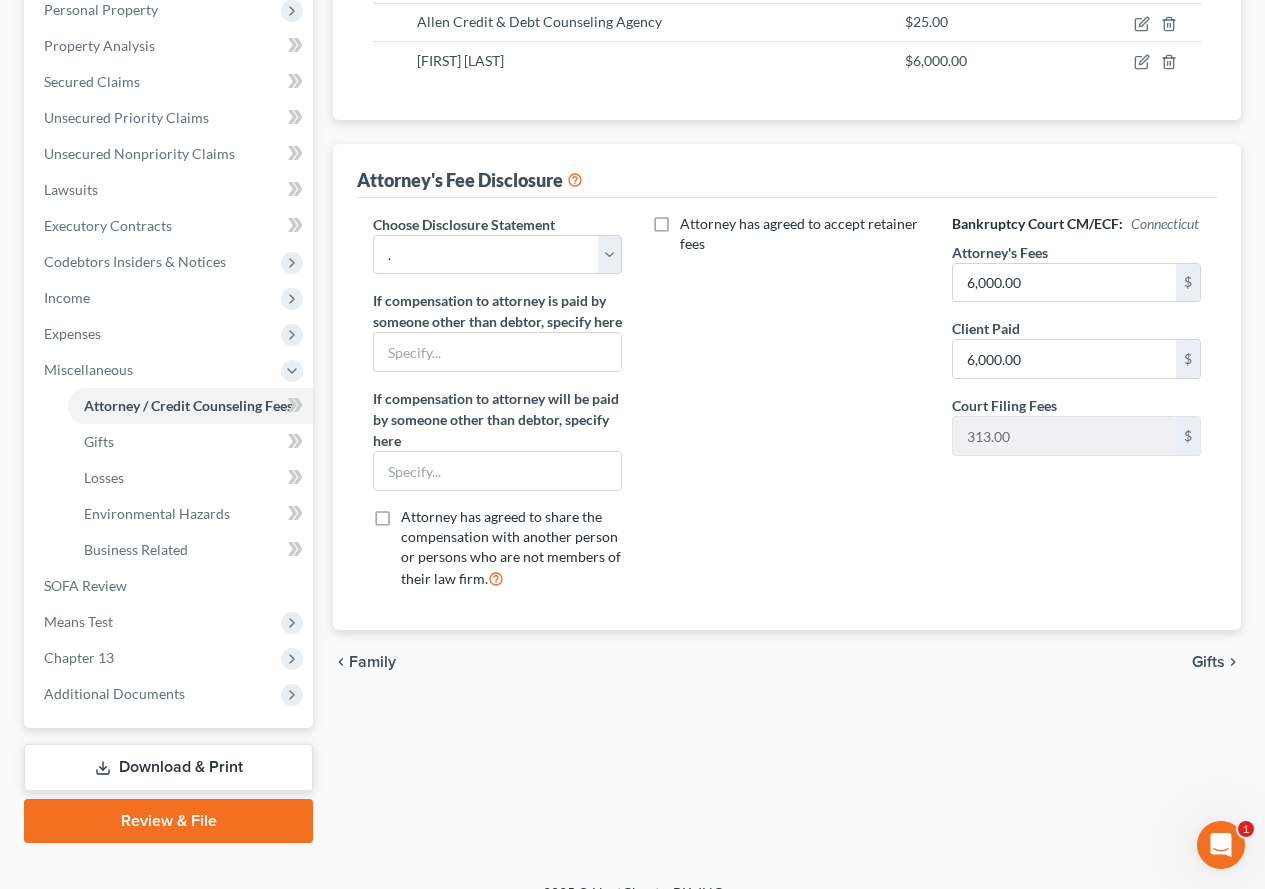 scroll, scrollTop: 400, scrollLeft: 0, axis: vertical 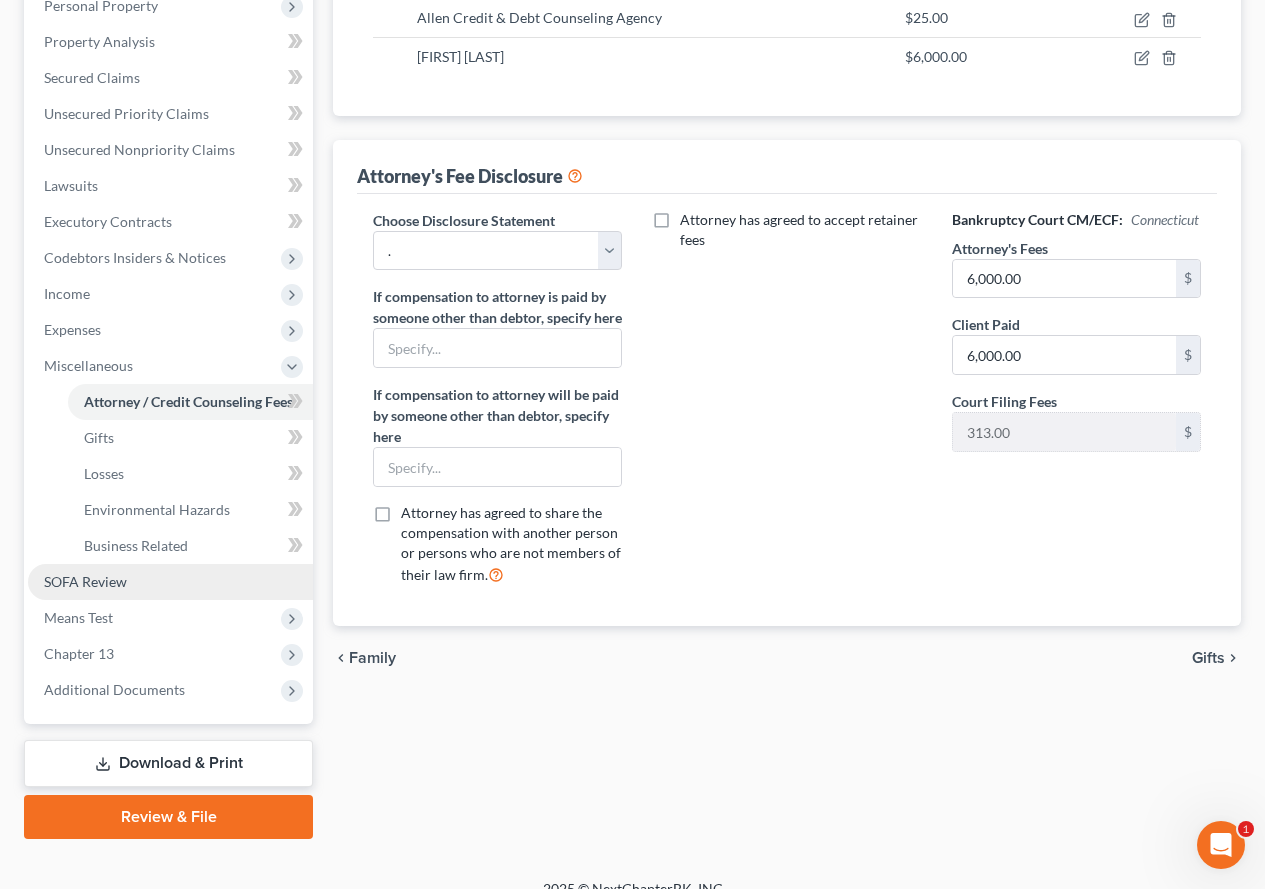 click on "SOFA Review" at bounding box center [85, 581] 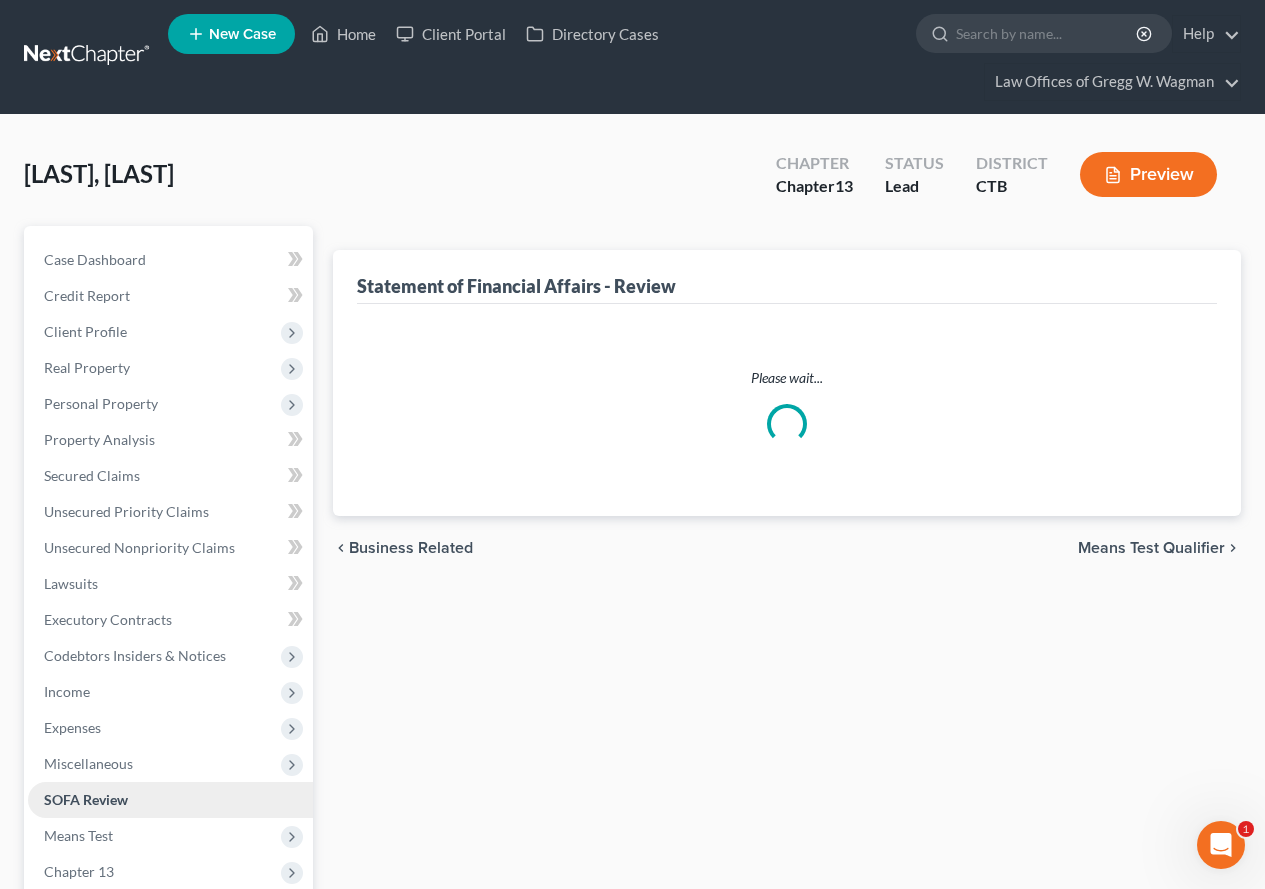 scroll, scrollTop: 0, scrollLeft: 0, axis: both 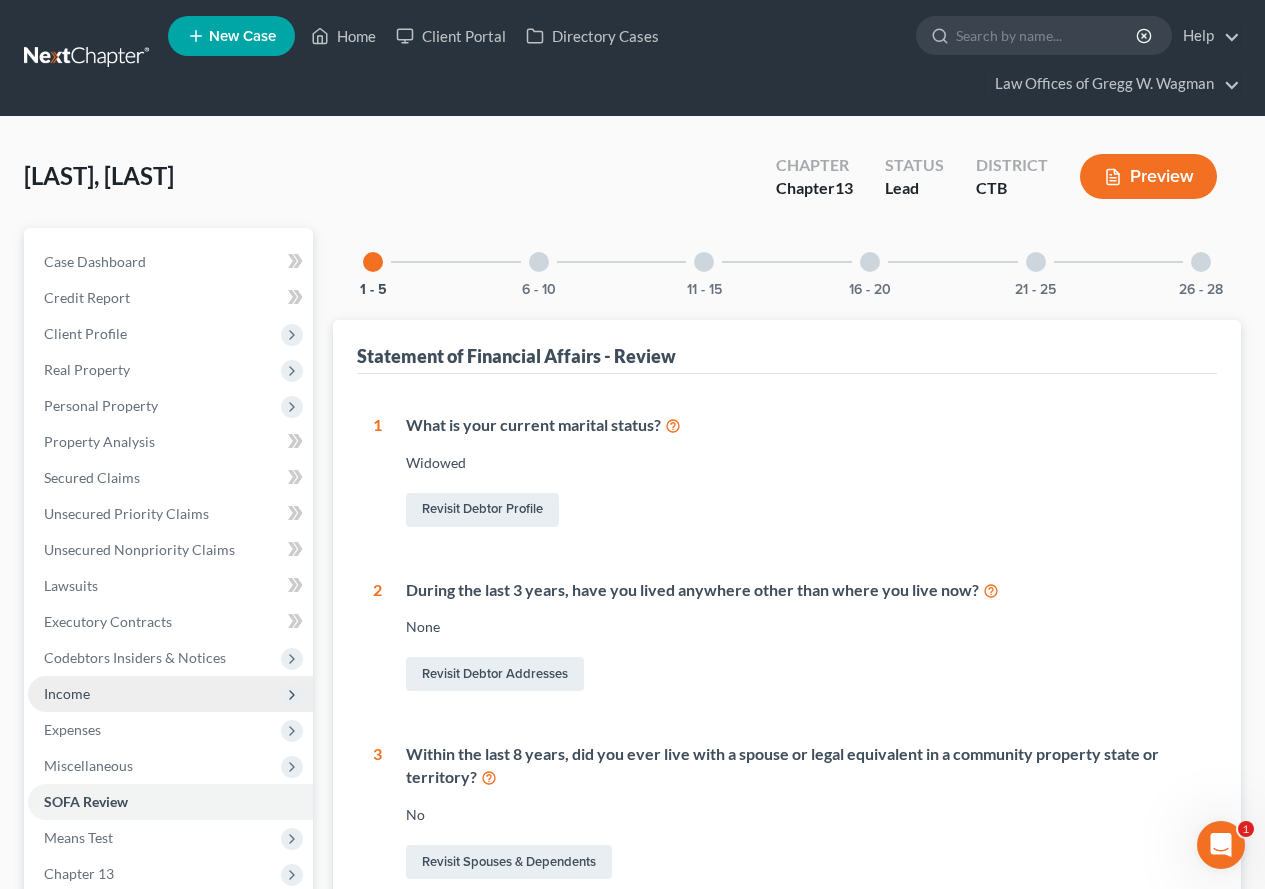 click on "Income" at bounding box center [67, 693] 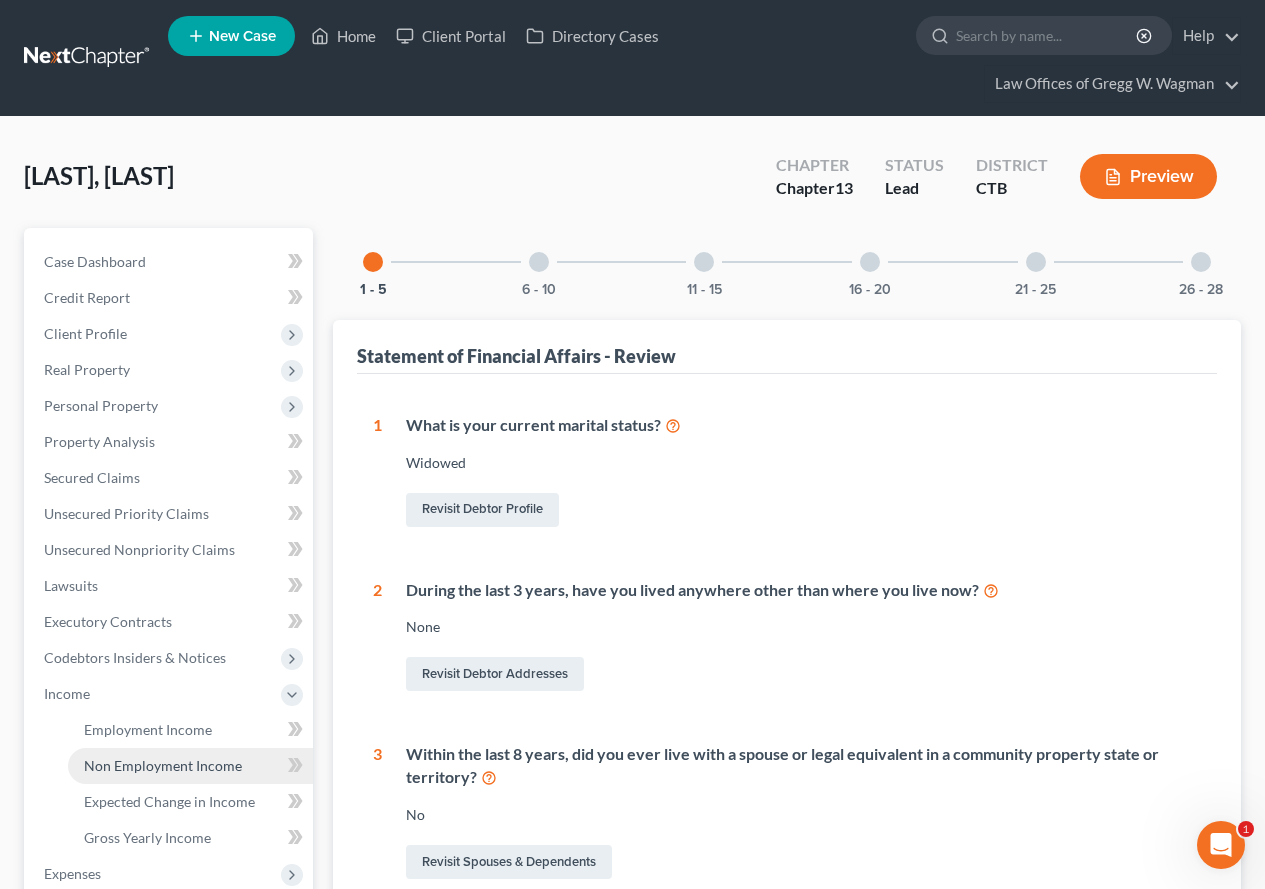 click on "Non Employment Income" at bounding box center [190, 766] 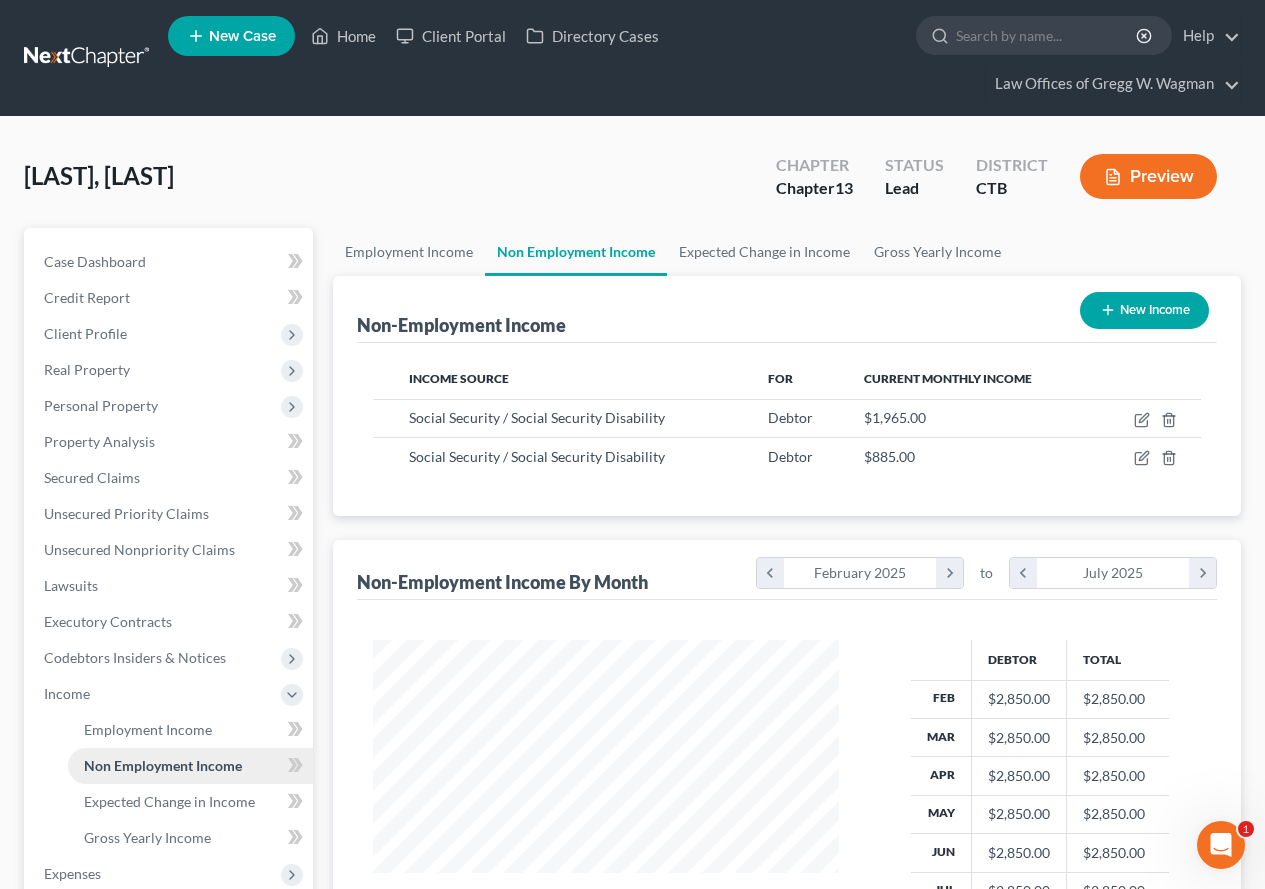 scroll, scrollTop: 999642, scrollLeft: 999494, axis: both 